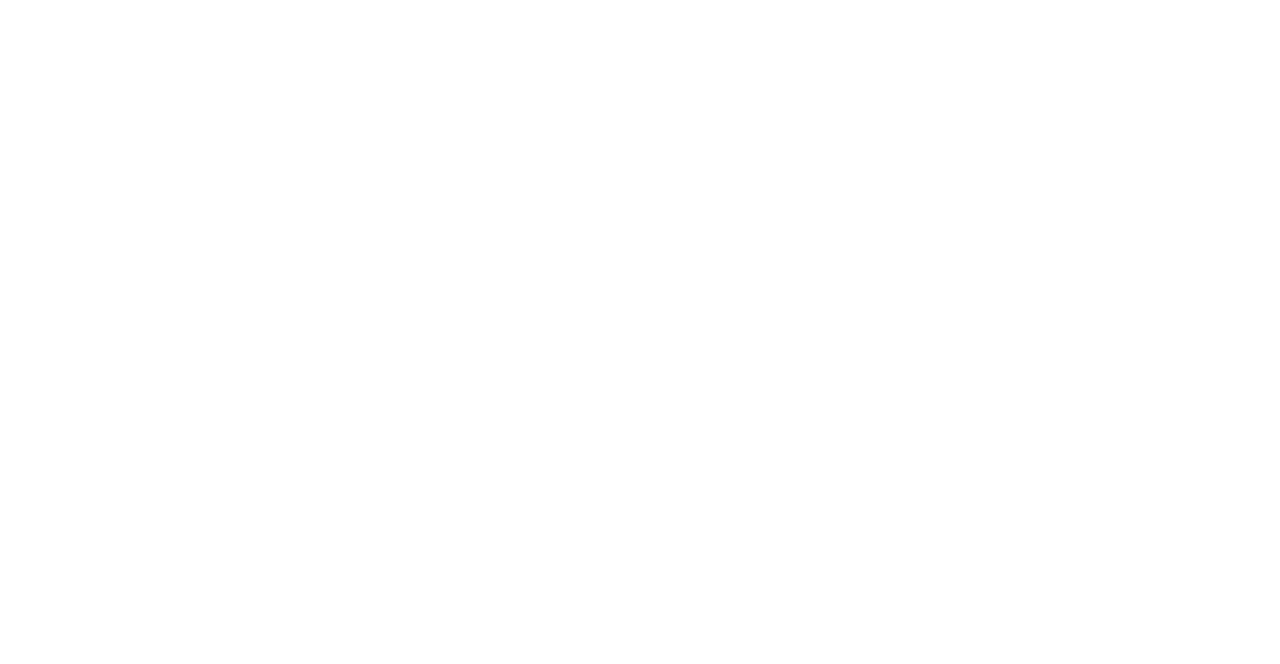 scroll, scrollTop: 0, scrollLeft: 0, axis: both 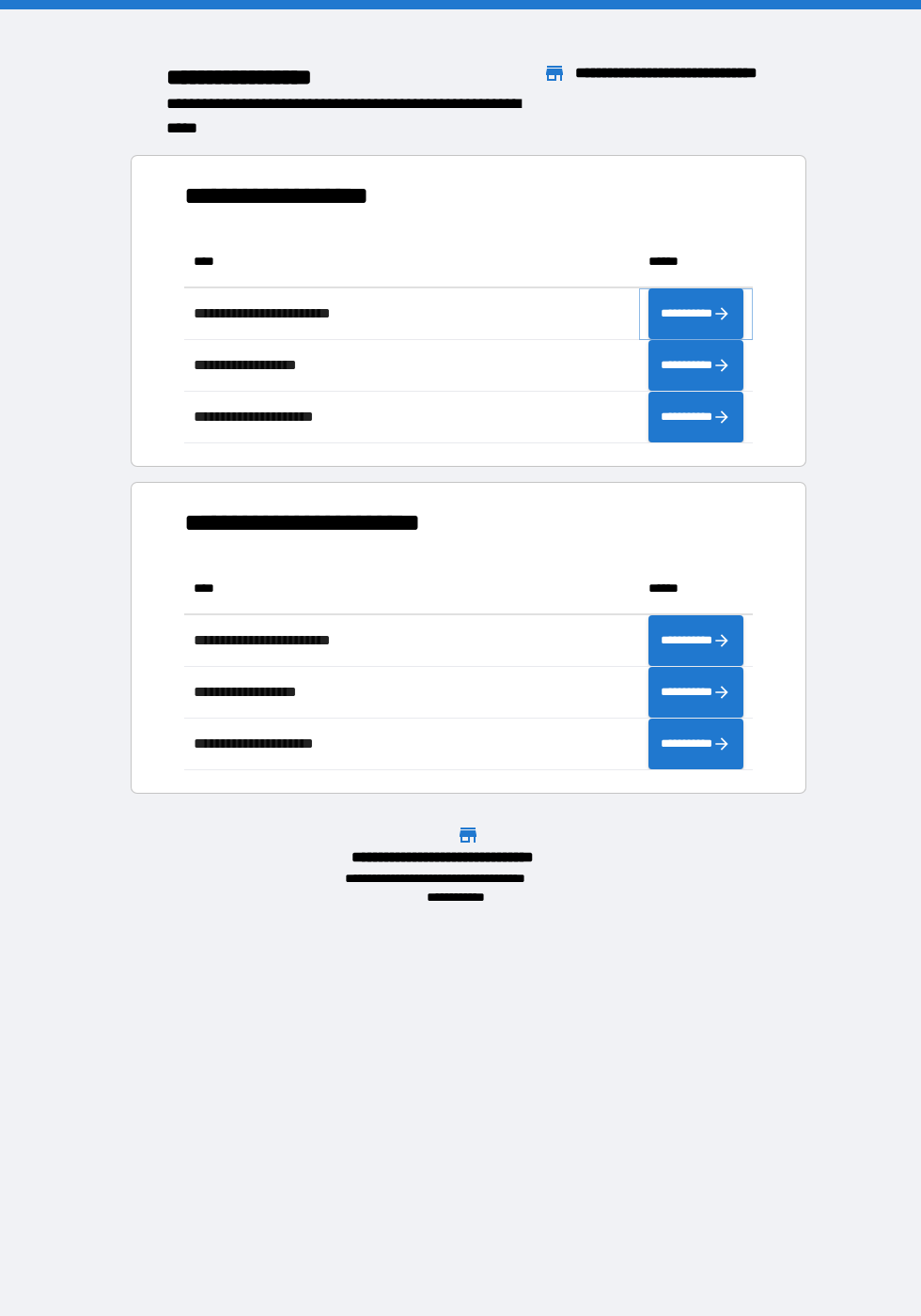 click on "**********" at bounding box center [695, 314] 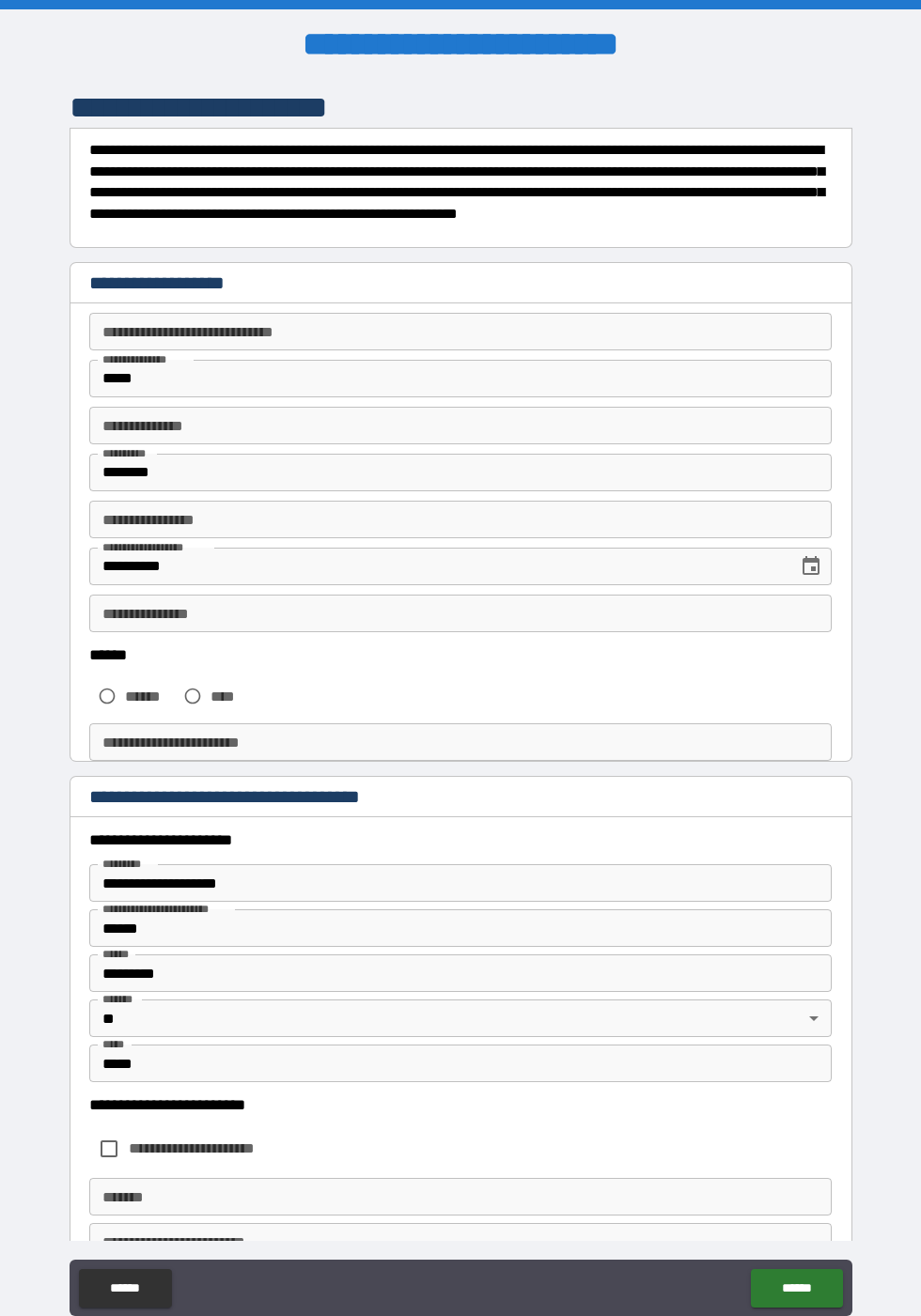 scroll, scrollTop: 94, scrollLeft: 0, axis: vertical 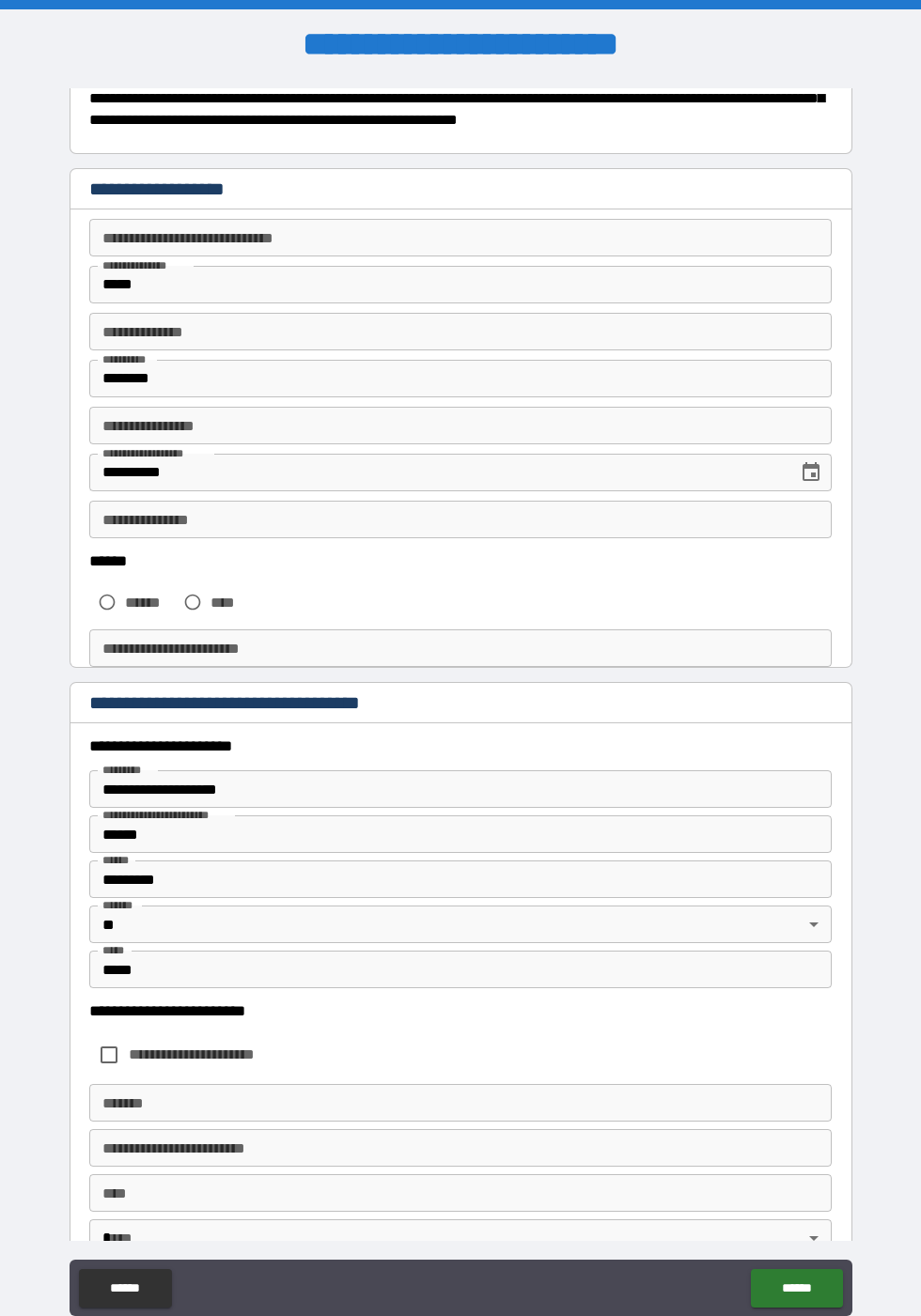click on "**********" at bounding box center [460, 519] 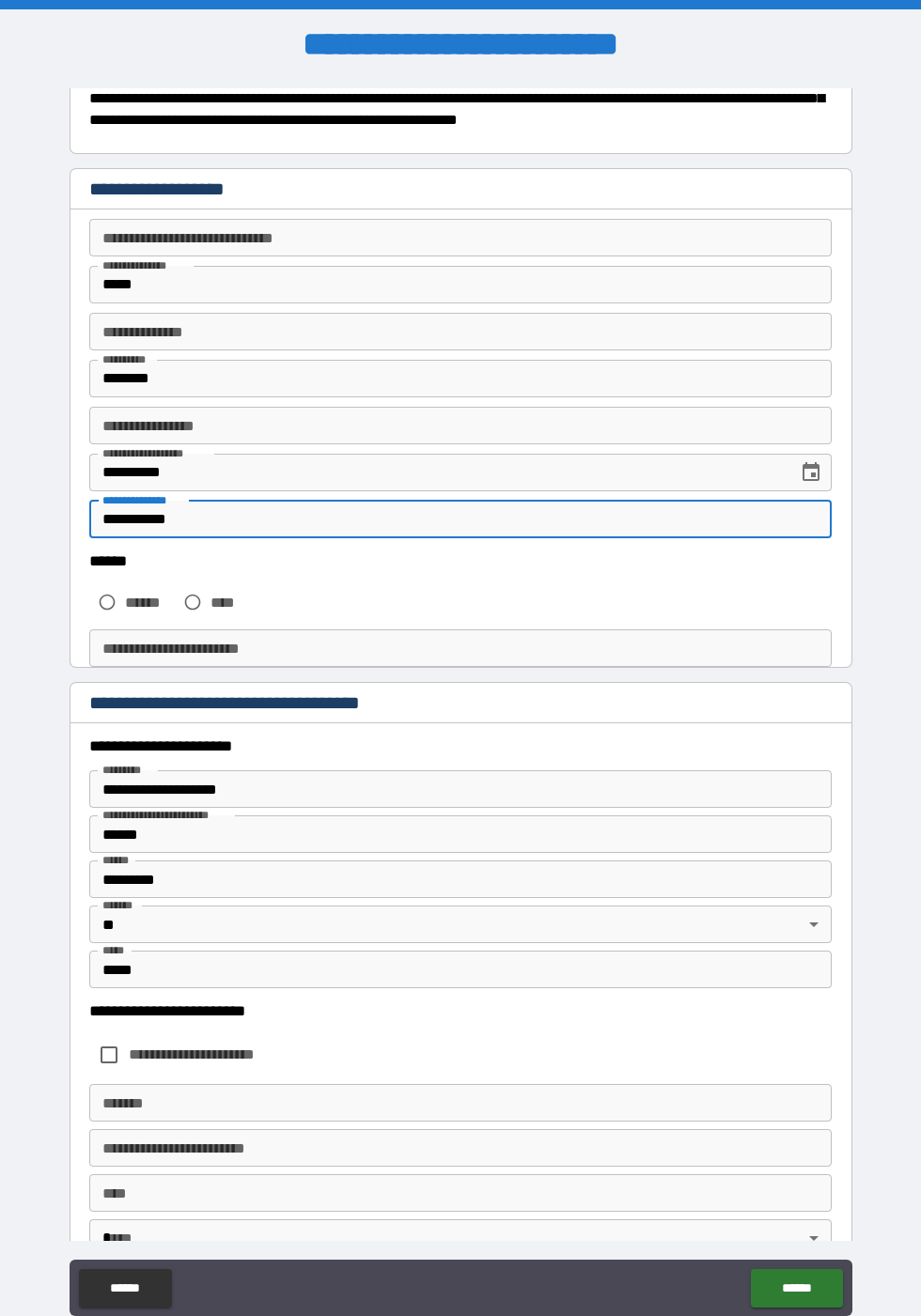 type on "**********" 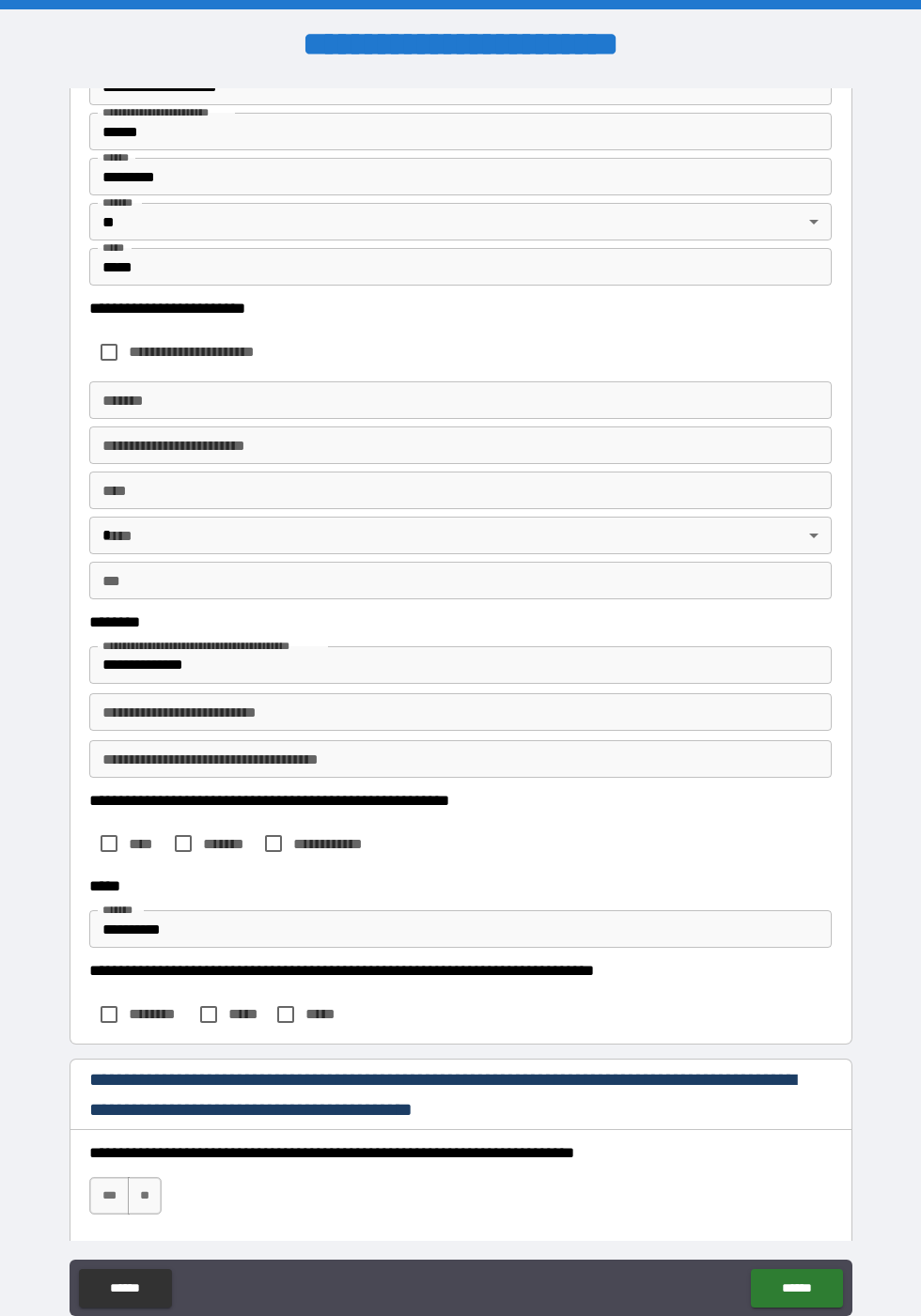 scroll, scrollTop: 805, scrollLeft: 0, axis: vertical 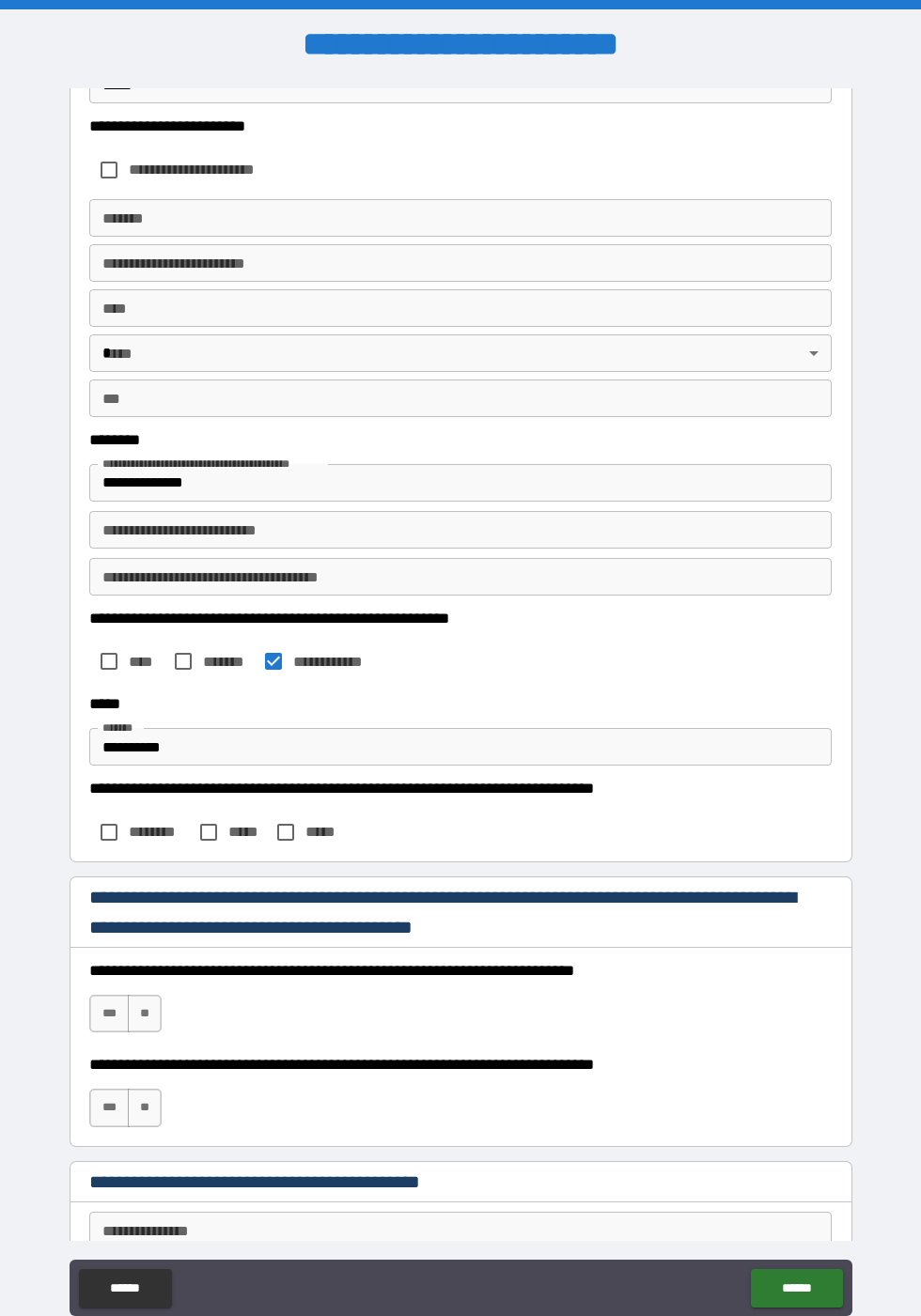 click on "**********" at bounding box center (460, 747) 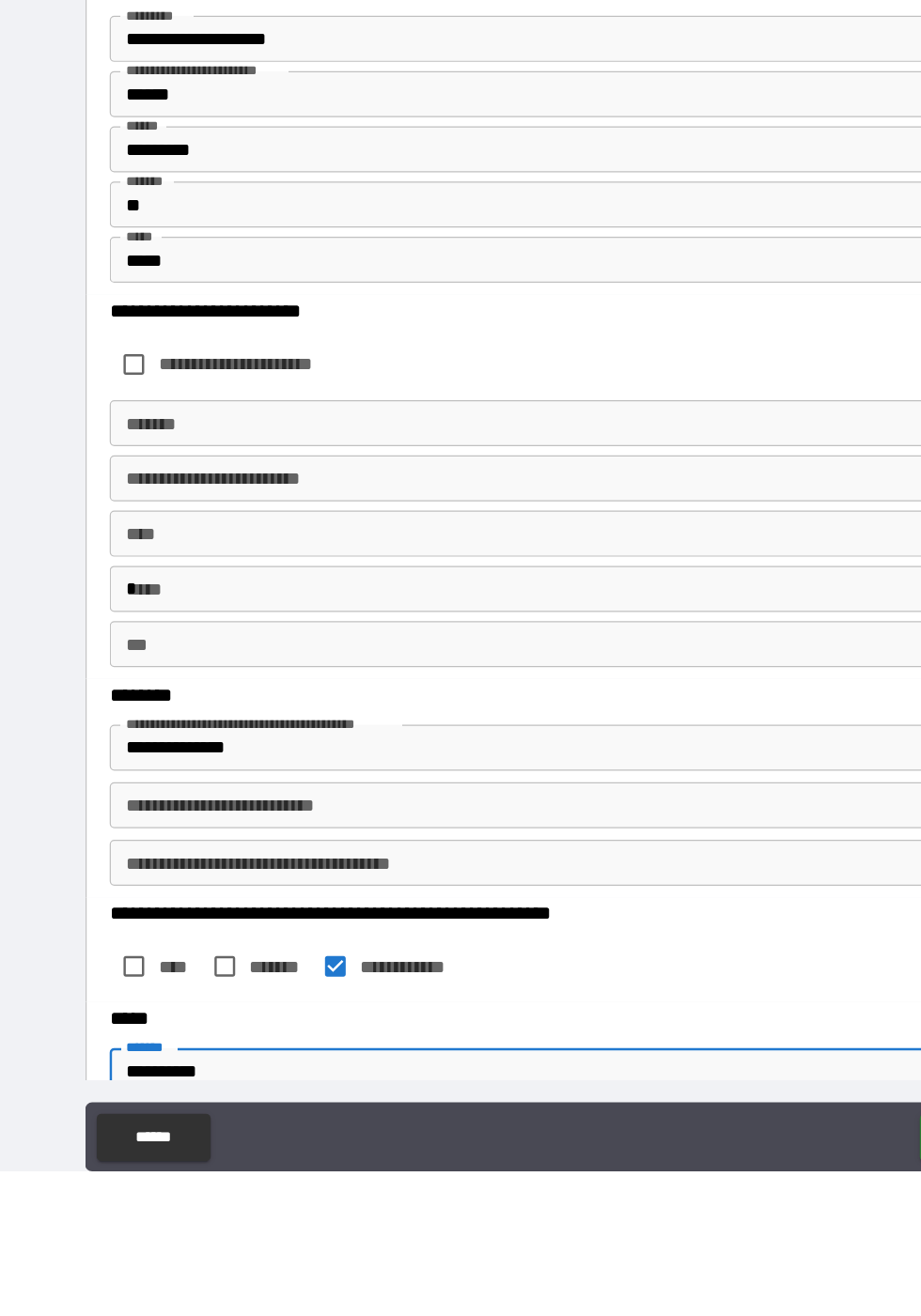scroll, scrollTop: 803, scrollLeft: 0, axis: vertical 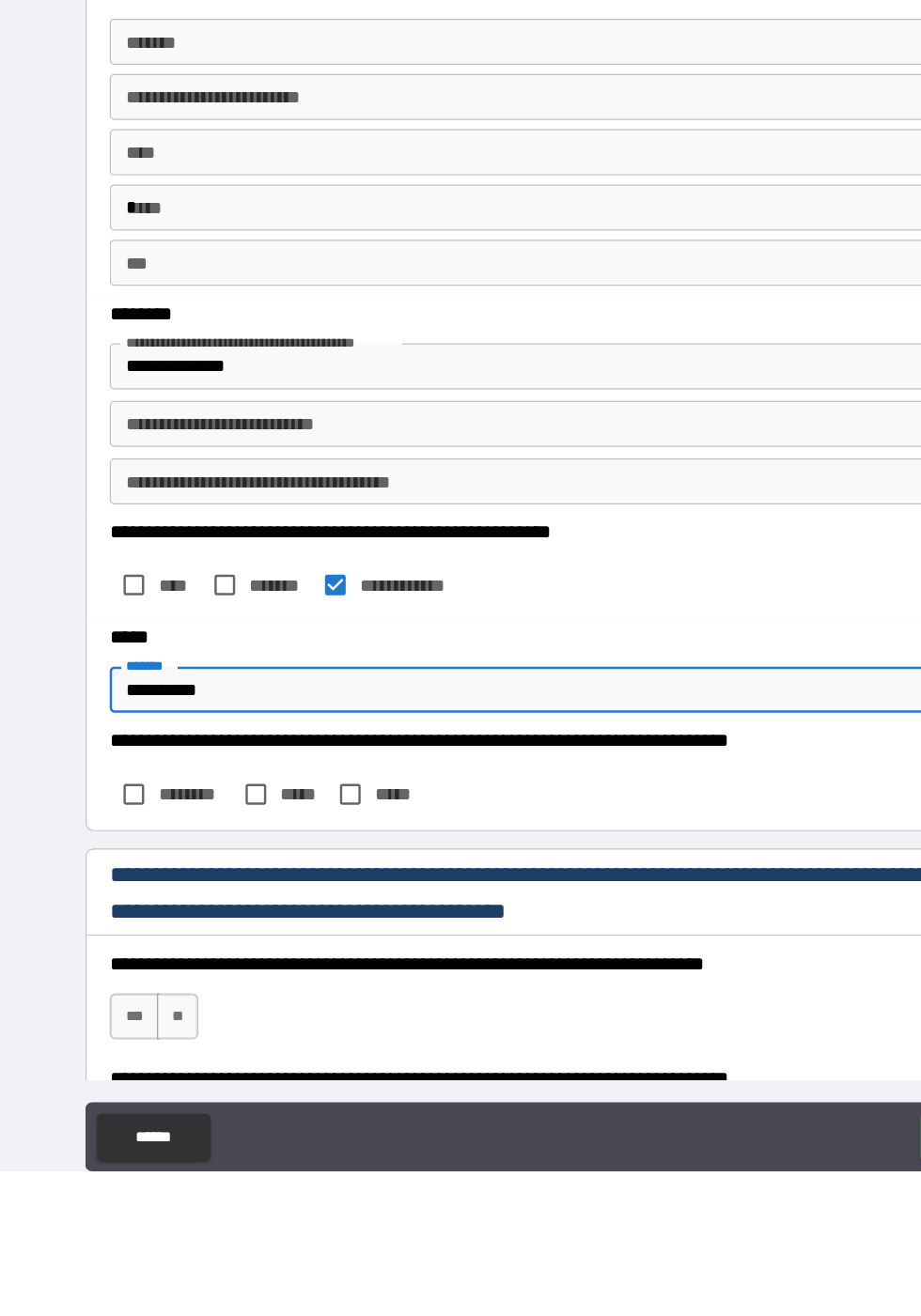 click on "**********" at bounding box center (460, 922) 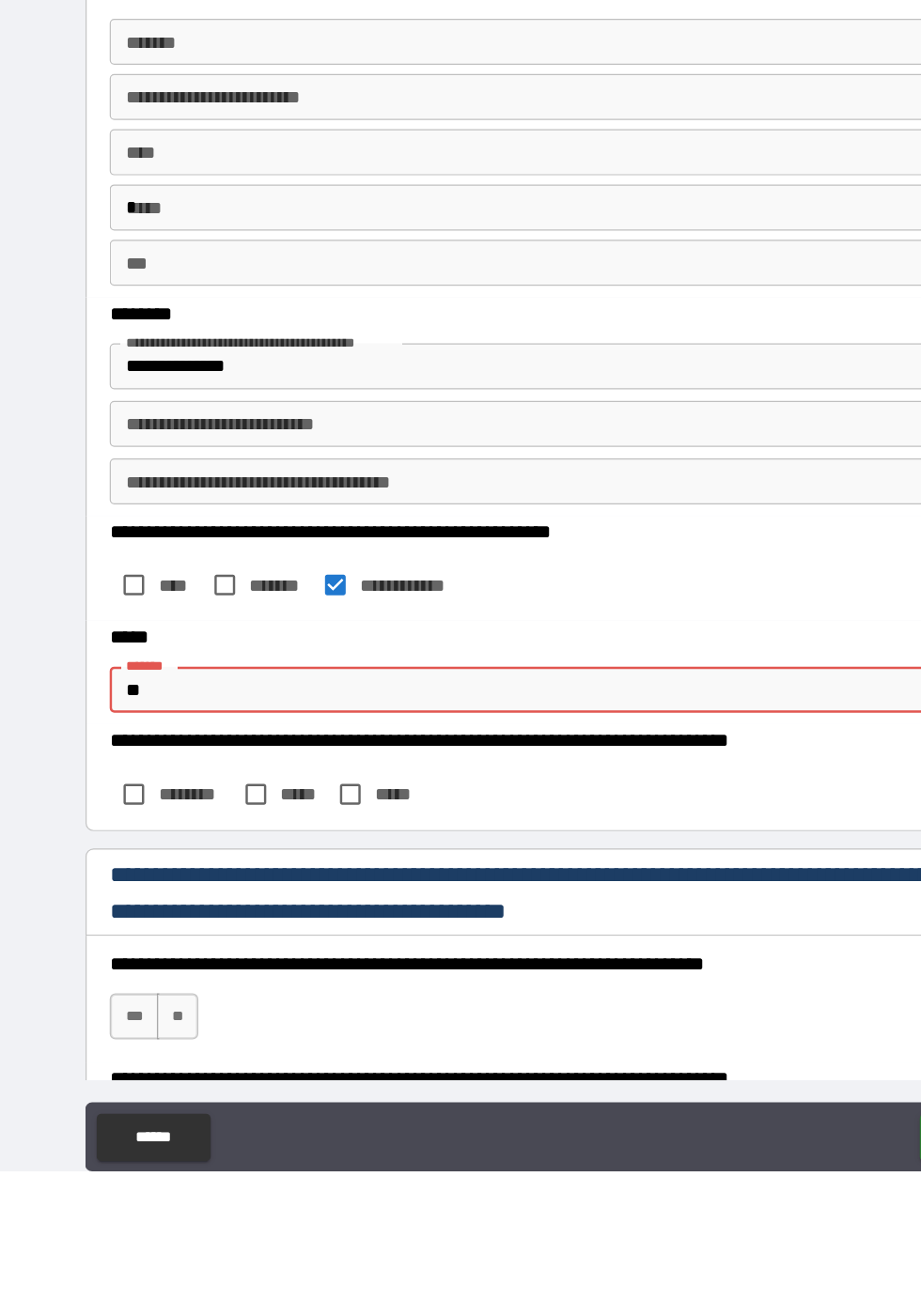 type on "*" 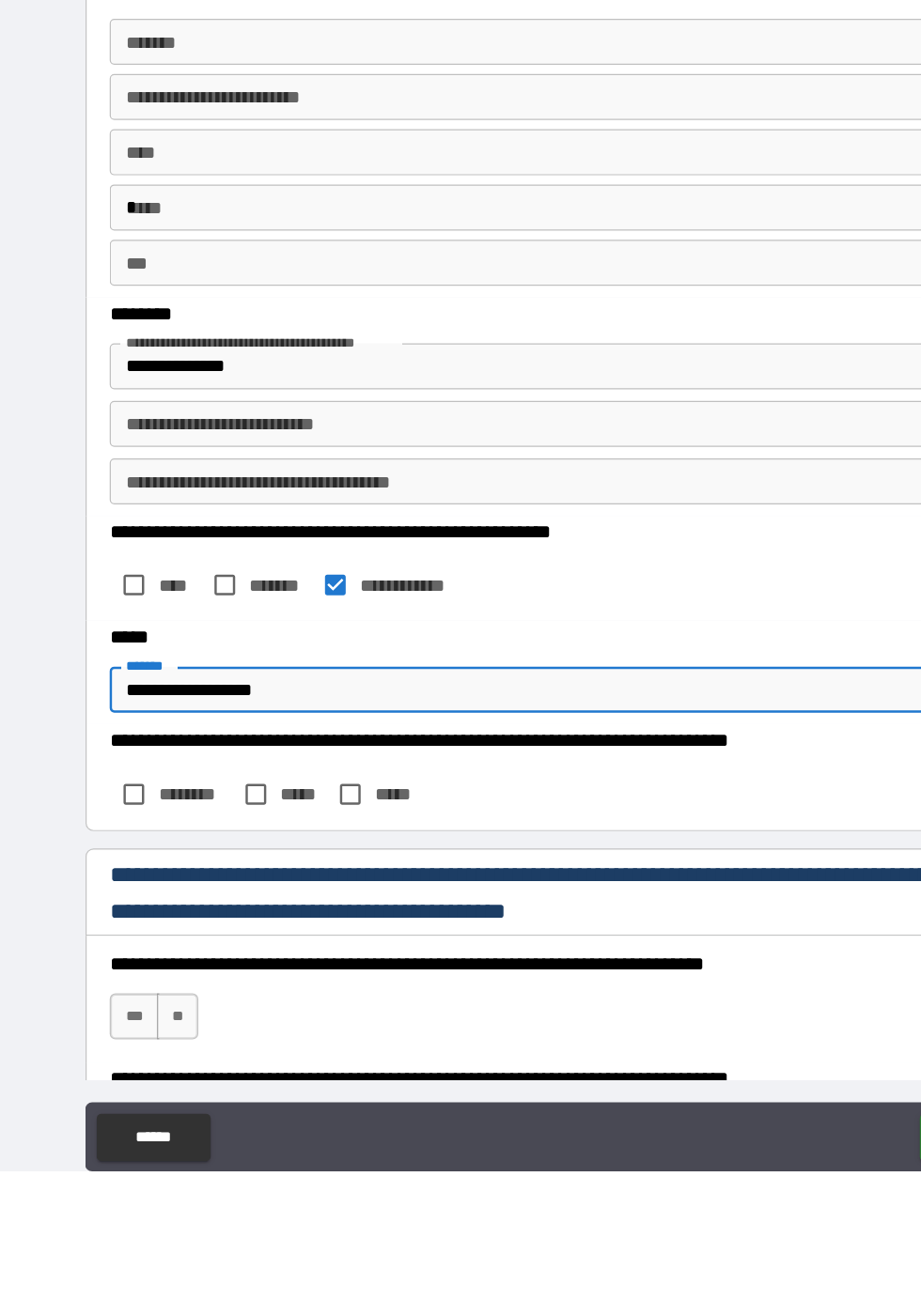 type on "**********" 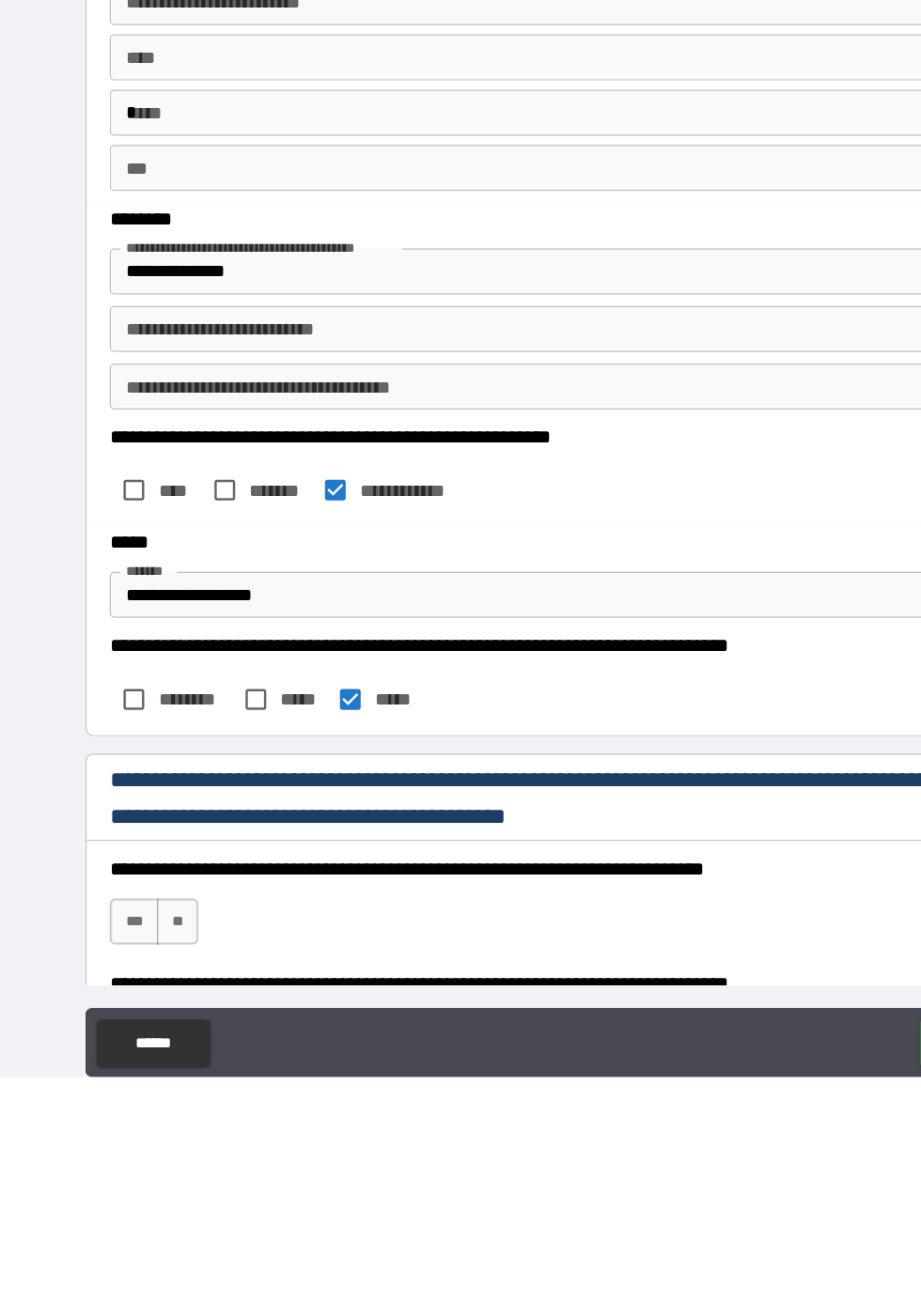 scroll, scrollTop: 52, scrollLeft: 0, axis: vertical 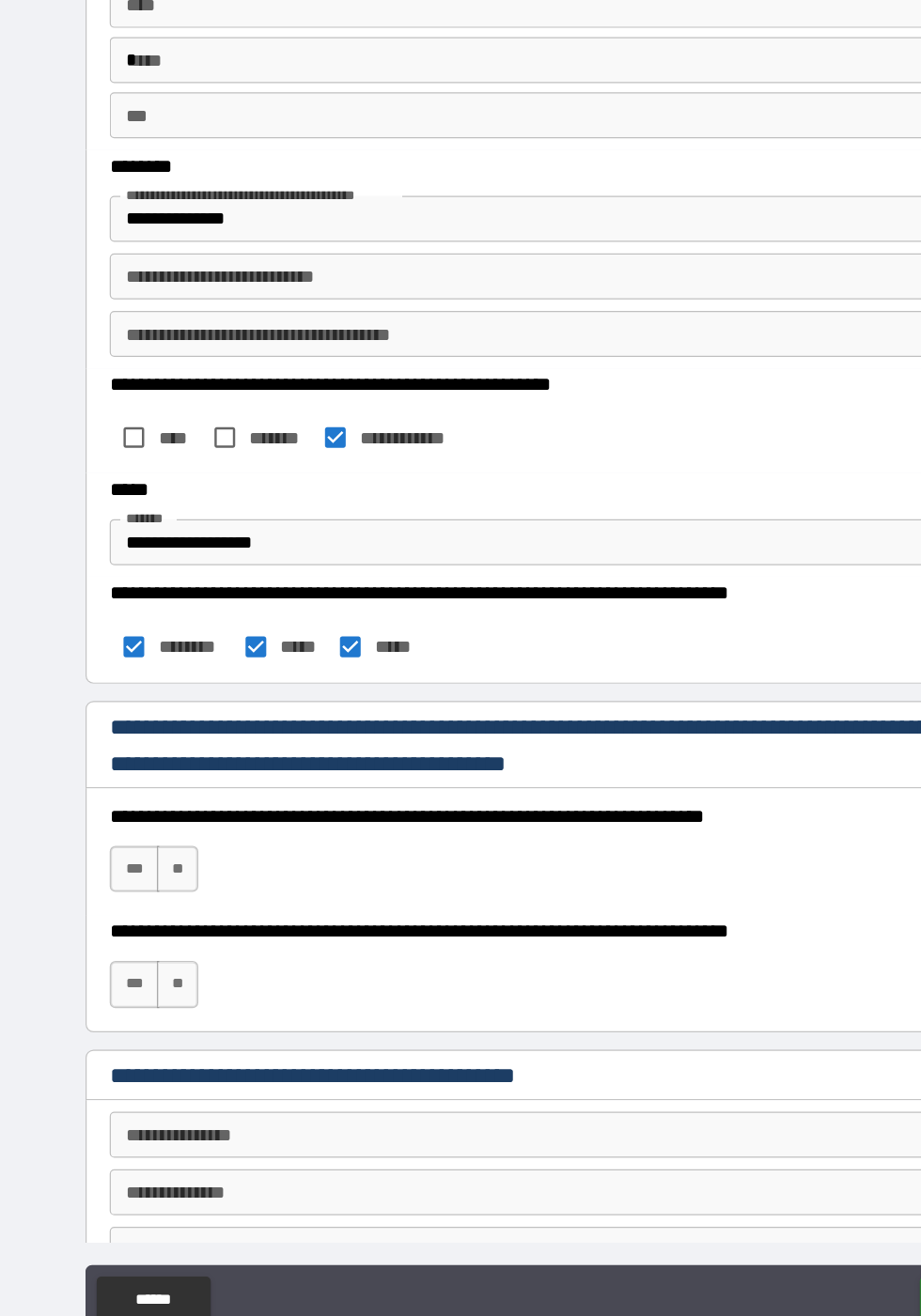 click on "***" at bounding box center (109, 885) 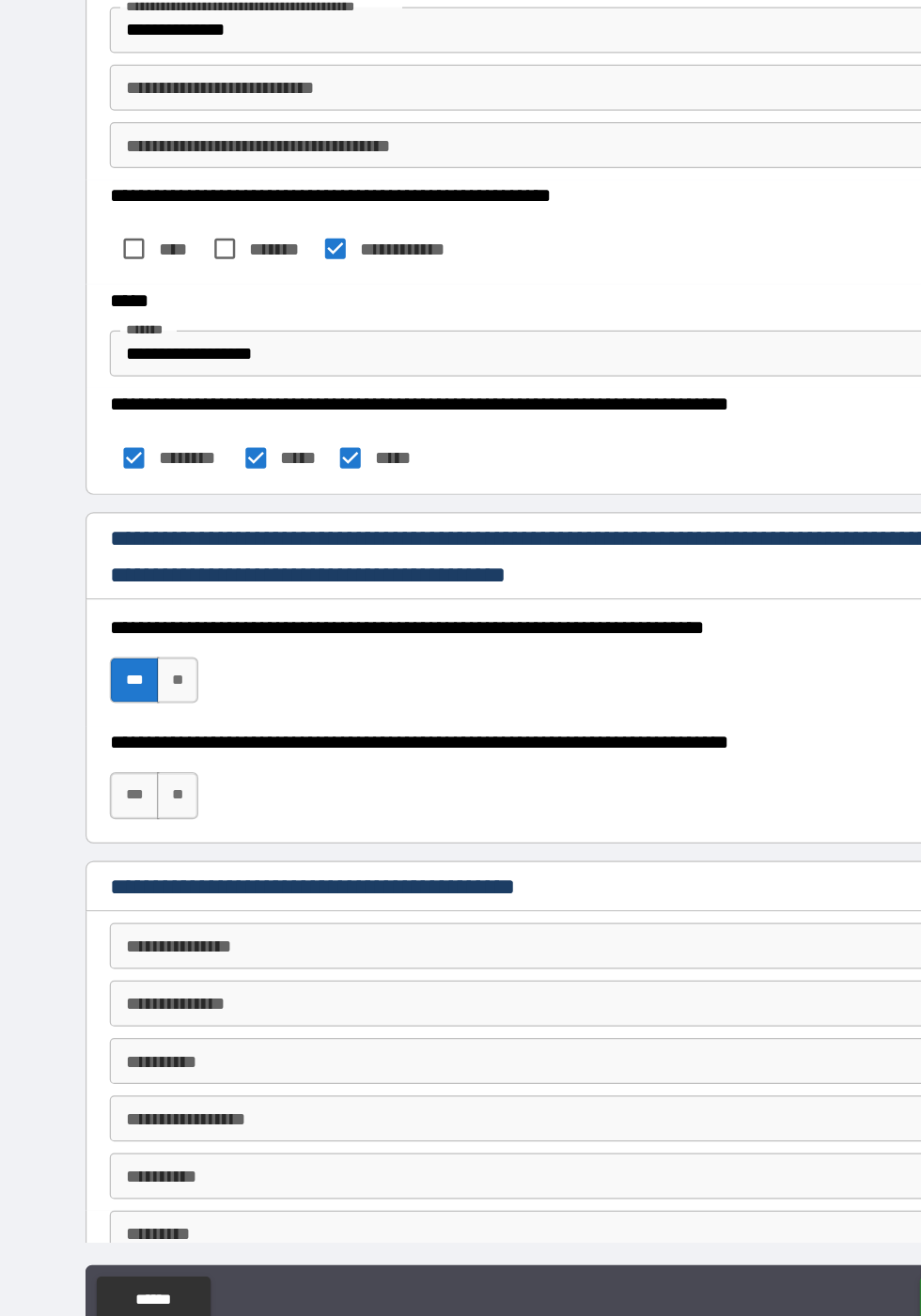 scroll, scrollTop: 1214, scrollLeft: 0, axis: vertical 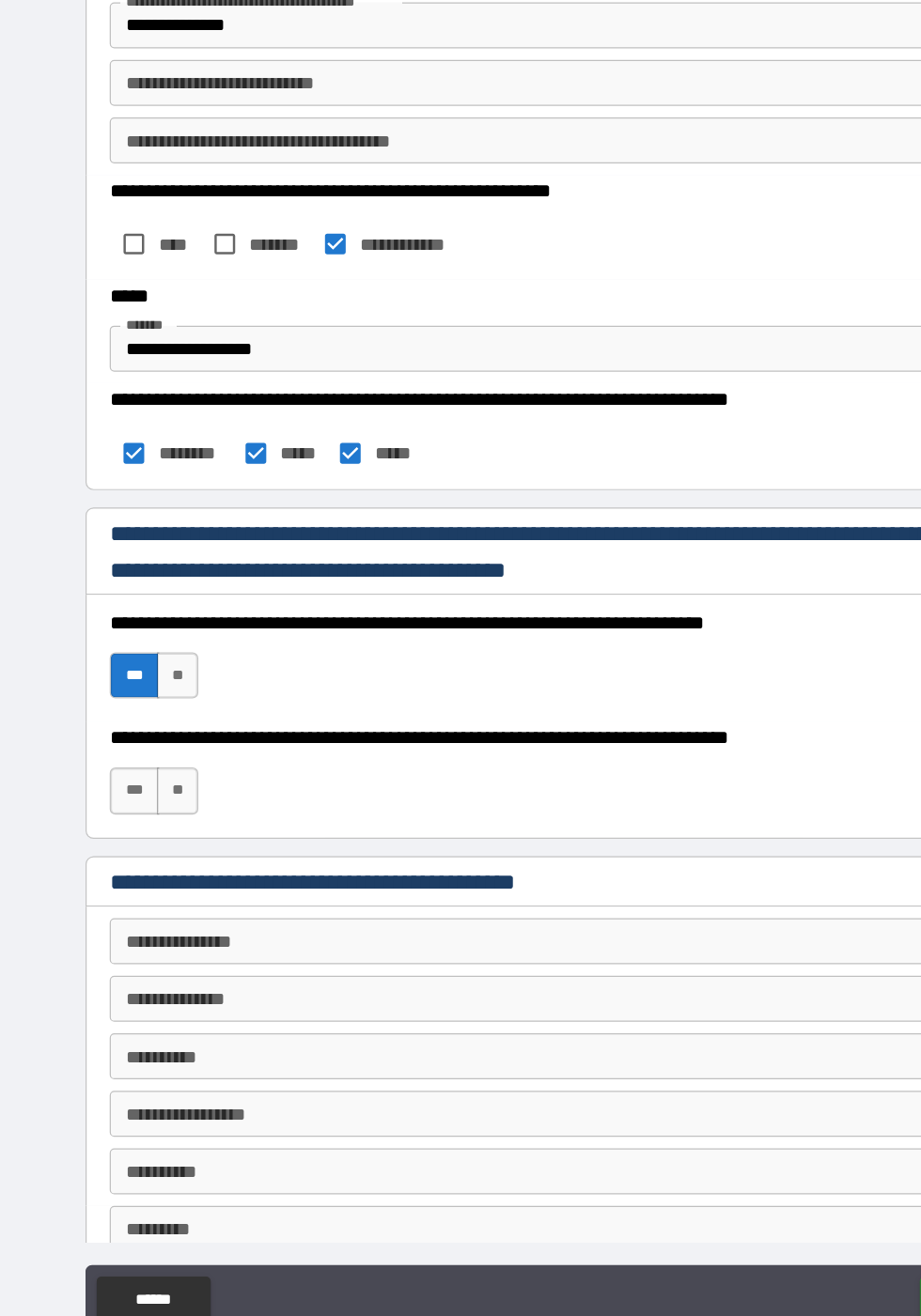 click on "***" at bounding box center (109, 821) 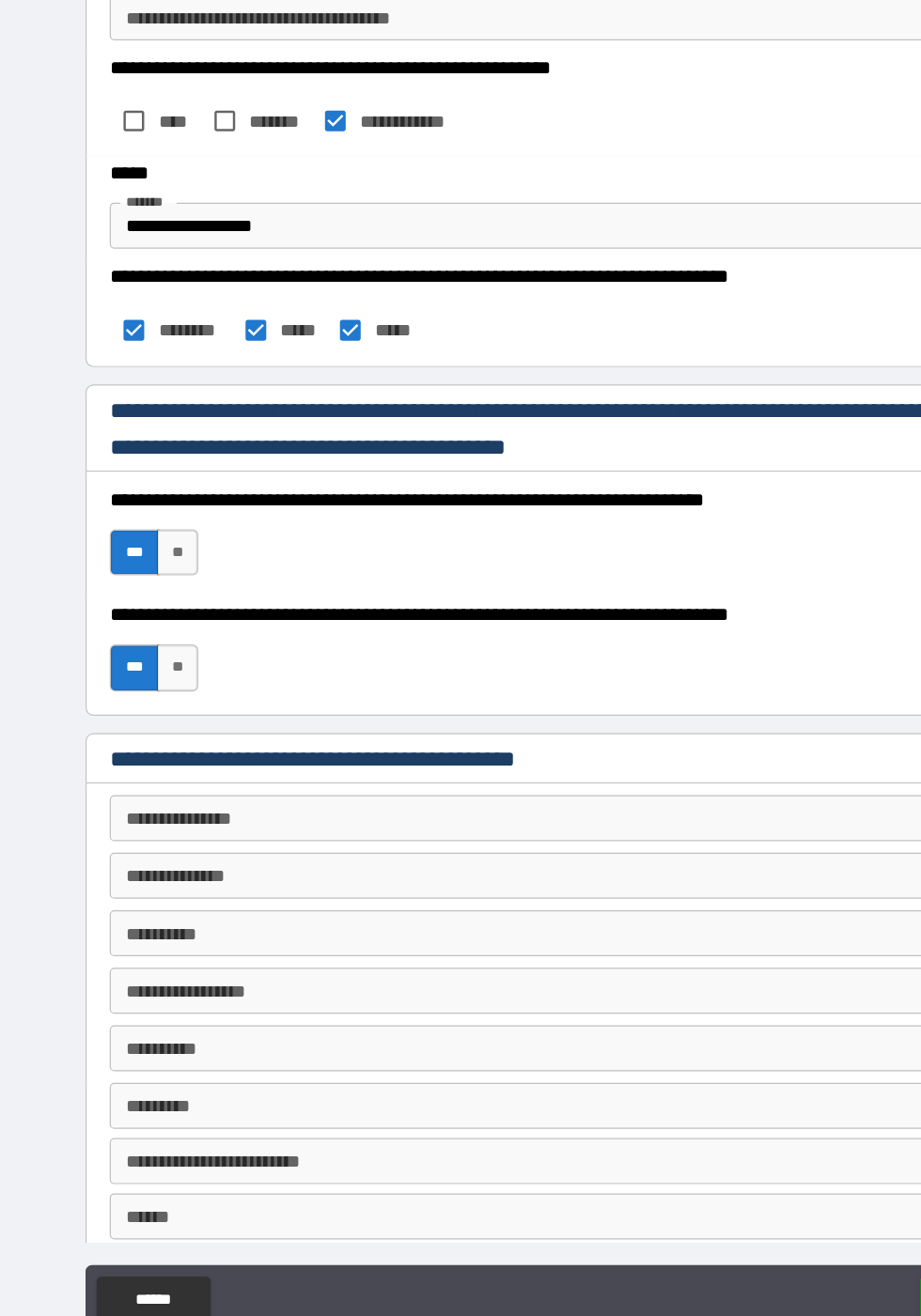 scroll, scrollTop: 1321, scrollLeft: 0, axis: vertical 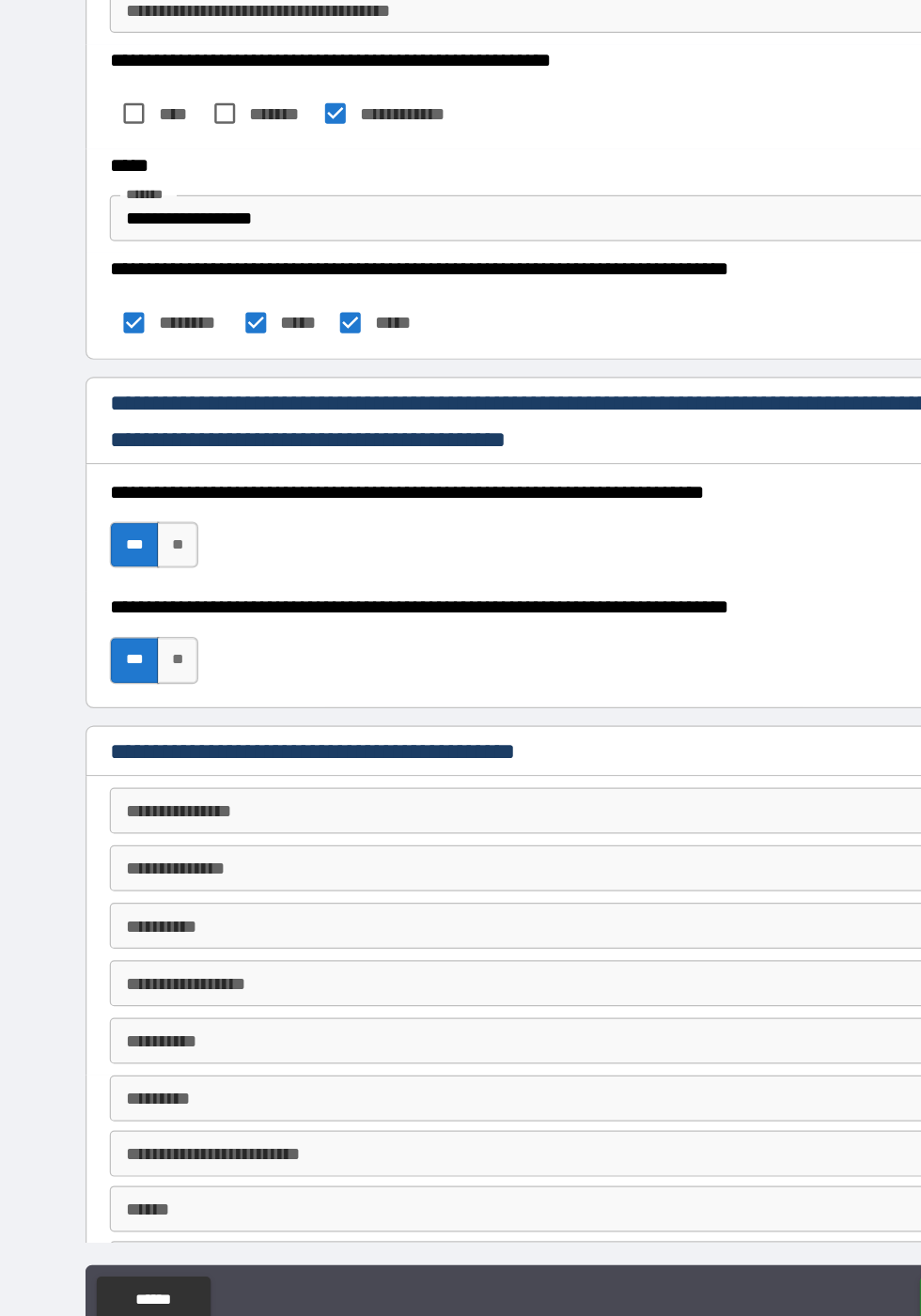 click on "**********" at bounding box center (460, 837) 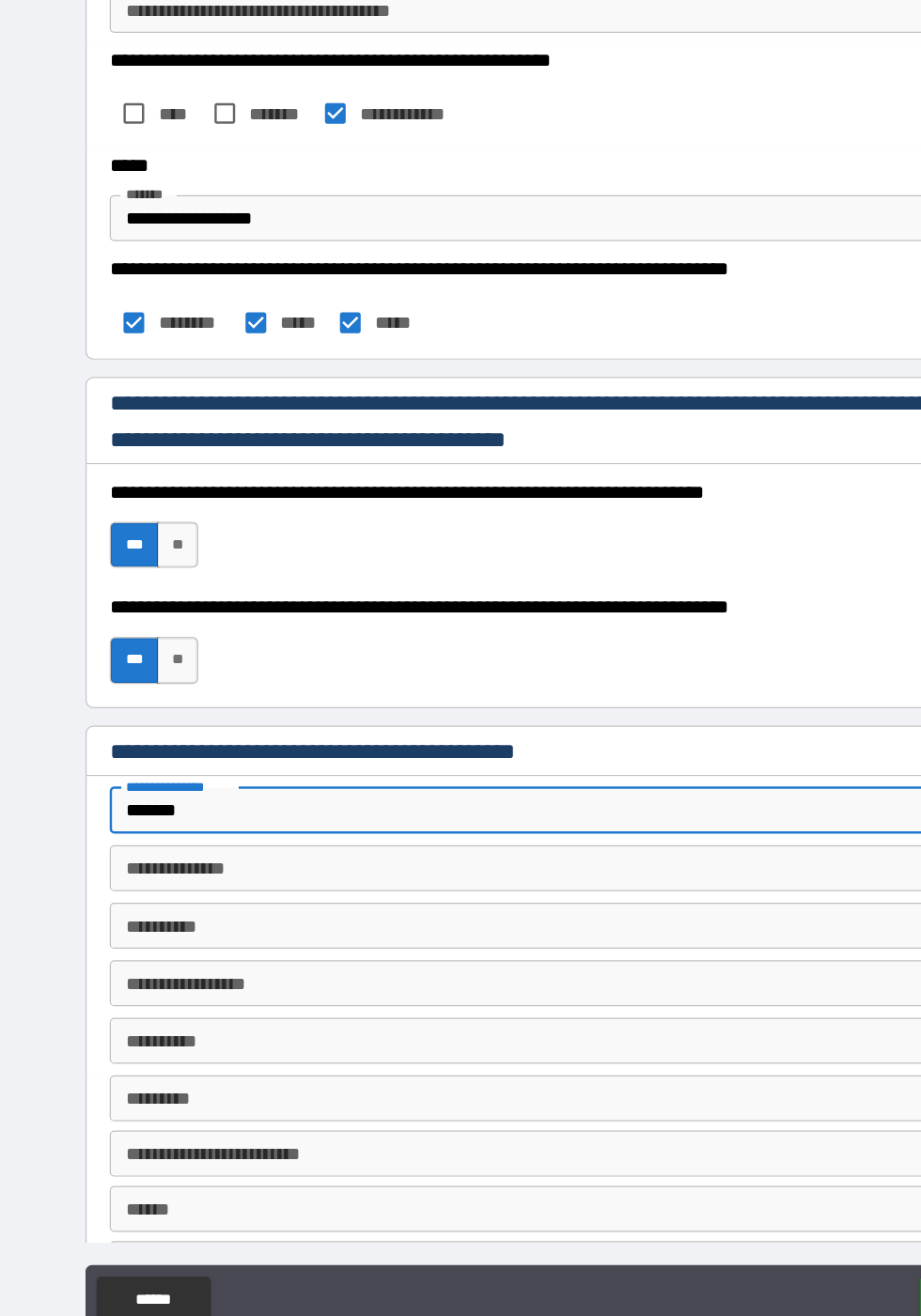 type on "******" 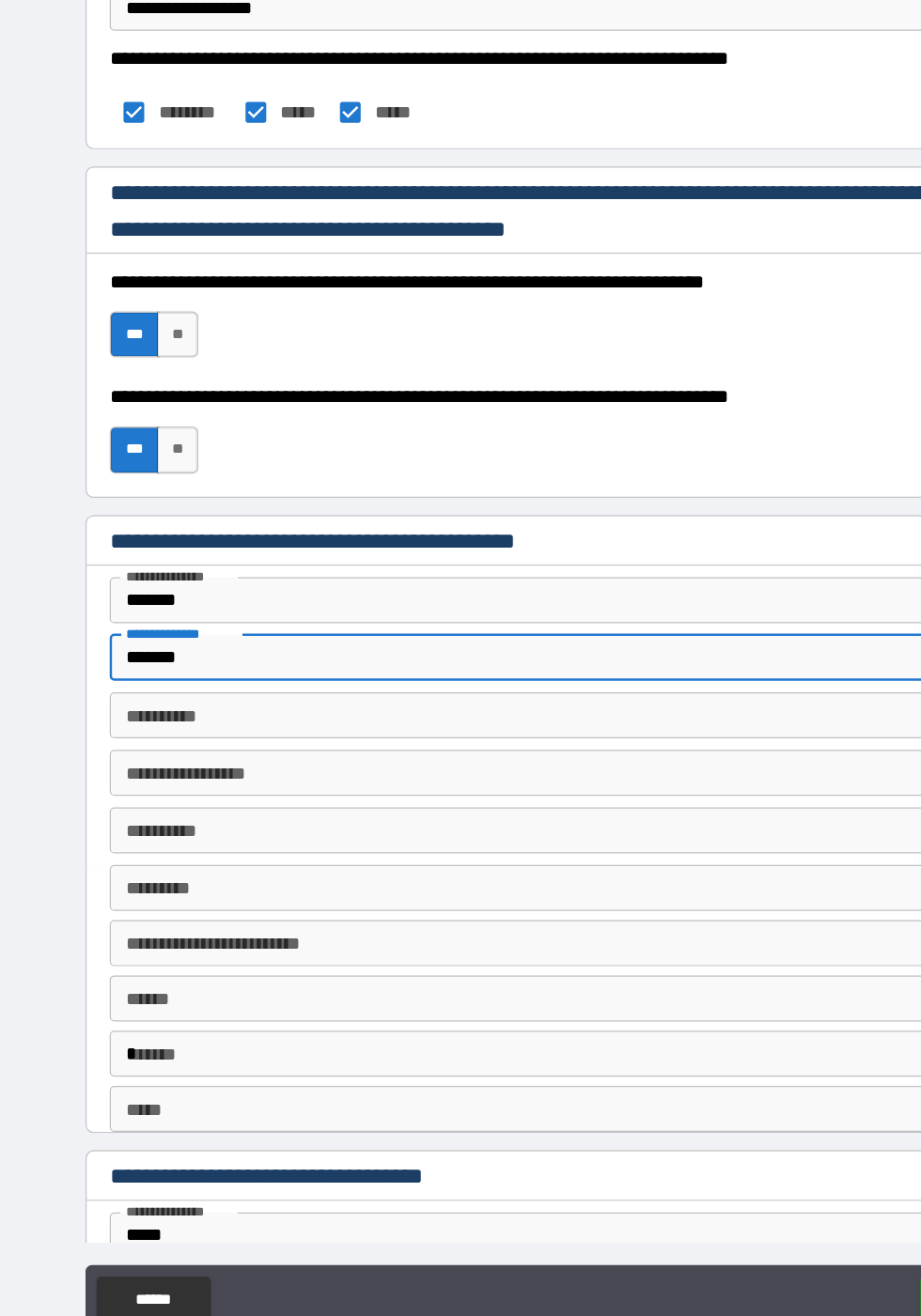 scroll, scrollTop: 1499, scrollLeft: 0, axis: vertical 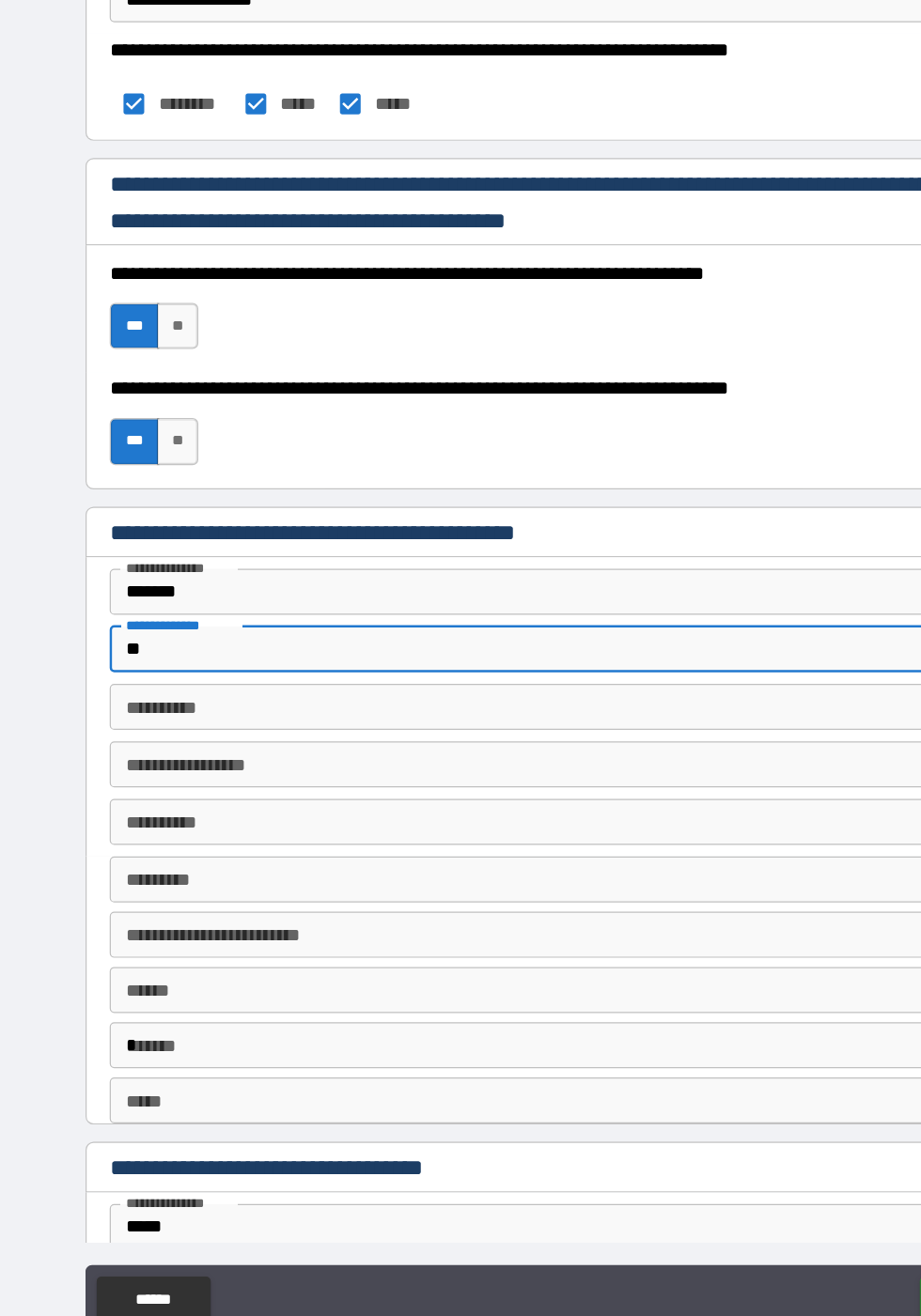 type on "*" 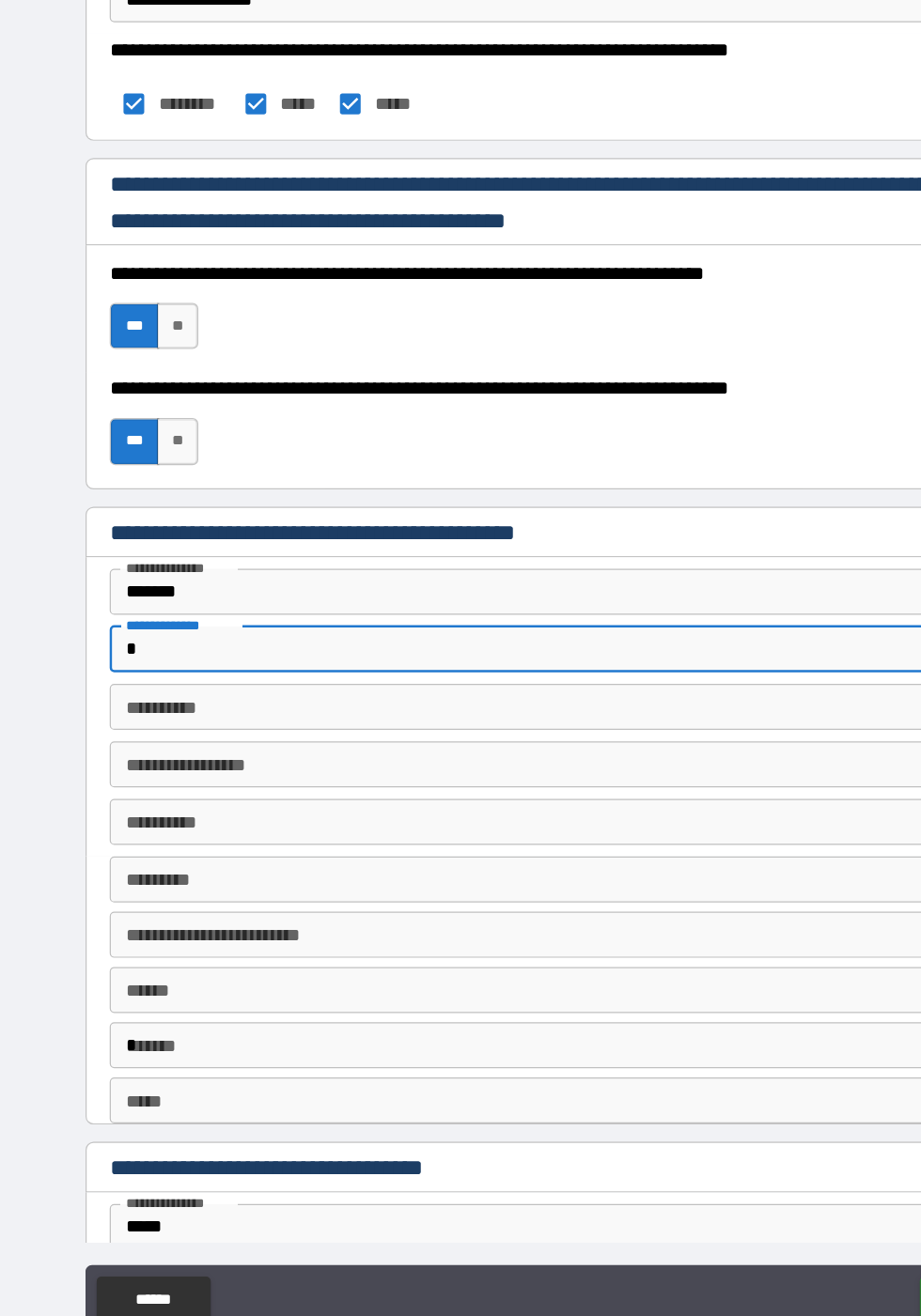 type 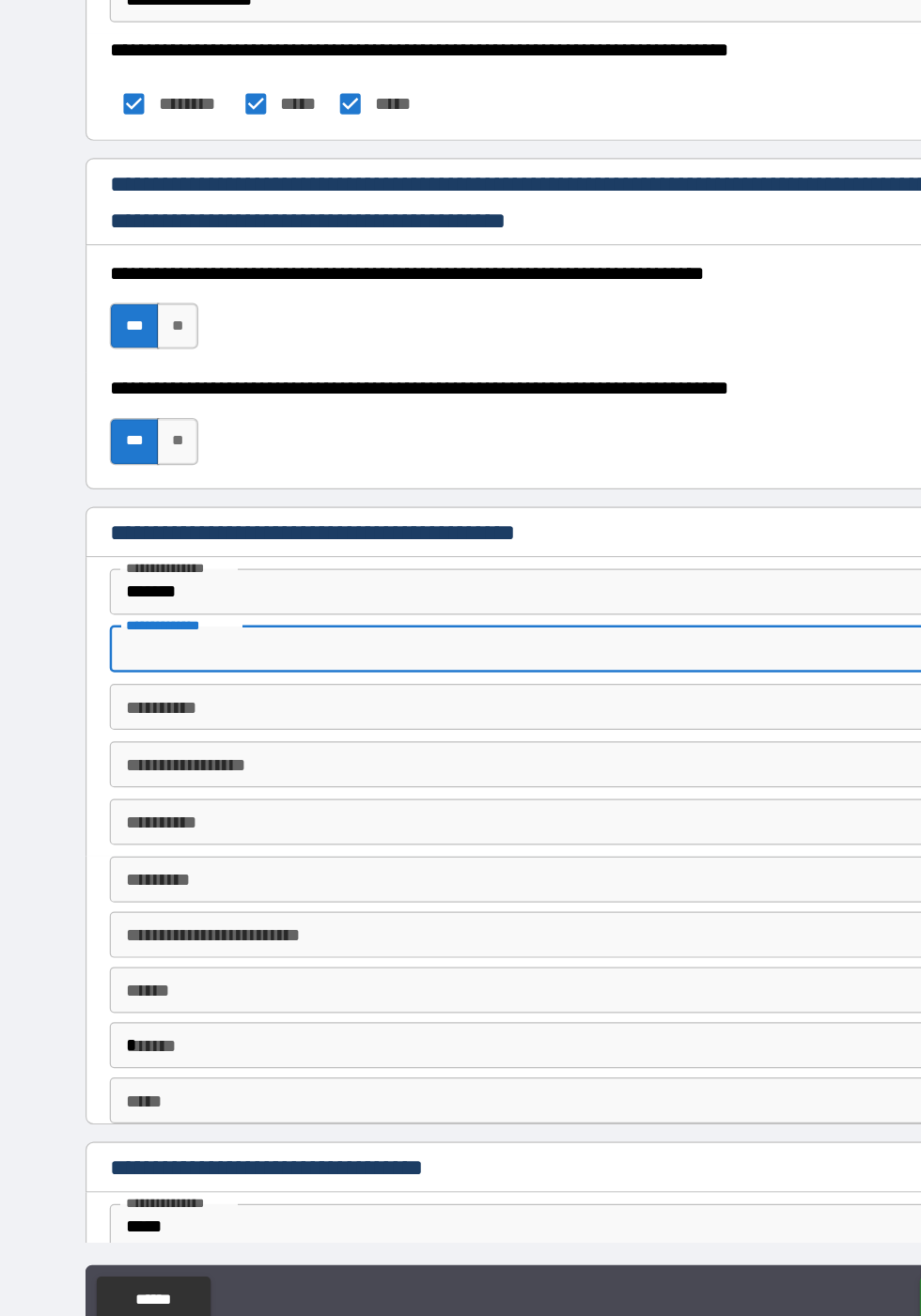 click on "********   *" at bounding box center [460, 752] 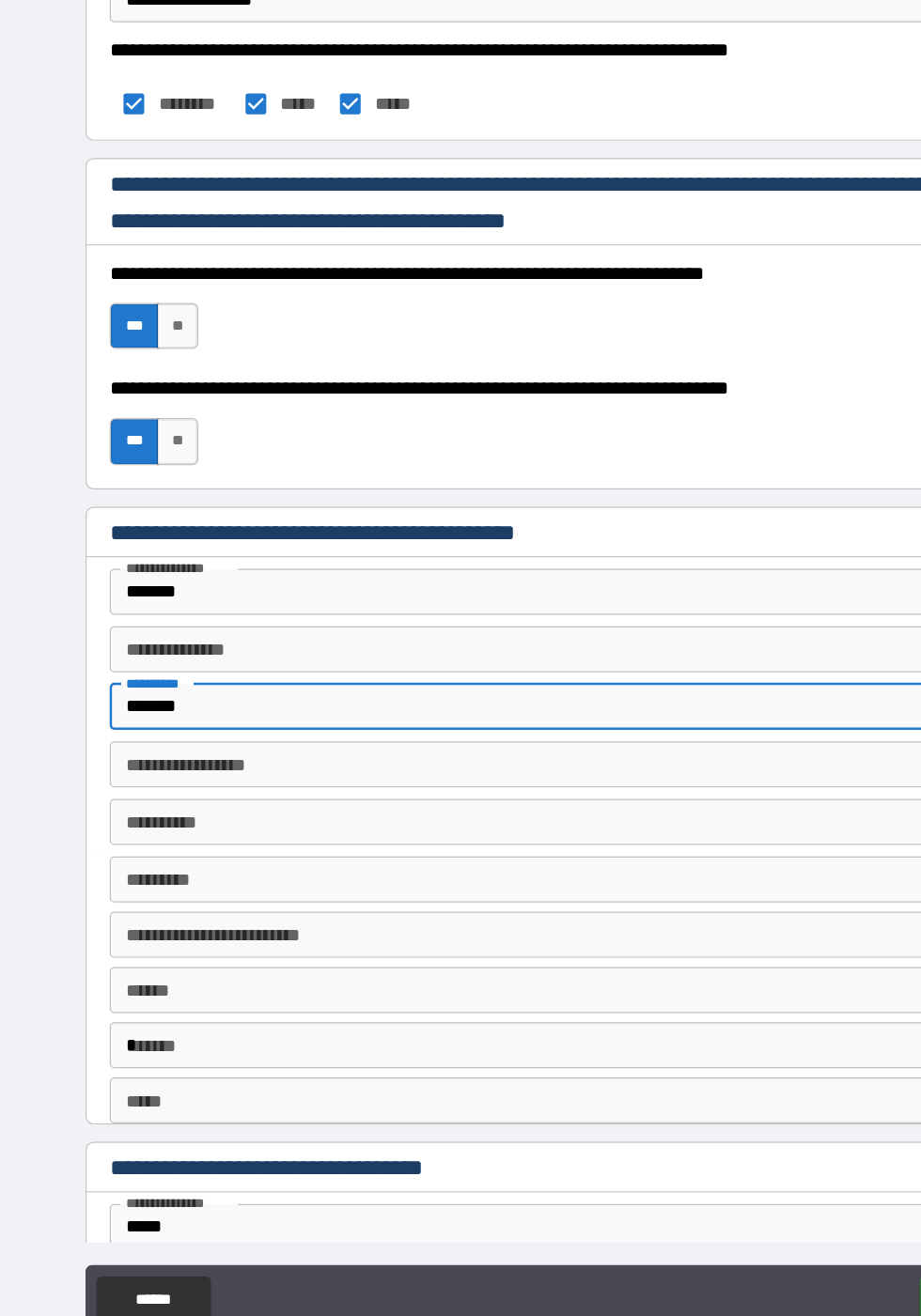 type on "******" 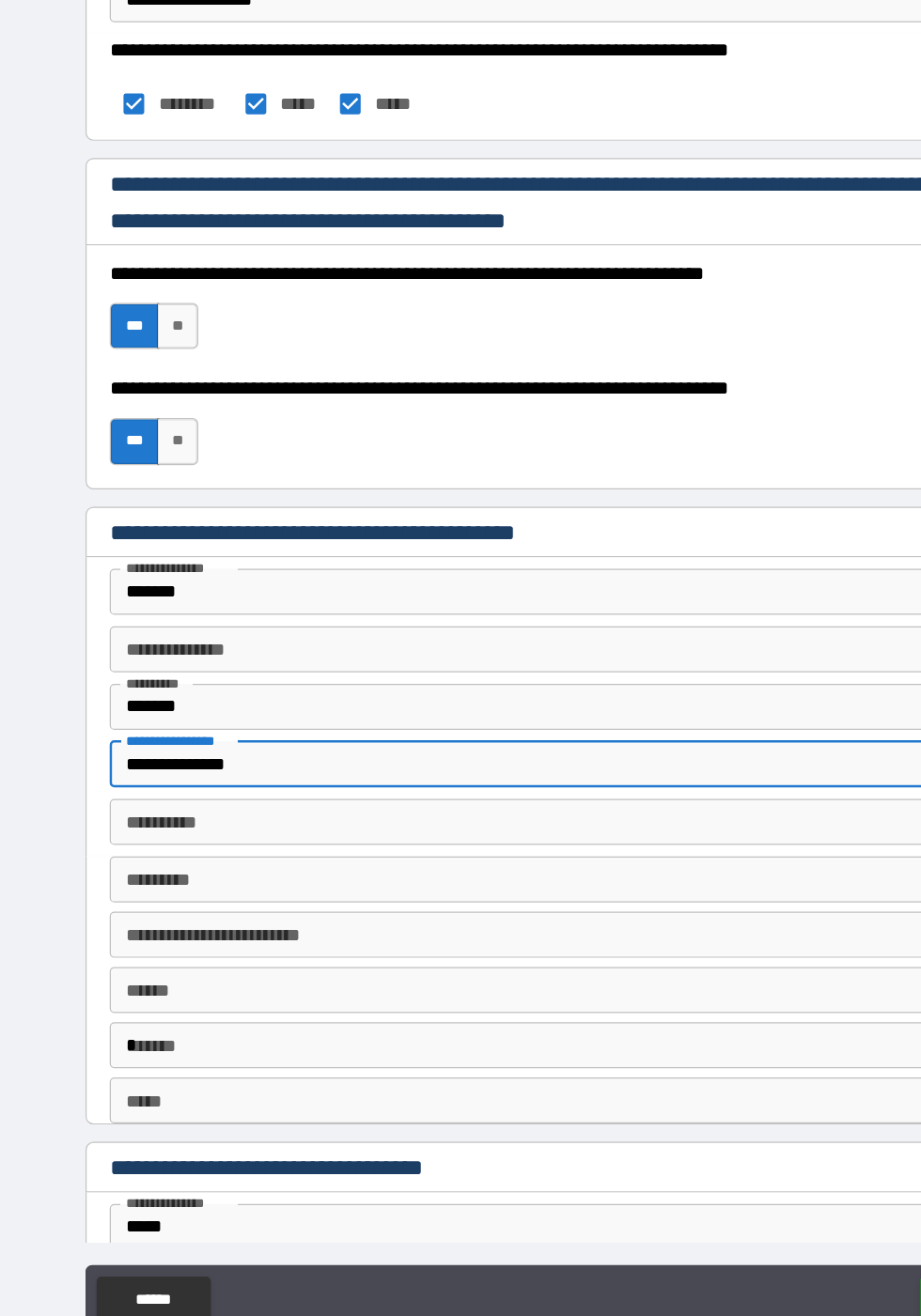 type on "**********" 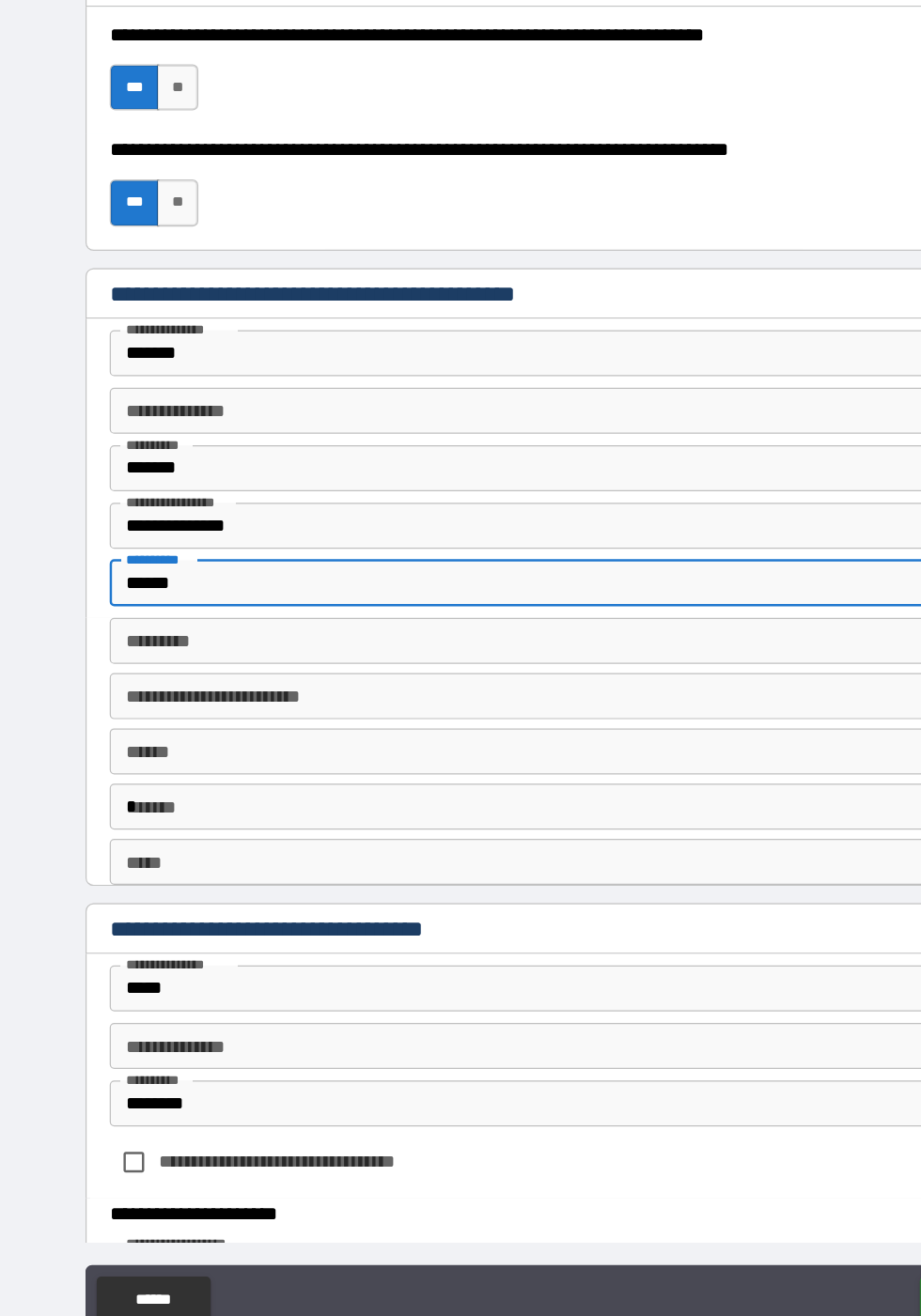 scroll, scrollTop: 1746, scrollLeft: 0, axis: vertical 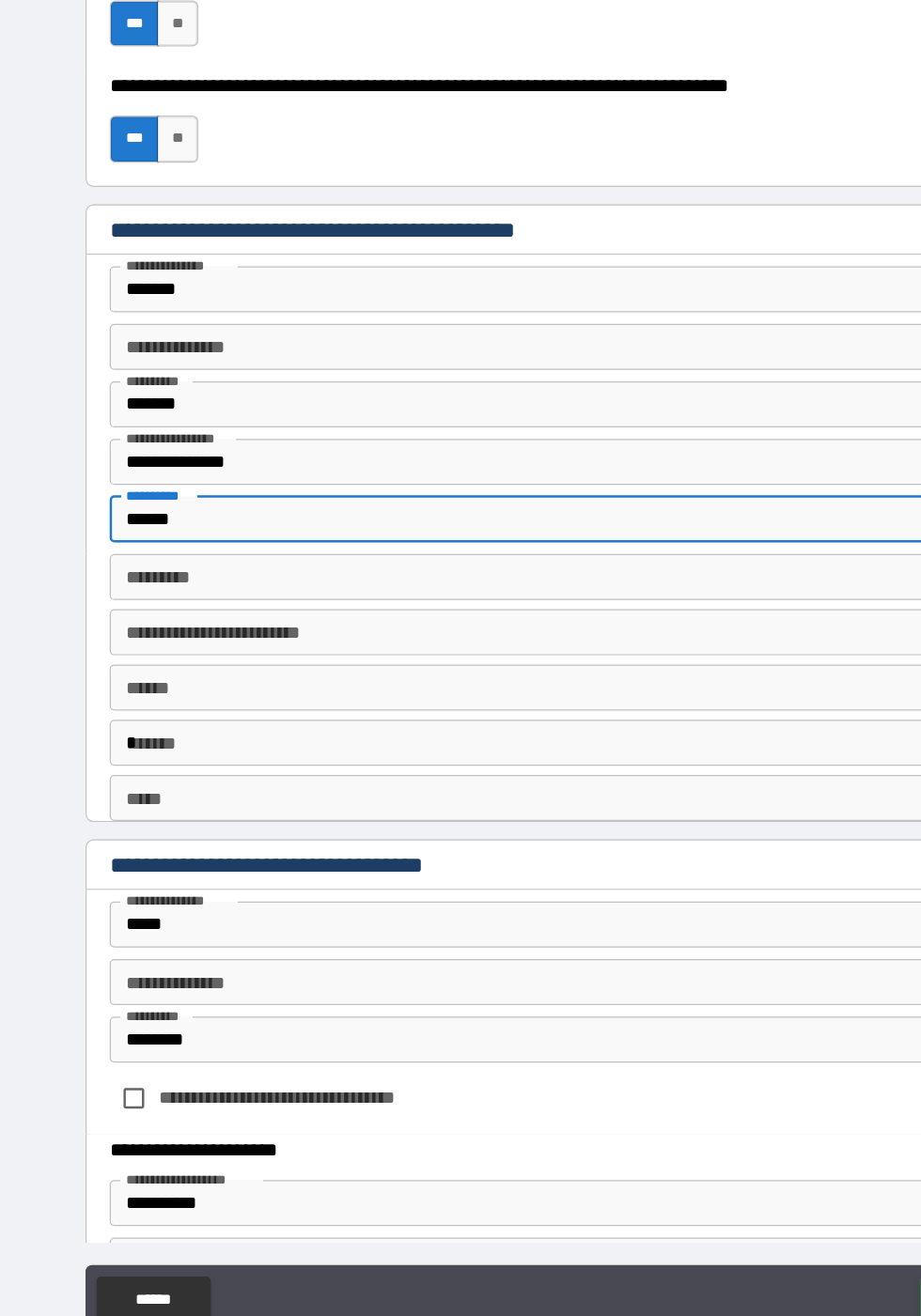 type on "******" 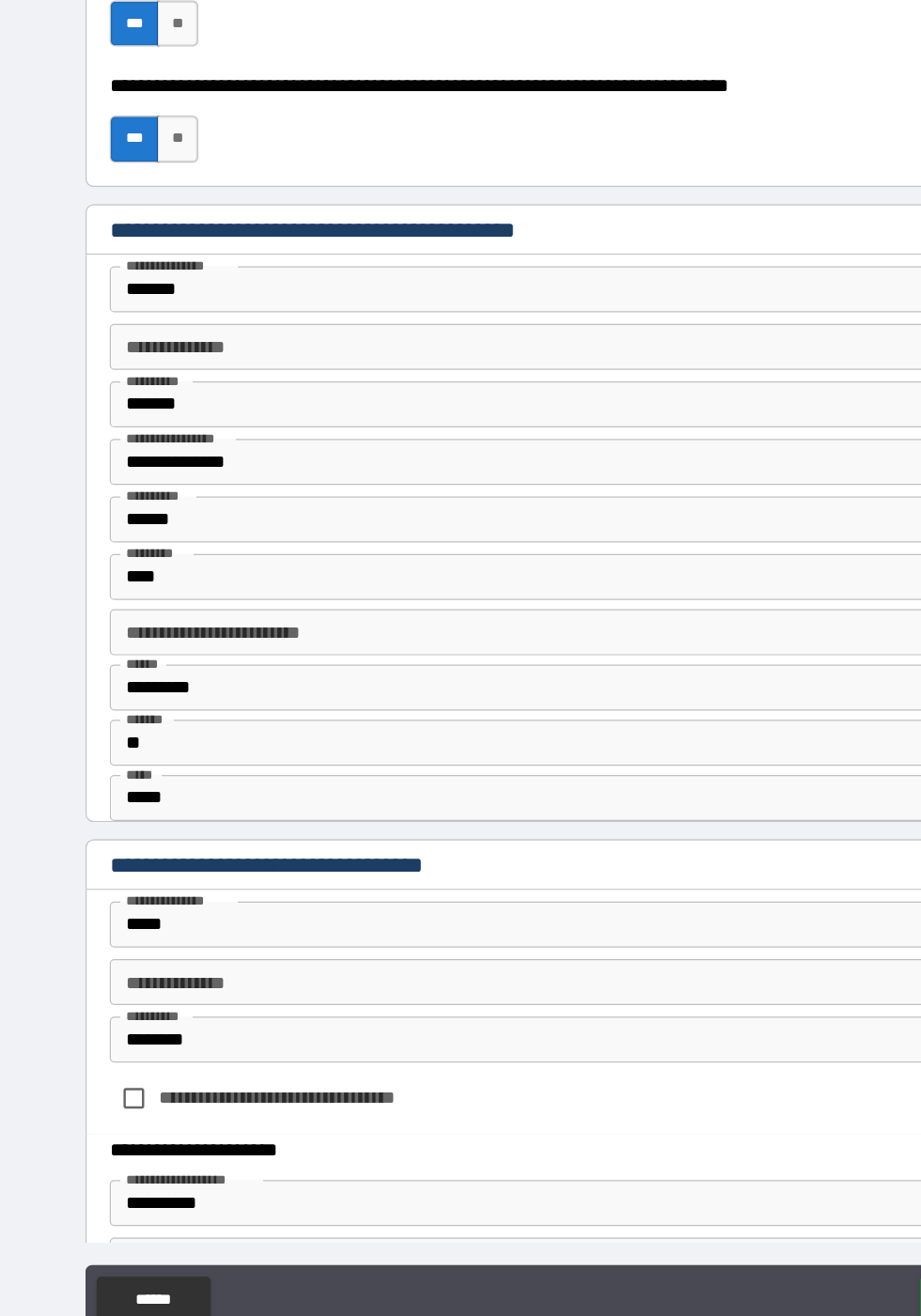 type on "**********" 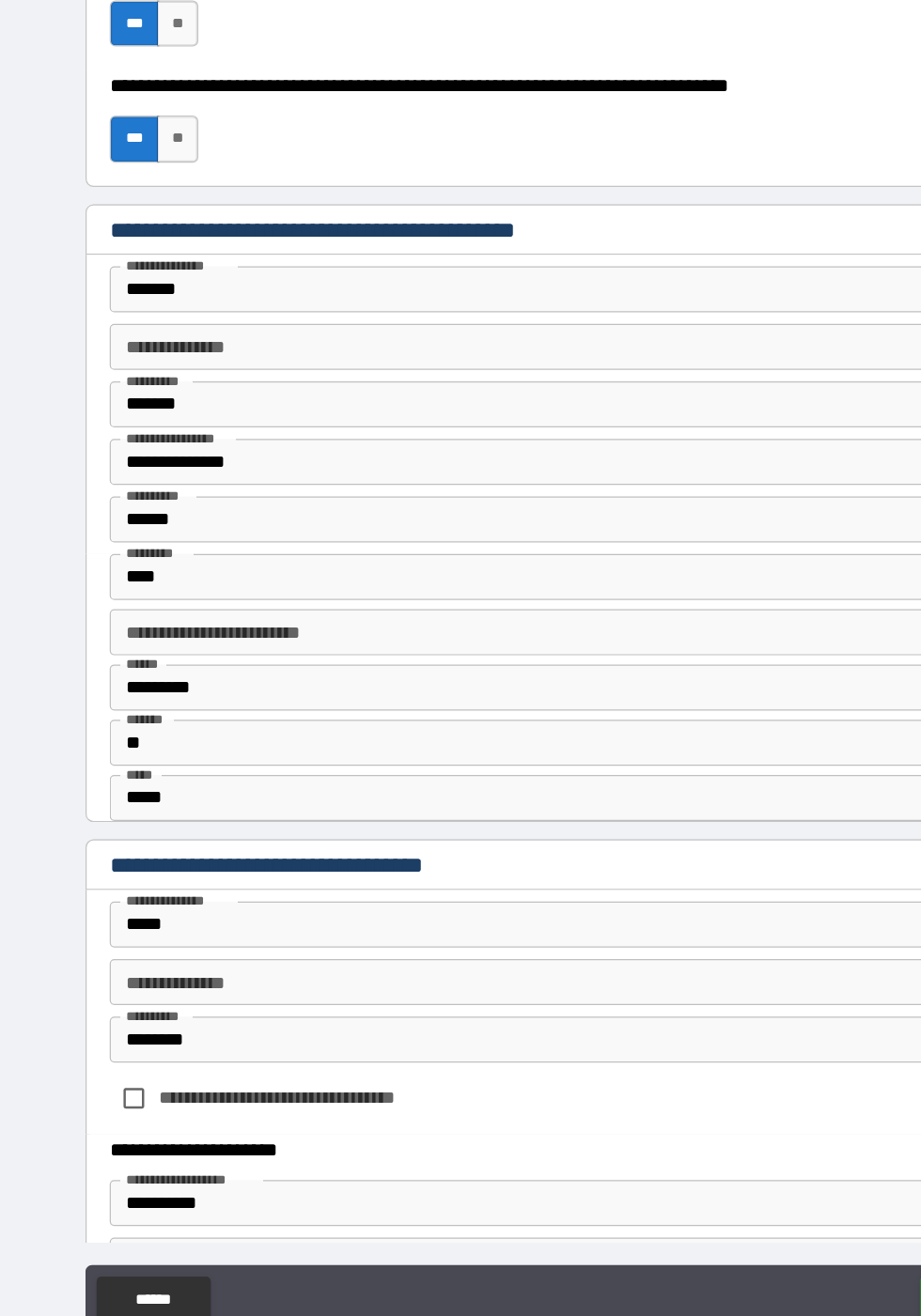 type on "*********" 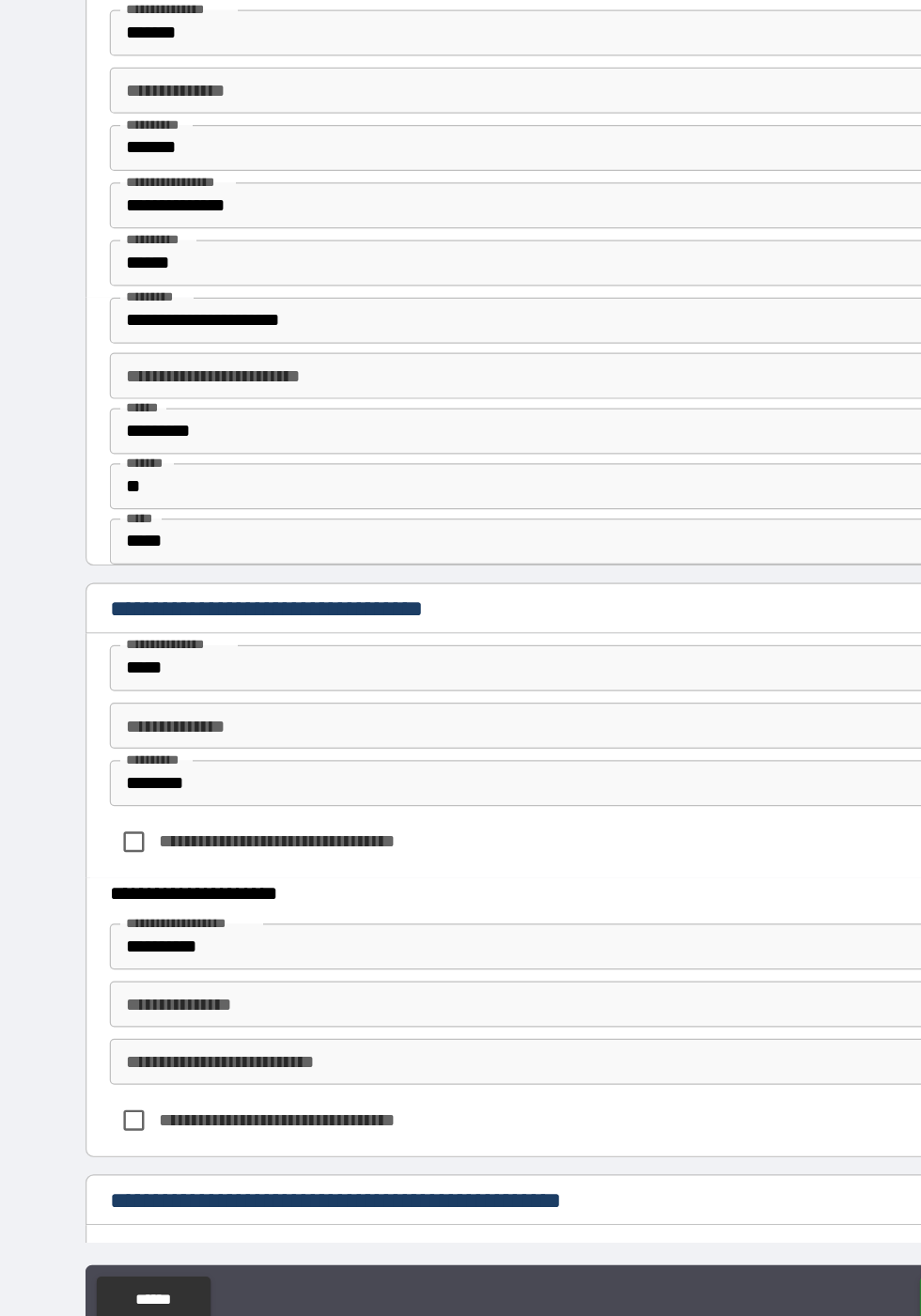 scroll, scrollTop: 1960, scrollLeft: 0, axis: vertical 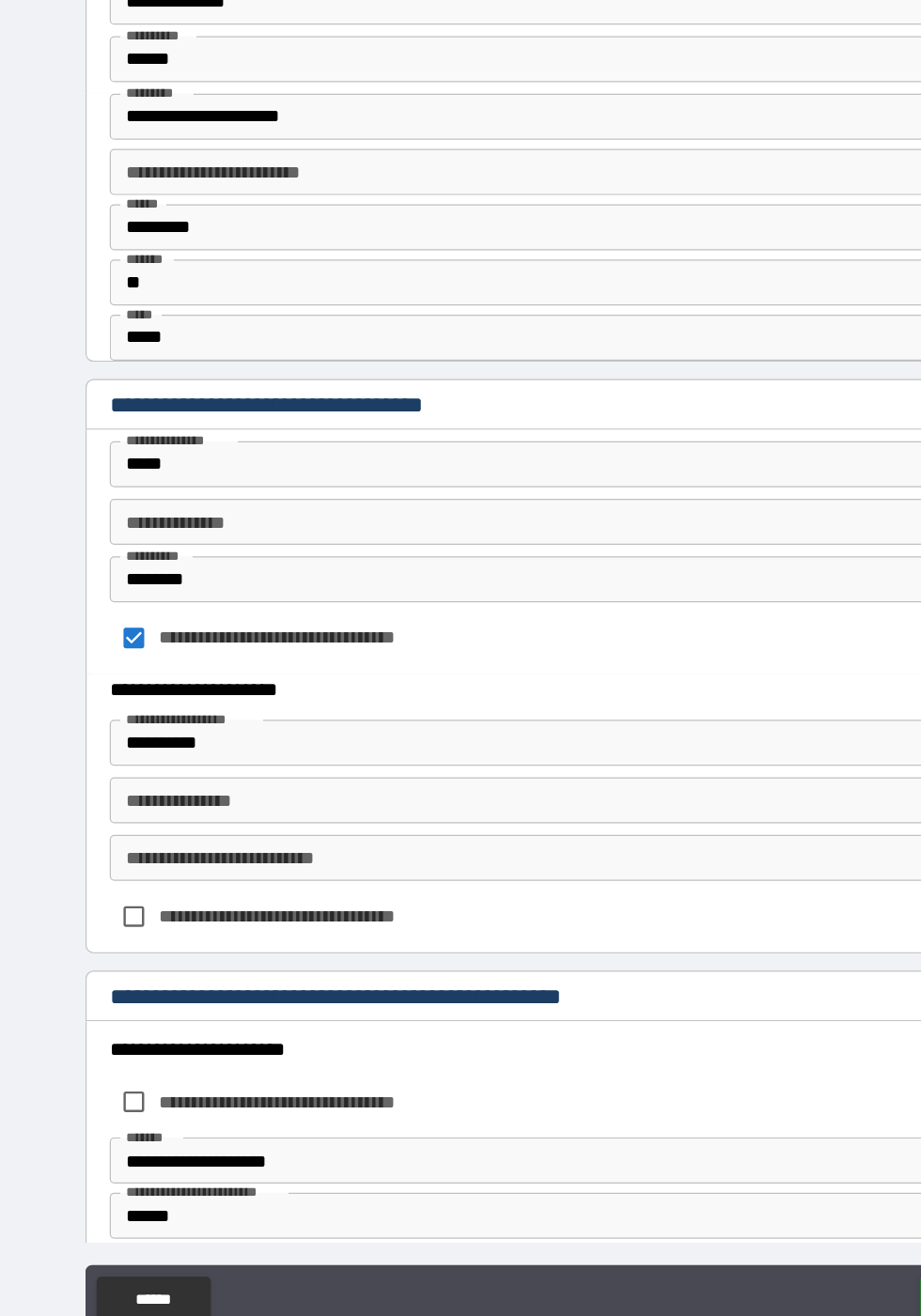 click on "**********" at bounding box center [460, 828] 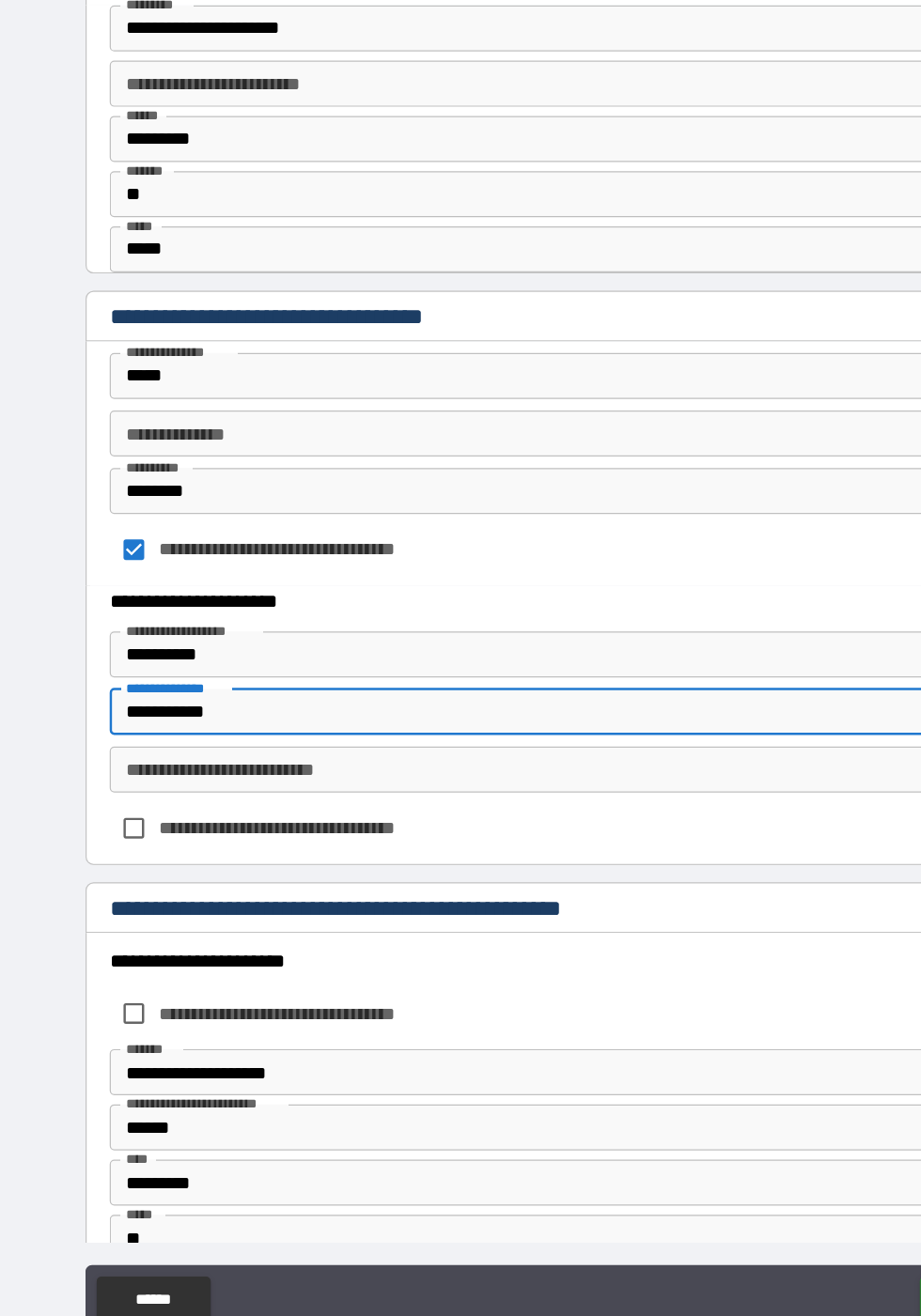 scroll, scrollTop: 2209, scrollLeft: 0, axis: vertical 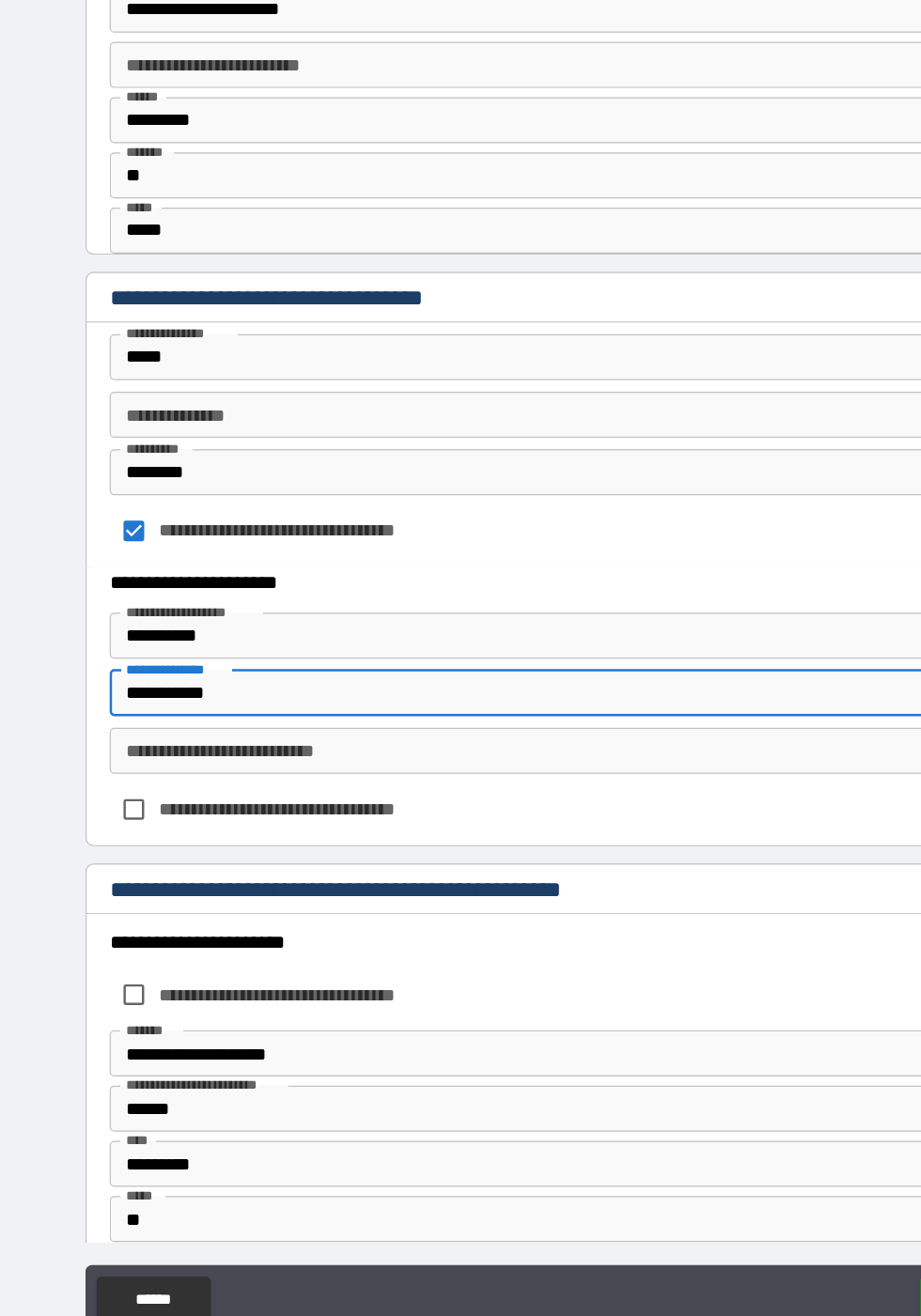 type on "**********" 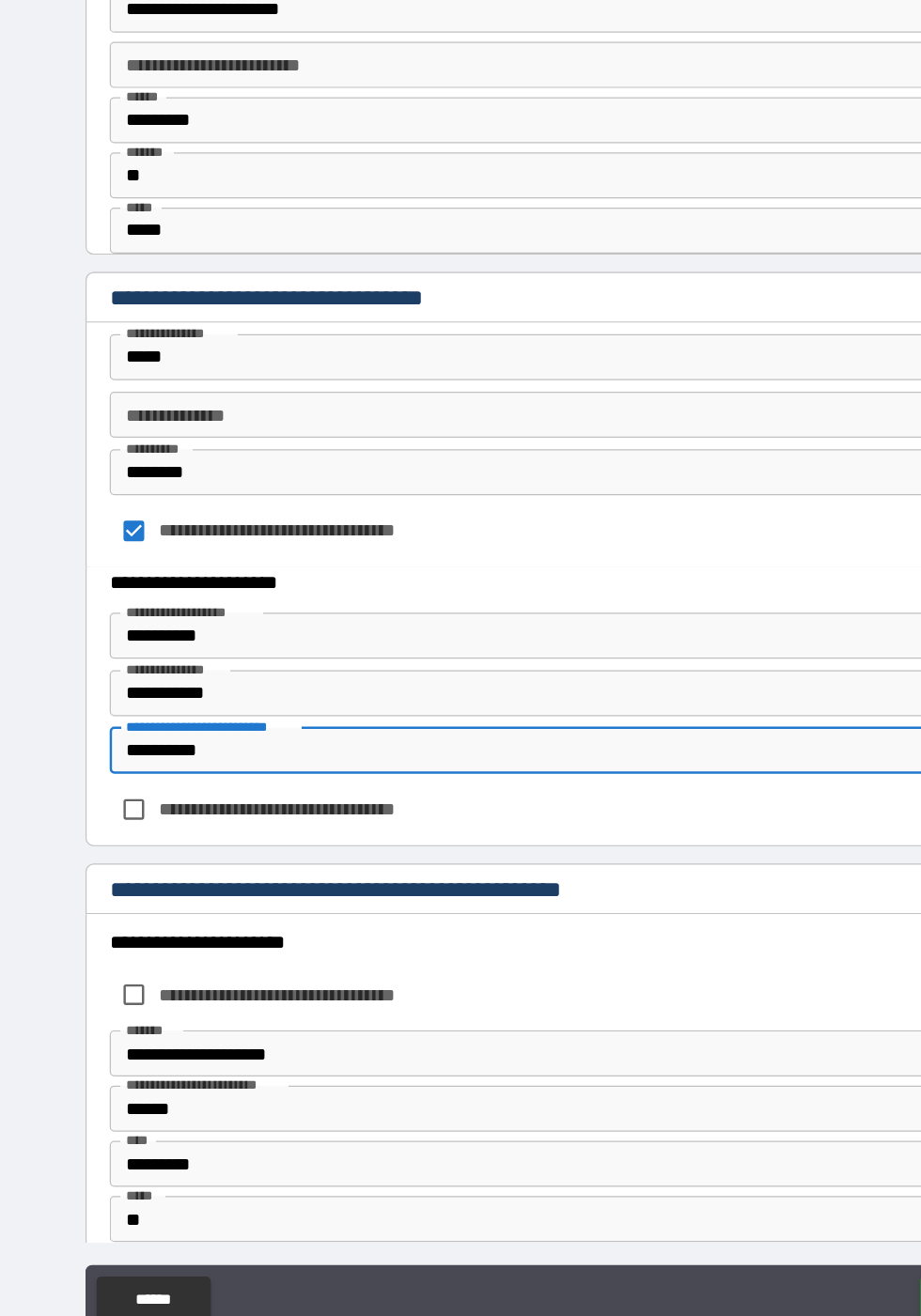 type on "**********" 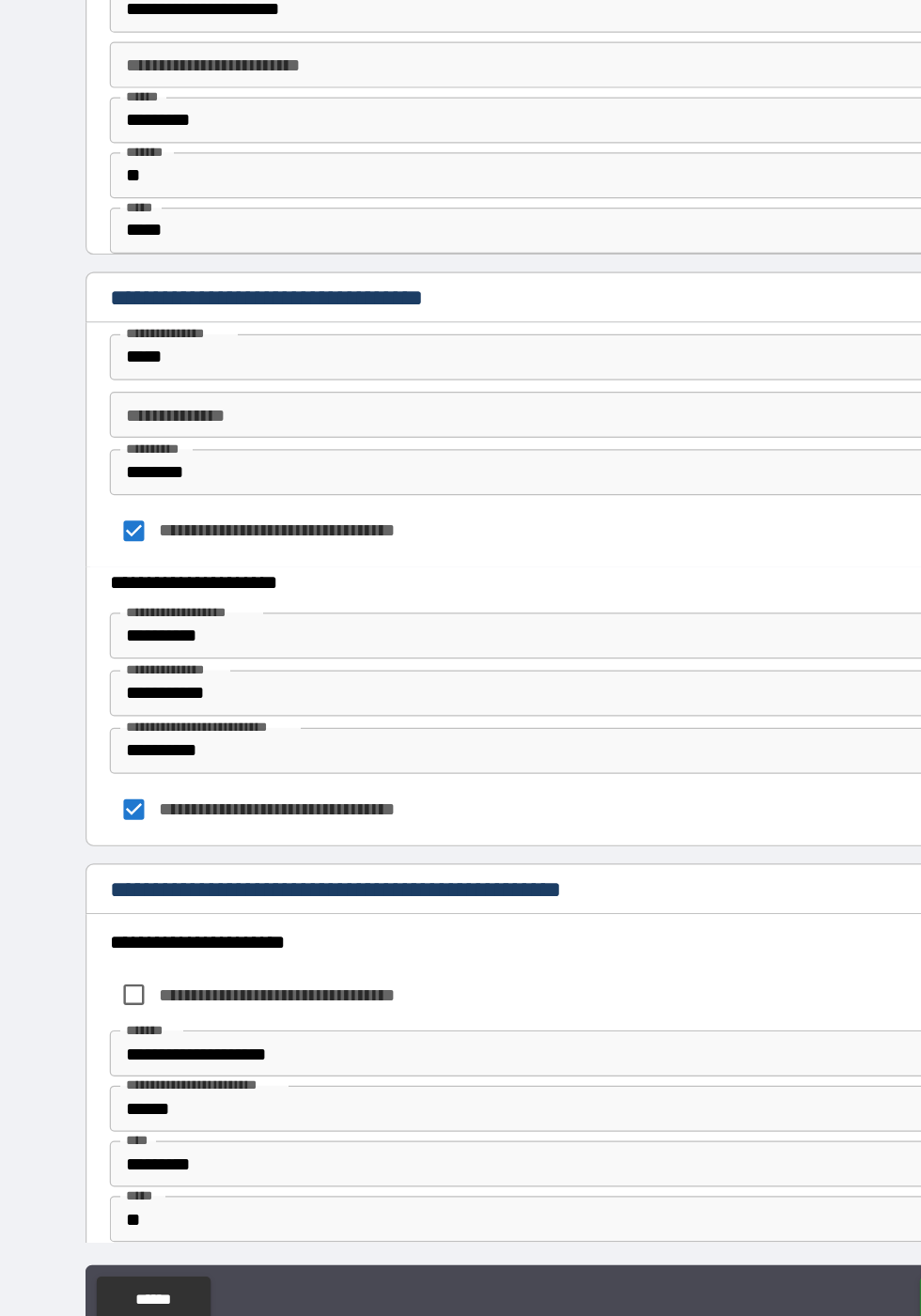 scroll, scrollTop: 2556, scrollLeft: 0, axis: vertical 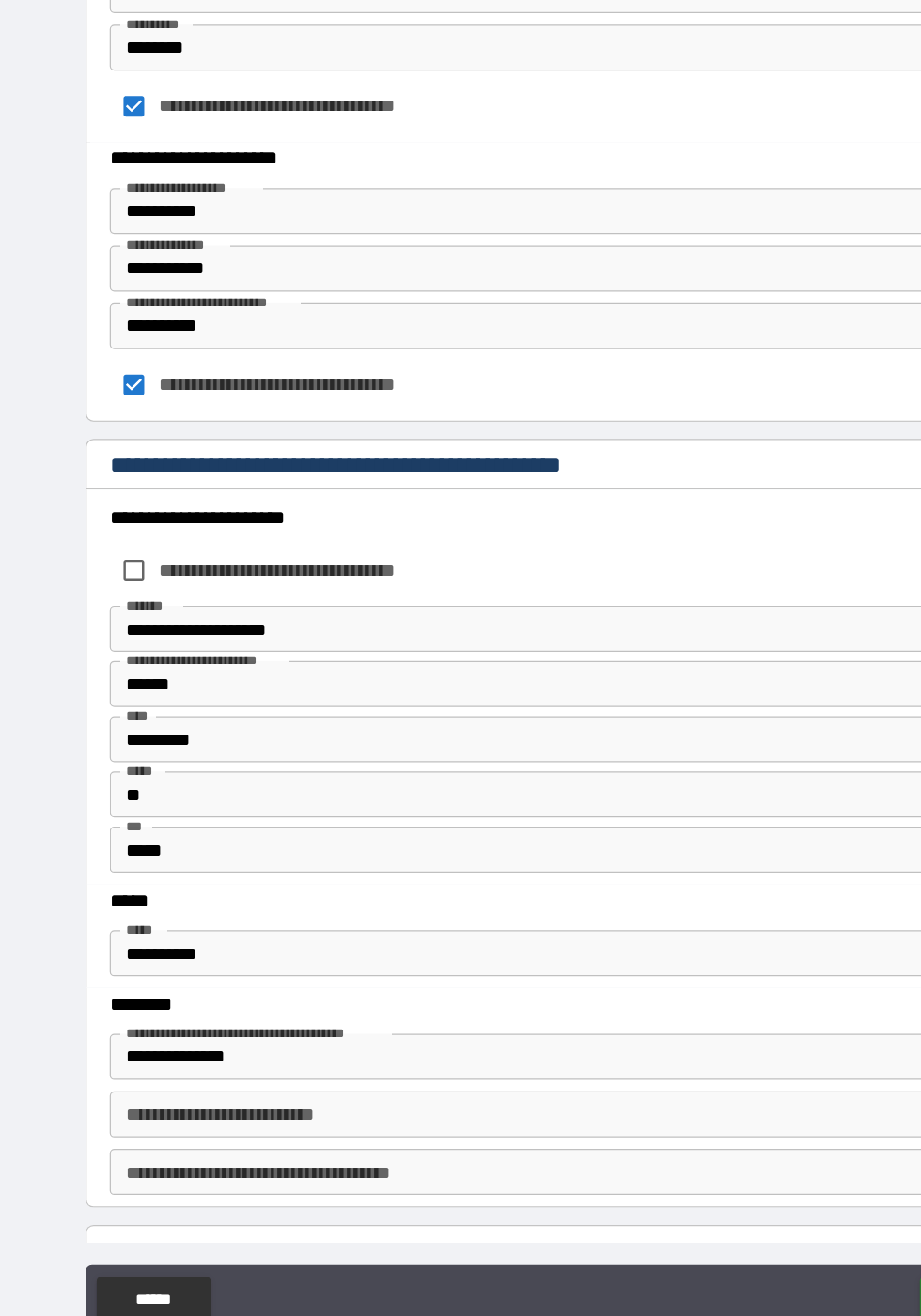 click on "**********" at bounding box center [460, 953] 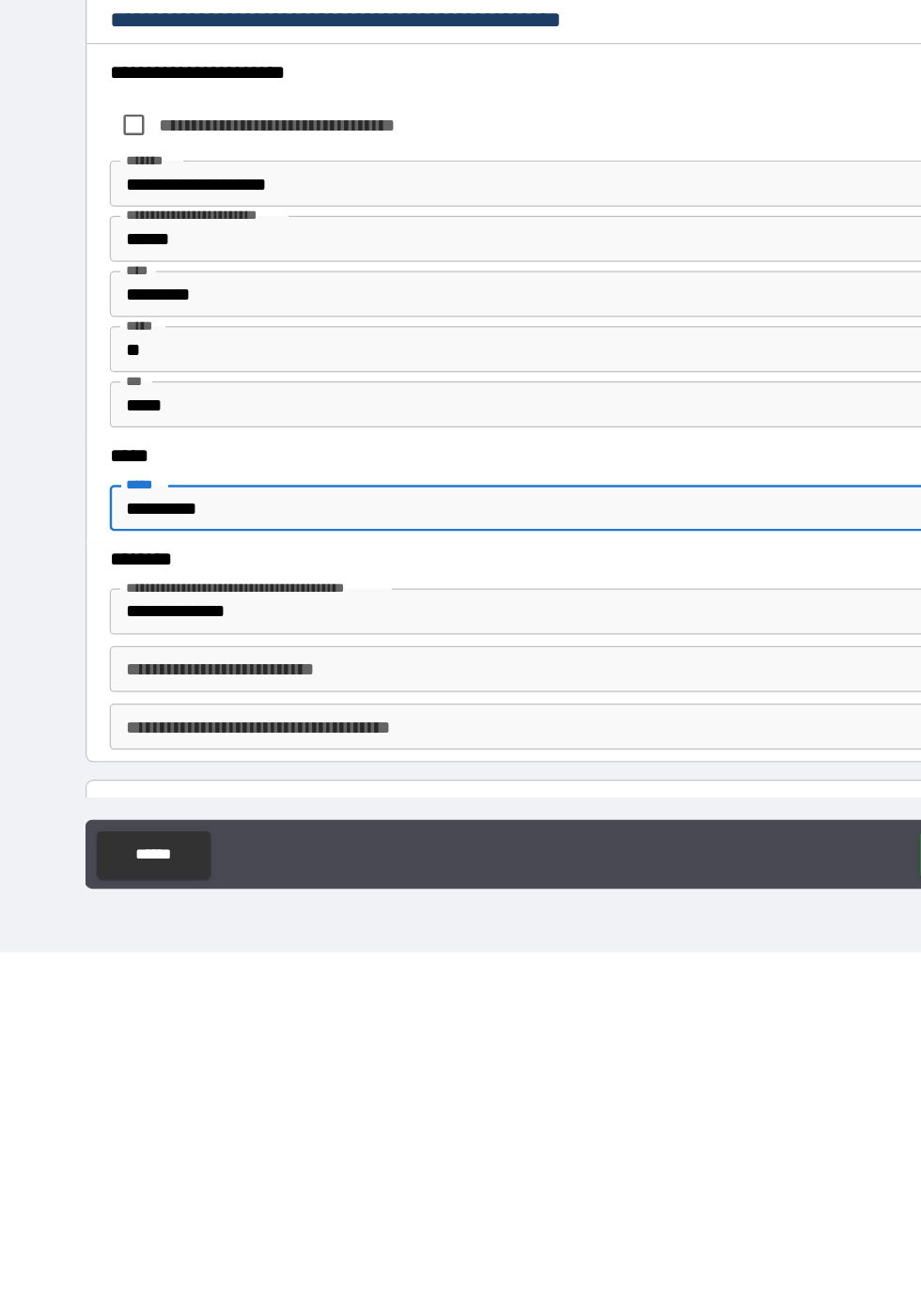 click on "**********" at bounding box center [460, 953] 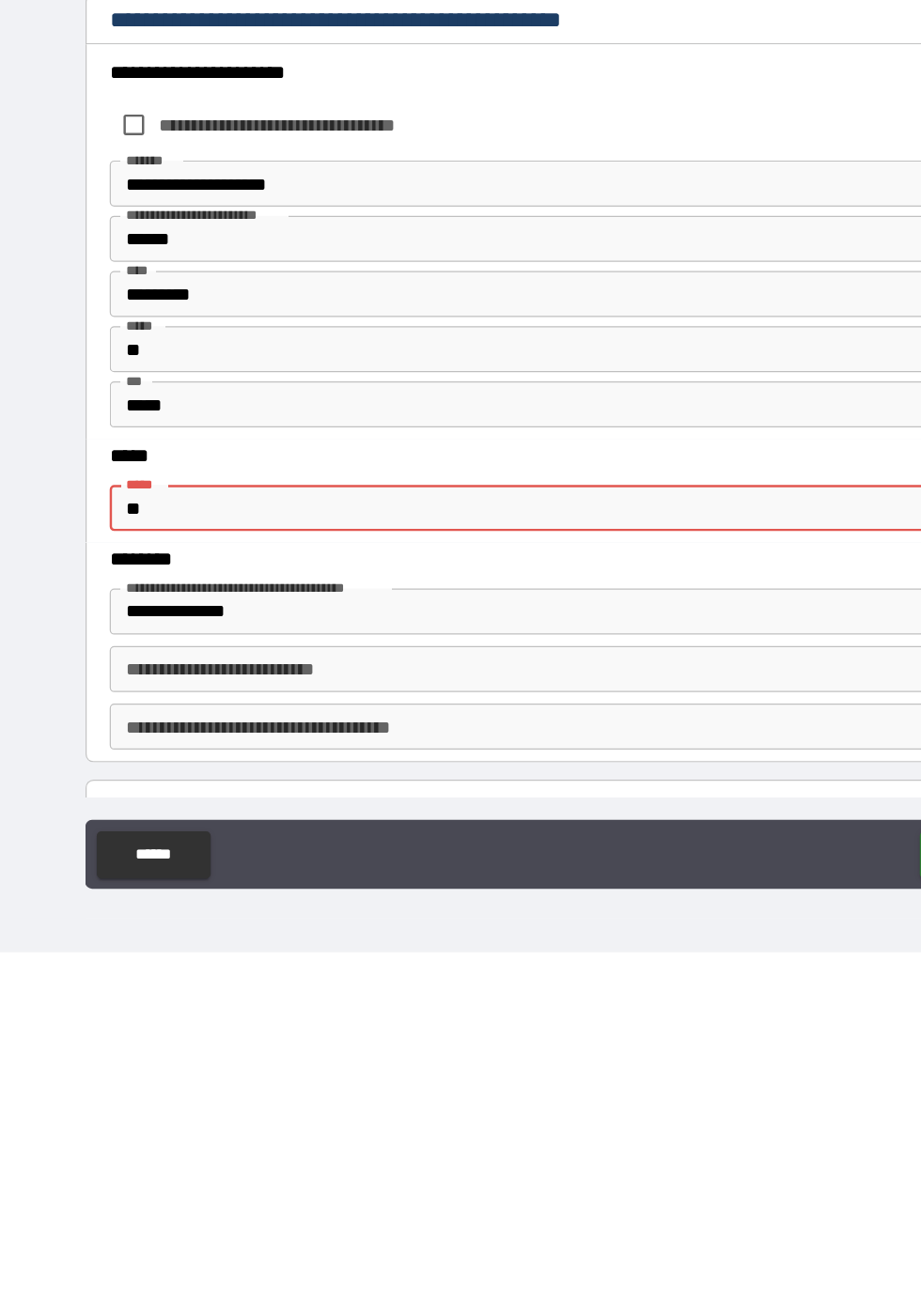type on "*" 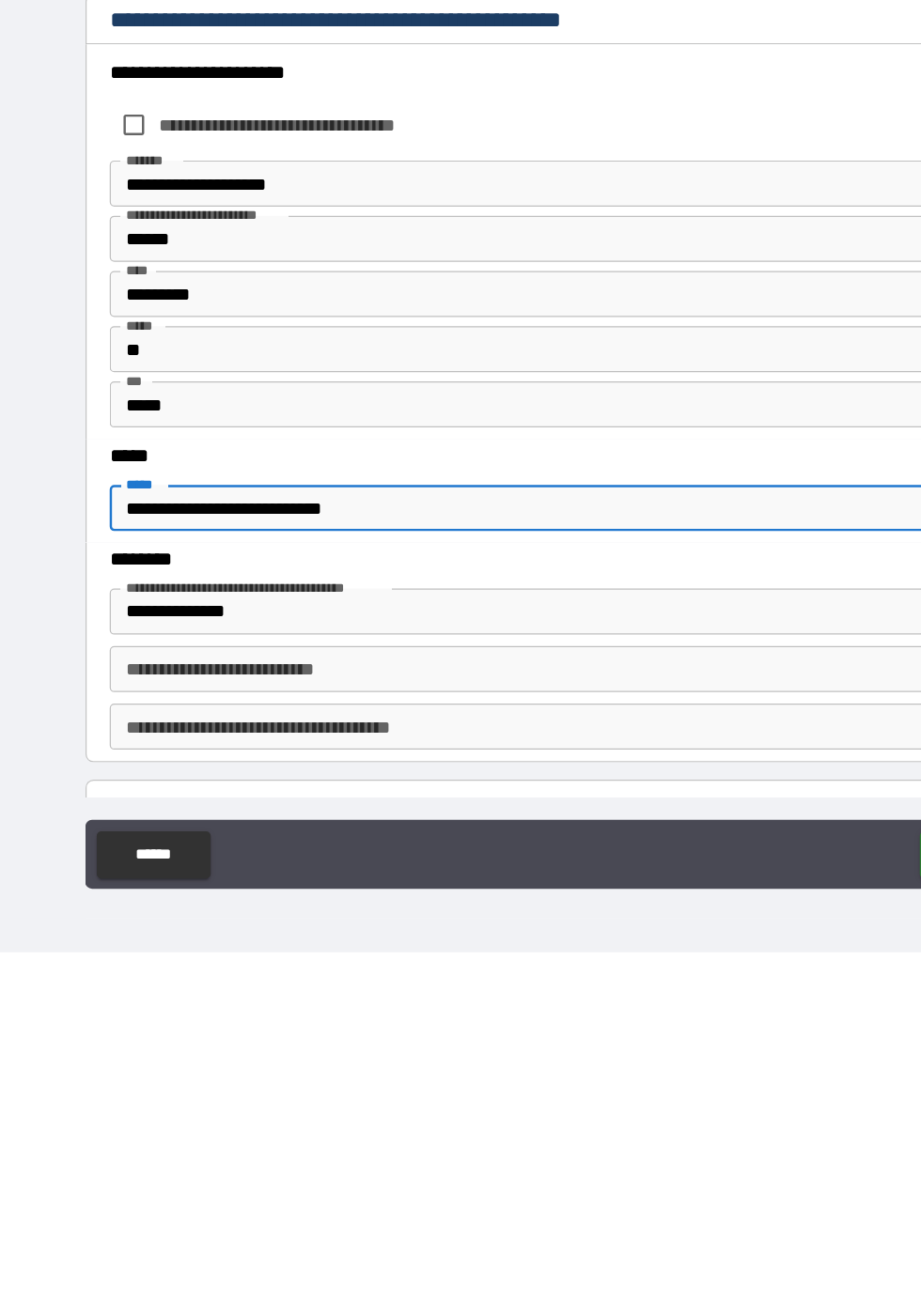 type on "**********" 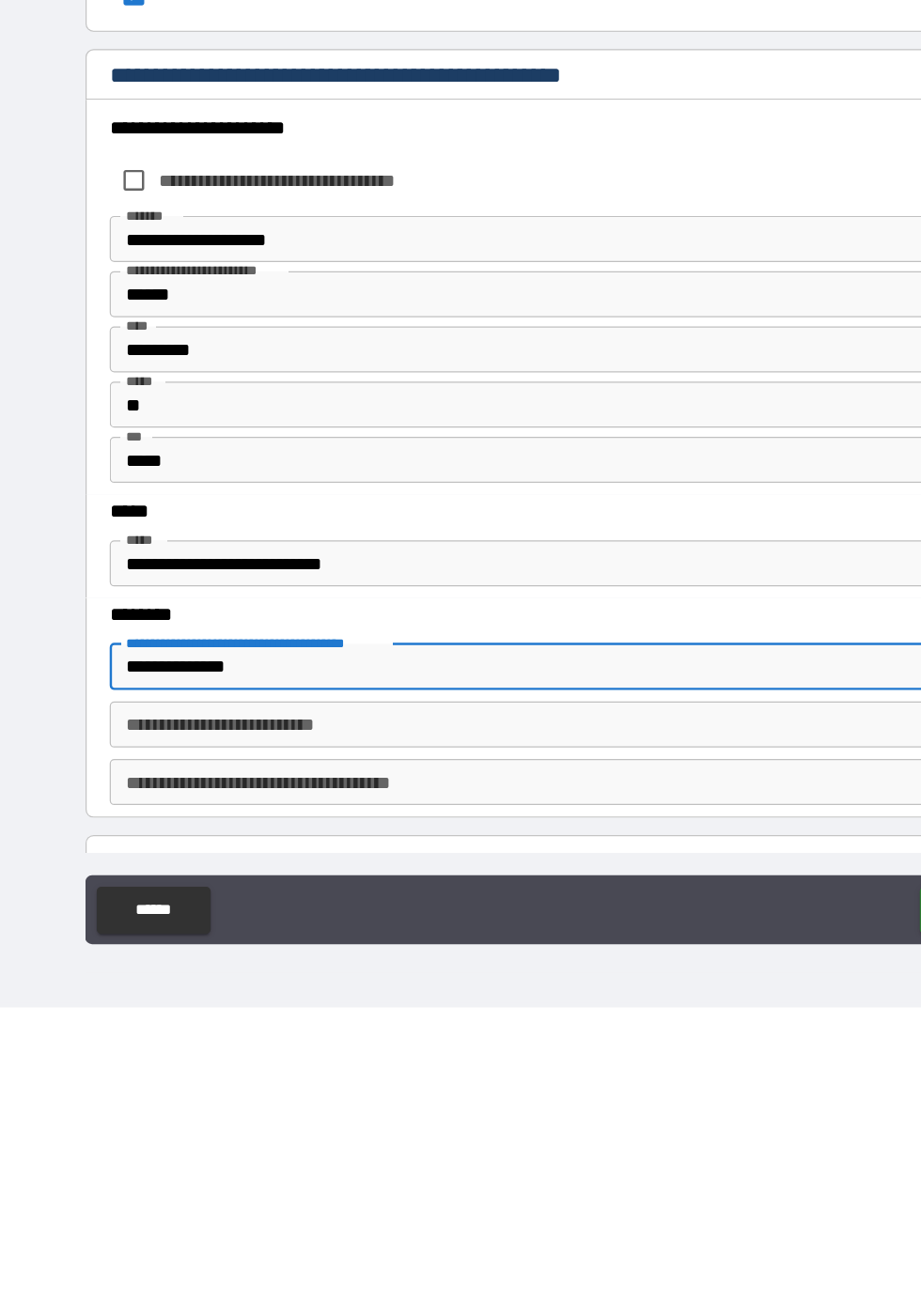 type on "**********" 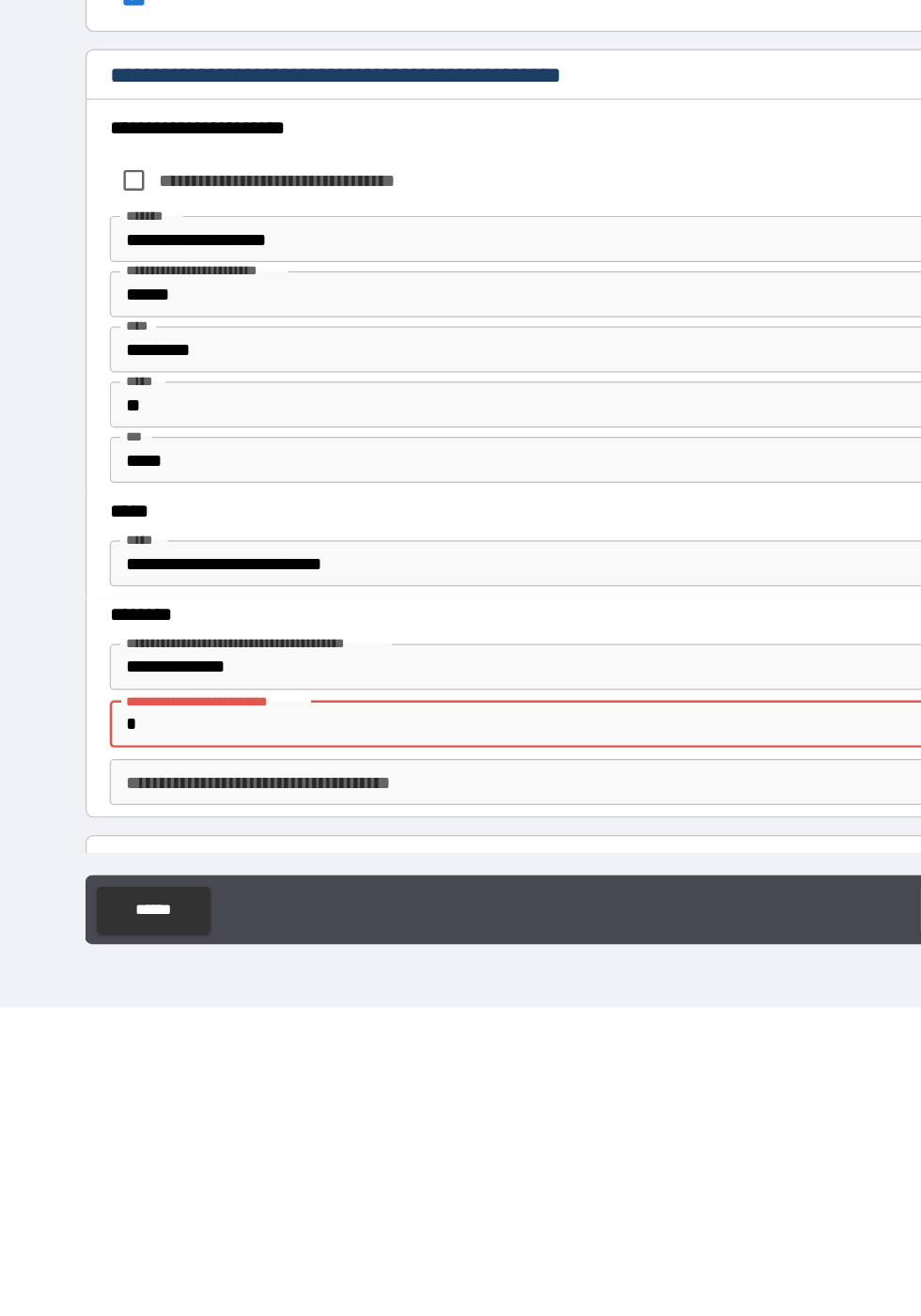 type on "*" 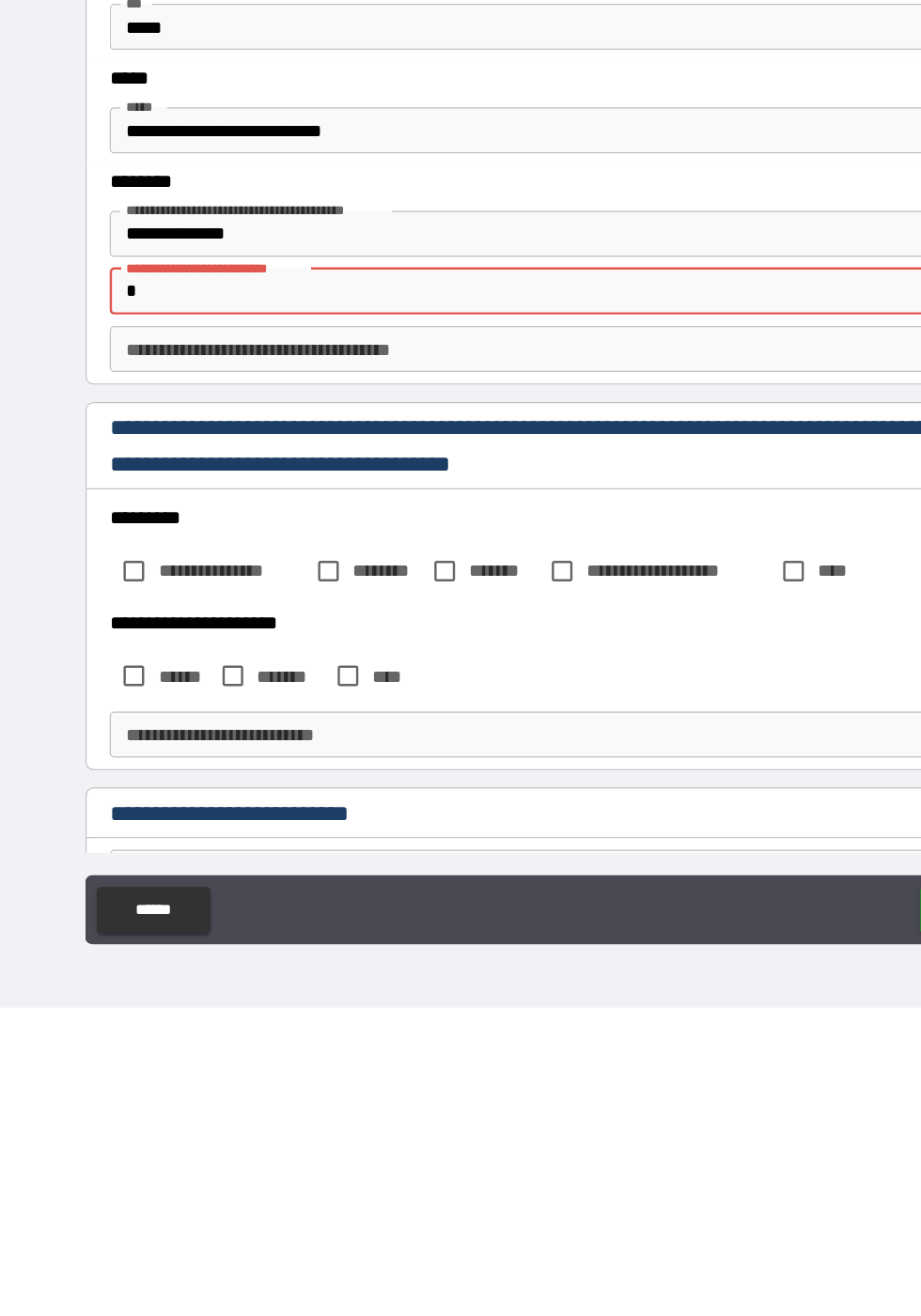 scroll, scrollTop: 2916, scrollLeft: 0, axis: vertical 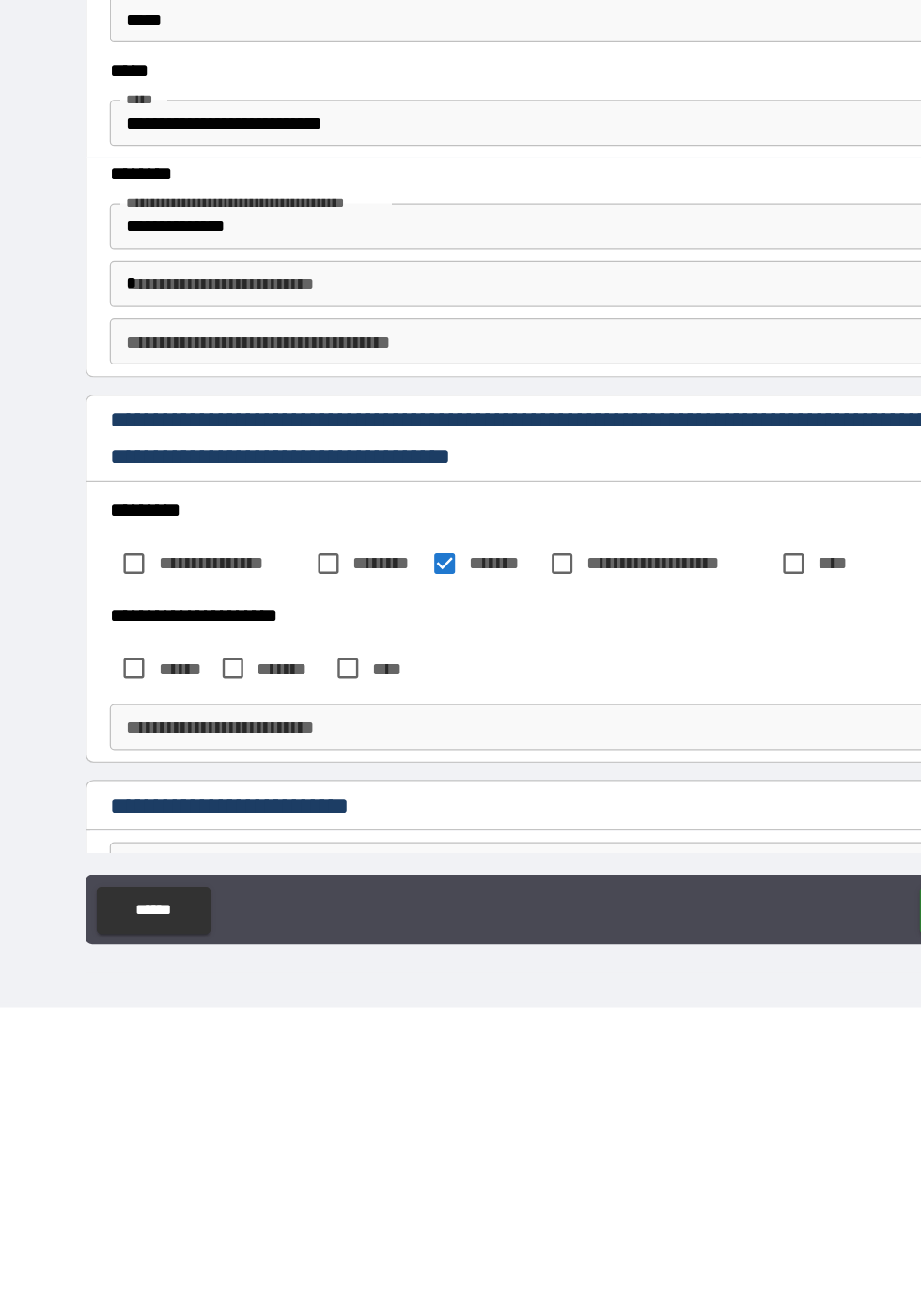 type 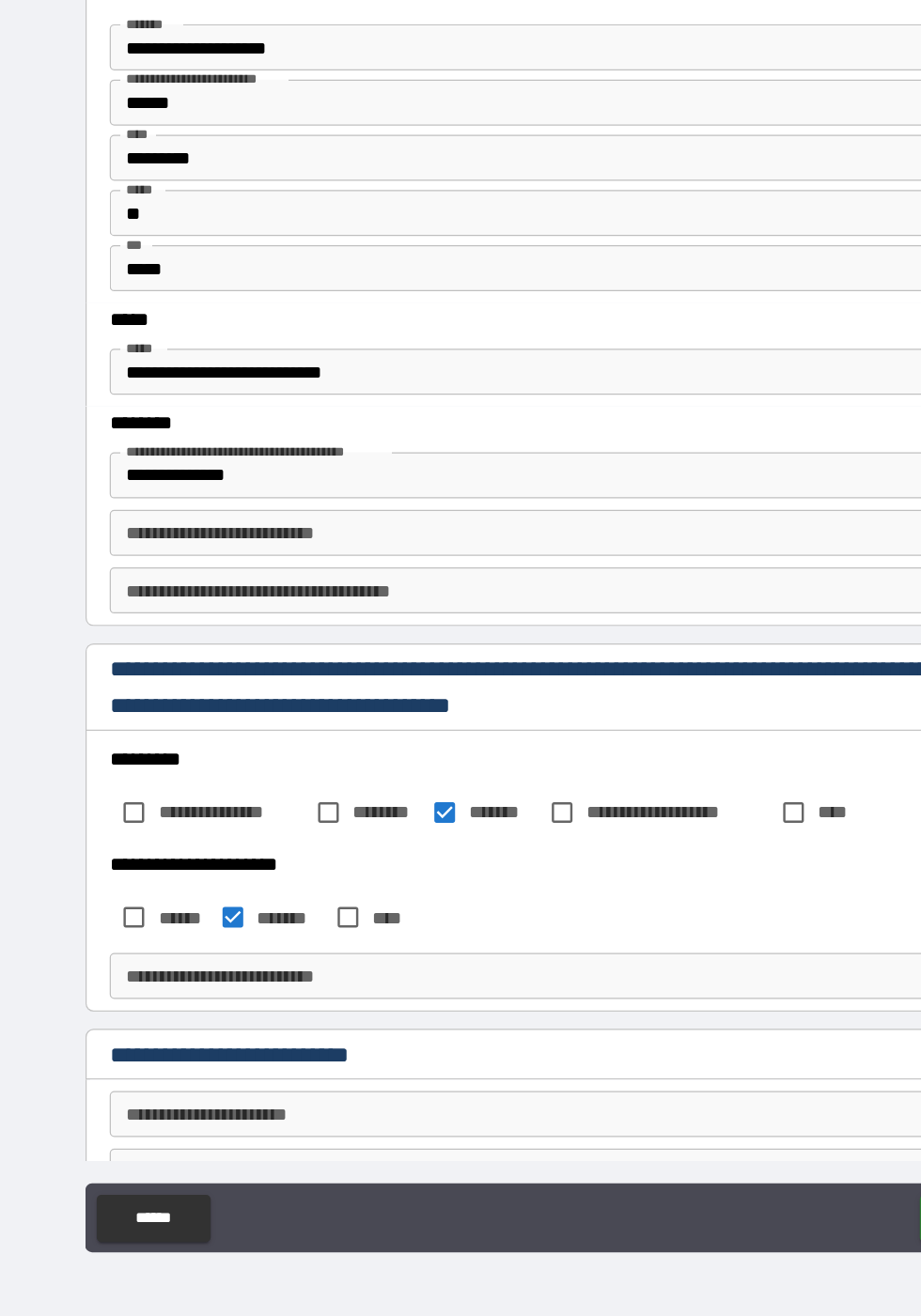 scroll, scrollTop: 3324, scrollLeft: 0, axis: vertical 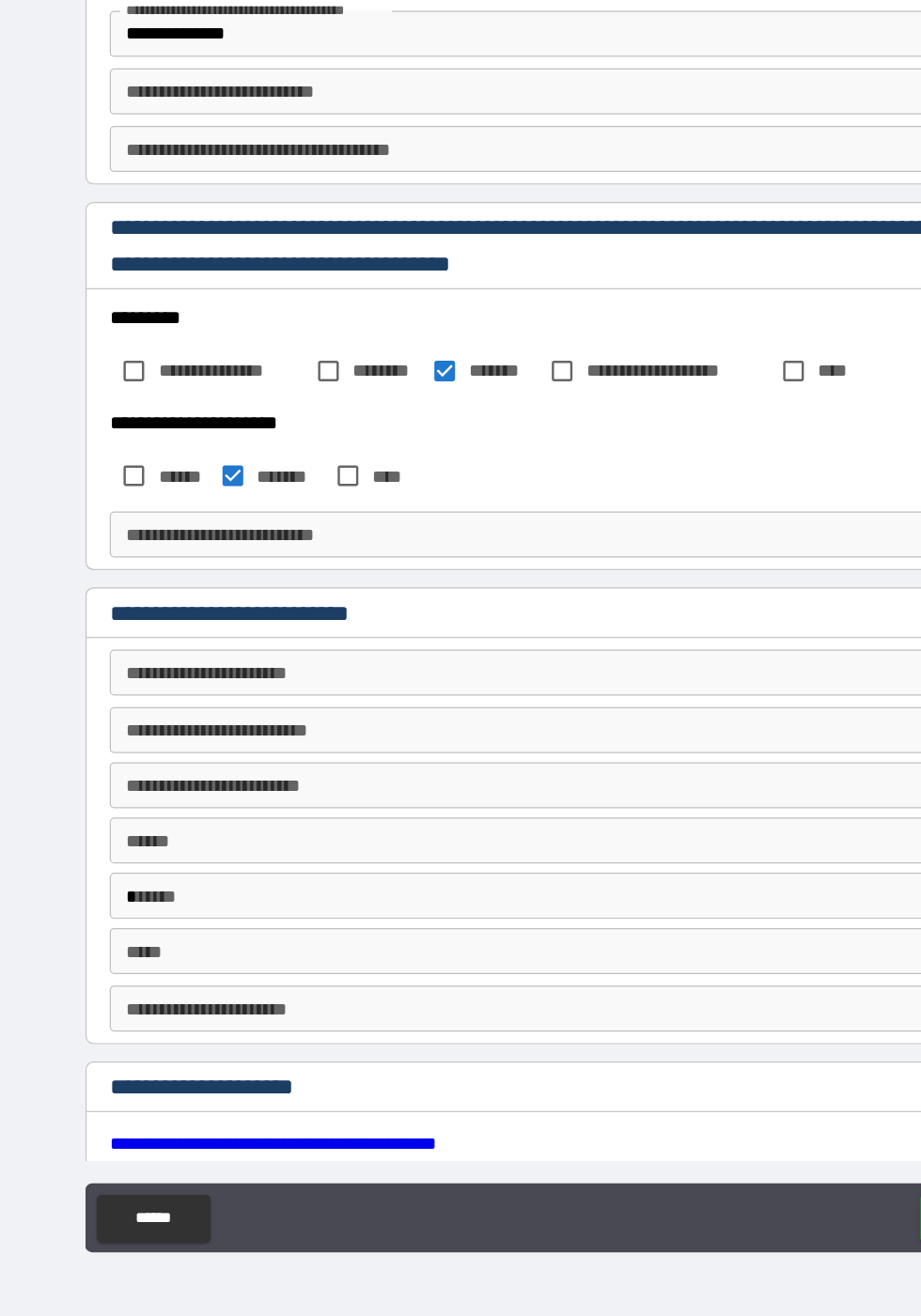 click on "**********" at bounding box center (460, 791) 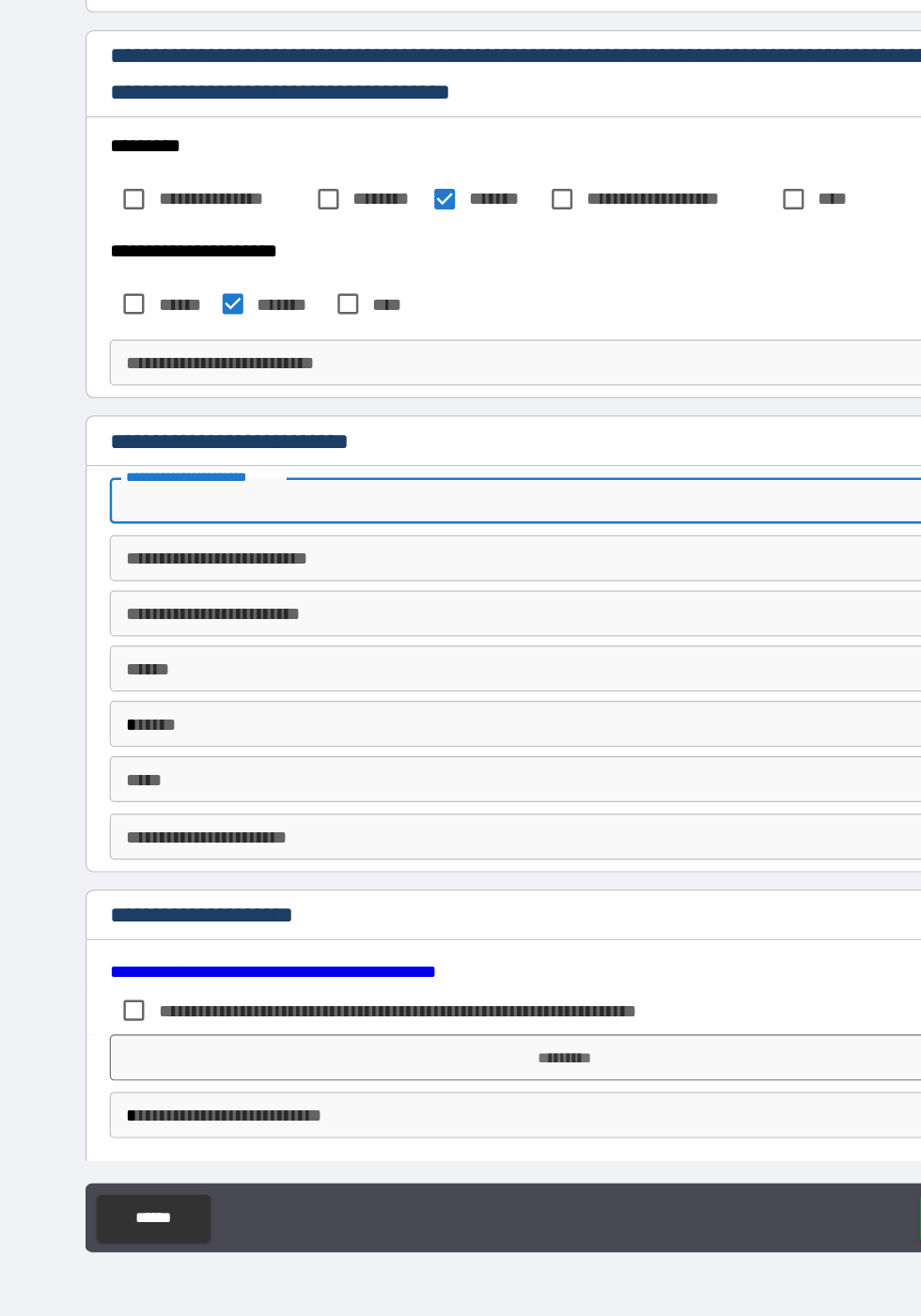 scroll, scrollTop: 3475, scrollLeft: 0, axis: vertical 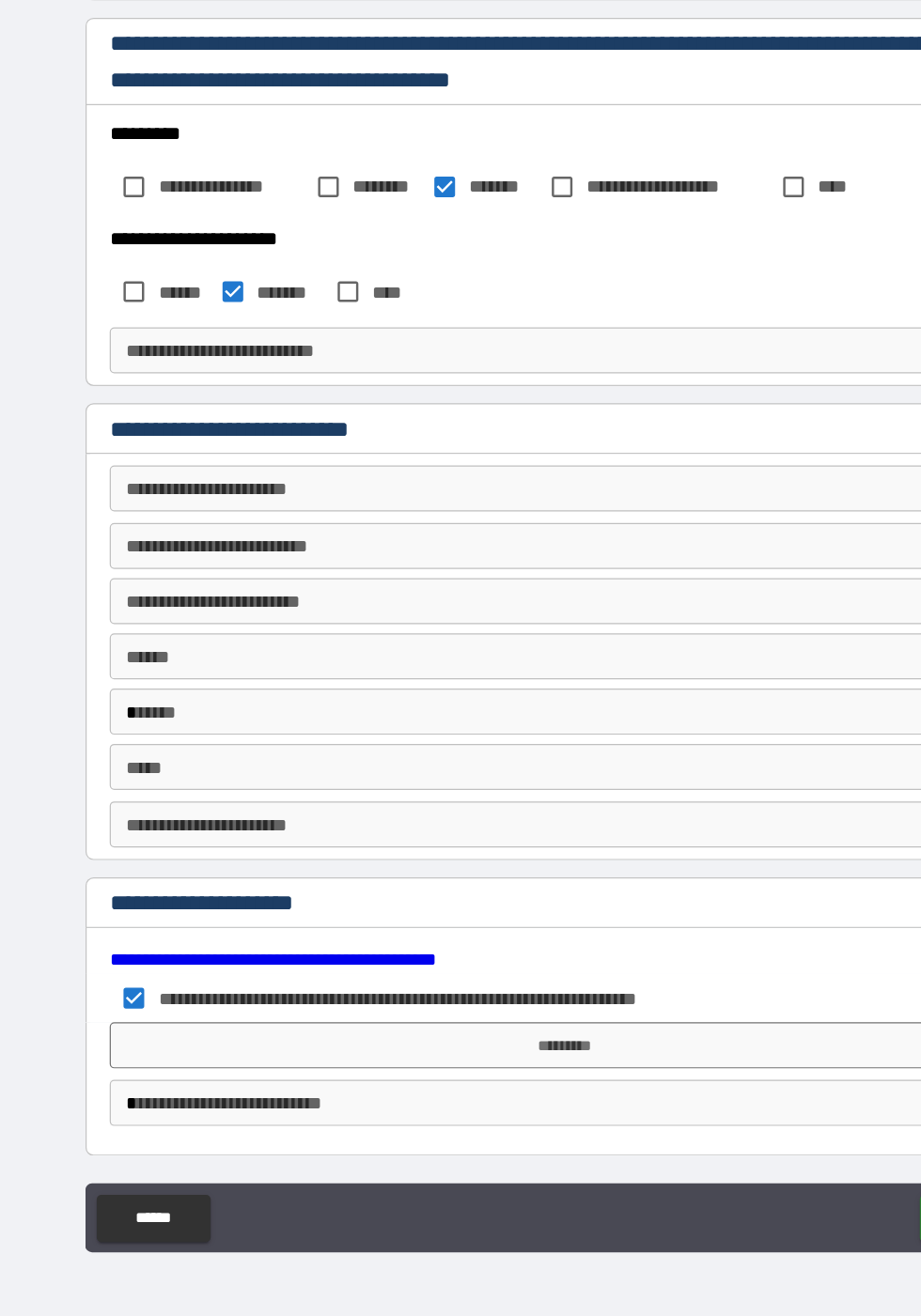 click on "*********" at bounding box center [460, 1095] 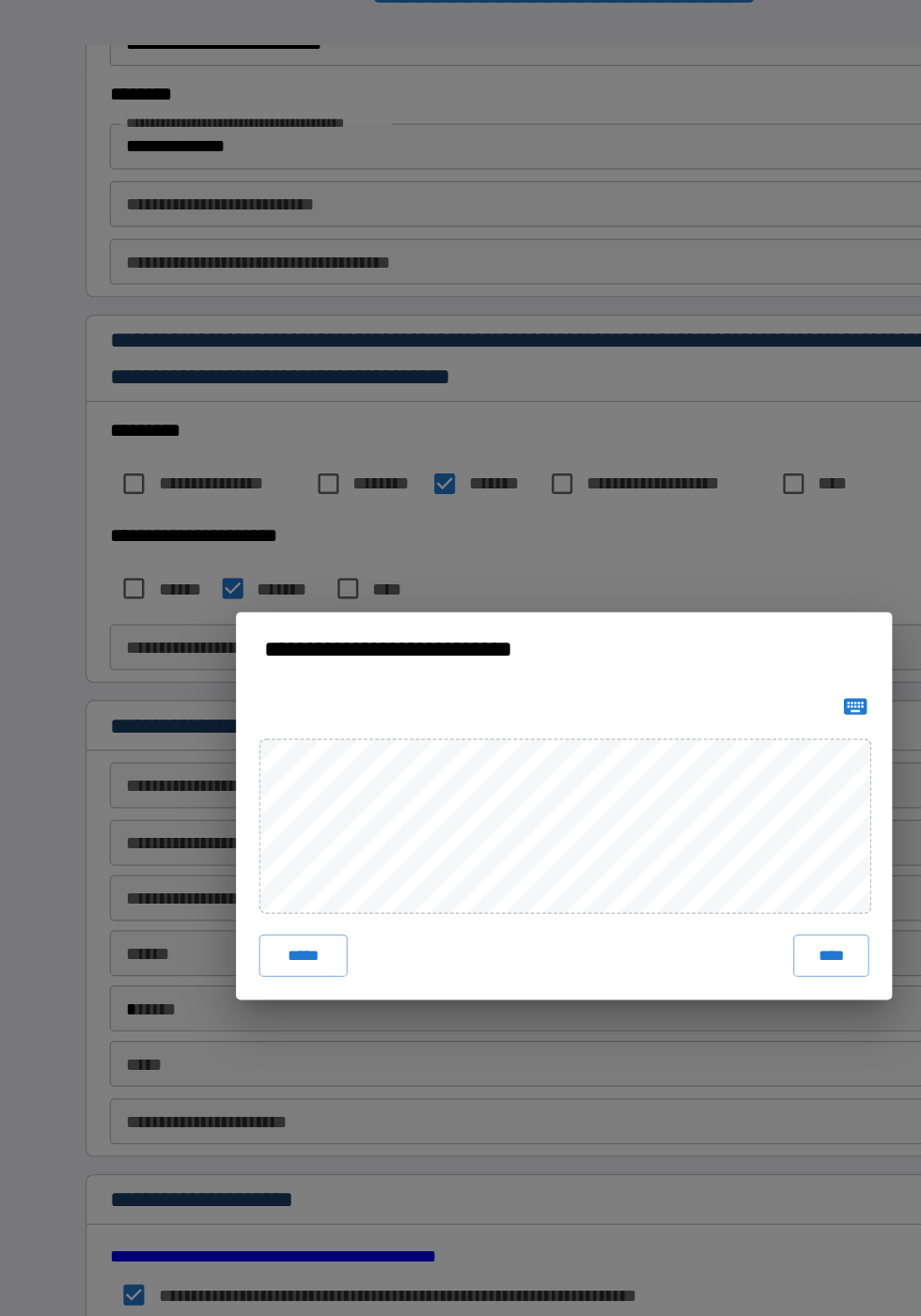 click on "****" at bounding box center [679, 780] 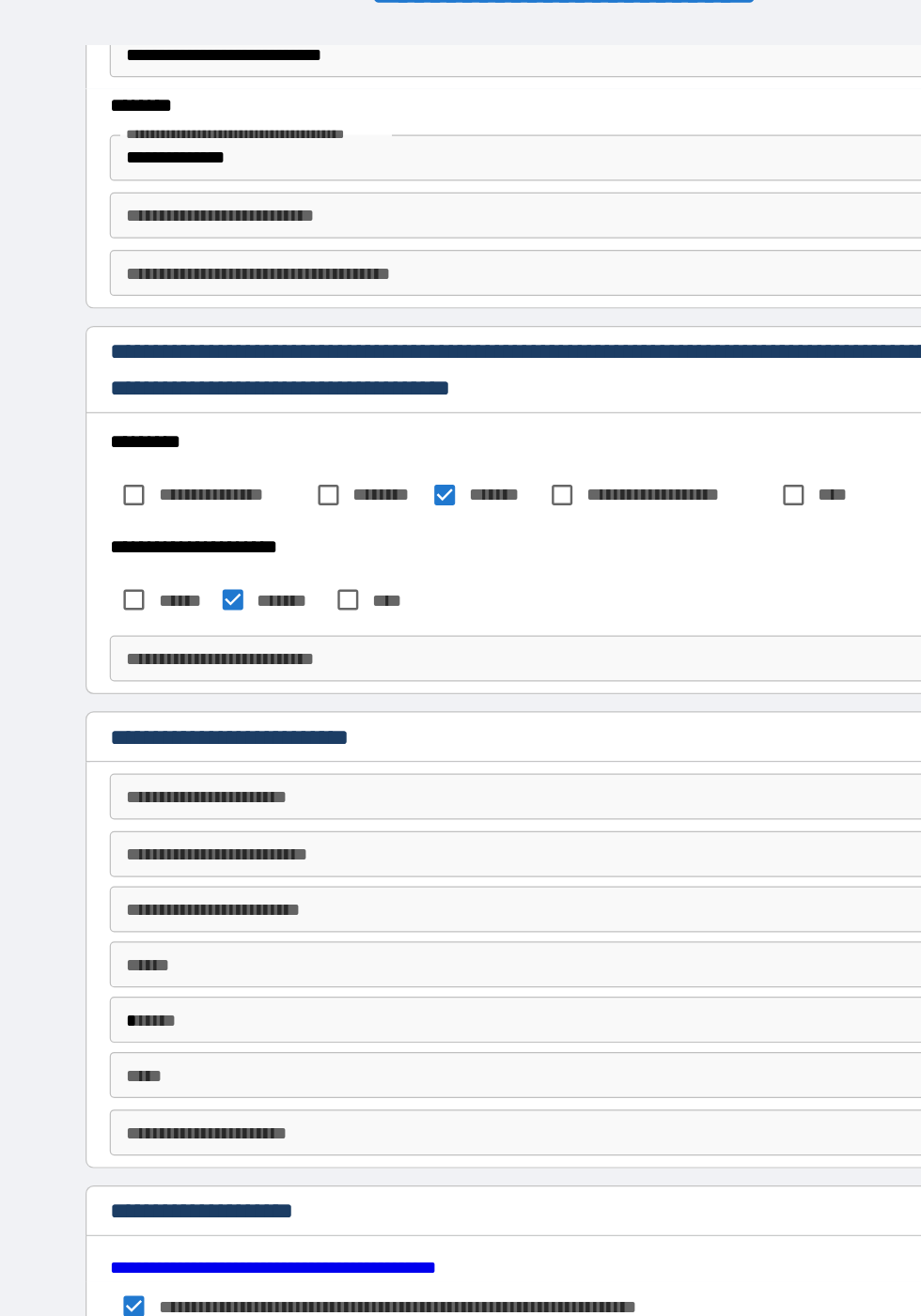 scroll, scrollTop: 3491, scrollLeft: 0, axis: vertical 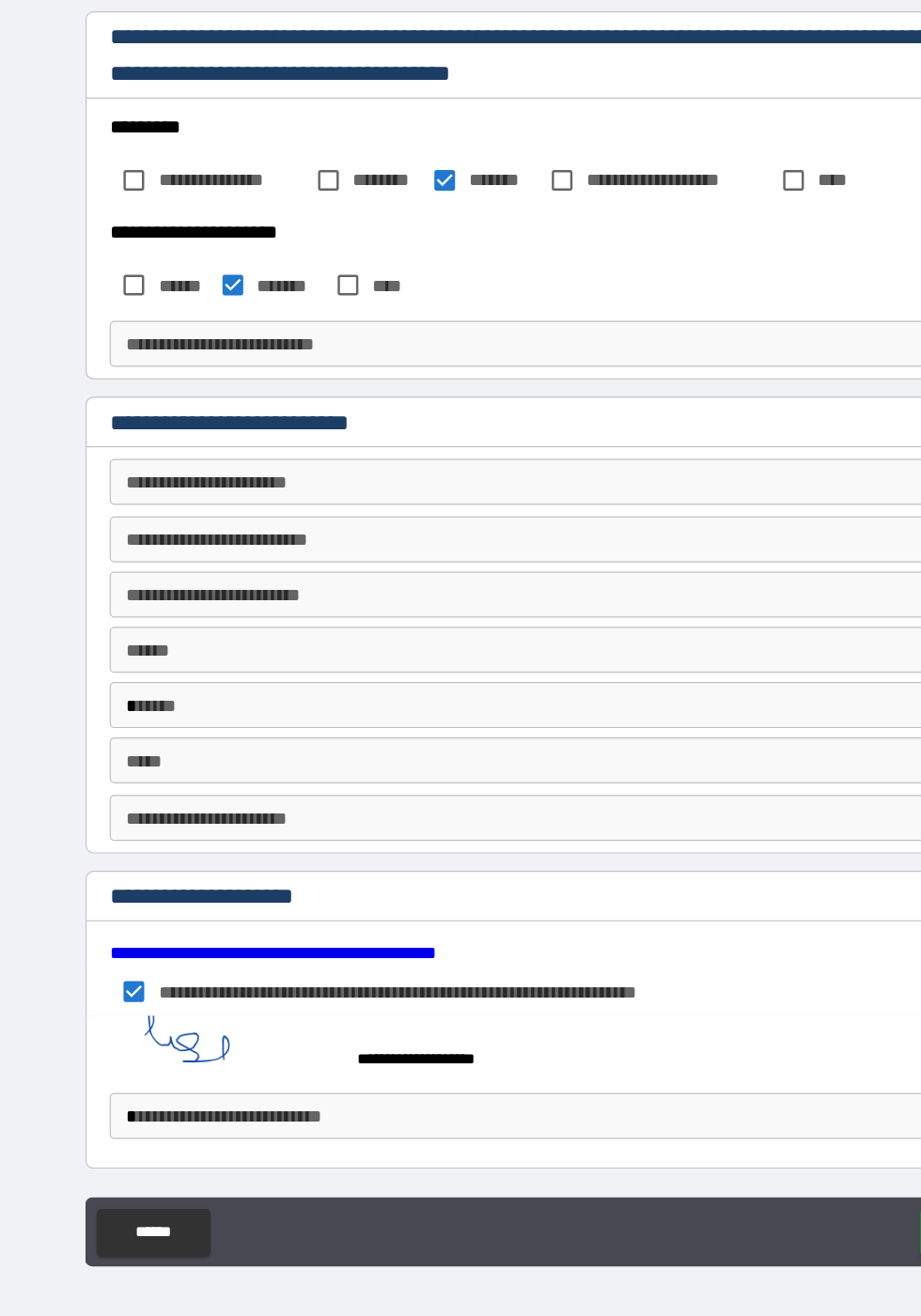 click on "**********" at bounding box center (460, 624) 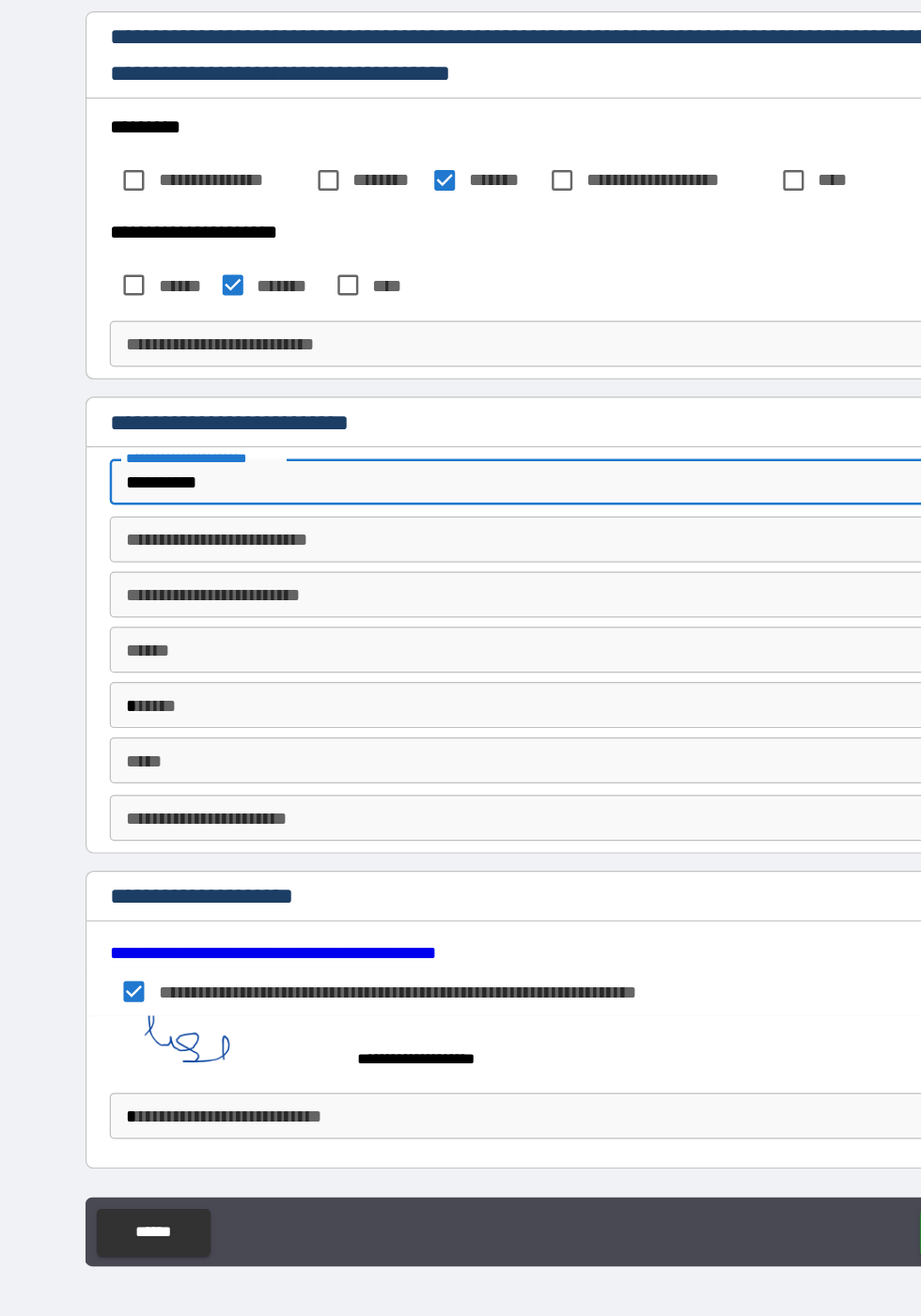 click on "**********" at bounding box center (460, 624) 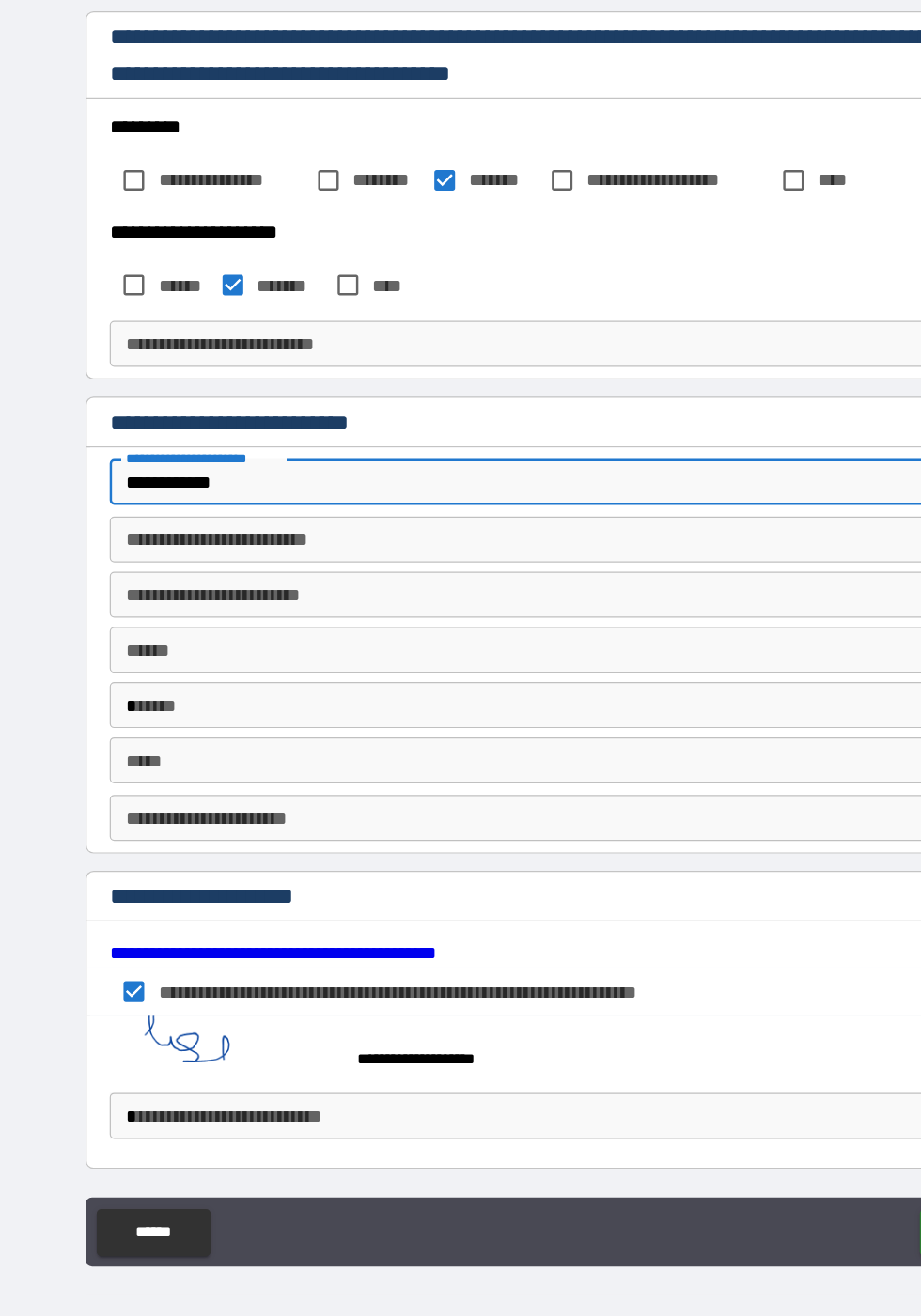 click on "**********" at bounding box center [460, 624] 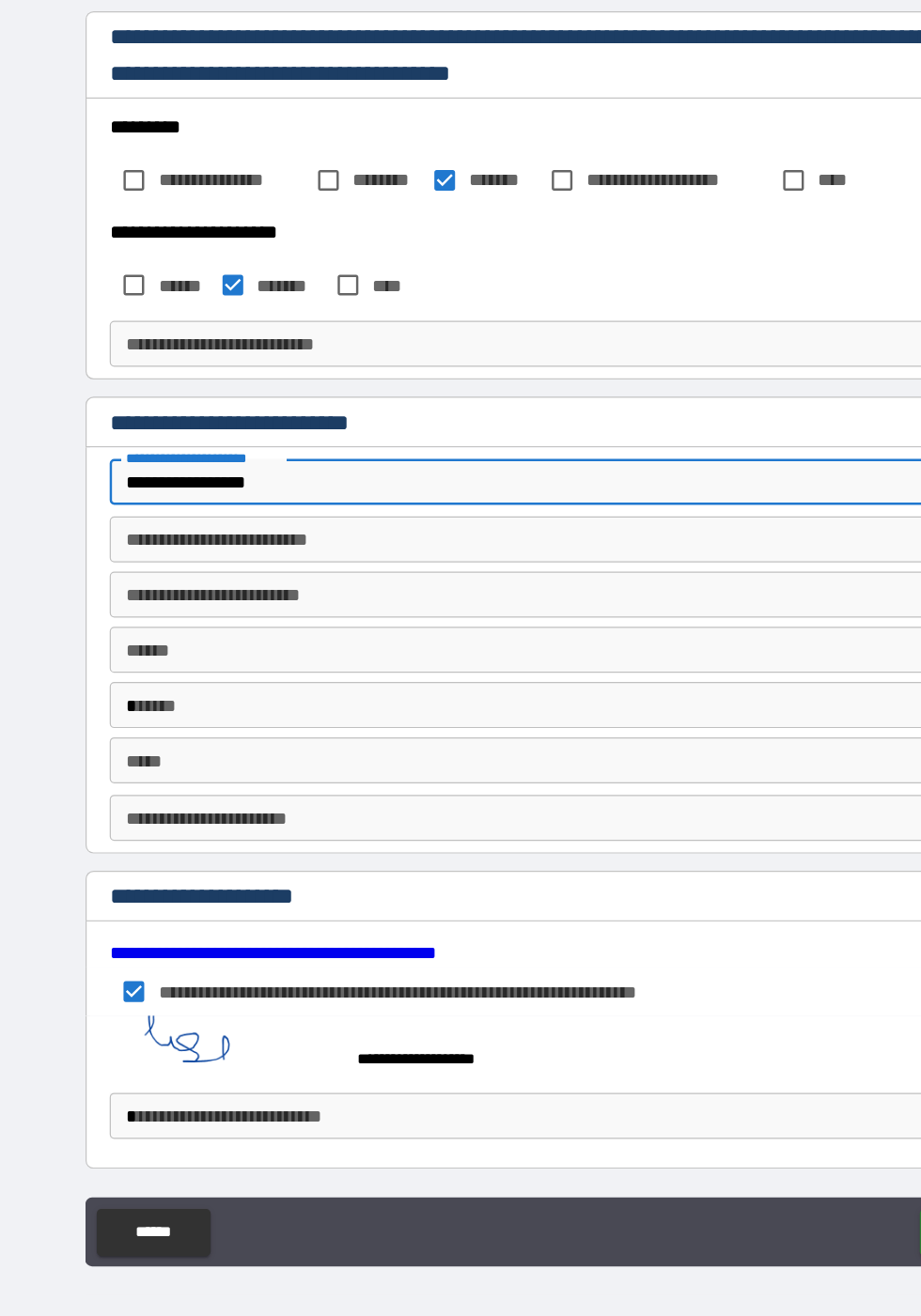 type on "**********" 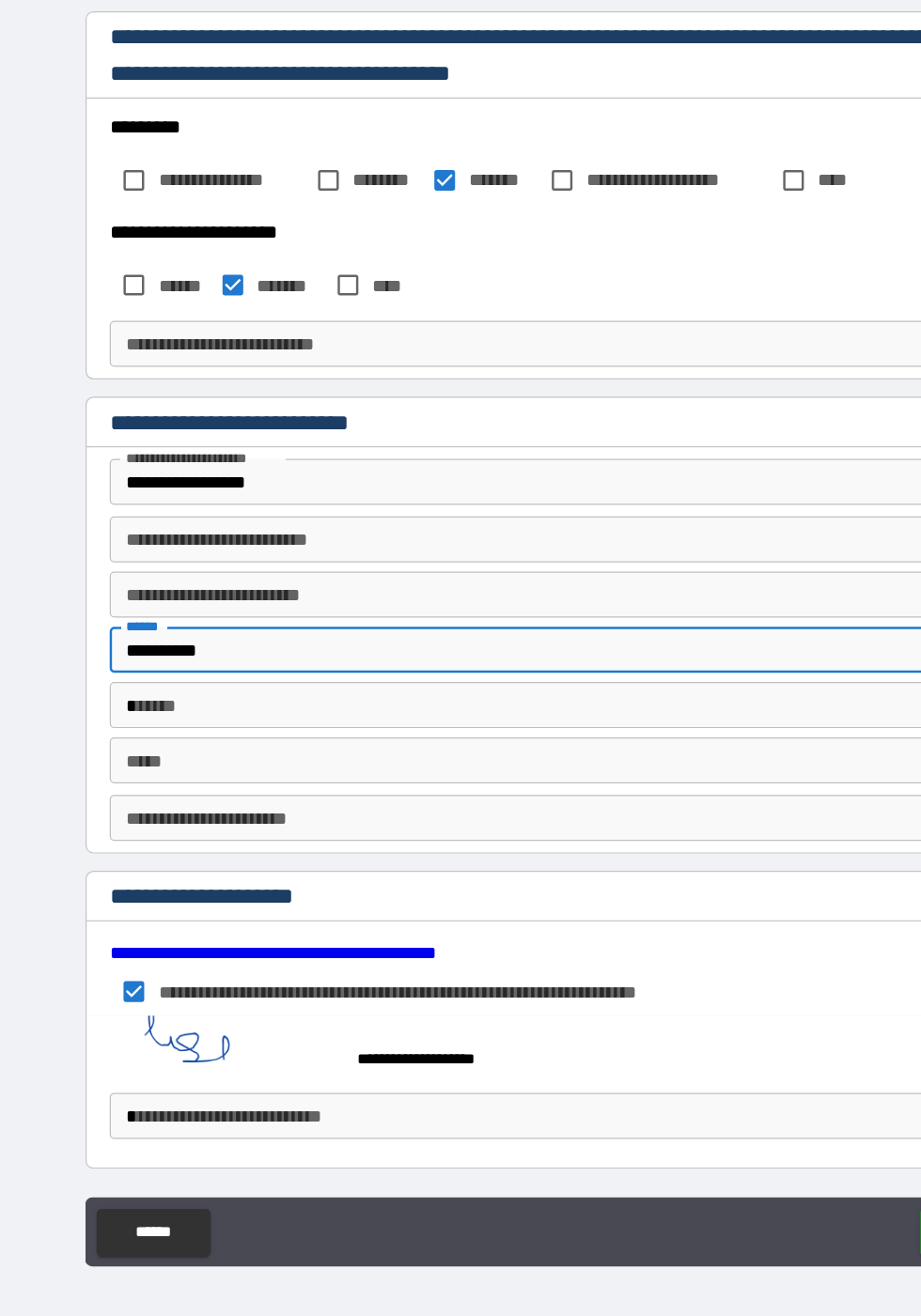 type on "*********" 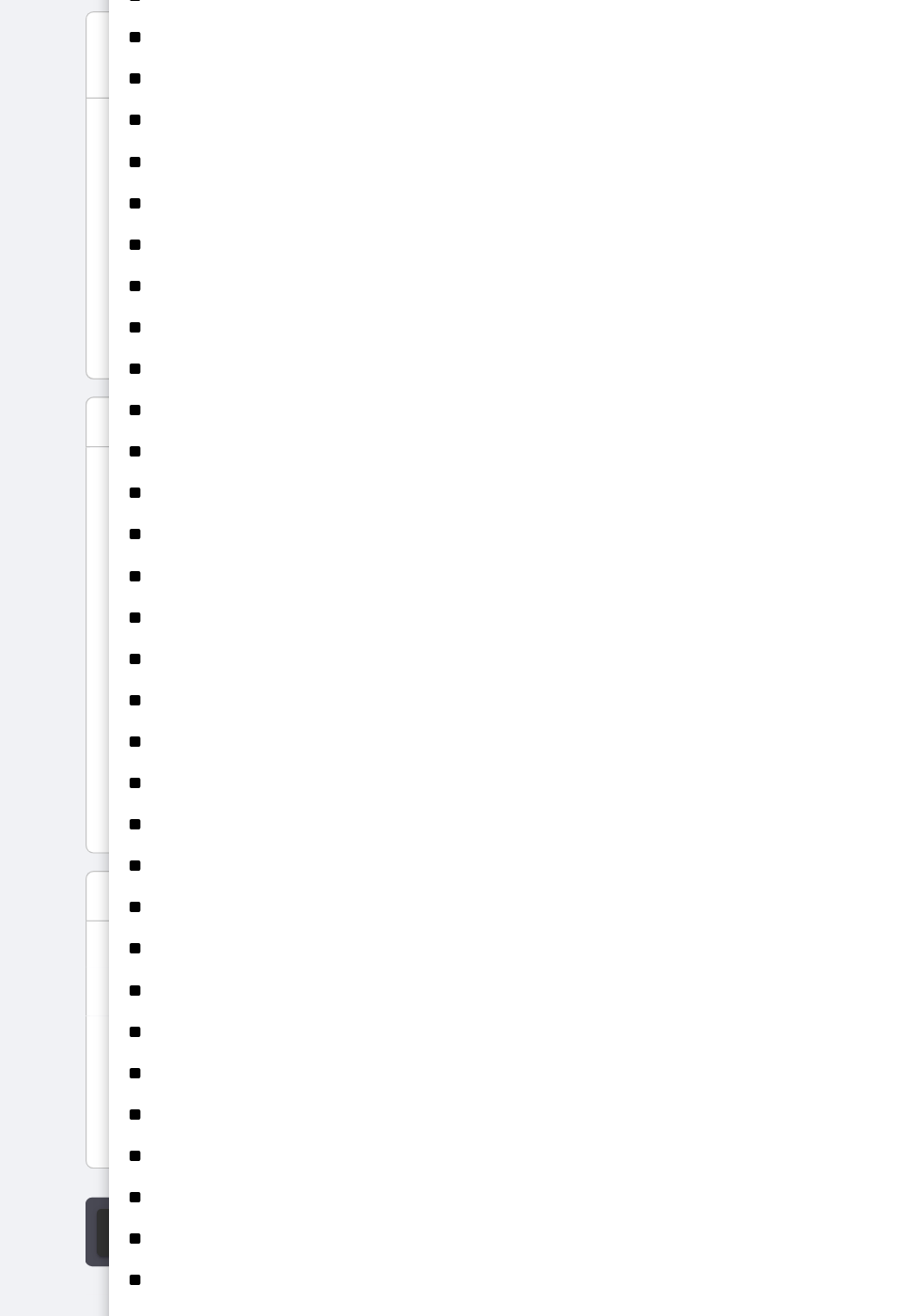 click at bounding box center [460, 658] 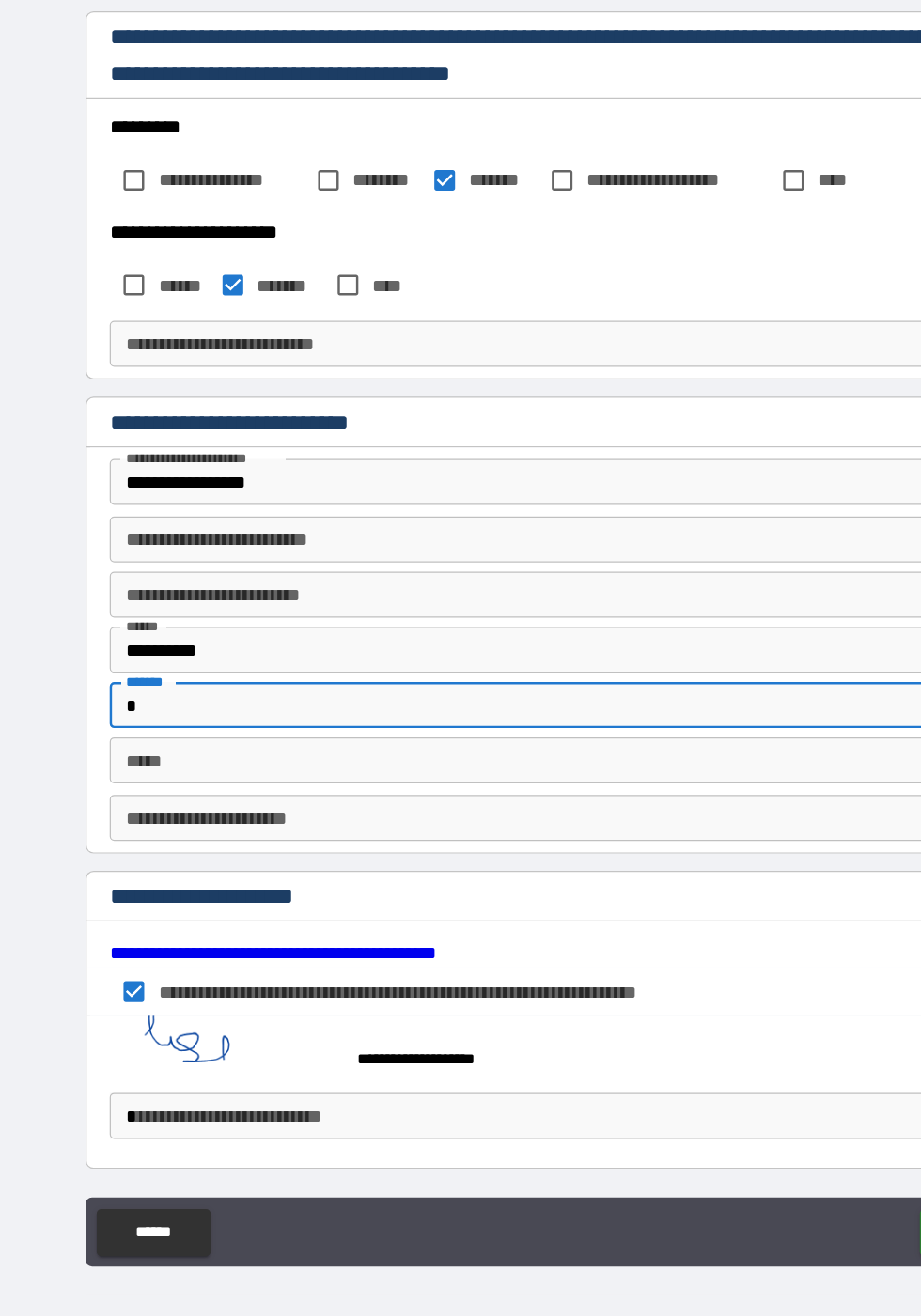 click on "**********" at bounding box center [460, 632] 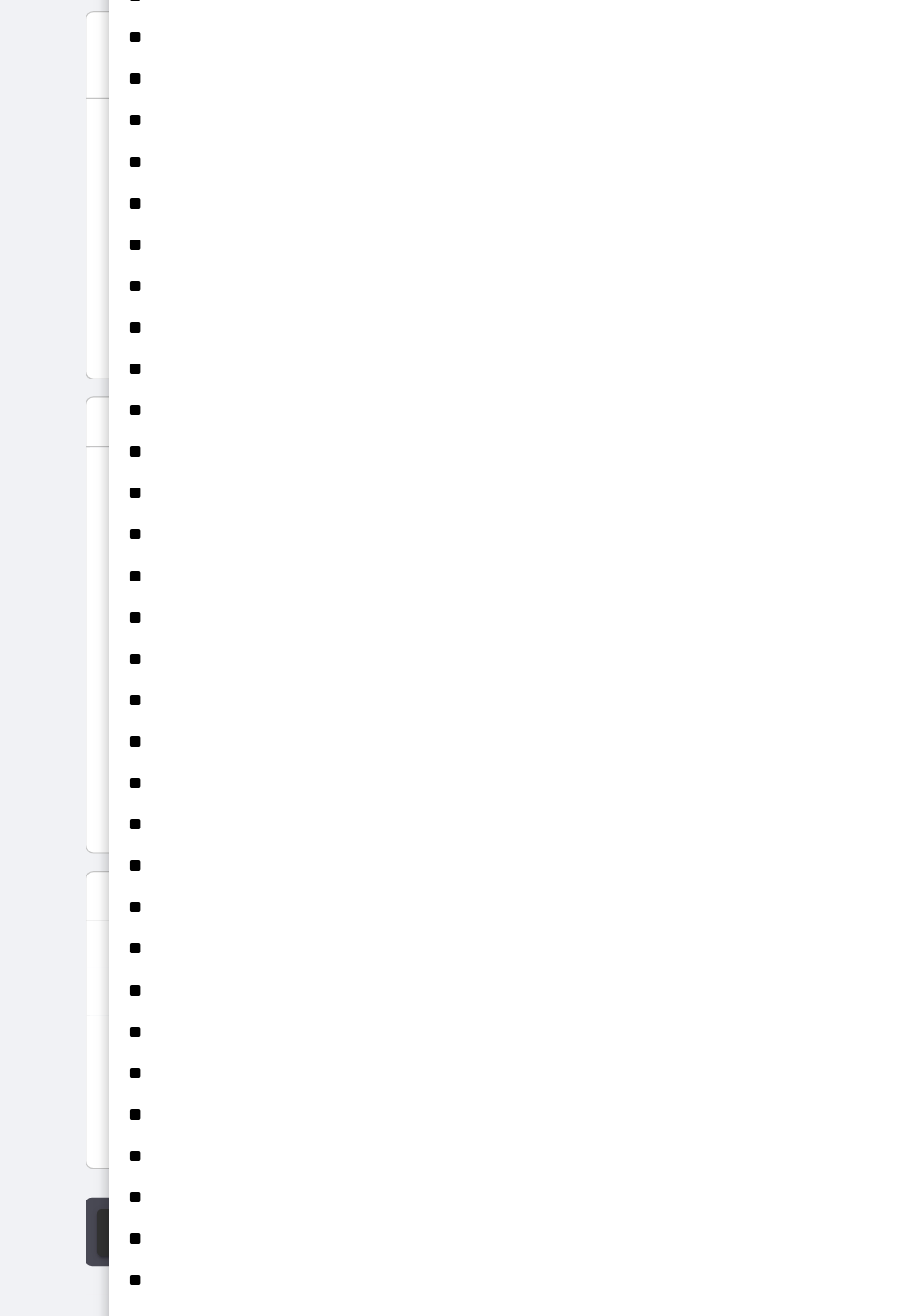 click on "**" at bounding box center [460, 1174] 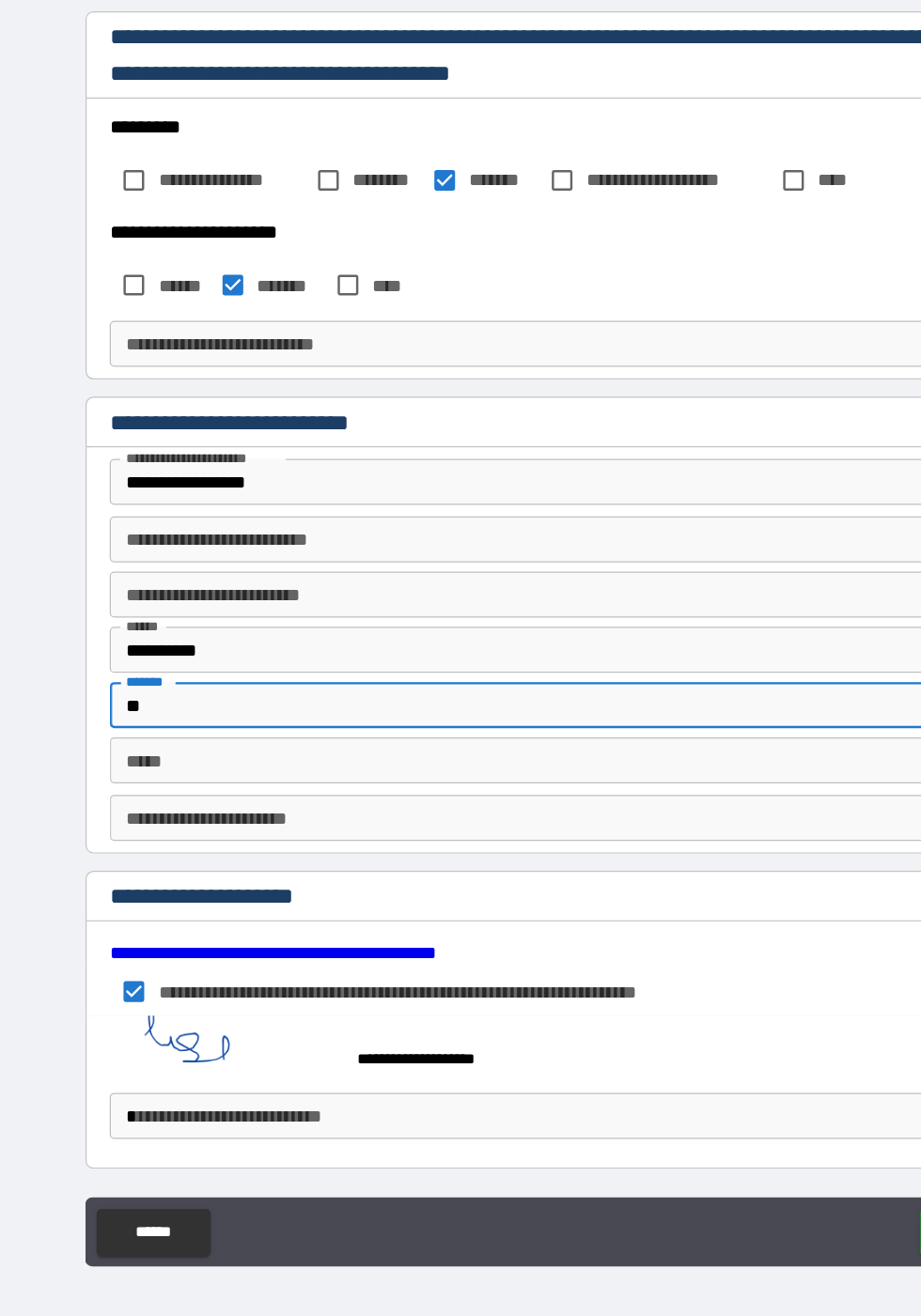 type on "**" 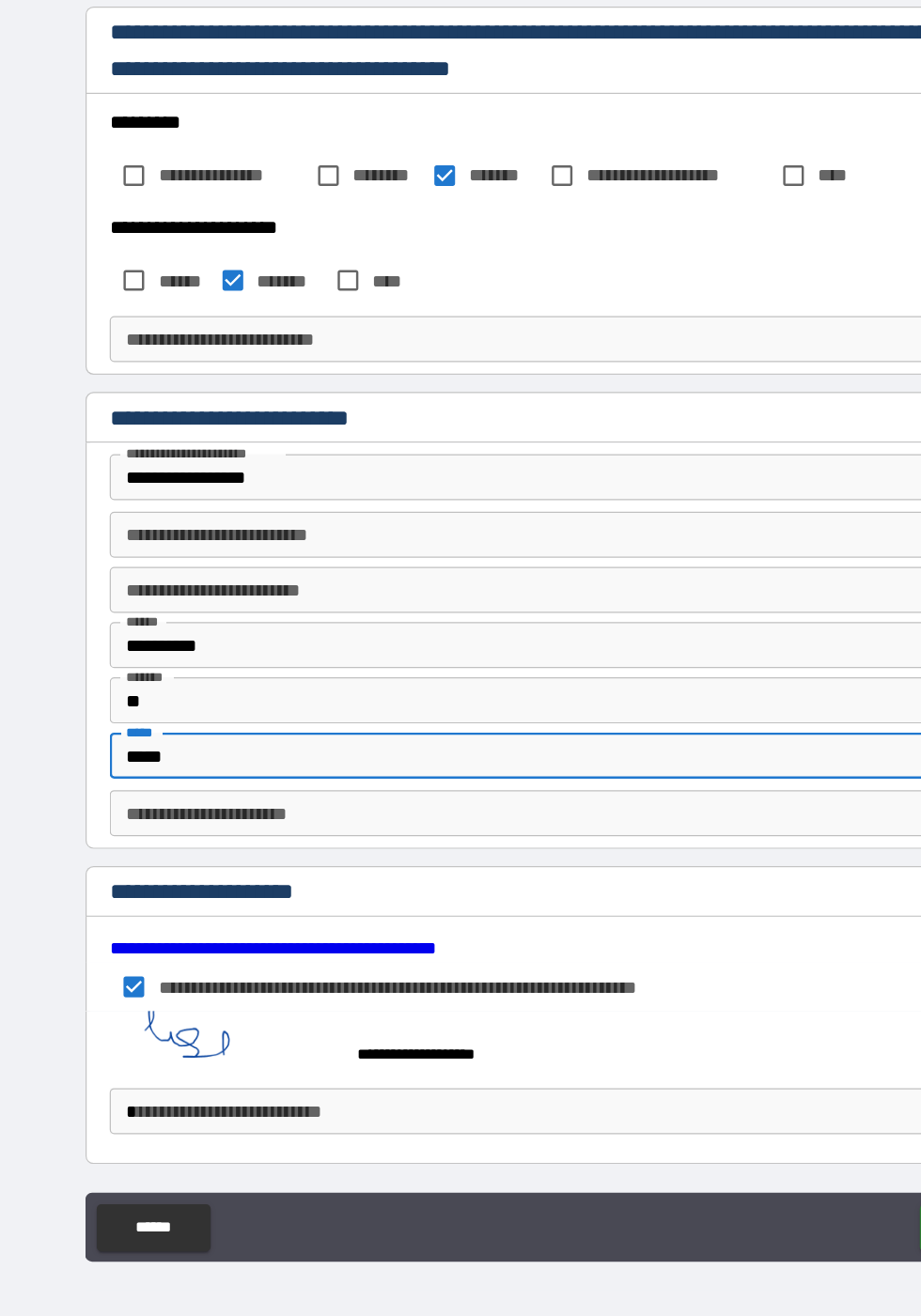 type on "*****" 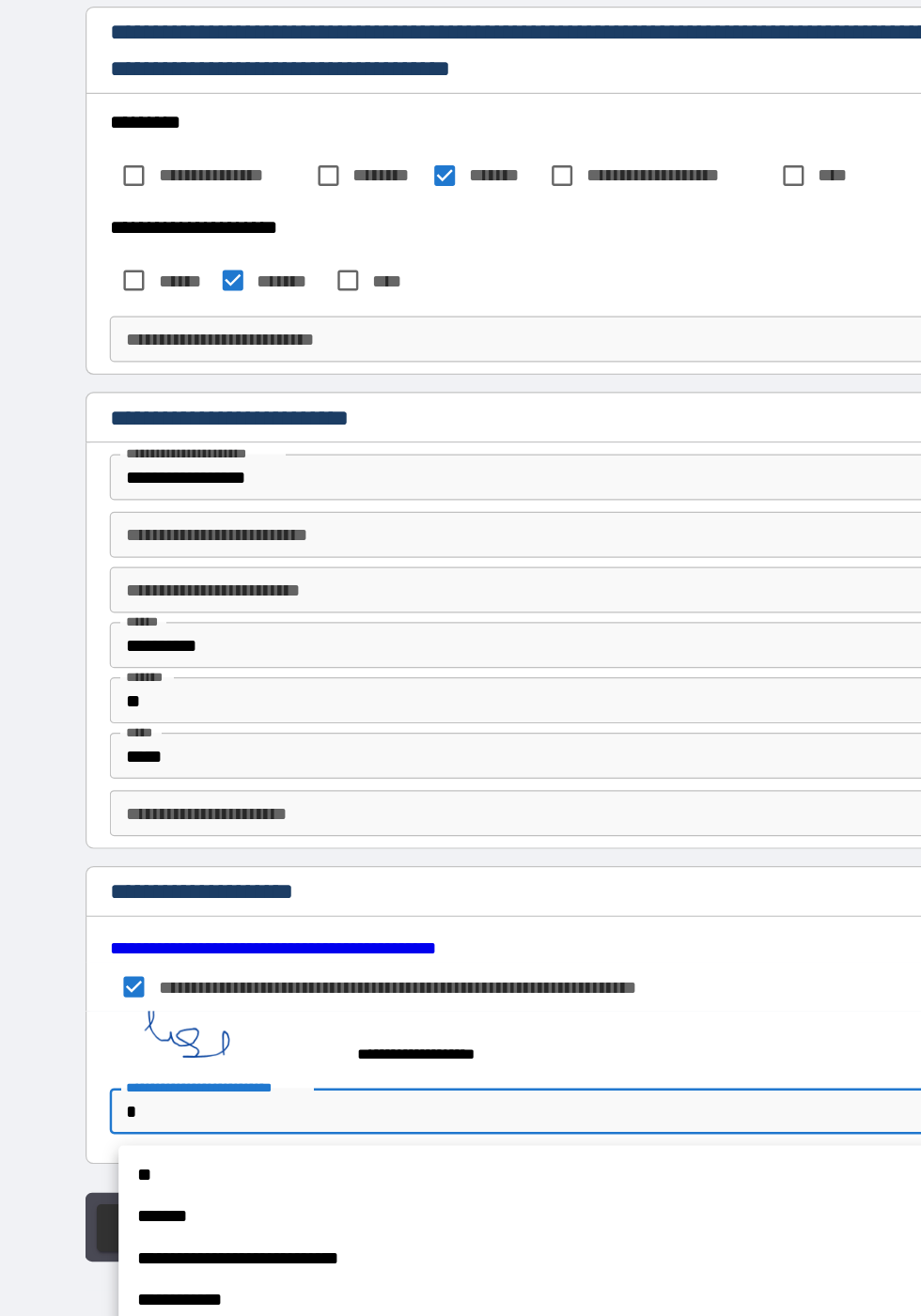 click on "**" at bounding box center [467, 1194] 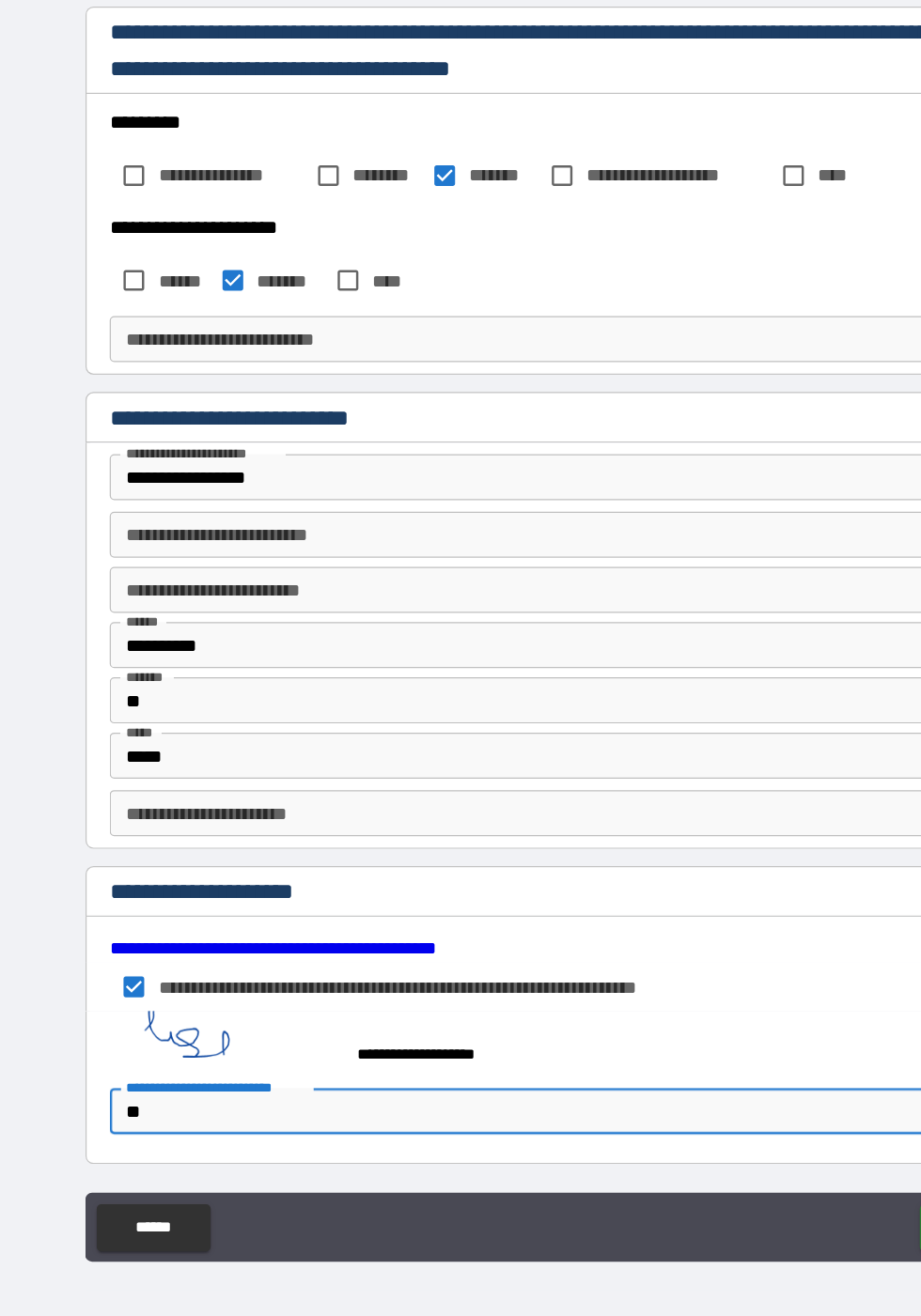 type on "**" 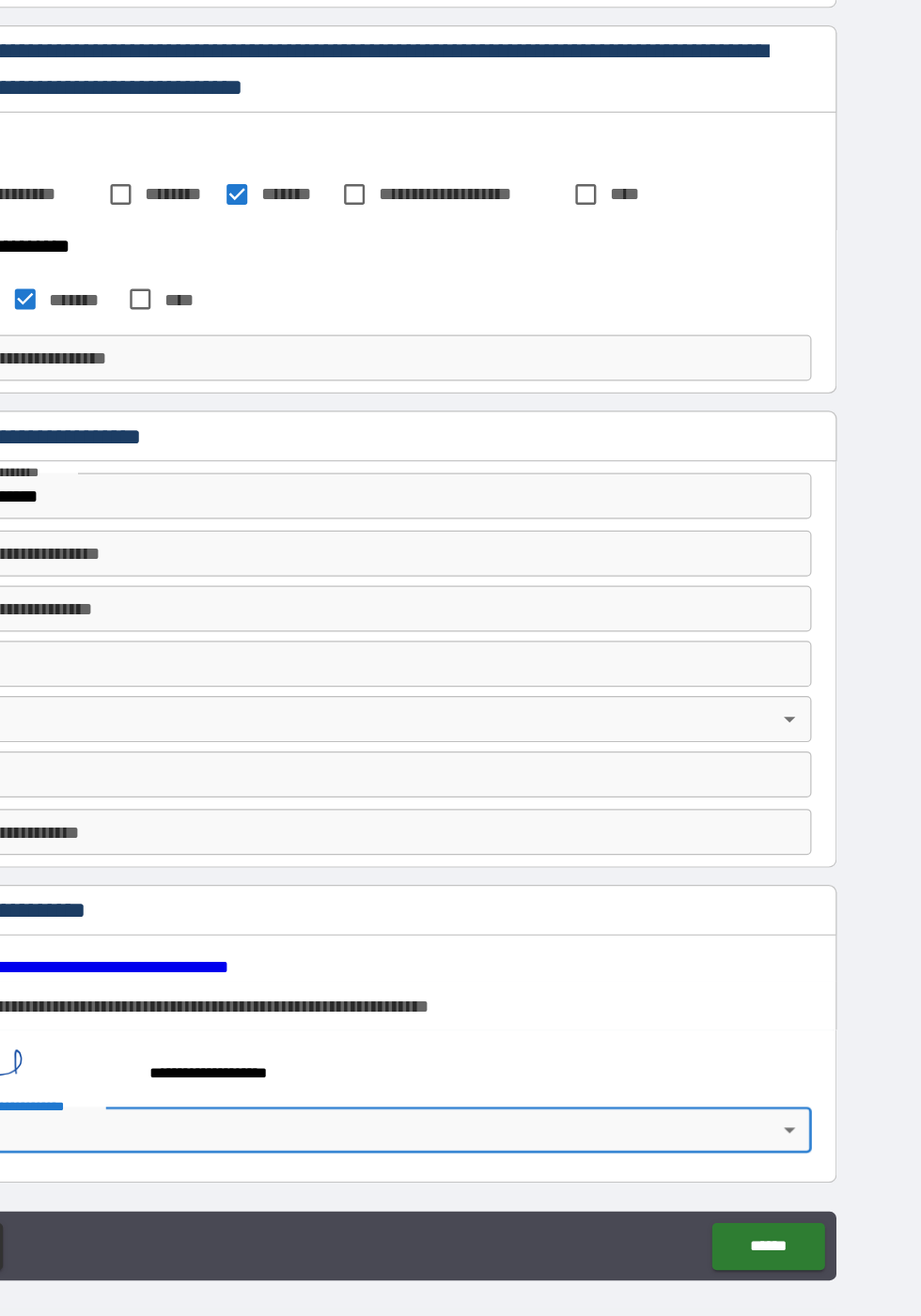 click on "******" at bounding box center (796, 1236) 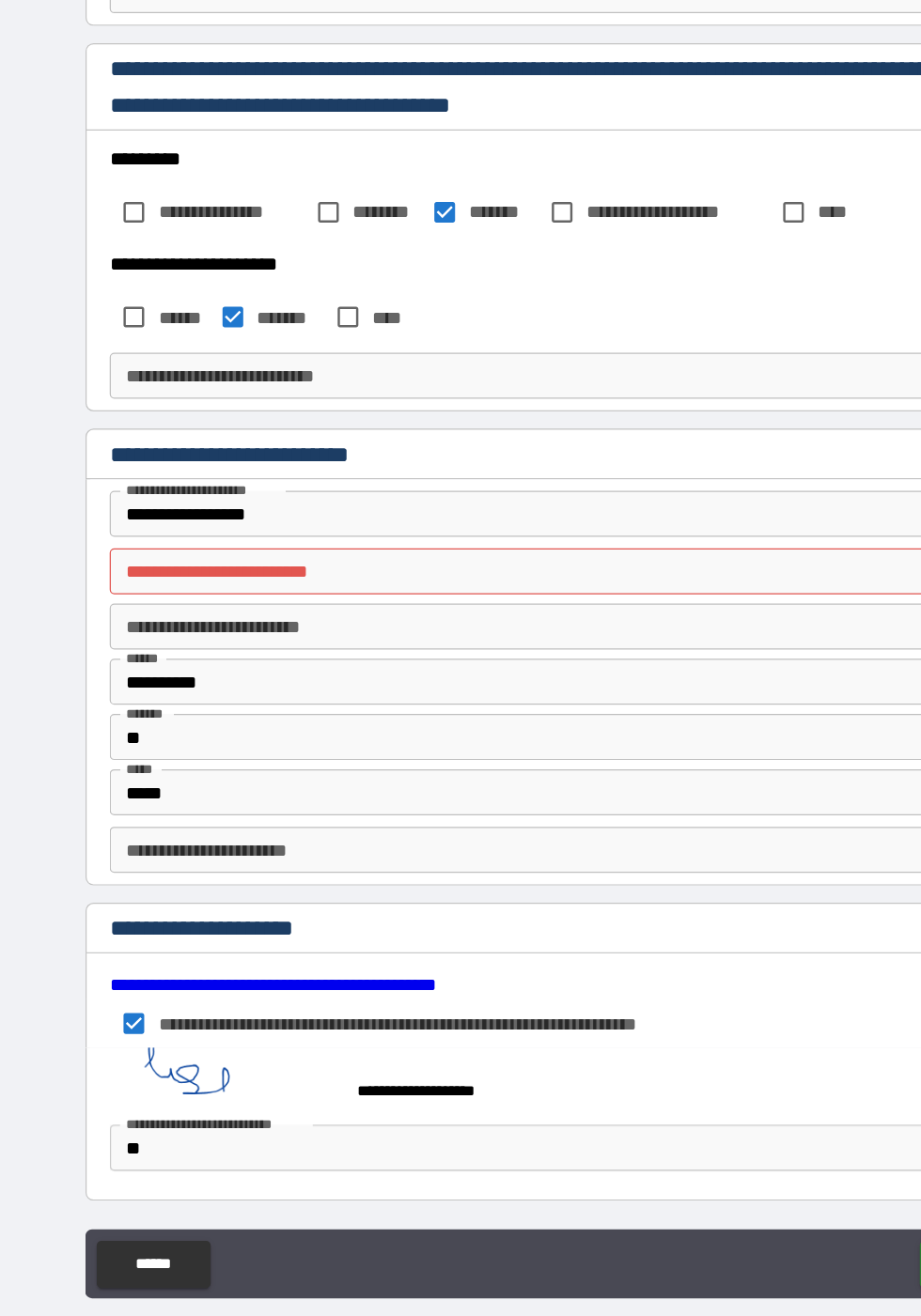 click on "**********" at bounding box center [460, 671] 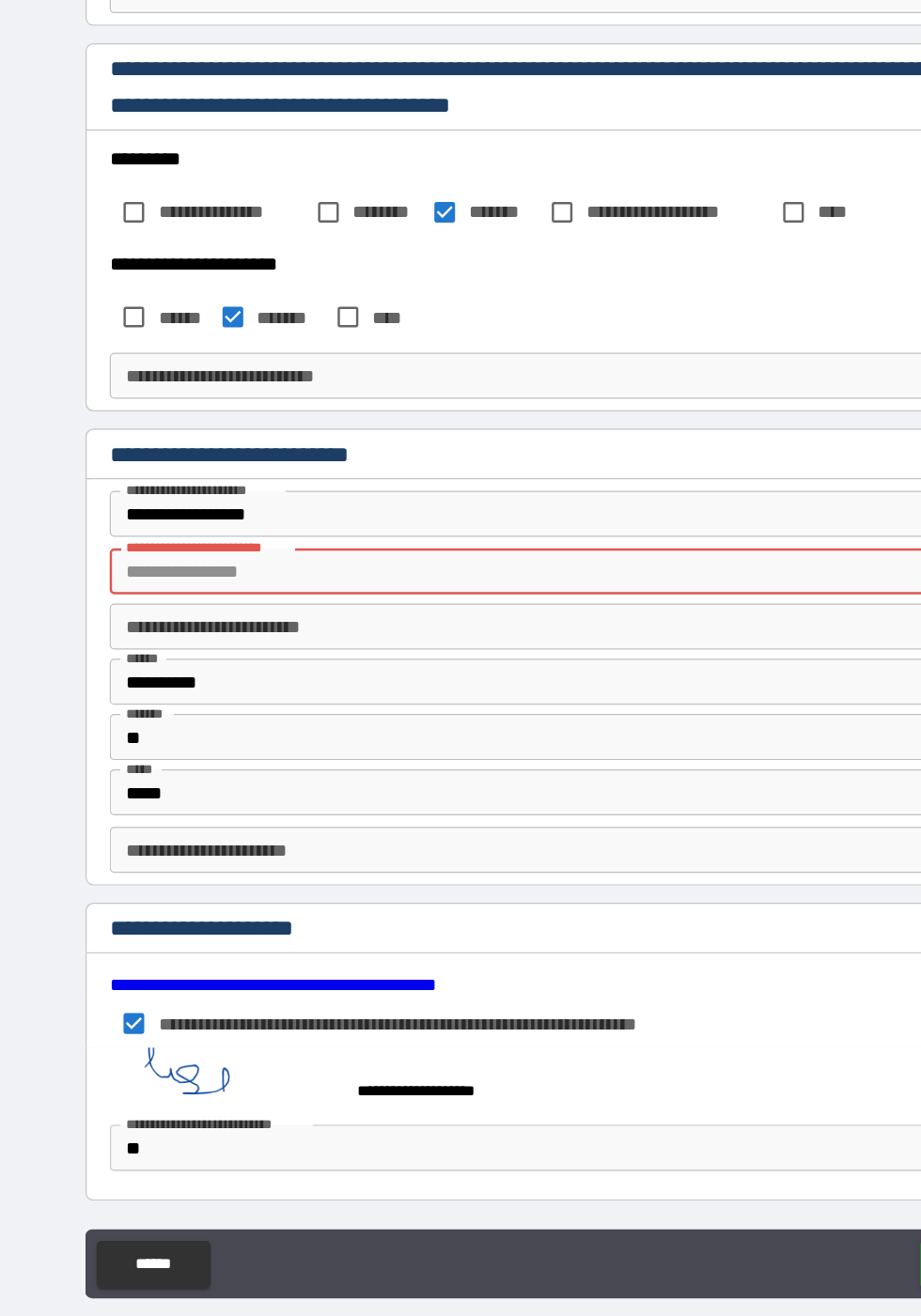 click on "**********" at bounding box center [460, 671] 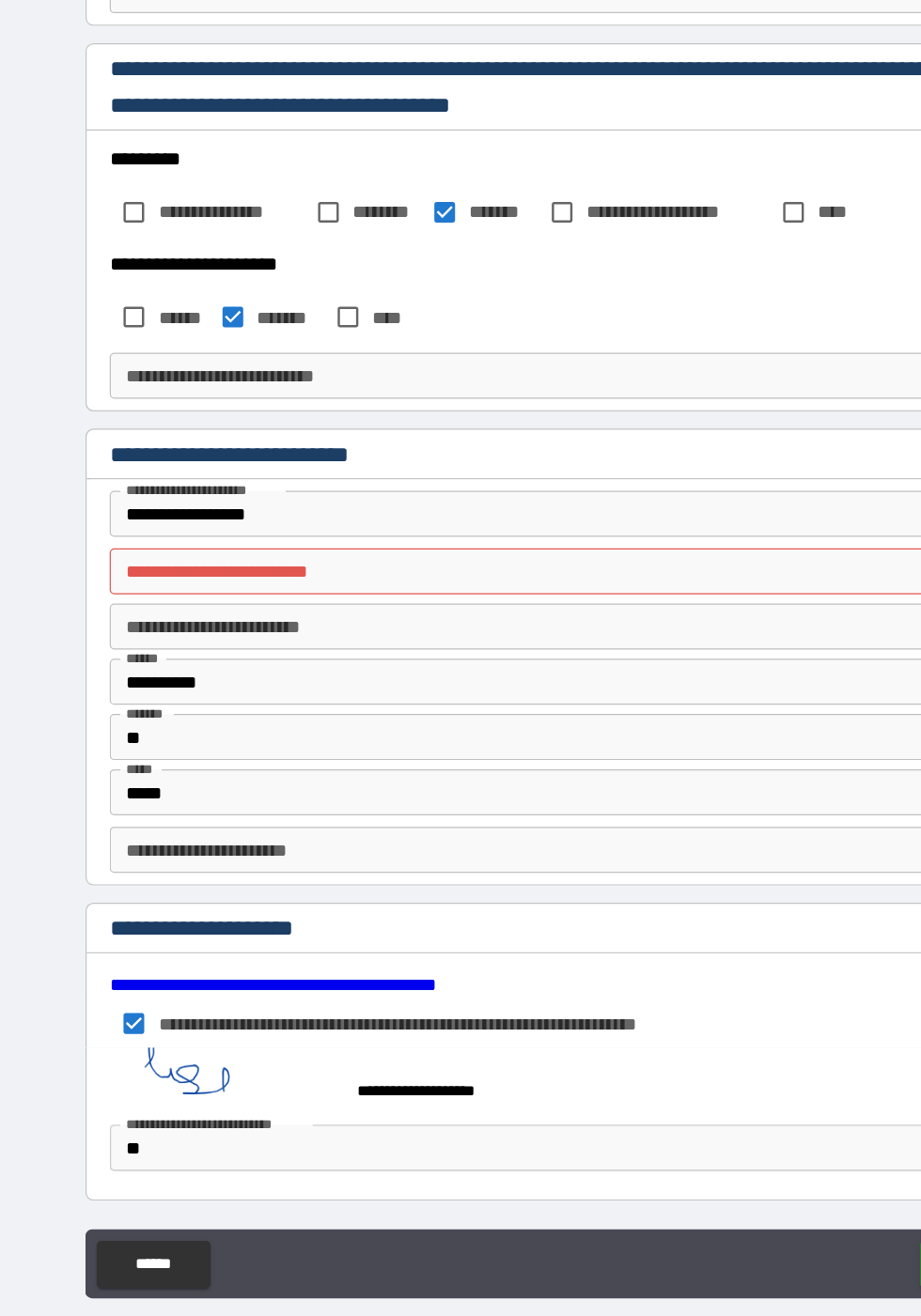 click on "**********" at bounding box center [460, 671] 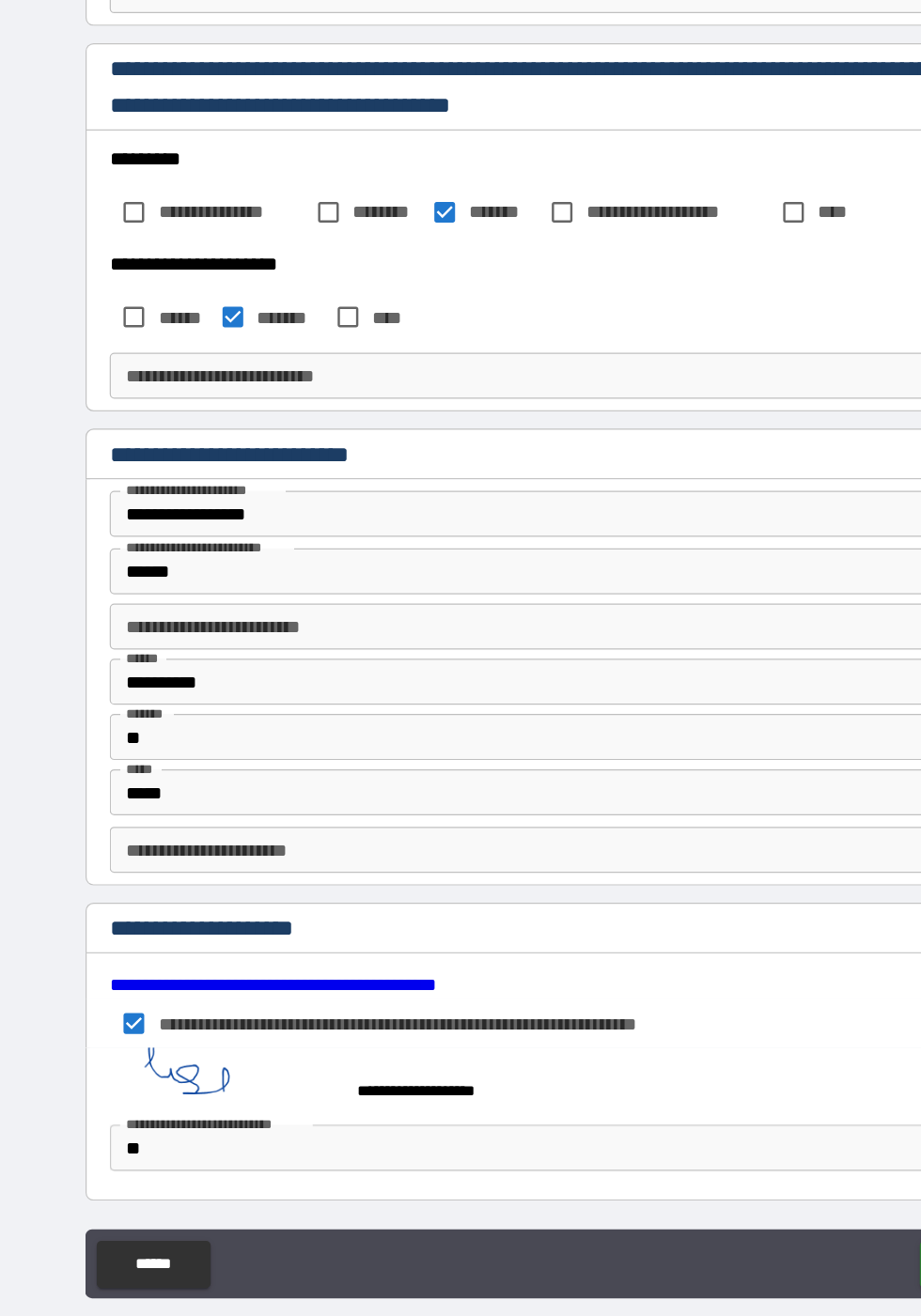 type on "**********" 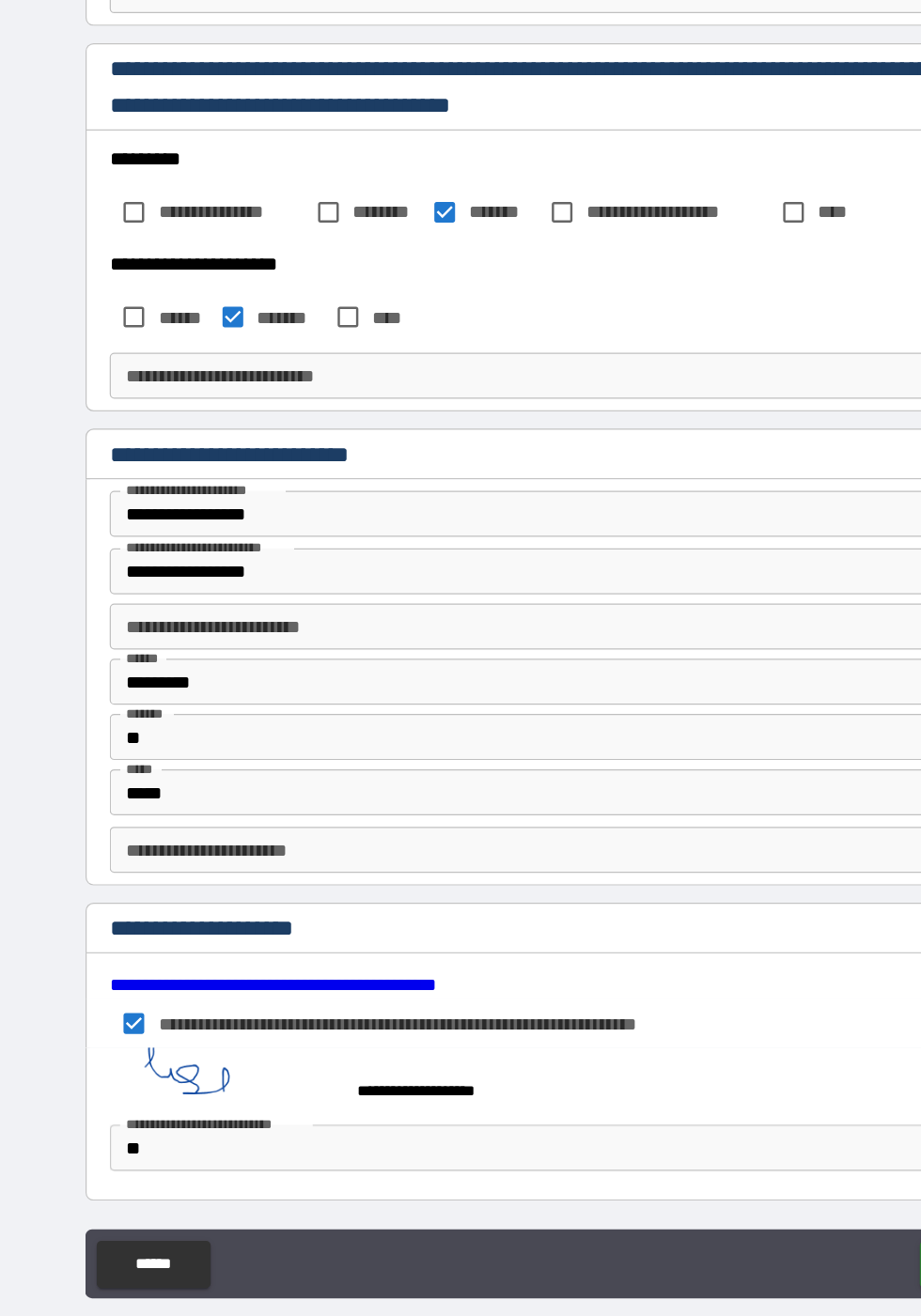 click on "**********" at bounding box center (460, 624) 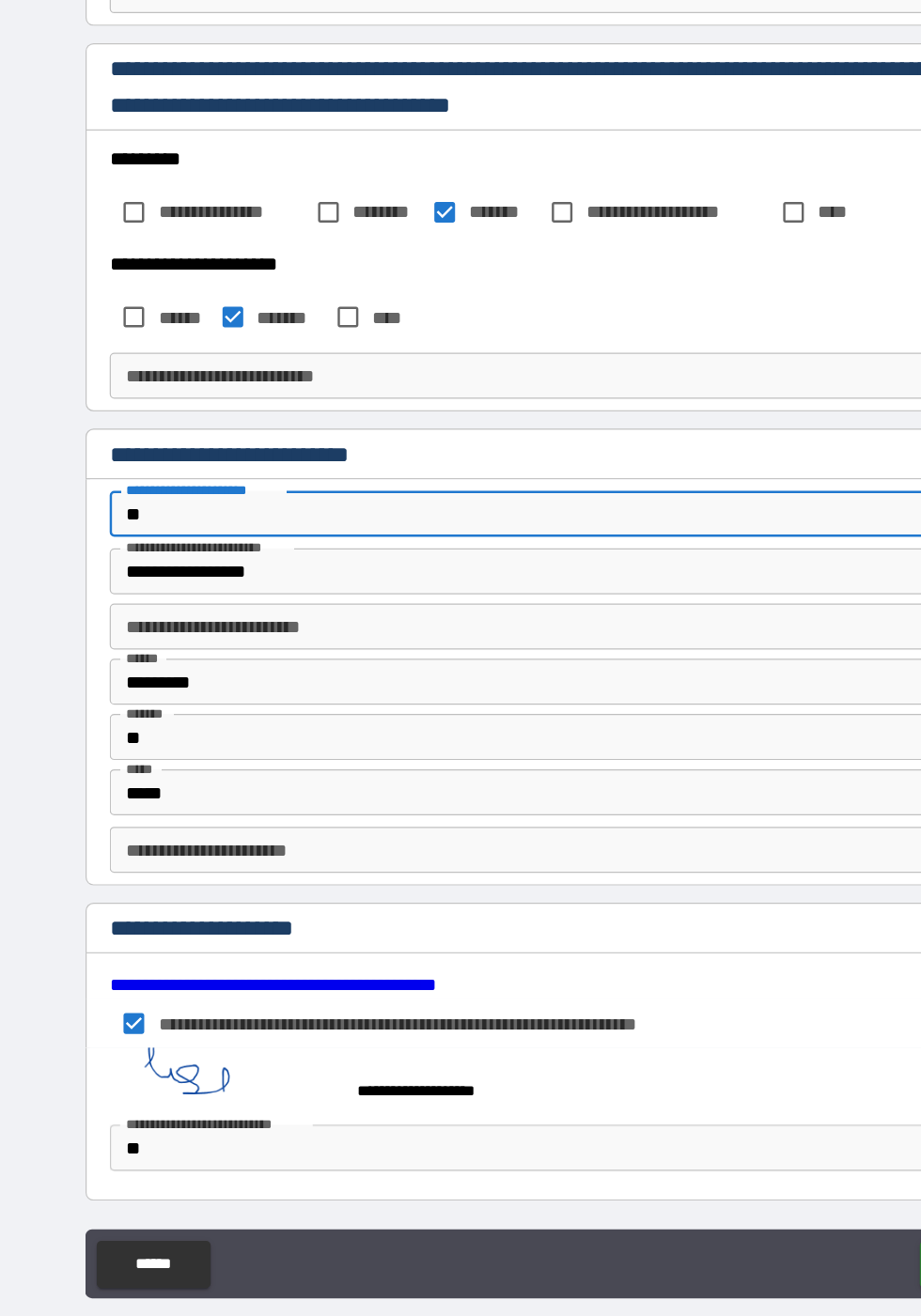 type on "*" 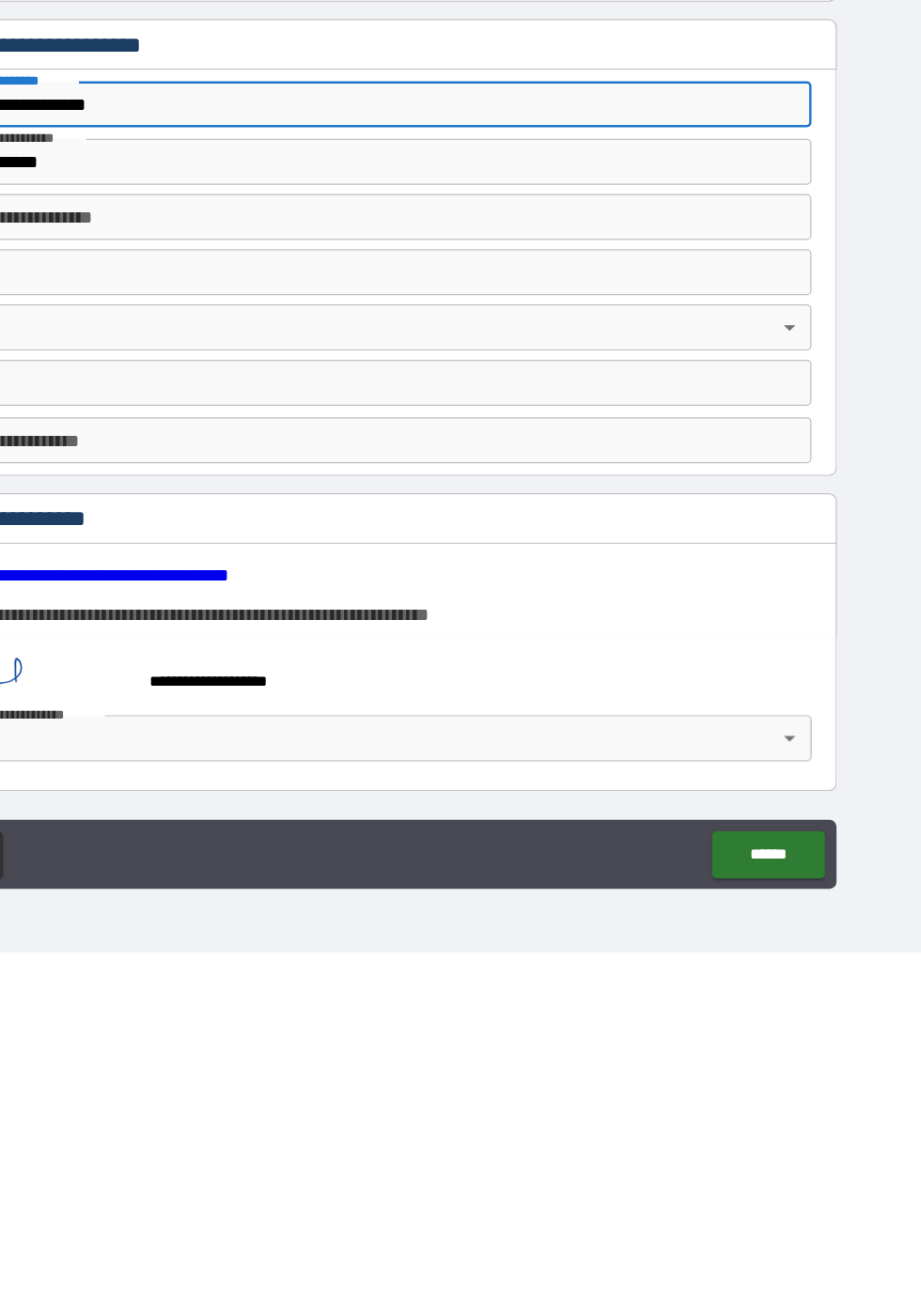 type on "**********" 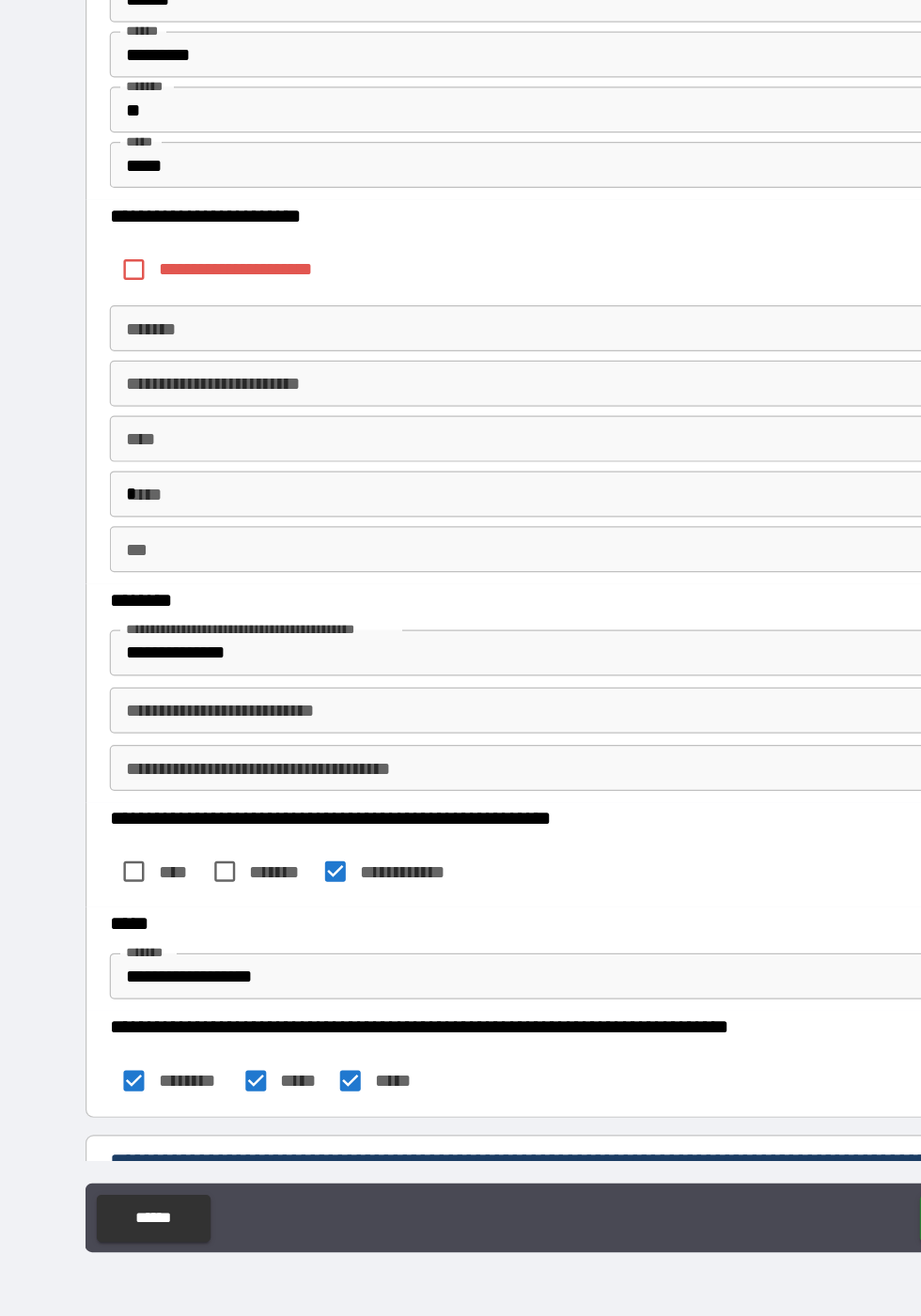 scroll, scrollTop: 621, scrollLeft: 0, axis: vertical 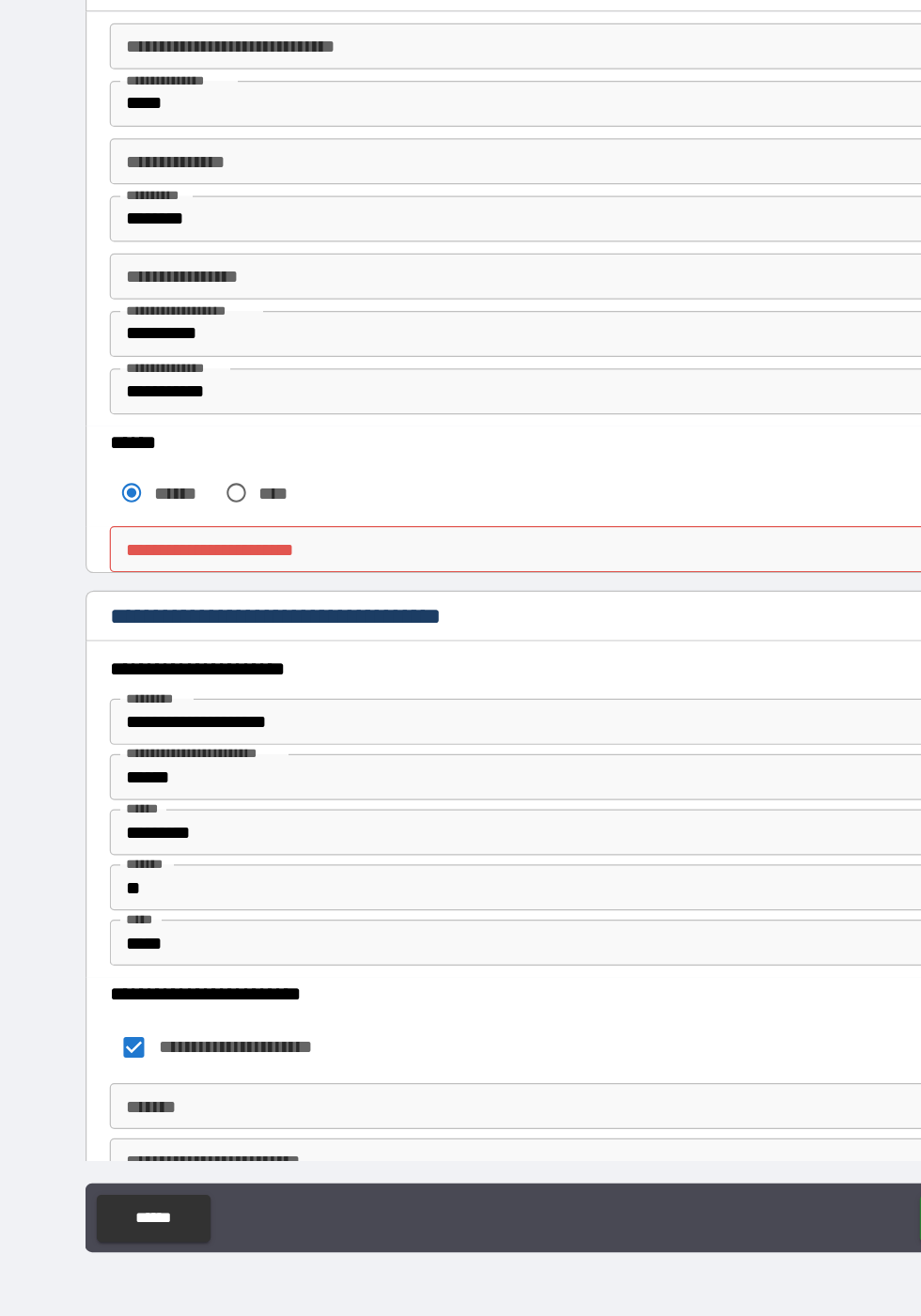 click on "**********" at bounding box center [460, 690] 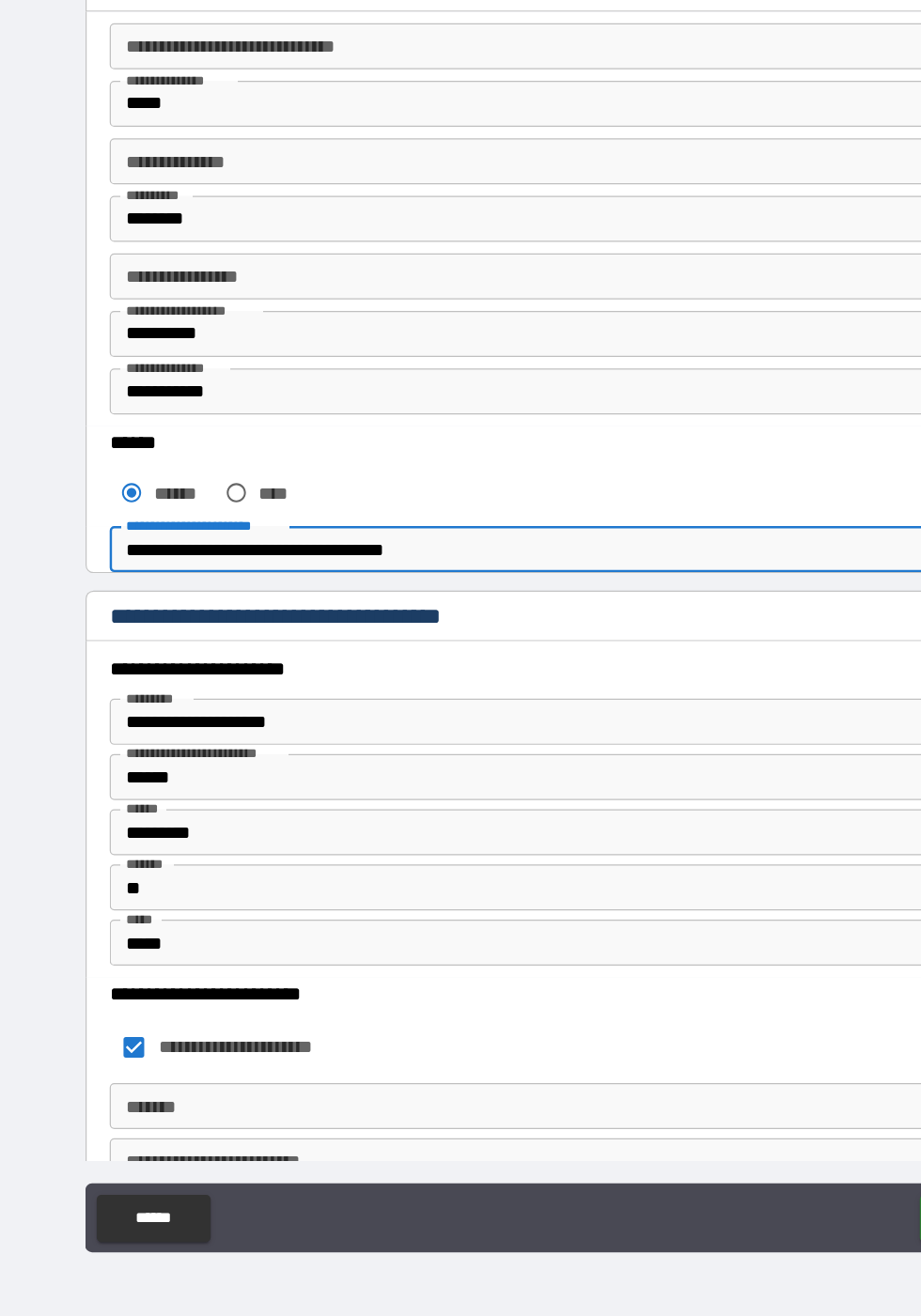 click on "**********" at bounding box center [460, 690] 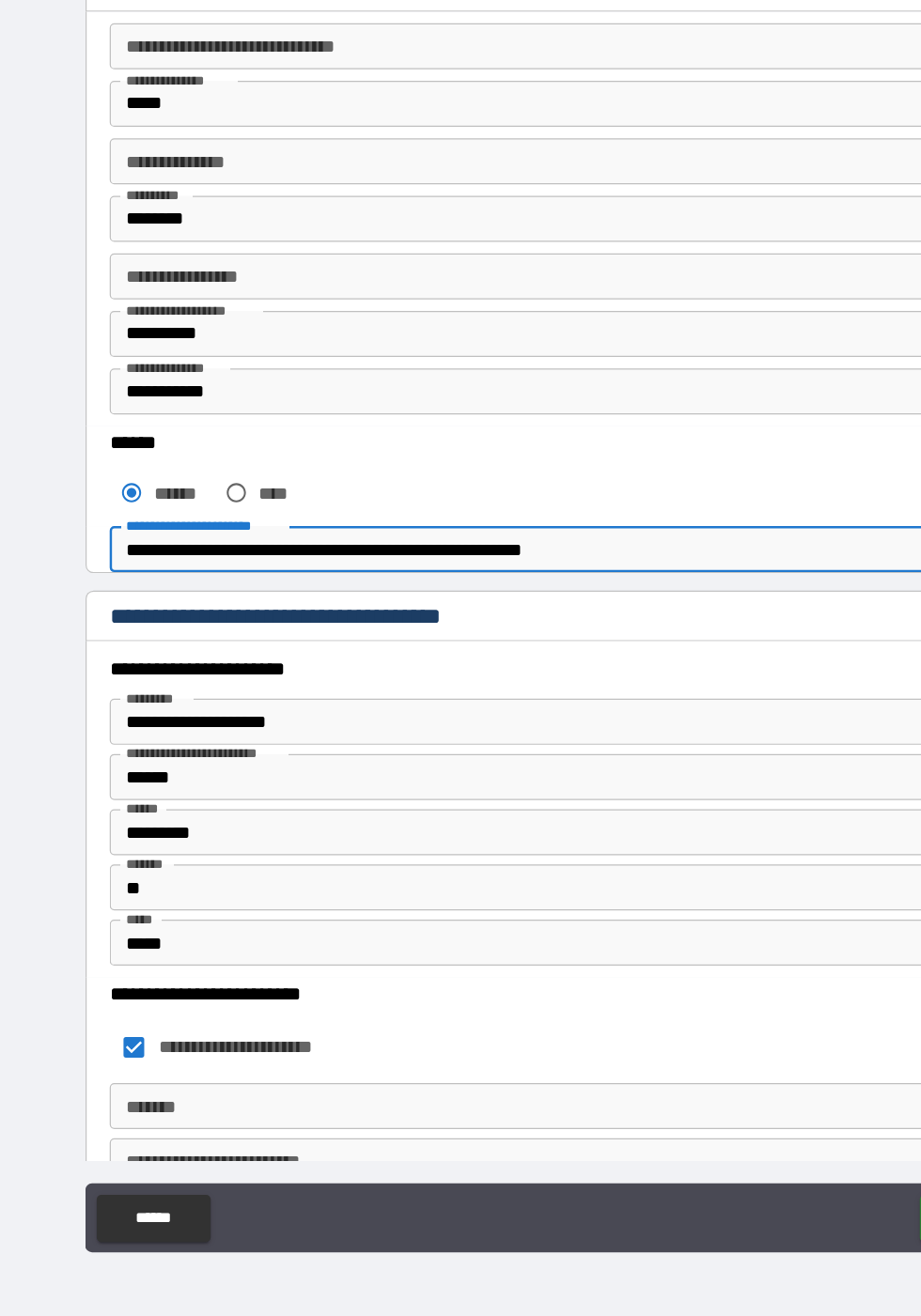 type on "**********" 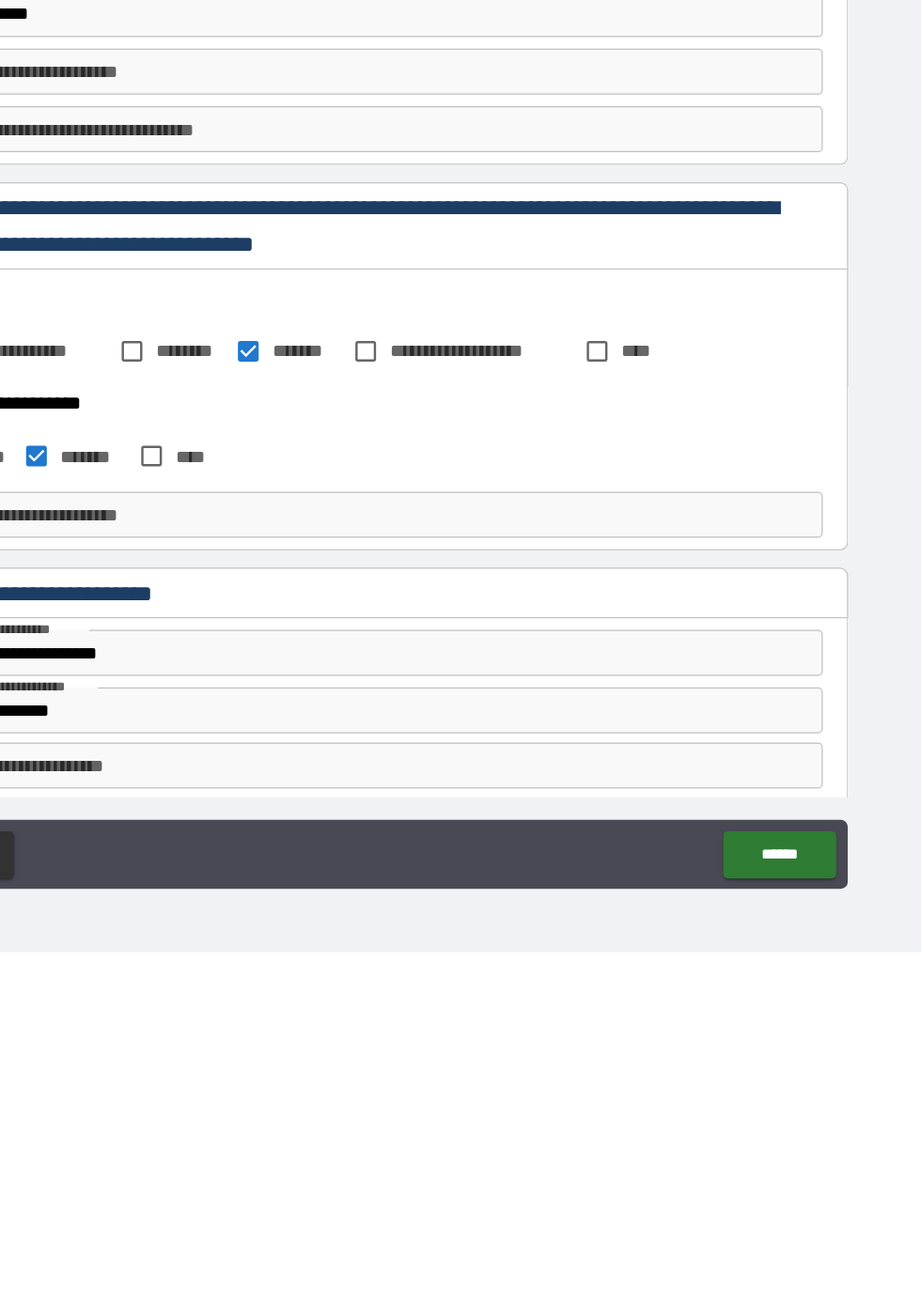 scroll, scrollTop: 3491, scrollLeft: 0, axis: vertical 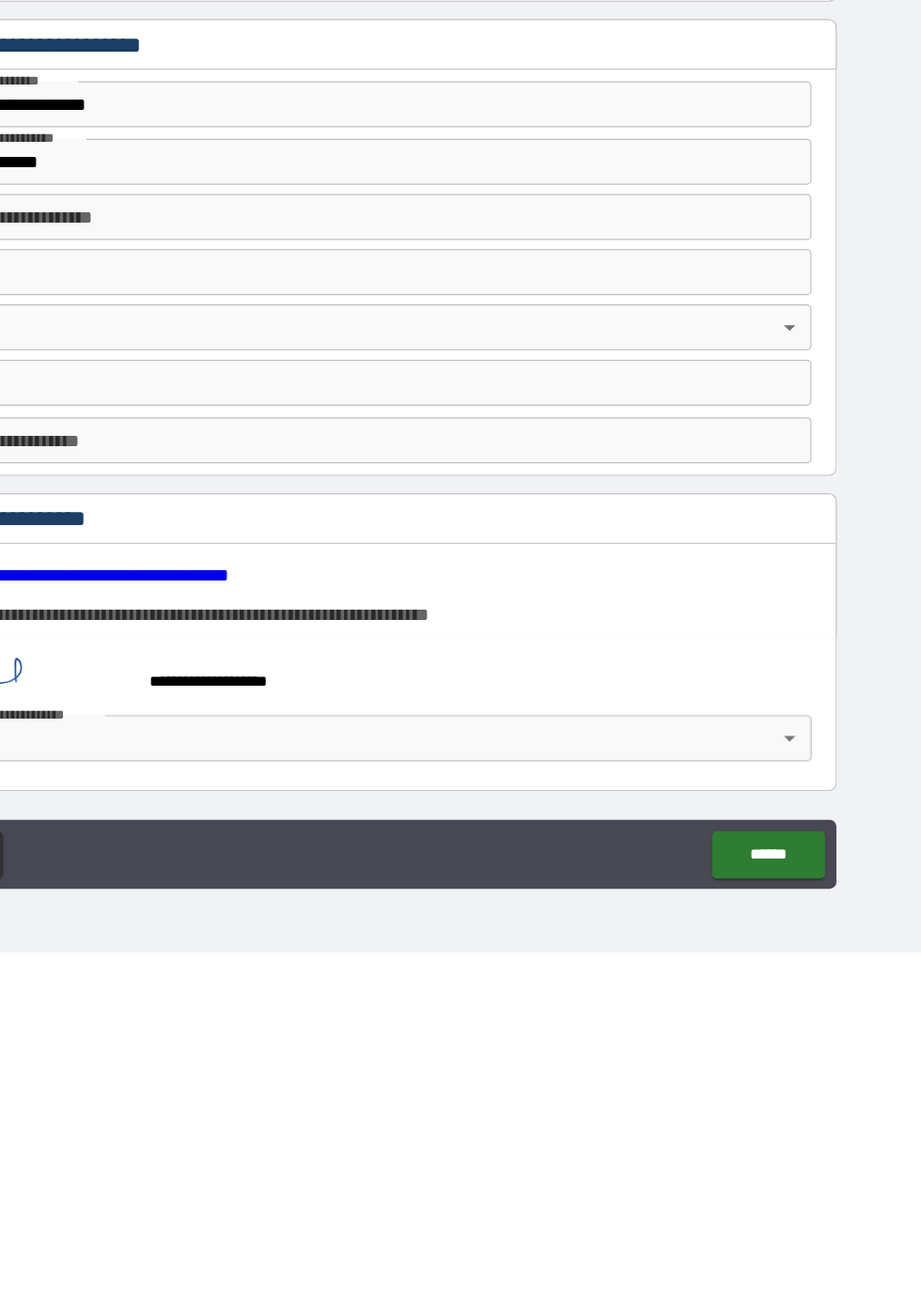 click on "******" at bounding box center (796, 1236) 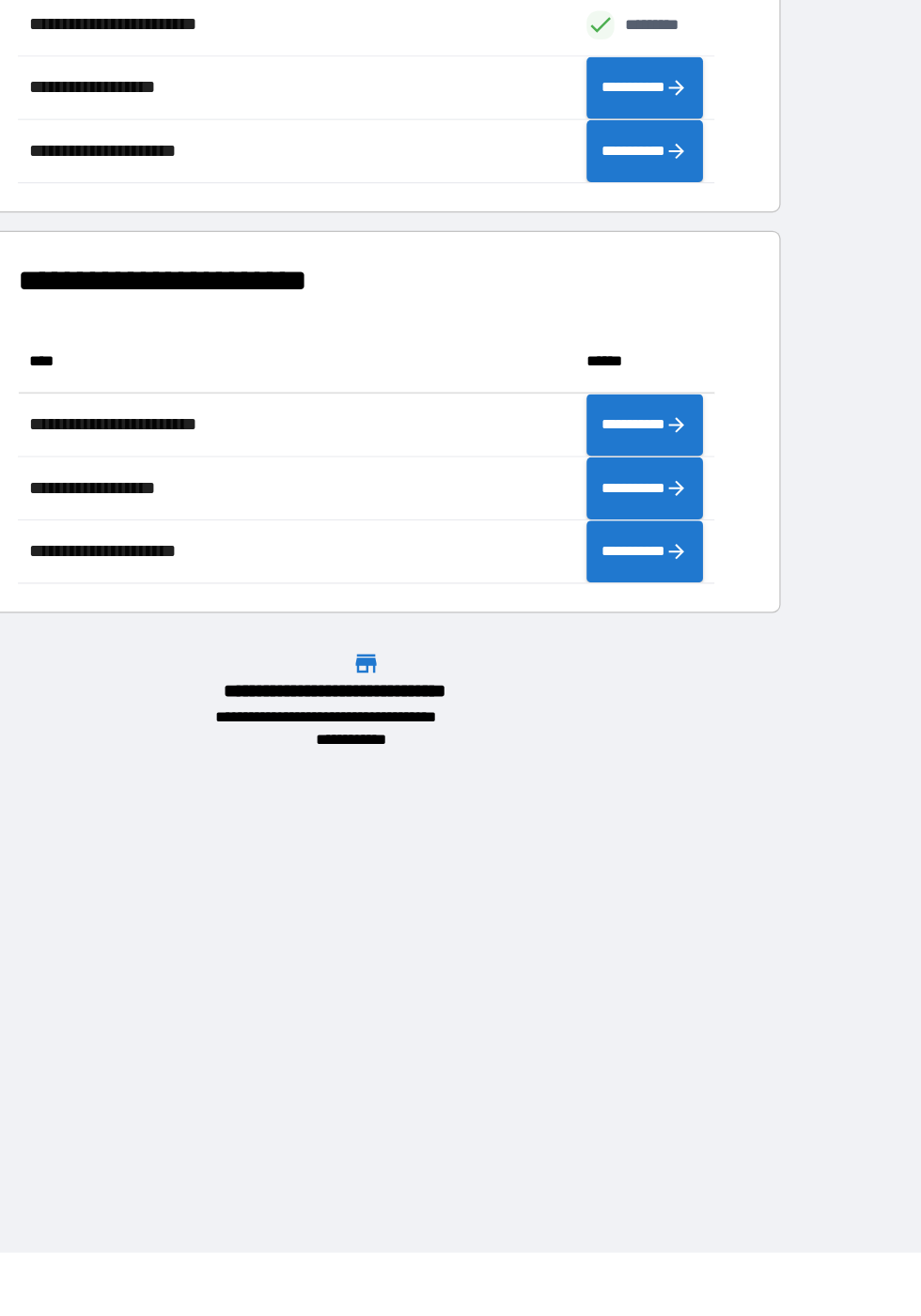 scroll, scrollTop: 208, scrollLeft: 569, axis: both 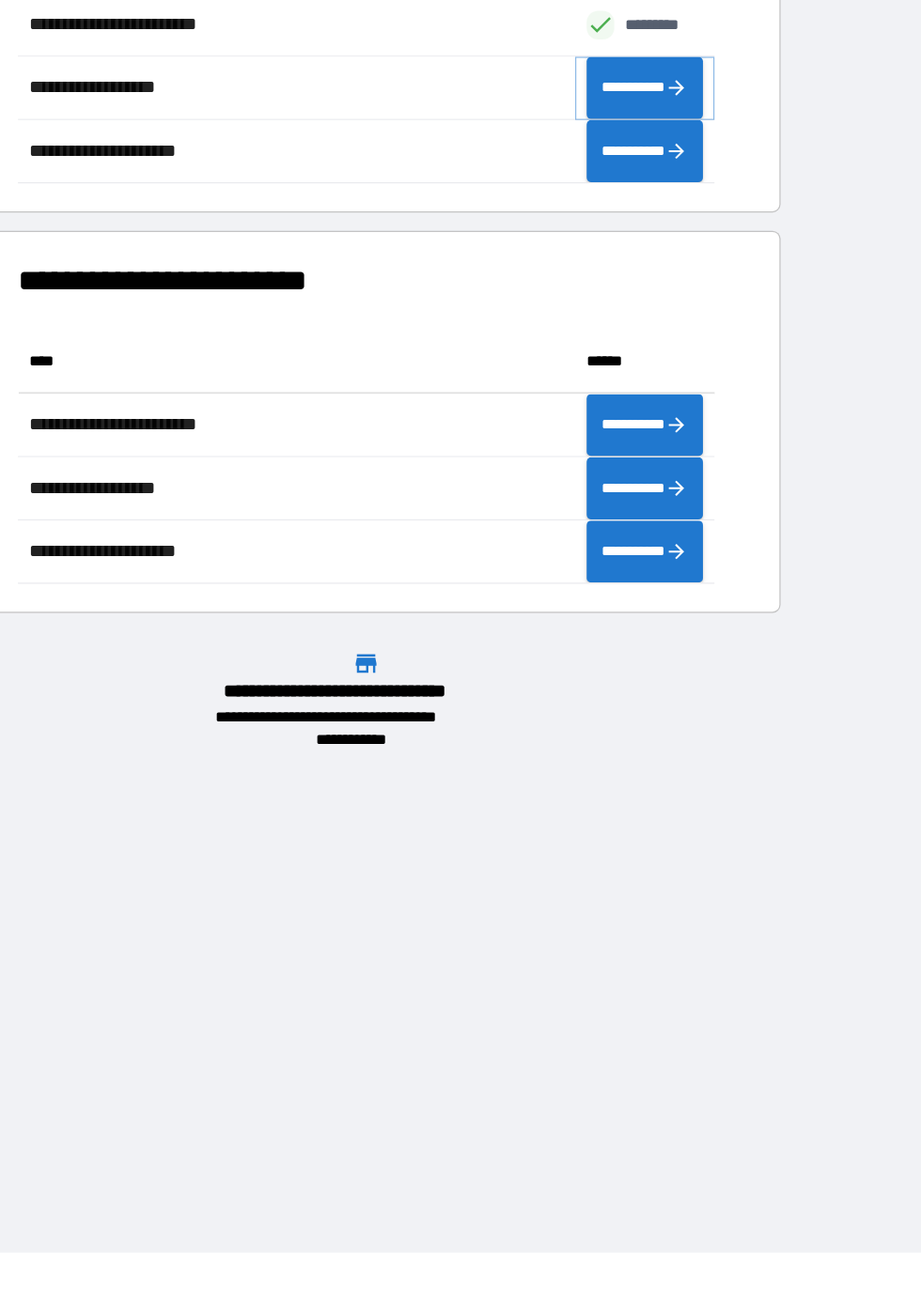 click on "**********" at bounding box center (695, 314) 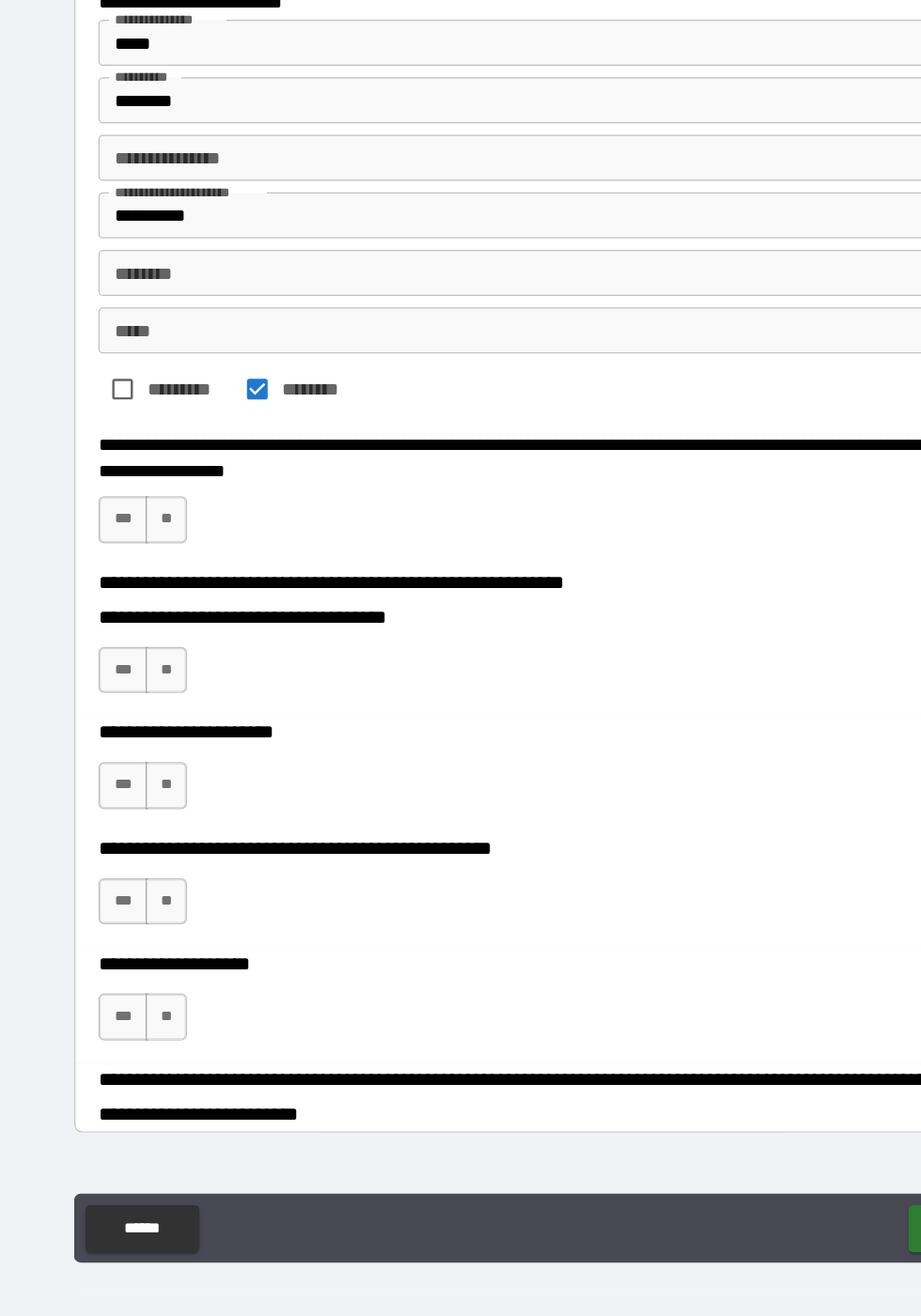 click on "**" at bounding box center (145, 658) 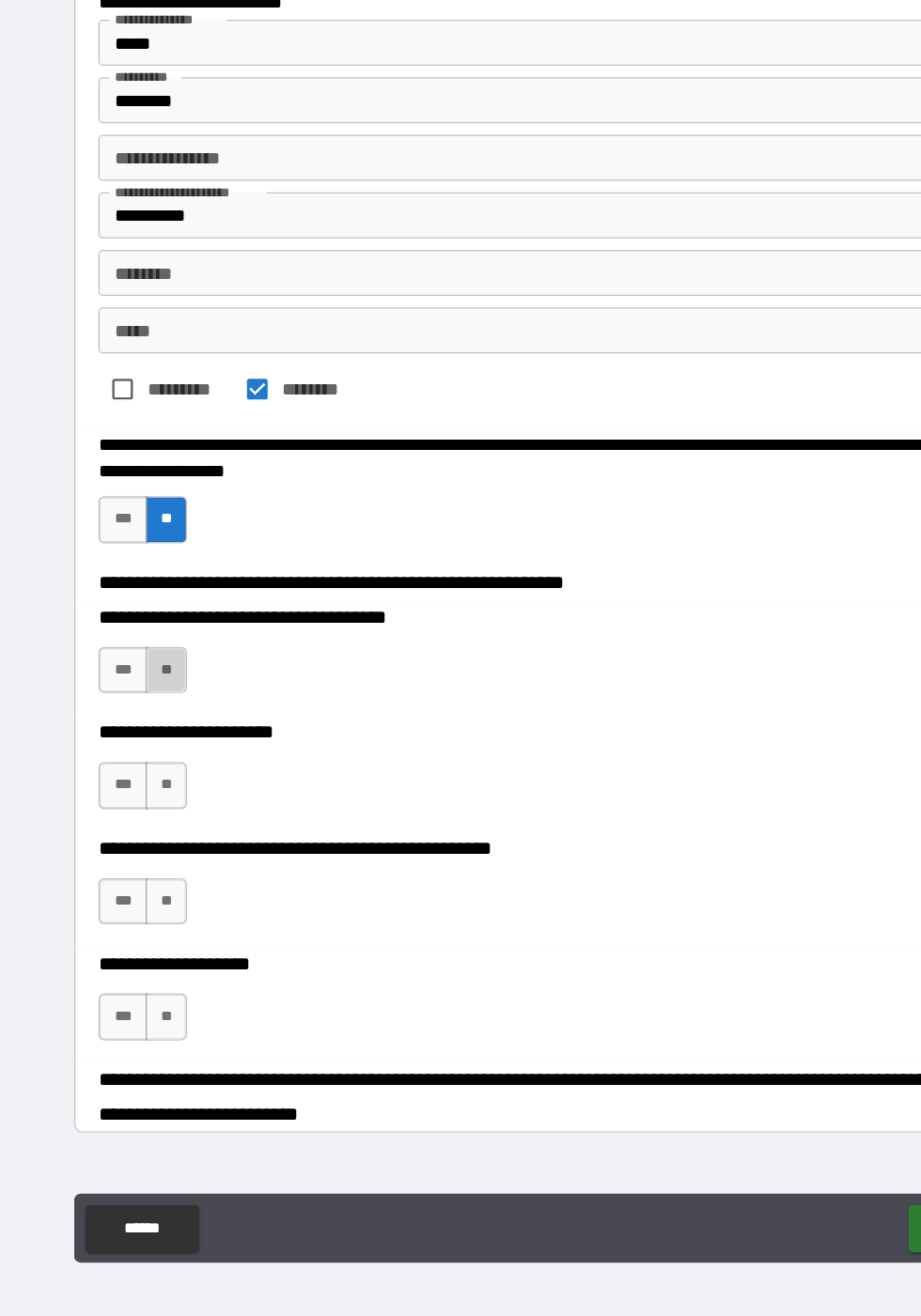click on "**" at bounding box center (145, 781) 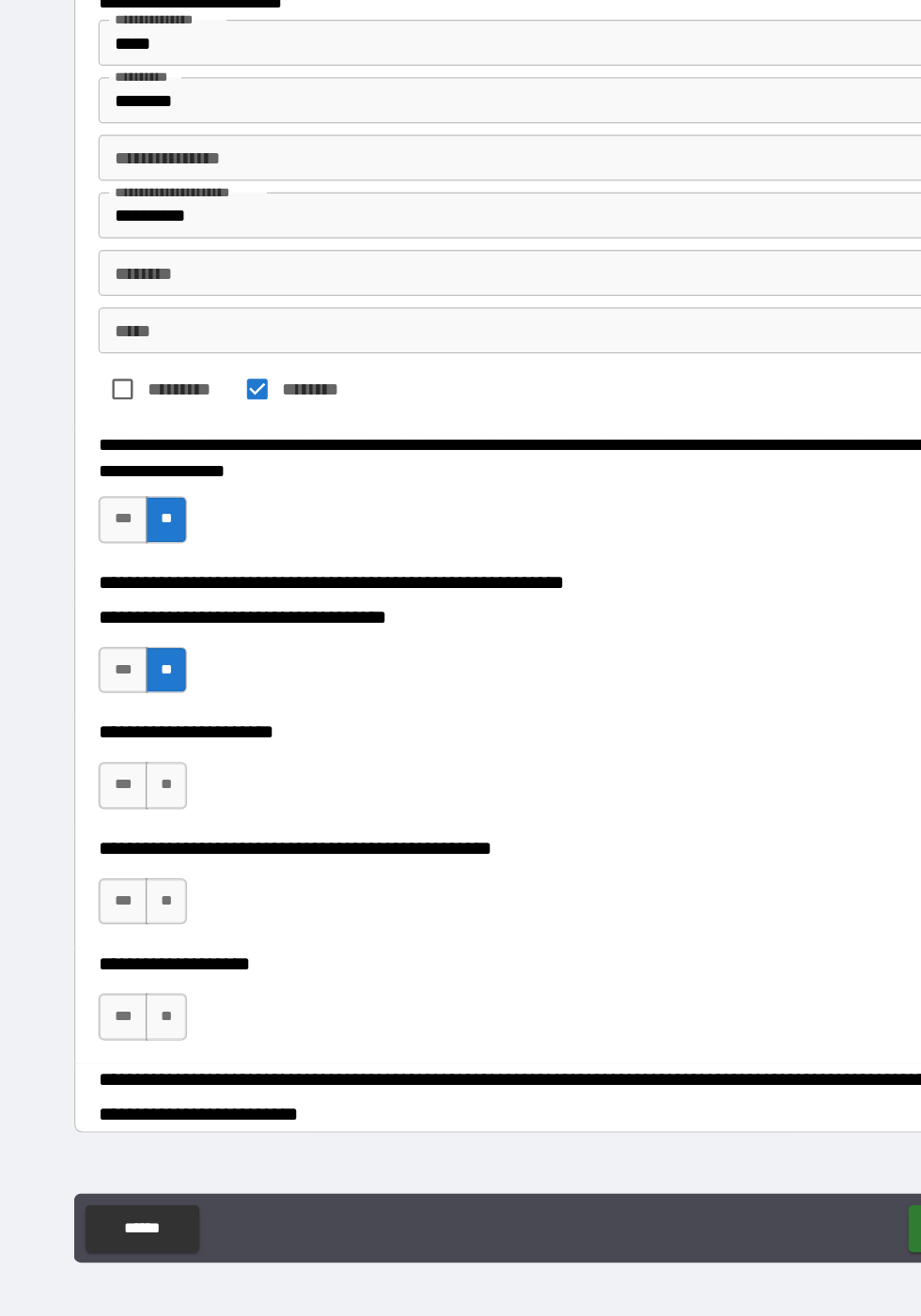 click on "**" at bounding box center (145, 875) 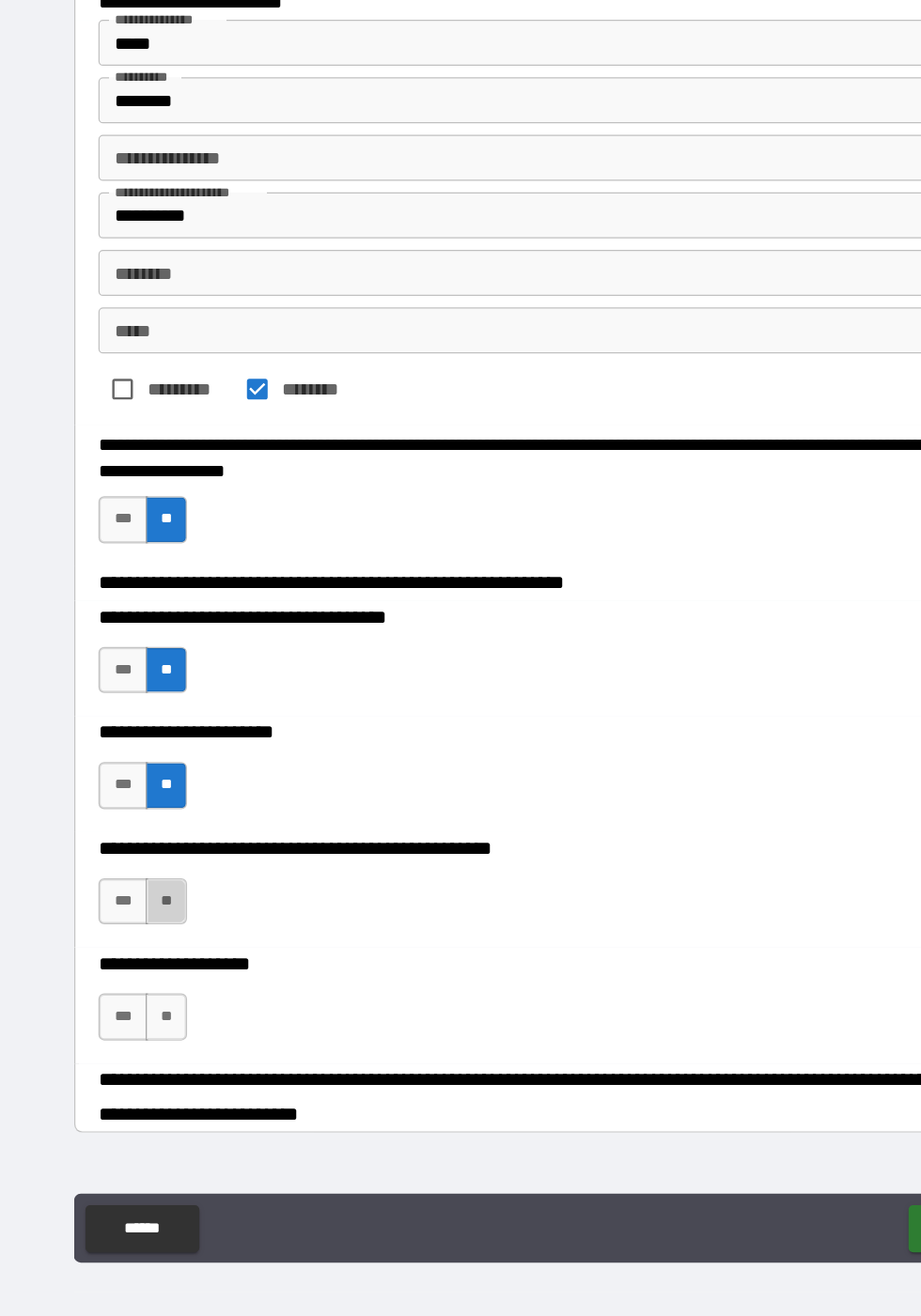 click on "**" at bounding box center (145, 969) 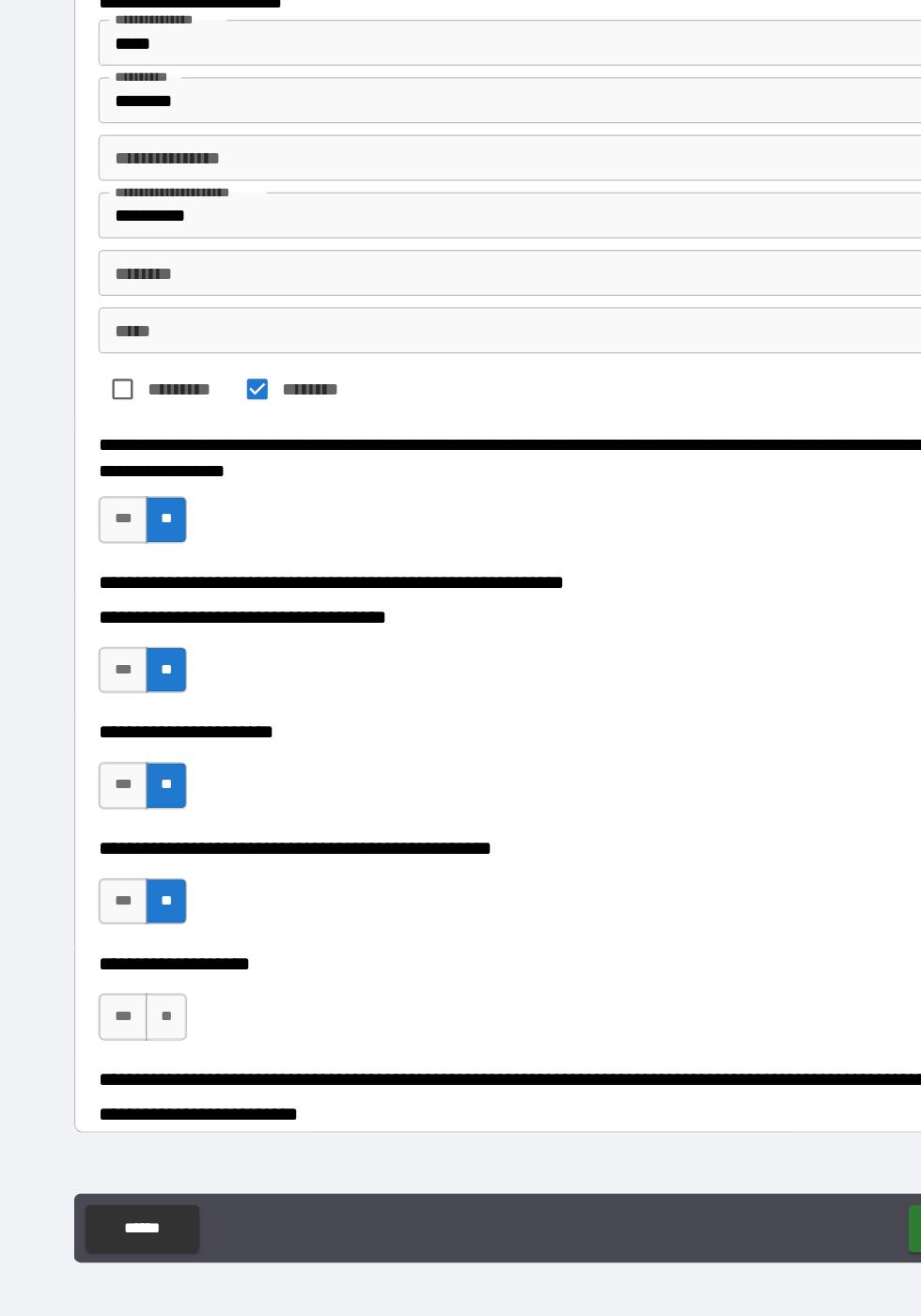 click on "**" at bounding box center (145, 1063) 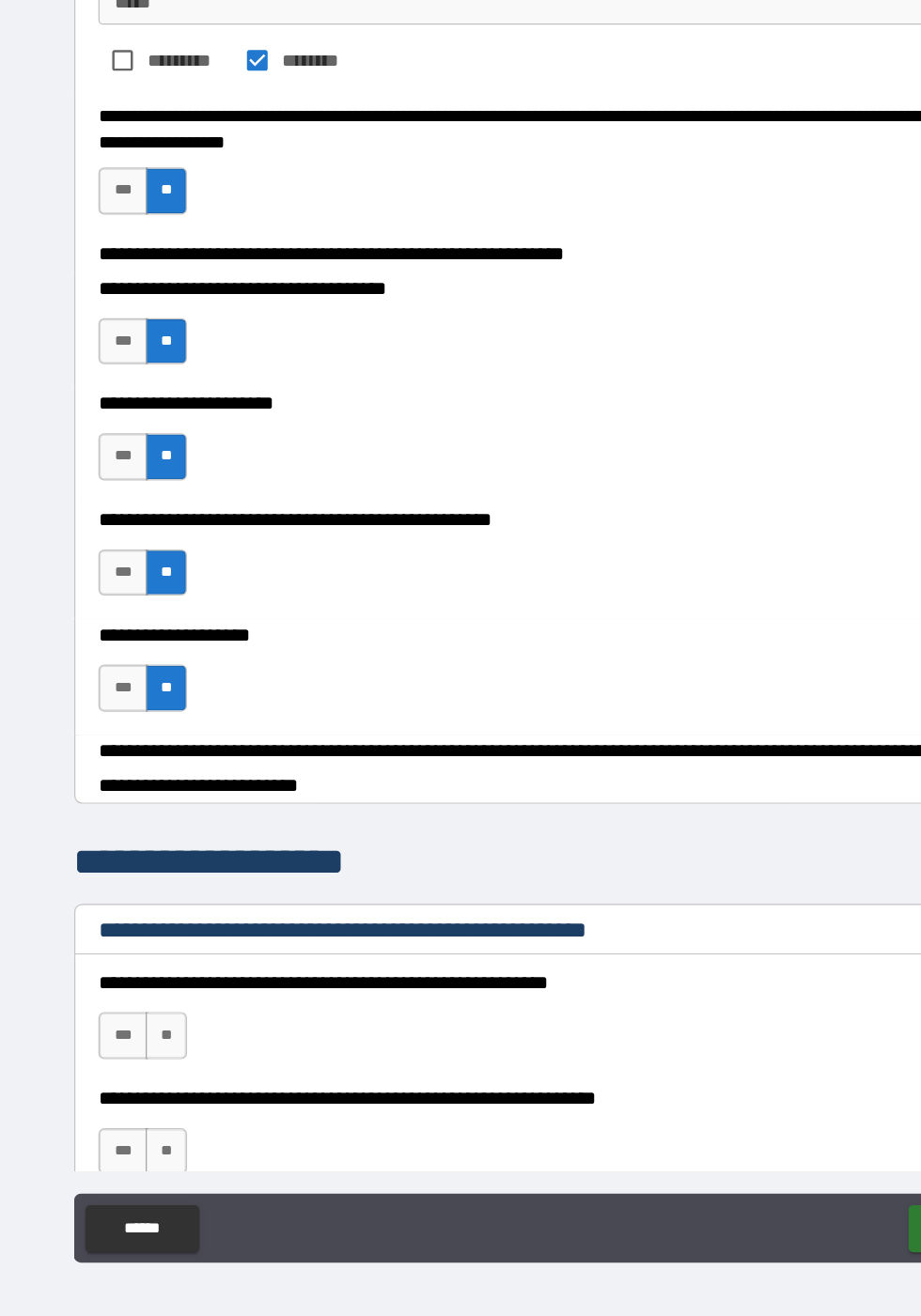 scroll, scrollTop: 492, scrollLeft: 0, axis: vertical 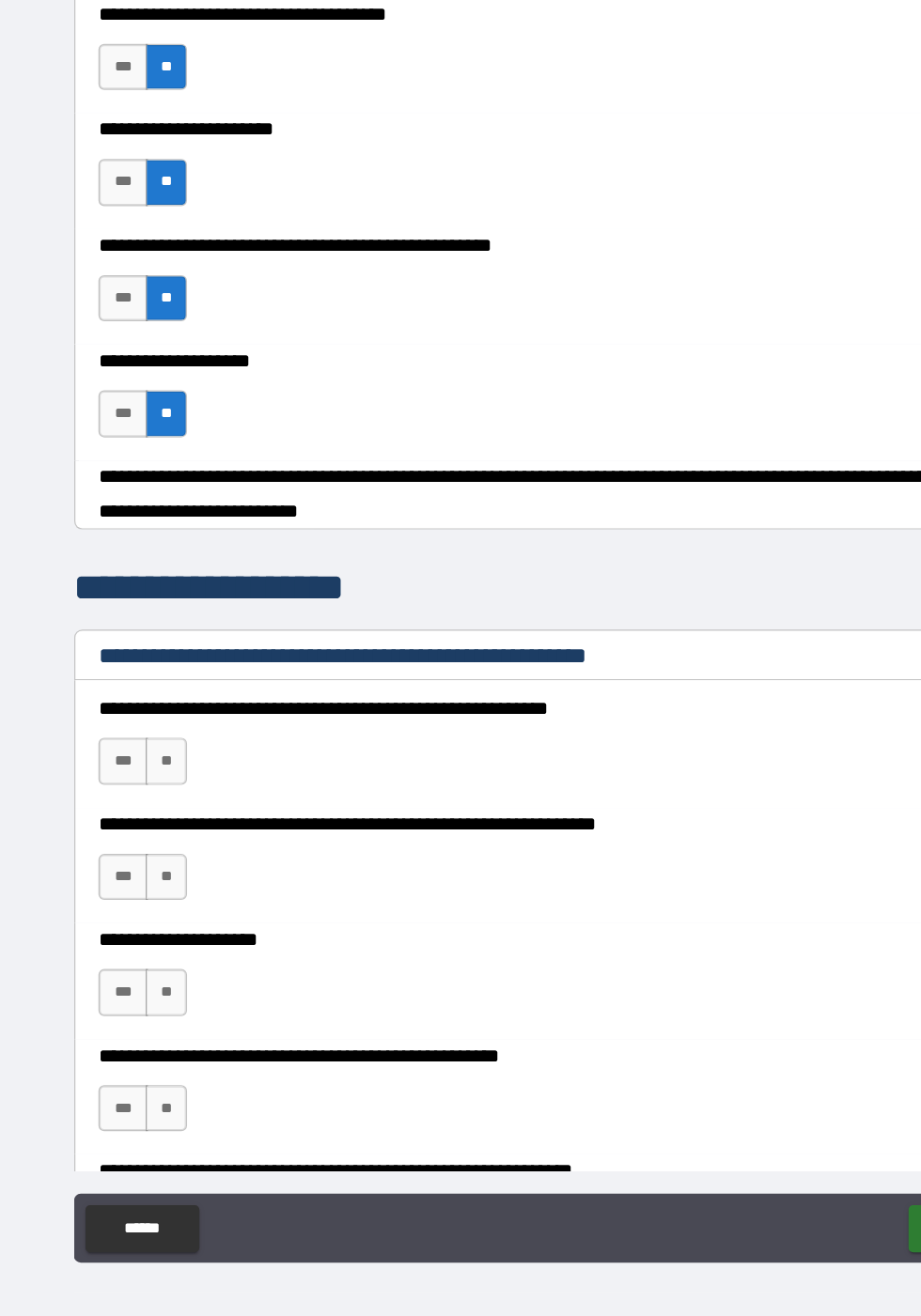 click on "***" at bounding box center (109, 855) 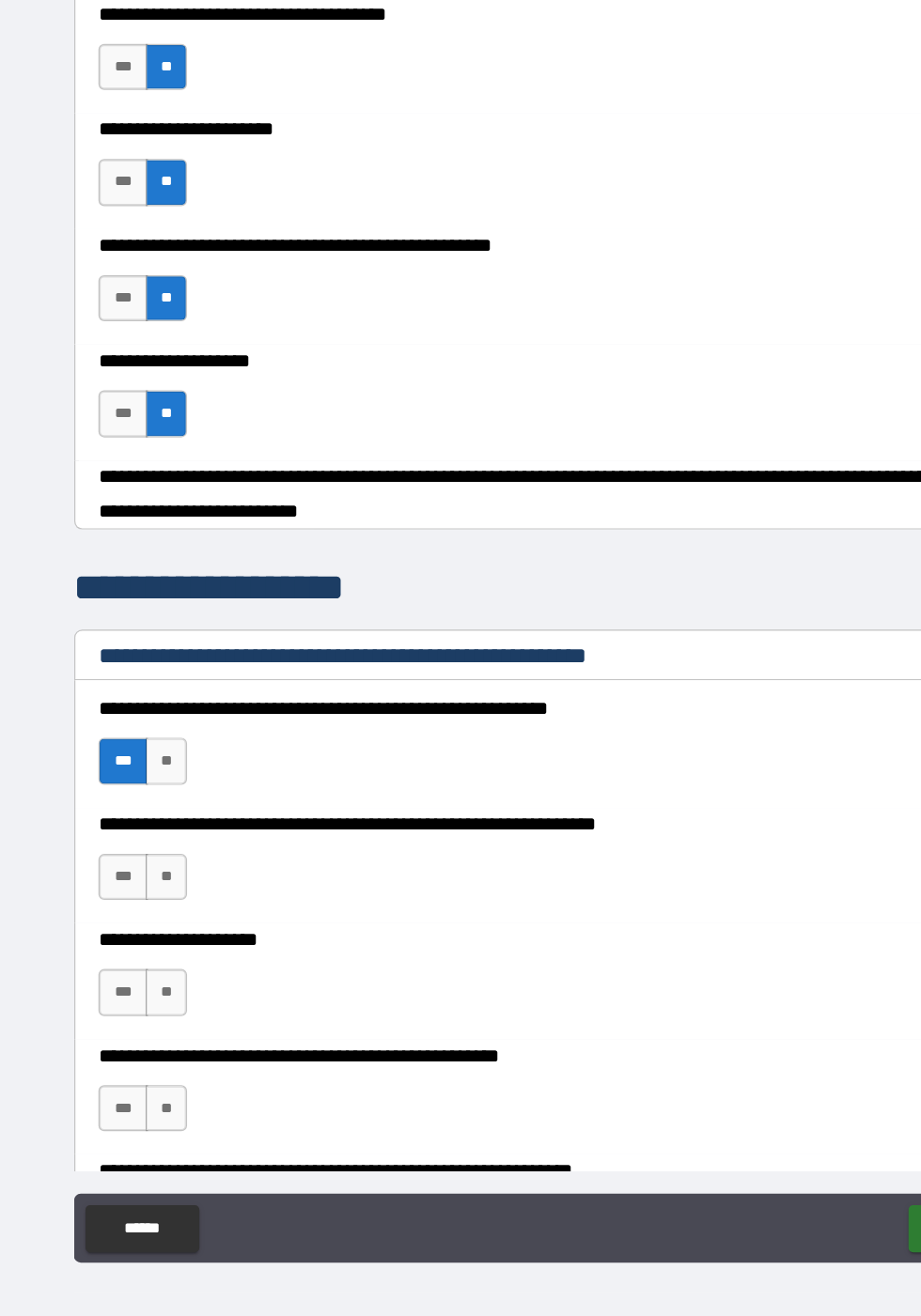 click on "**" at bounding box center [145, 950] 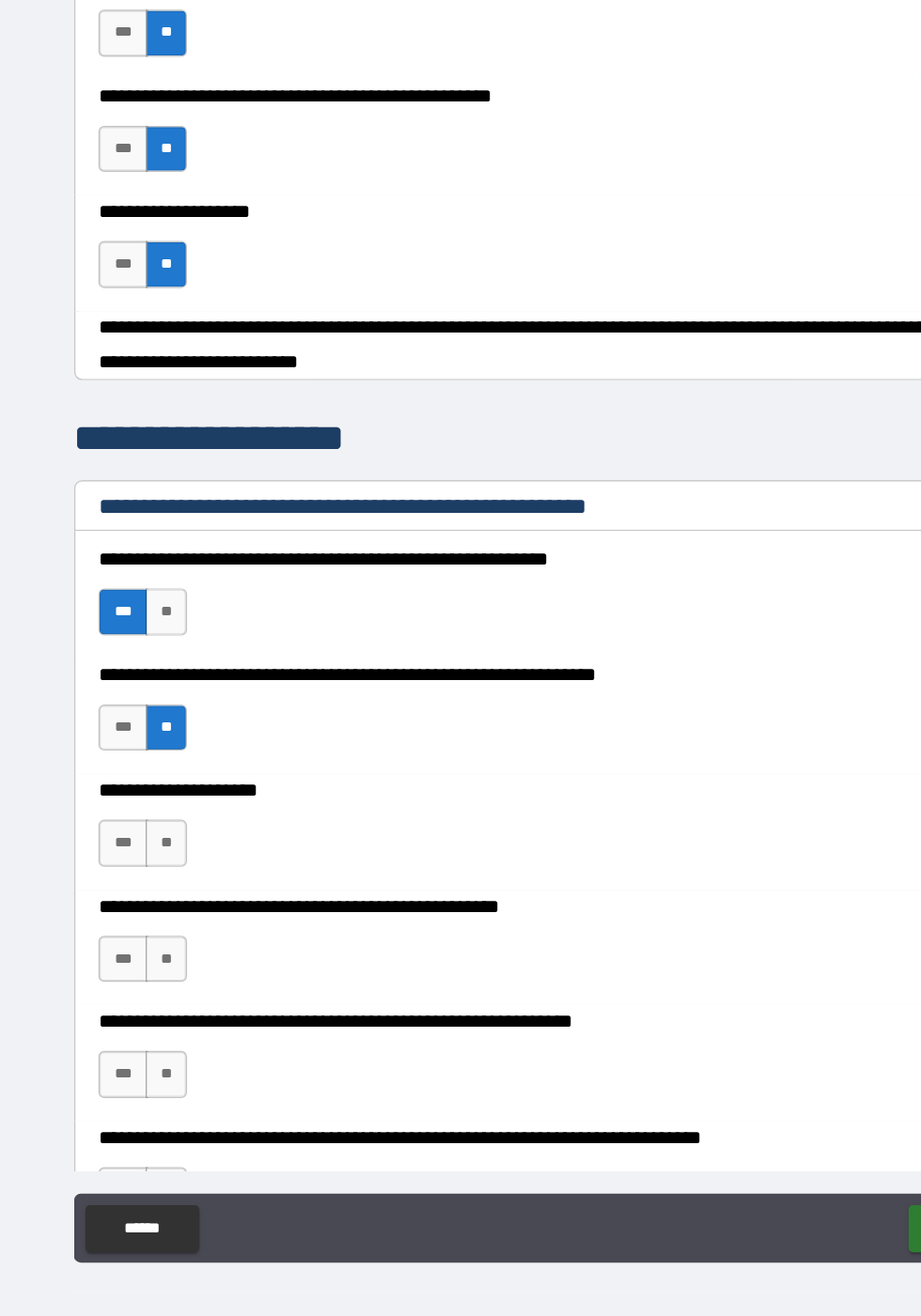 scroll, scrollTop: 633, scrollLeft: 0, axis: vertical 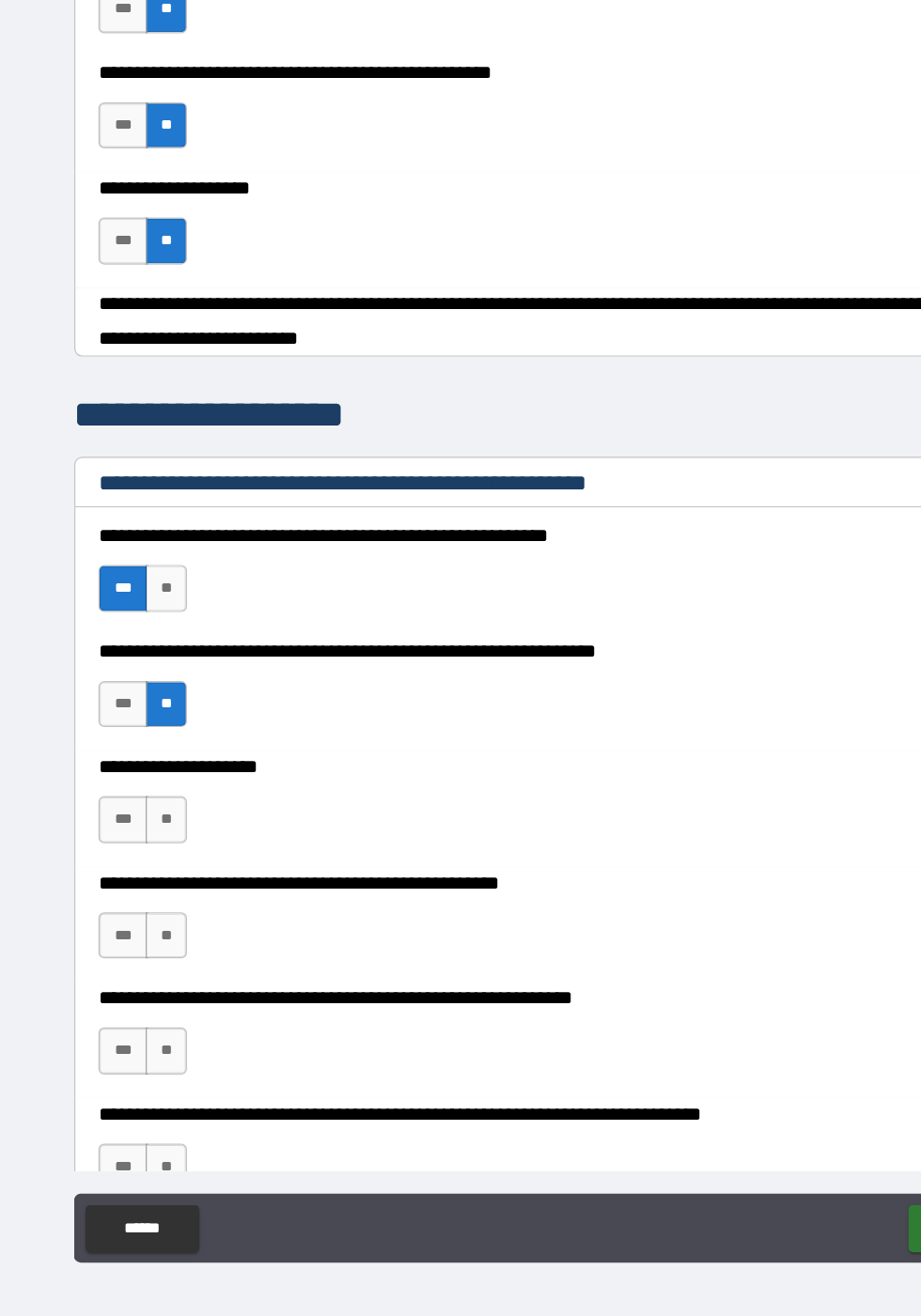click on "**" at bounding box center [145, 903] 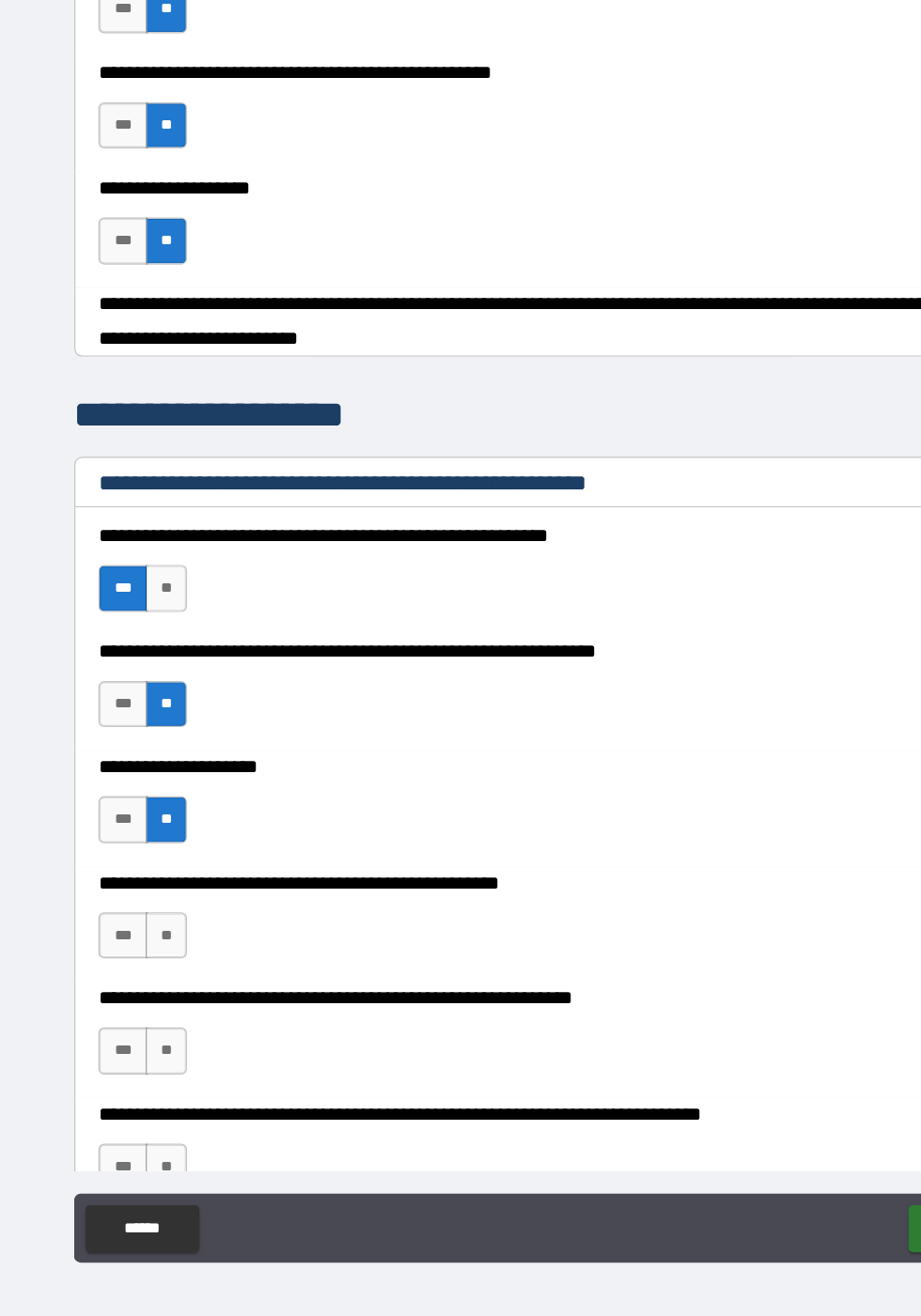 click on "**" at bounding box center (145, 998) 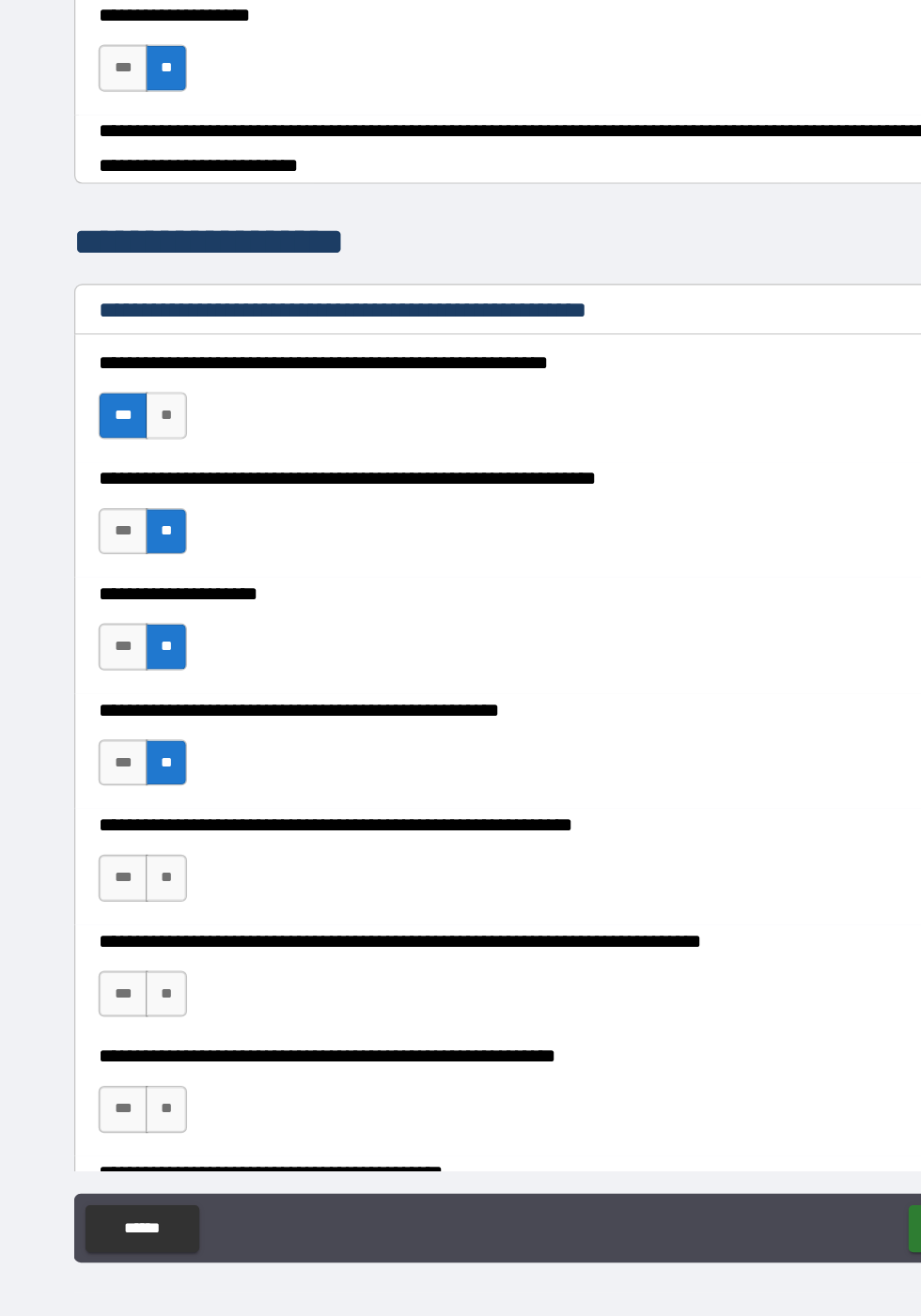 scroll, scrollTop: 793, scrollLeft: 0, axis: vertical 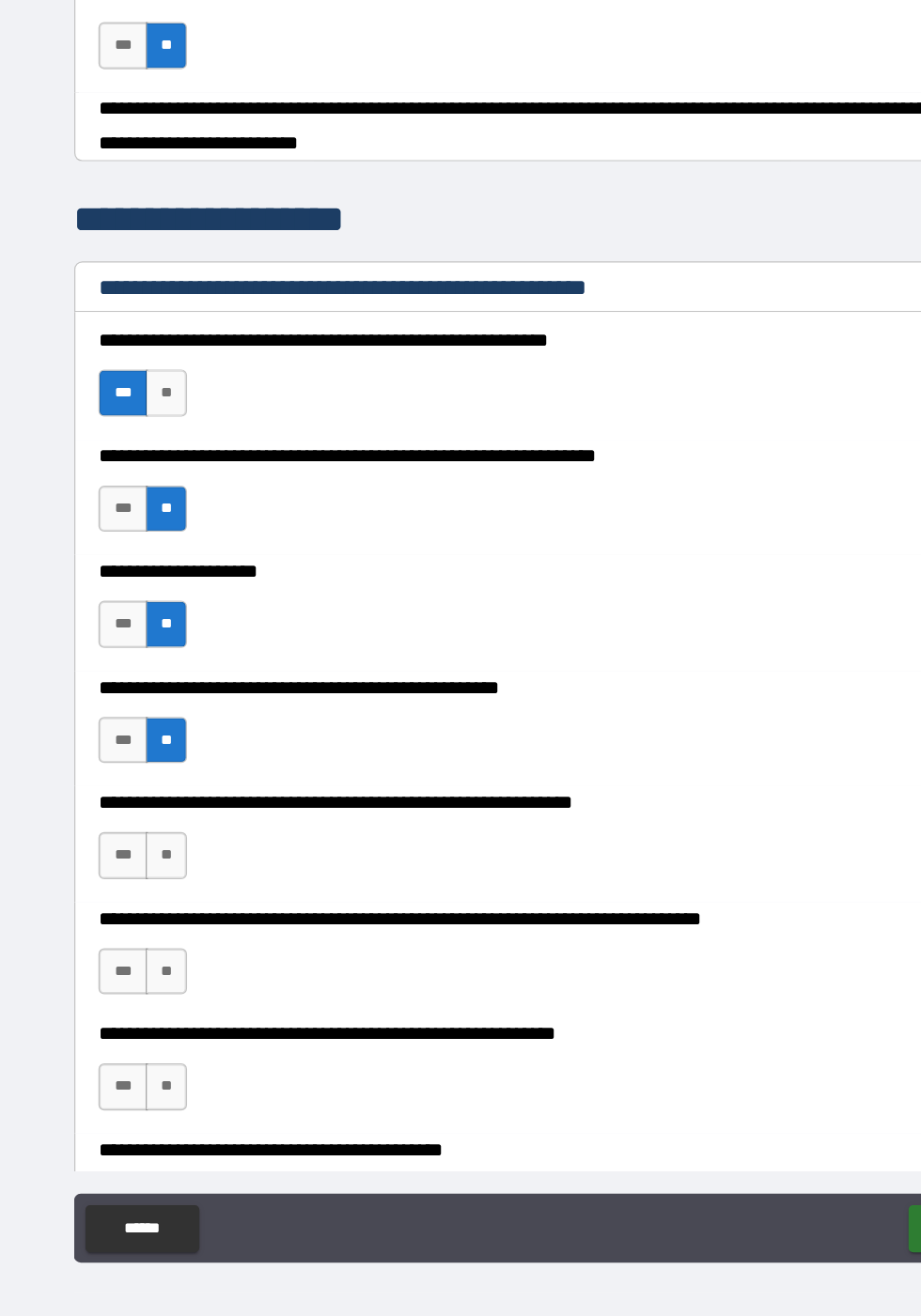 click on "**" at bounding box center [145, 932] 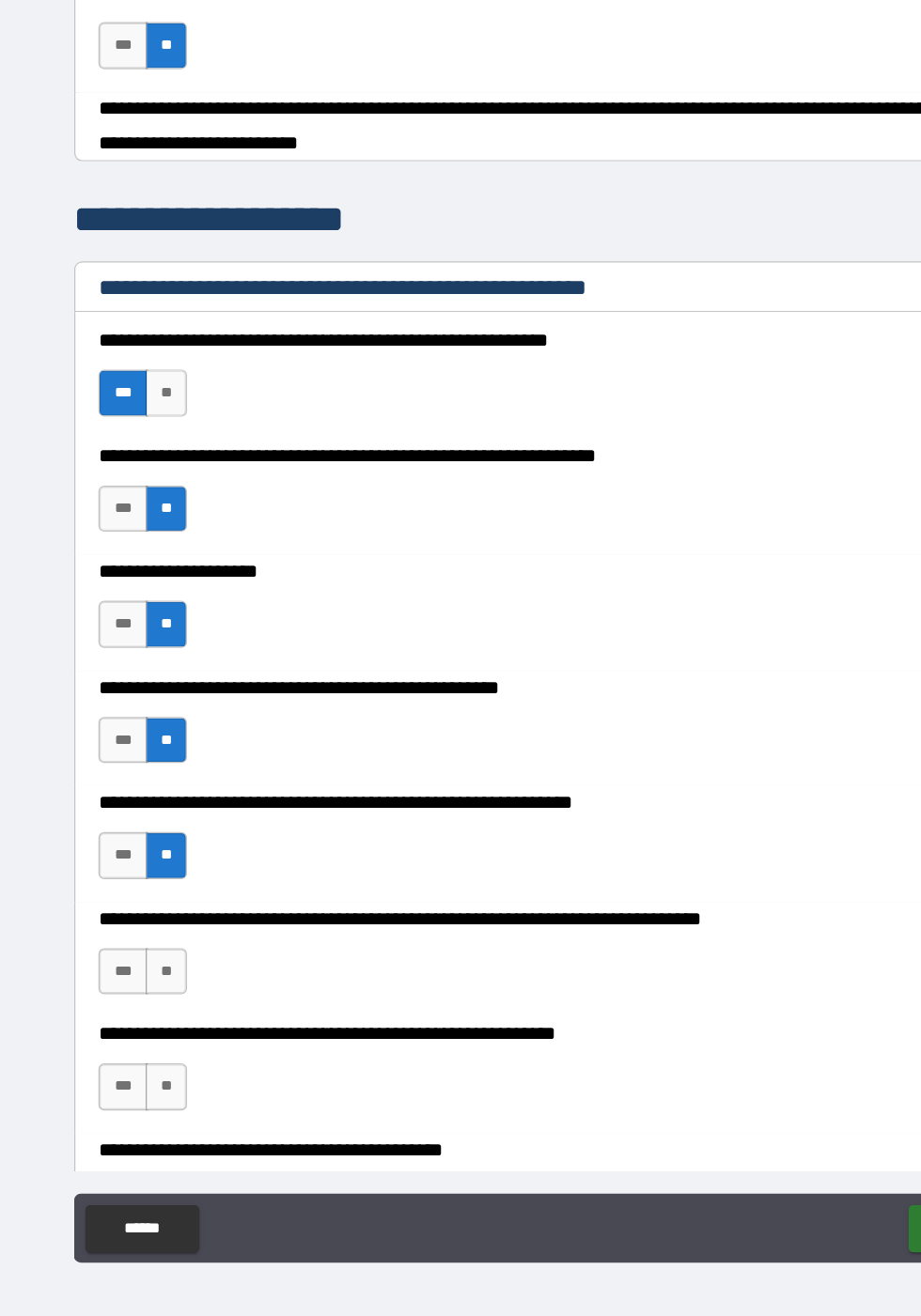 click on "***" at bounding box center (109, 1027) 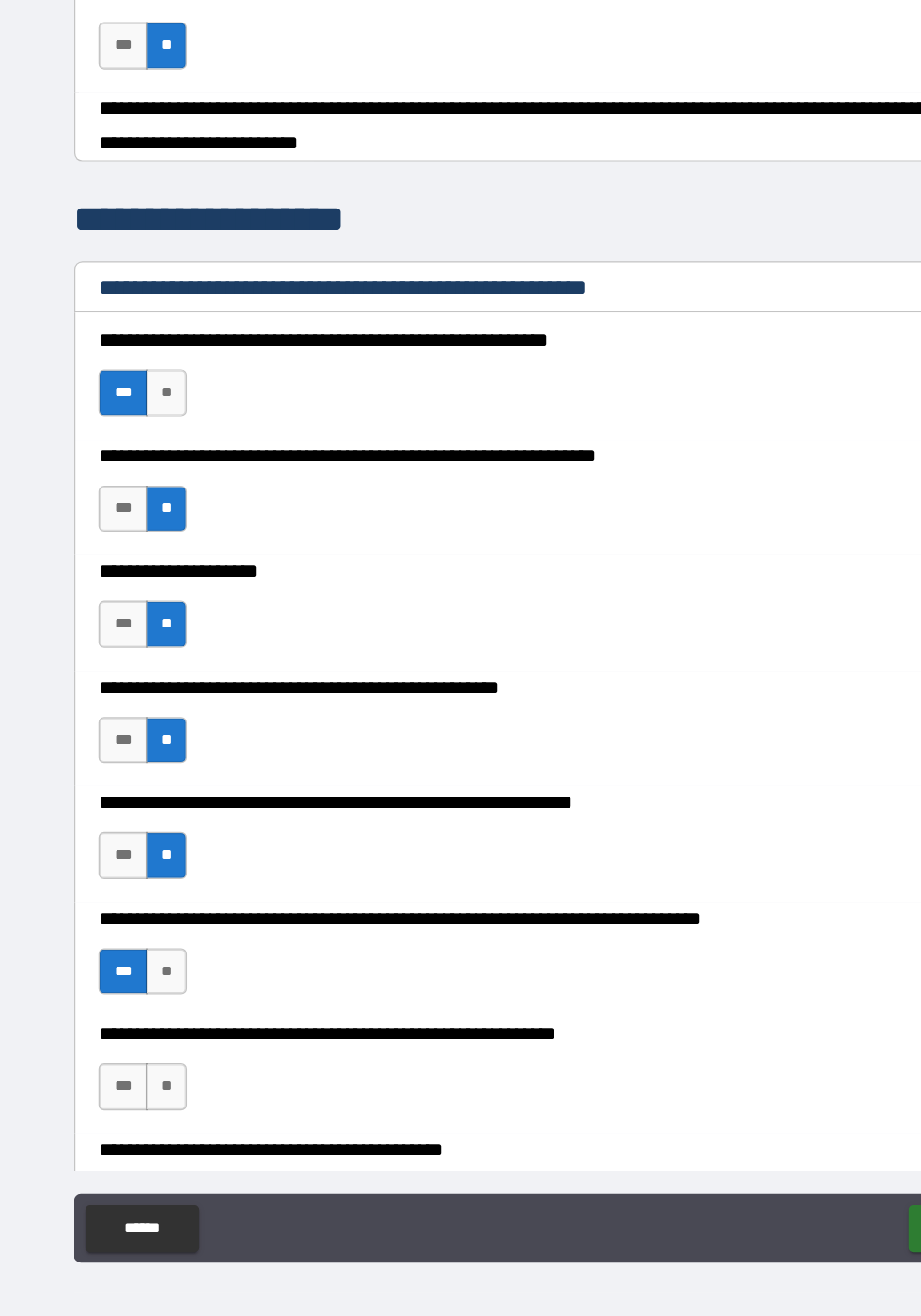 click on "**" at bounding box center [145, 1121] 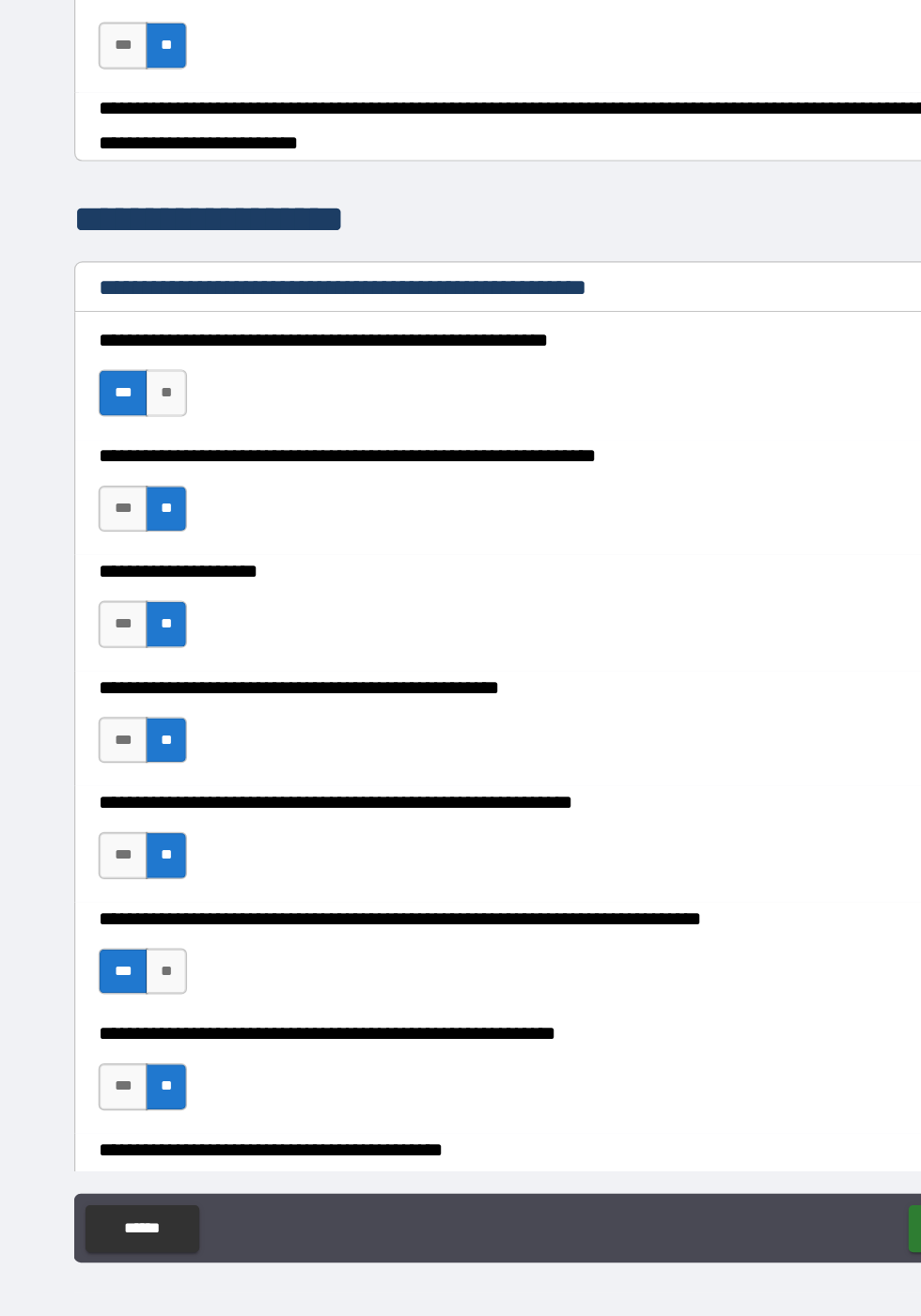 click on "**" at bounding box center (145, 1027) 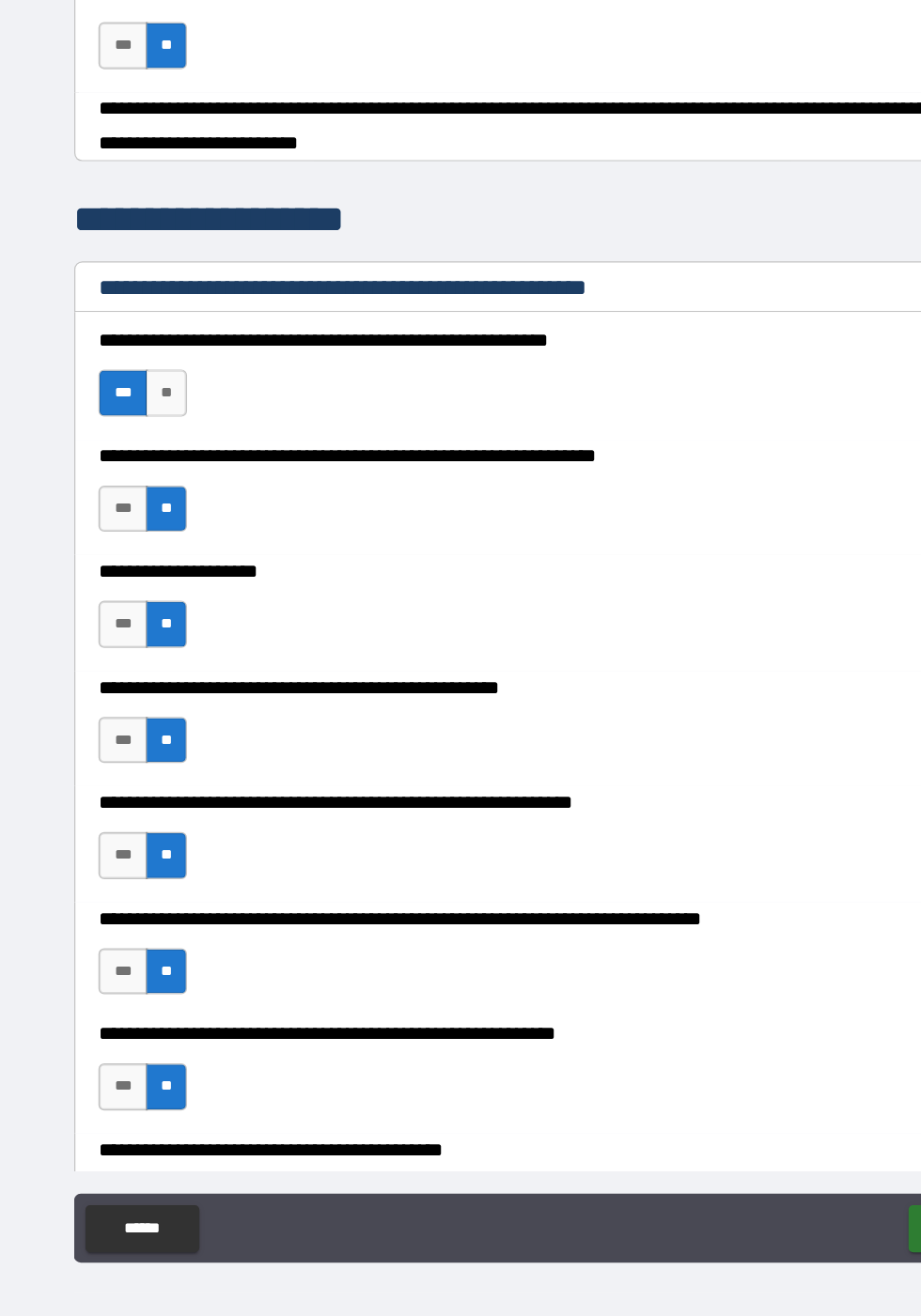 scroll, scrollTop: 1017, scrollLeft: 0, axis: vertical 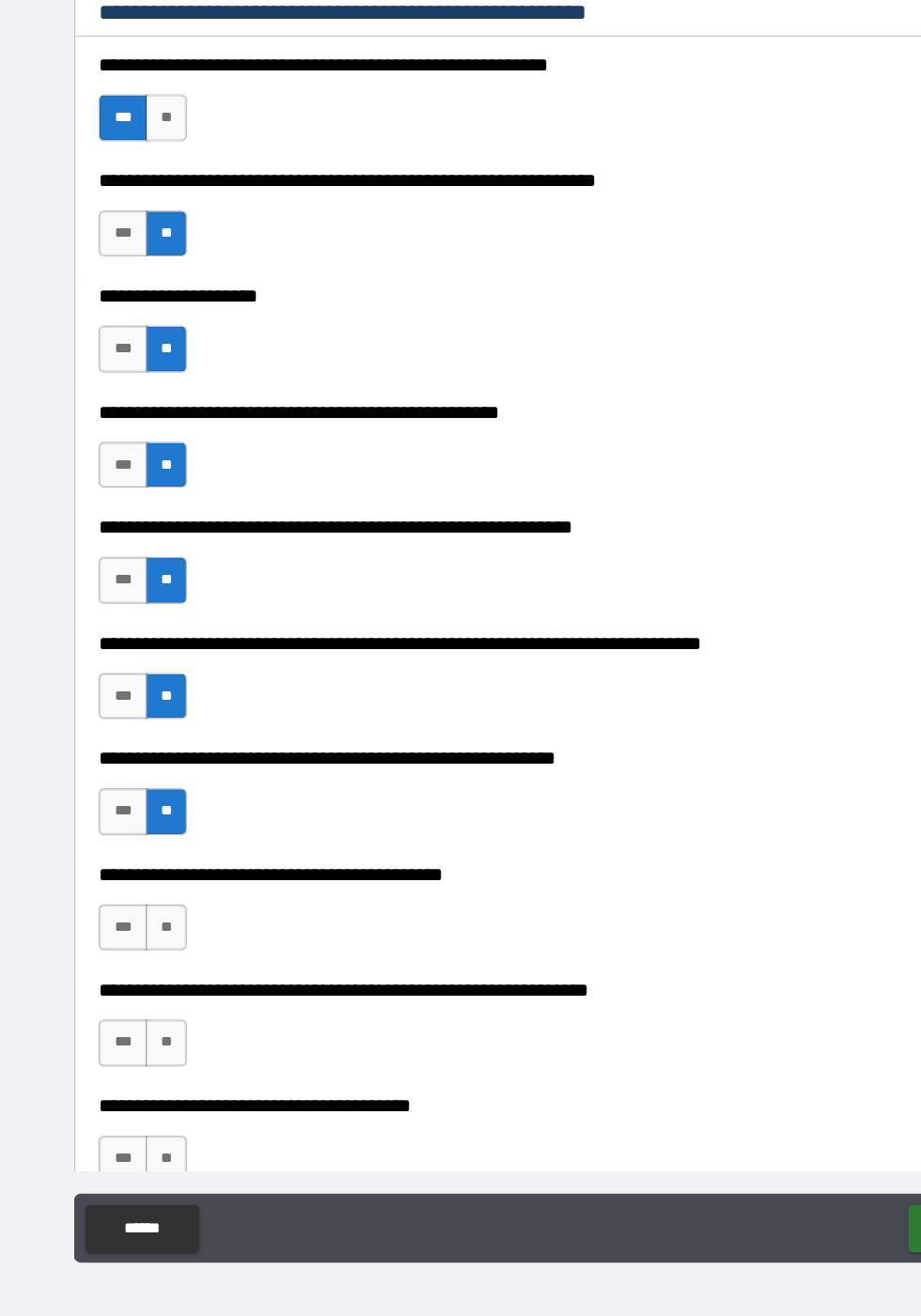 click on "**" at bounding box center (145, 1085) 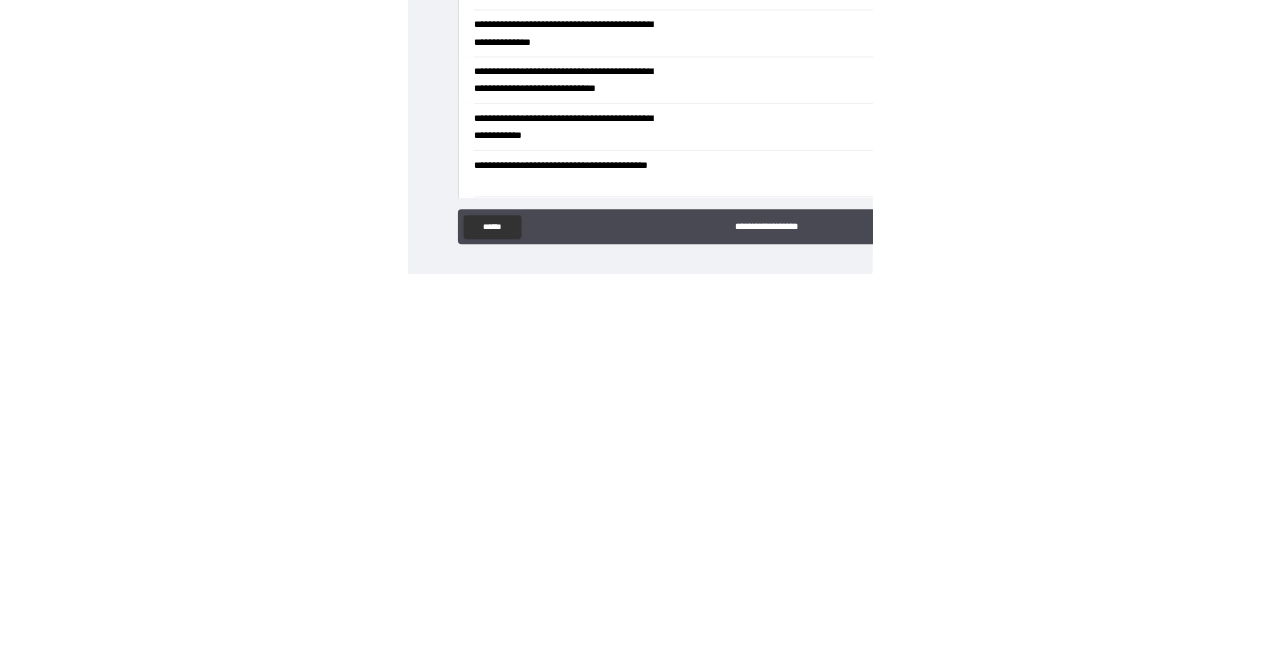 scroll, scrollTop: 56, scrollLeft: 0, axis: vertical 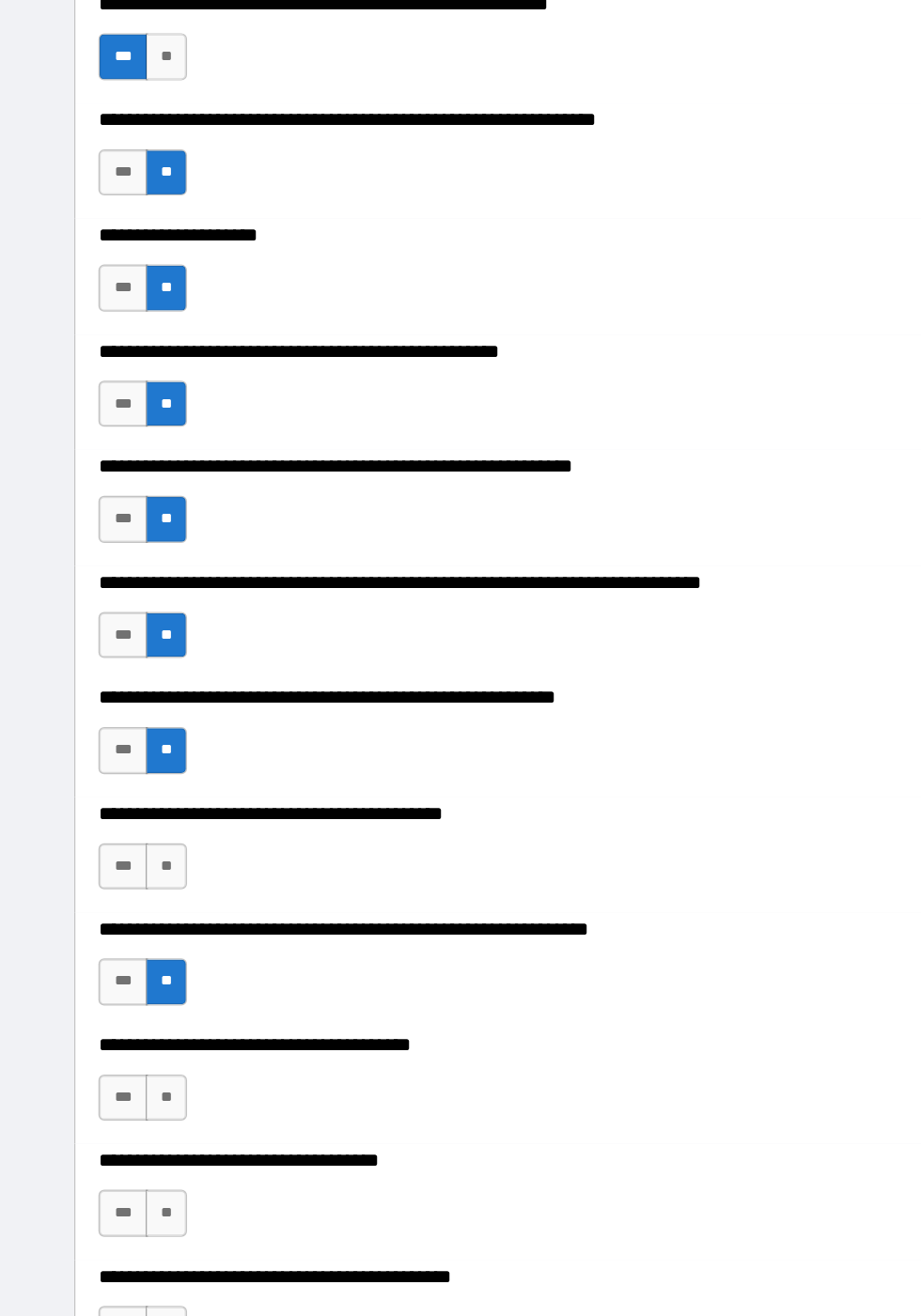 click on "**" at bounding box center [145, 822] 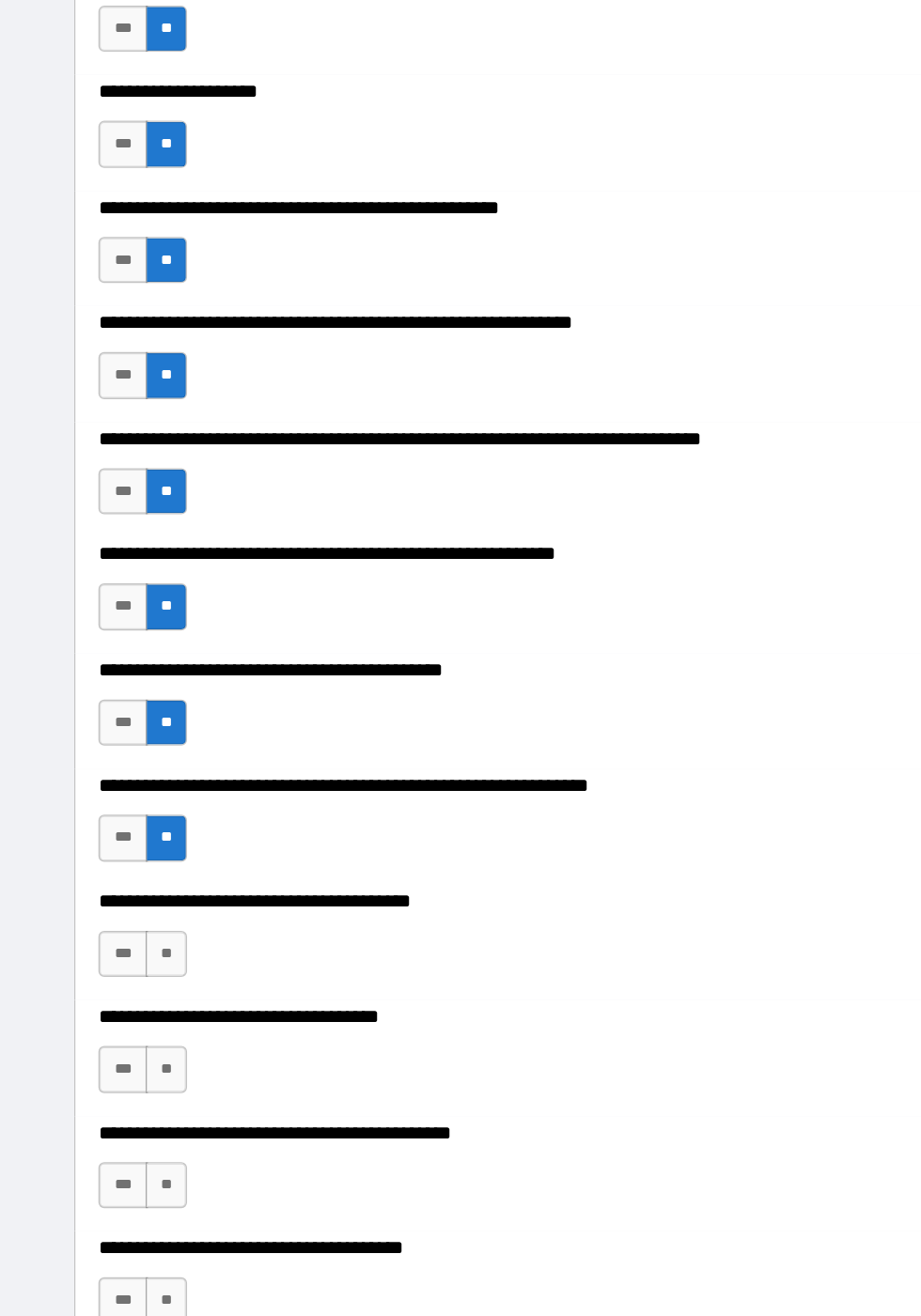 scroll, scrollTop: 1315, scrollLeft: 0, axis: vertical 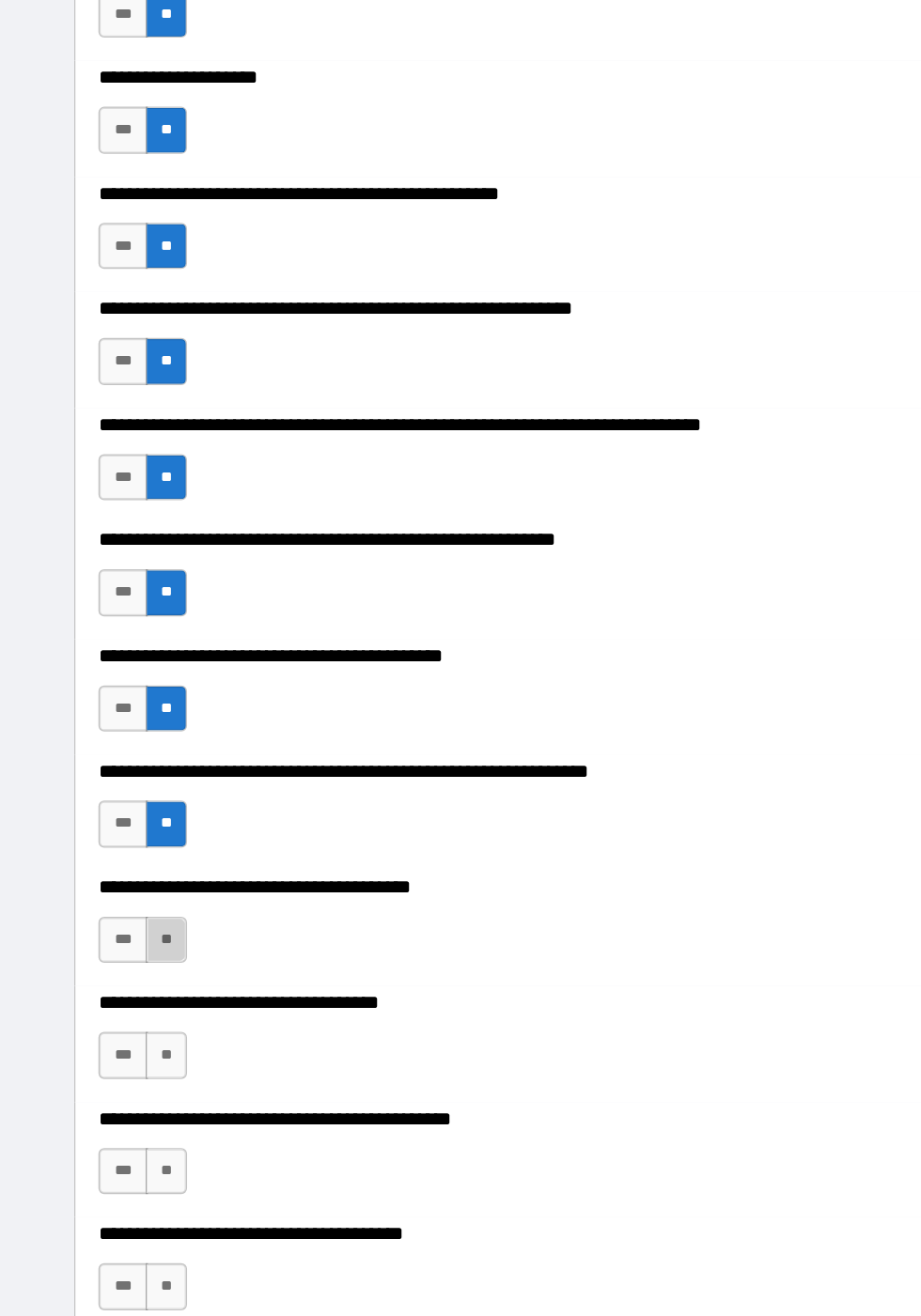 click on "**" at bounding box center (145, 882) 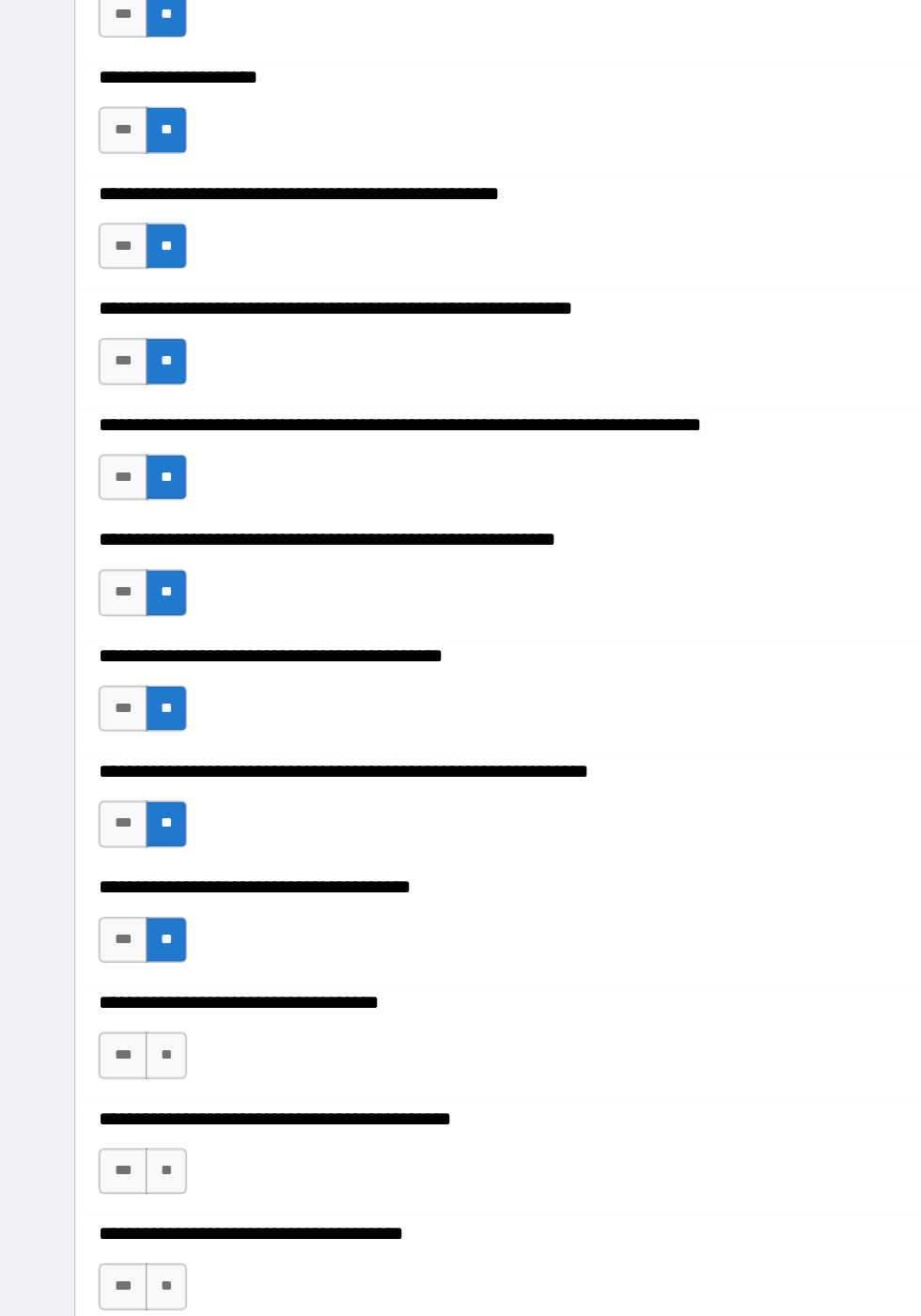 click on "**" at bounding box center [145, 976] 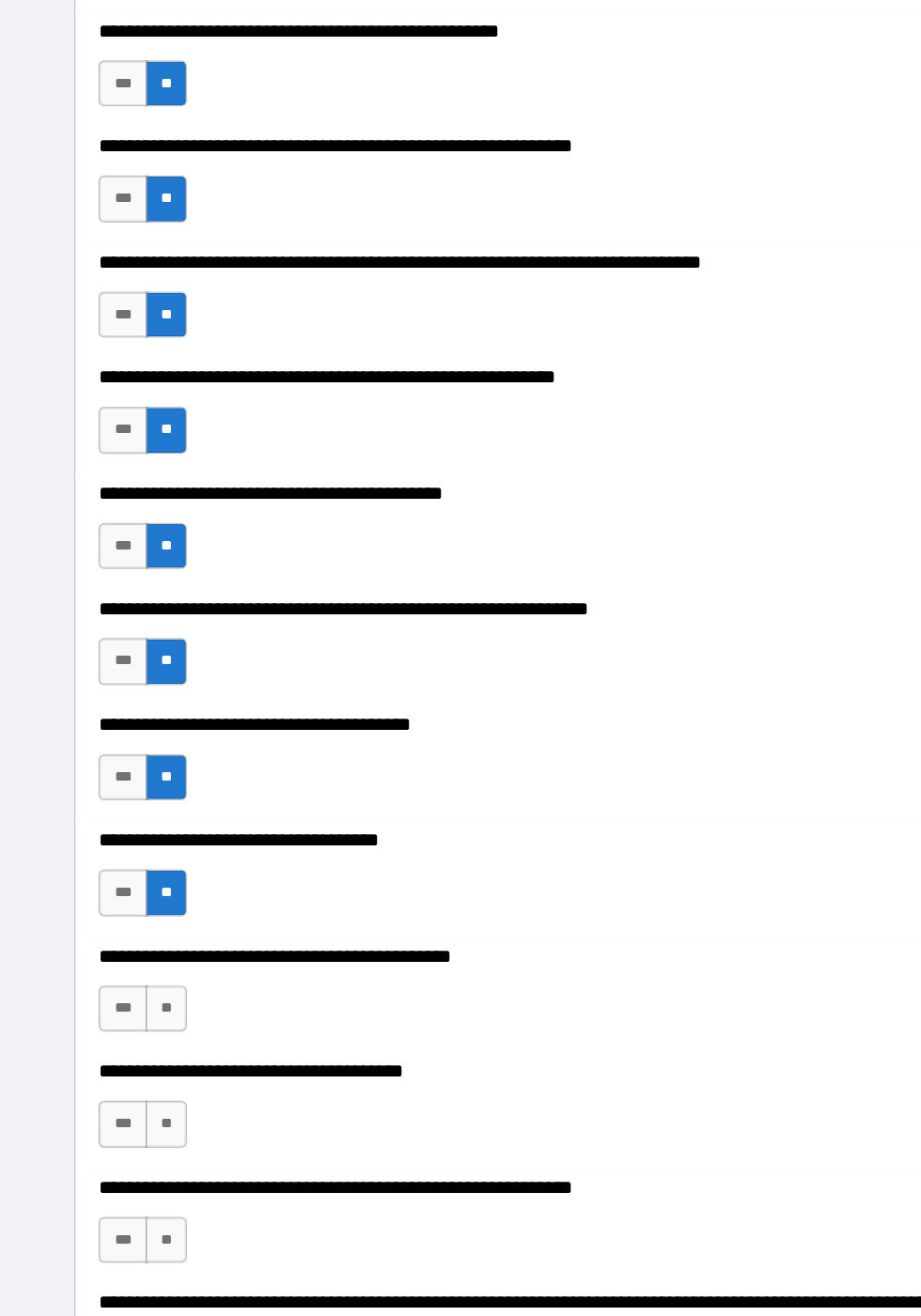 scroll, scrollTop: 1479, scrollLeft: 0, axis: vertical 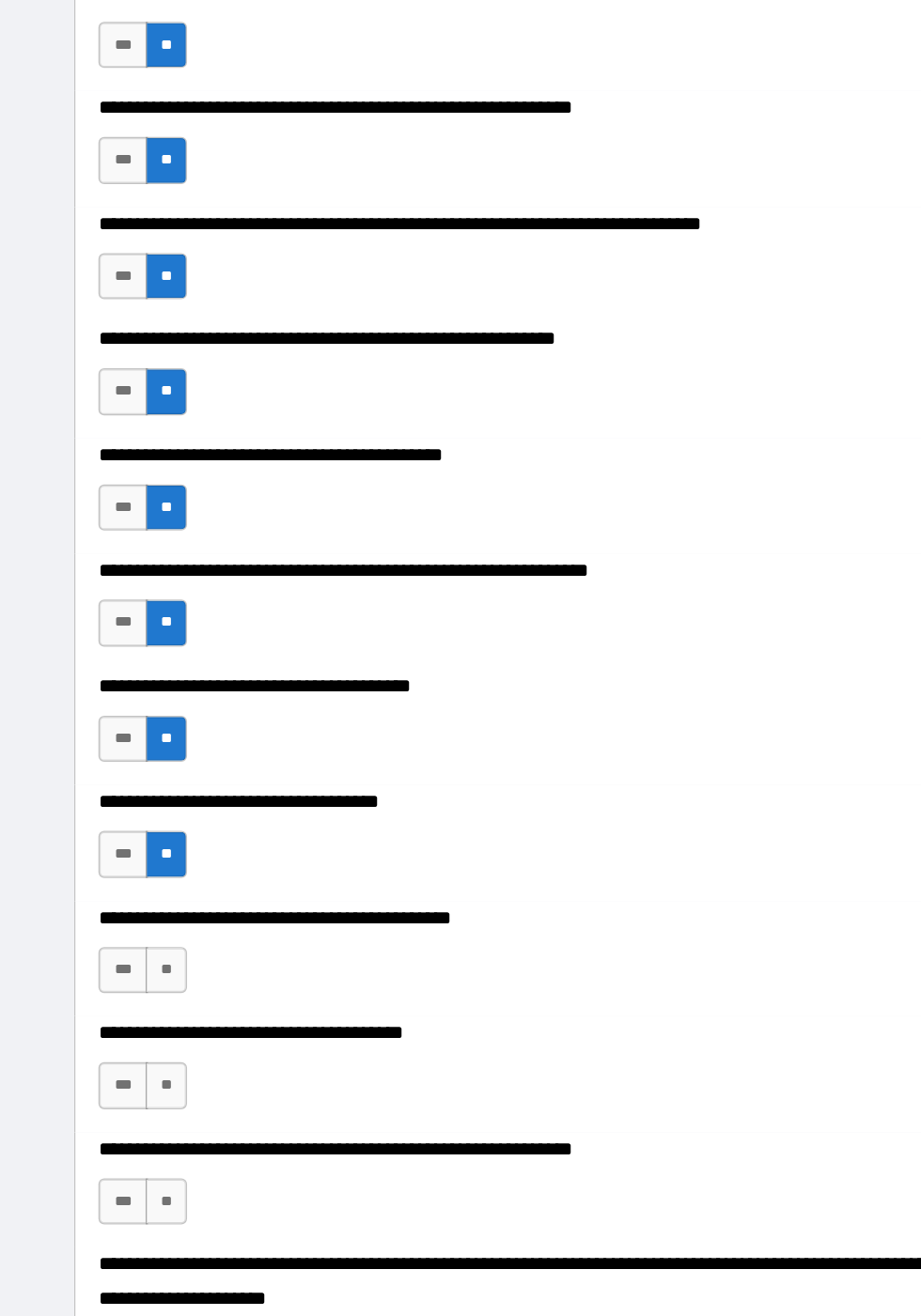 click on "**" at bounding box center [145, 906] 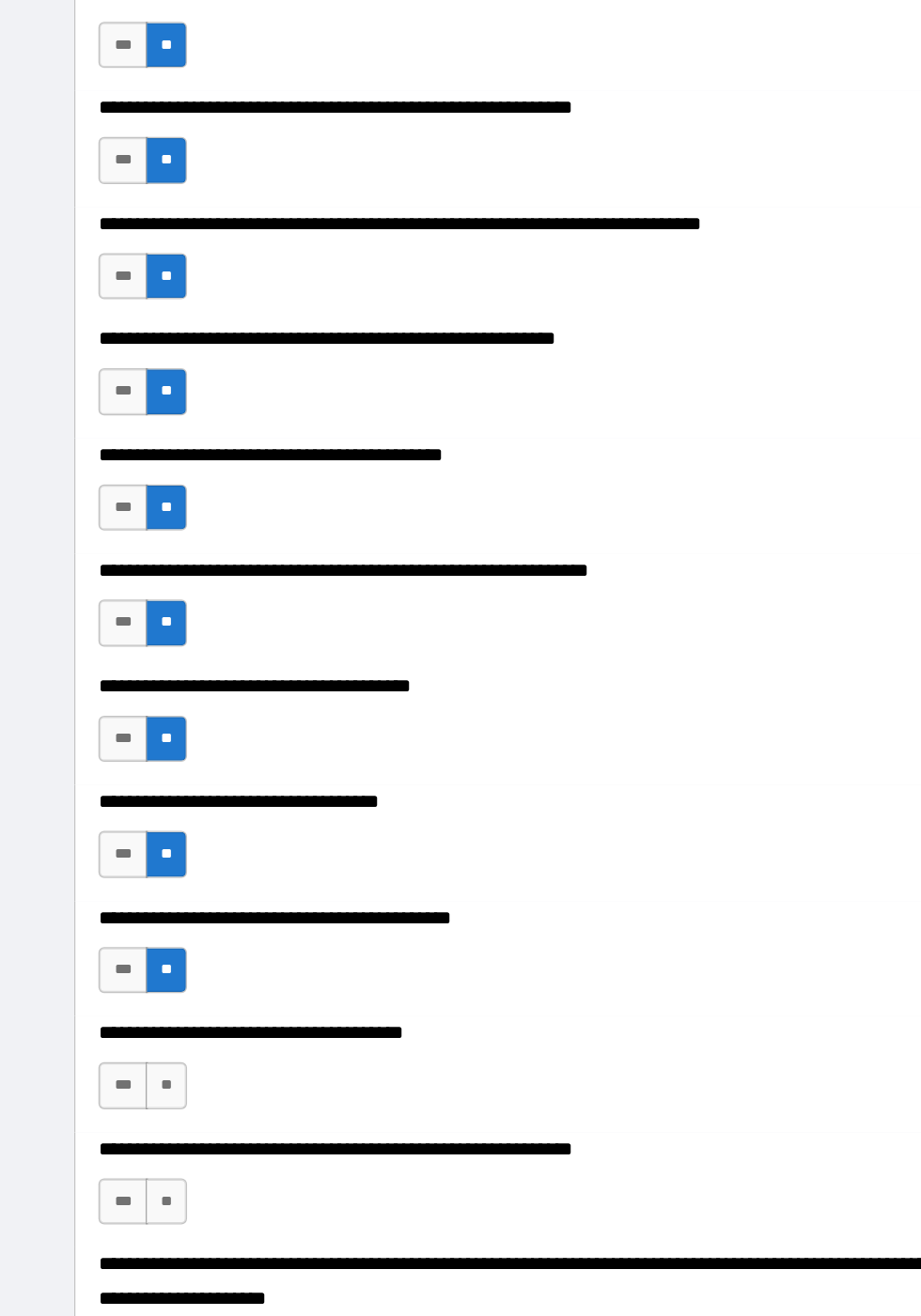 click on "***" at bounding box center [109, 1000] 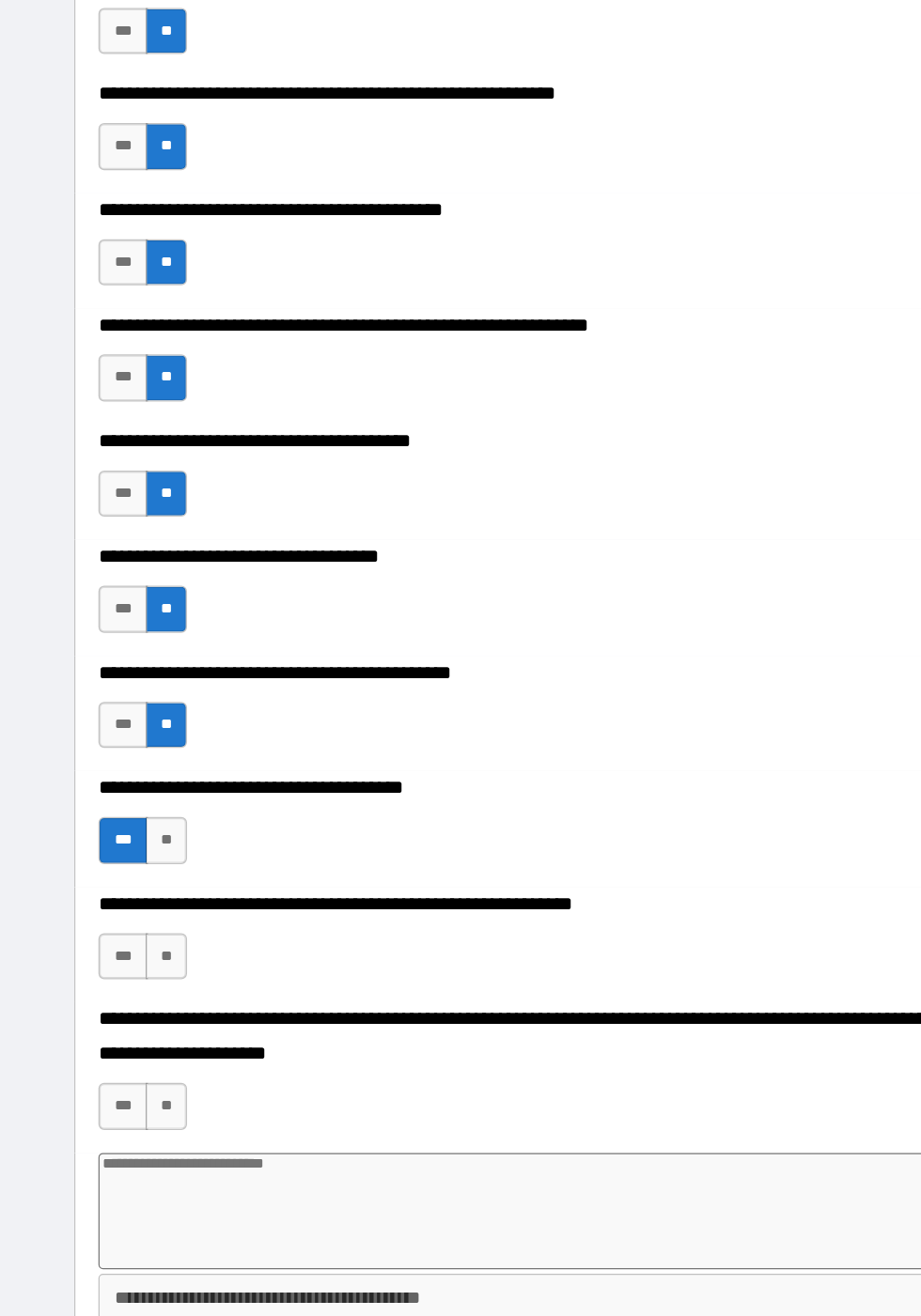 scroll, scrollTop: 1684, scrollLeft: 0, axis: vertical 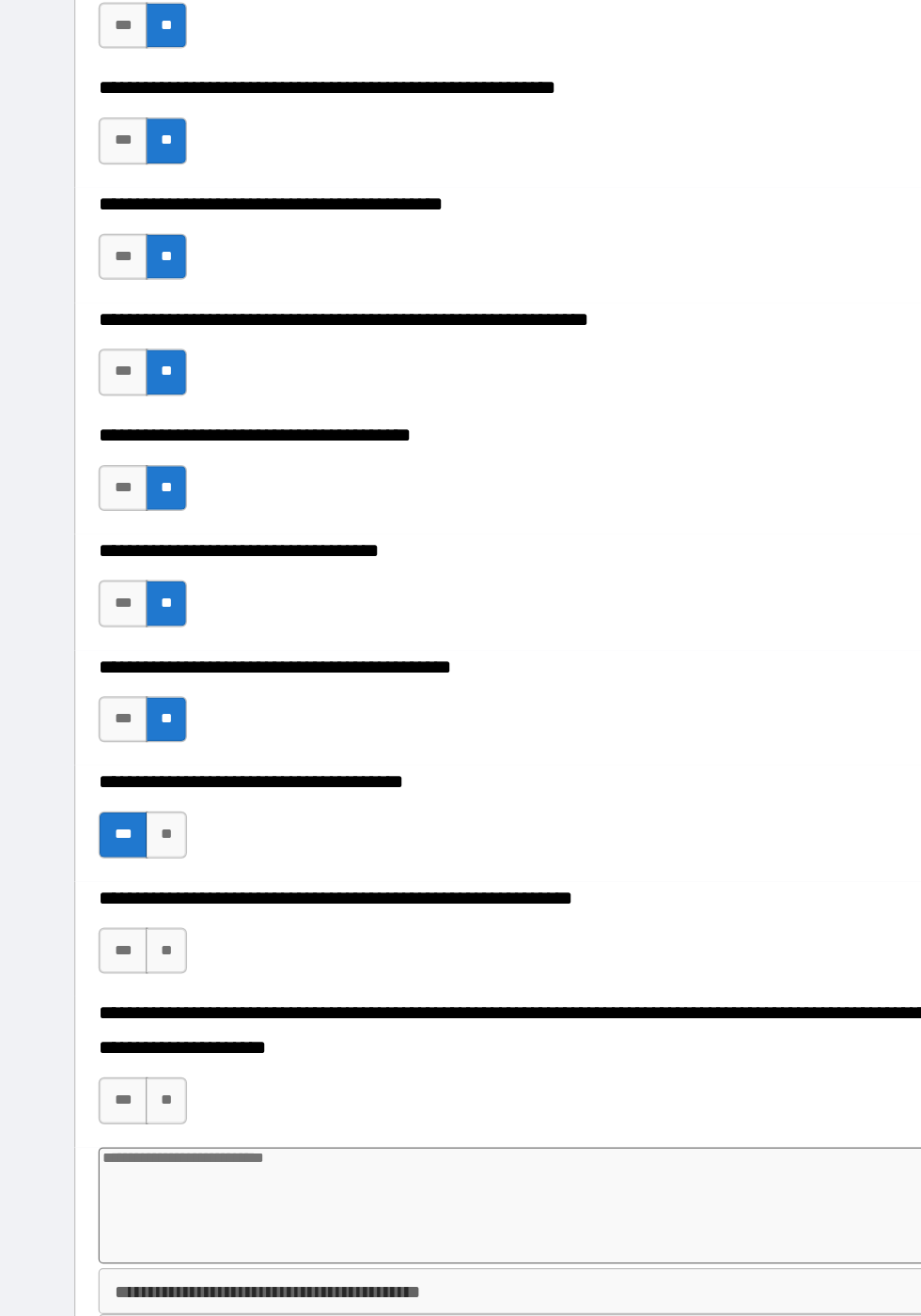 click on "**" at bounding box center [145, 890] 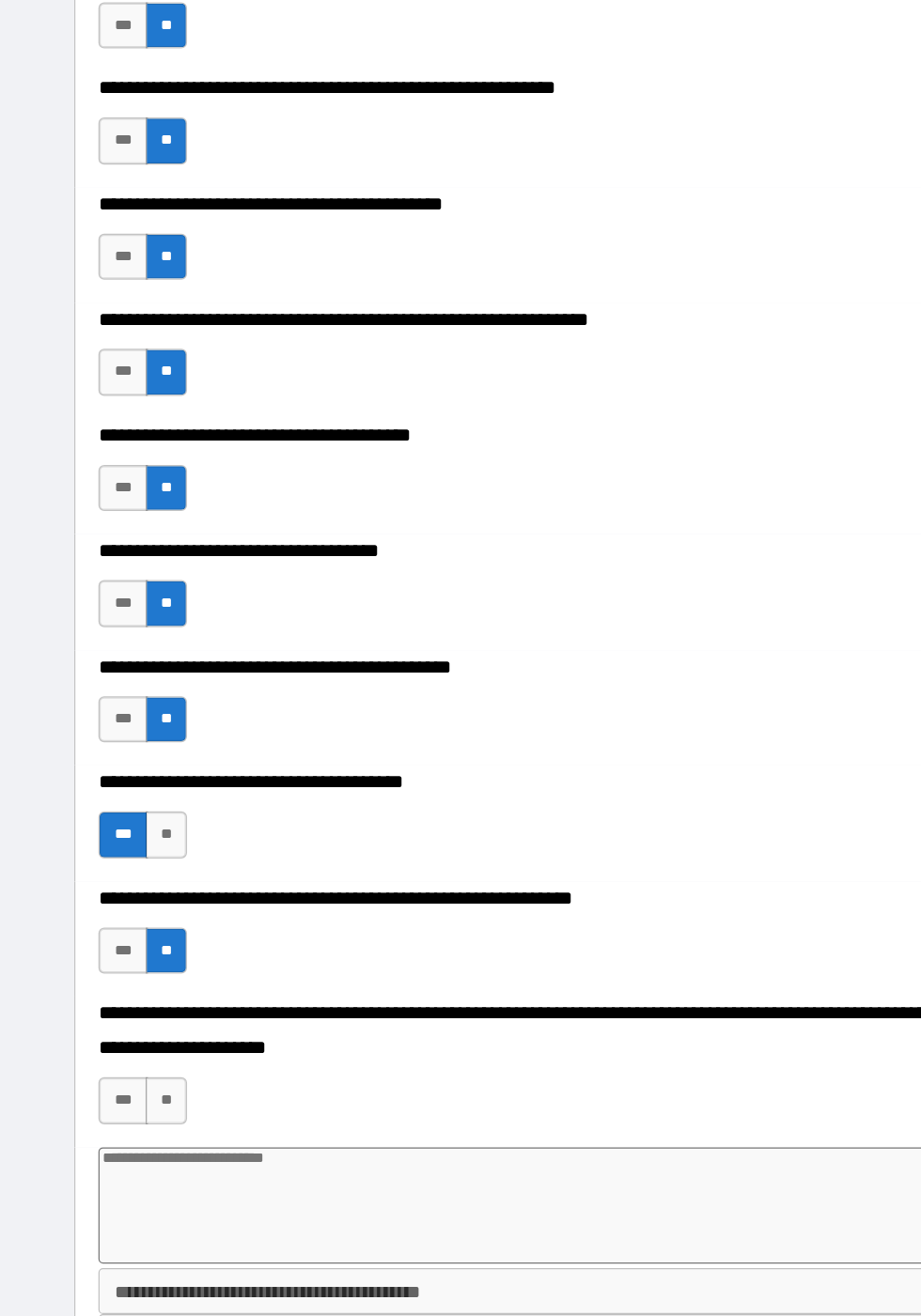 click on "***" at bounding box center [109, 1013] 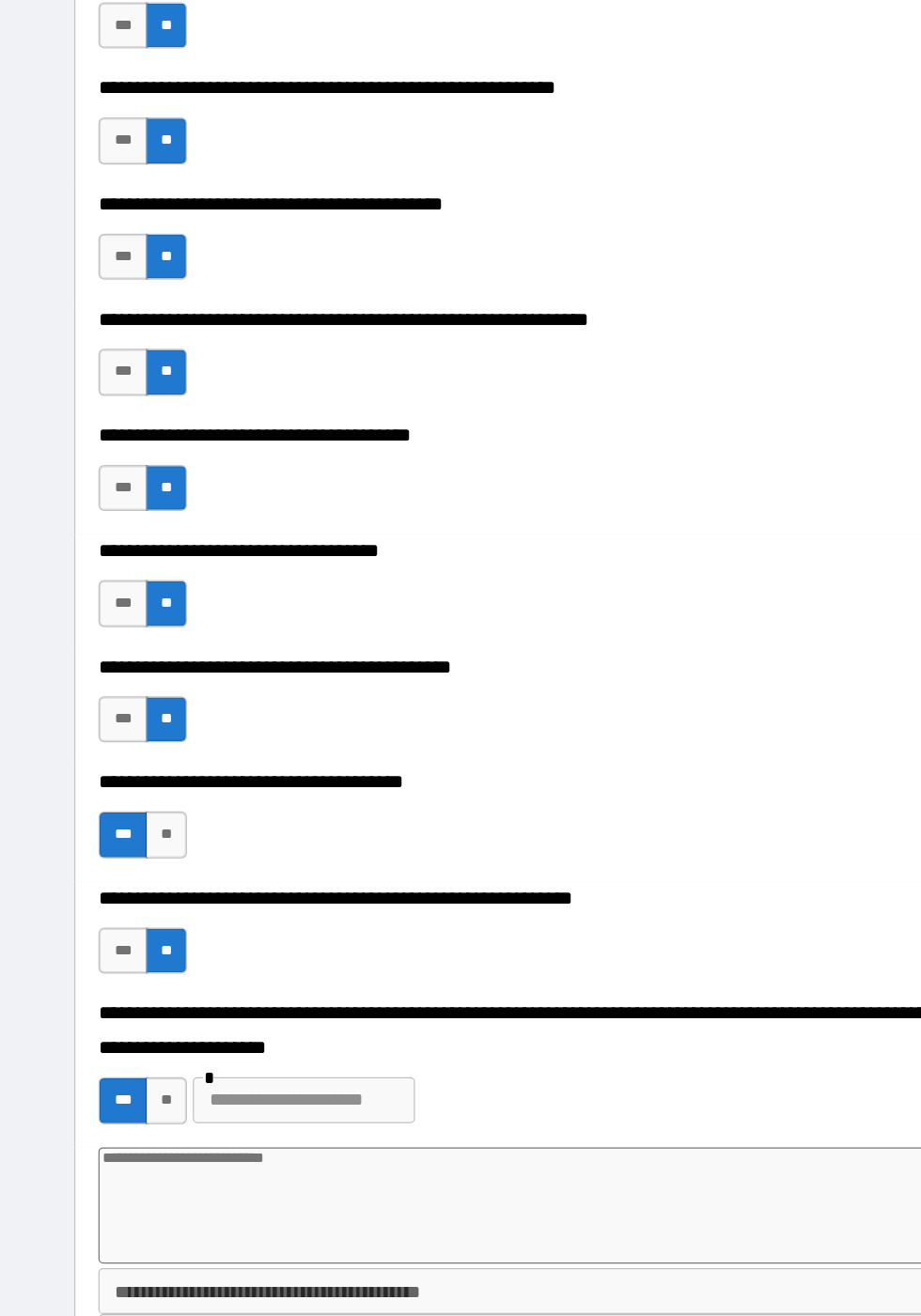 type on "*" 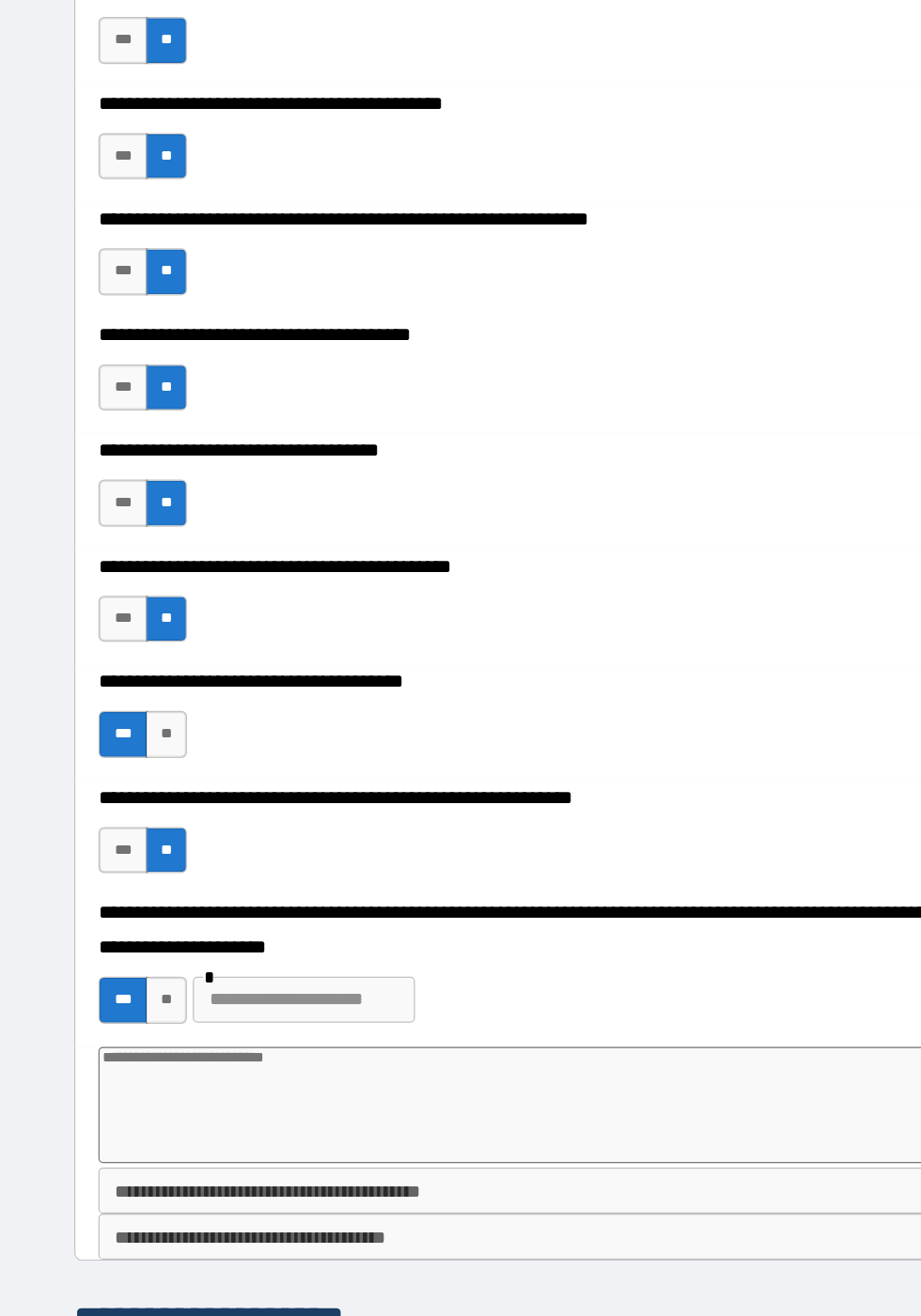 scroll, scrollTop: 1777, scrollLeft: 0, axis: vertical 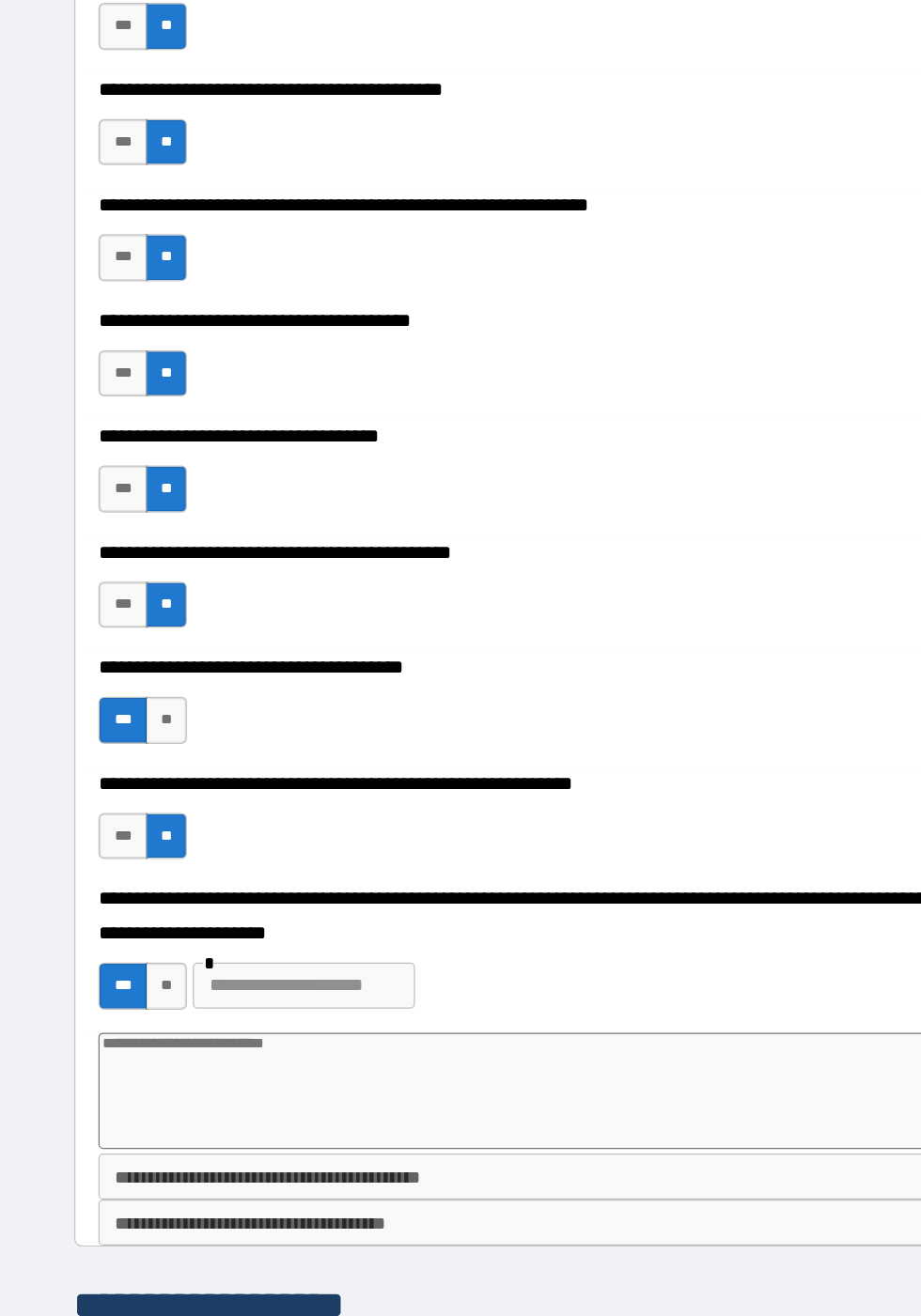 click at bounding box center (460, 1005) 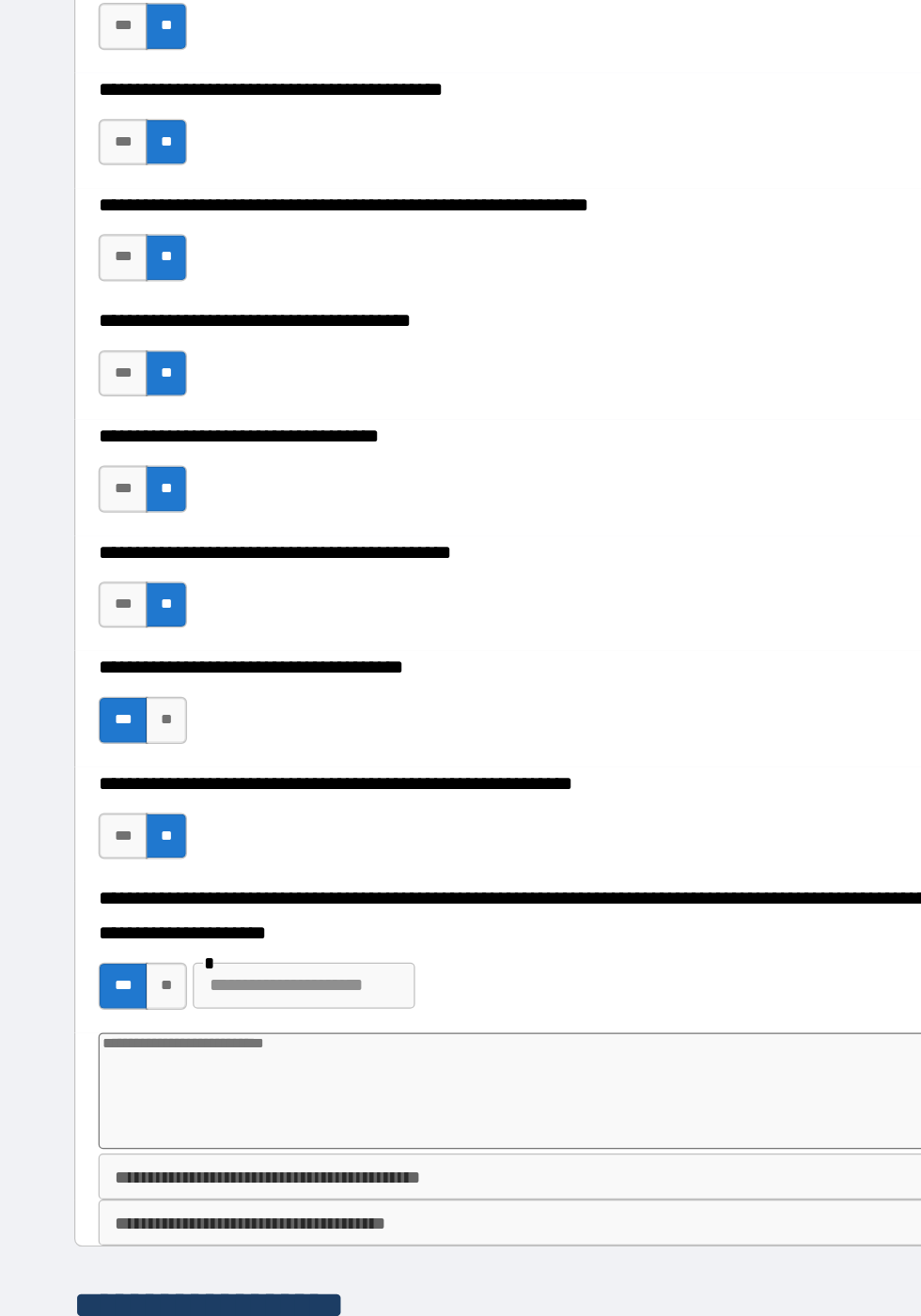 type on "*" 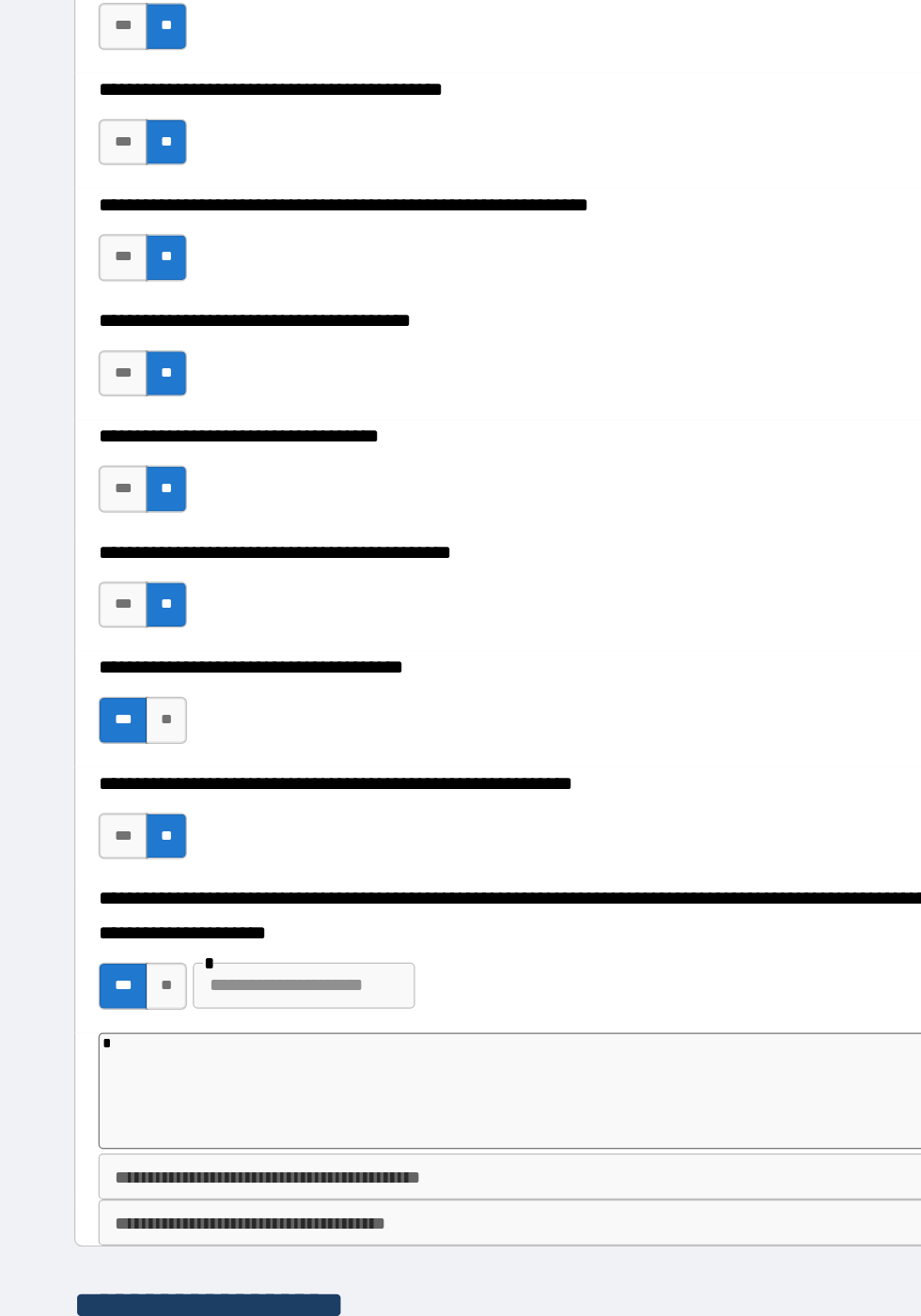 type on "*" 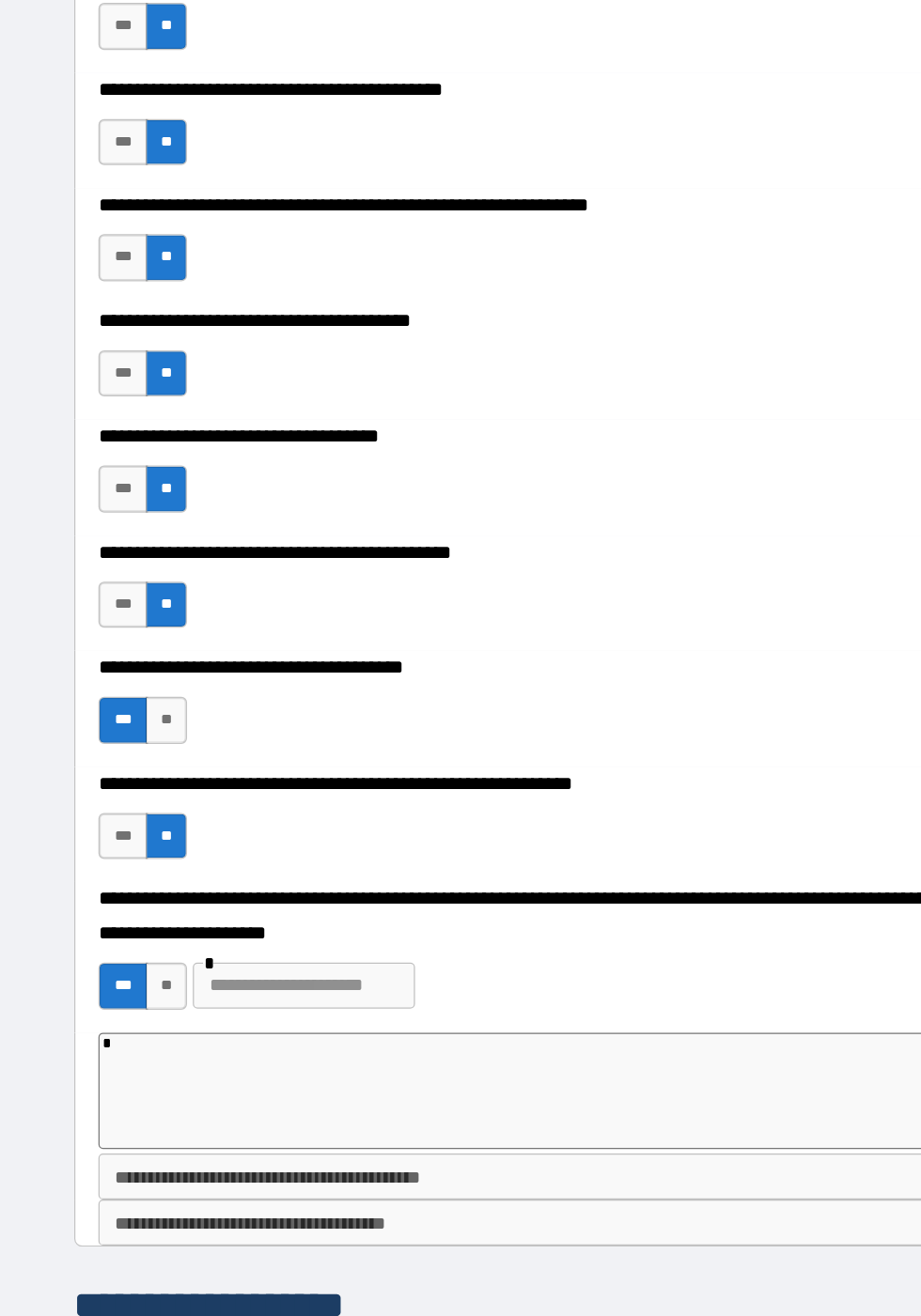 type on "**" 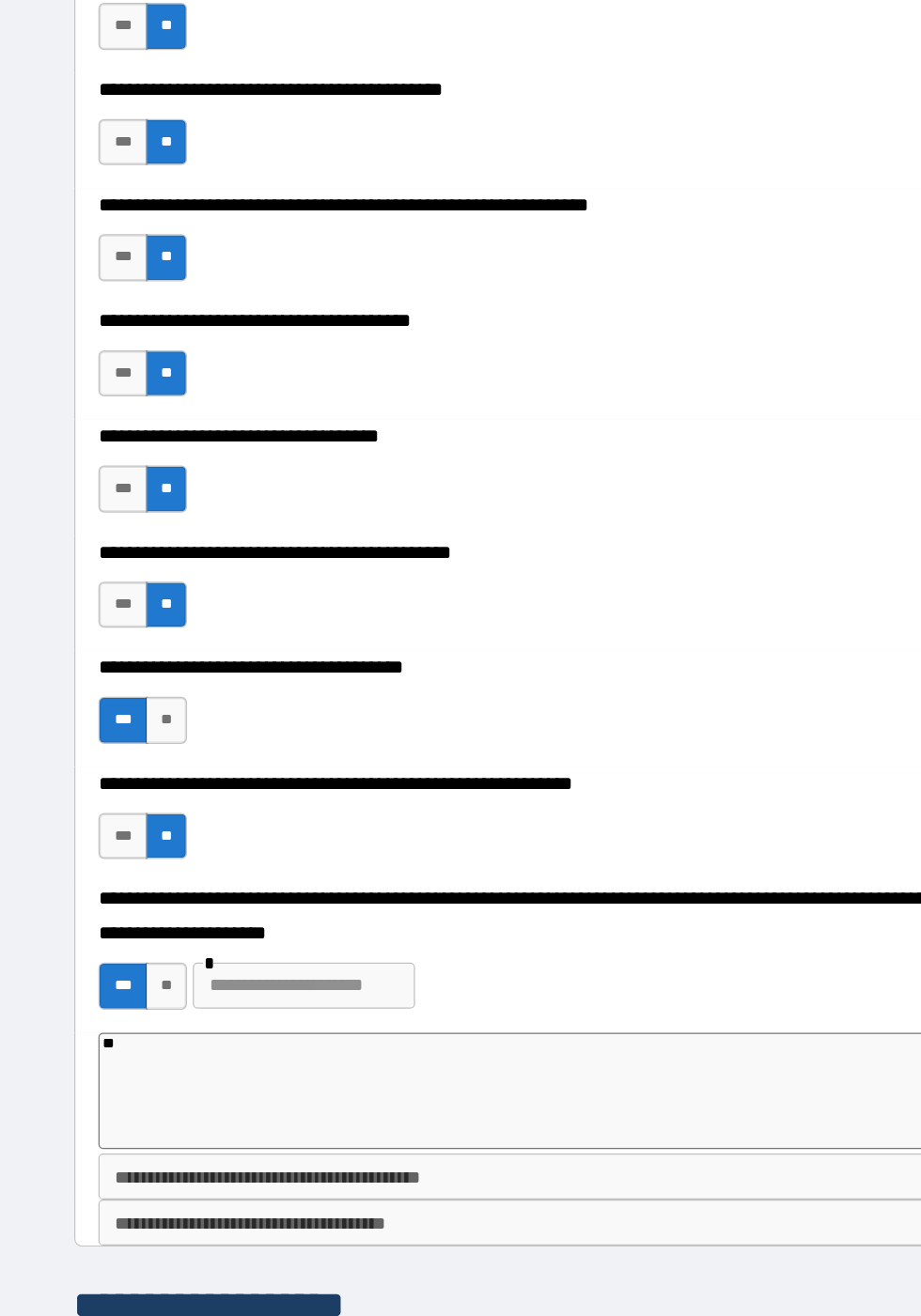 type on "*" 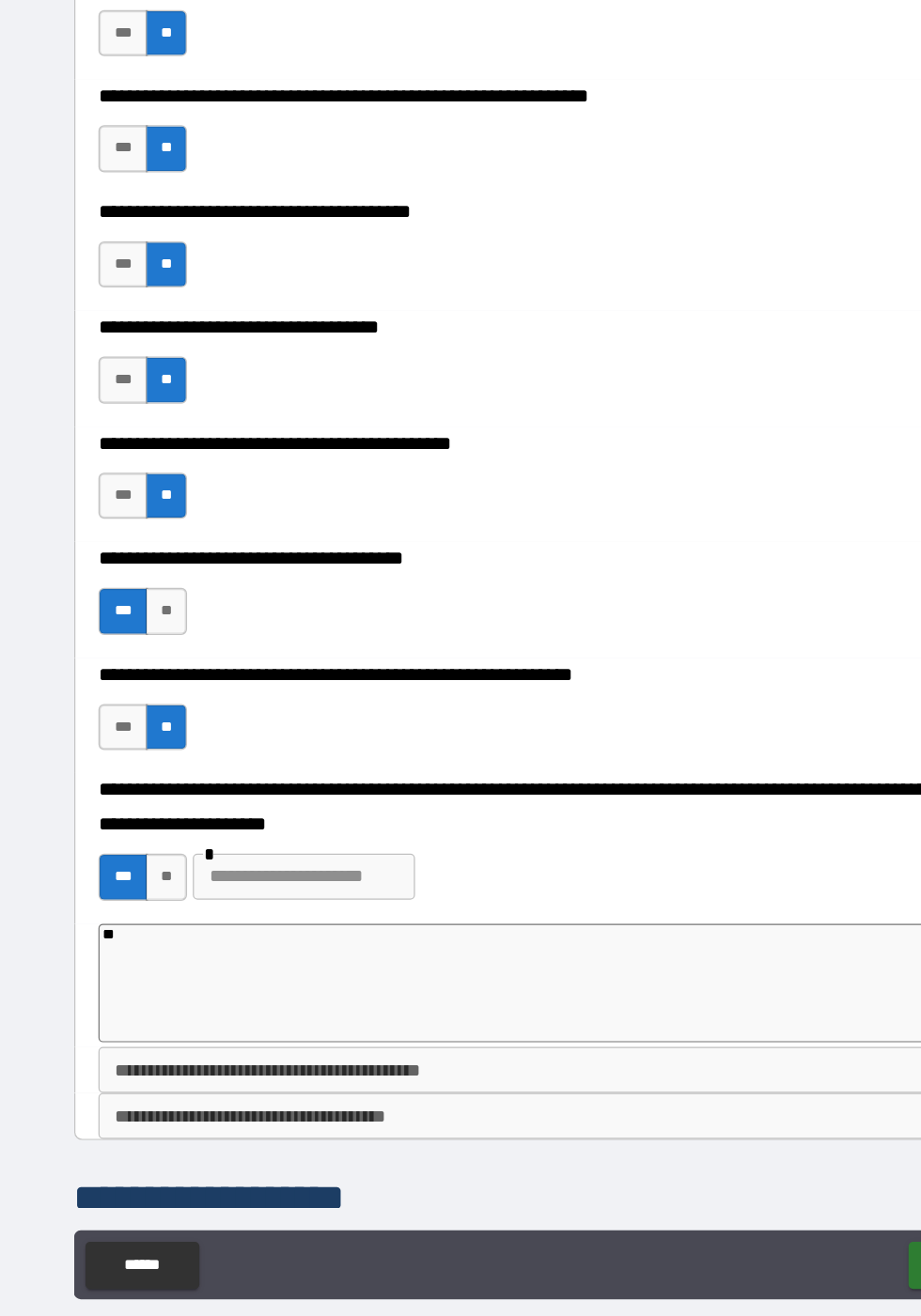 type on "***" 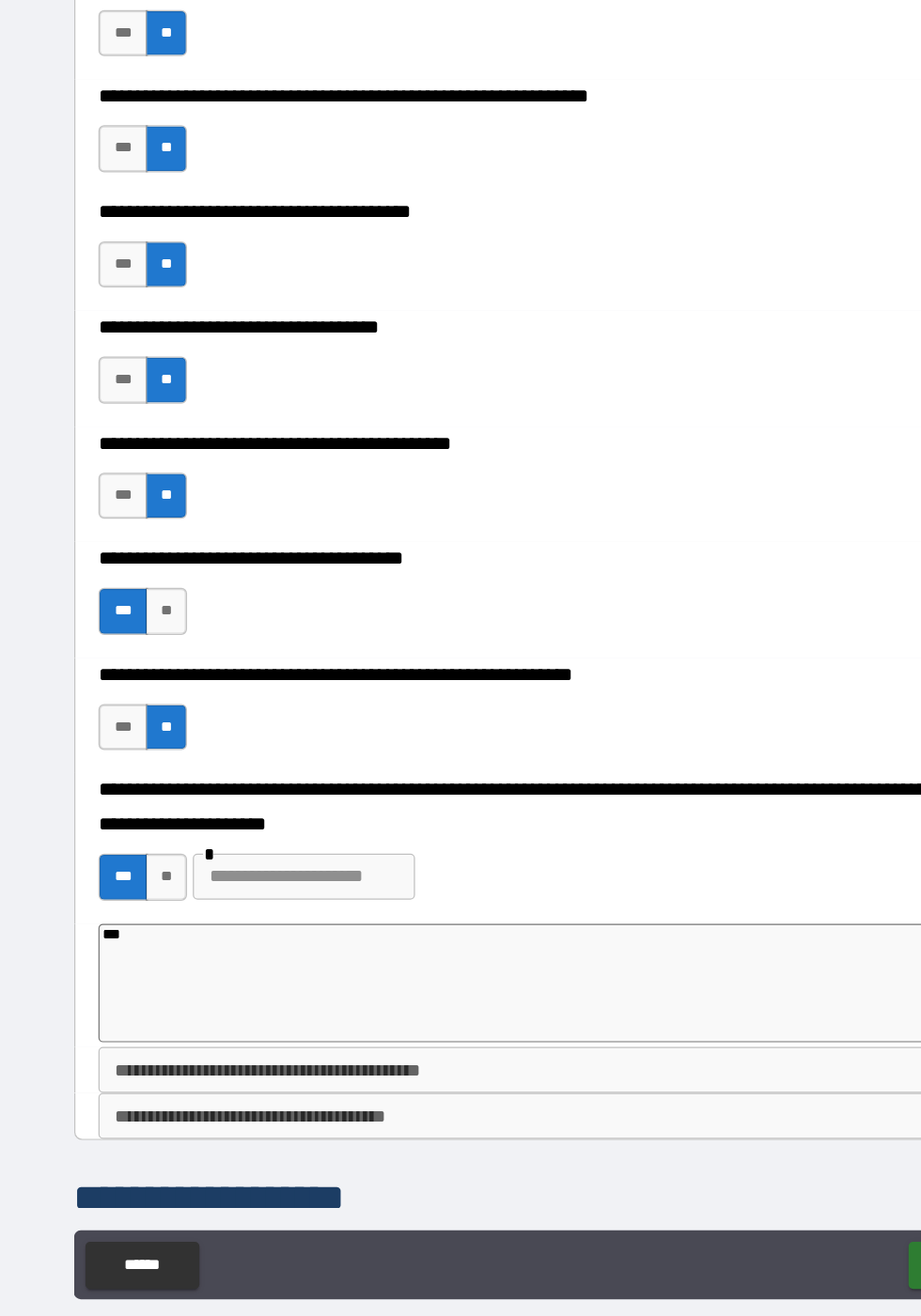 type on "*" 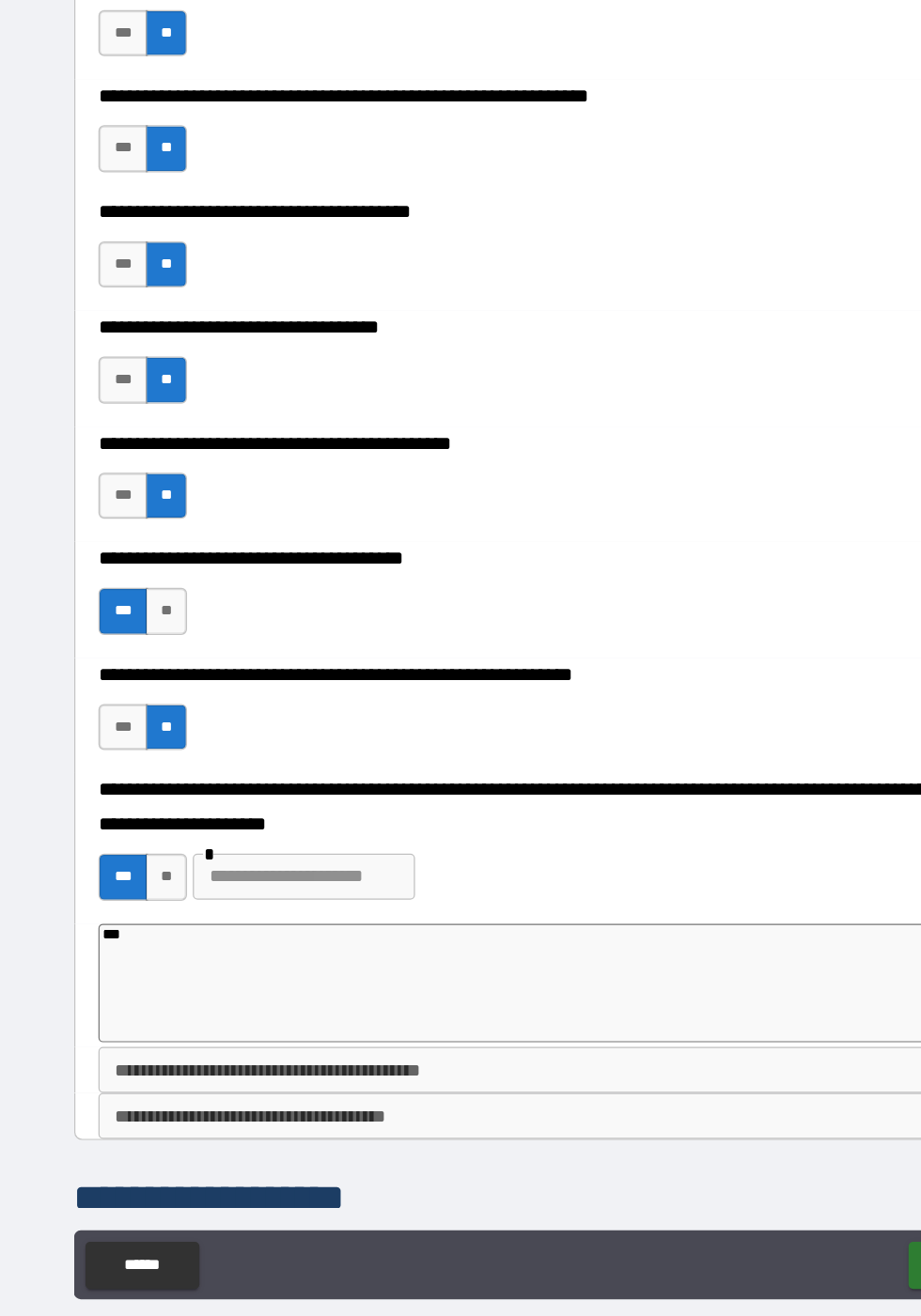 type on "****" 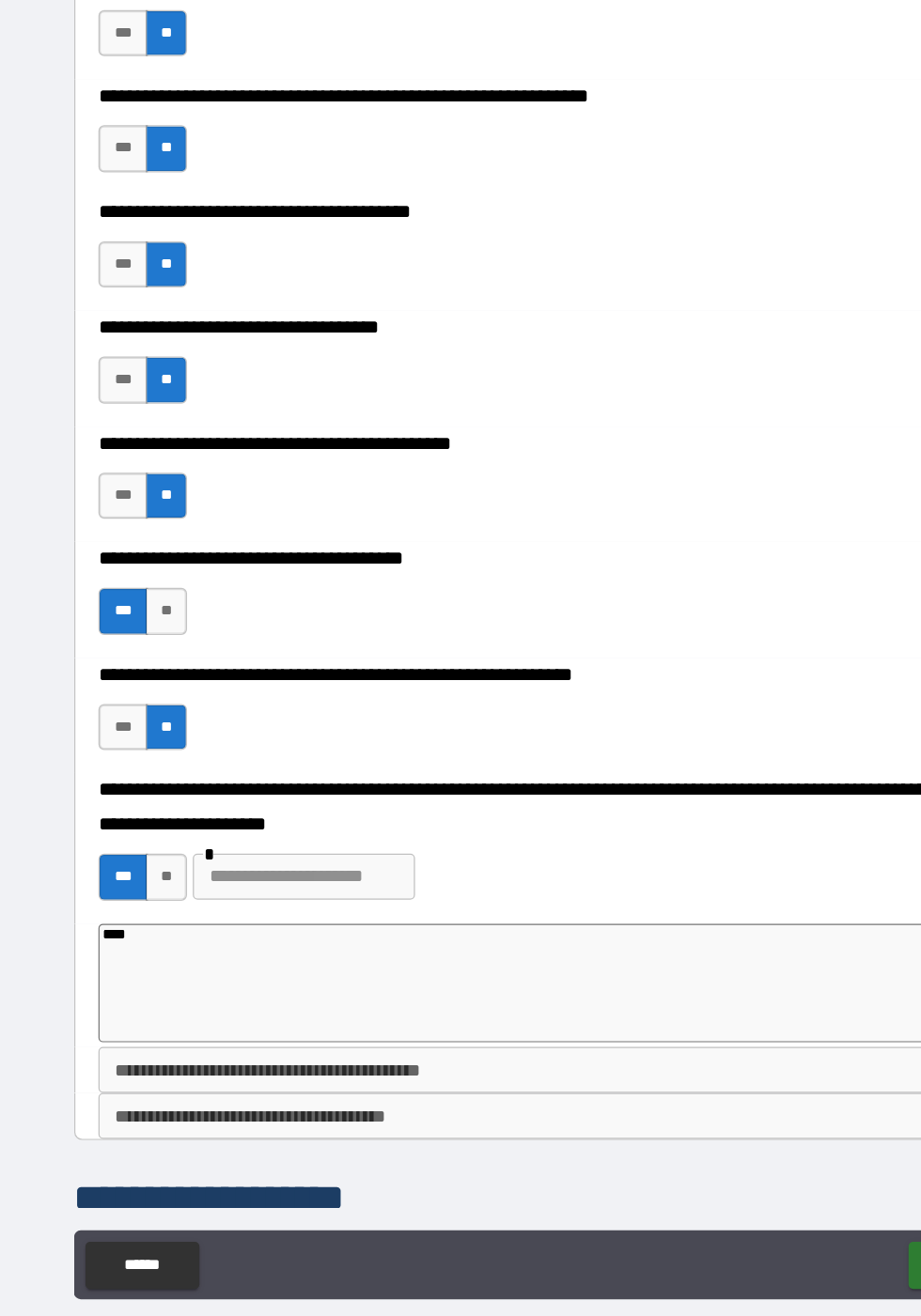 type on "*" 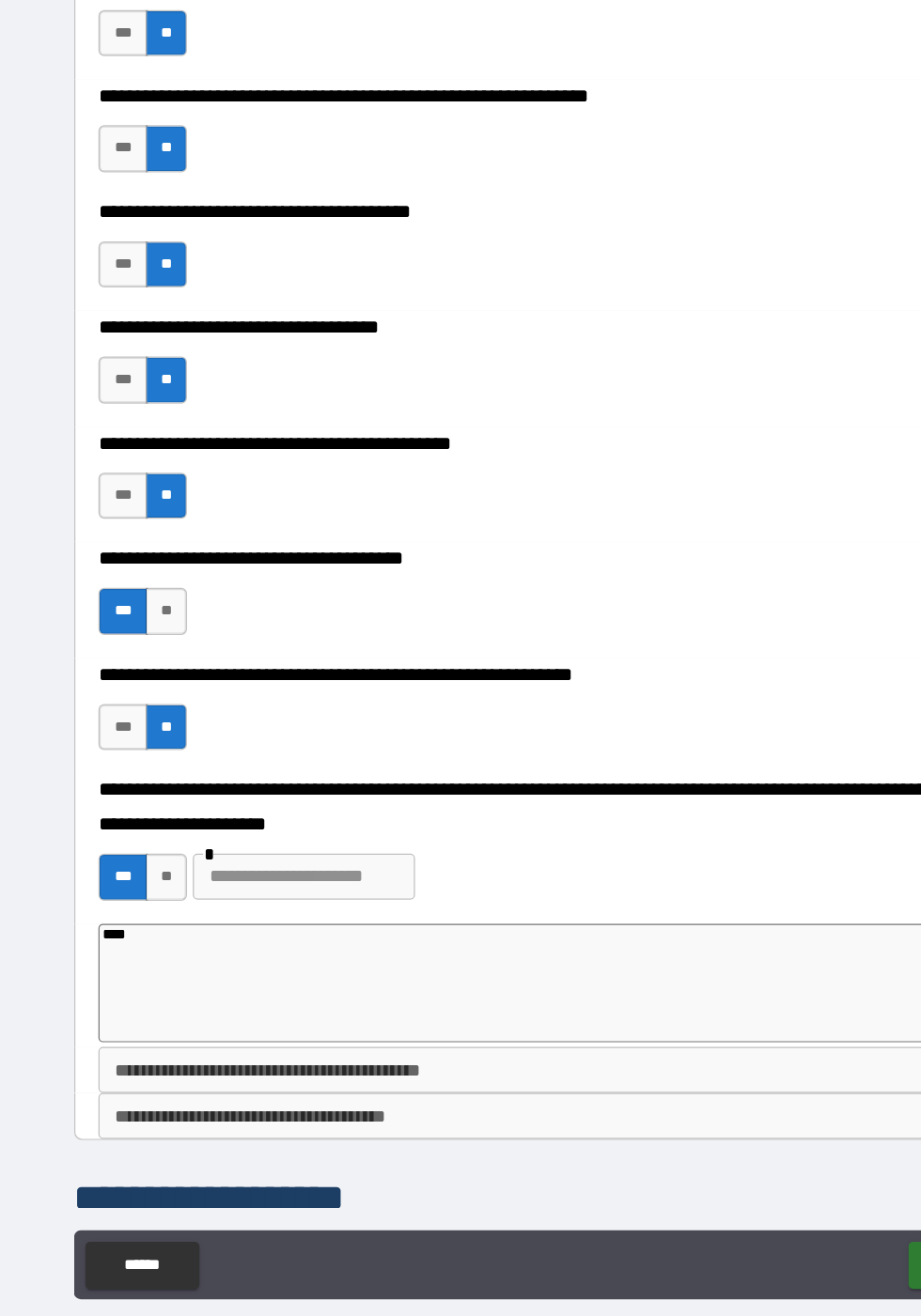 type on "*****" 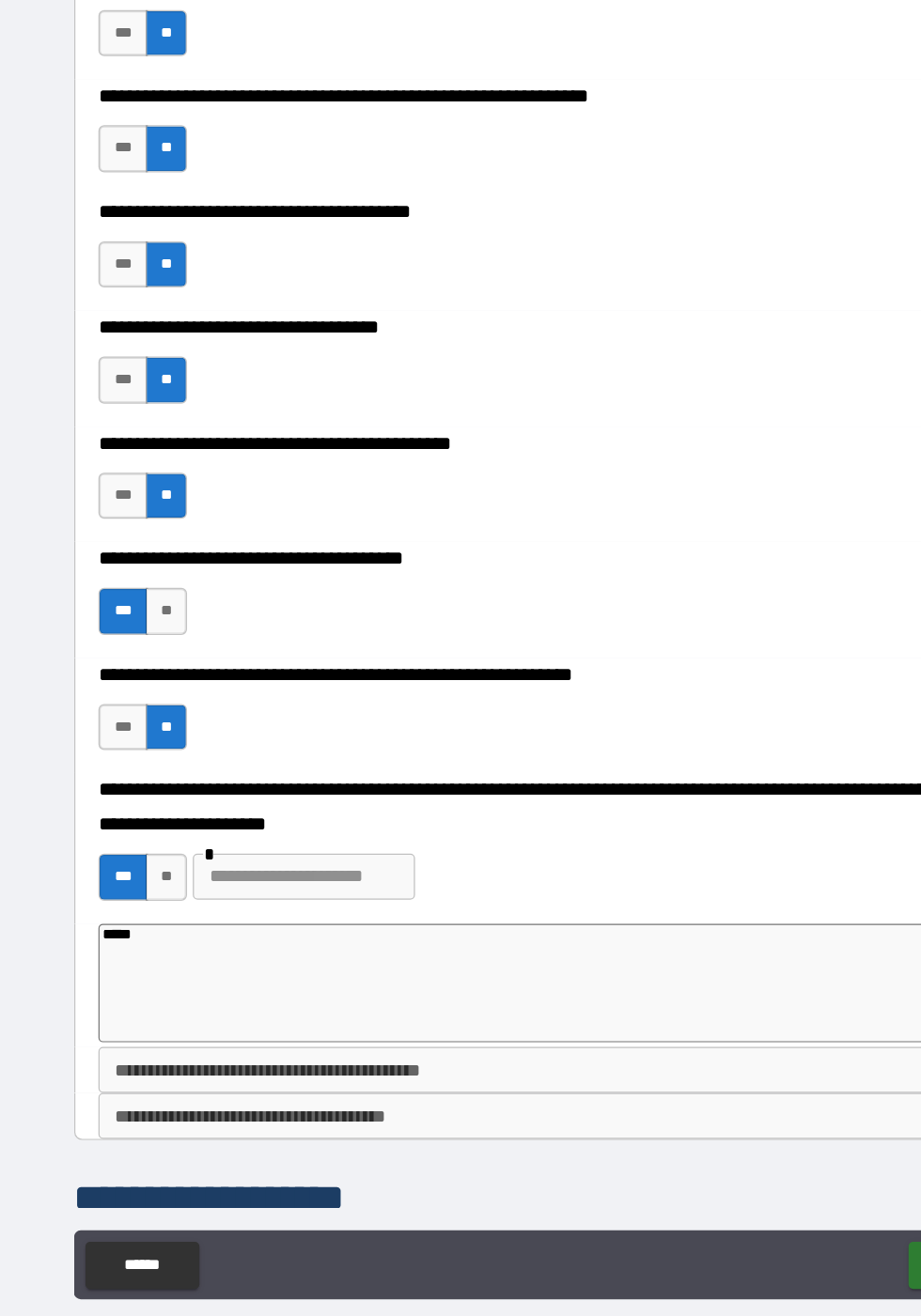 type on "*" 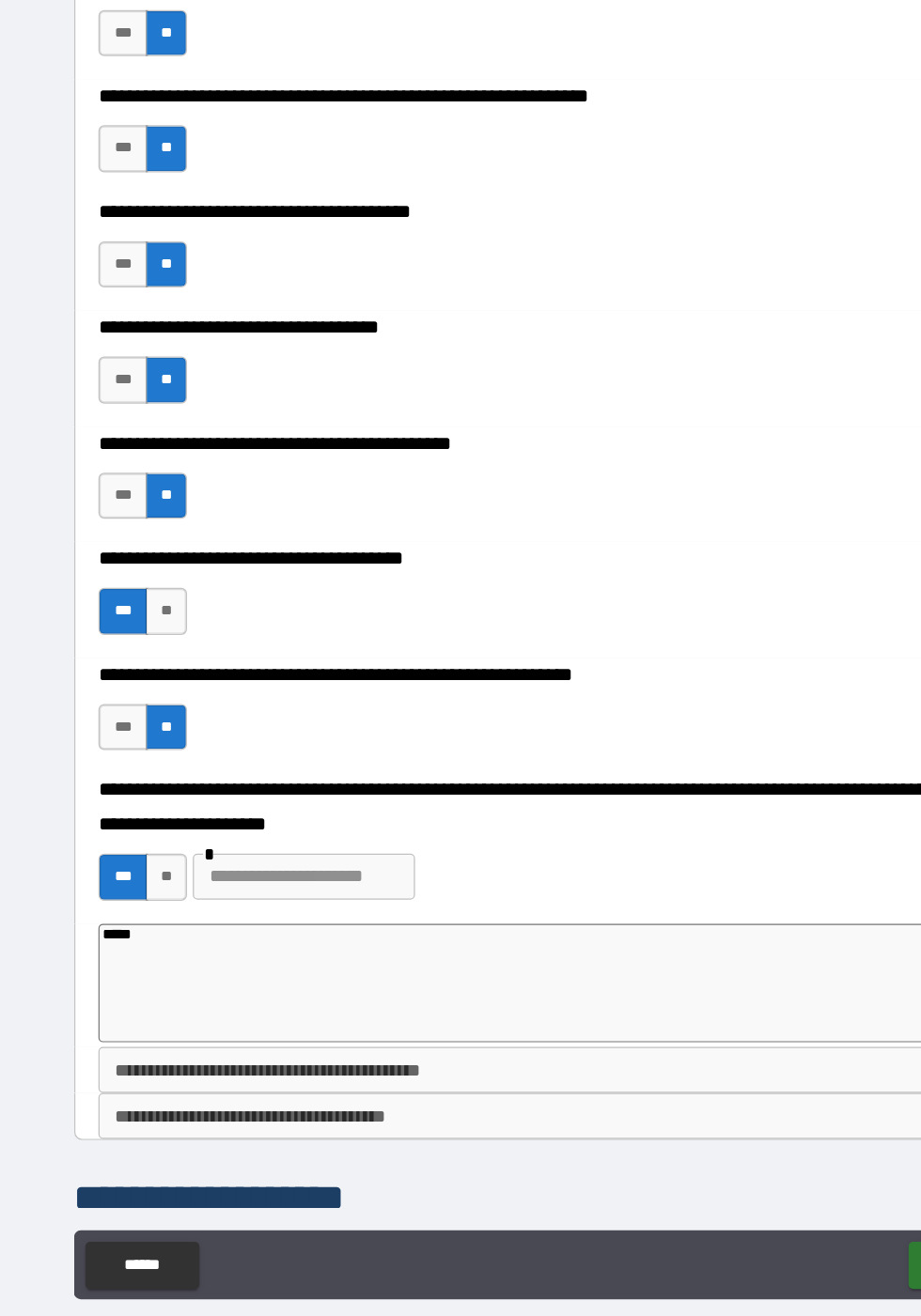 type on "******" 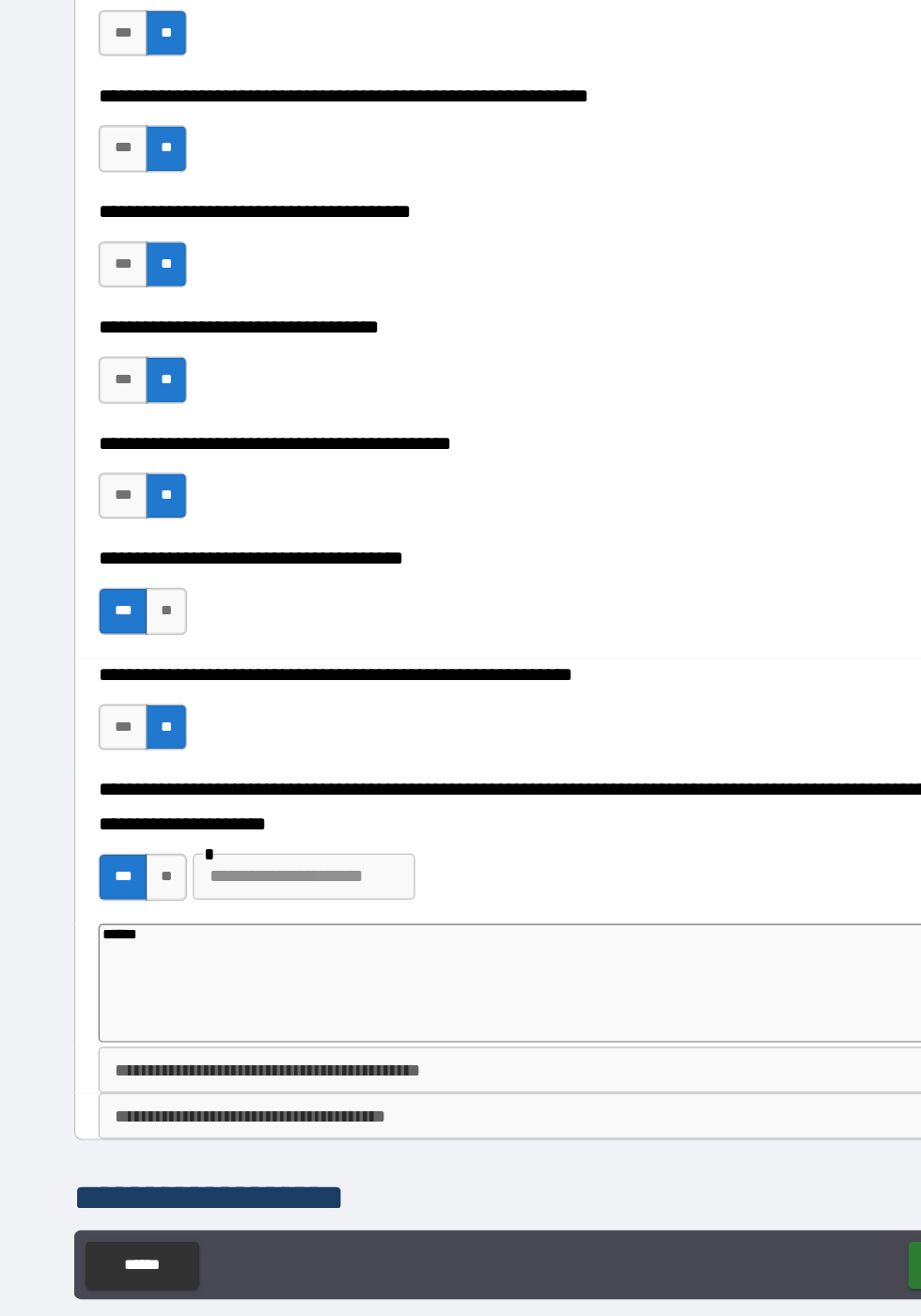 type on "*" 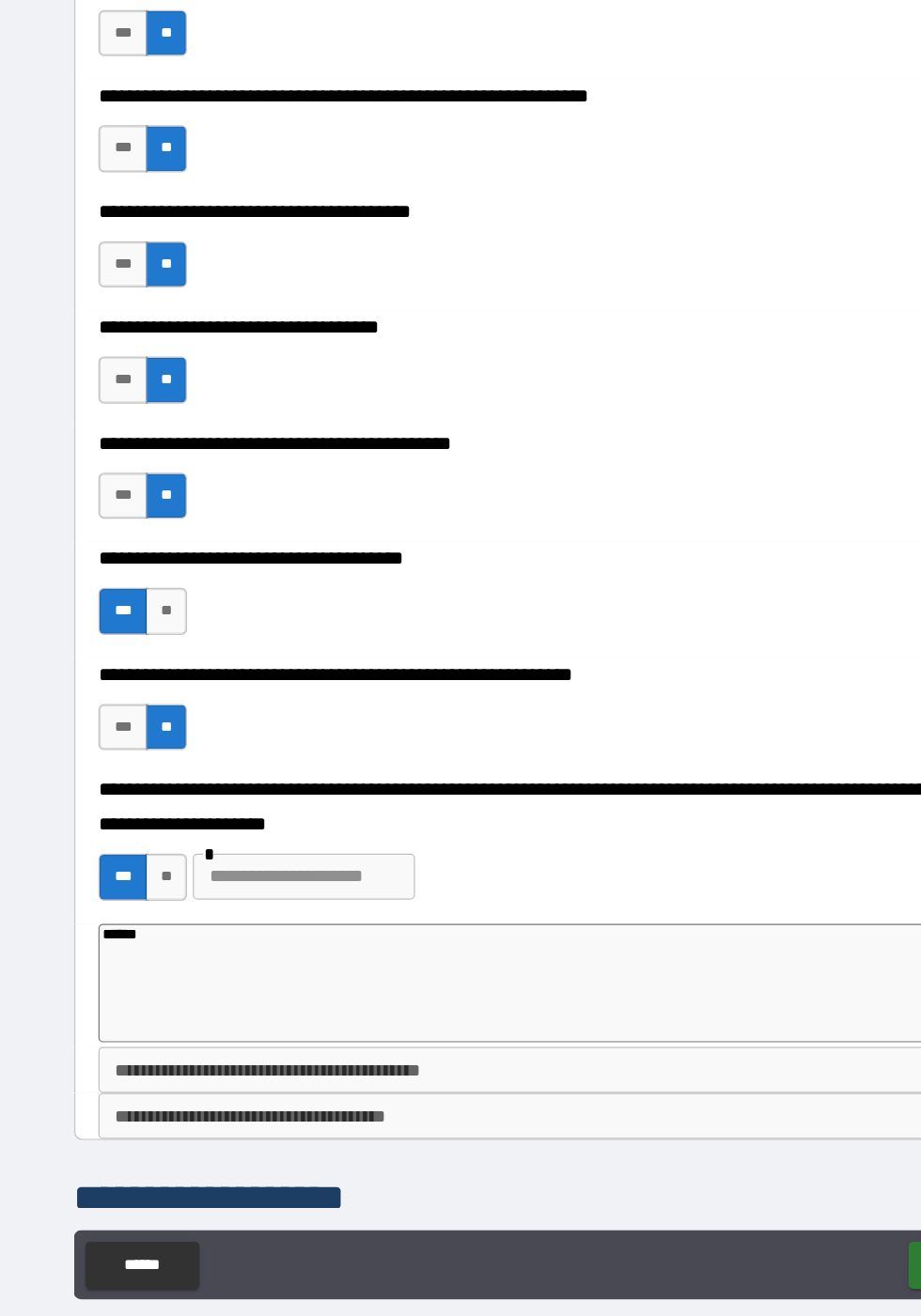 type on "******" 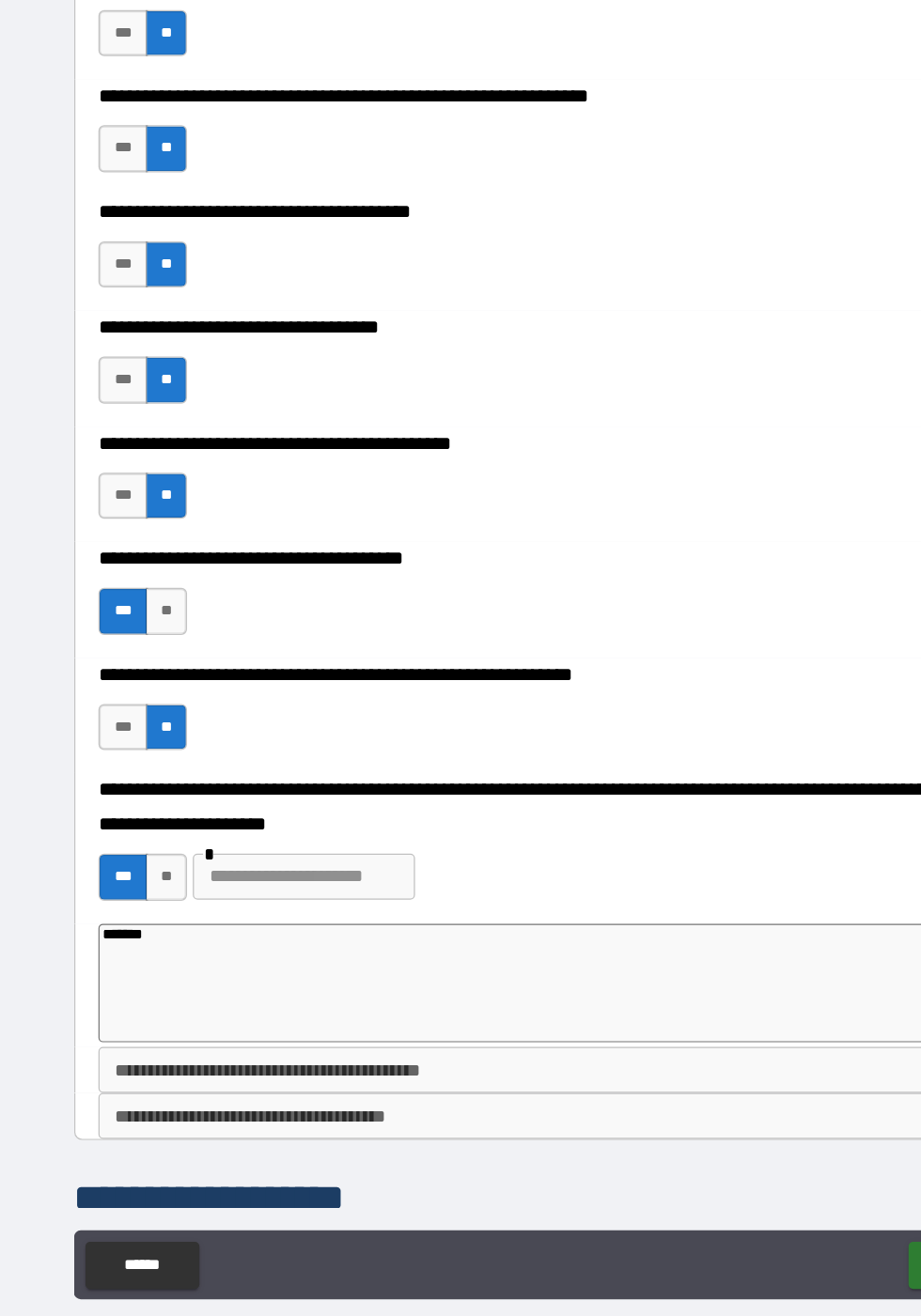 type on "*" 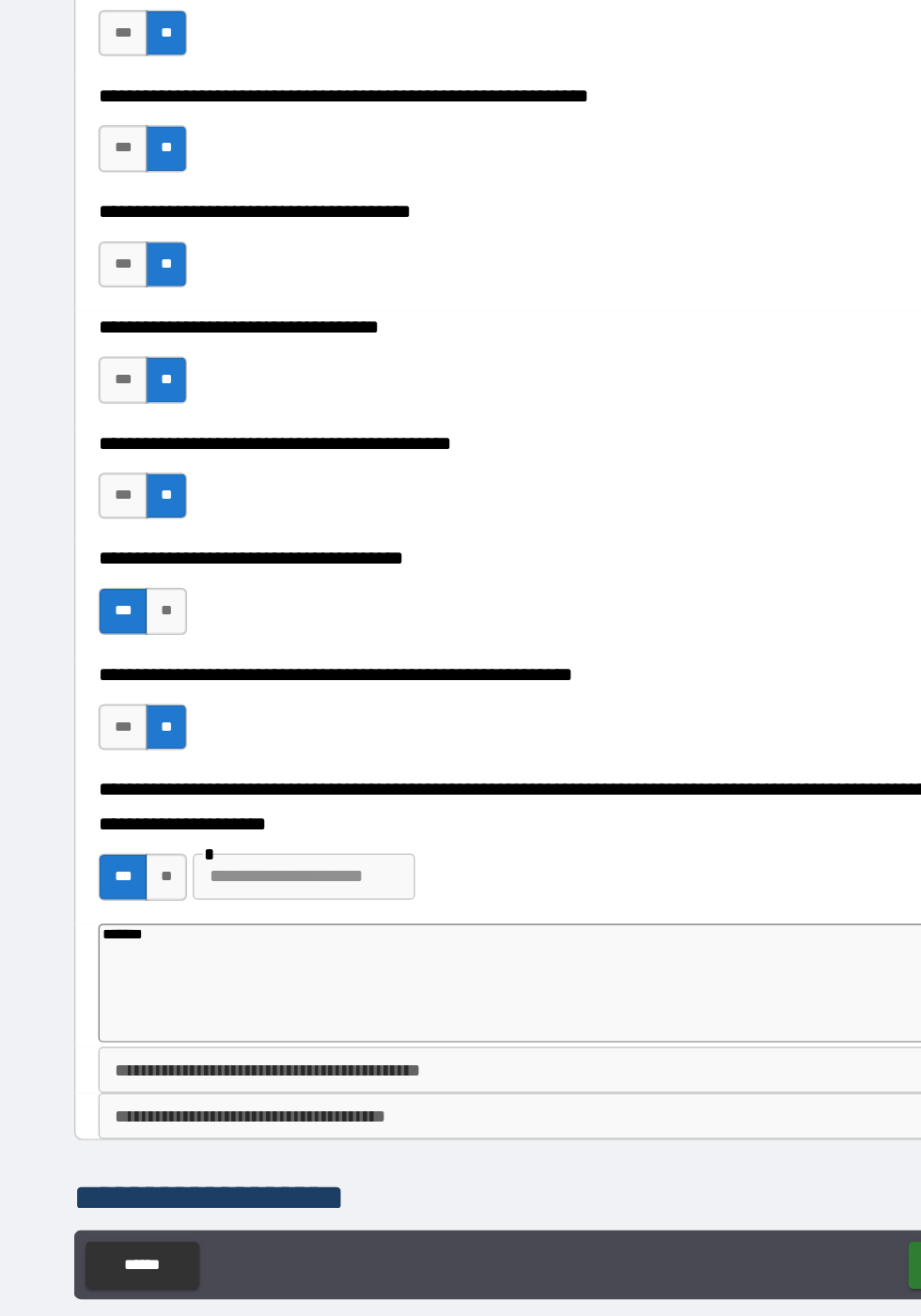type on "********" 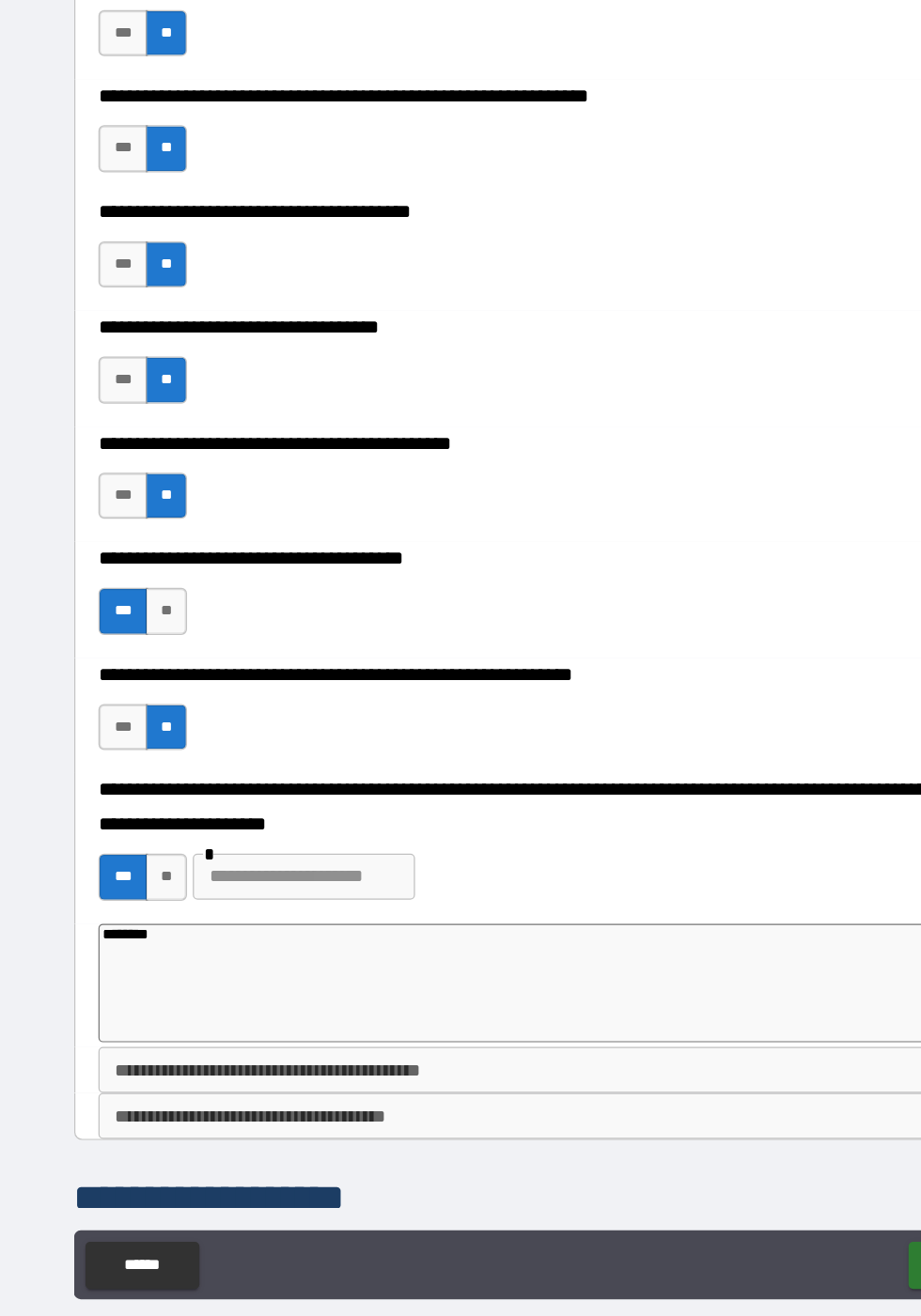 type on "*" 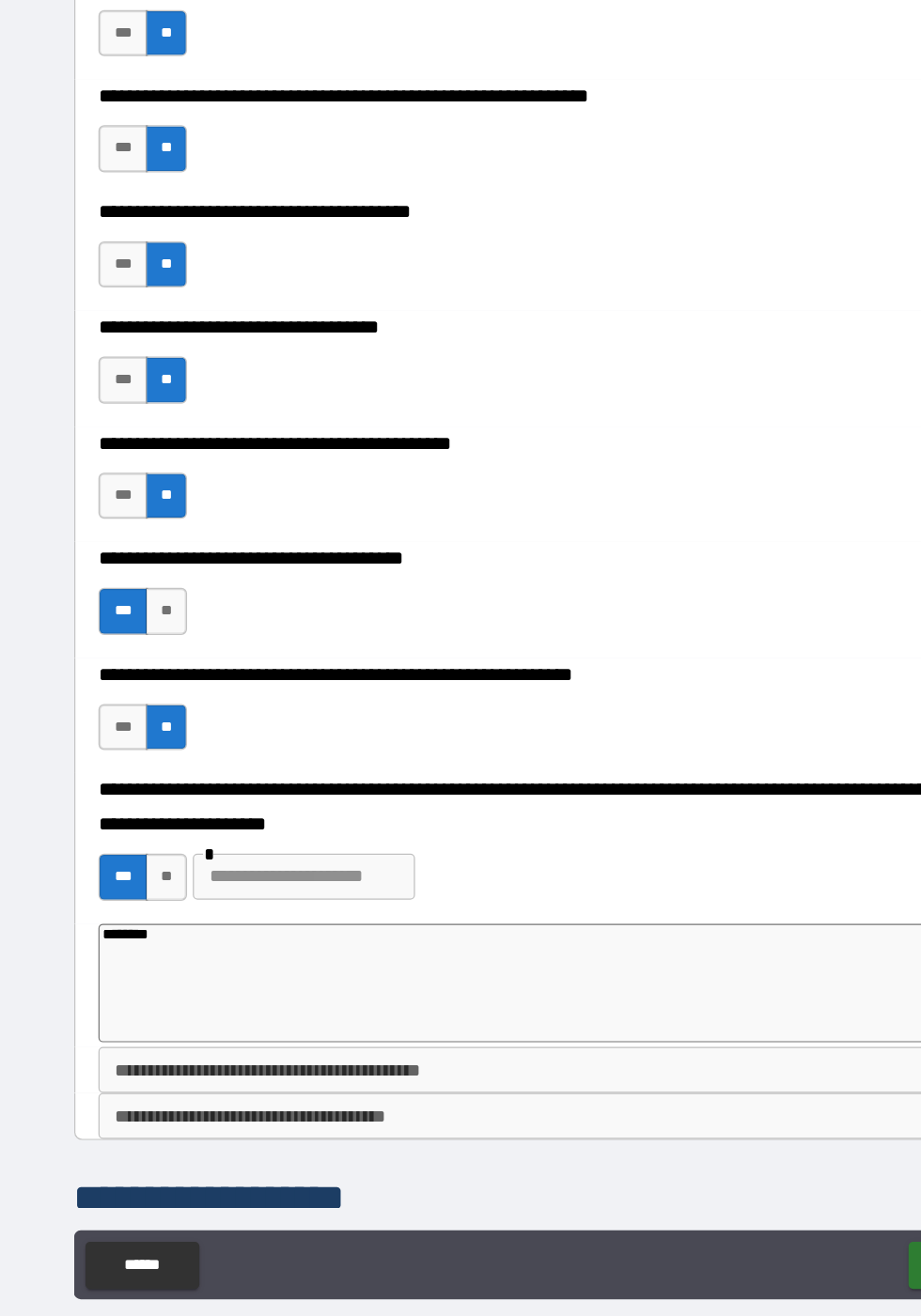 type on "*********" 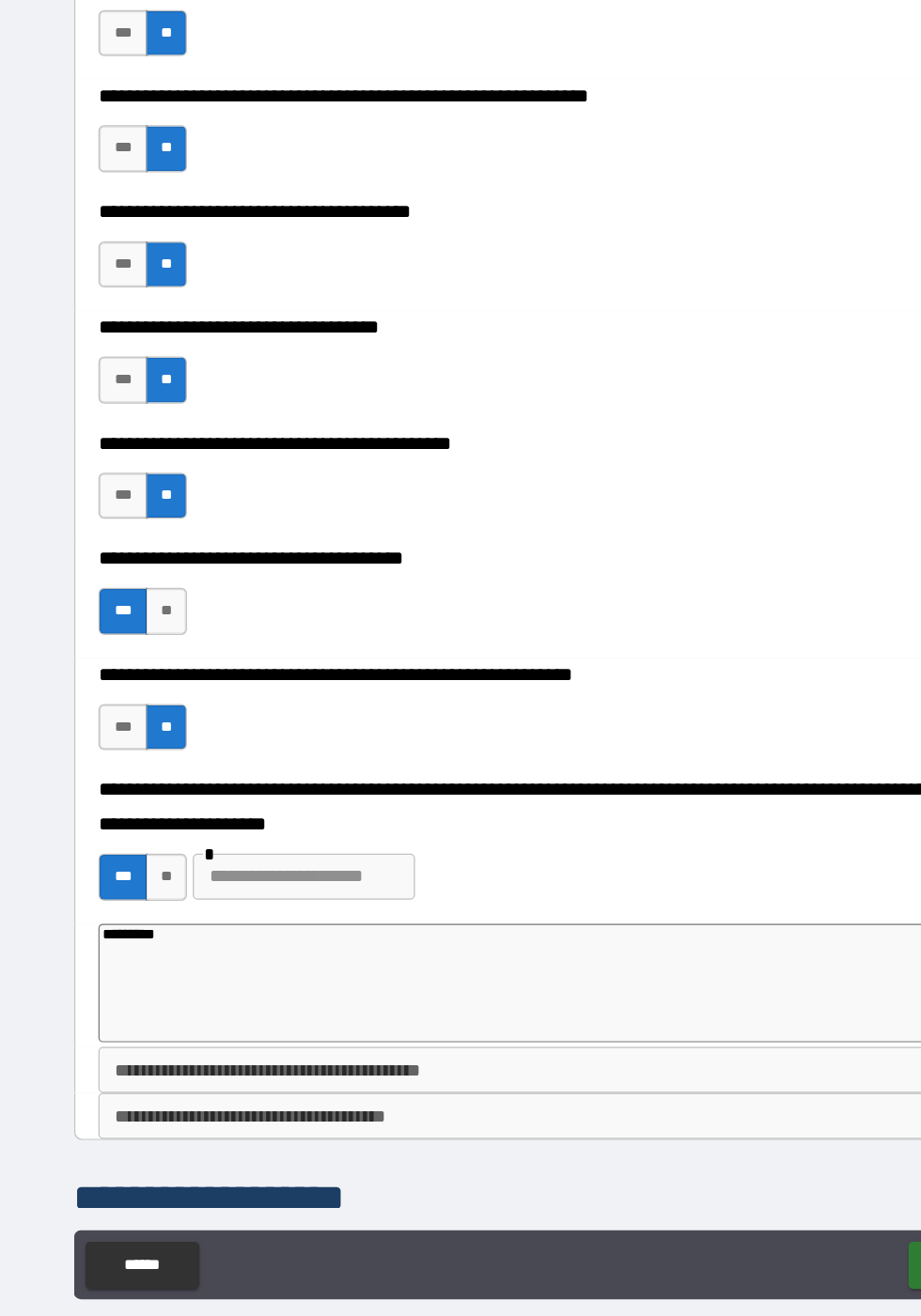 type on "*" 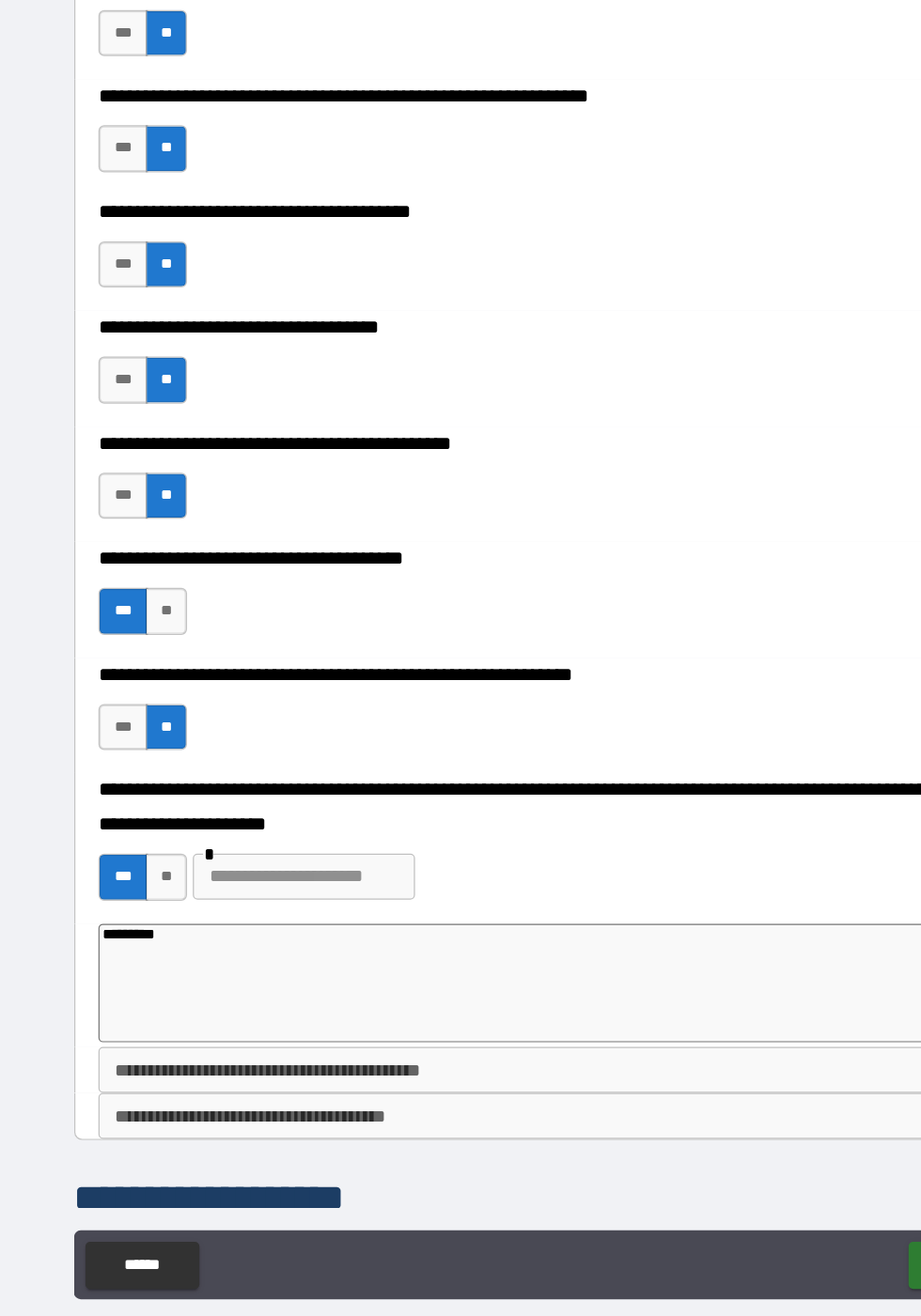 type on "**********" 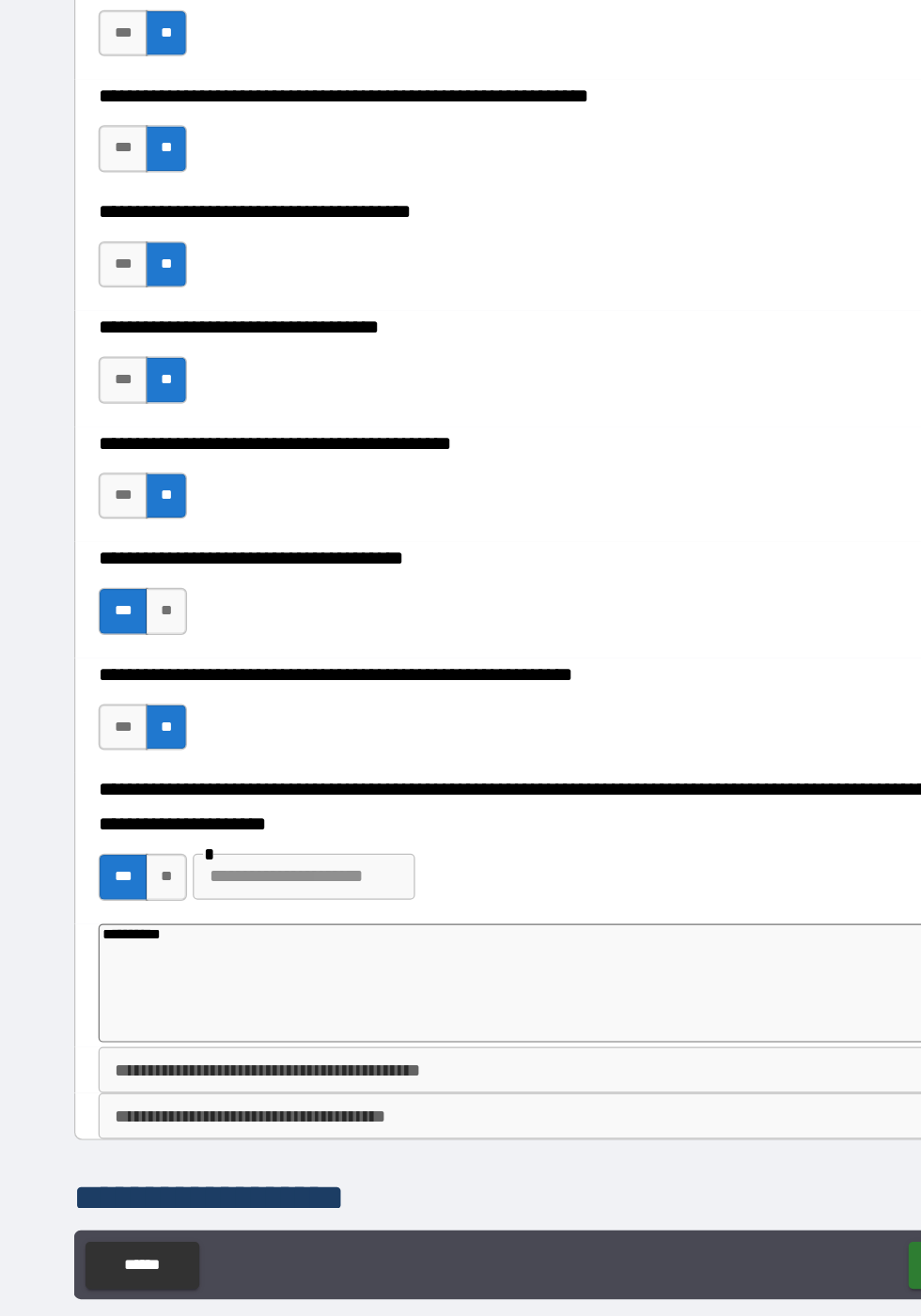 type on "*" 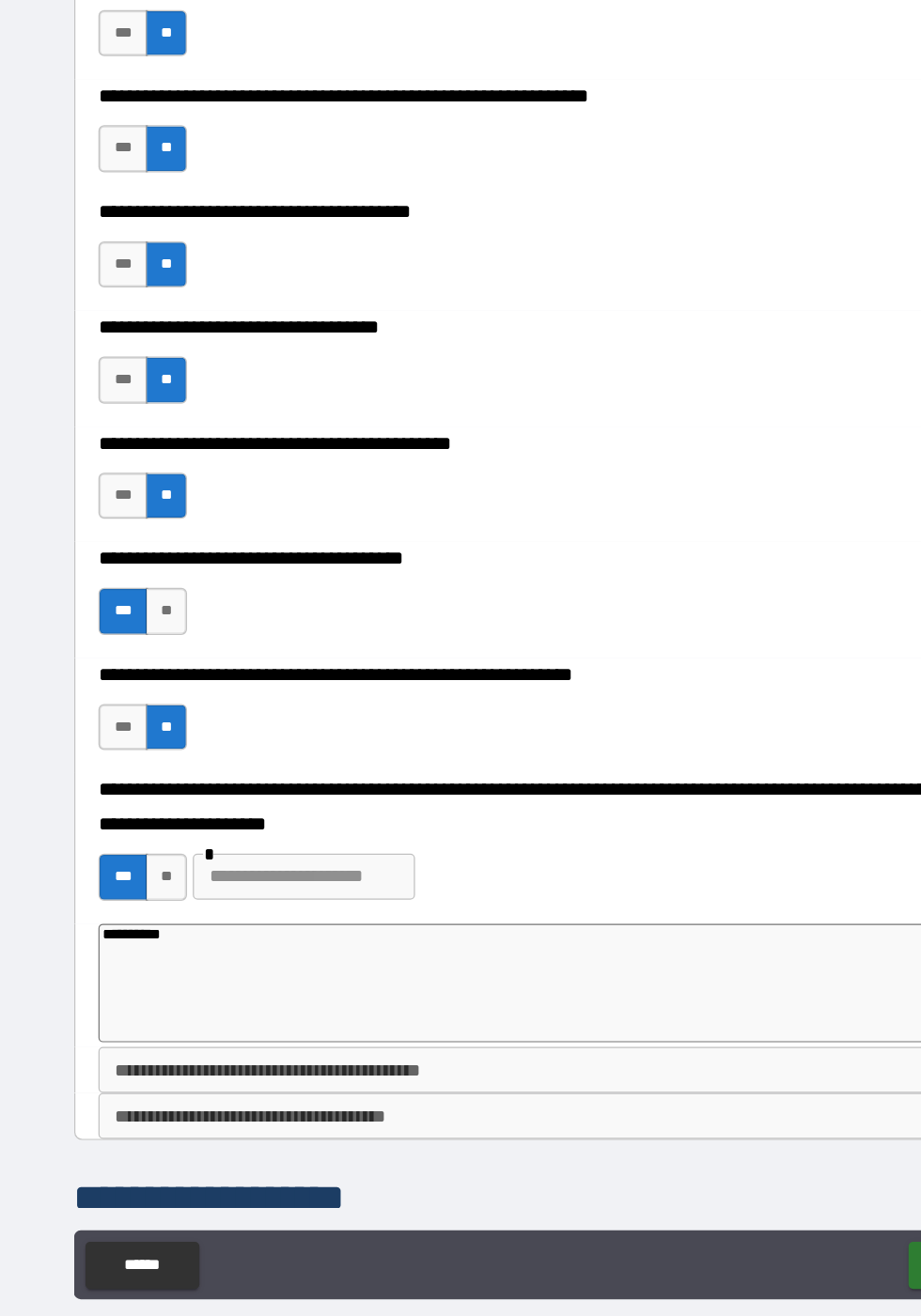 type on "**********" 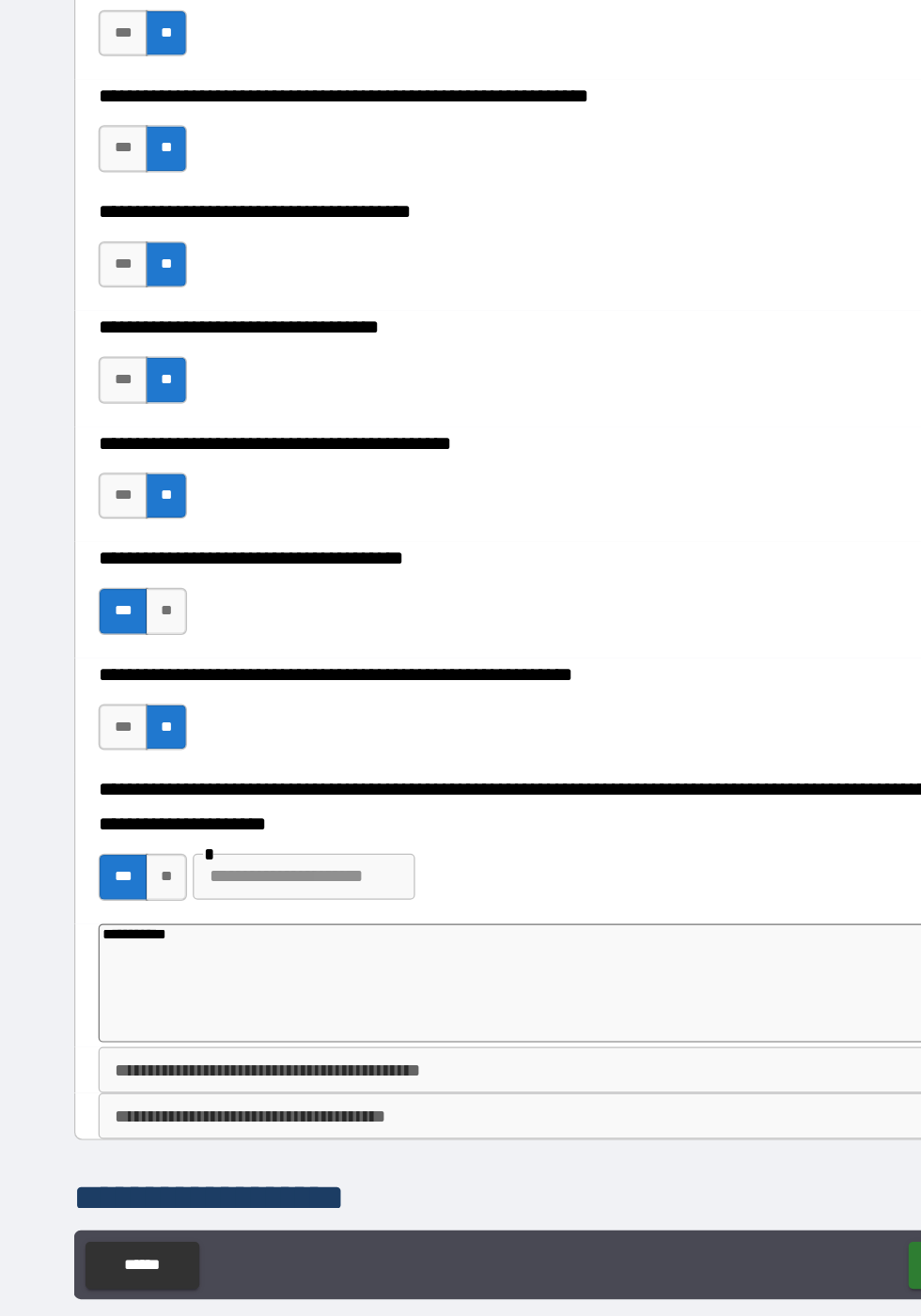 type on "*" 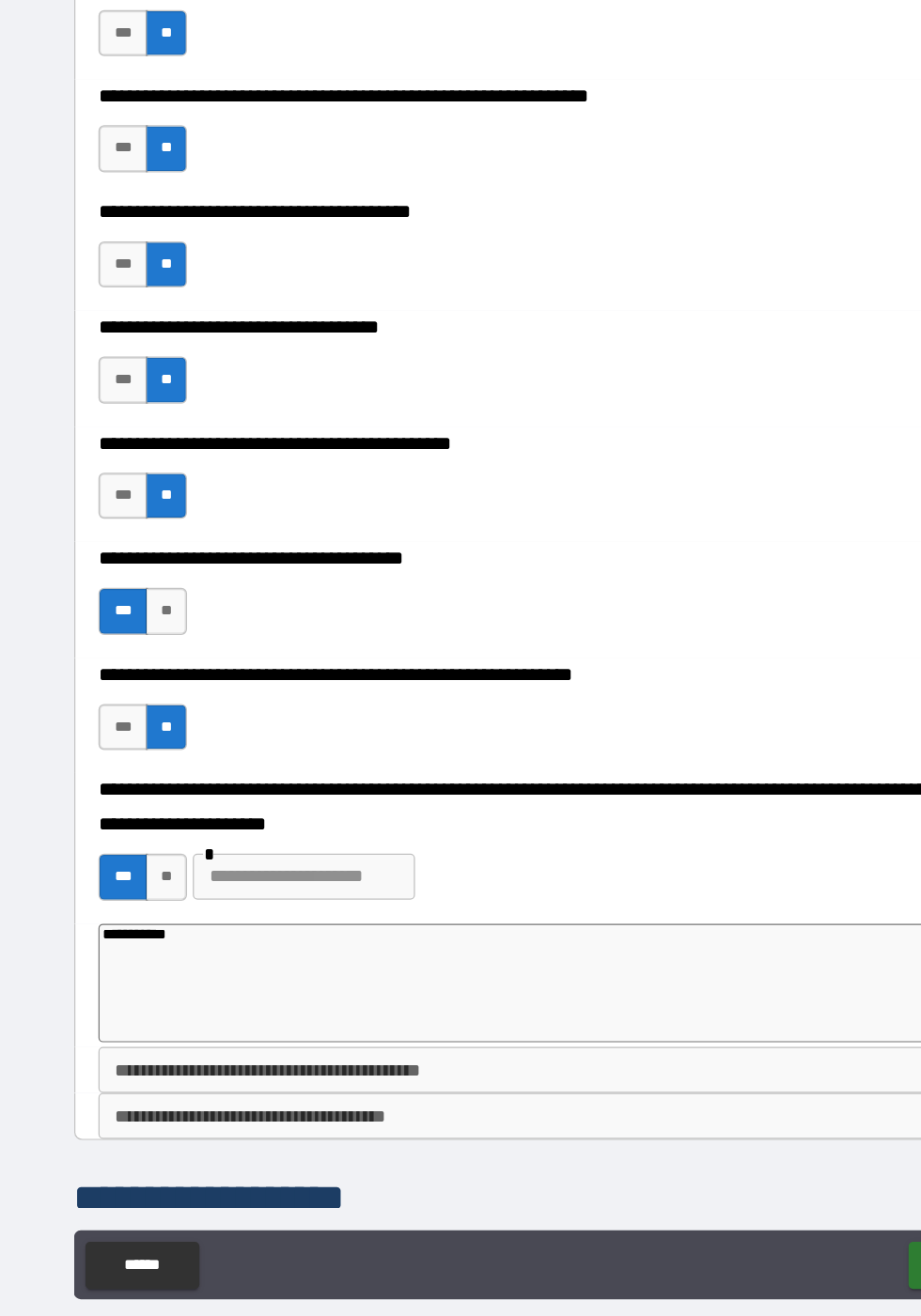 type on "**********" 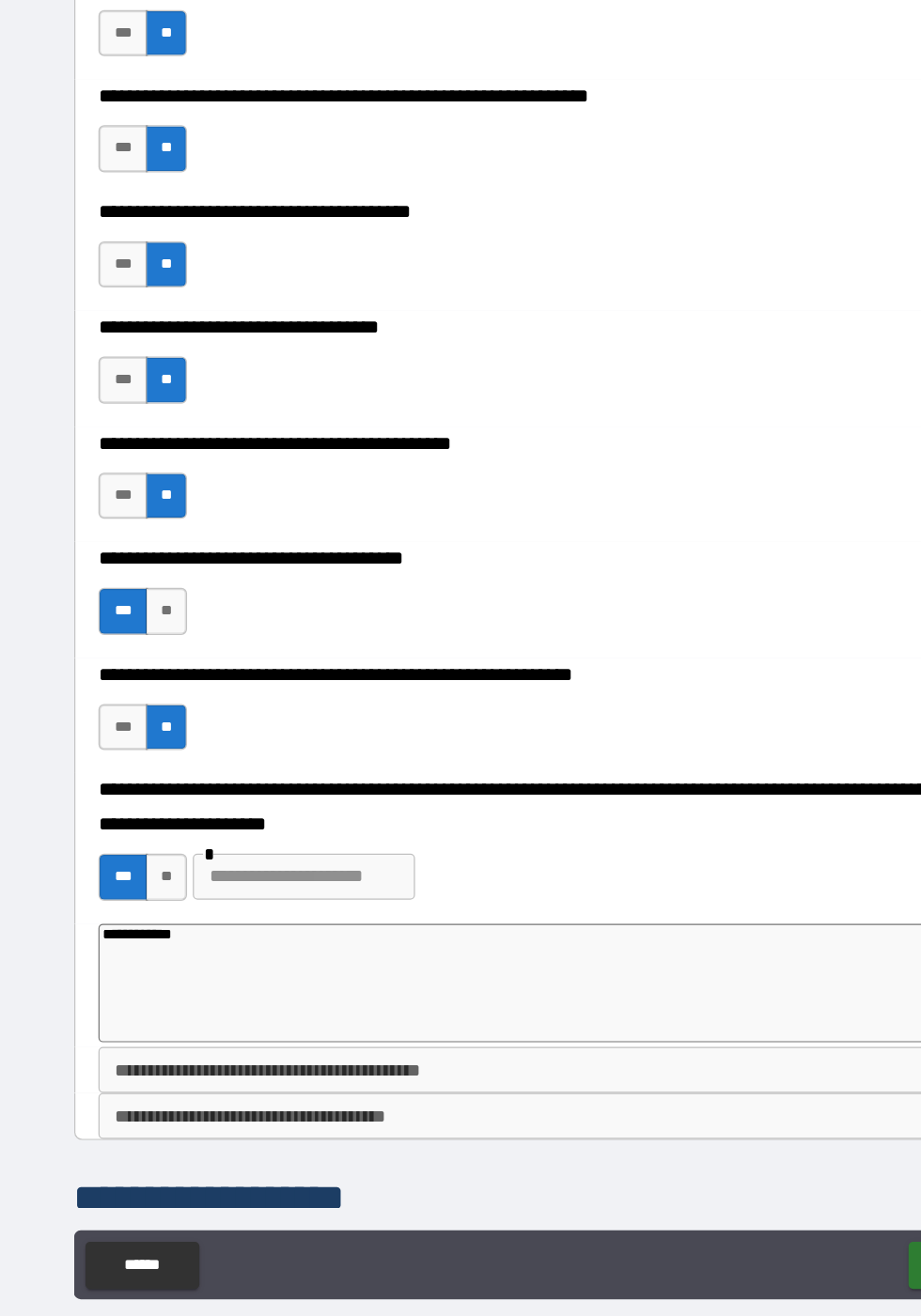 type on "*" 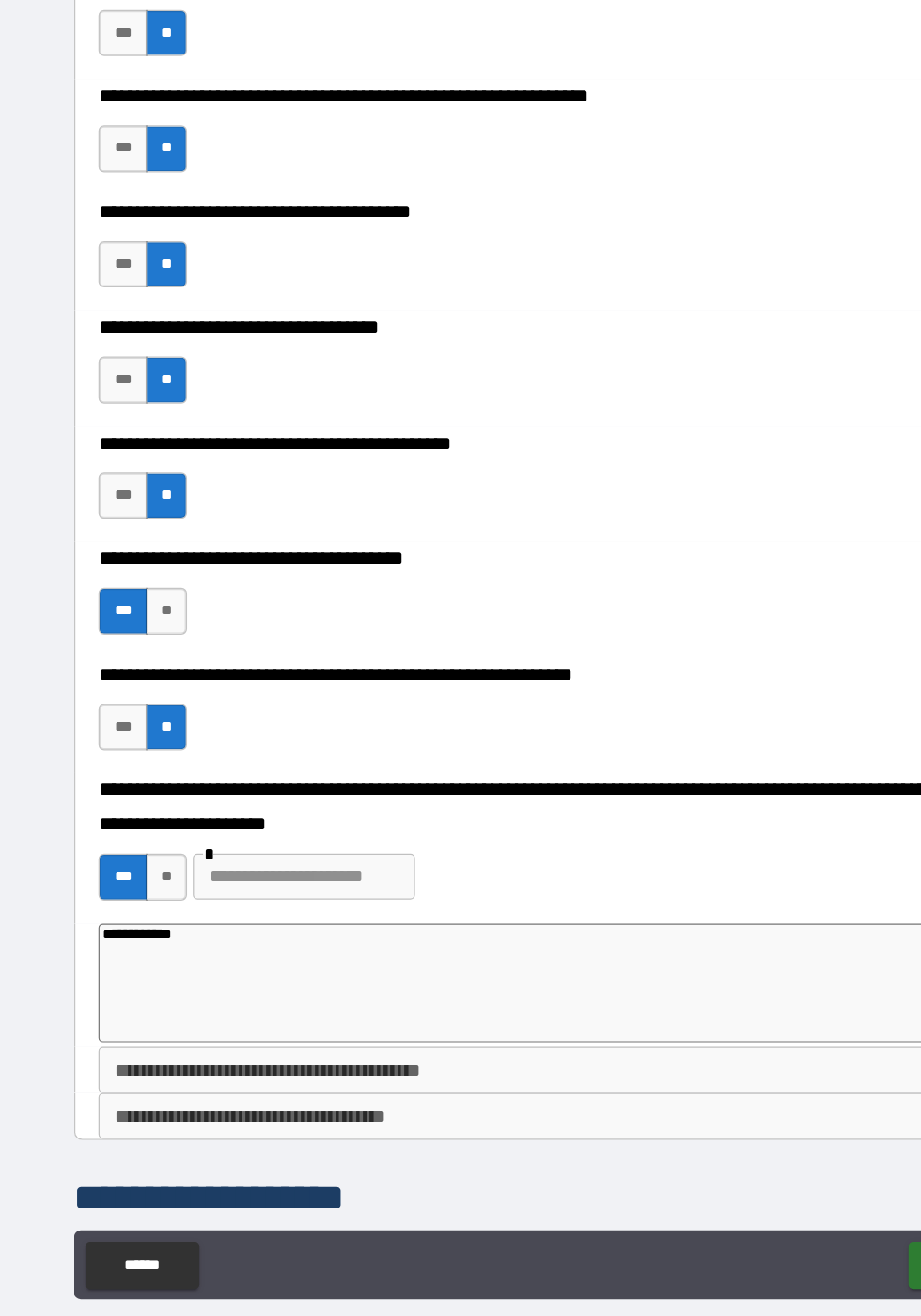 type on "**********" 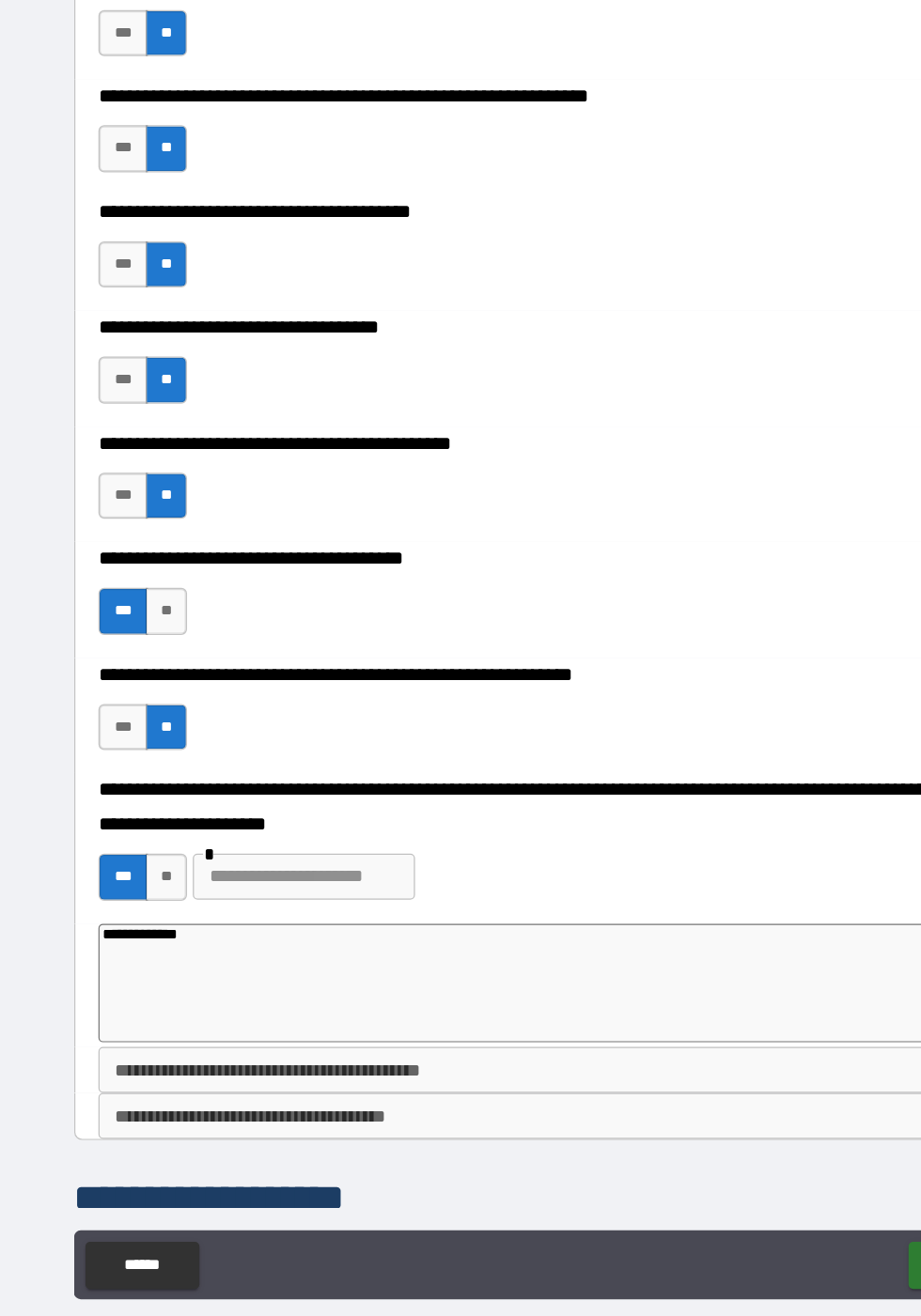 type on "*" 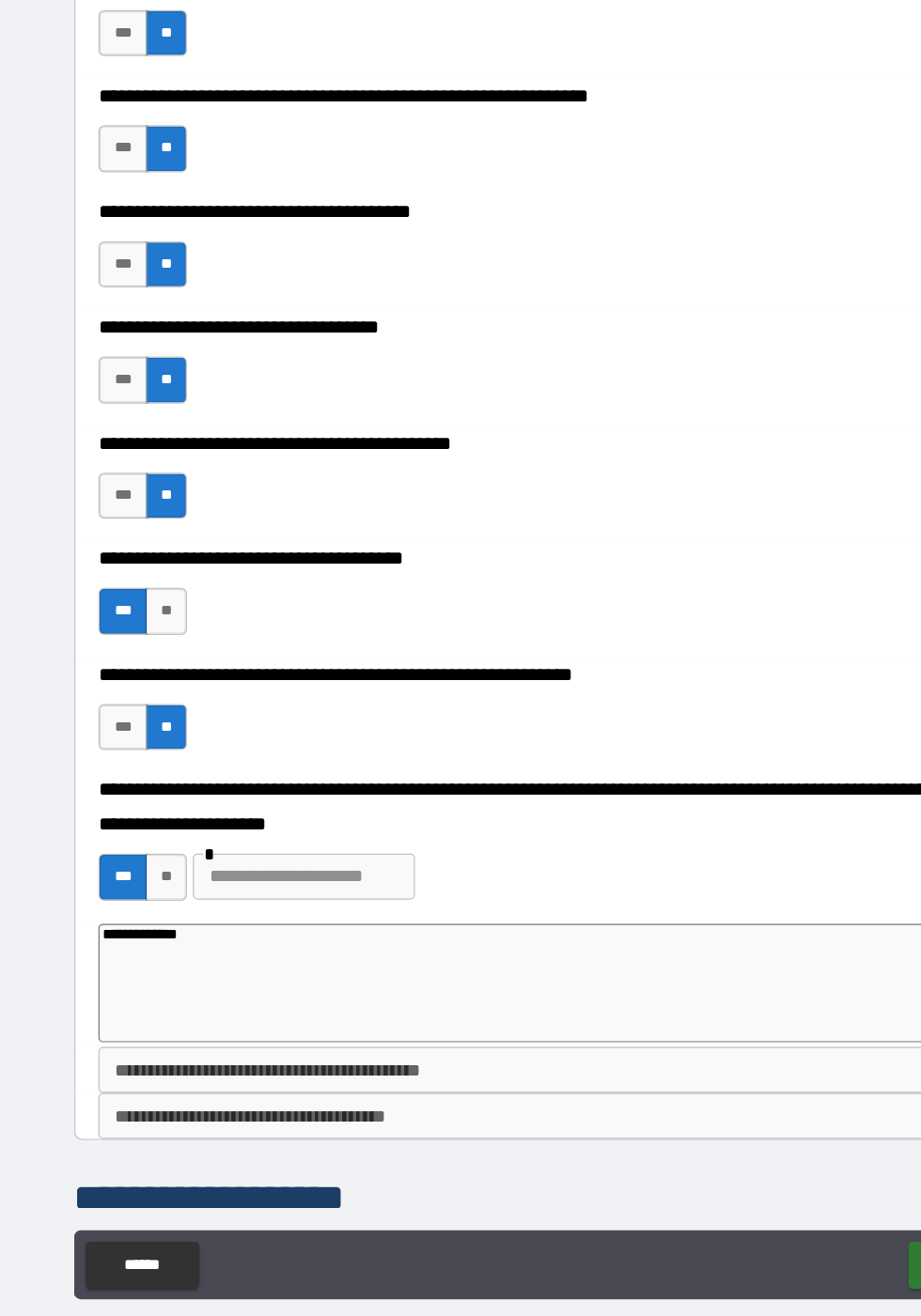 type on "**********" 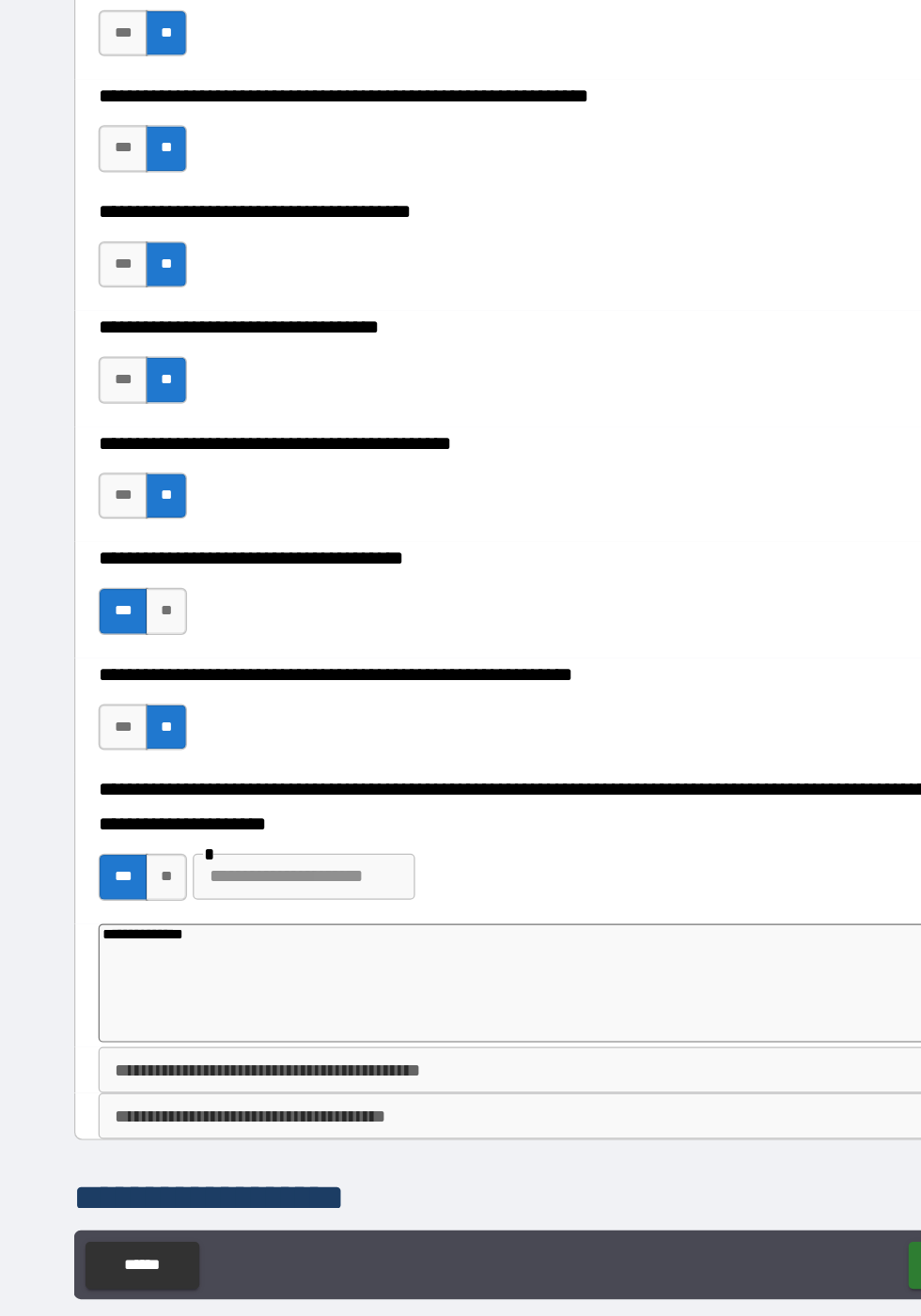 type on "*" 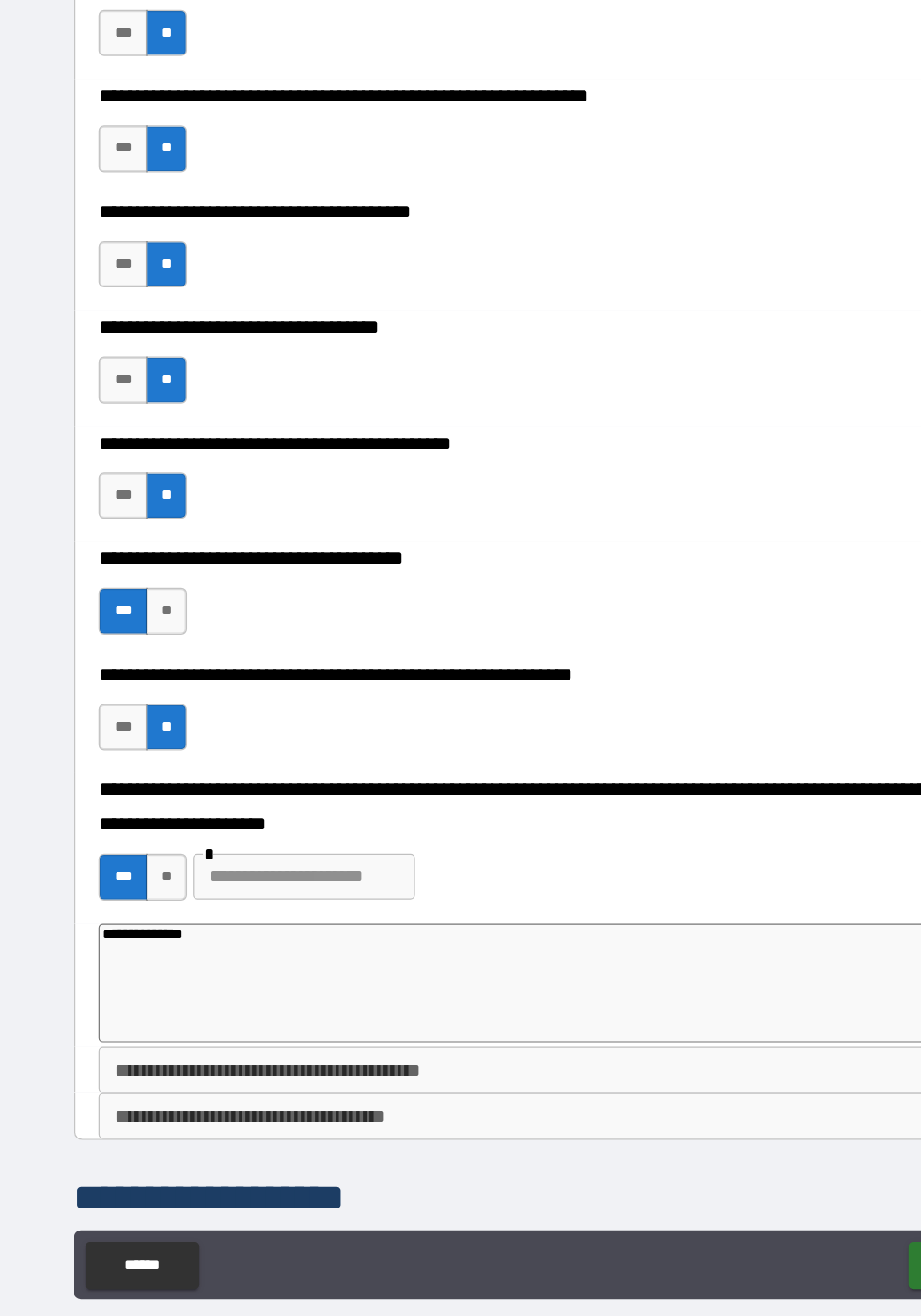 type on "**********" 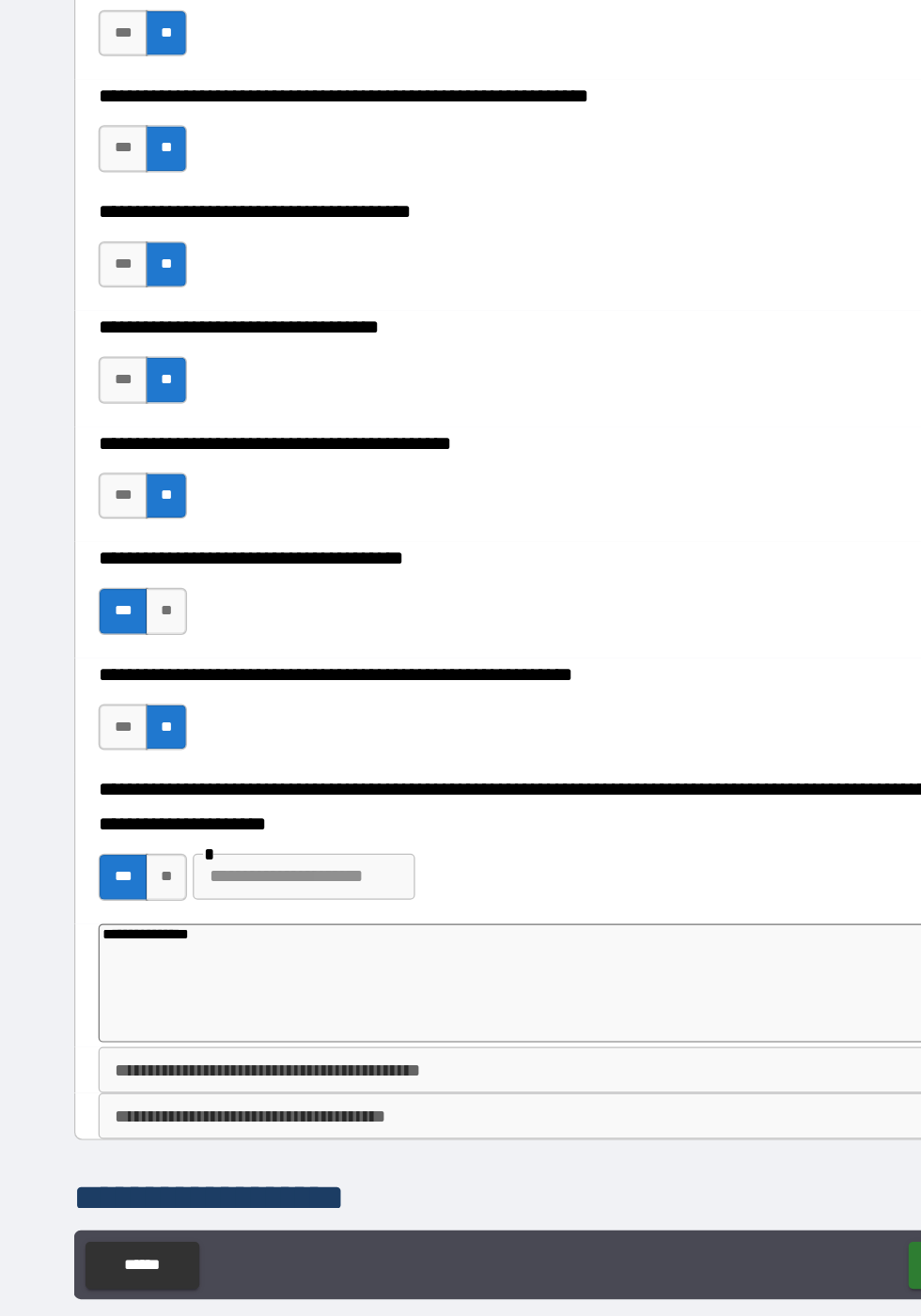 type on "*" 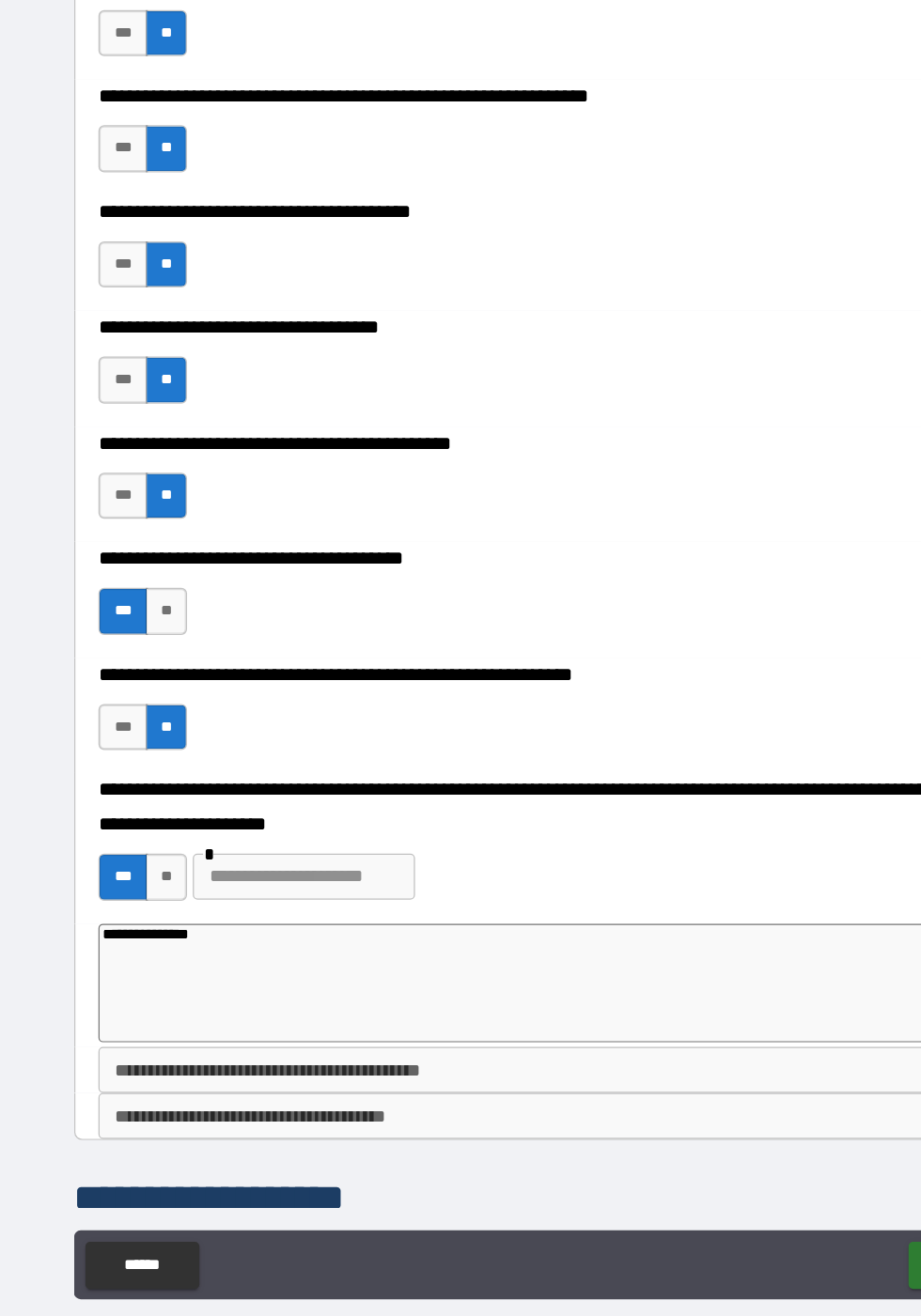 type on "**********" 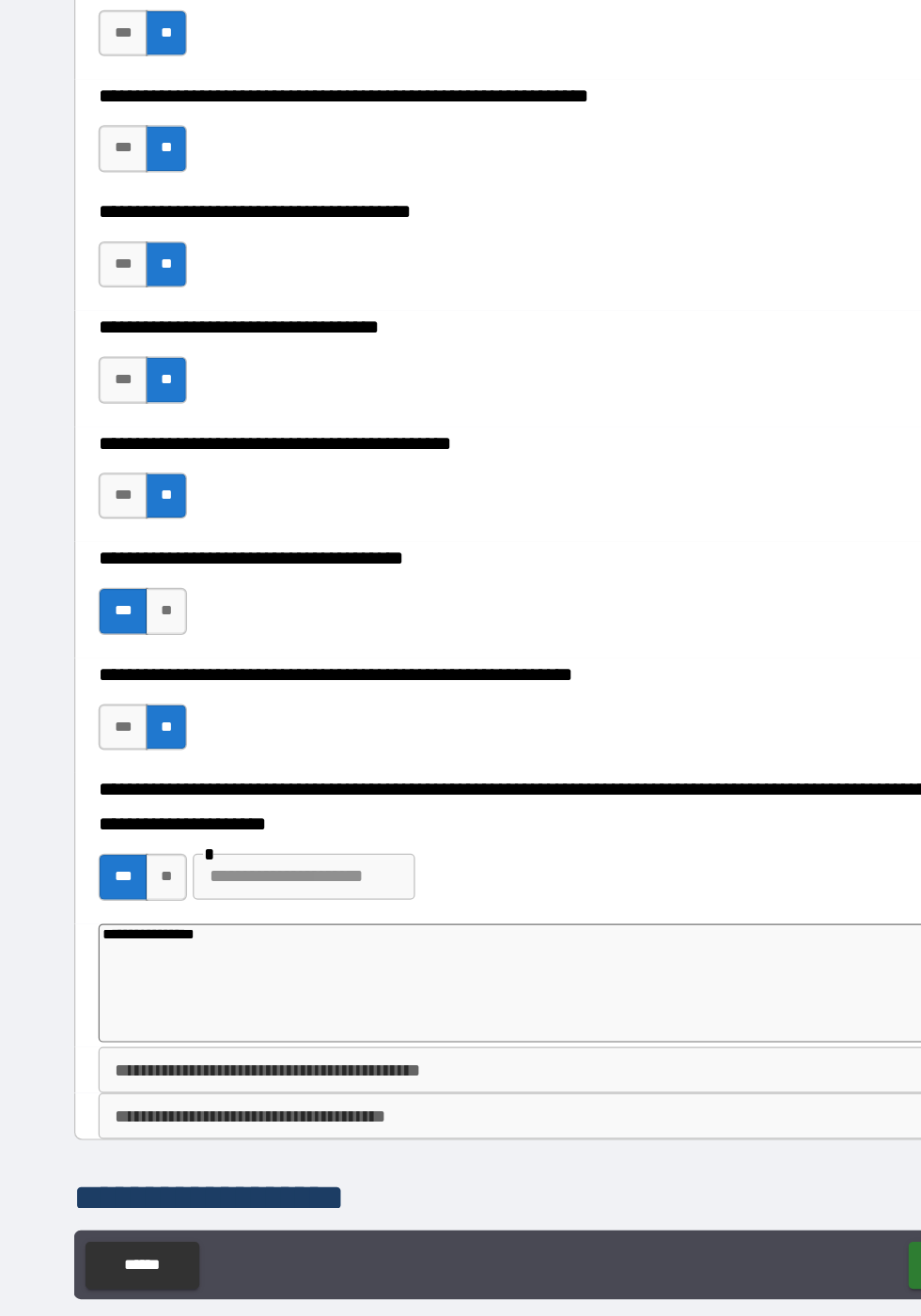 type on "*" 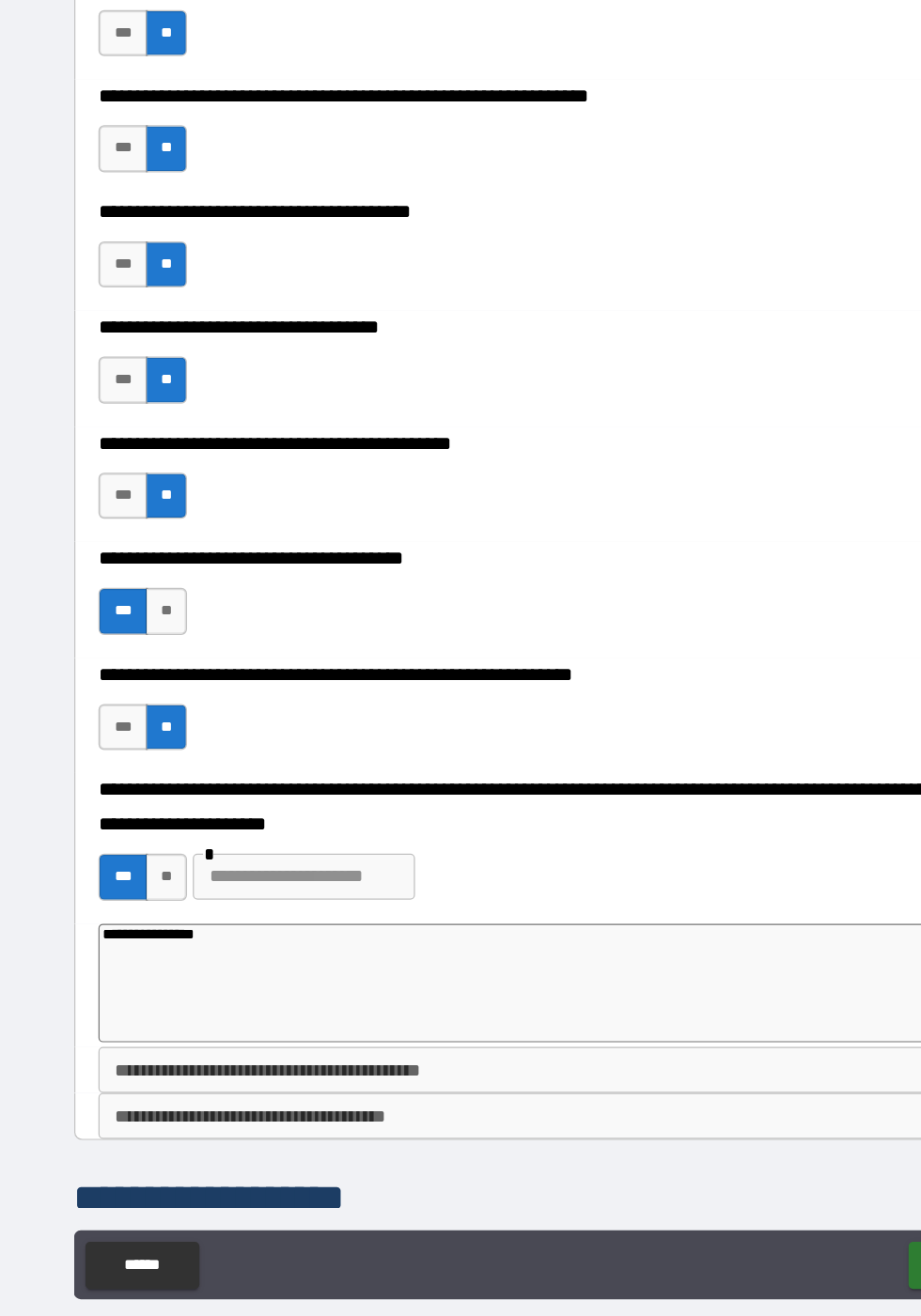 type on "**********" 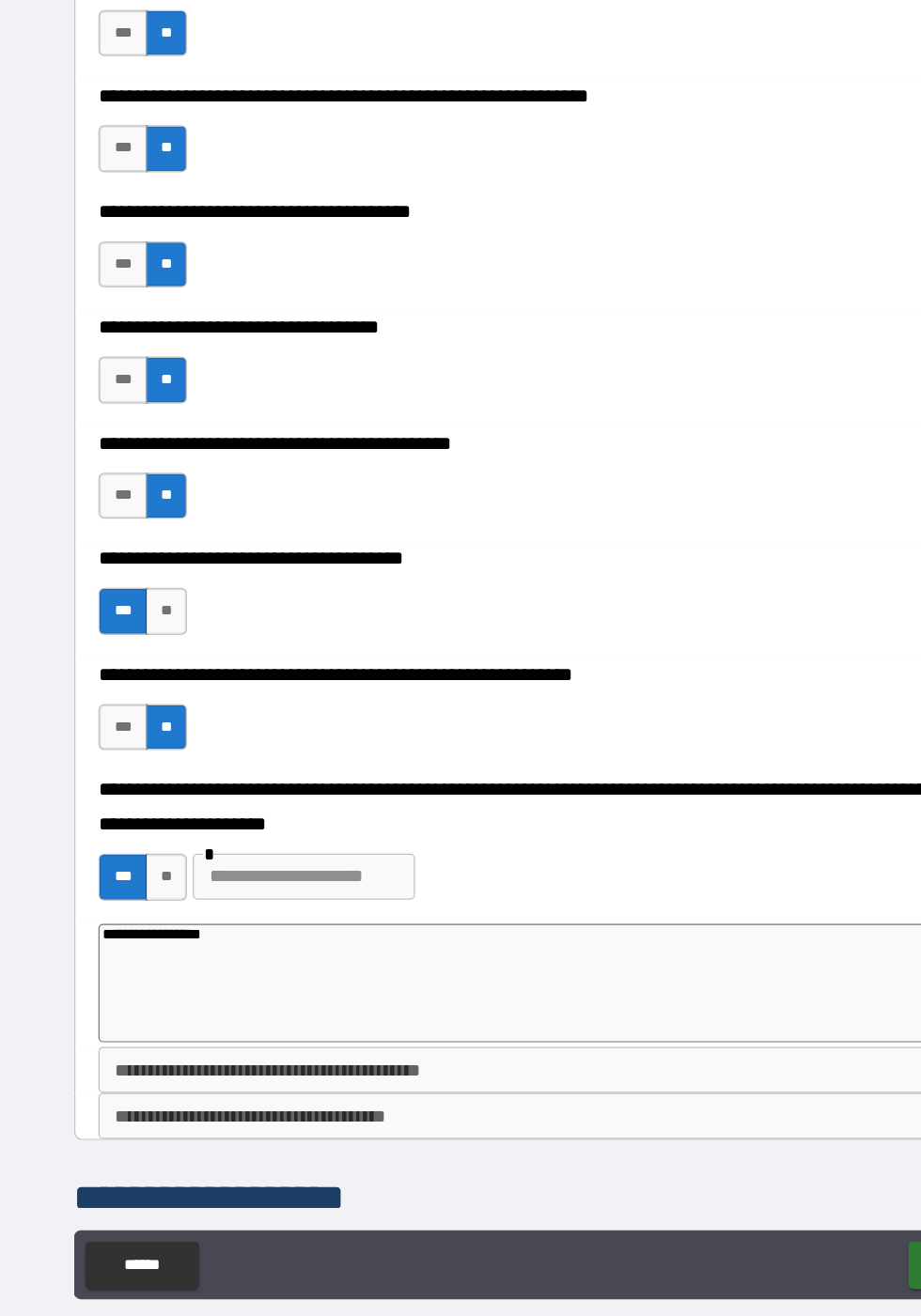 type on "*" 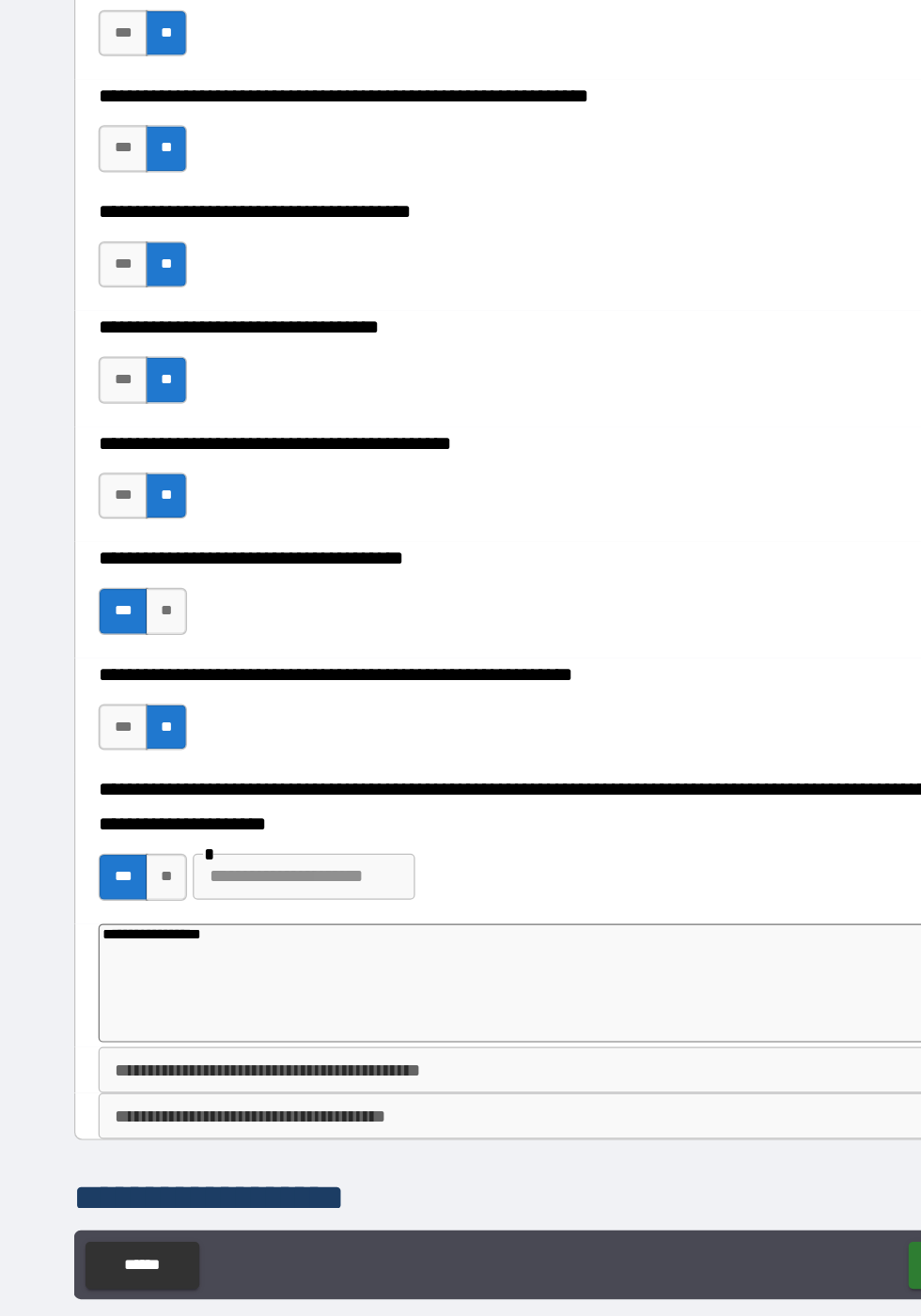 type on "**********" 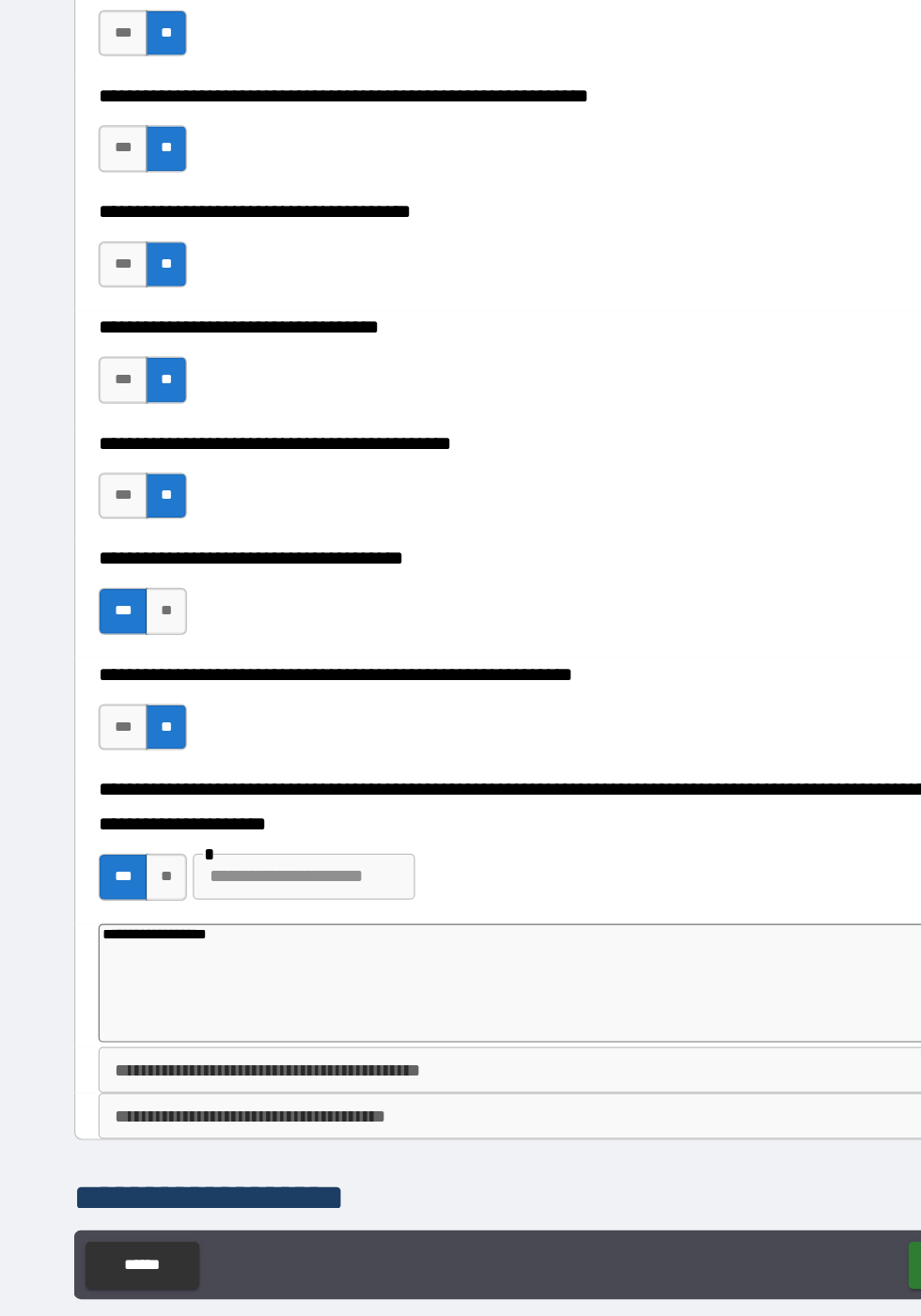 type on "*" 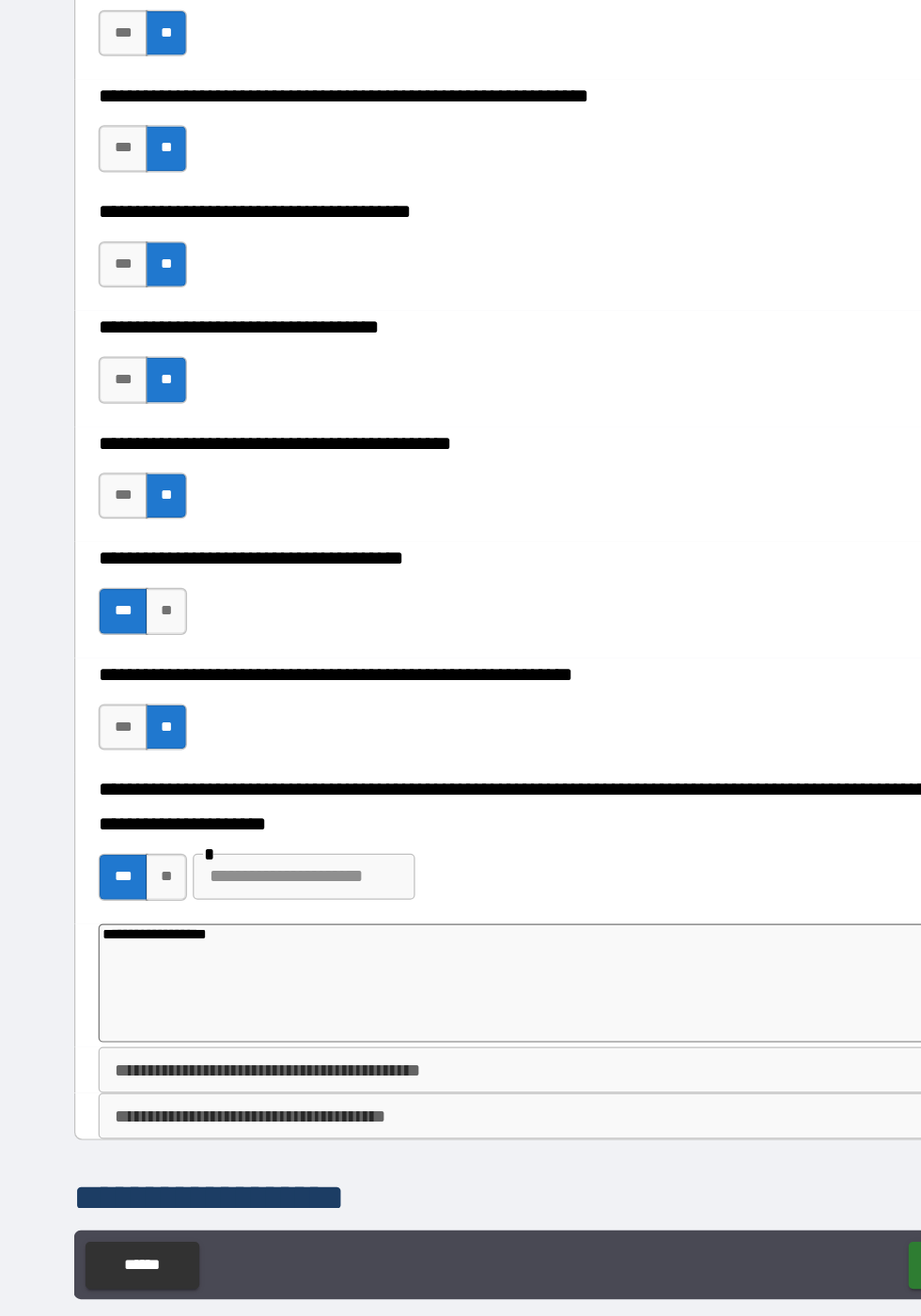 type on "**********" 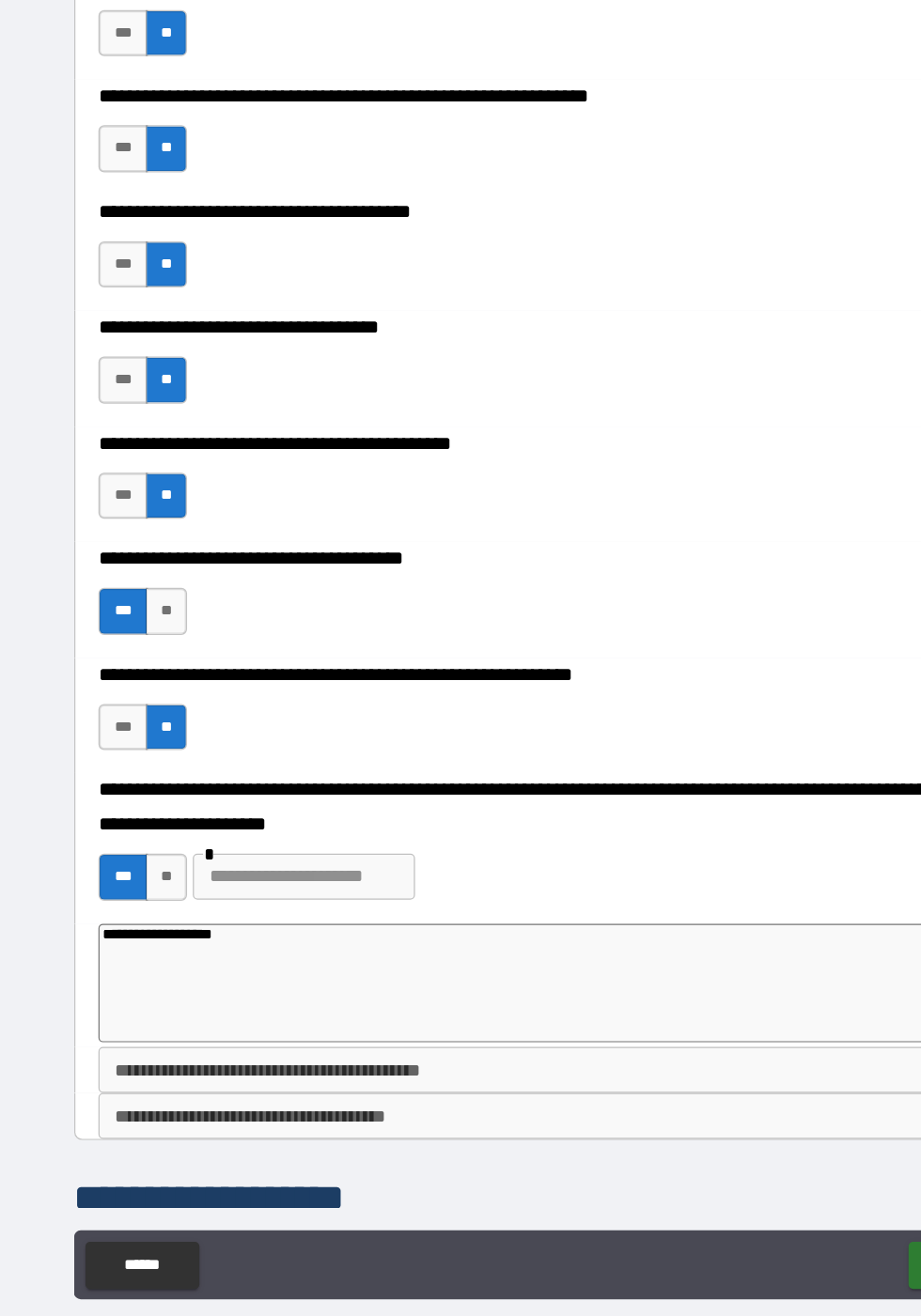 type on "*" 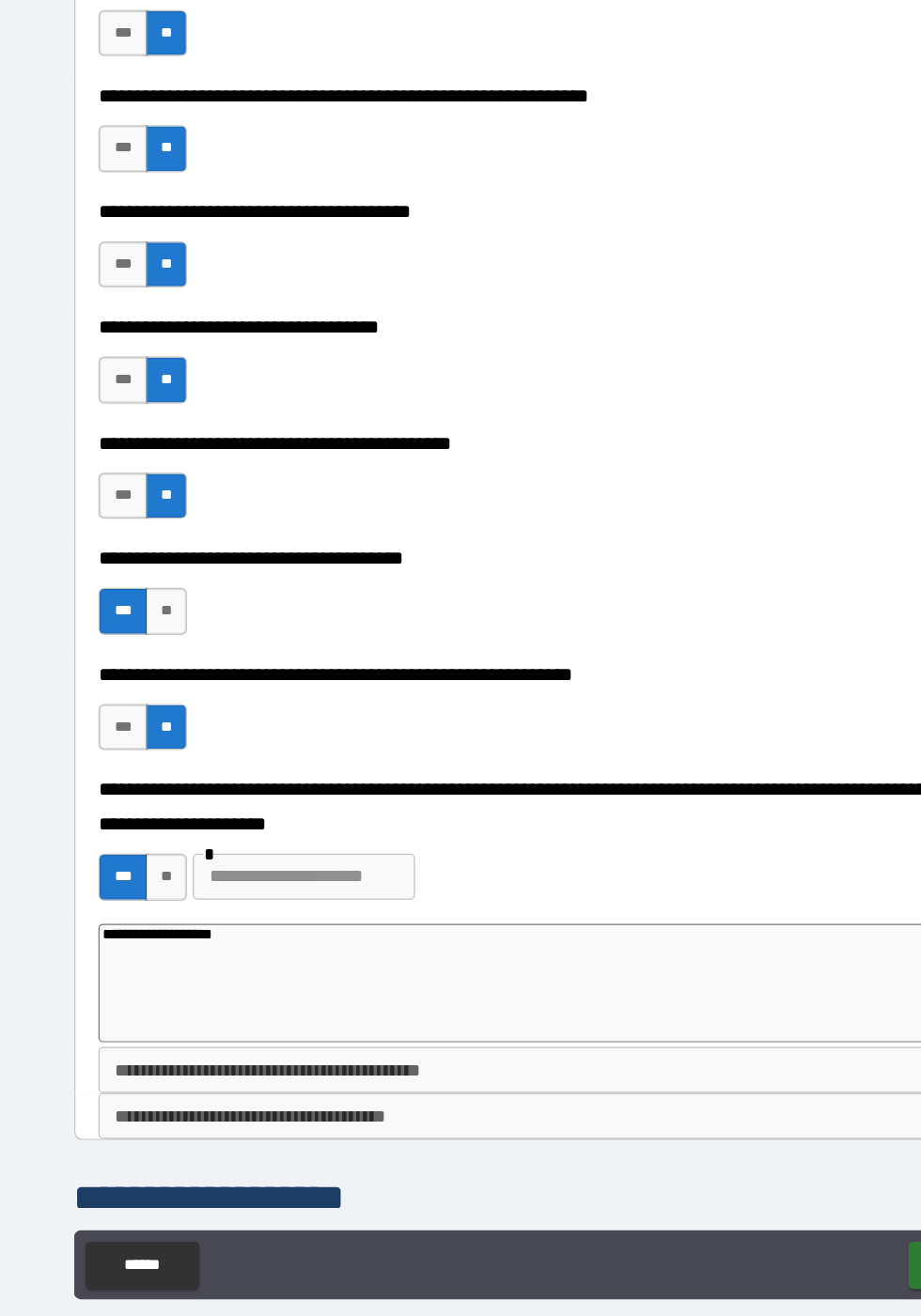 type on "**********" 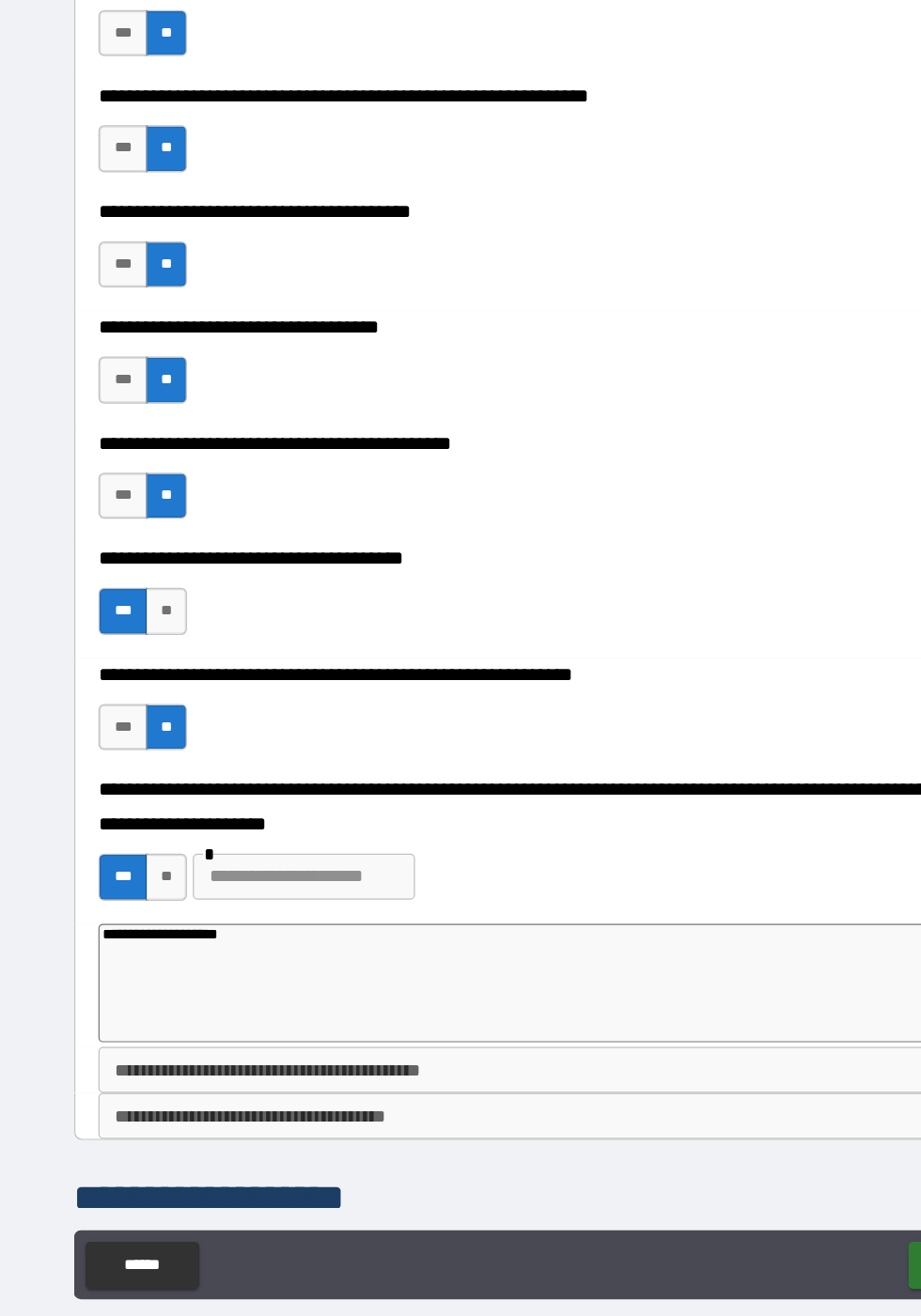 type on "*" 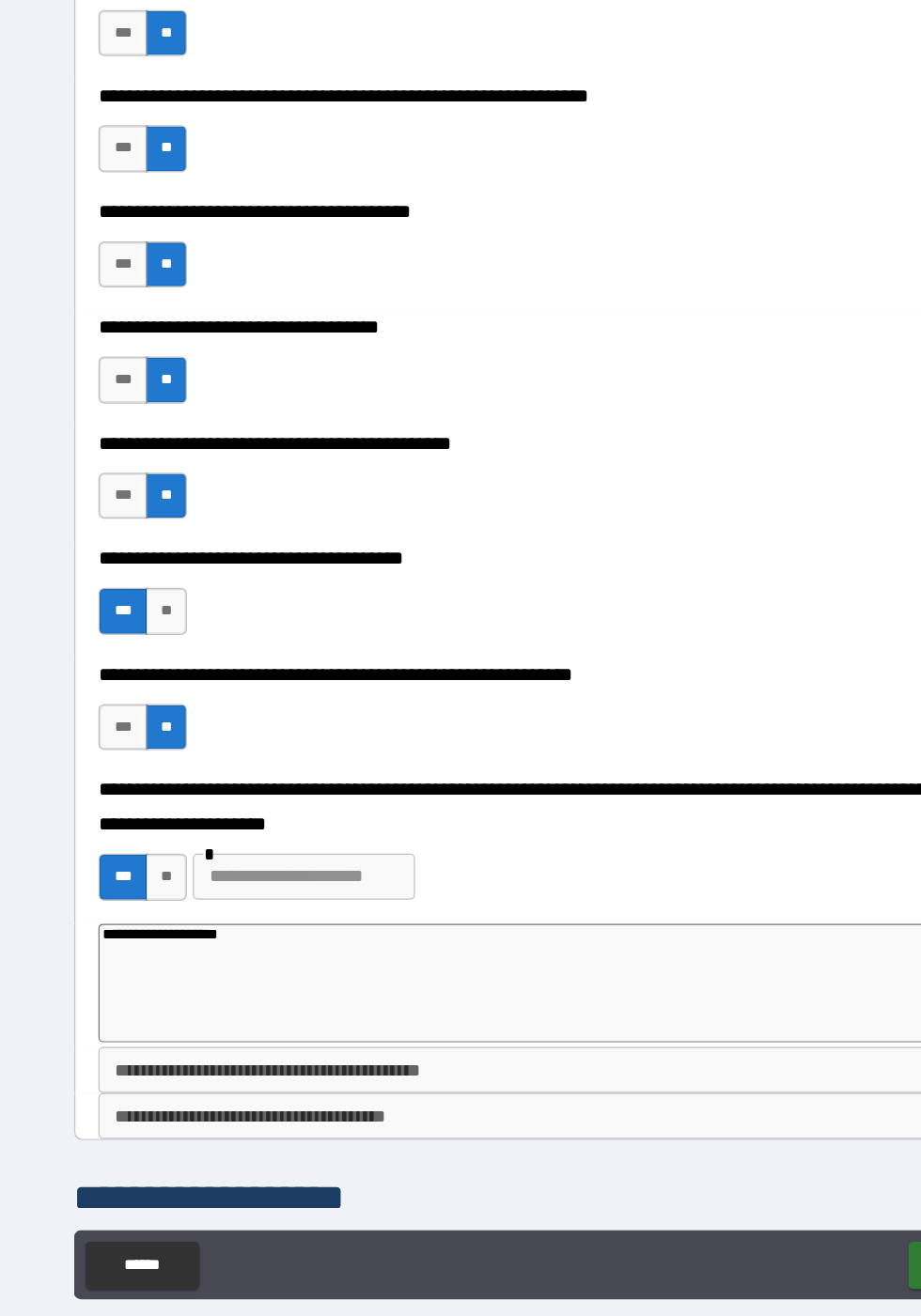 type on "**********" 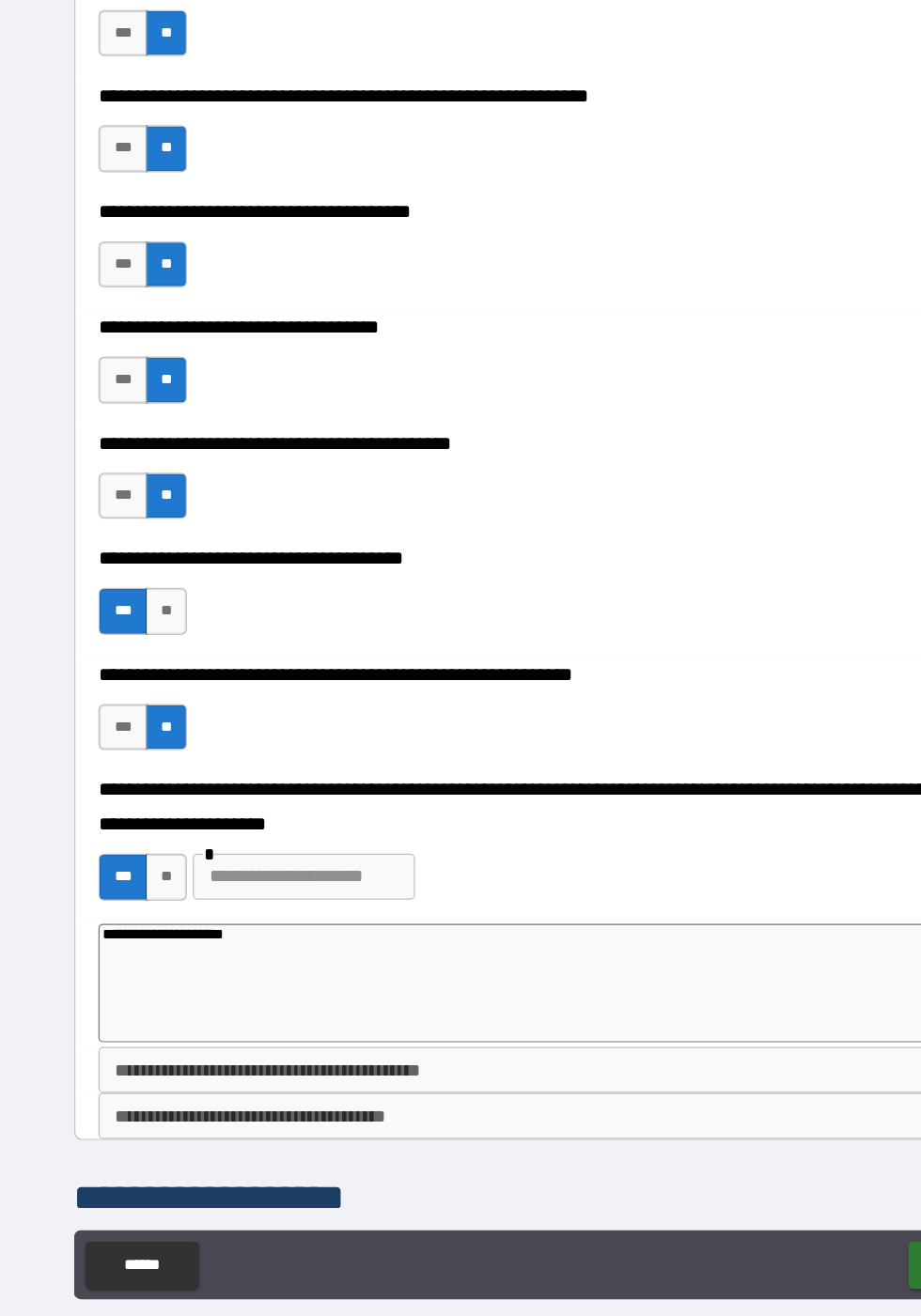 type on "*" 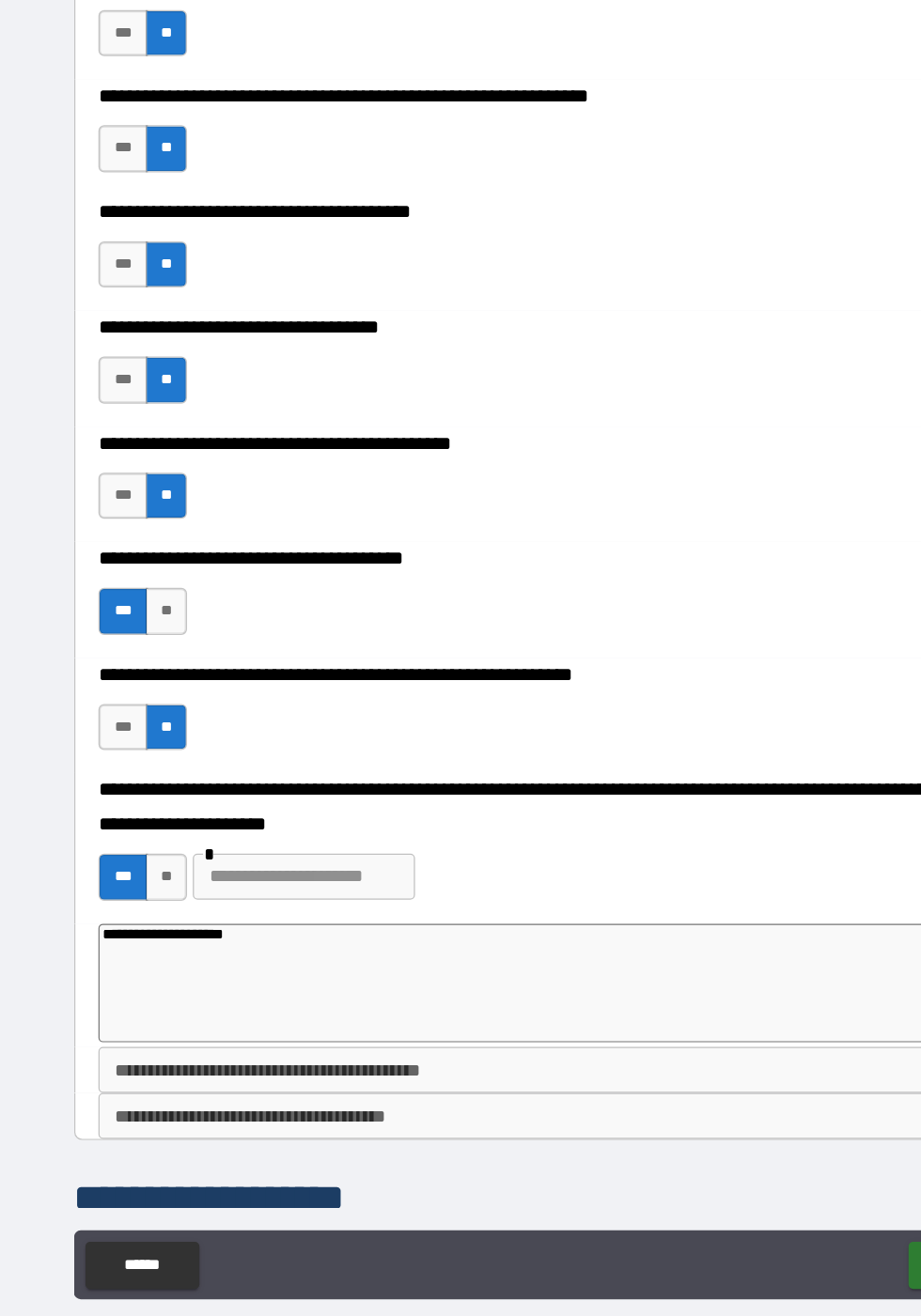 type on "**********" 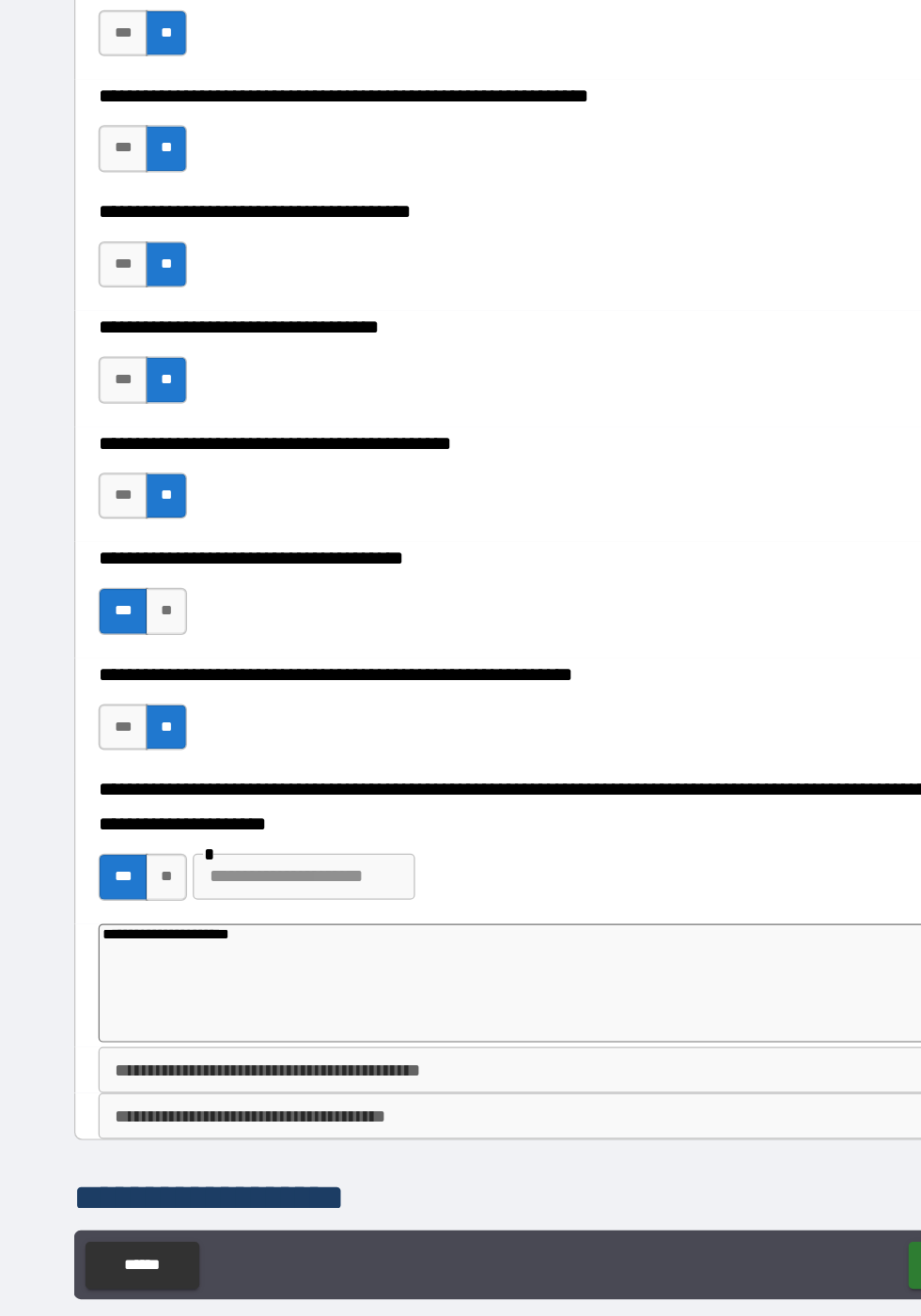 type on "*" 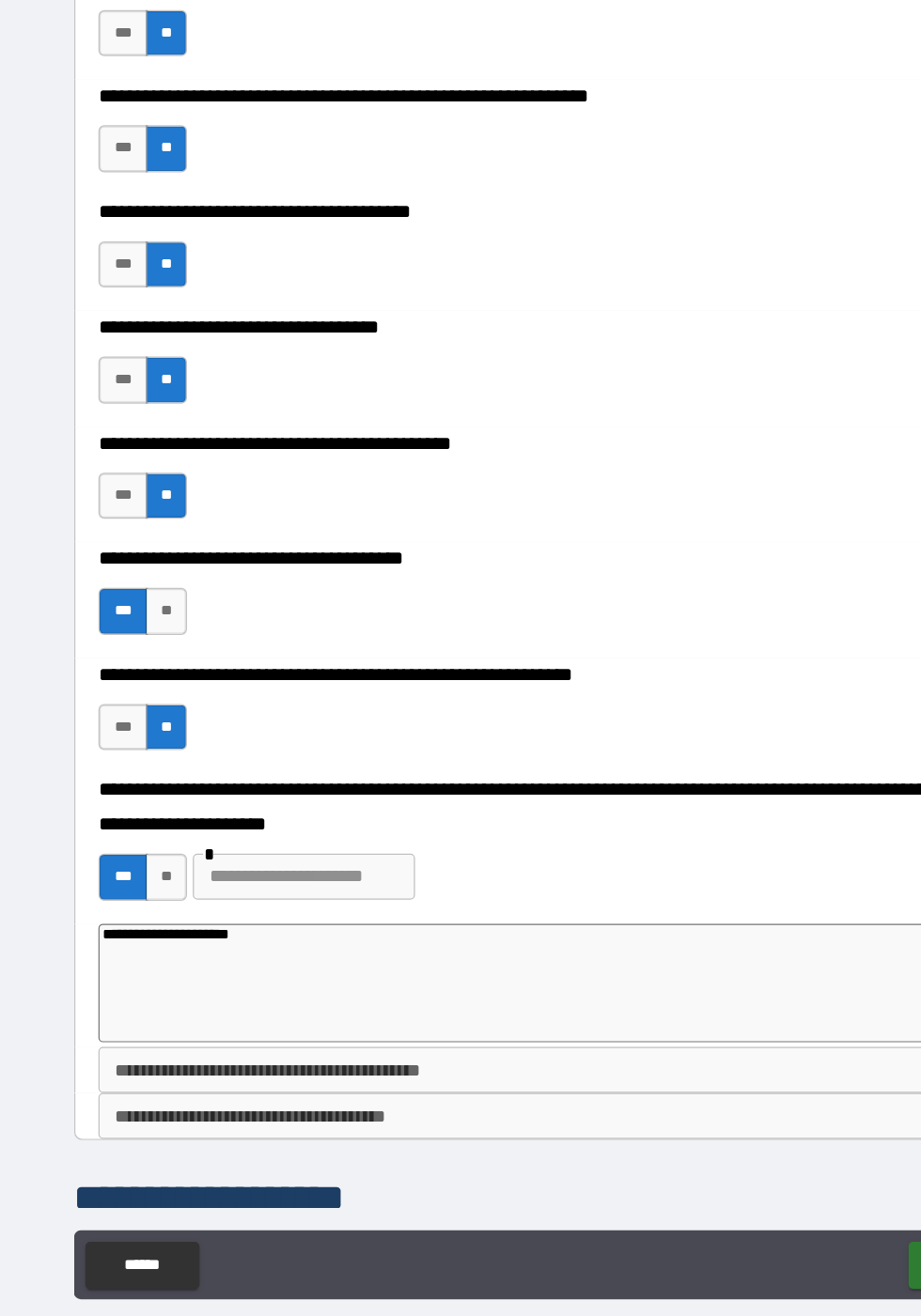 type on "**********" 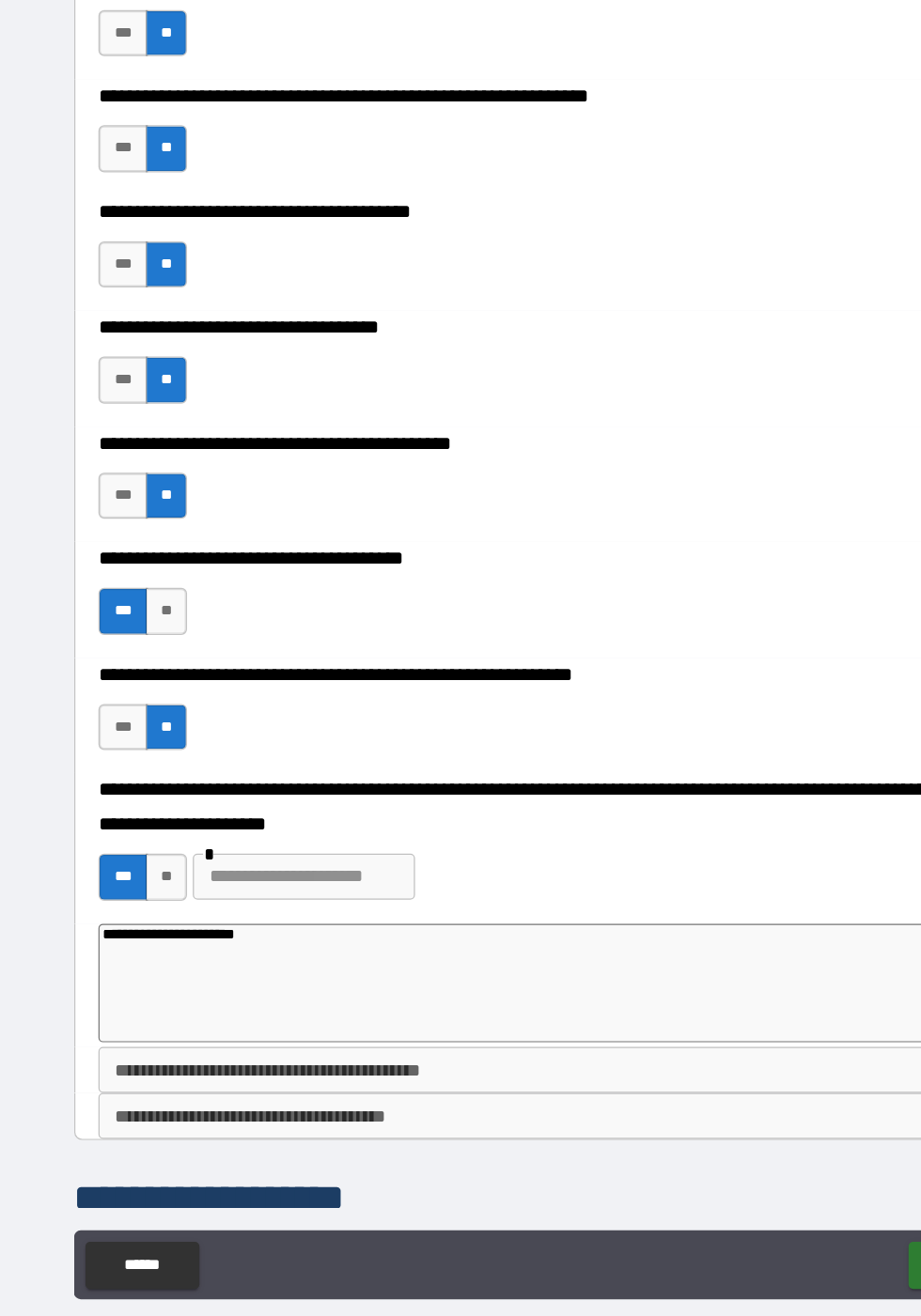 type on "*" 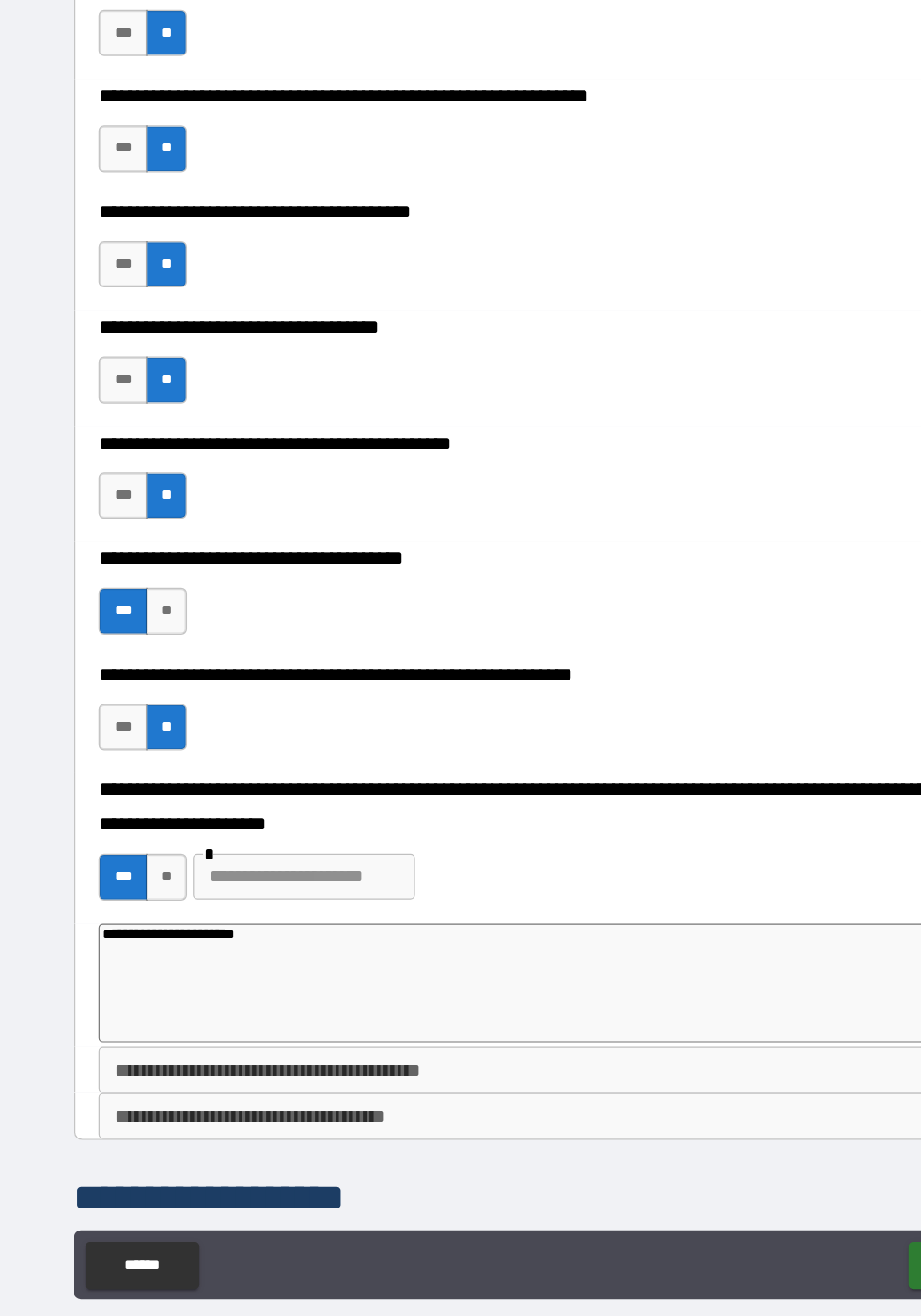 type on "**********" 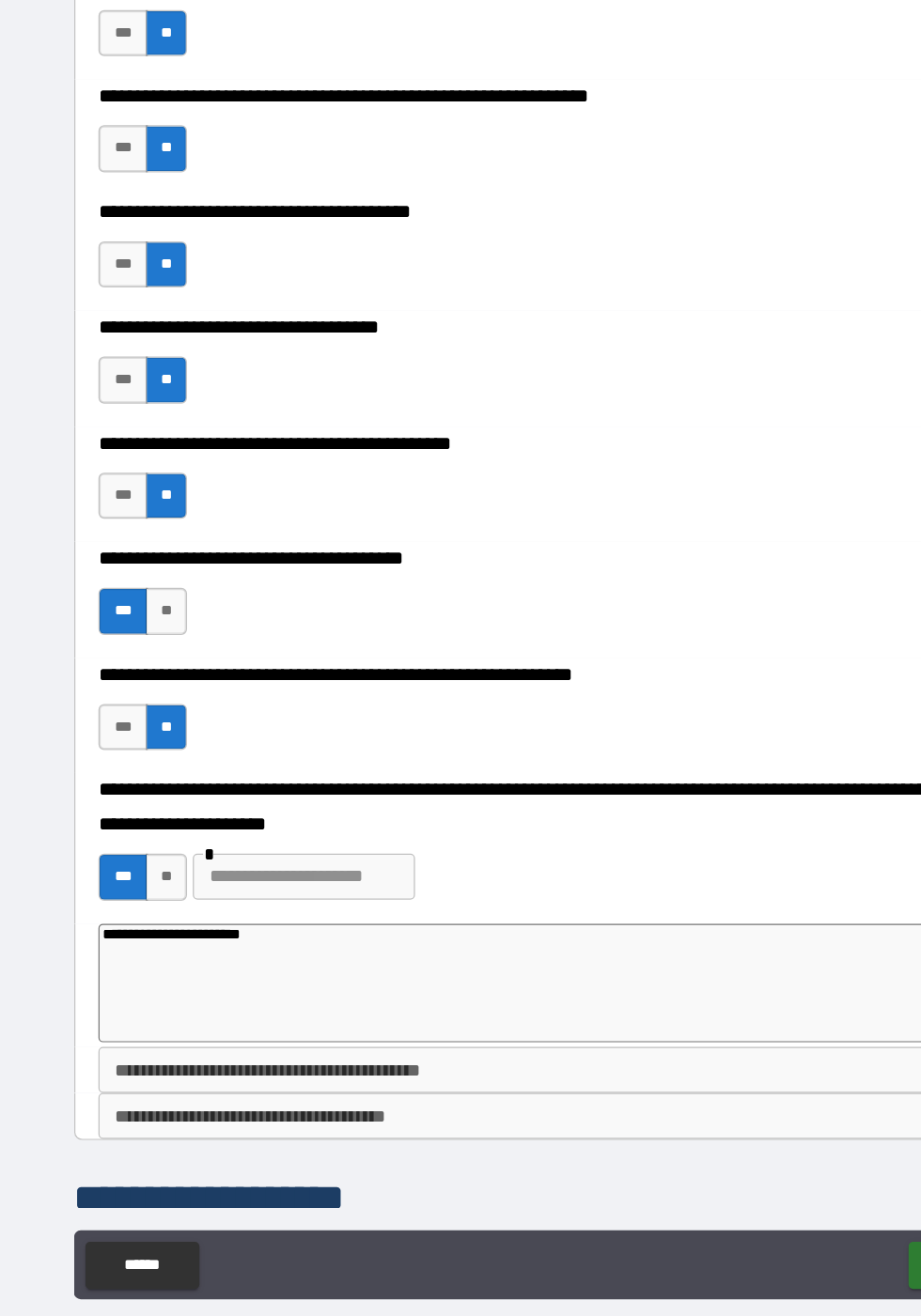 type on "*" 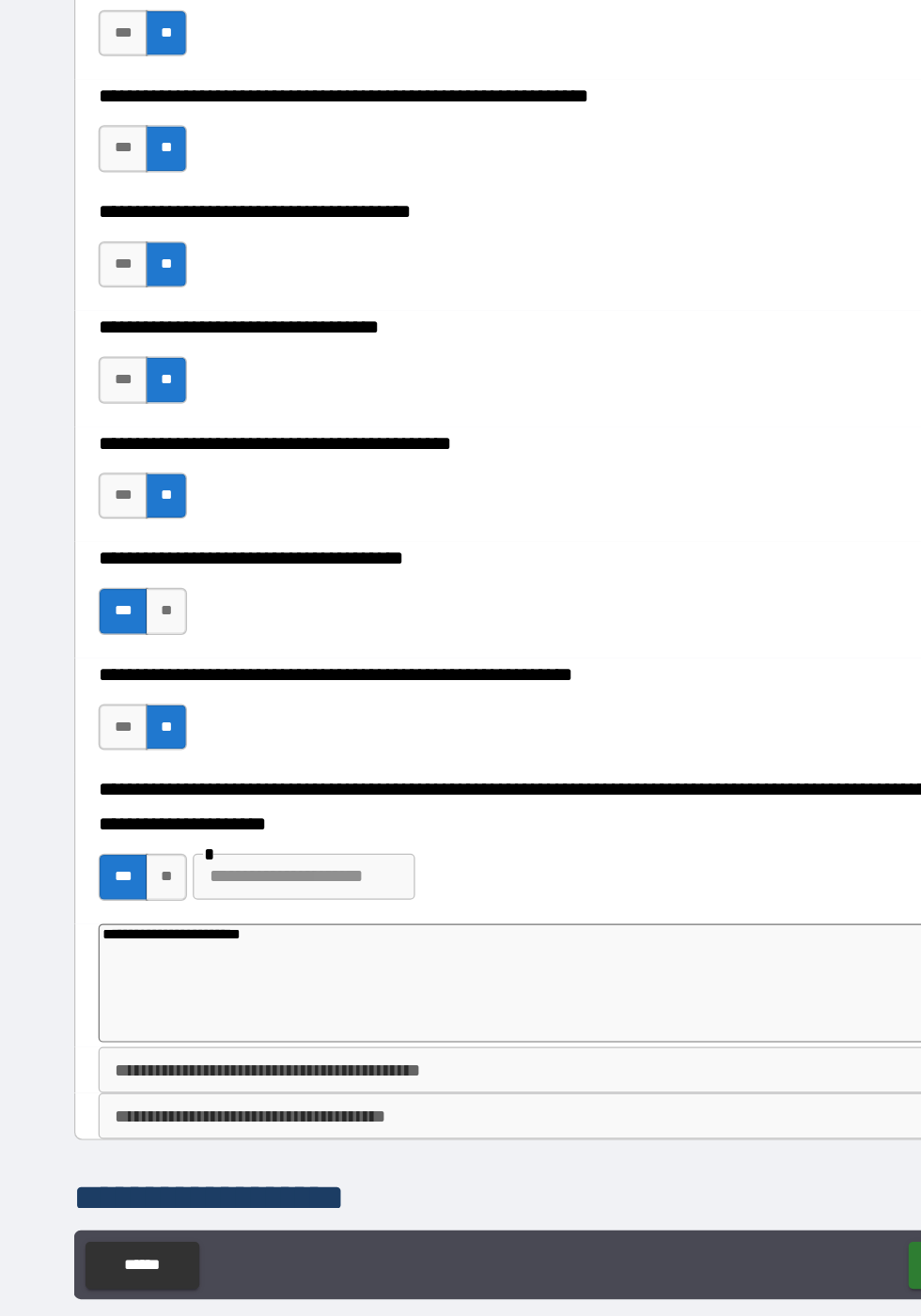 type on "**********" 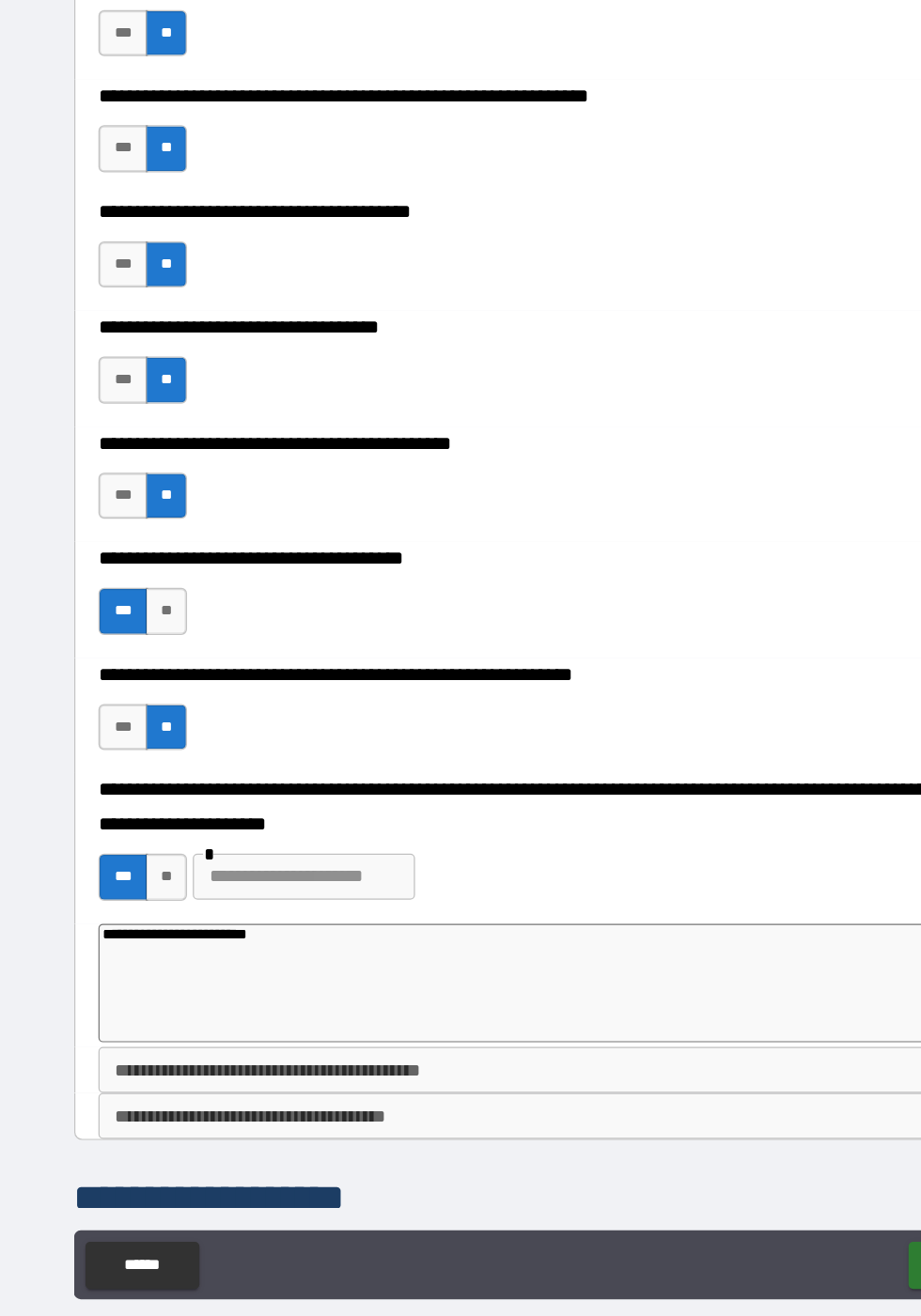 type on "*" 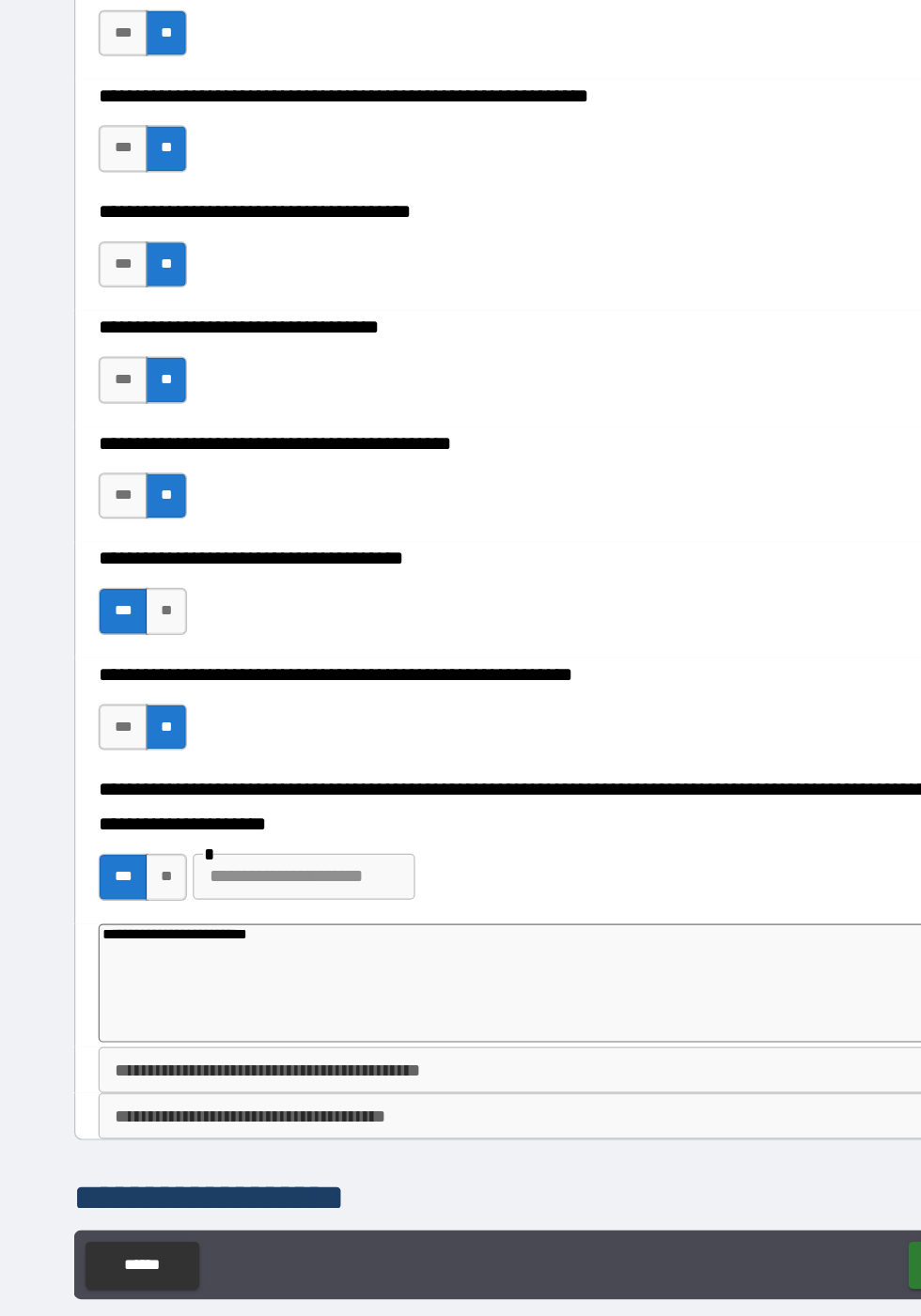 type on "**********" 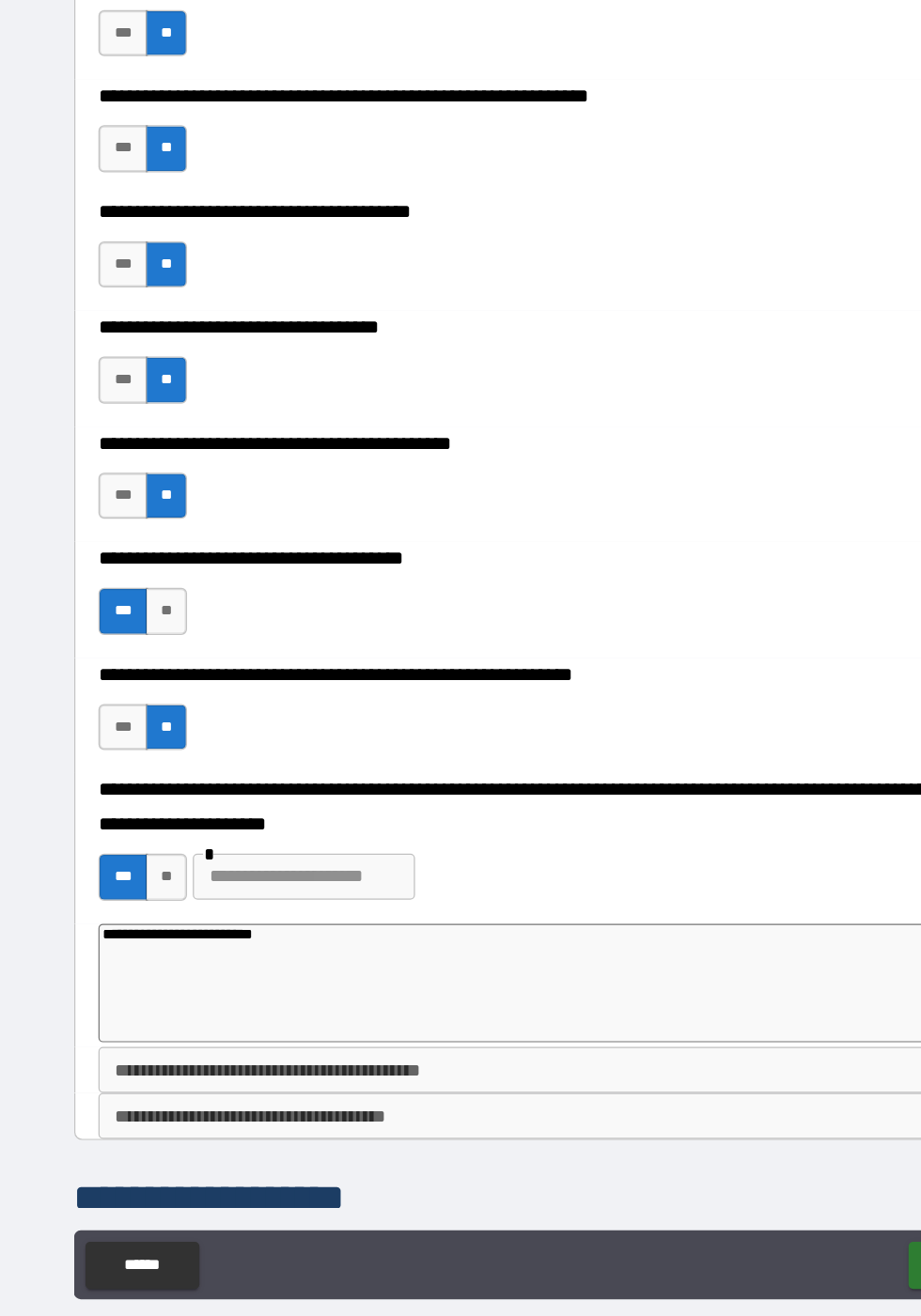 type on "*" 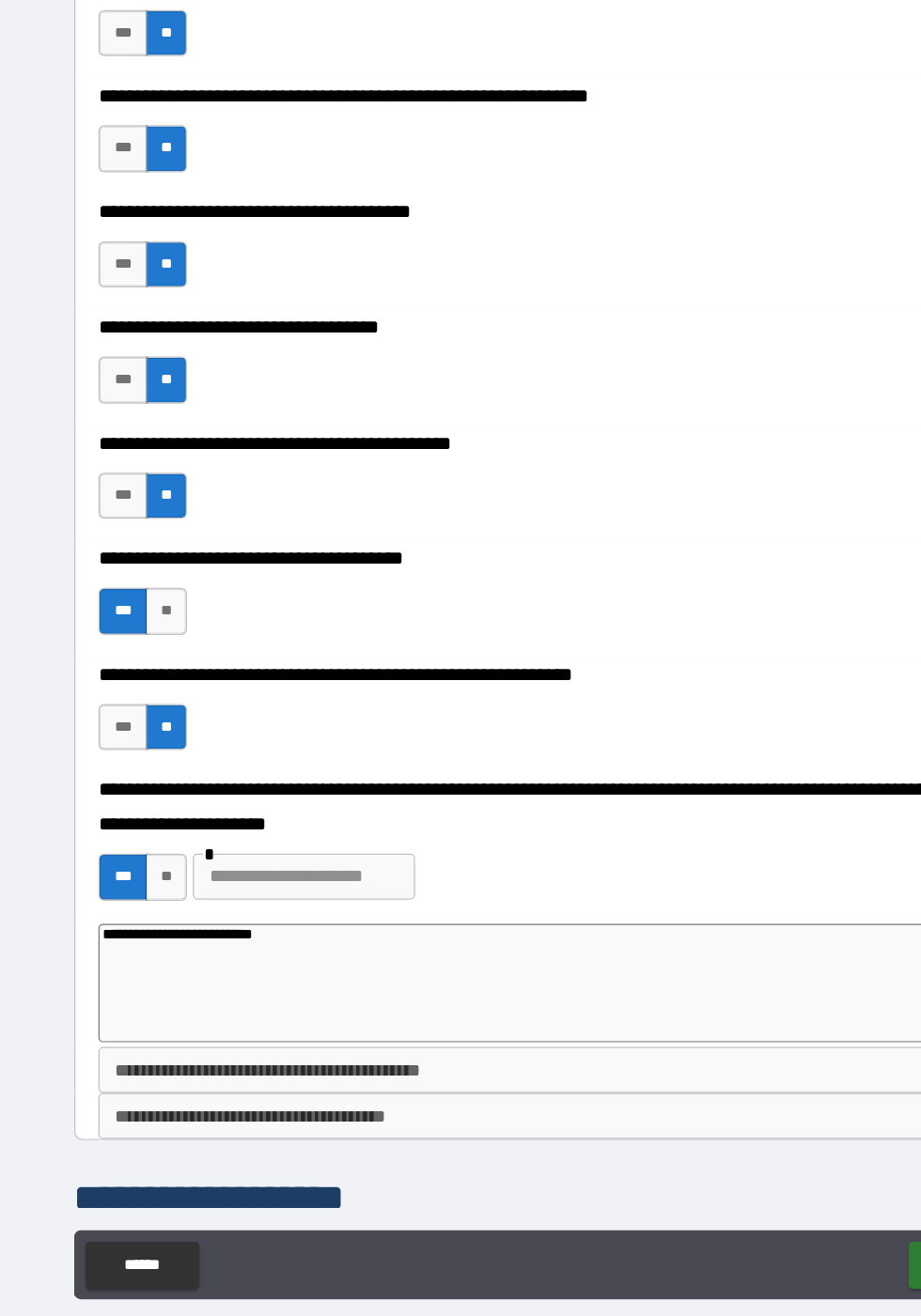 type on "**********" 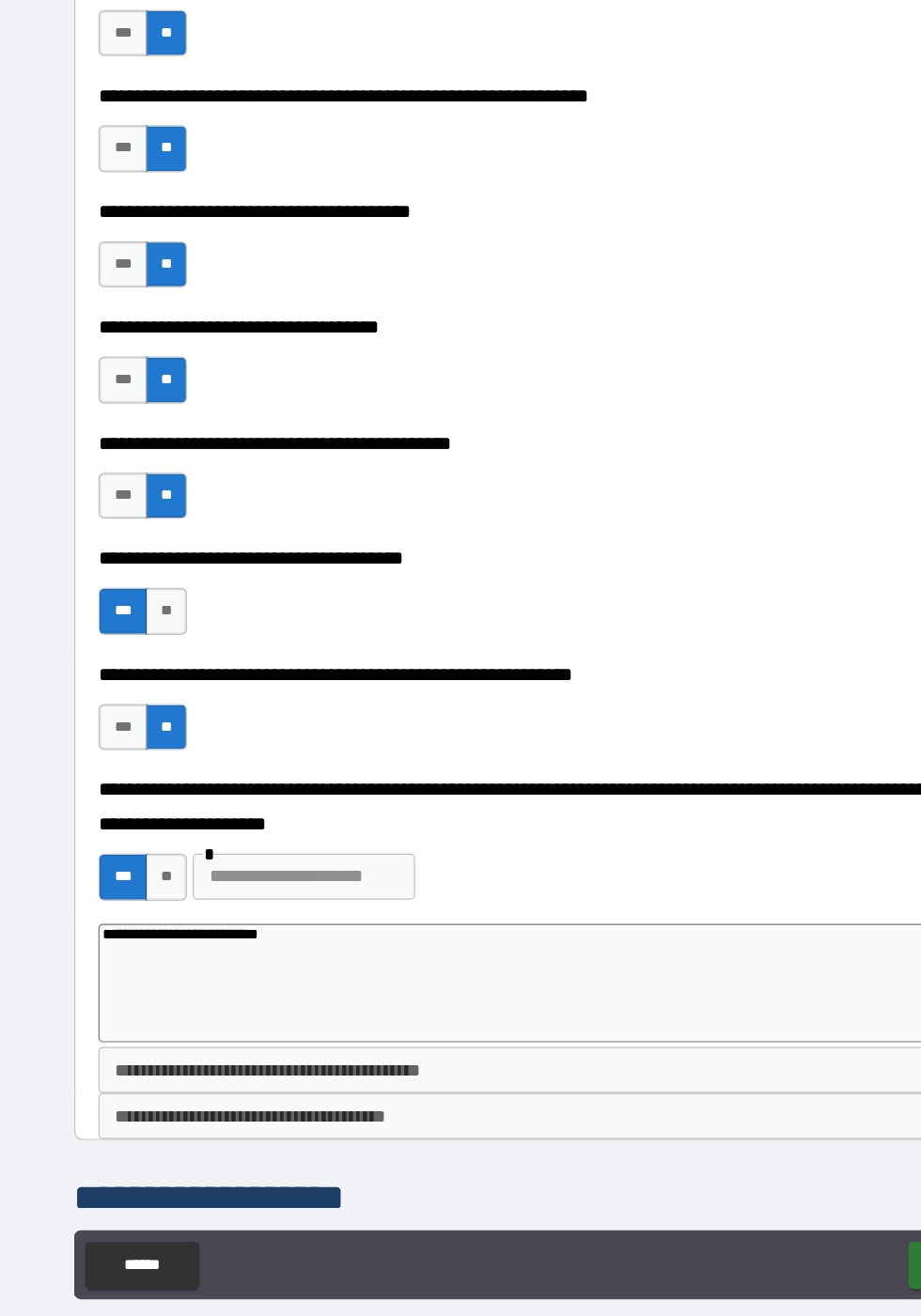 type on "*" 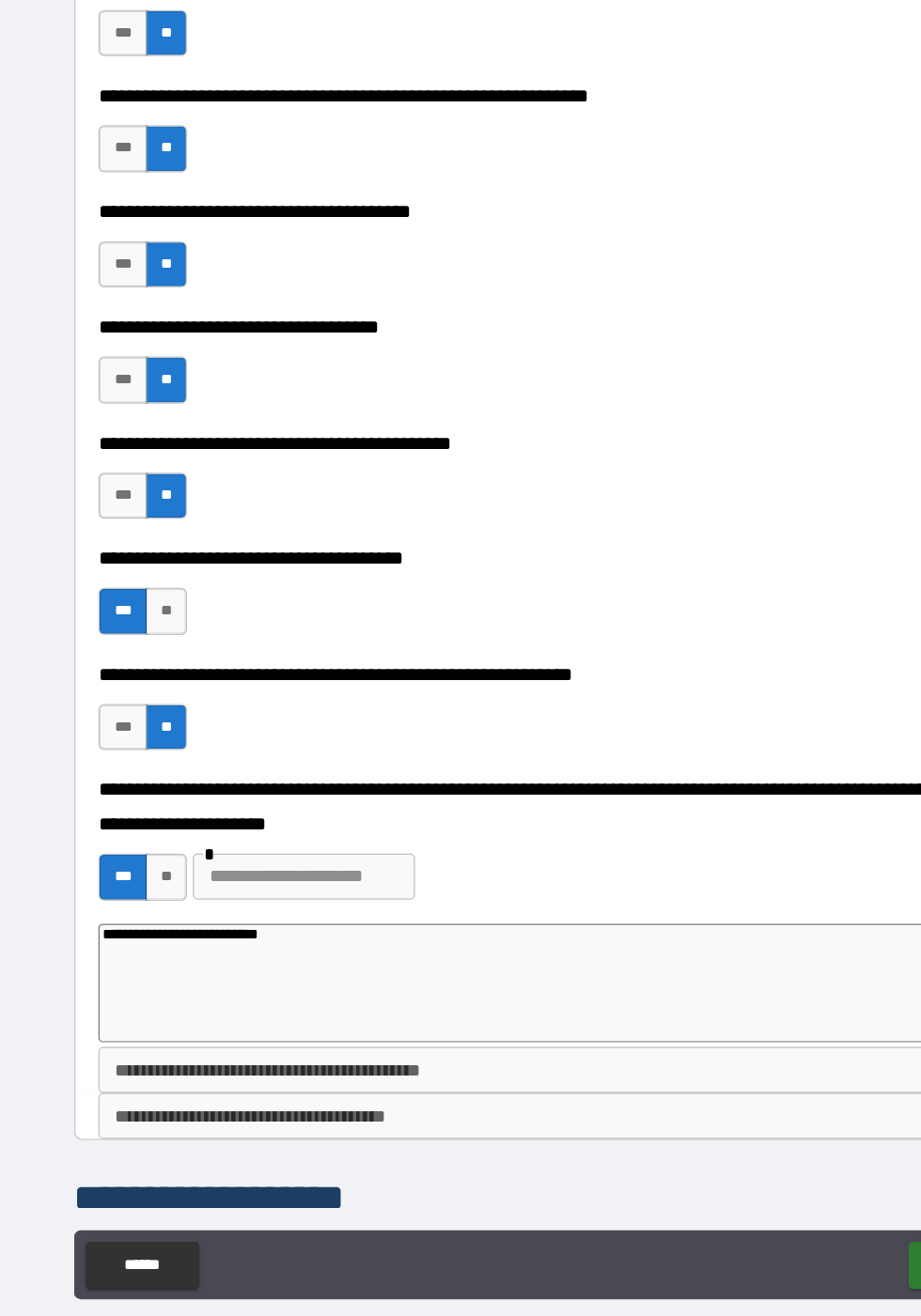 type on "**********" 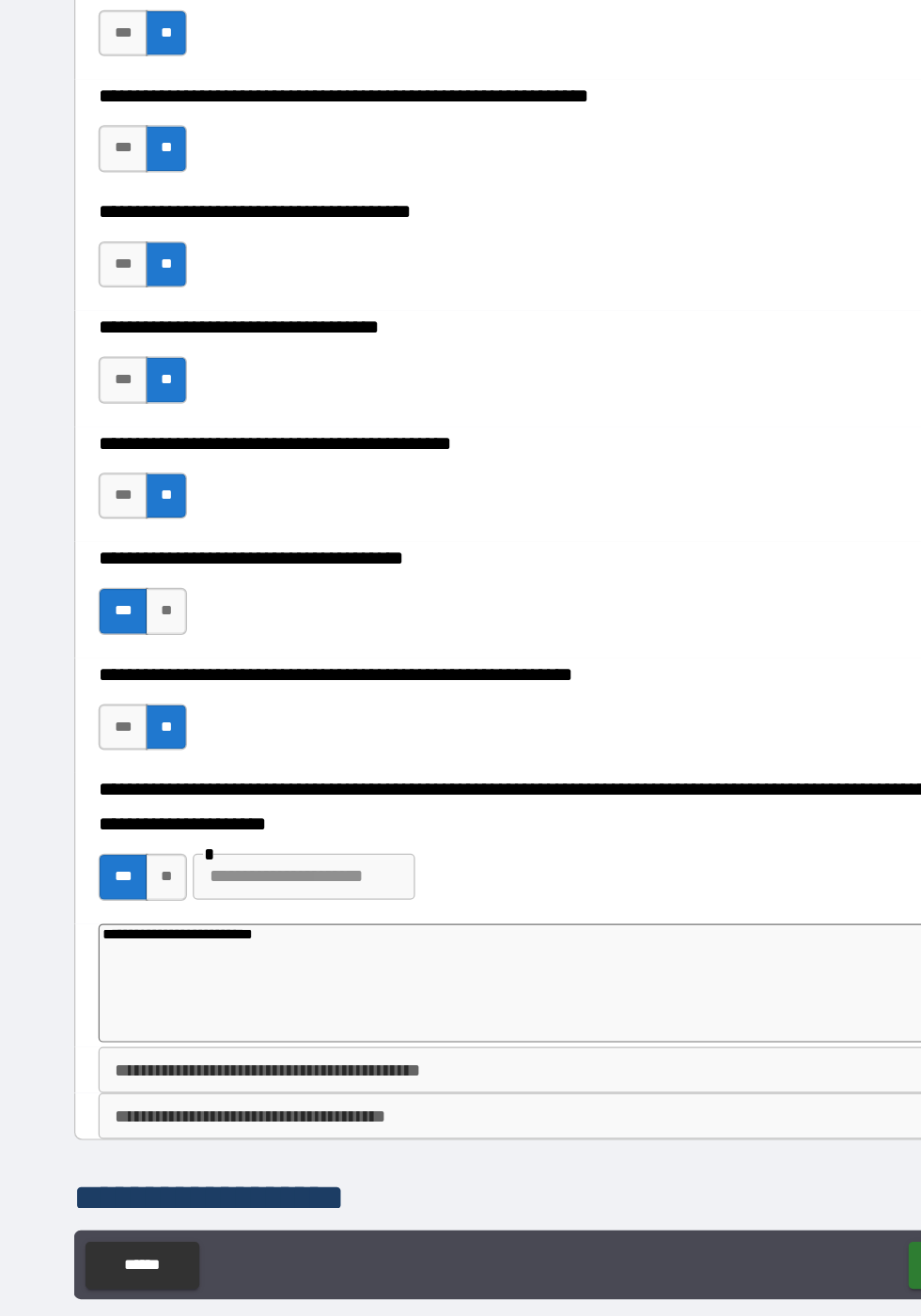 type on "*" 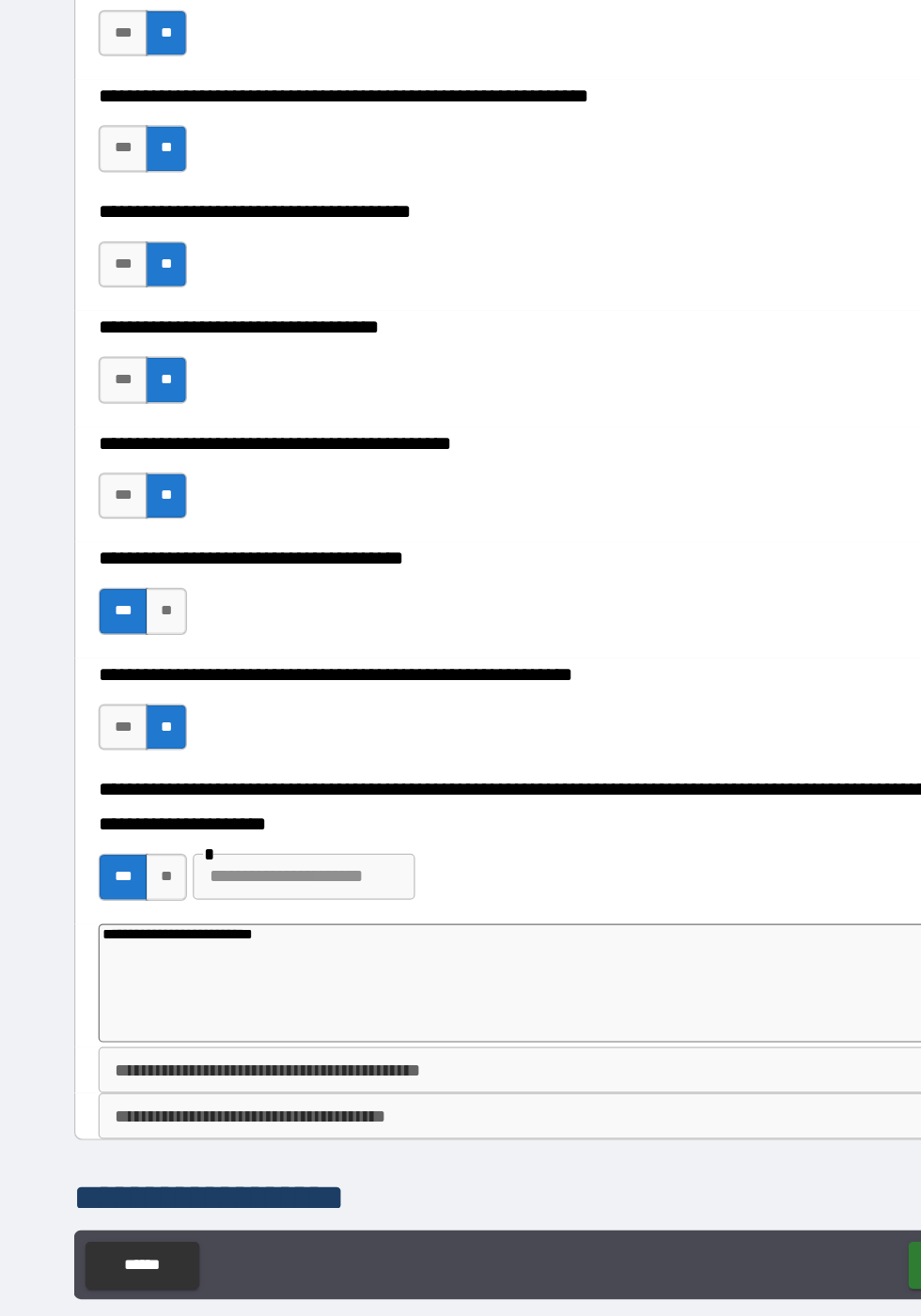 type on "**********" 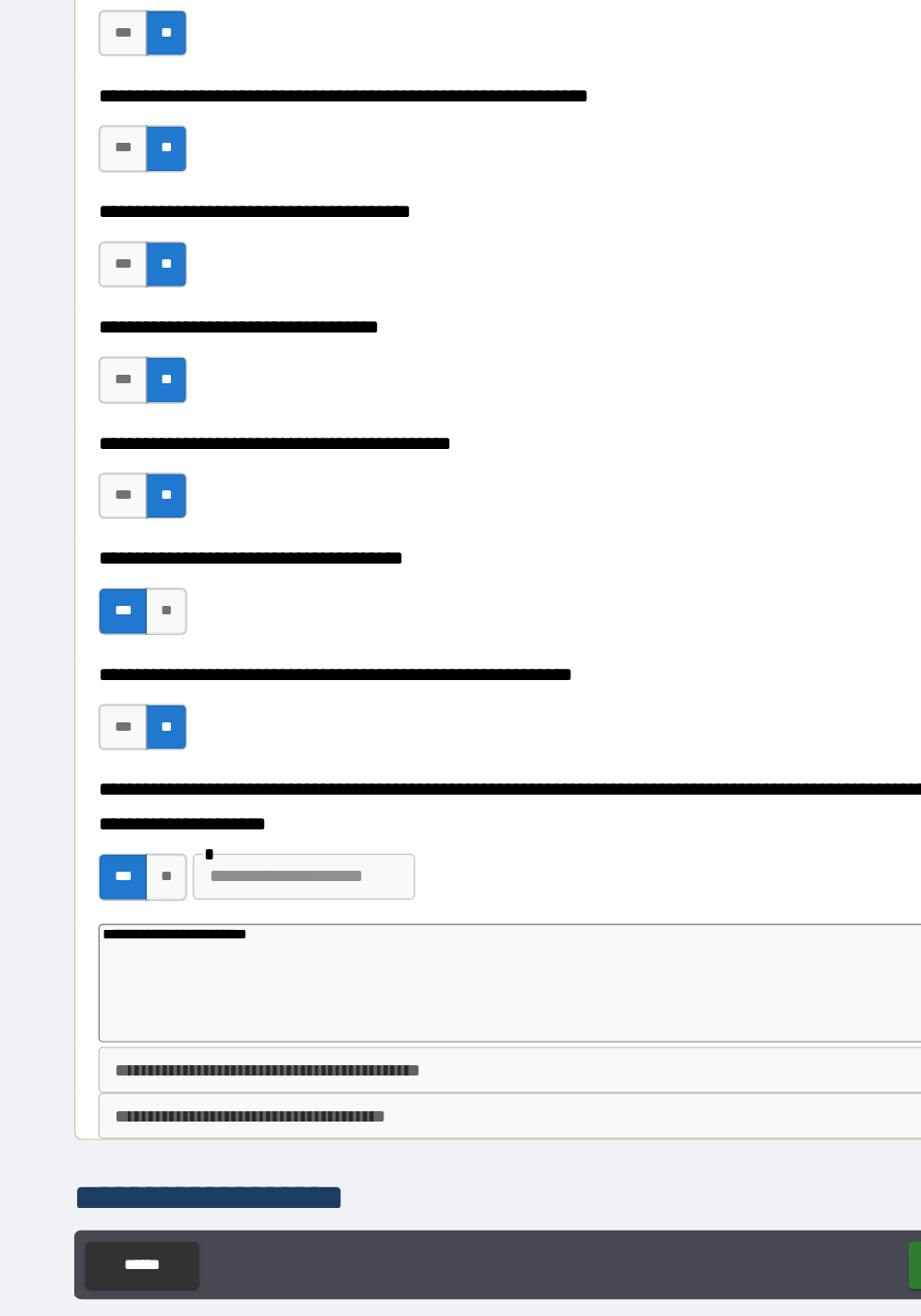 type on "*" 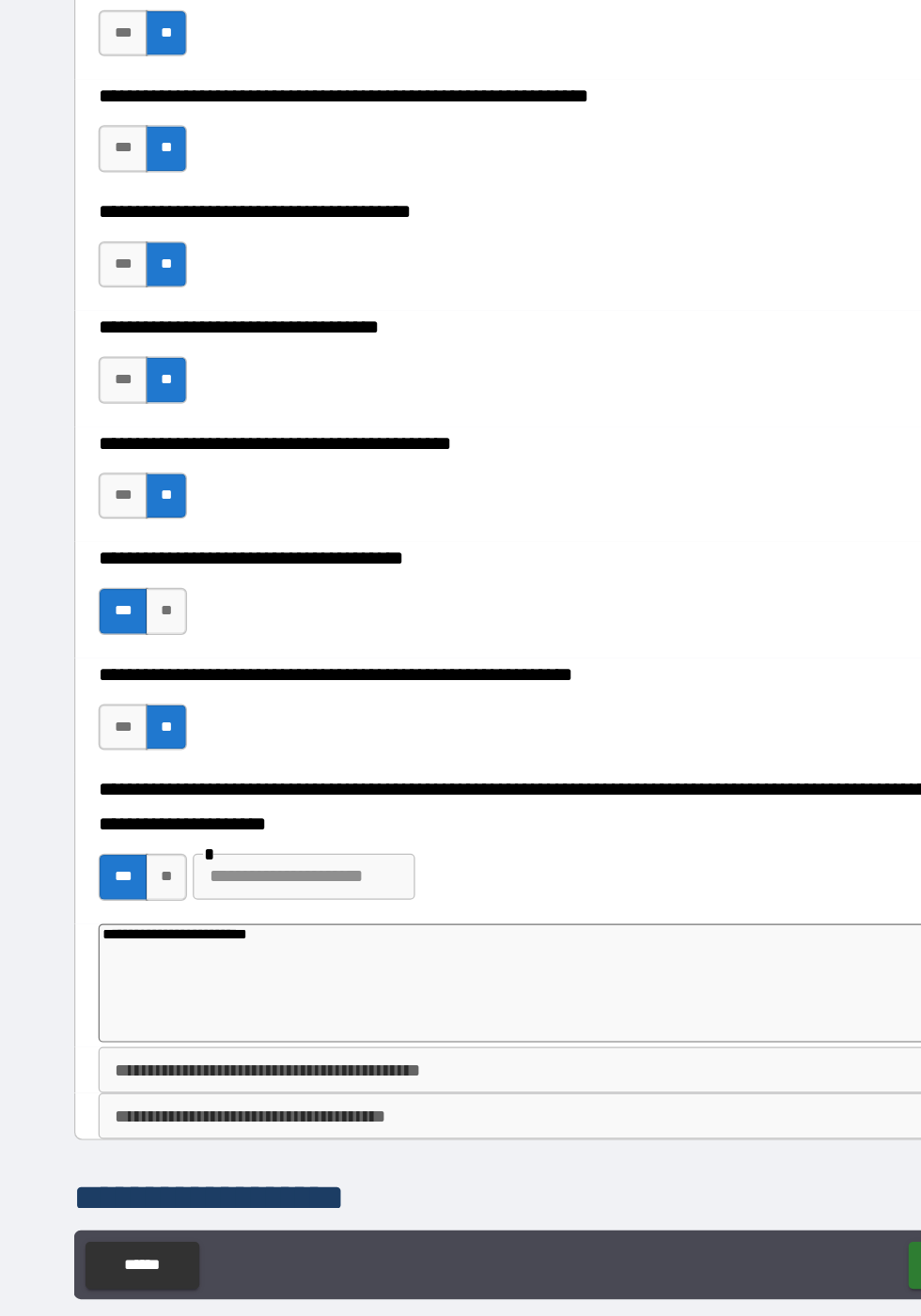 type on "**********" 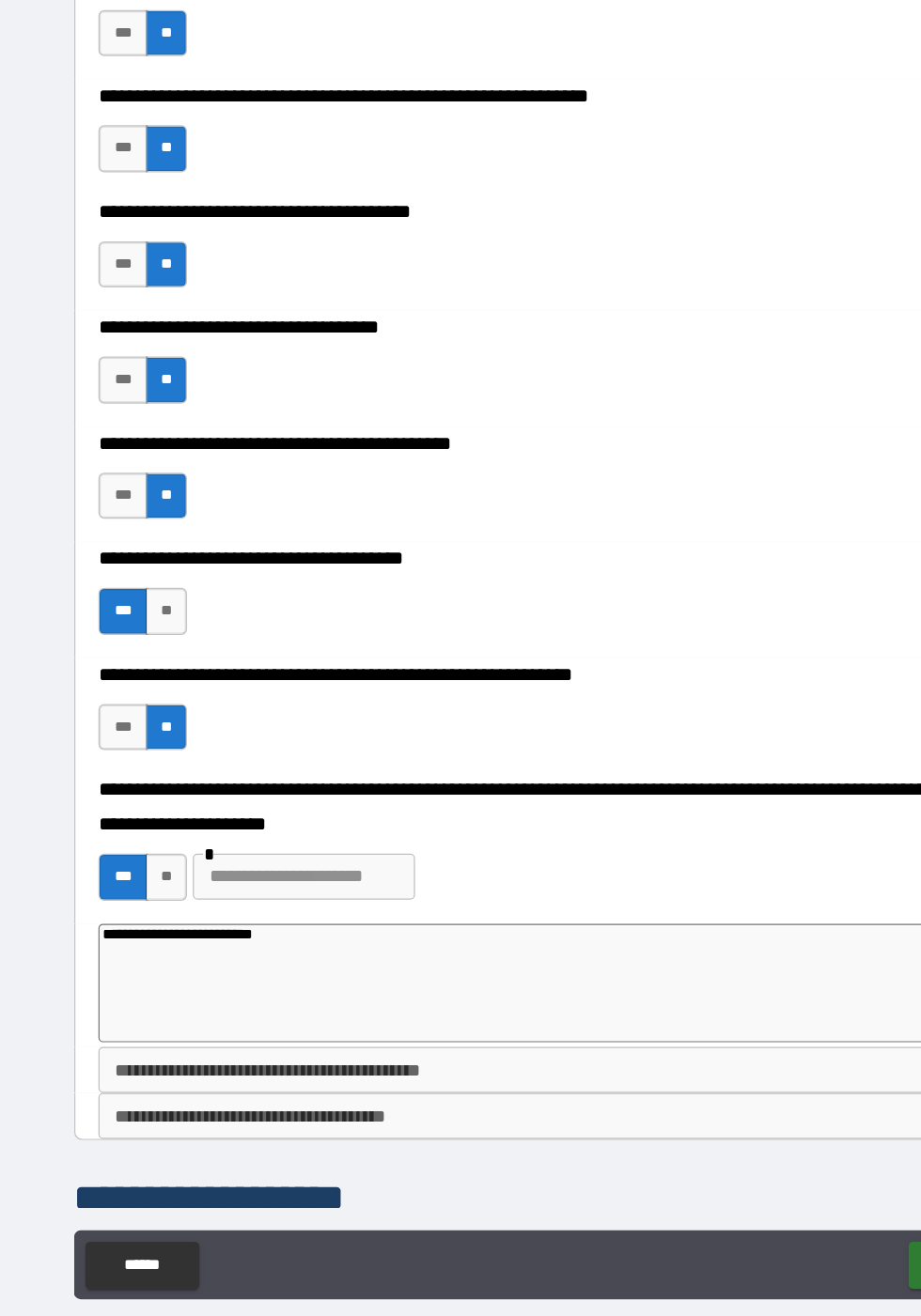 type on "*" 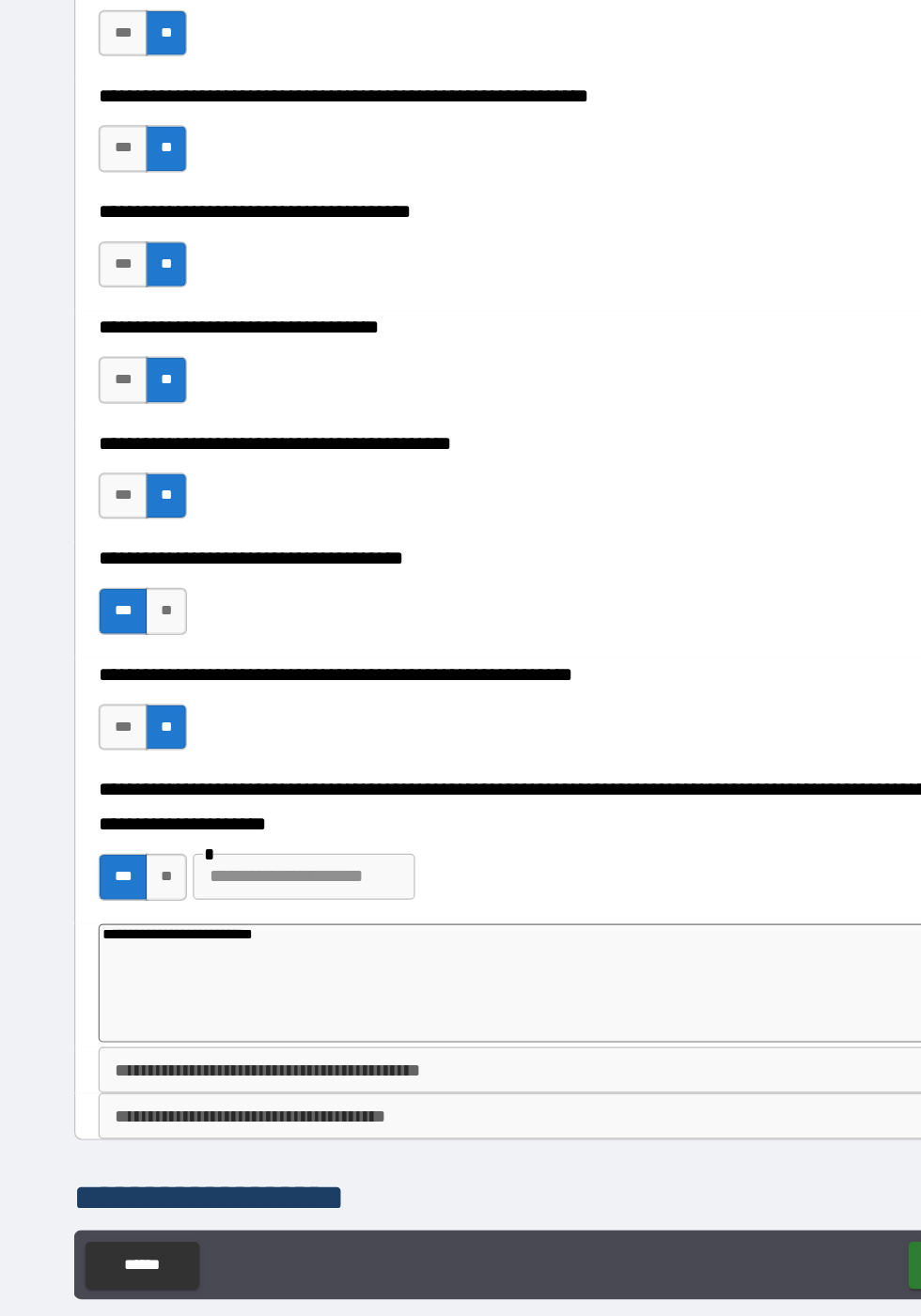 type on "**********" 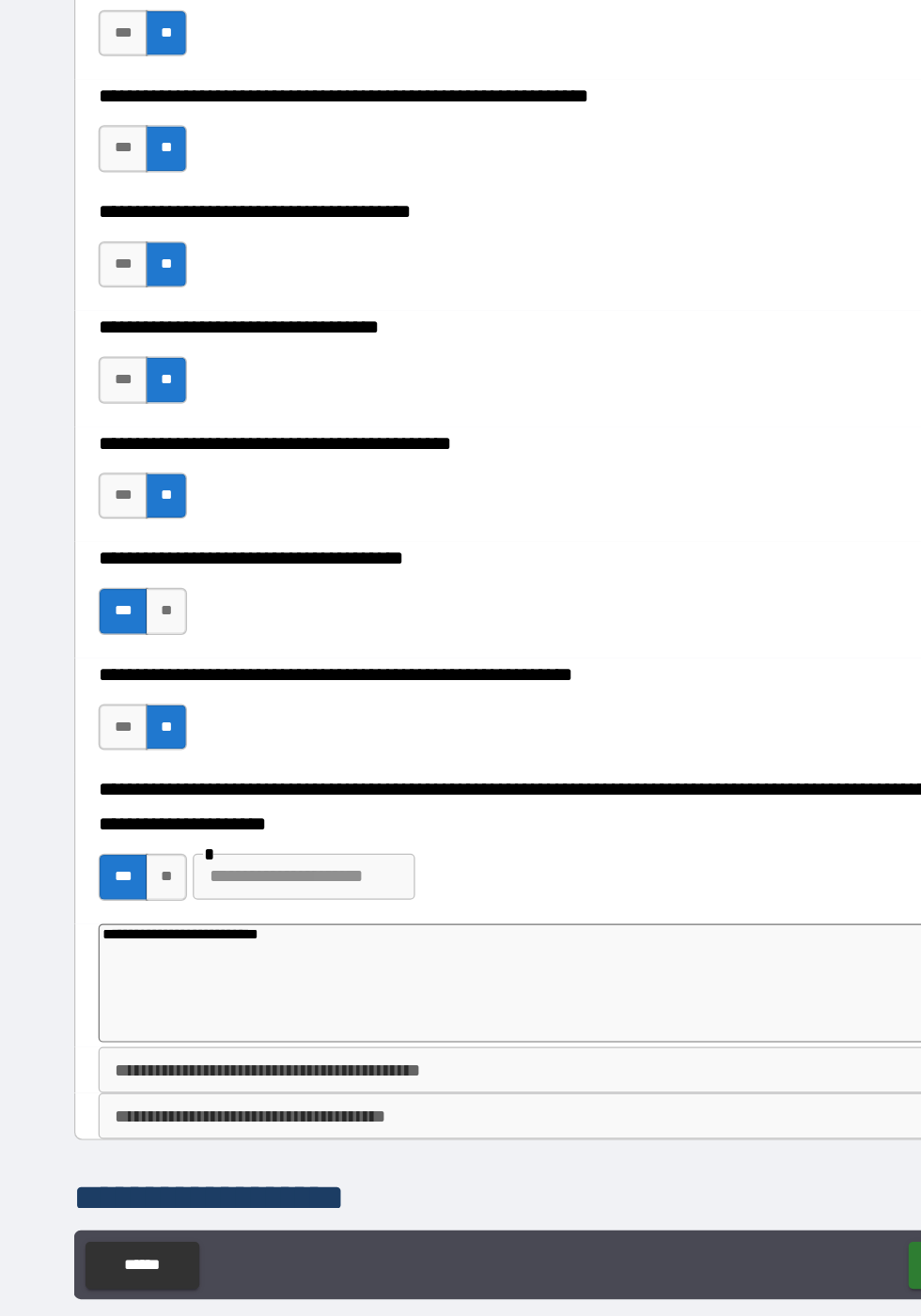type on "*" 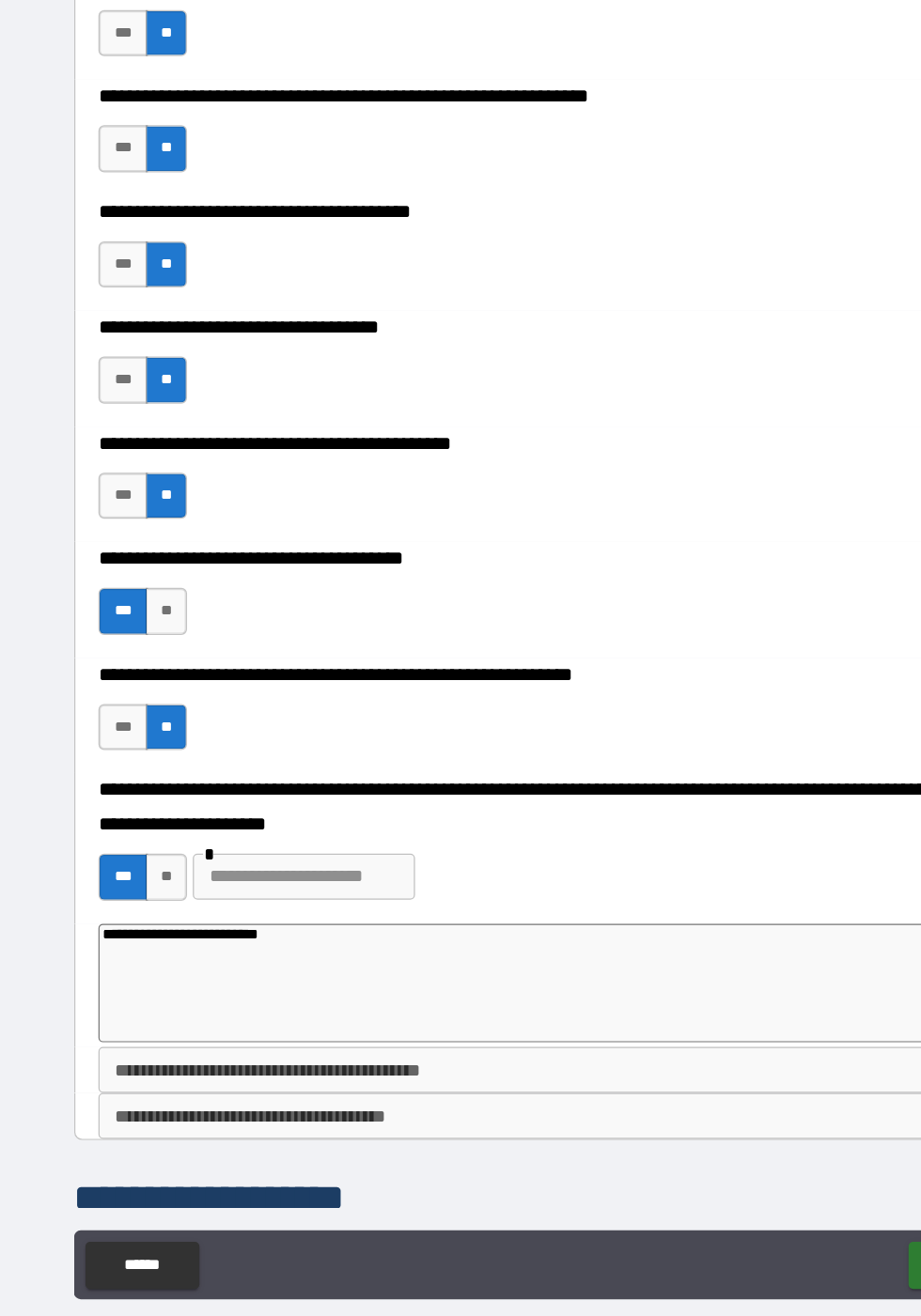 type on "**********" 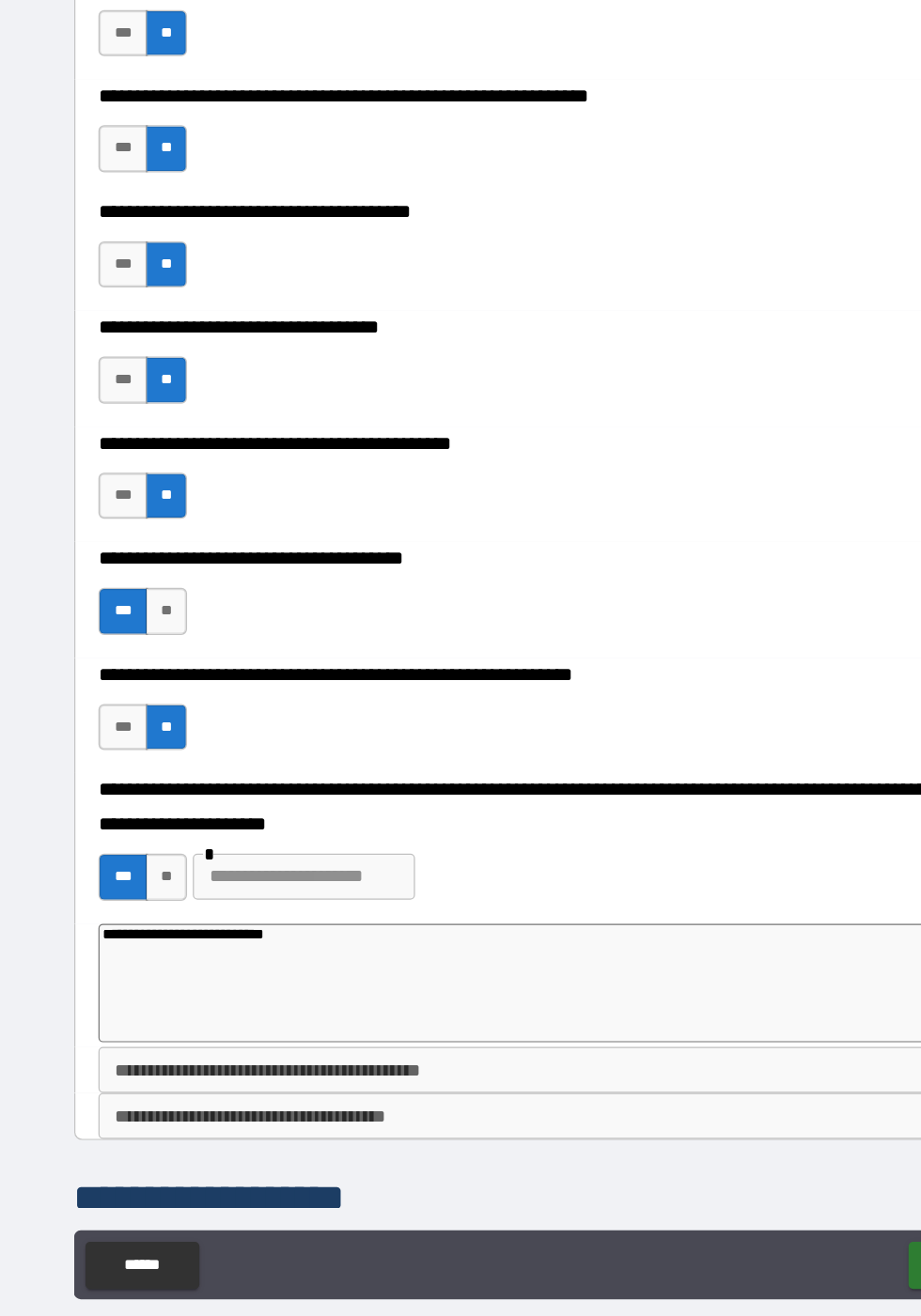 type on "*" 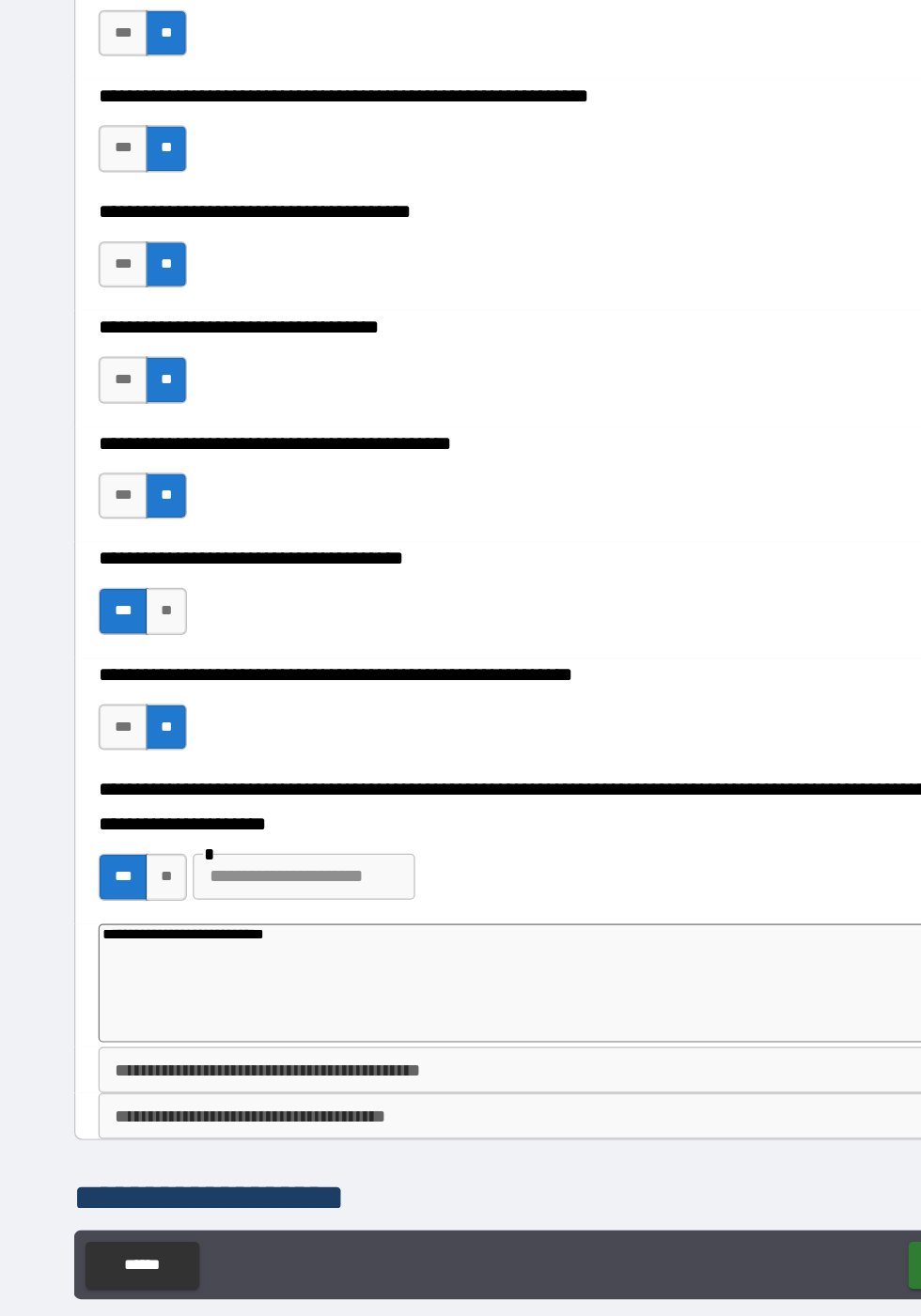 type on "**********" 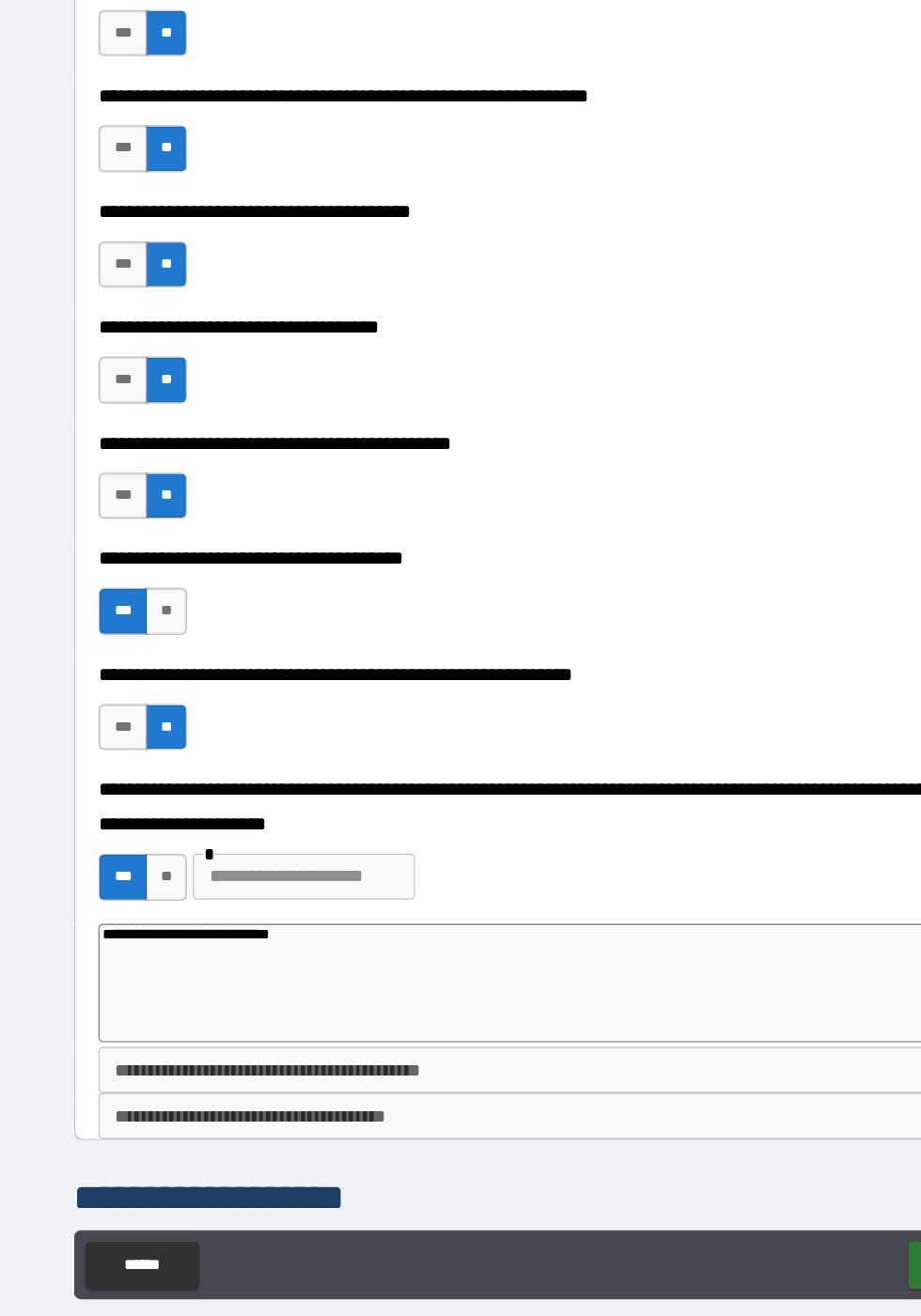 type on "*" 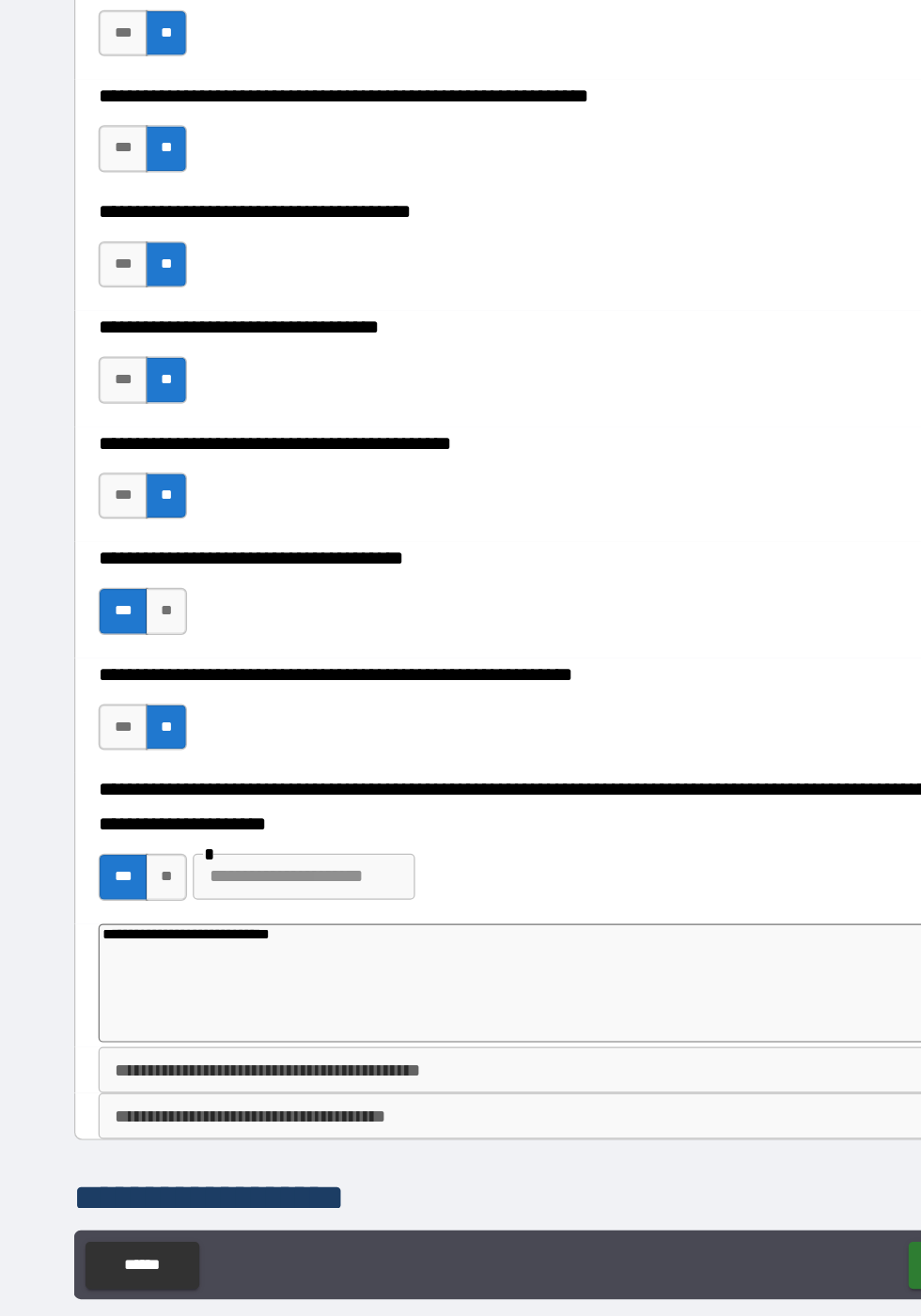 type on "**********" 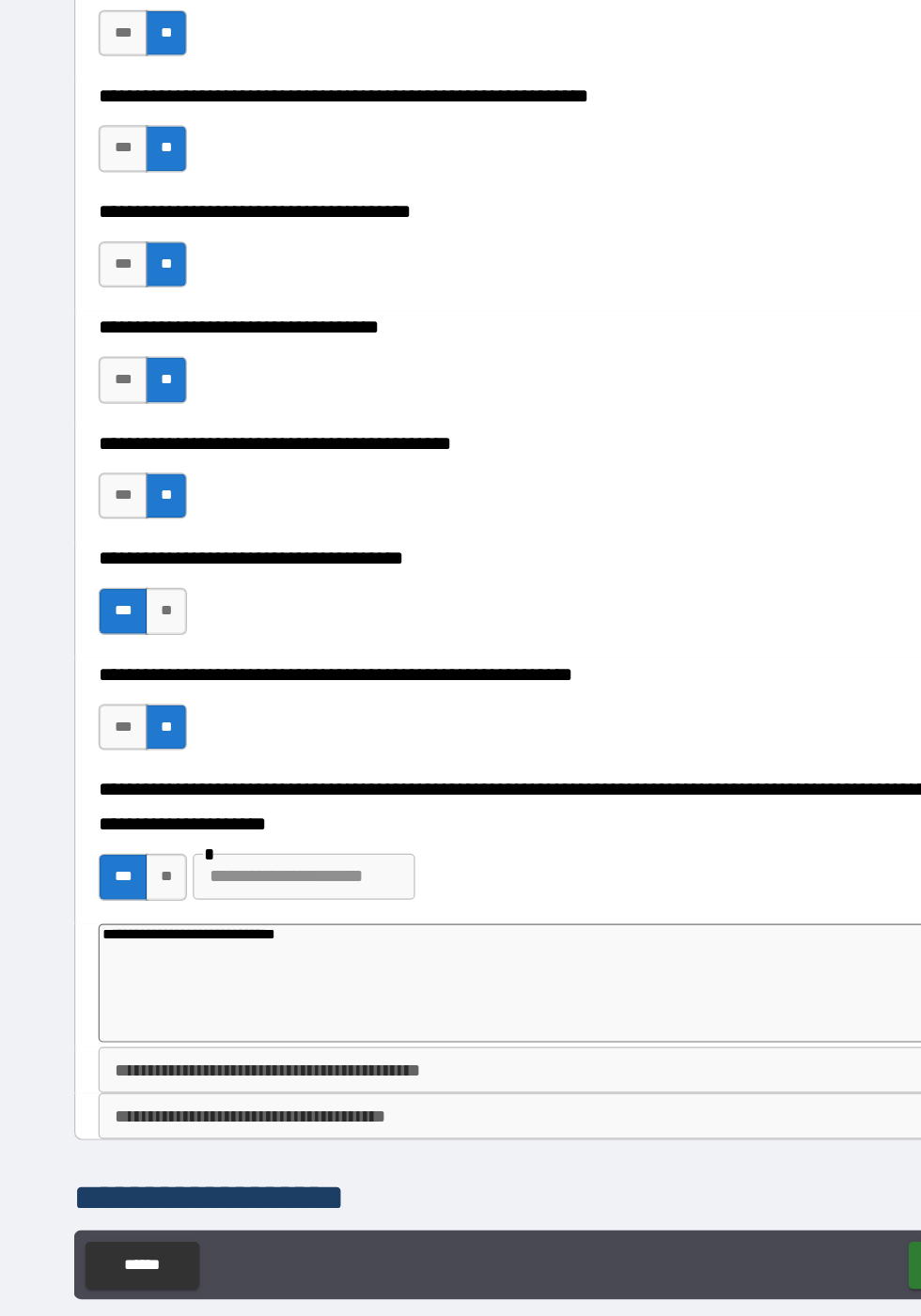 type on "*" 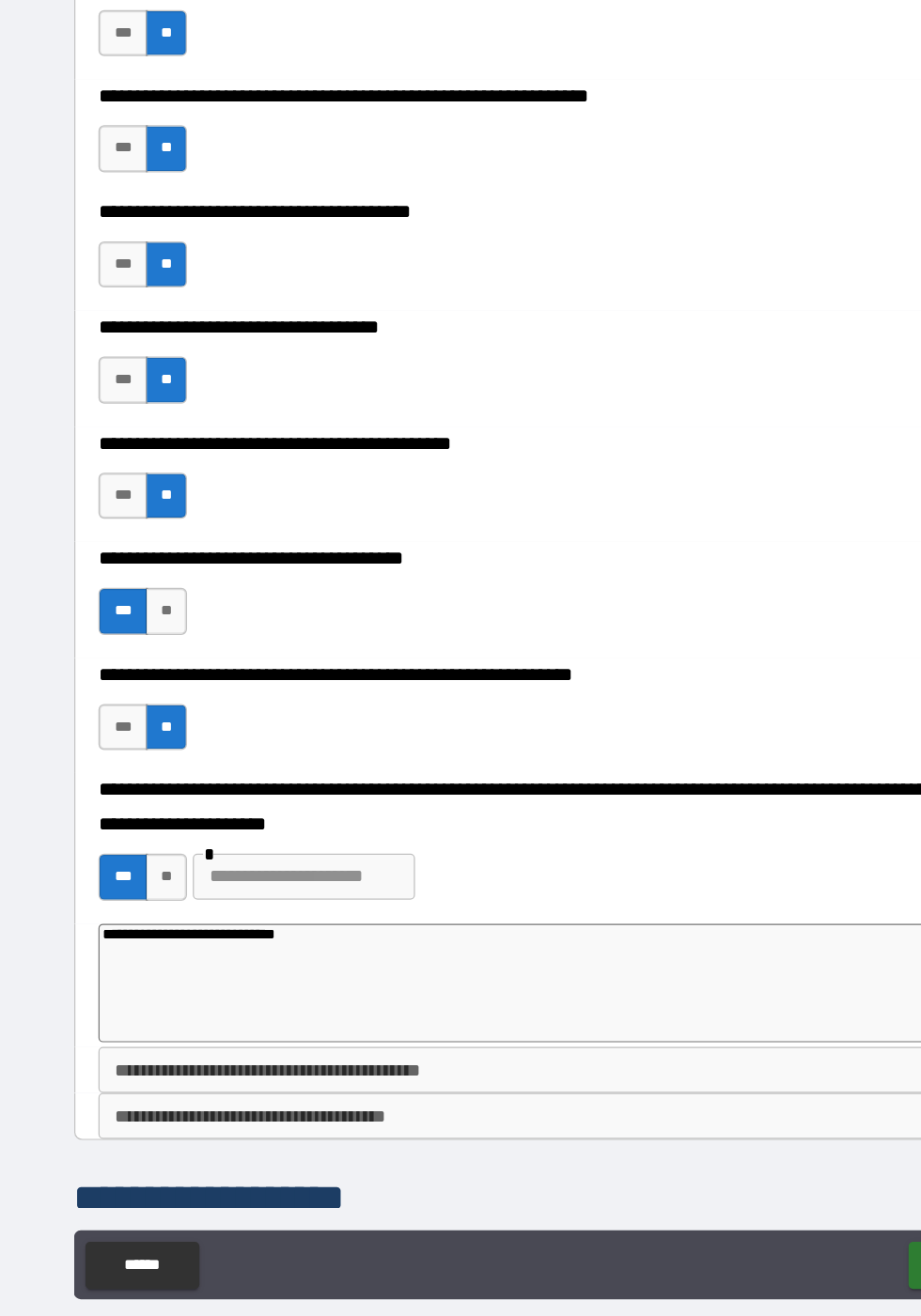 type on "**********" 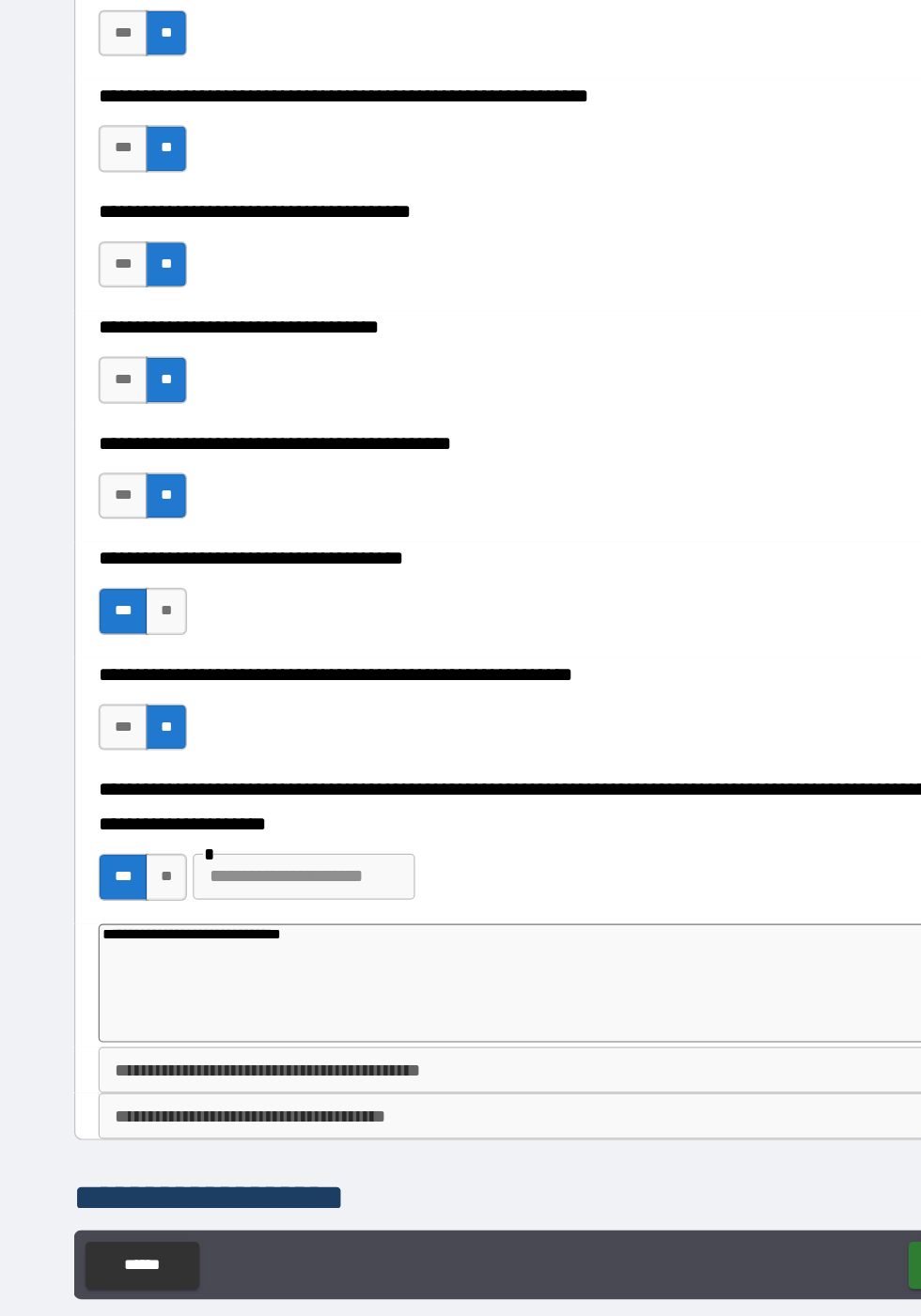 type on "*" 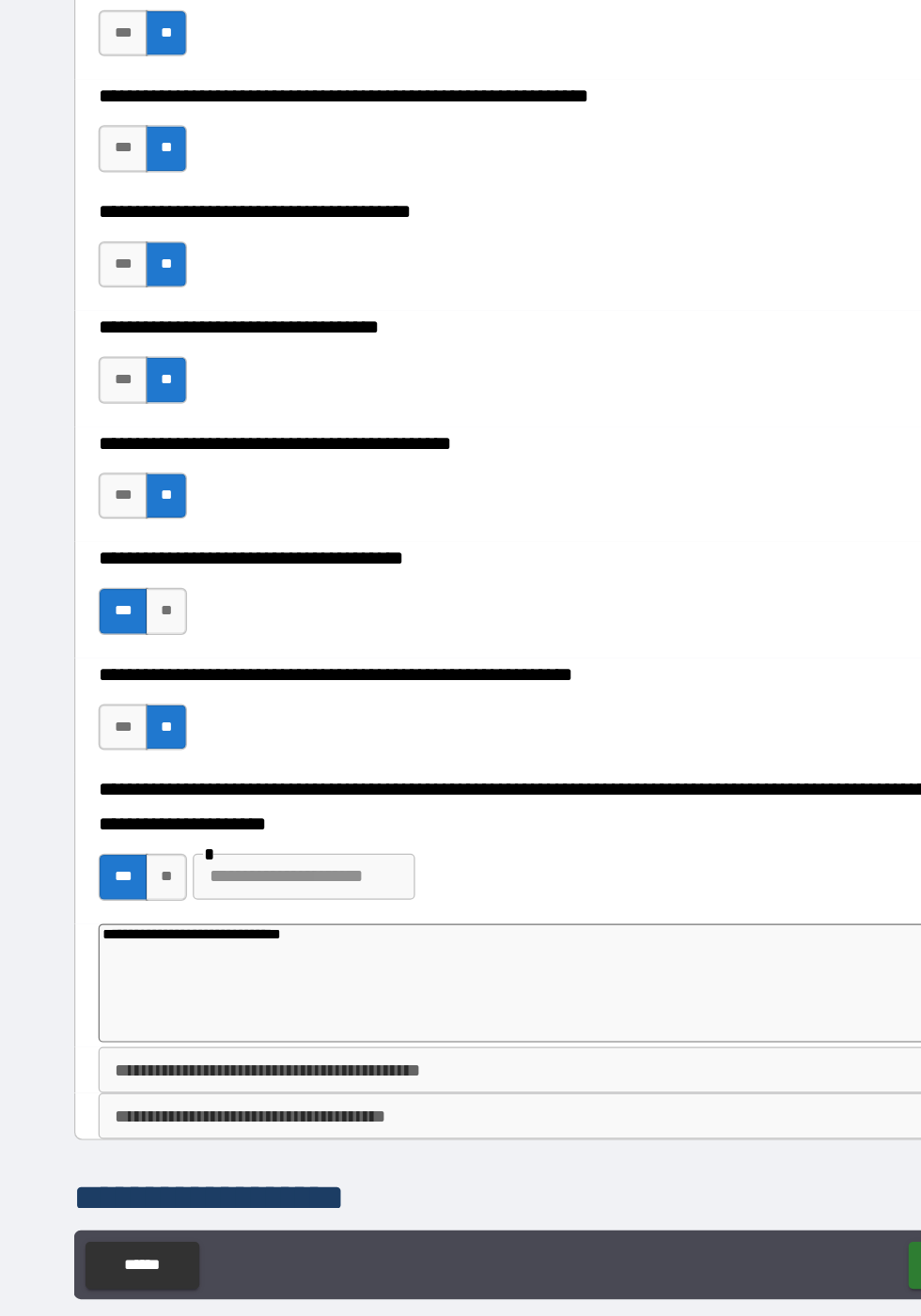 type on "**********" 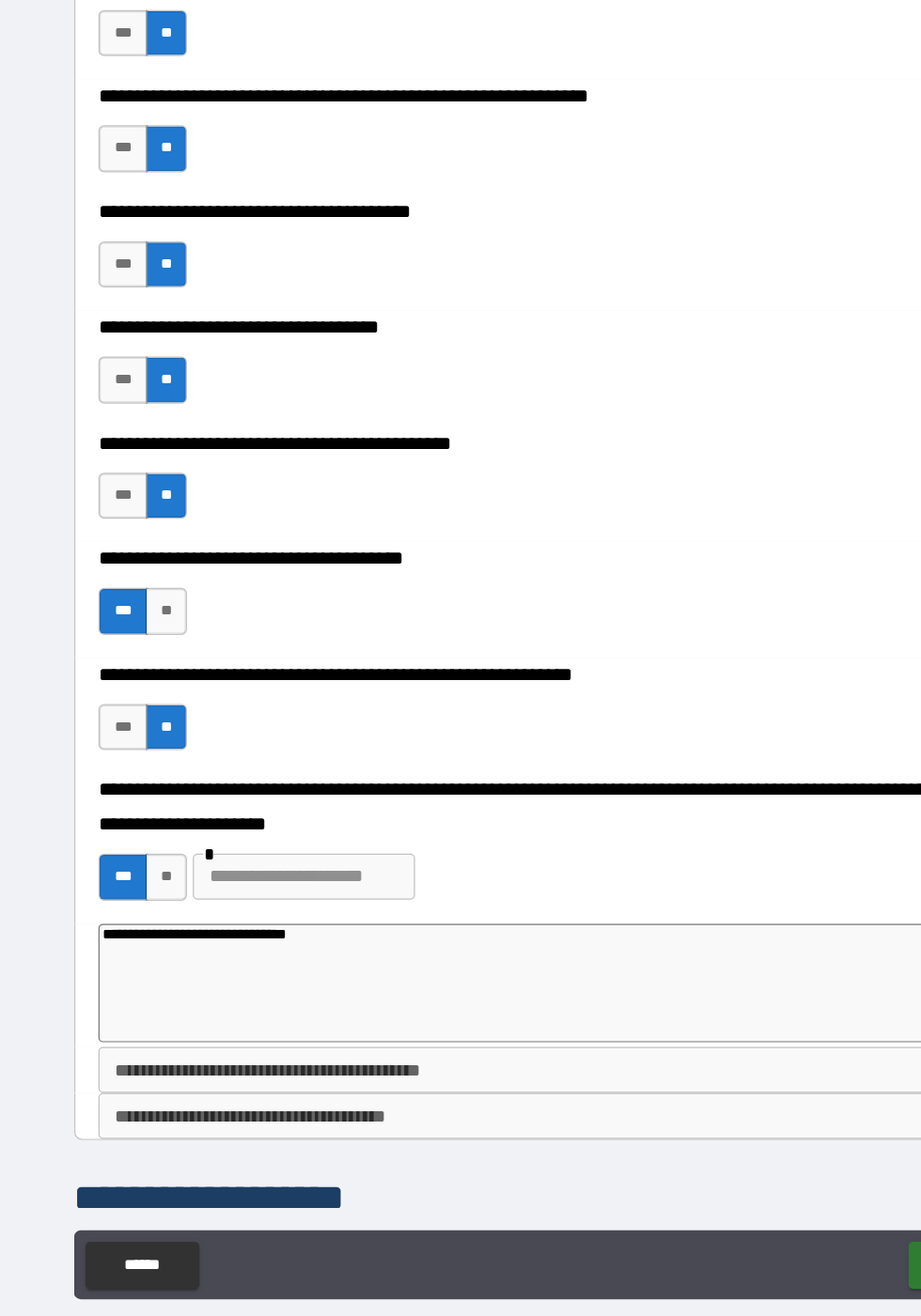 type on "*" 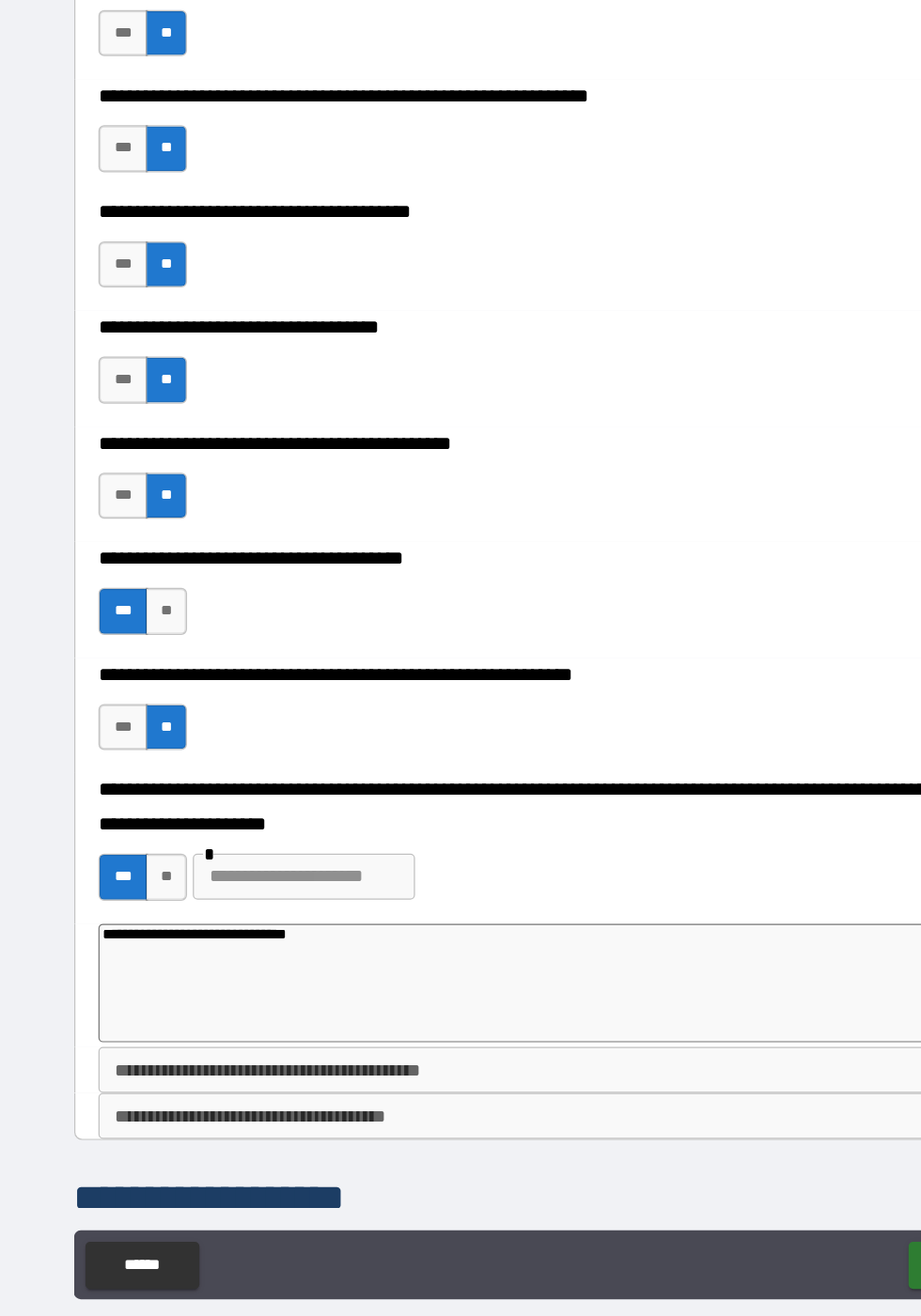 type on "**********" 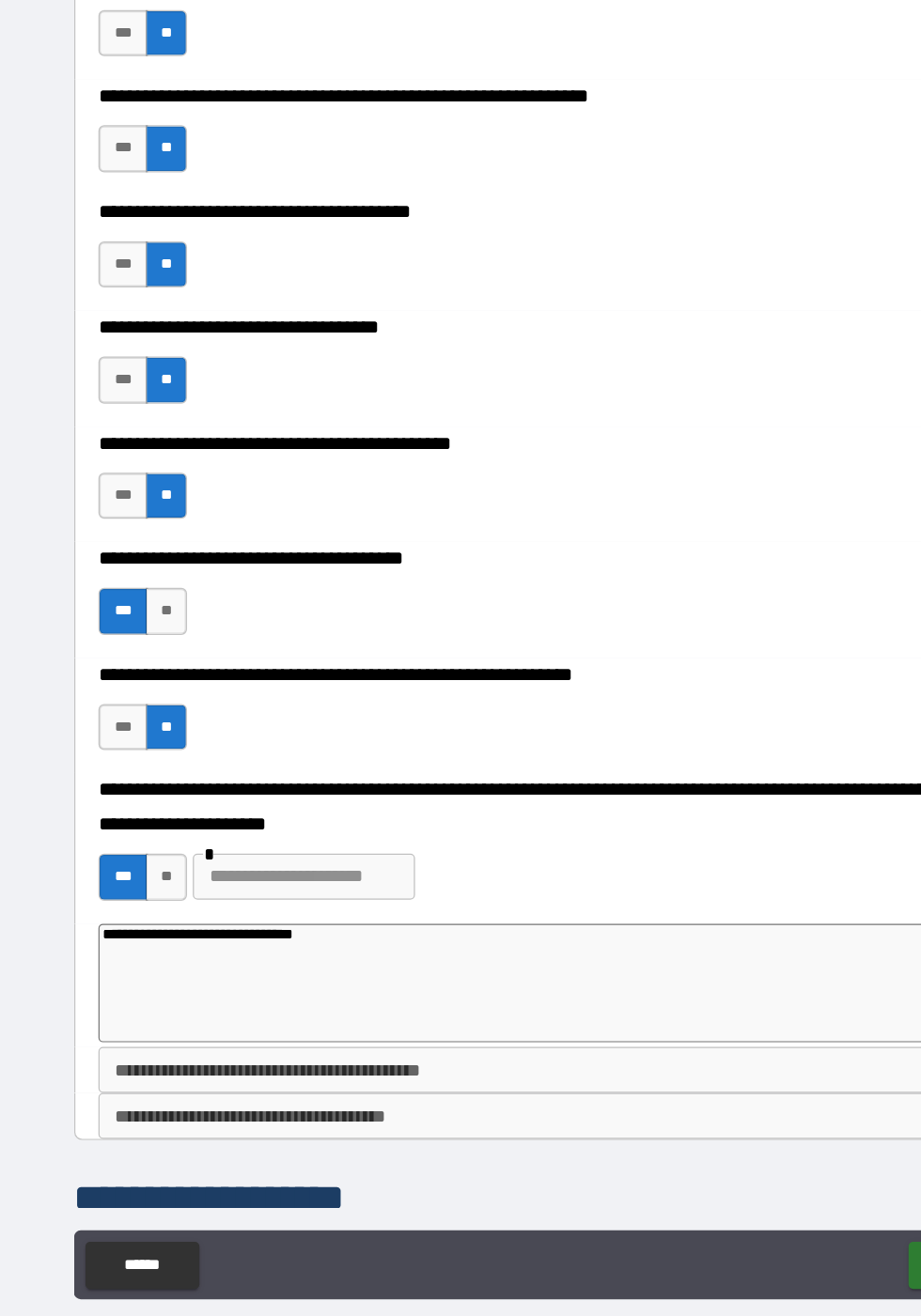 type on "*" 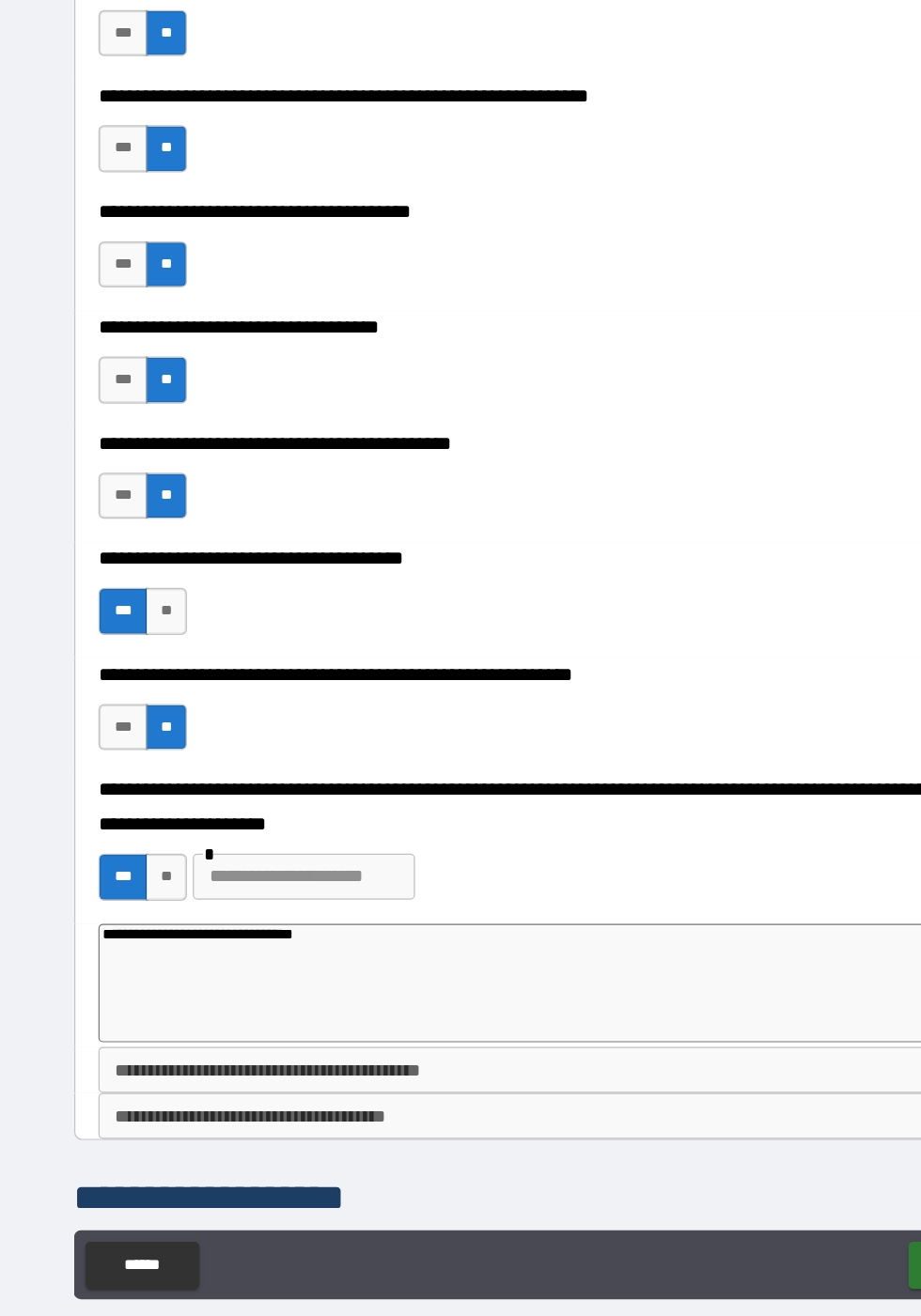 type on "**********" 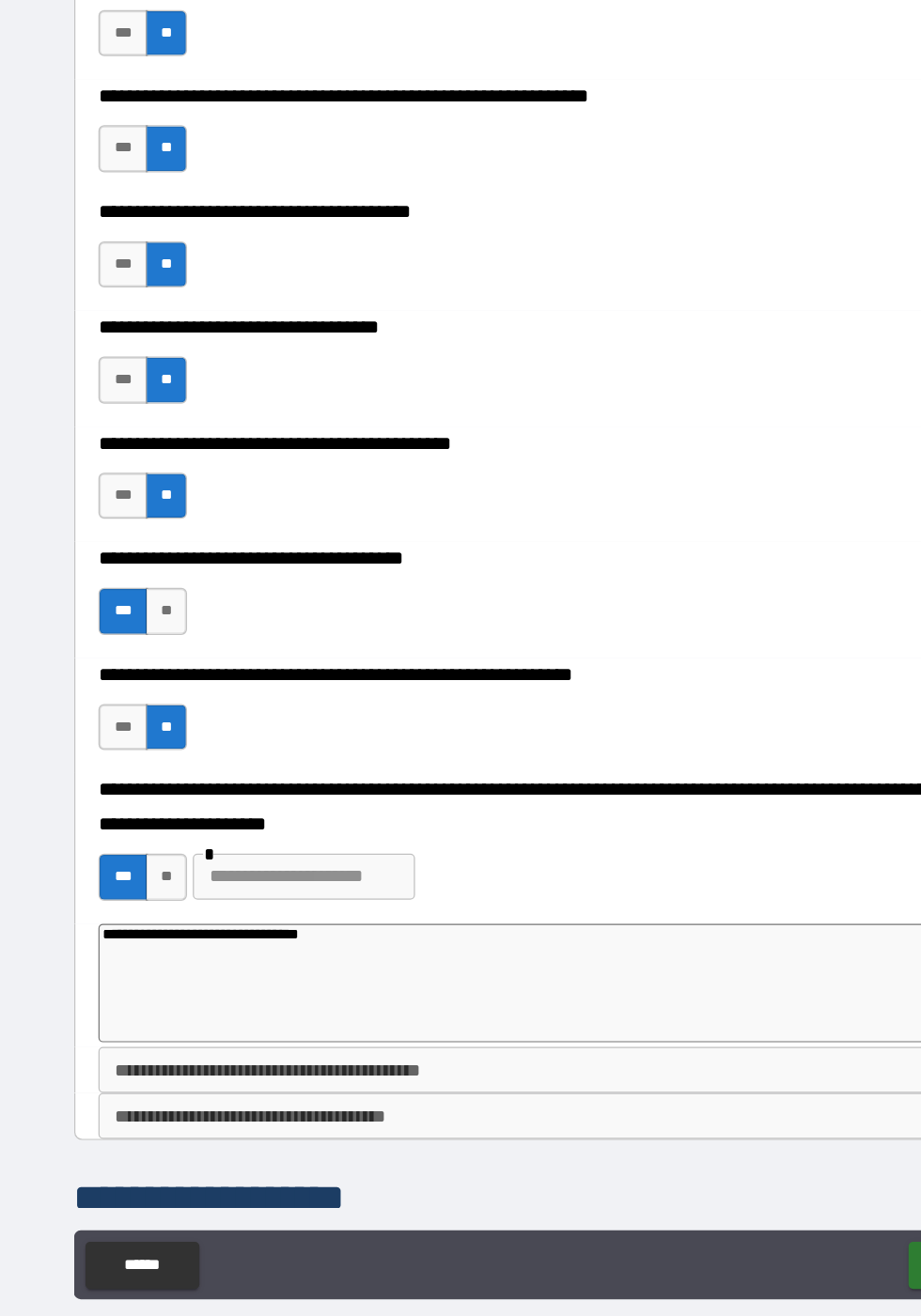 type on "*" 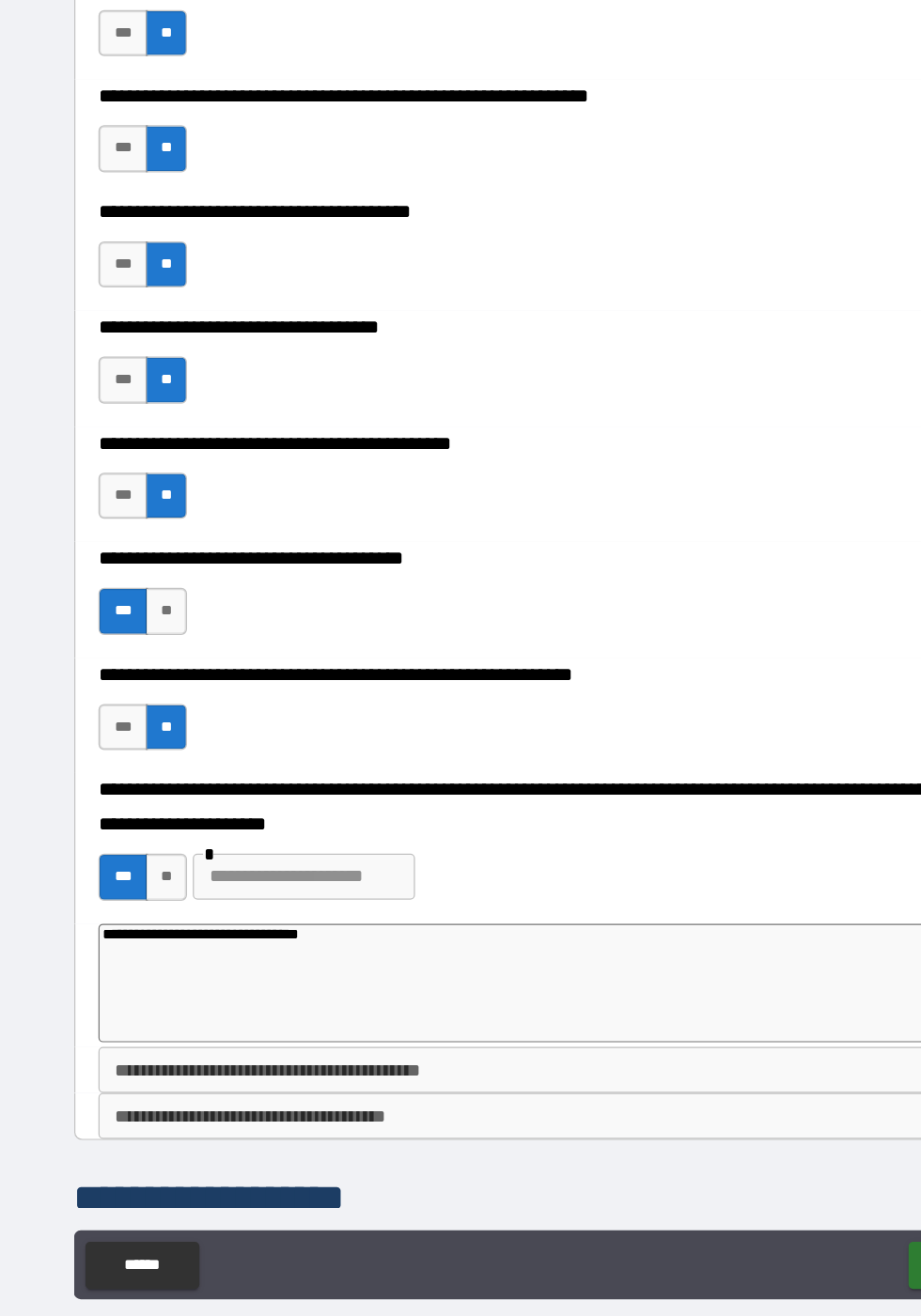 type on "**********" 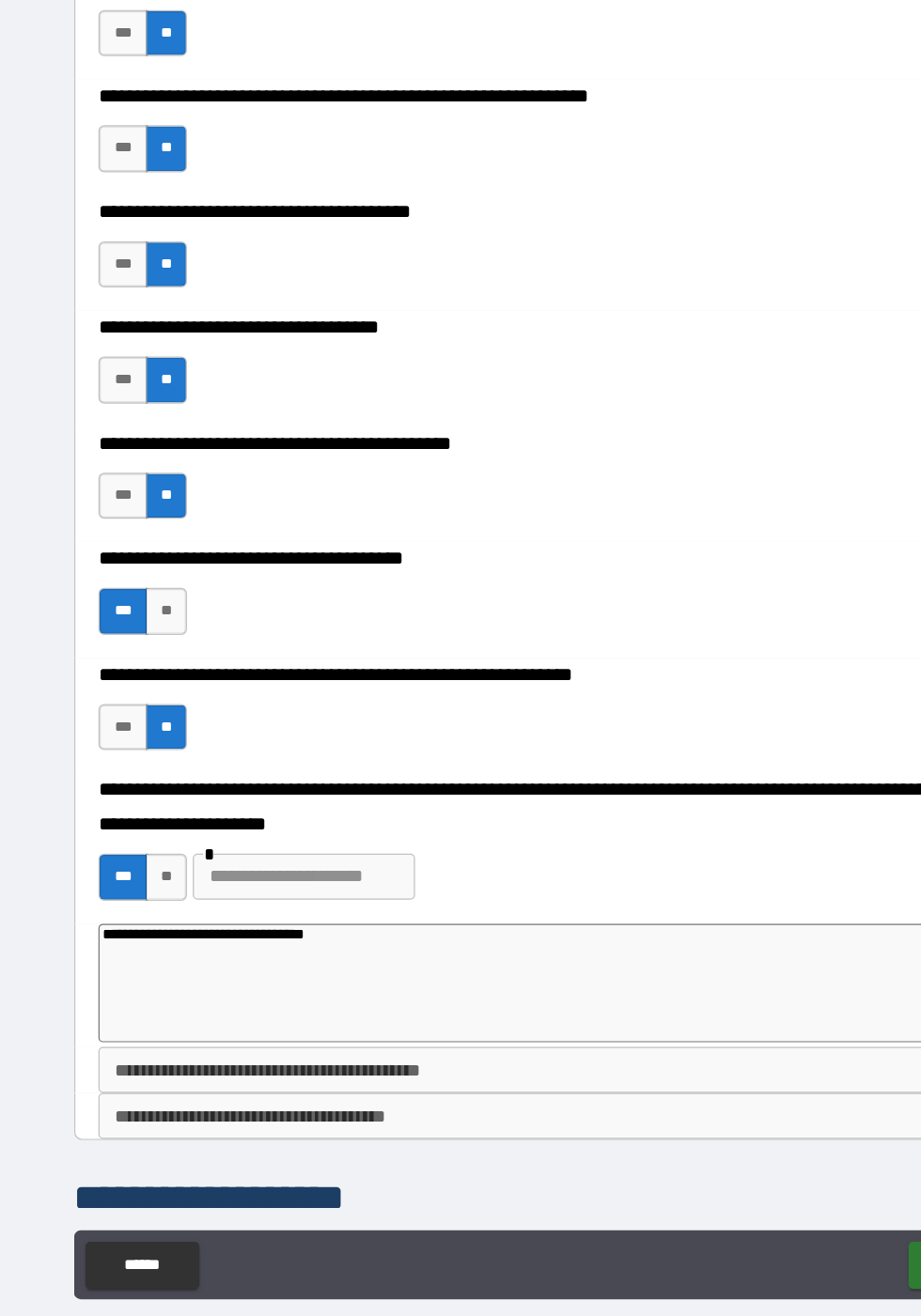 type on "*" 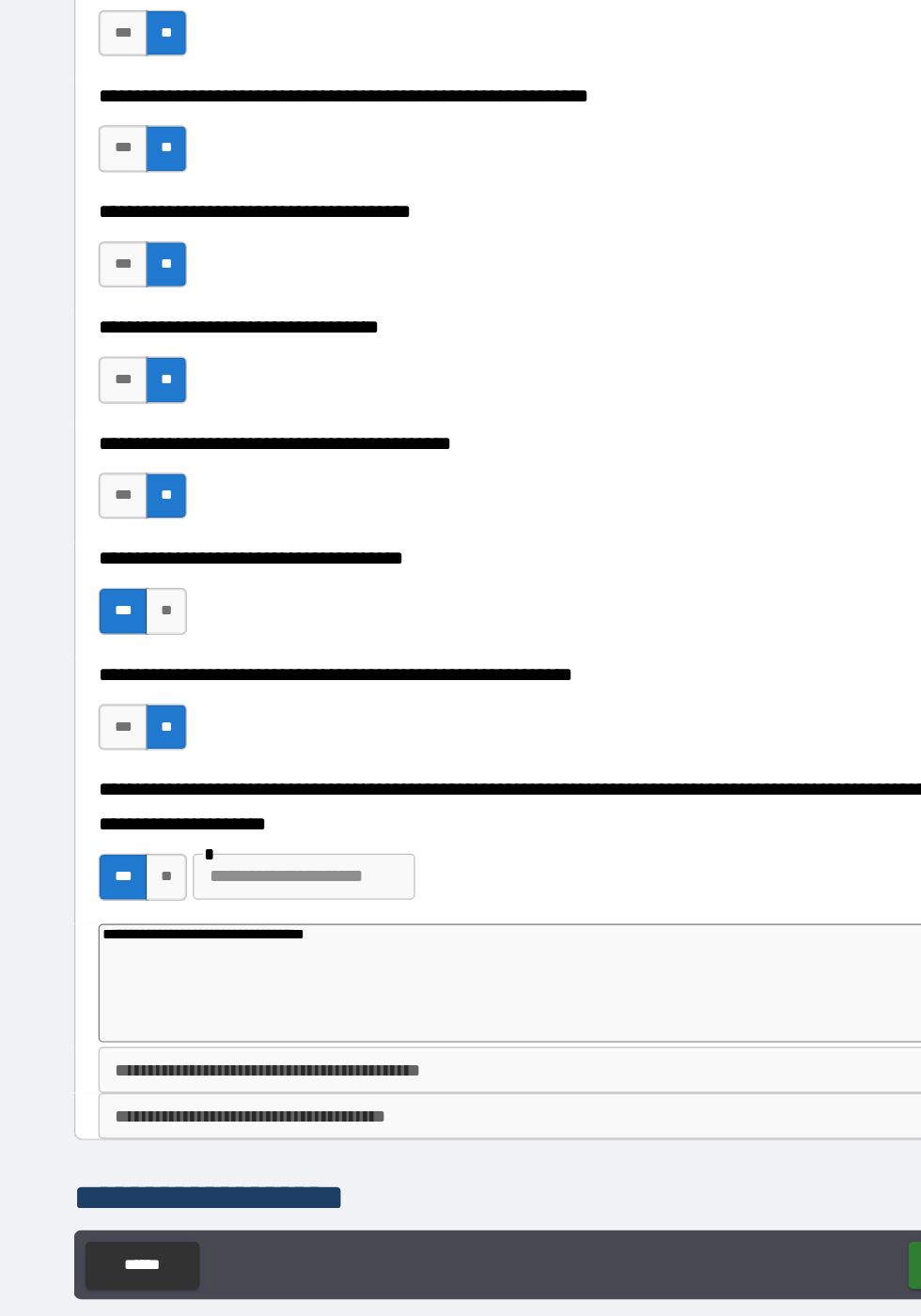 type on "**********" 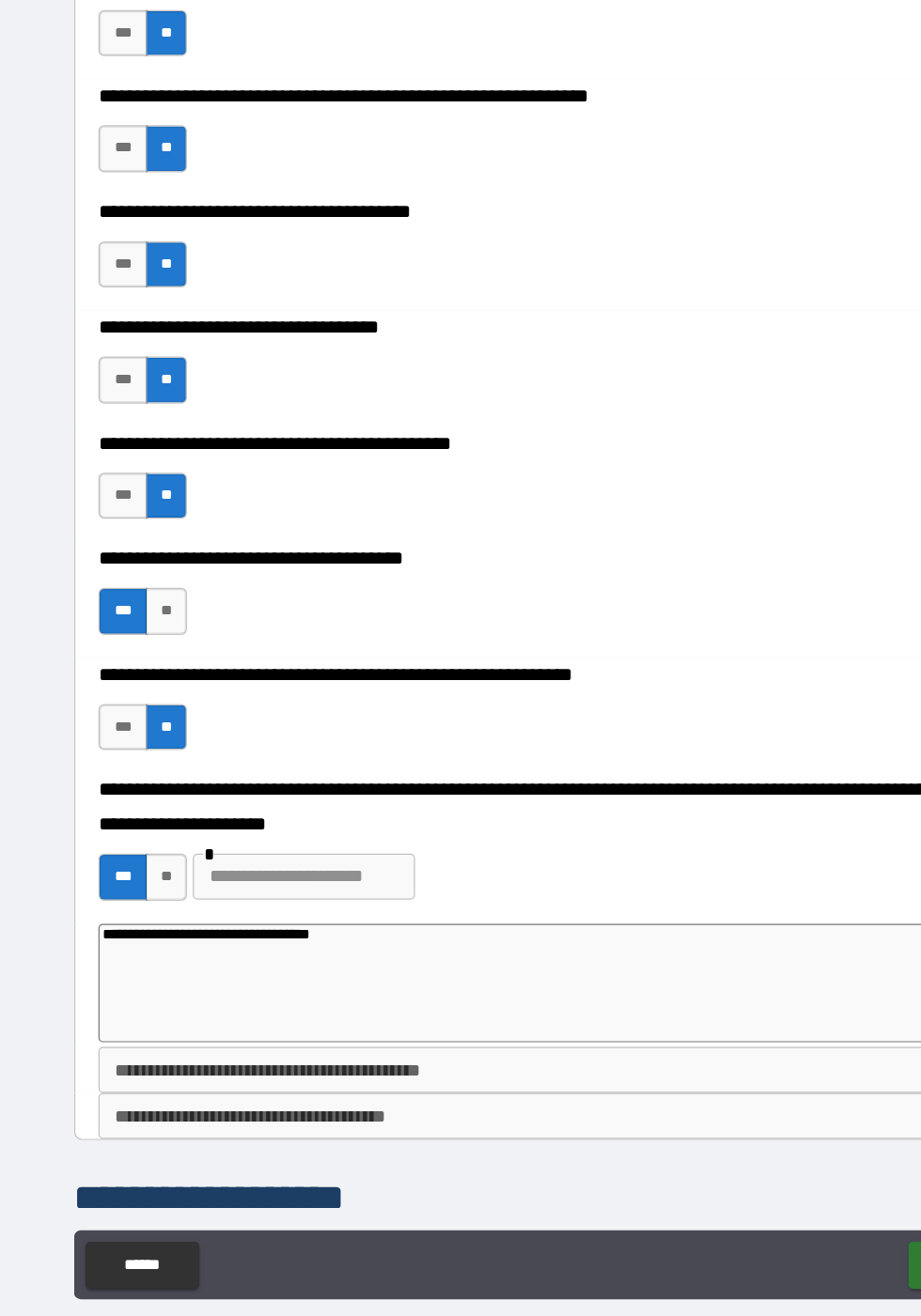type on "*" 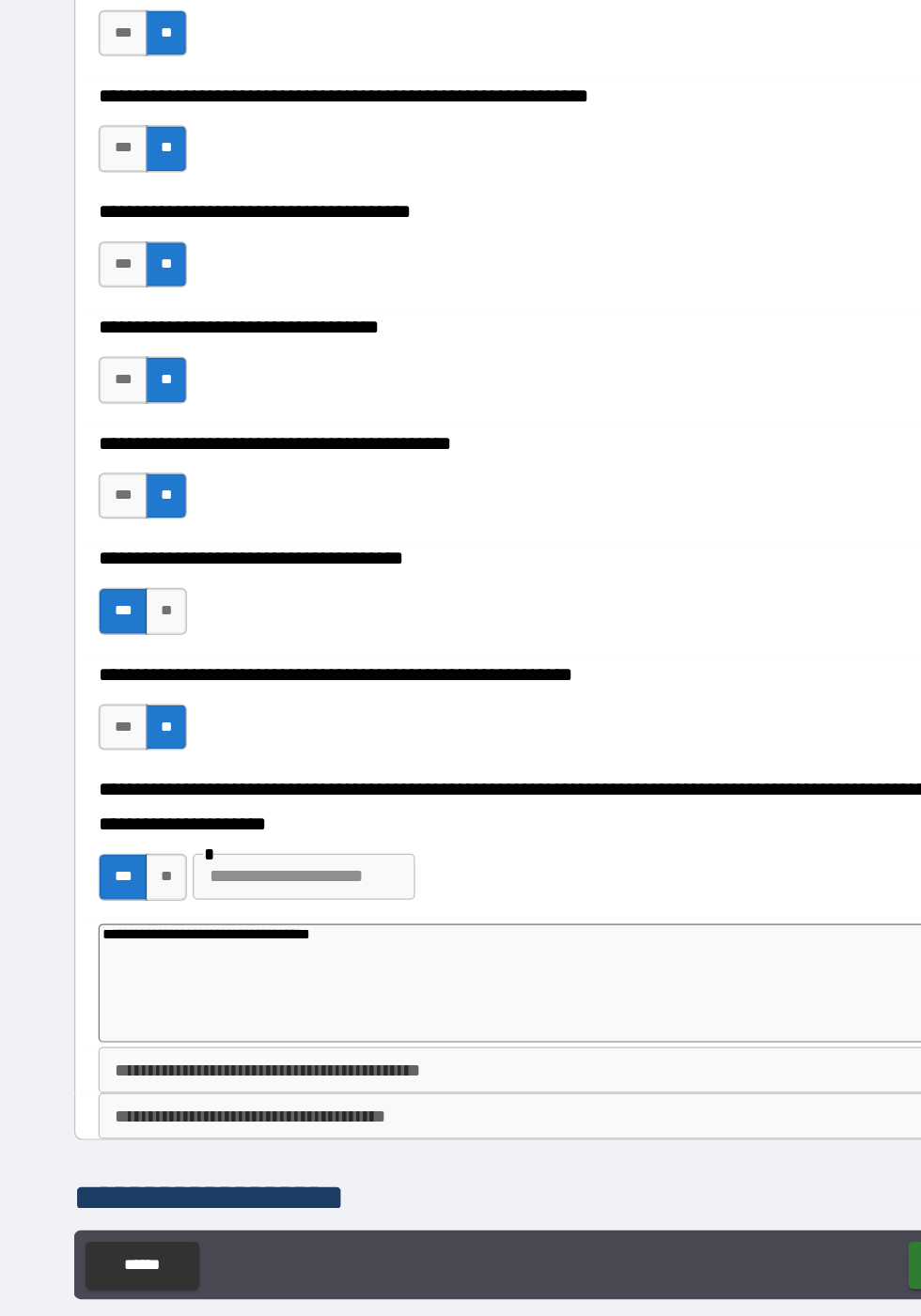 type on "**********" 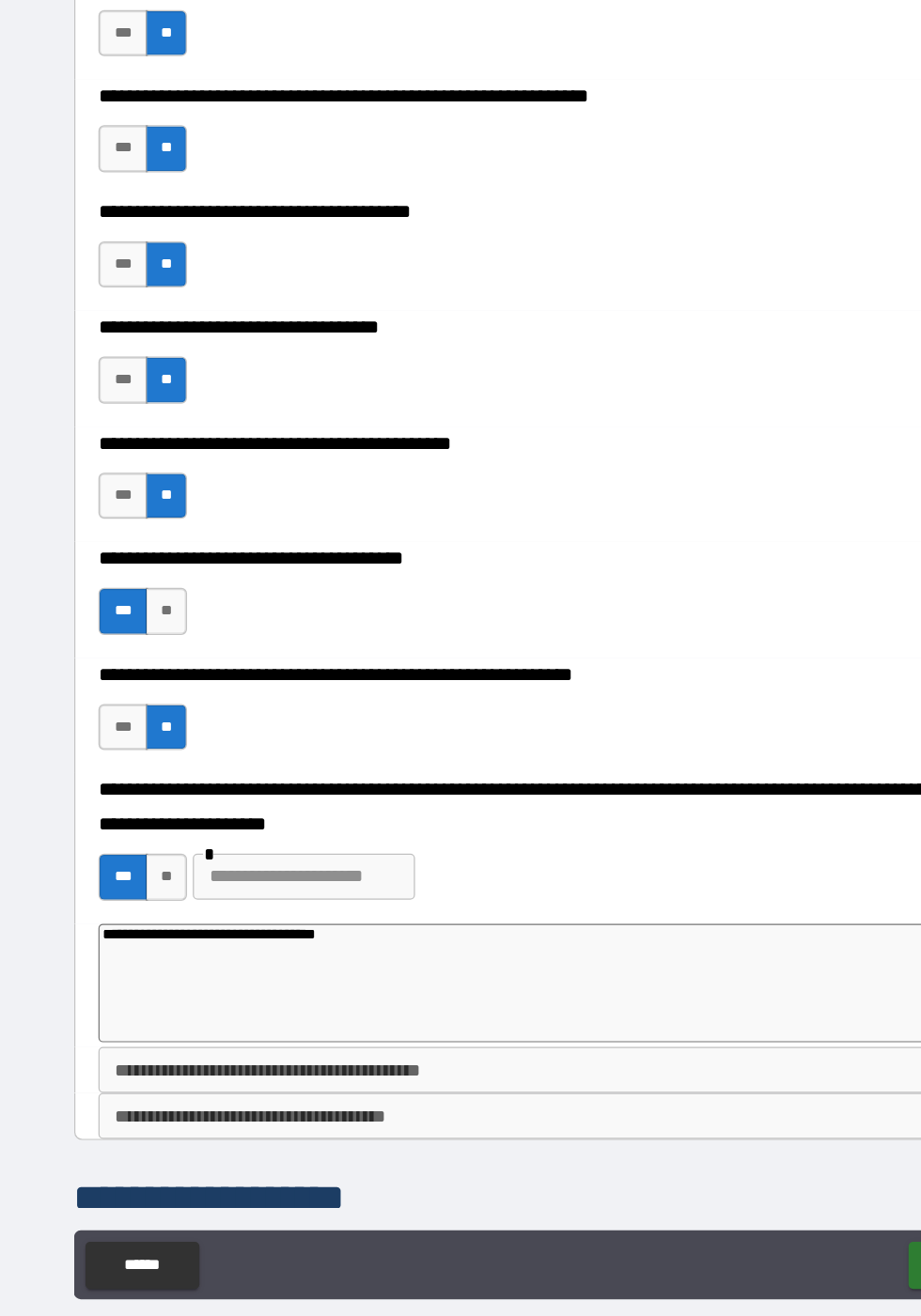 type on "*" 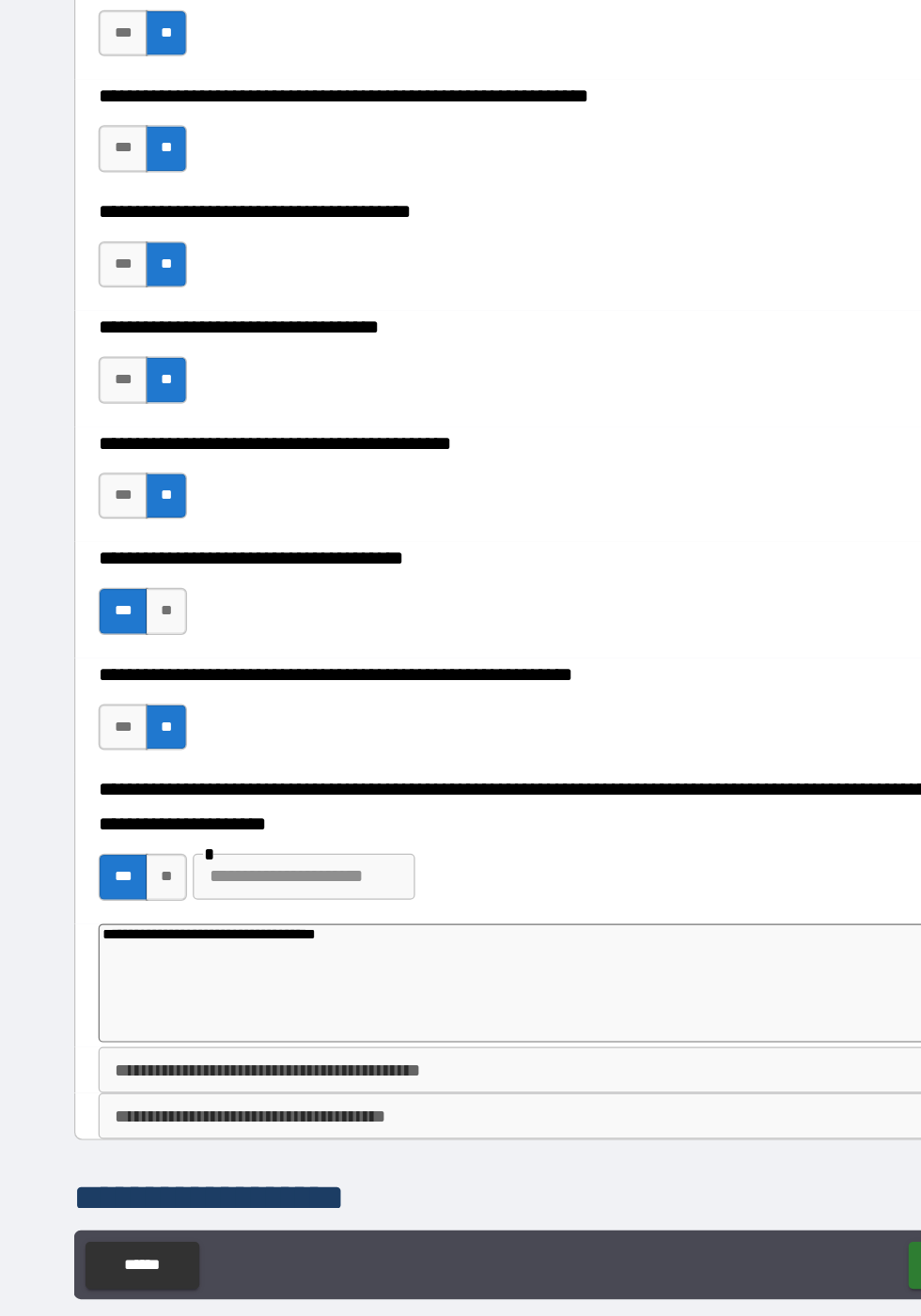 type on "**********" 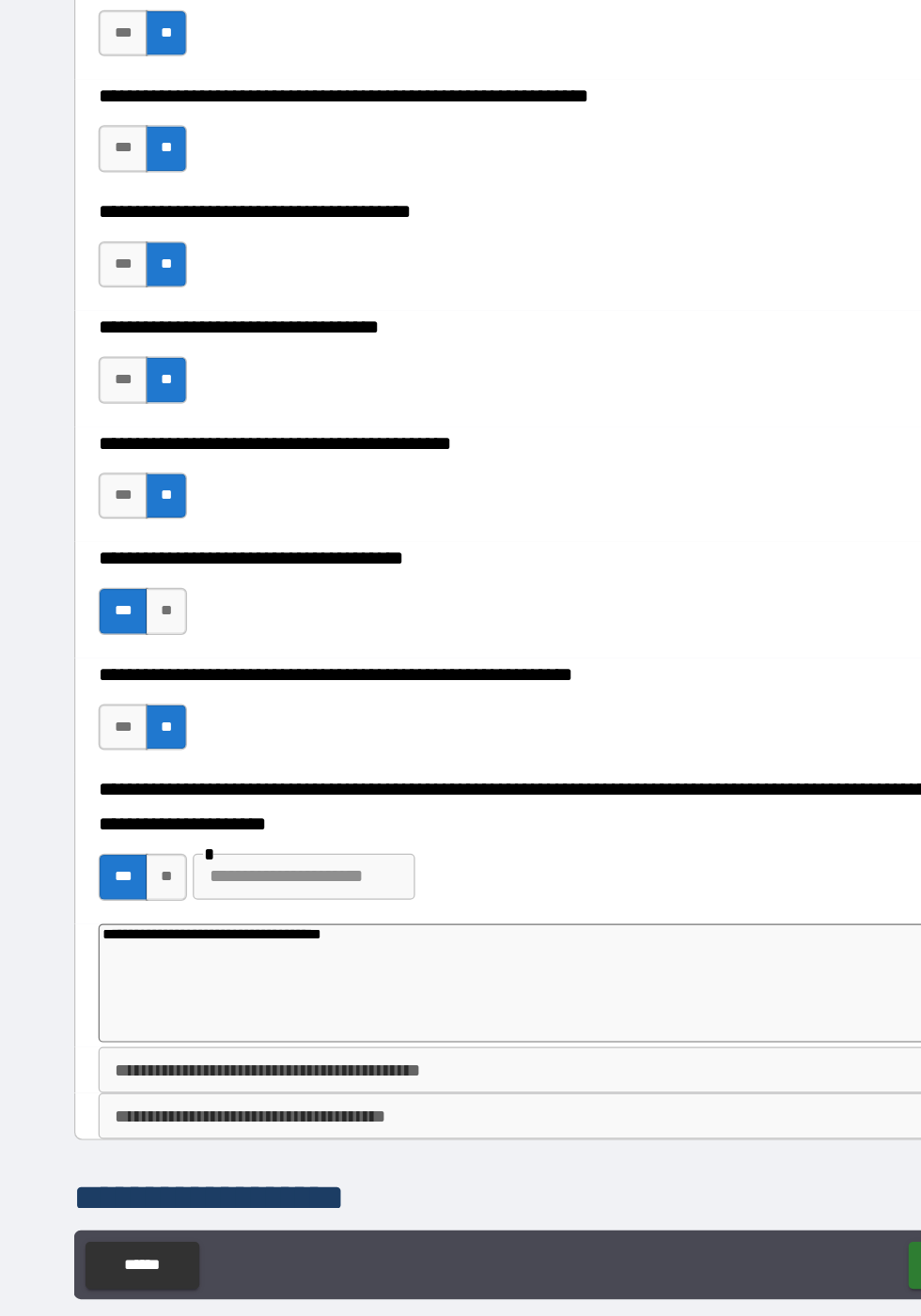 type on "*" 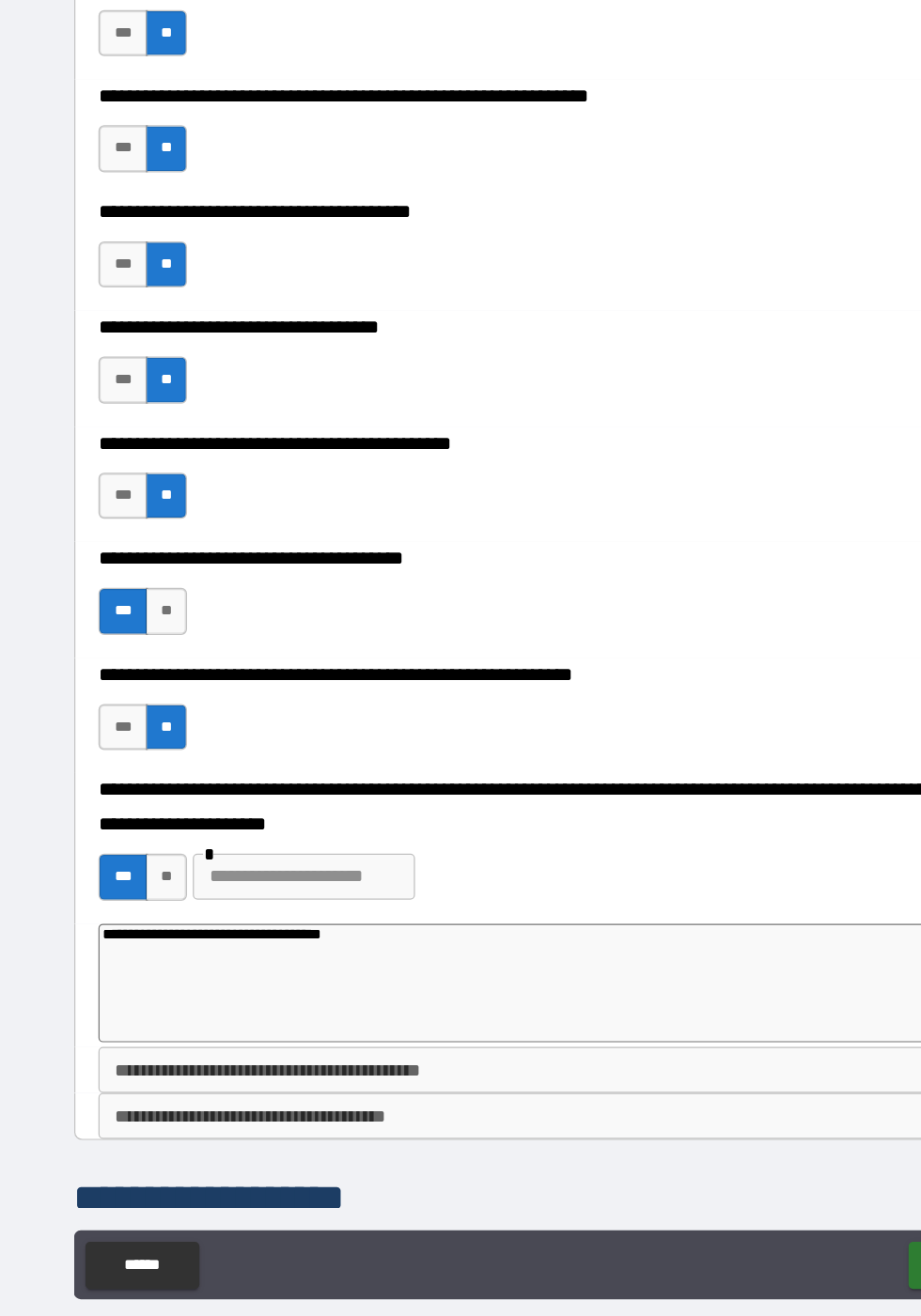 type on "**********" 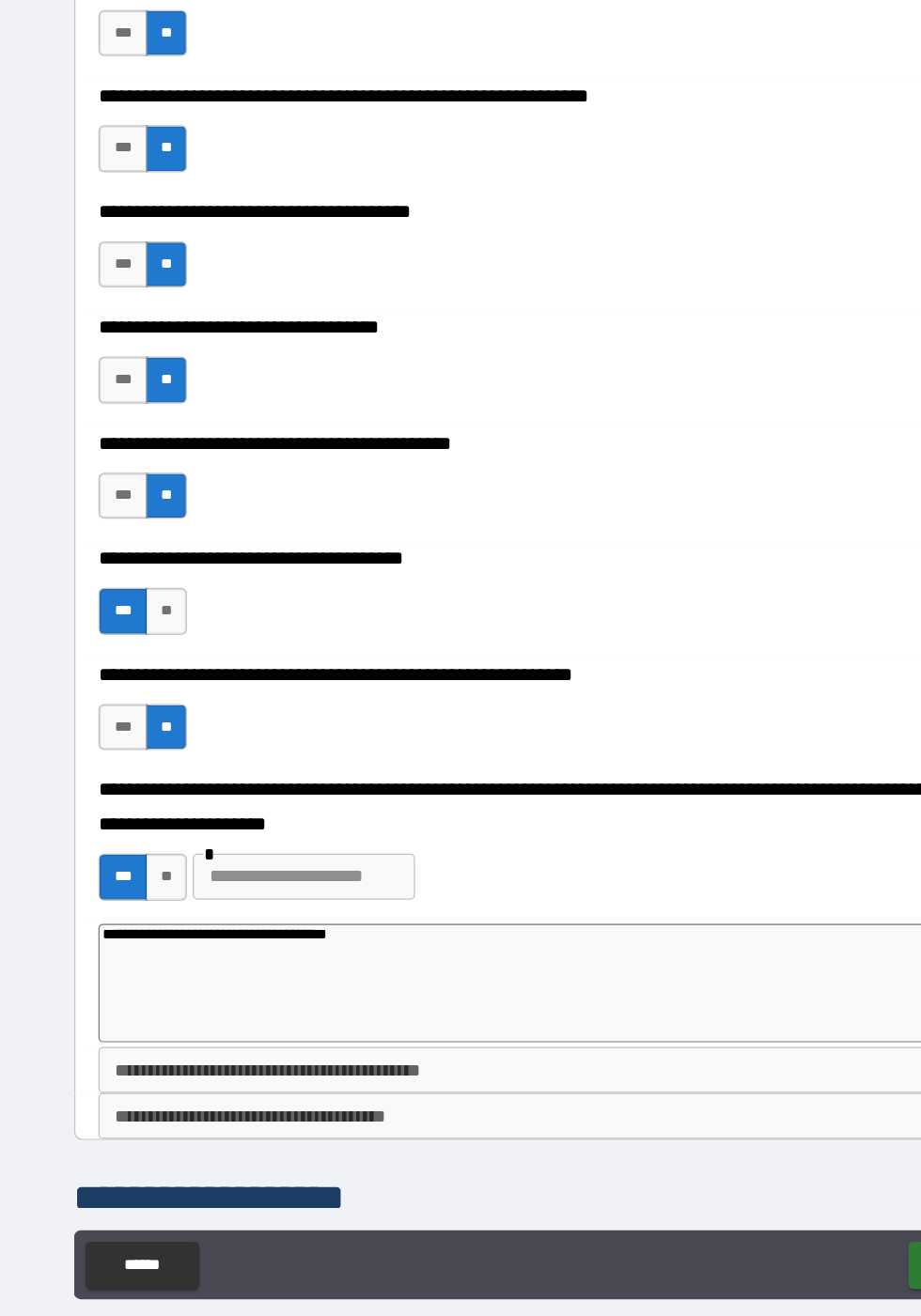 type on "*" 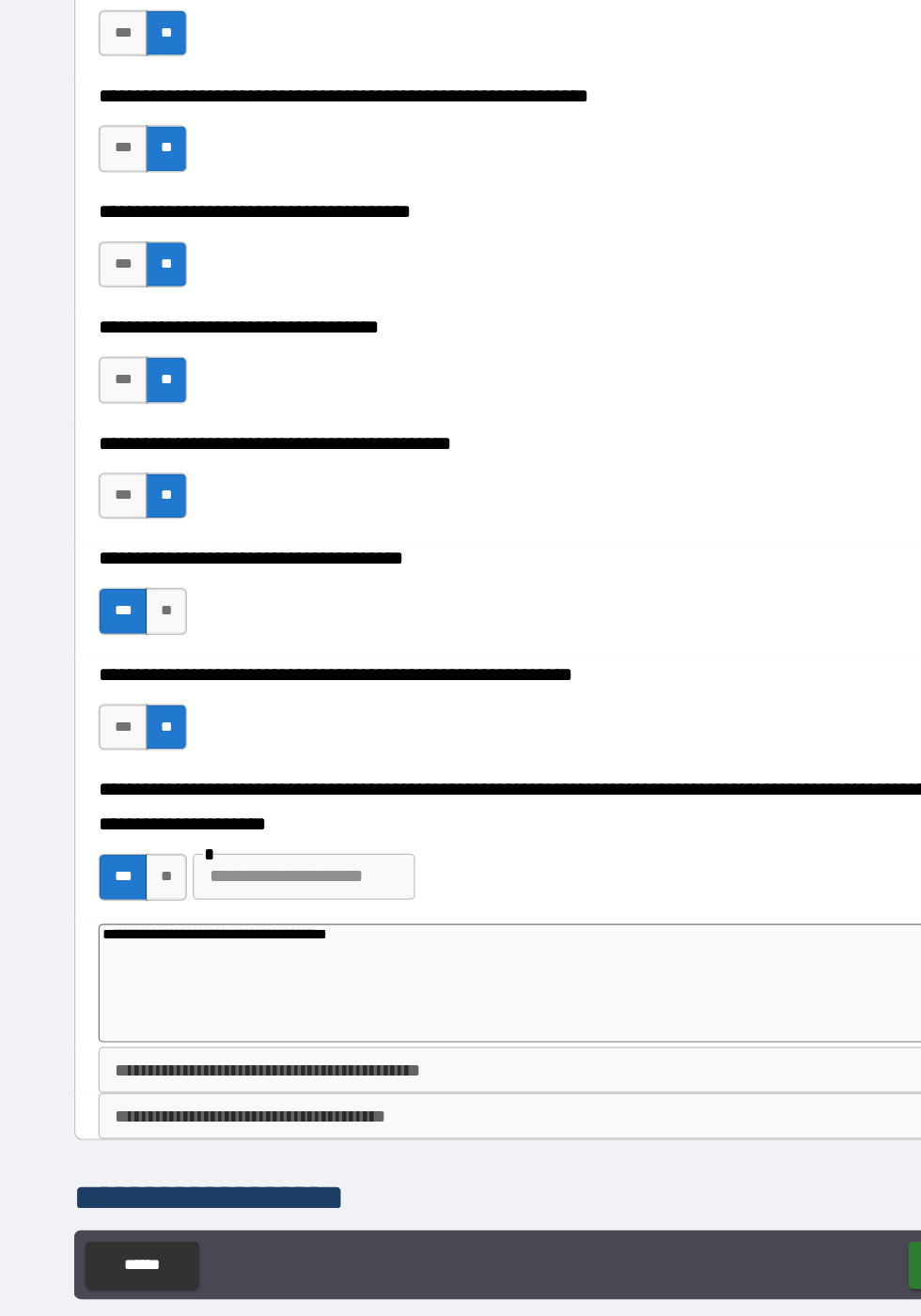 type on "**********" 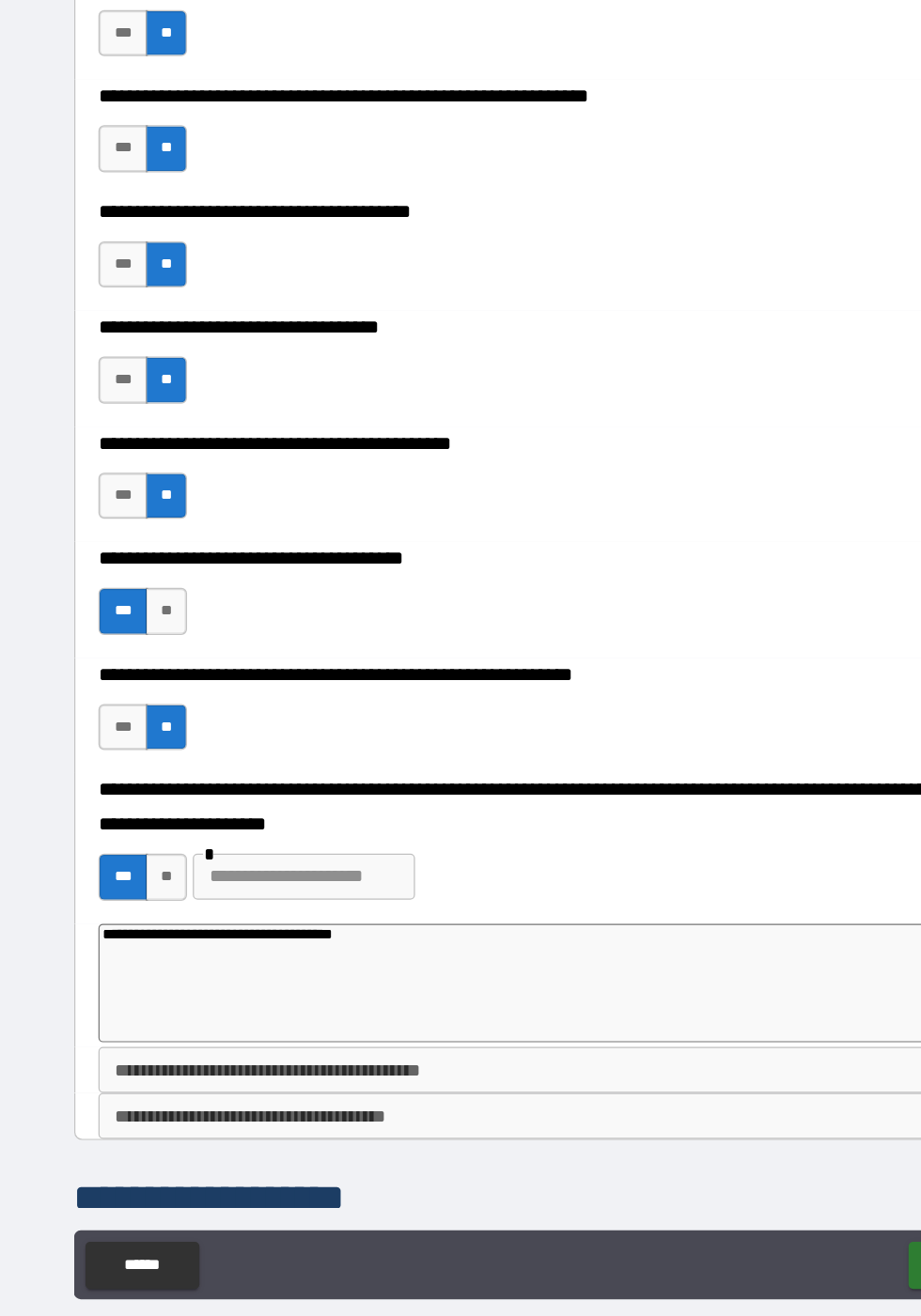 type on "*" 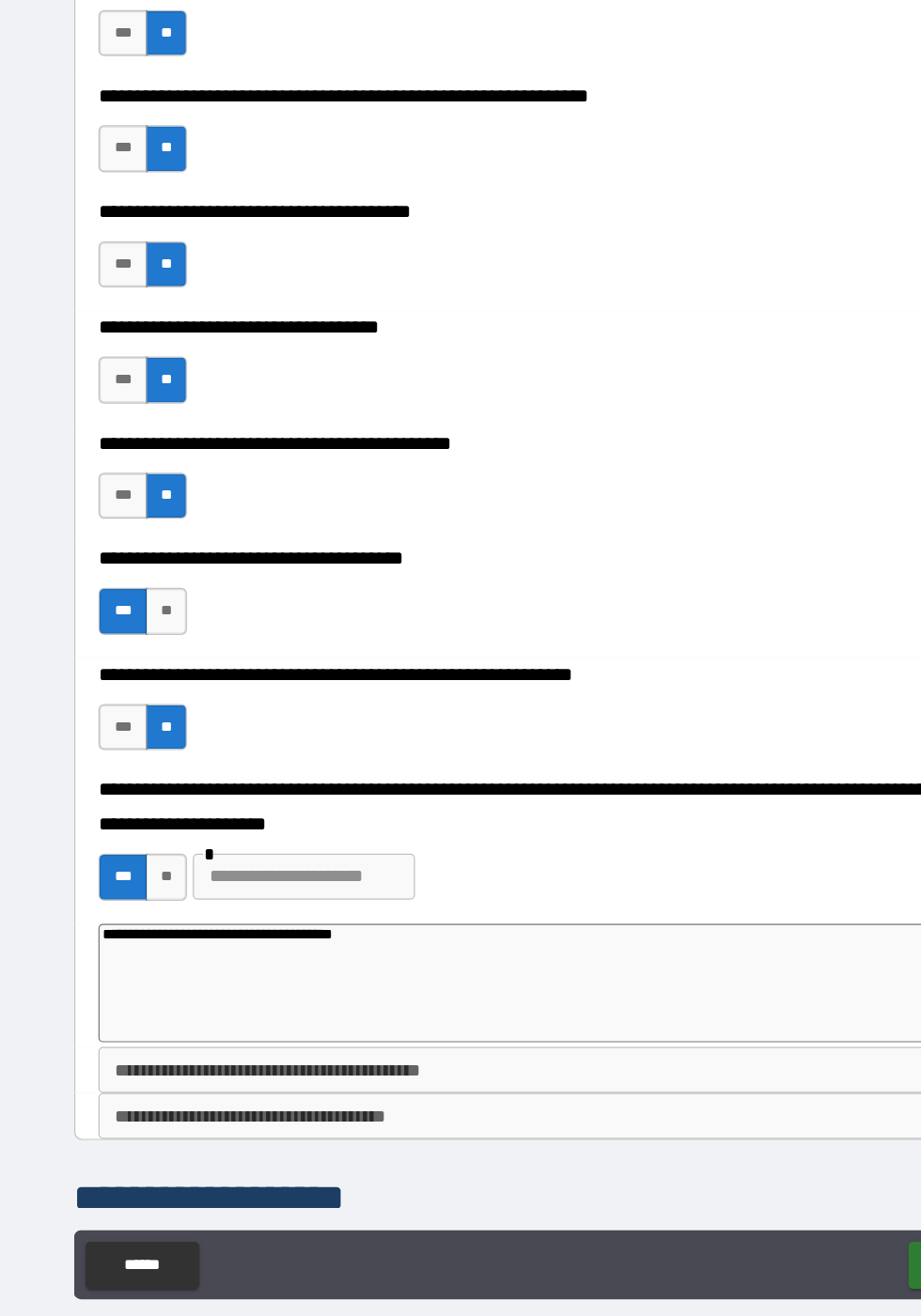 type on "**********" 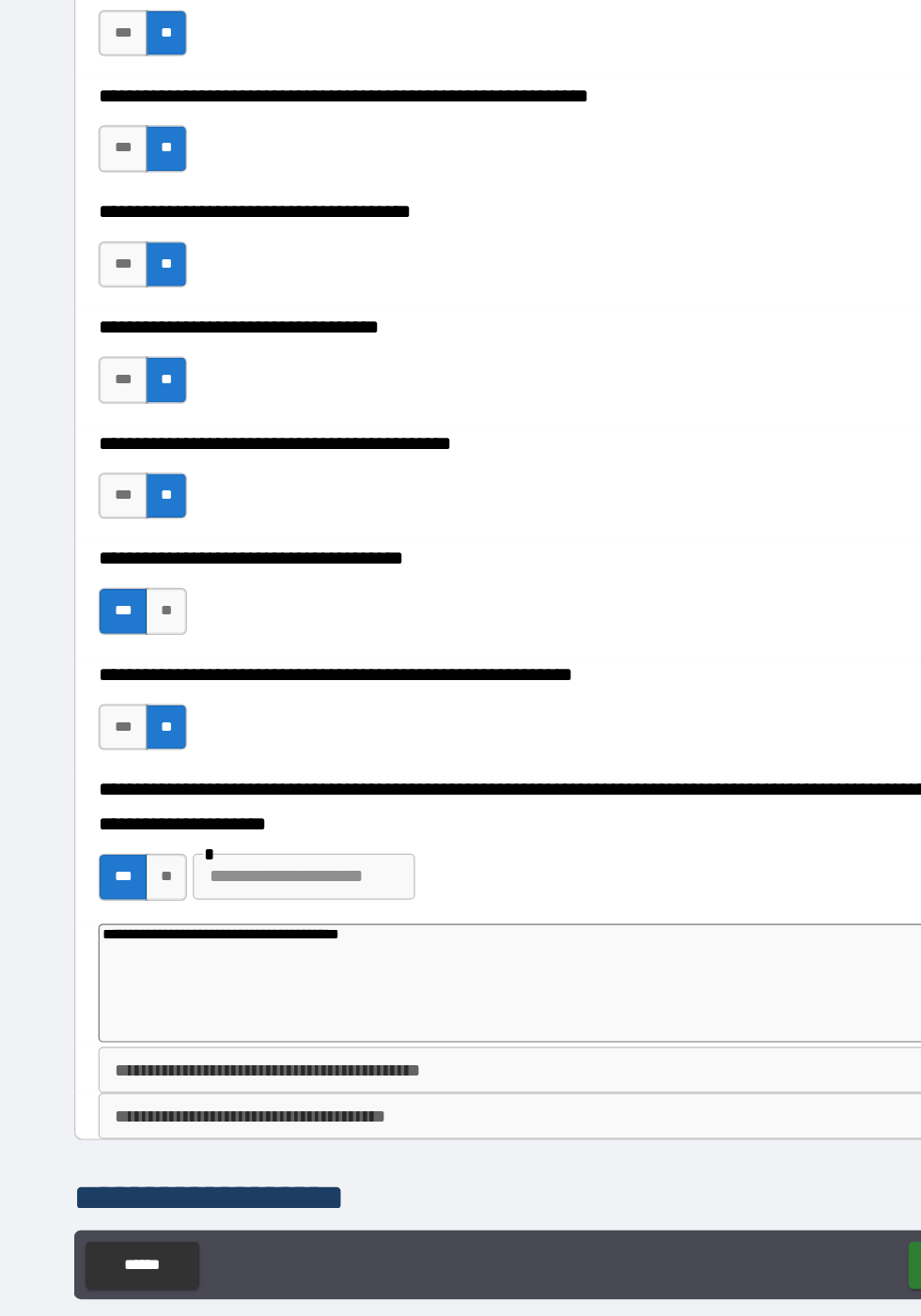 type on "*" 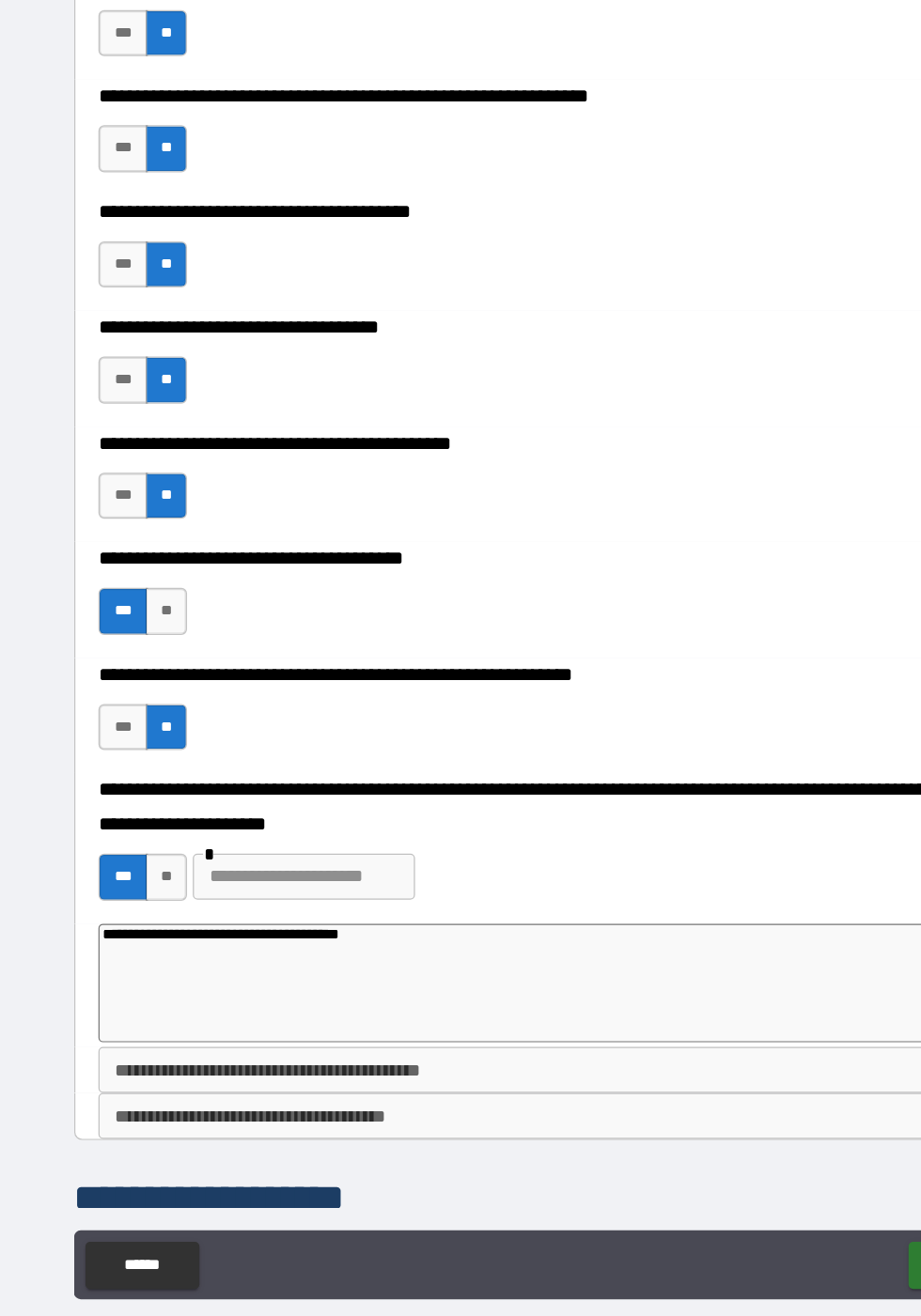 type on "**********" 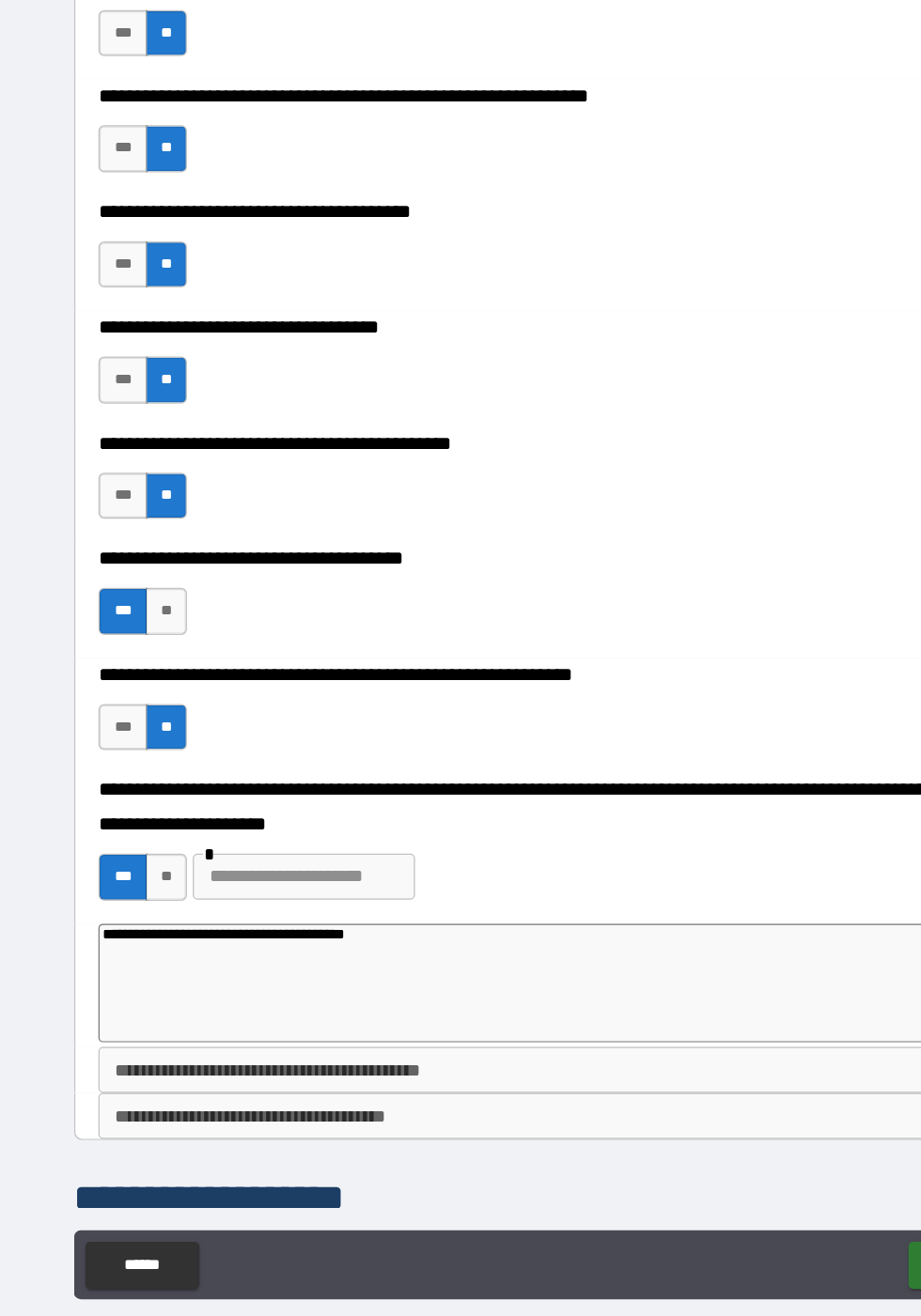 type on "*" 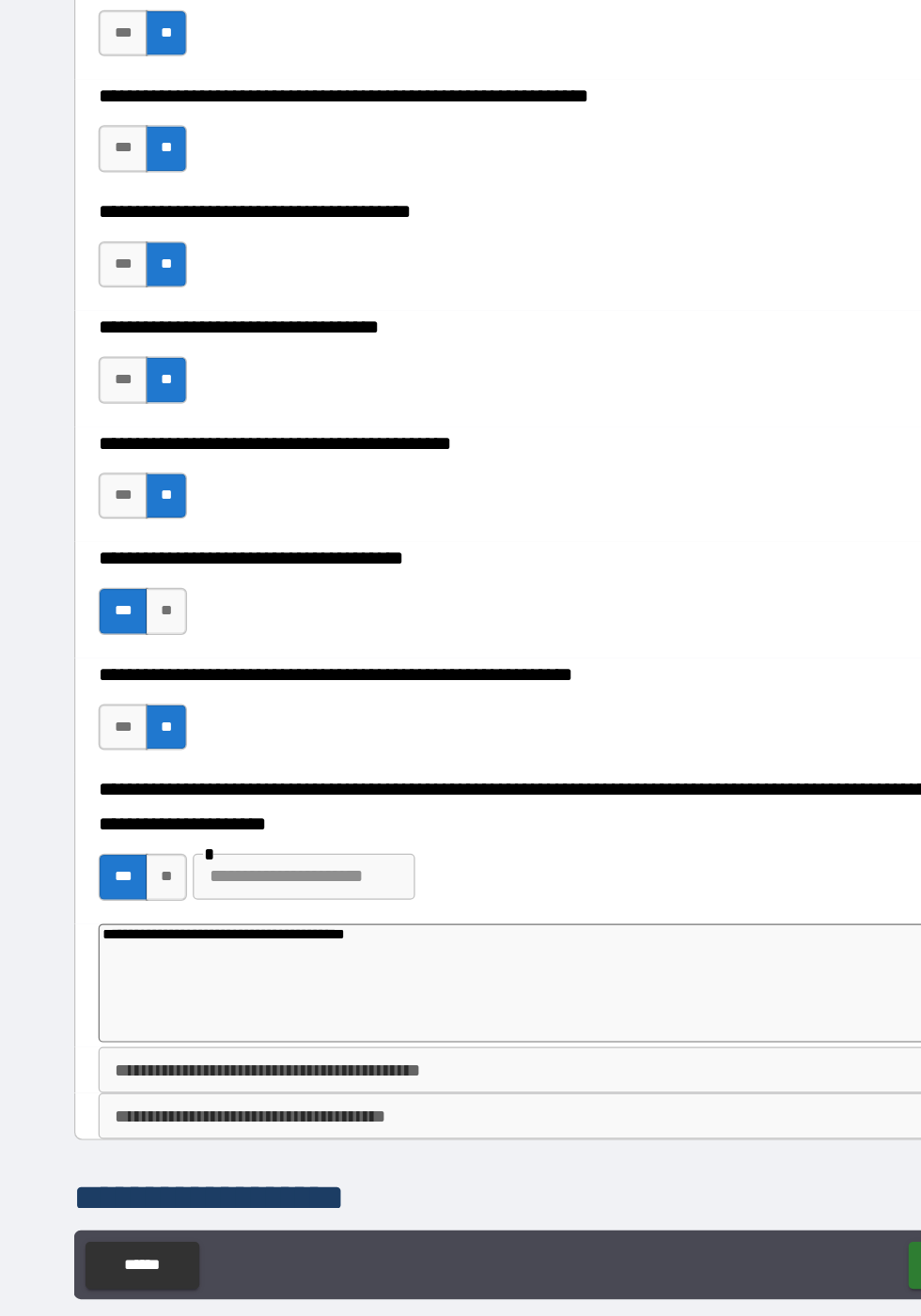 type on "**********" 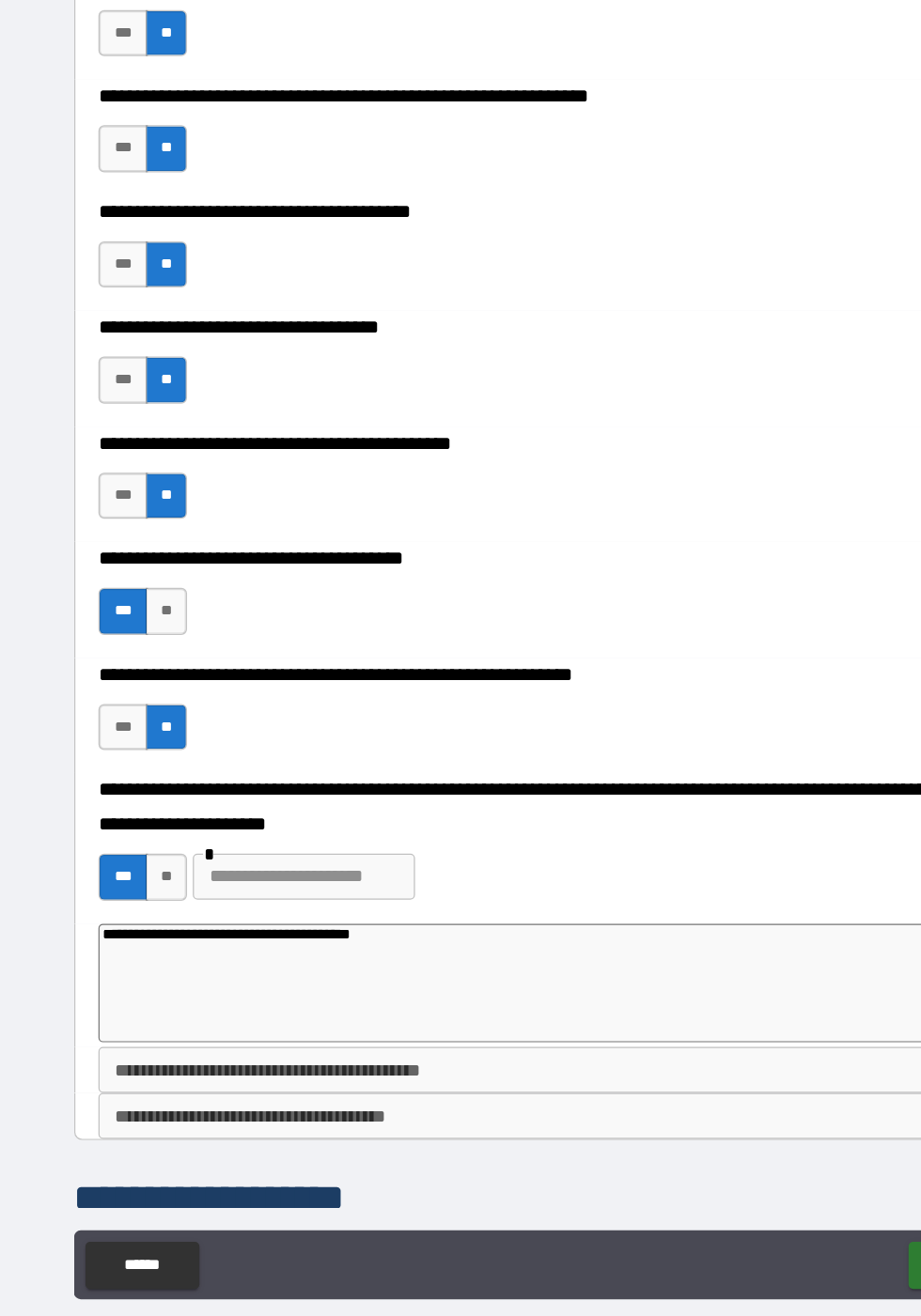 type on "*" 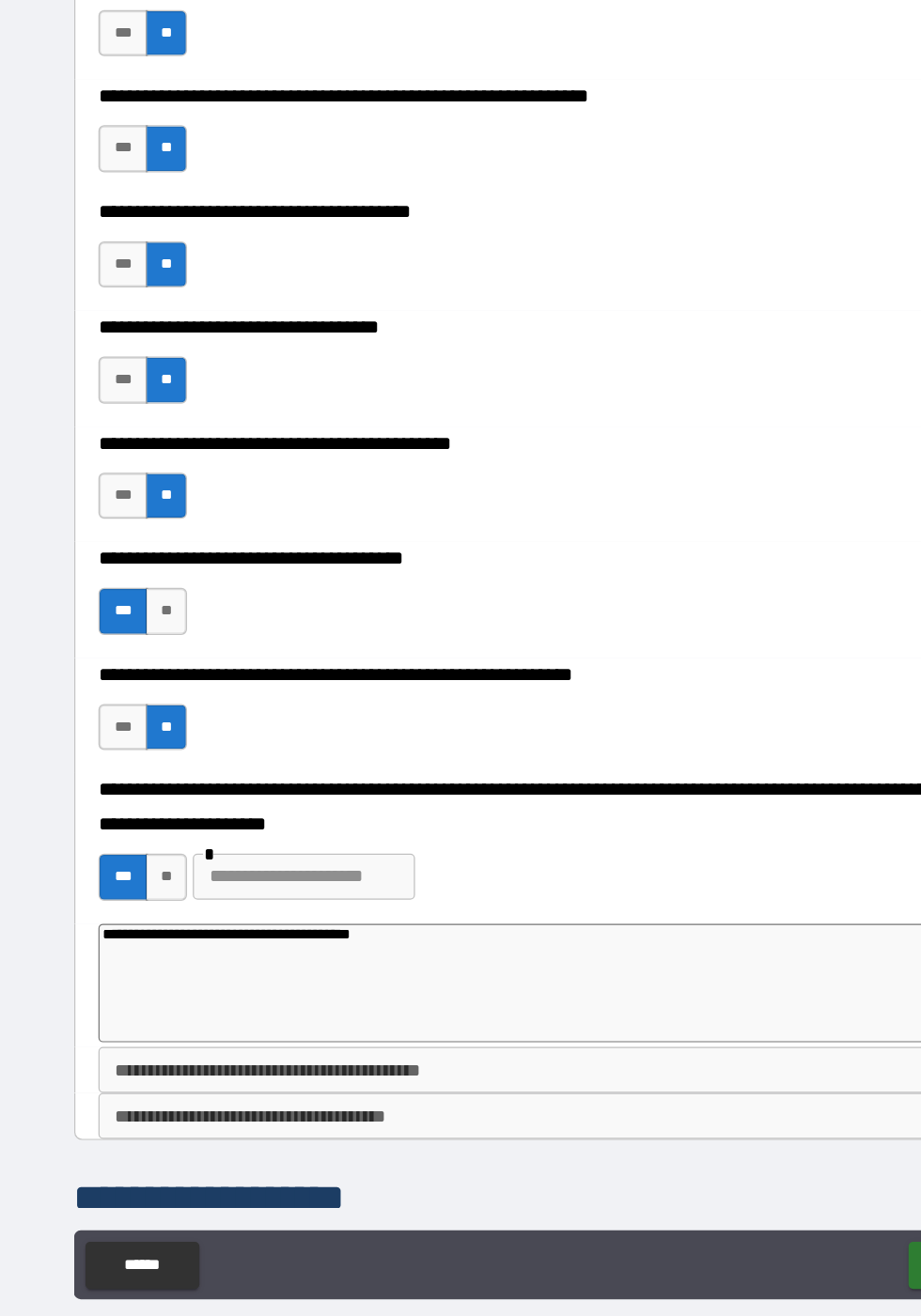 type on "**********" 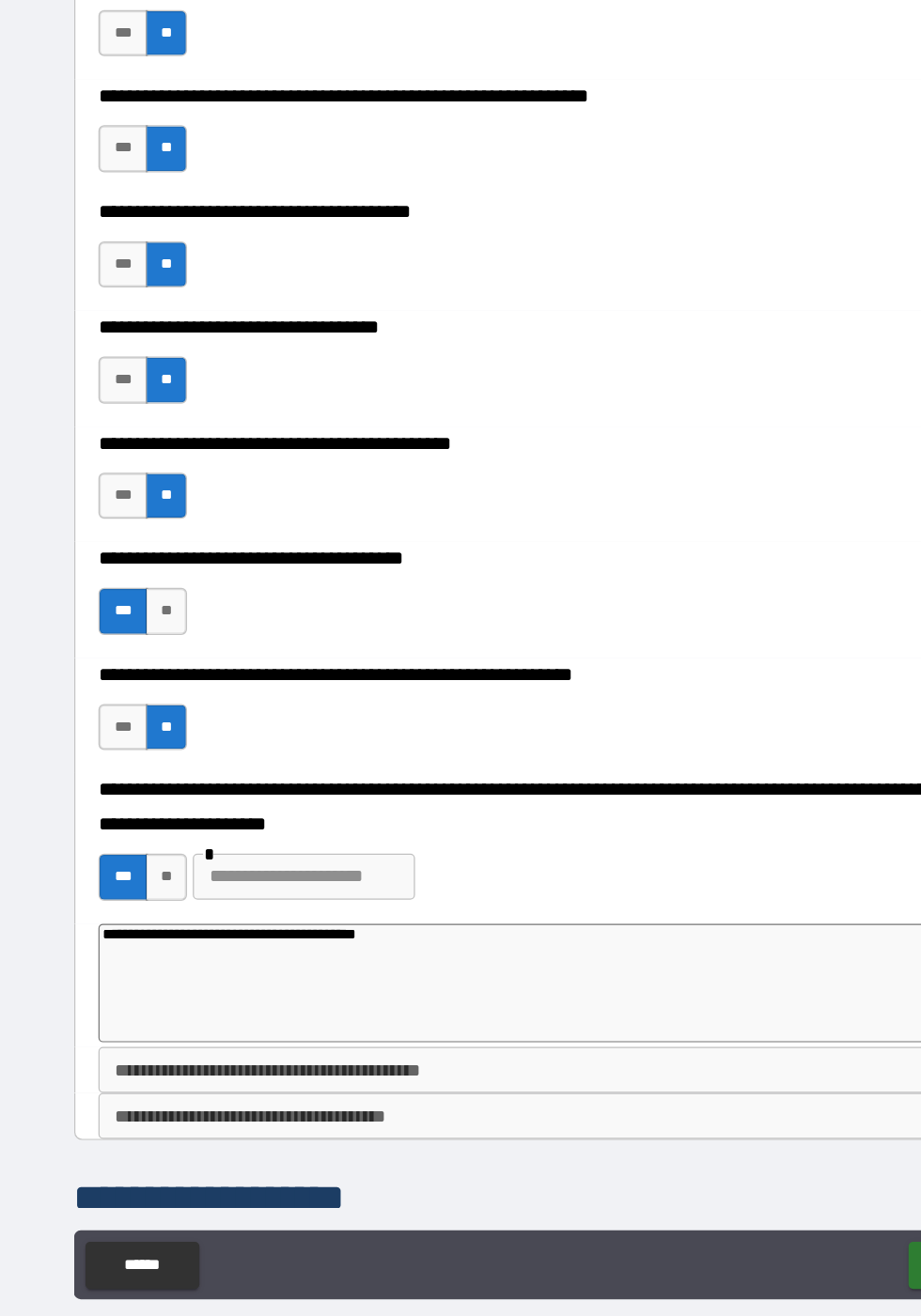 type on "*" 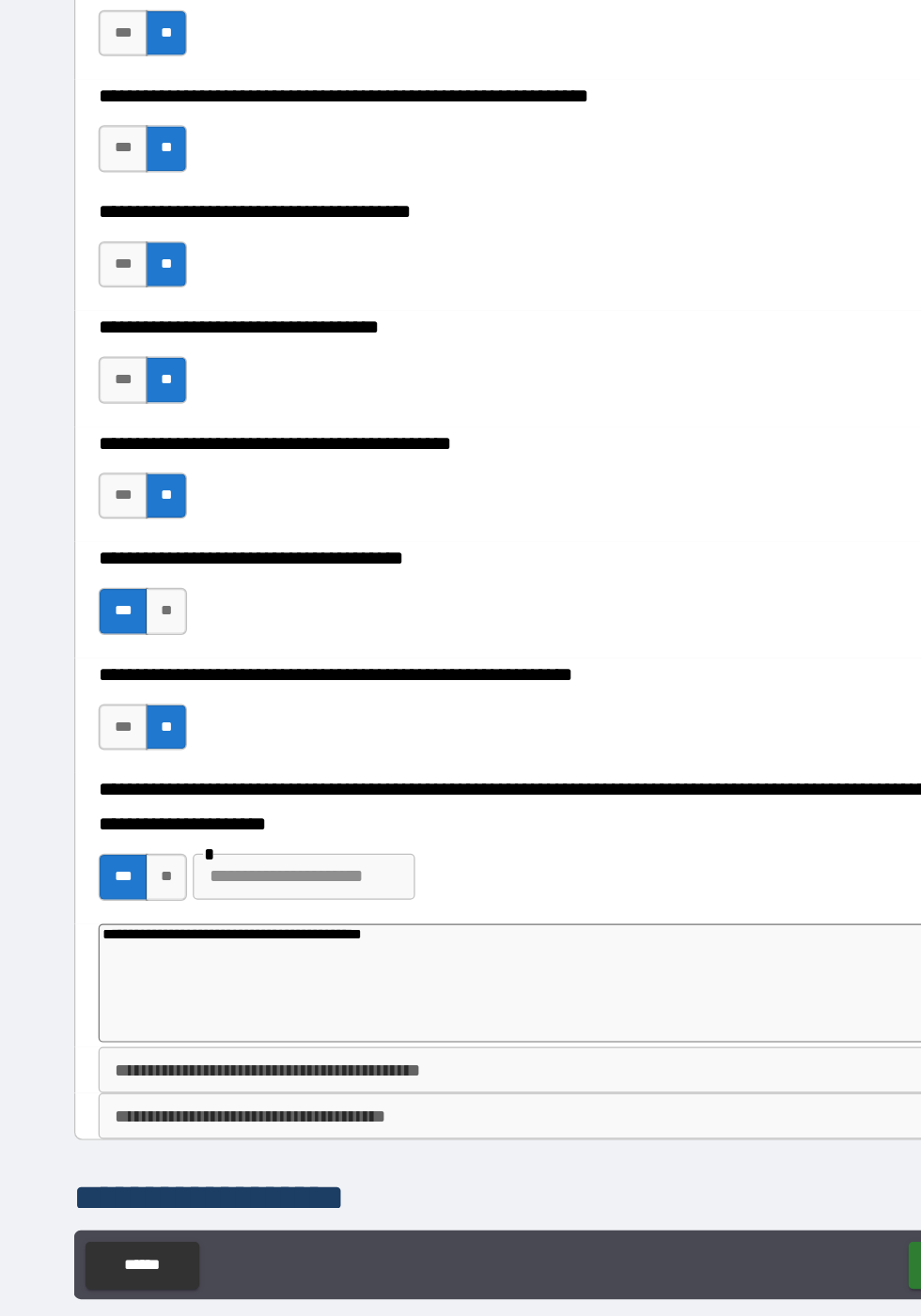type on "*" 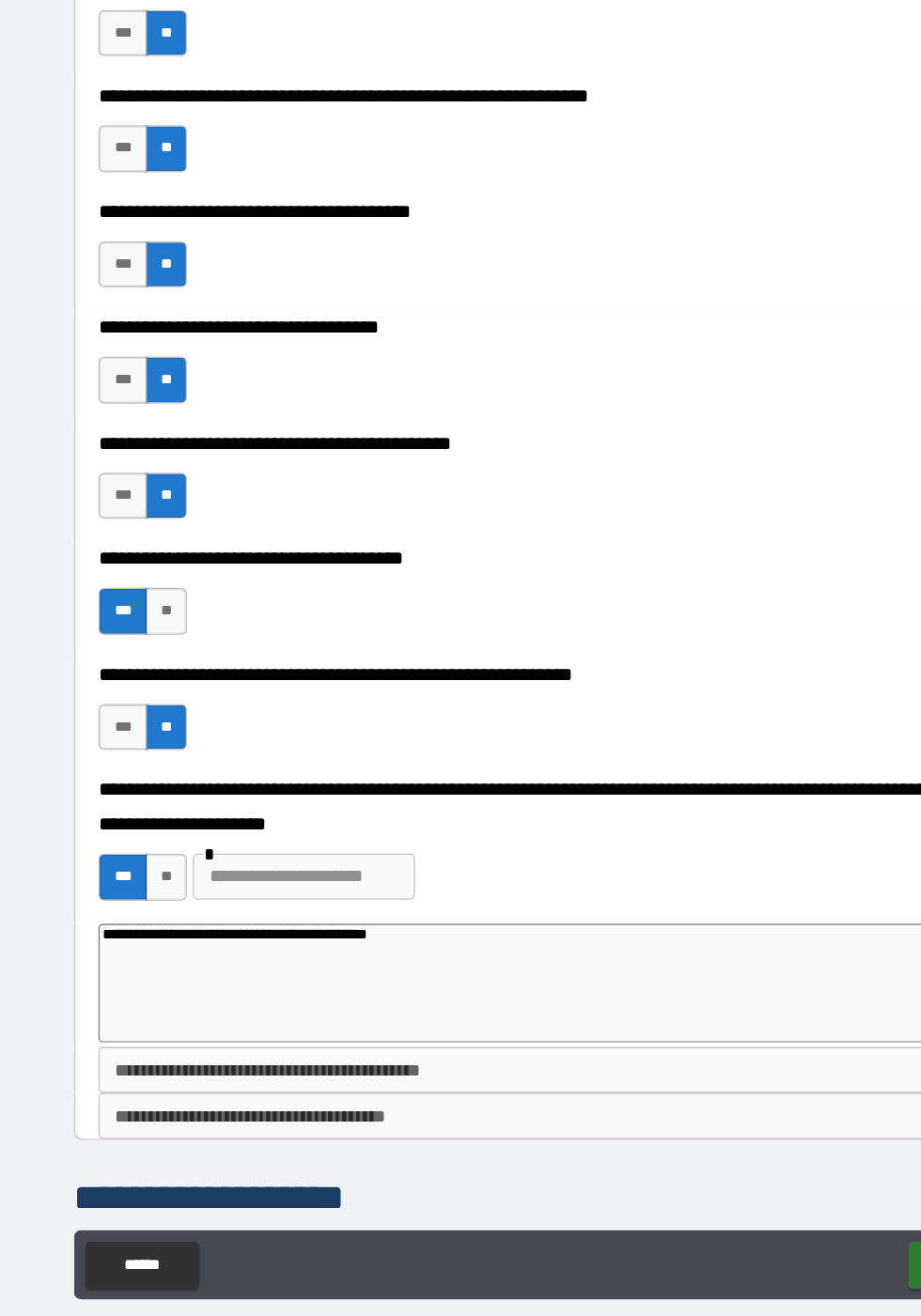 type on "*" 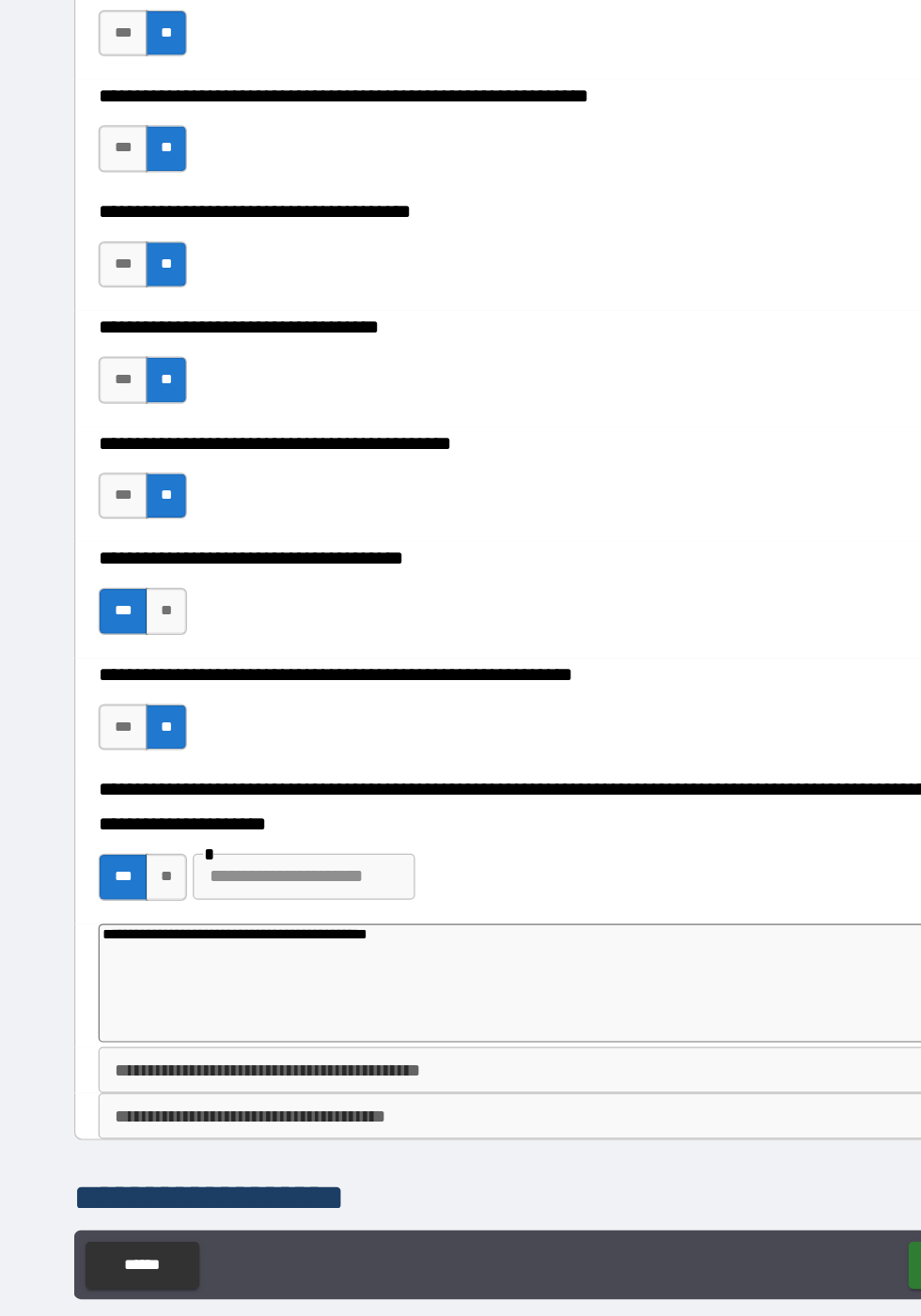 type on "**********" 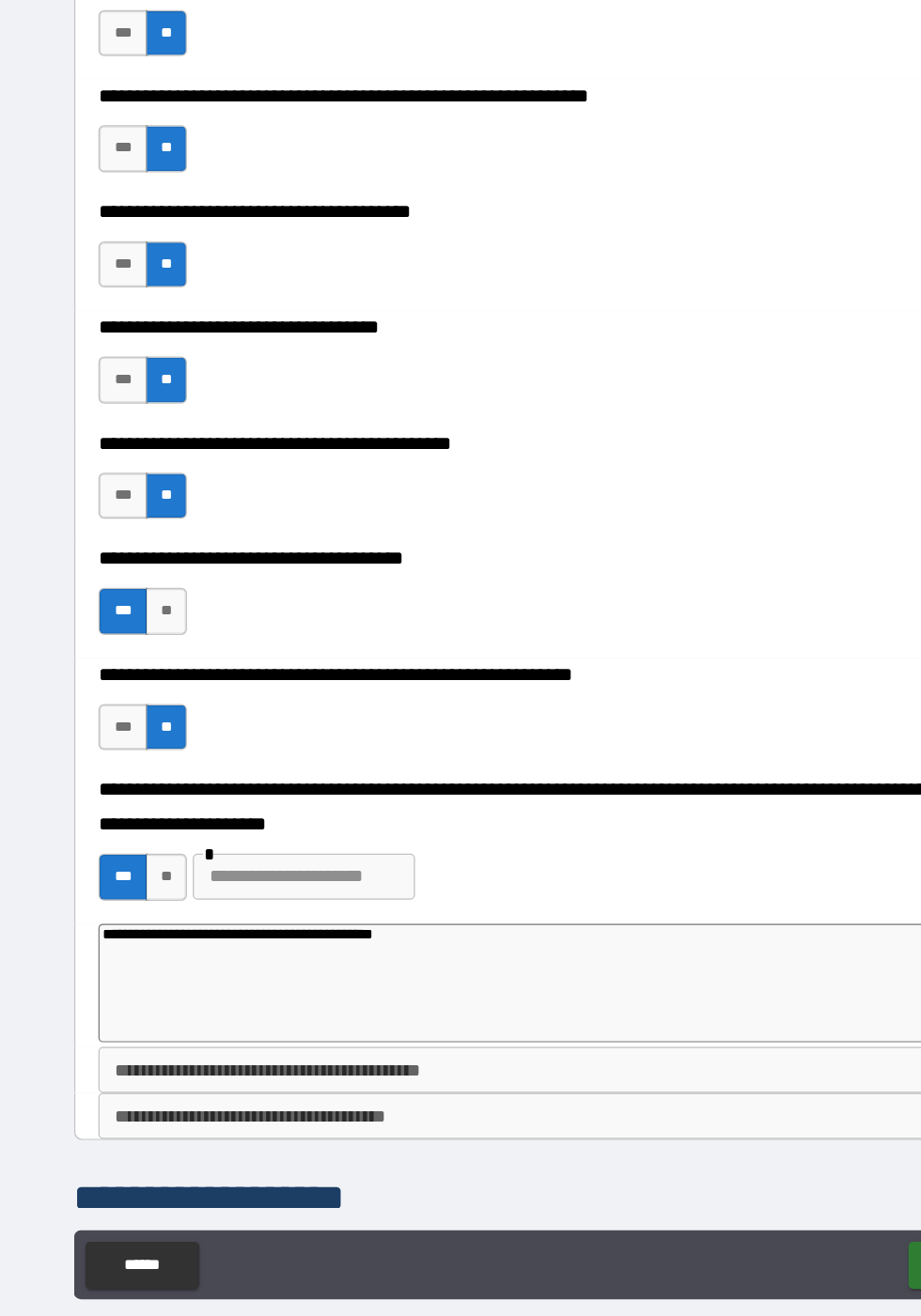 type on "*" 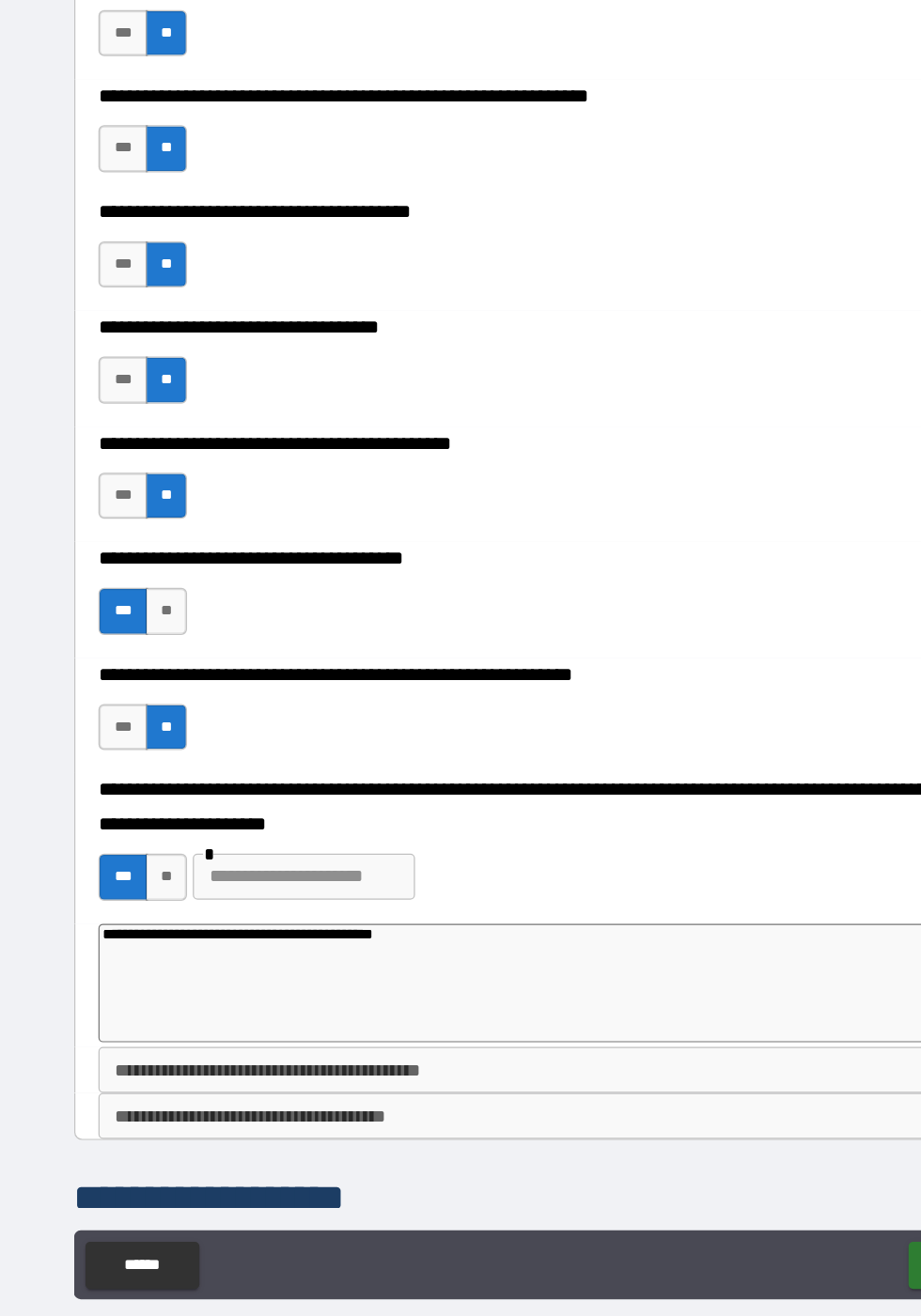 type on "**********" 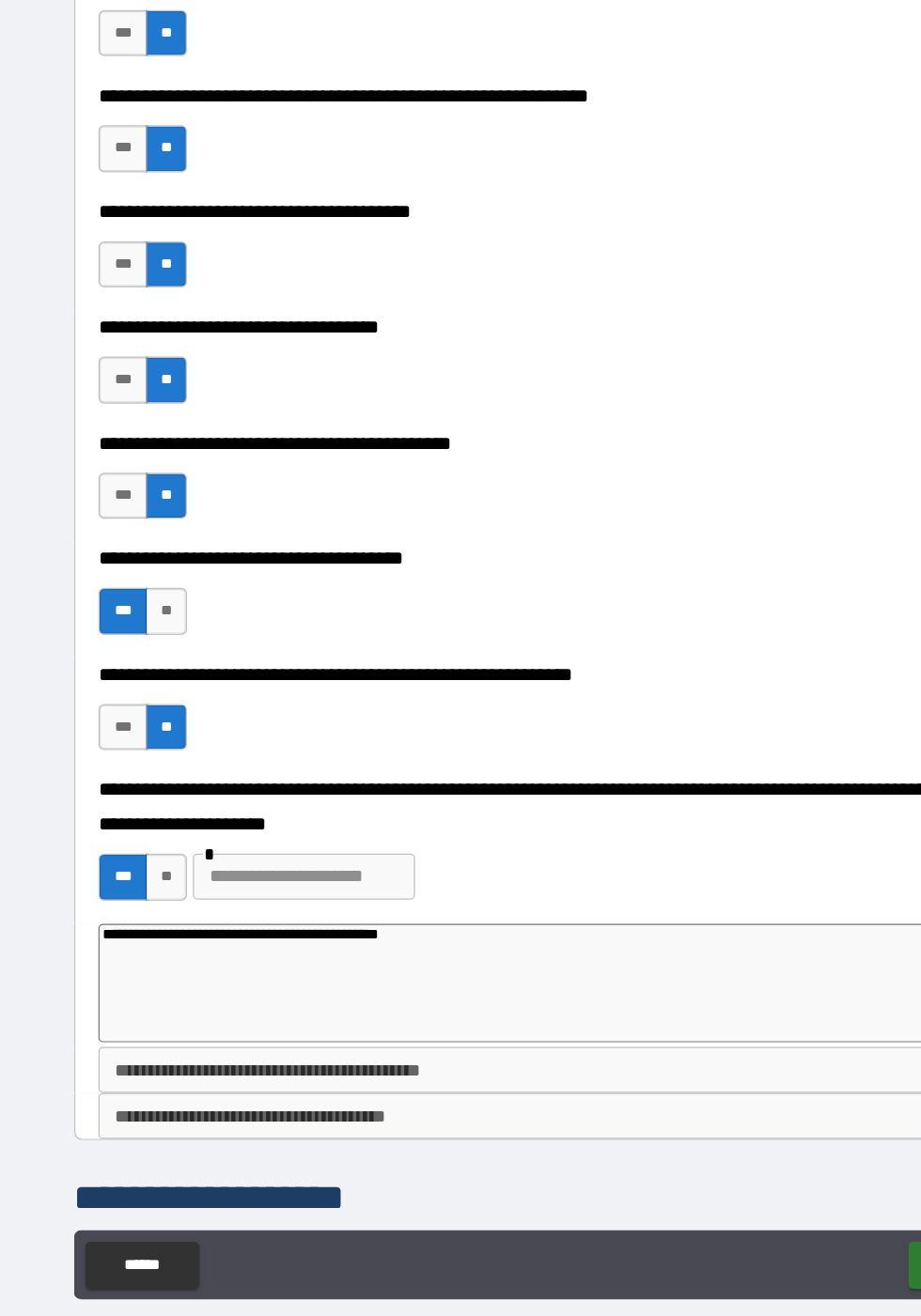 type on "*" 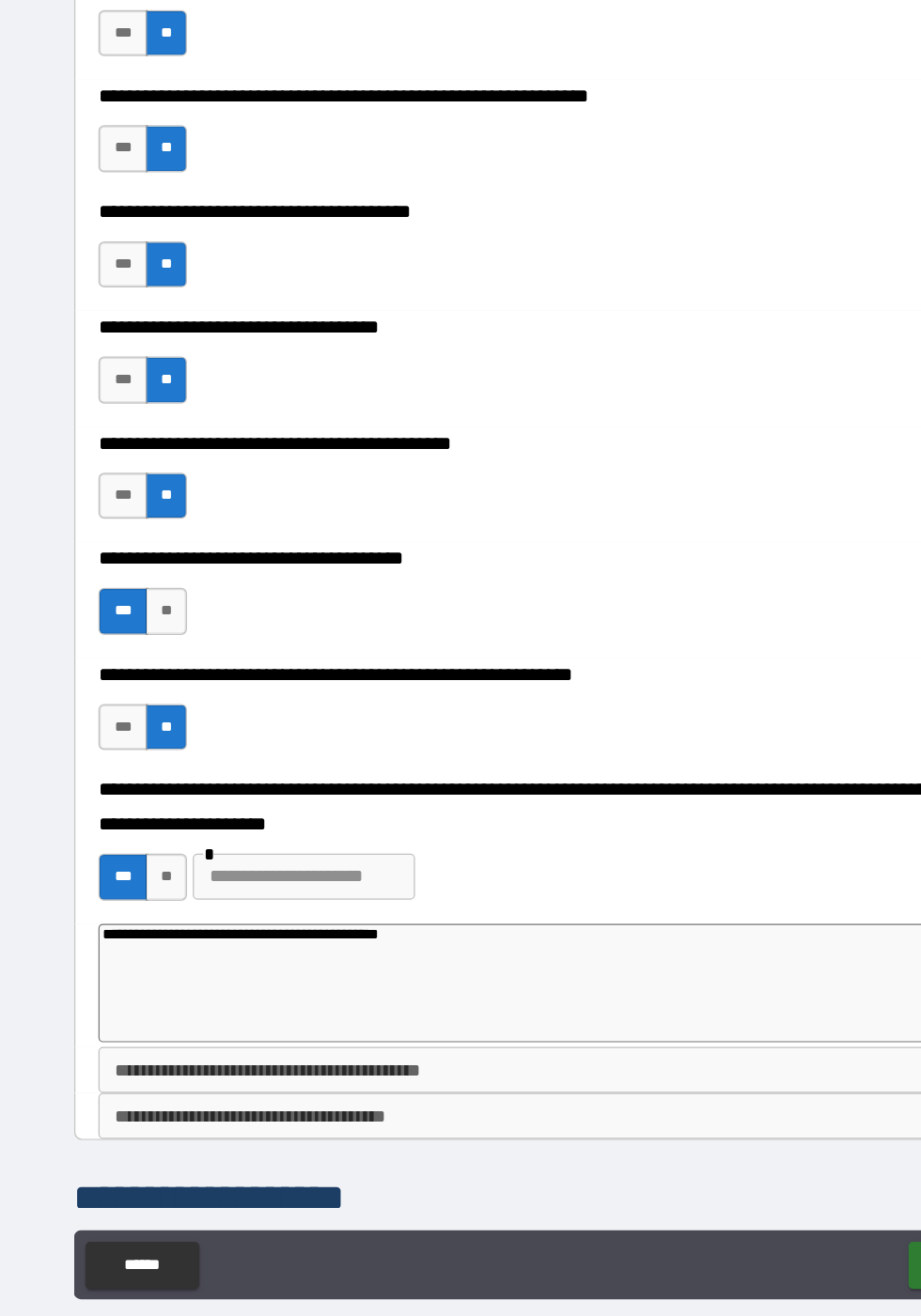 type on "**********" 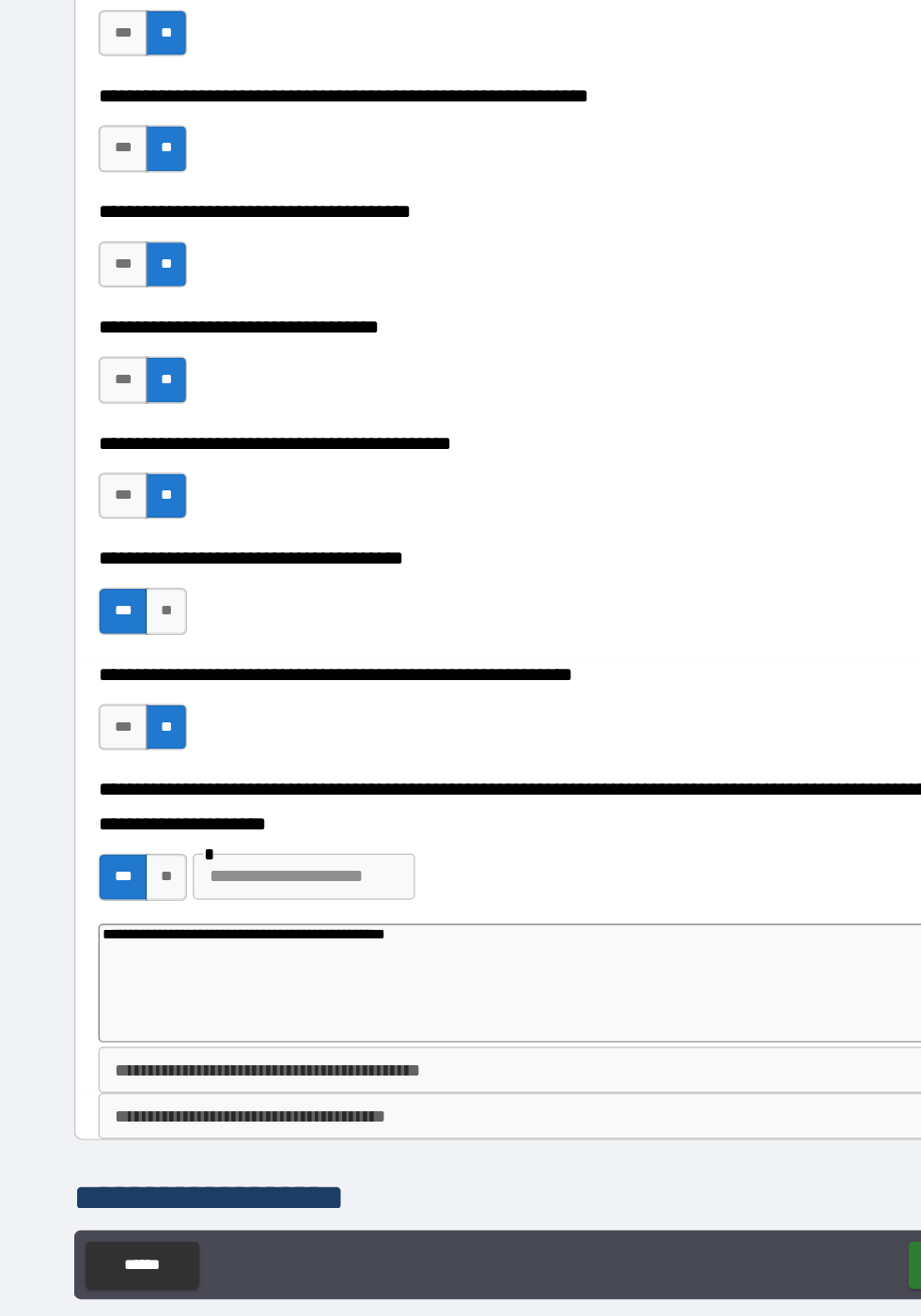type on "*" 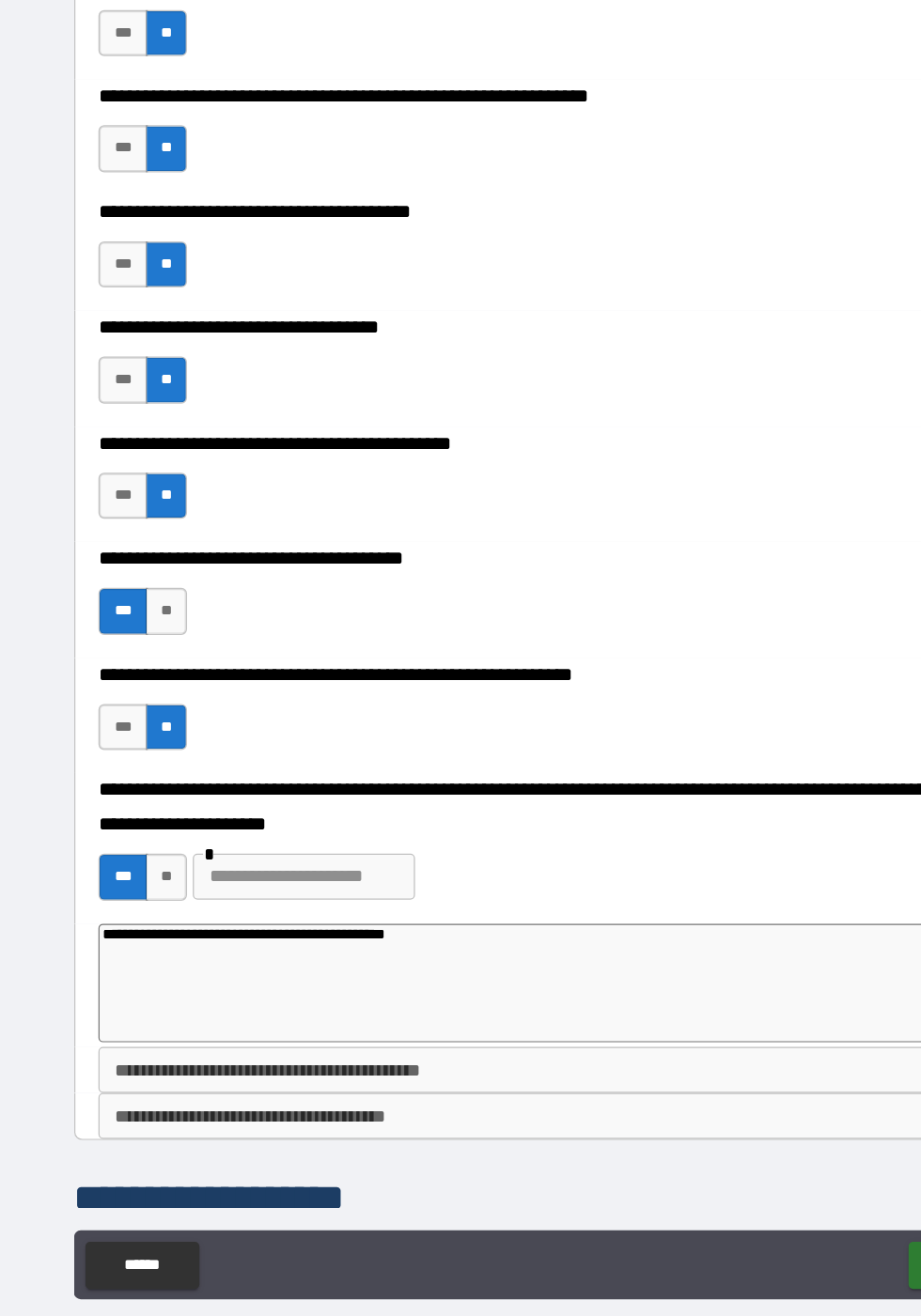 type on "**********" 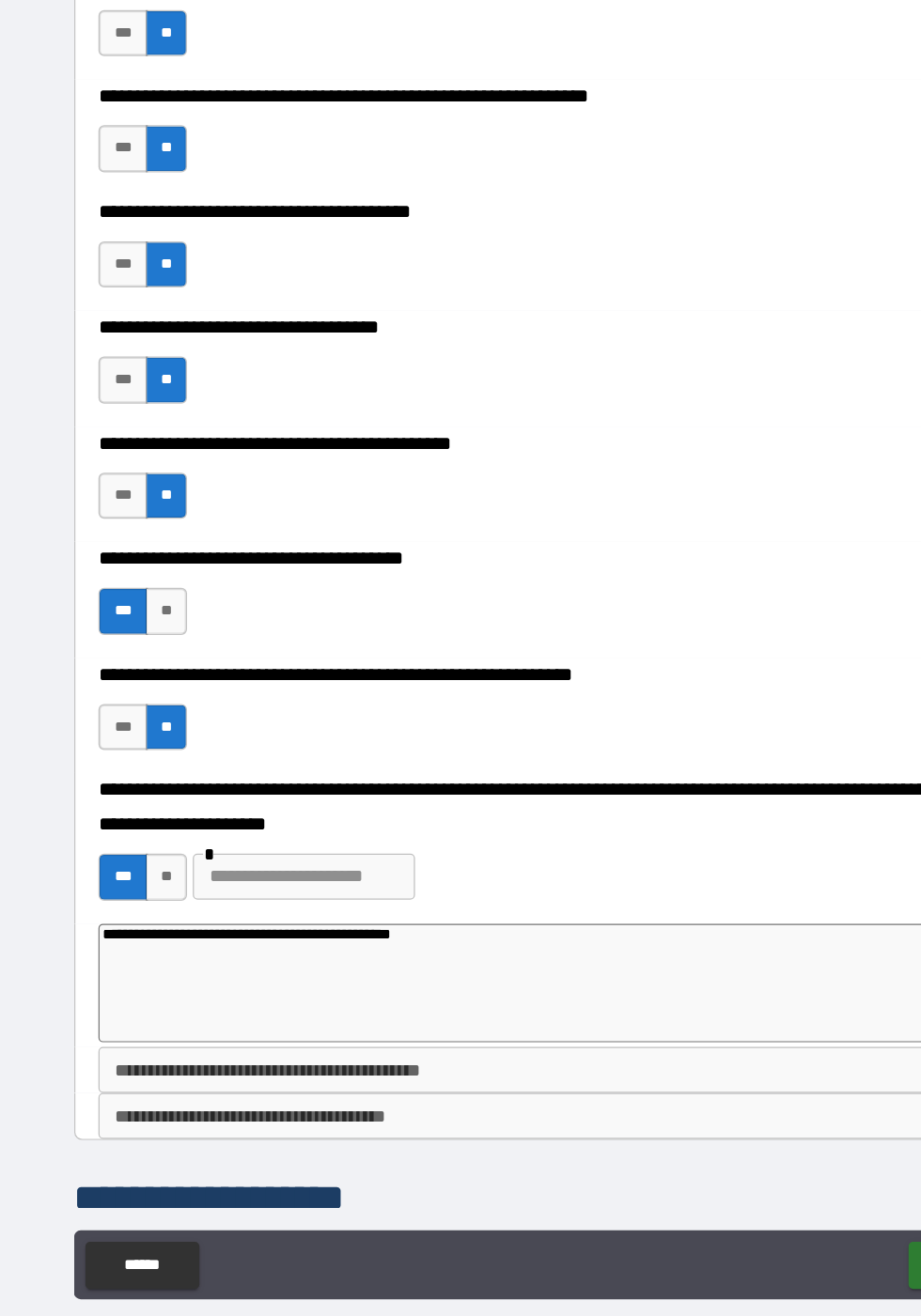type on "*" 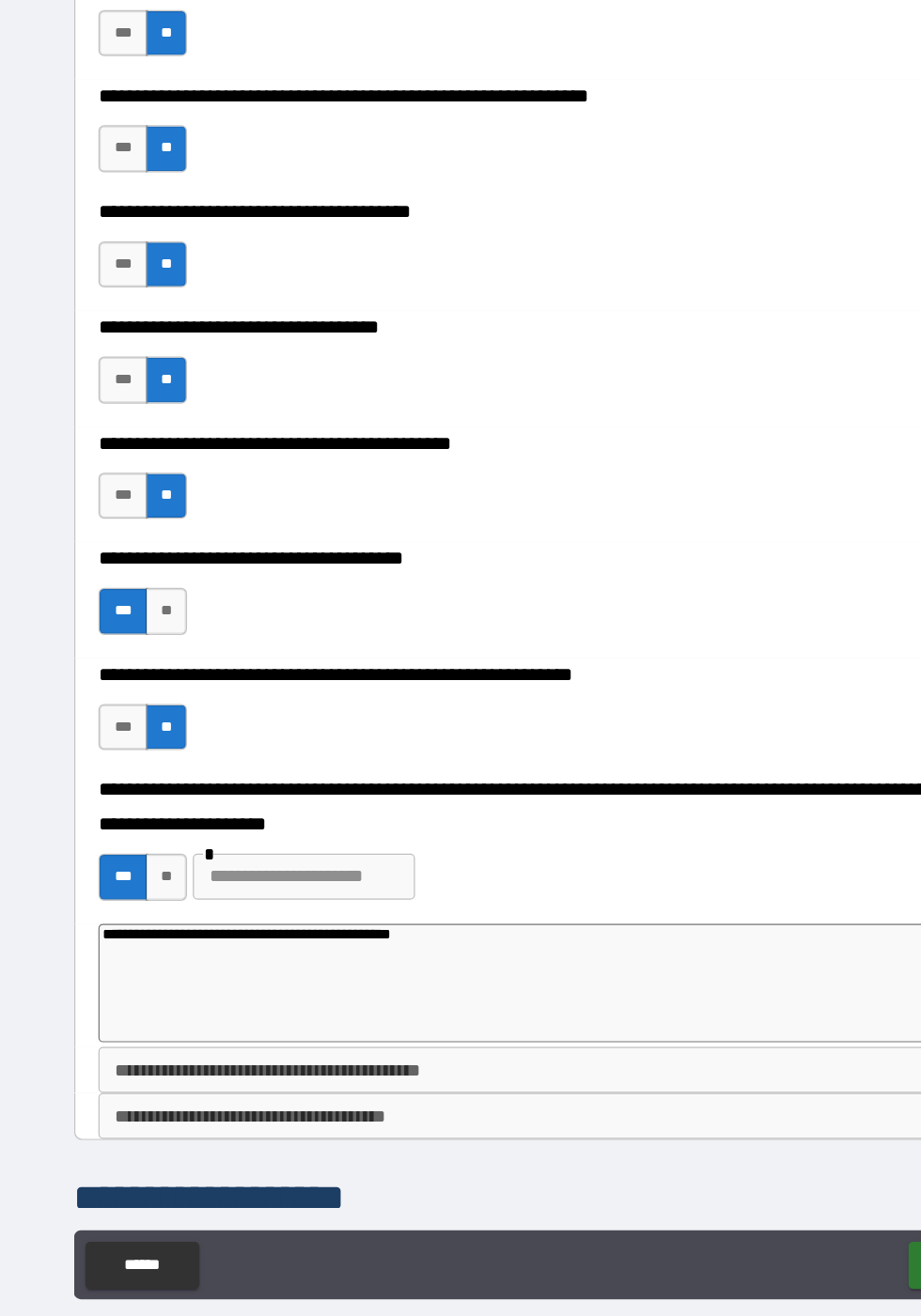 type on "**********" 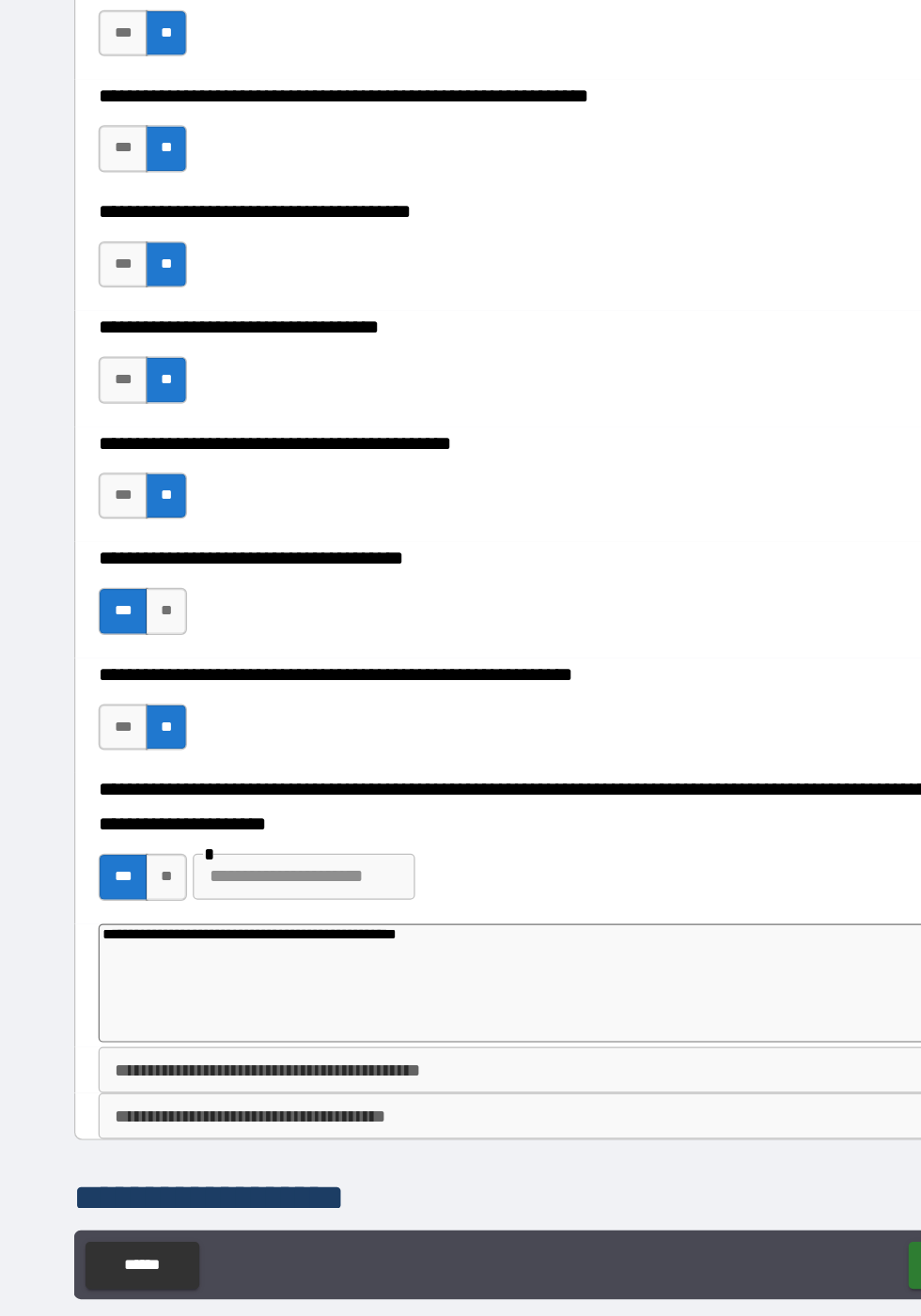 type on "*" 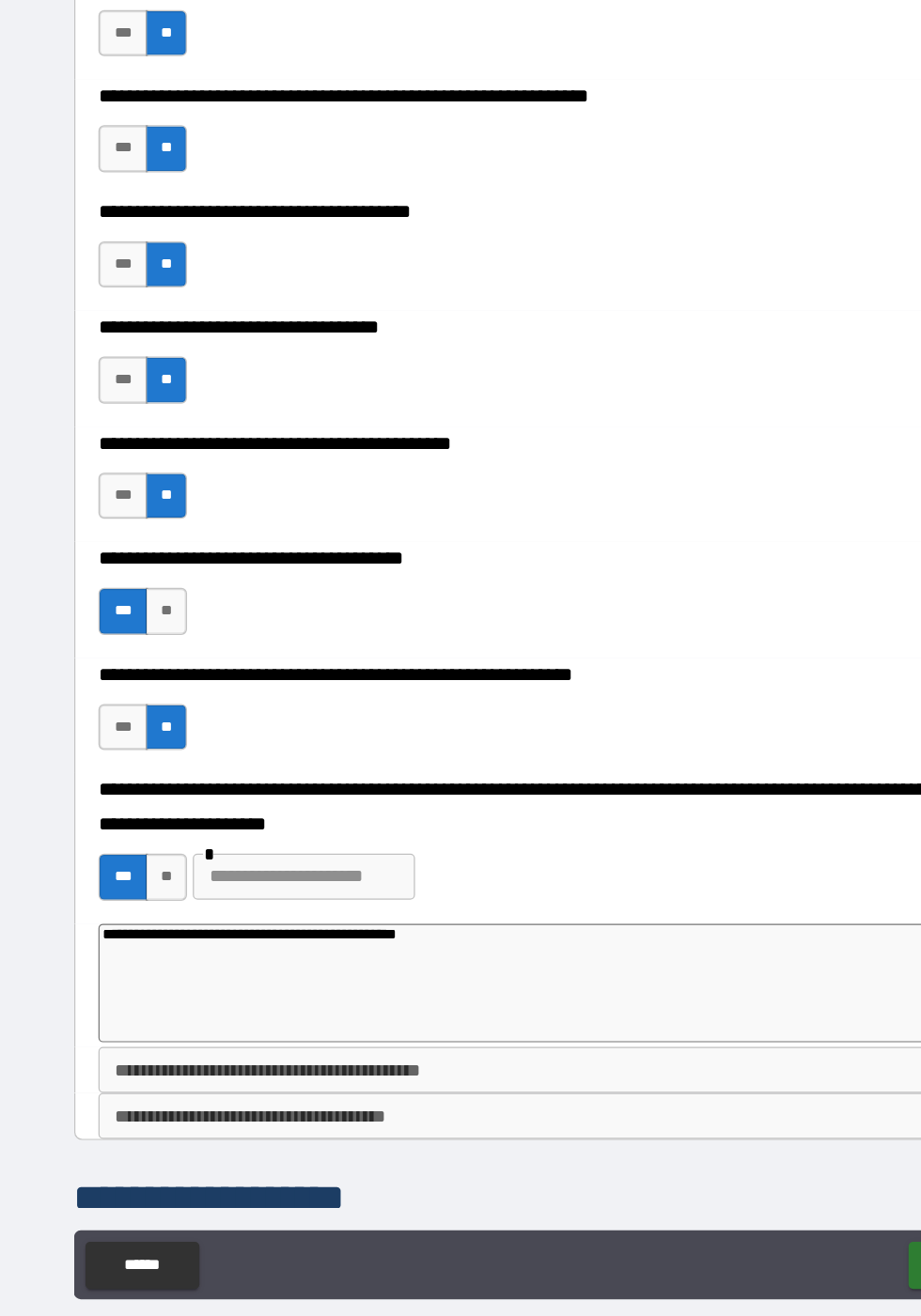 type on "**********" 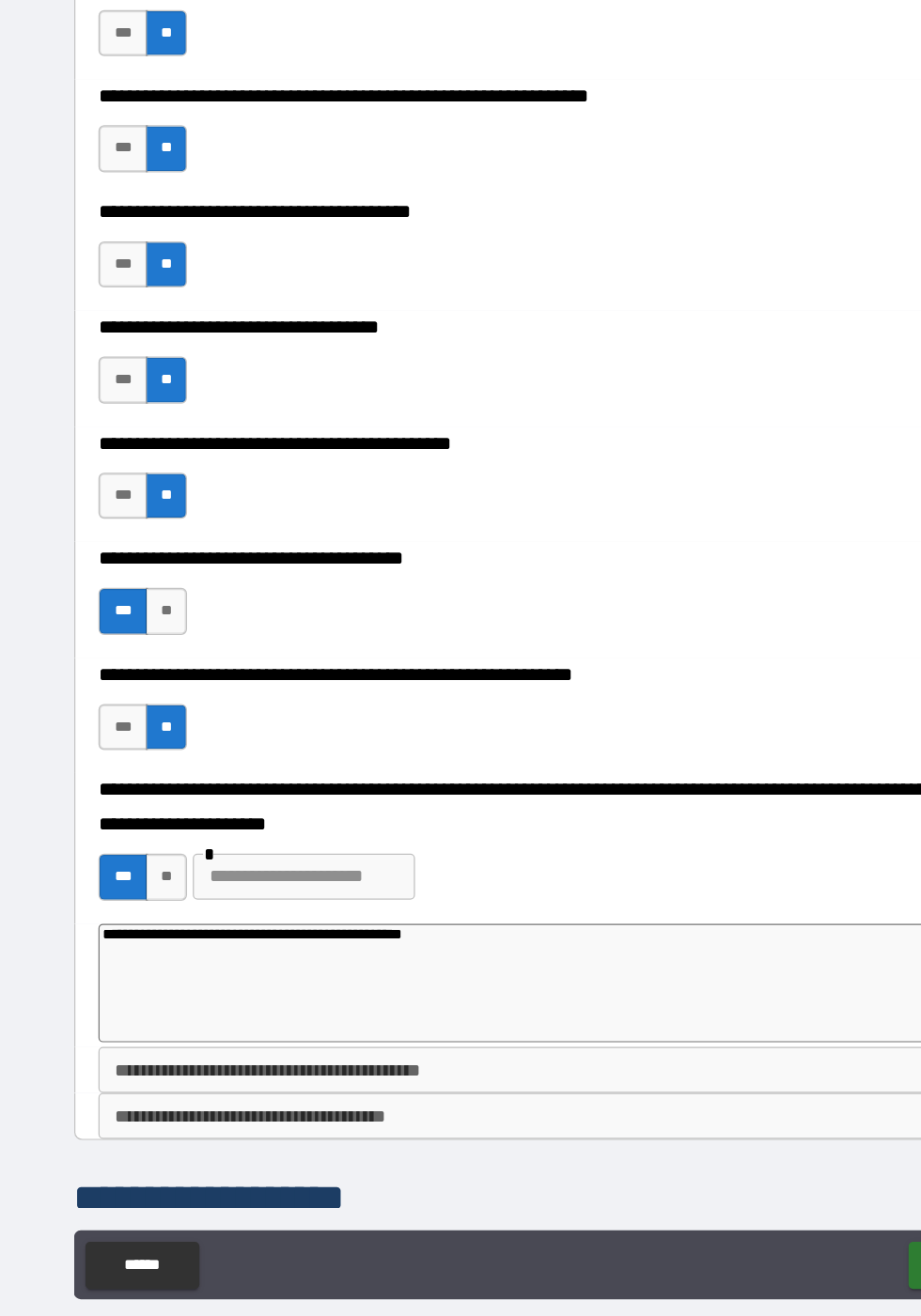 type on "*" 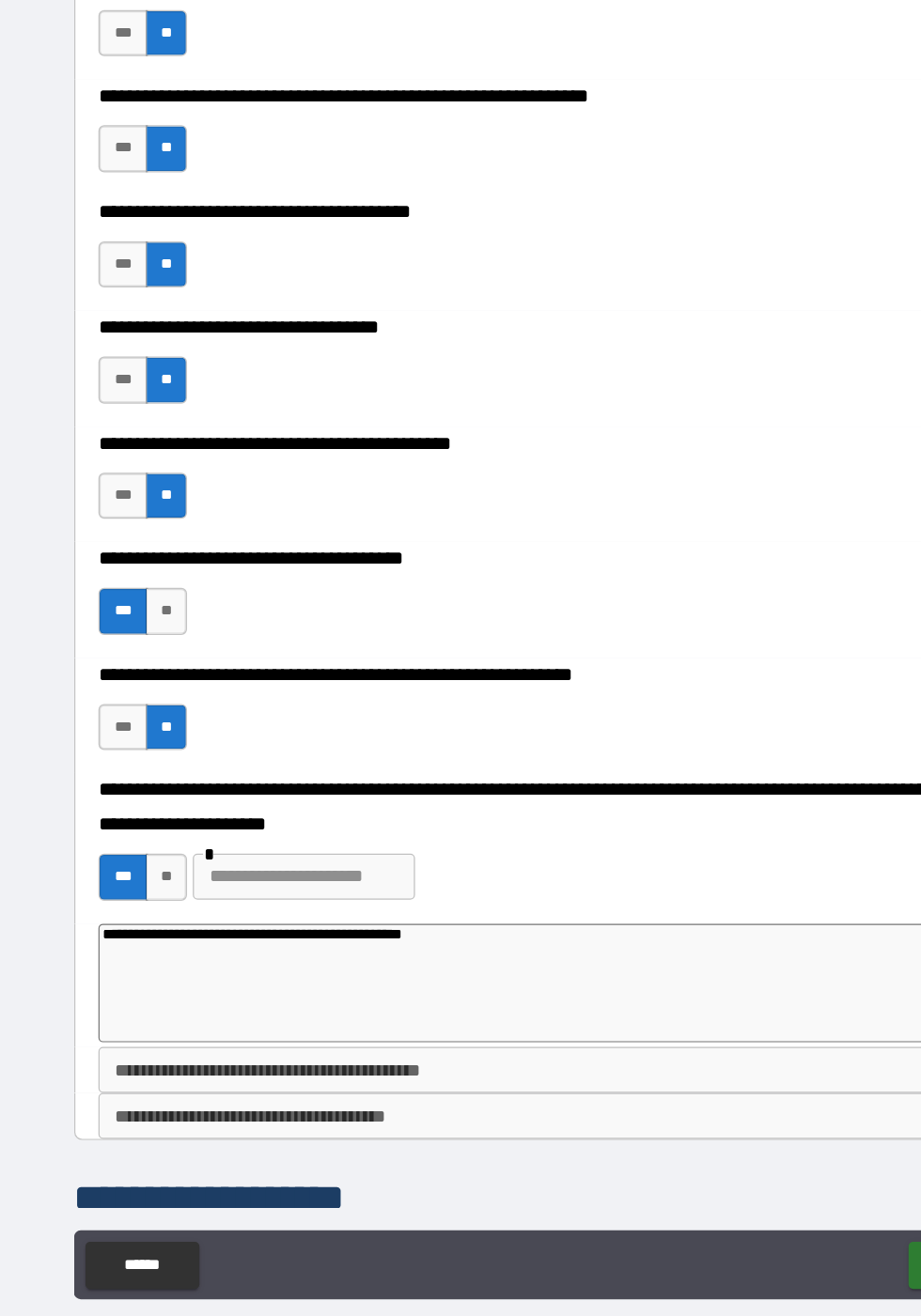 type on "**********" 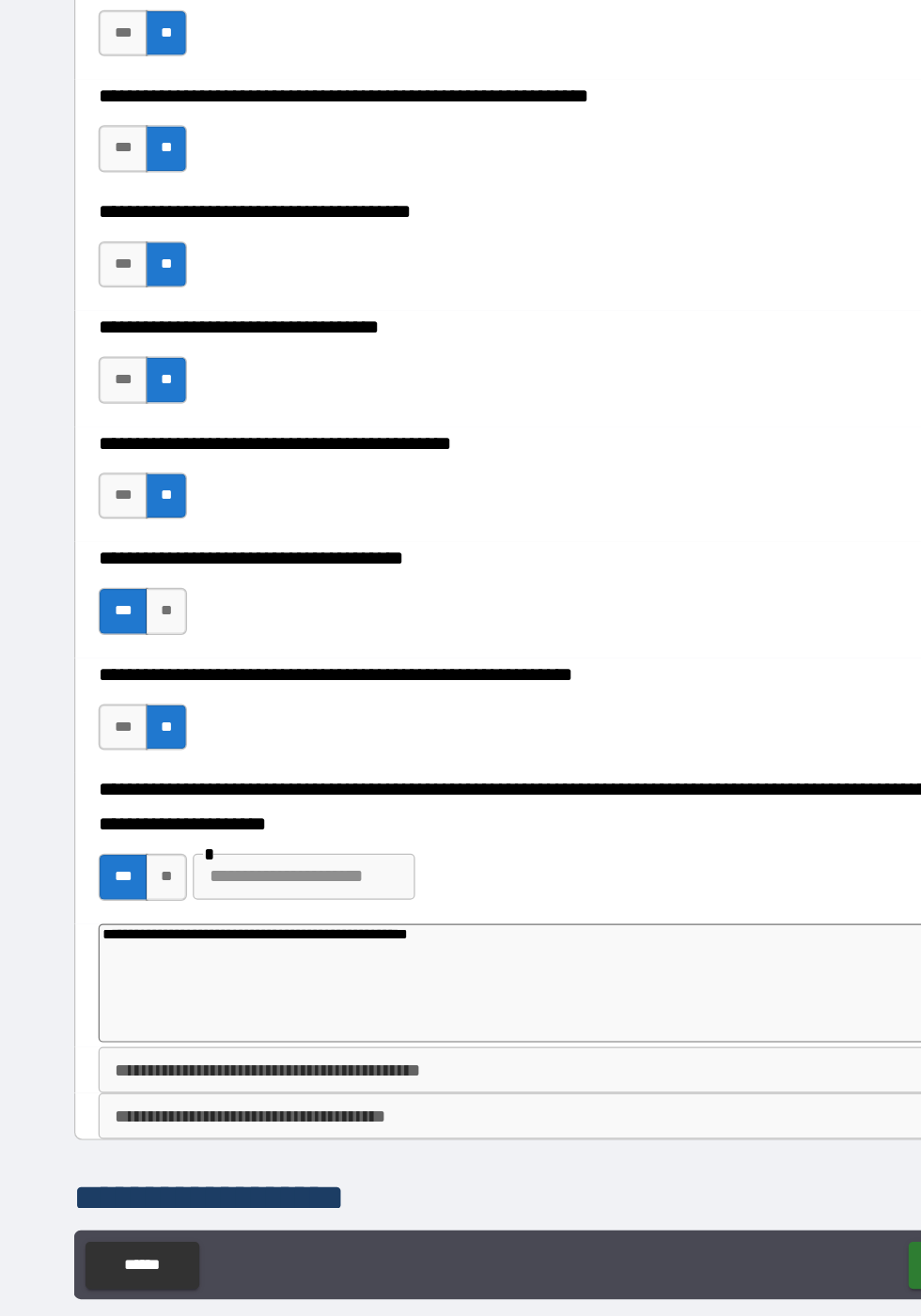 type on "*" 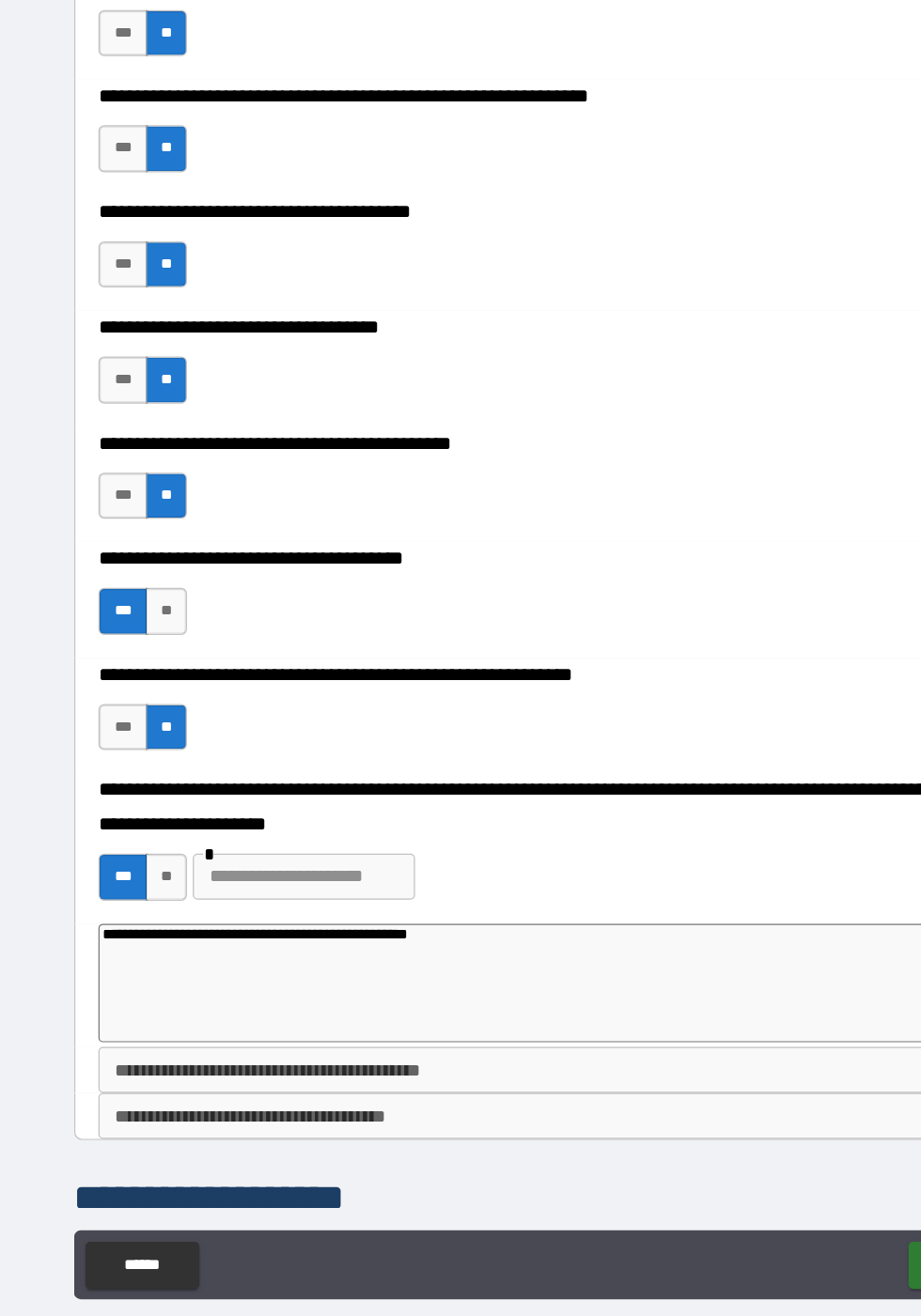 type on "**********" 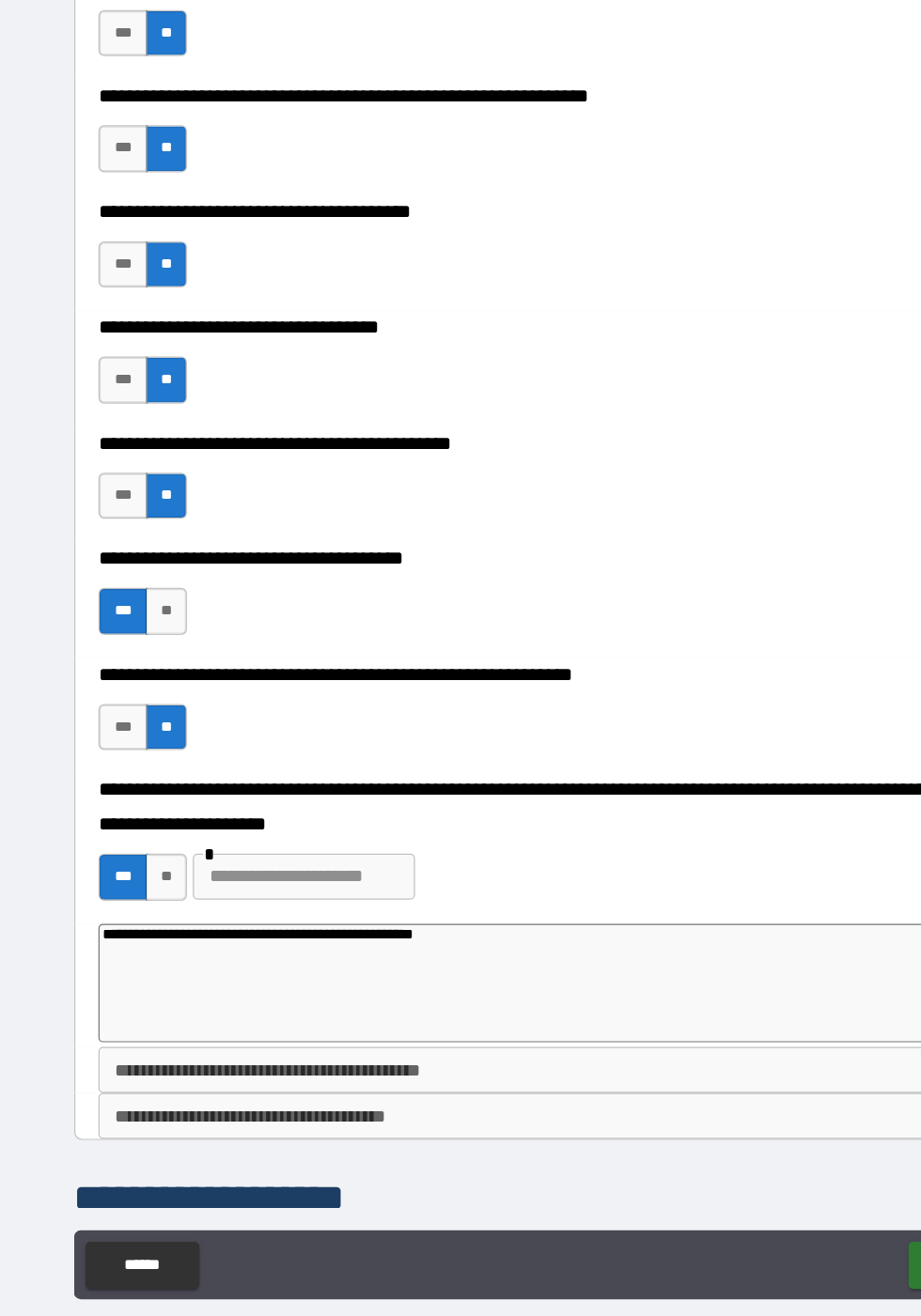 type on "*" 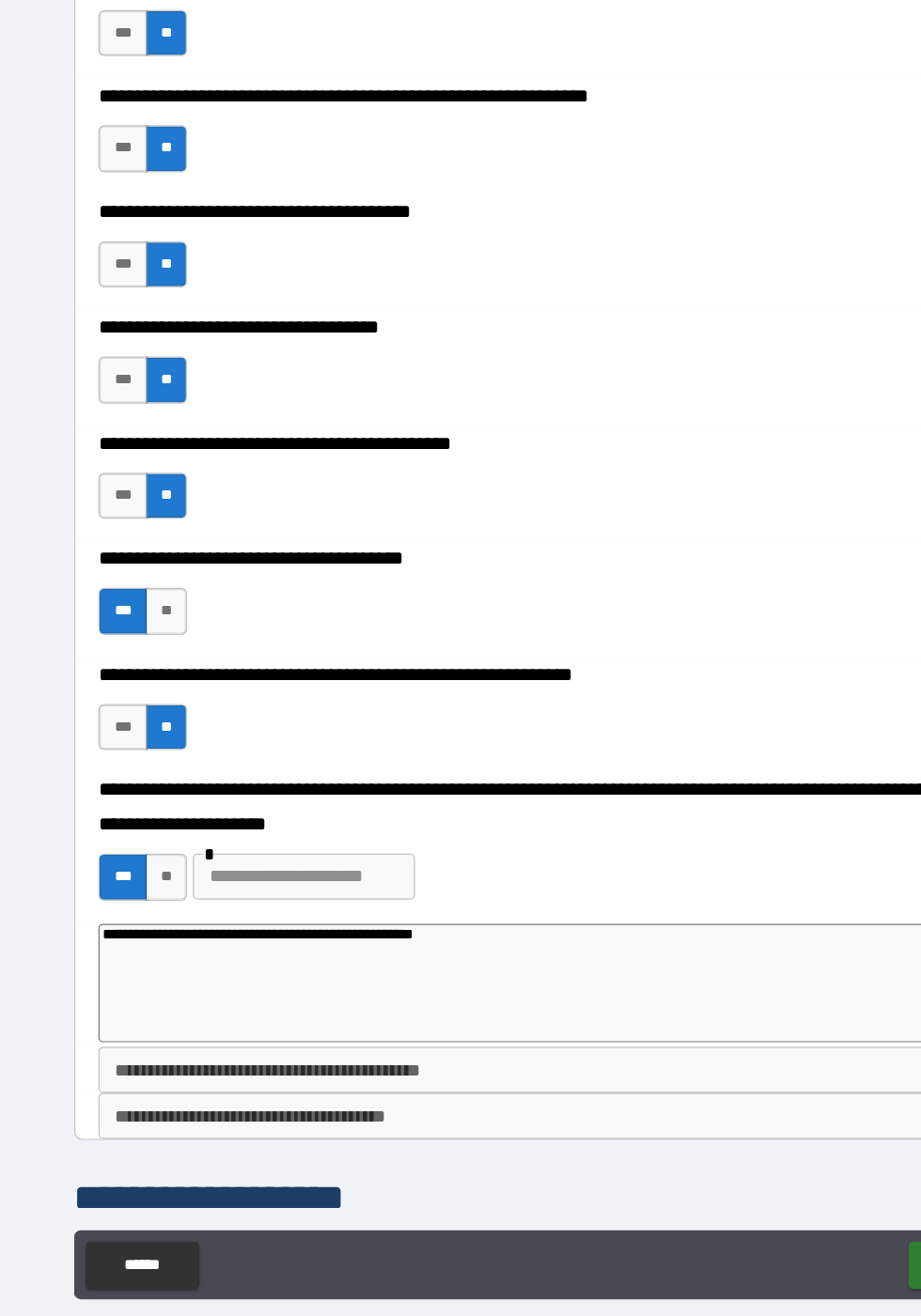 type on "**********" 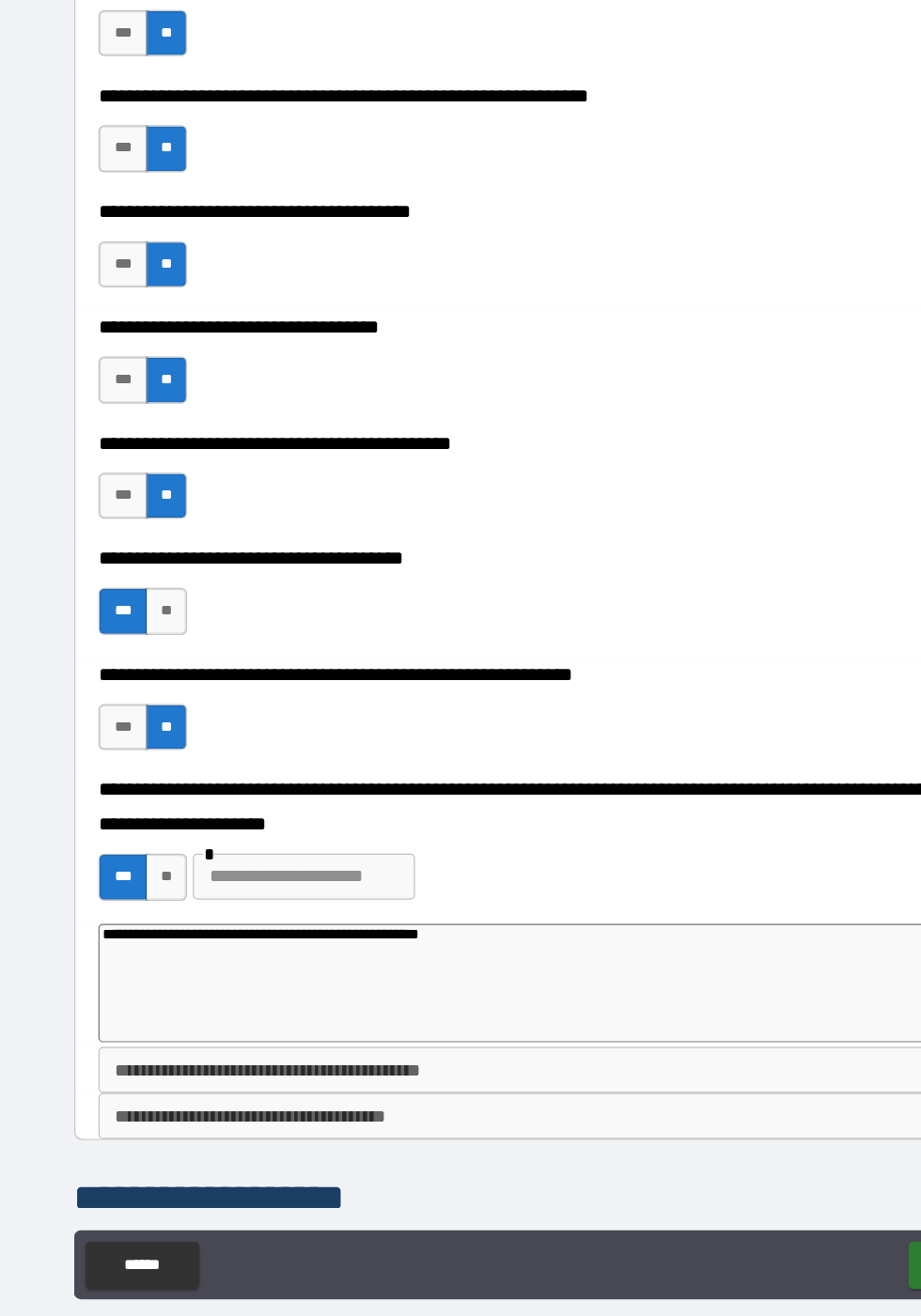 type on "*" 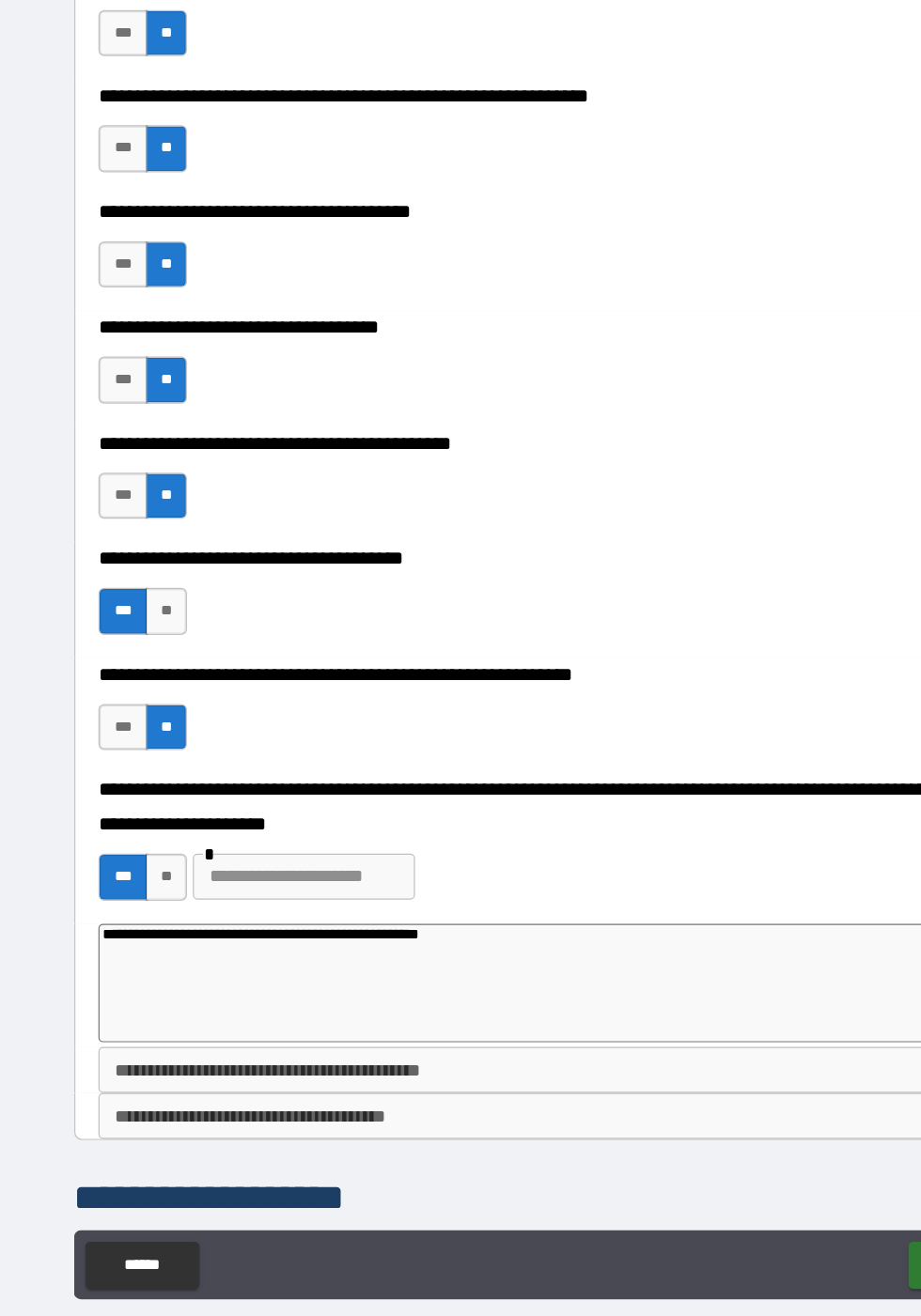 type on "**********" 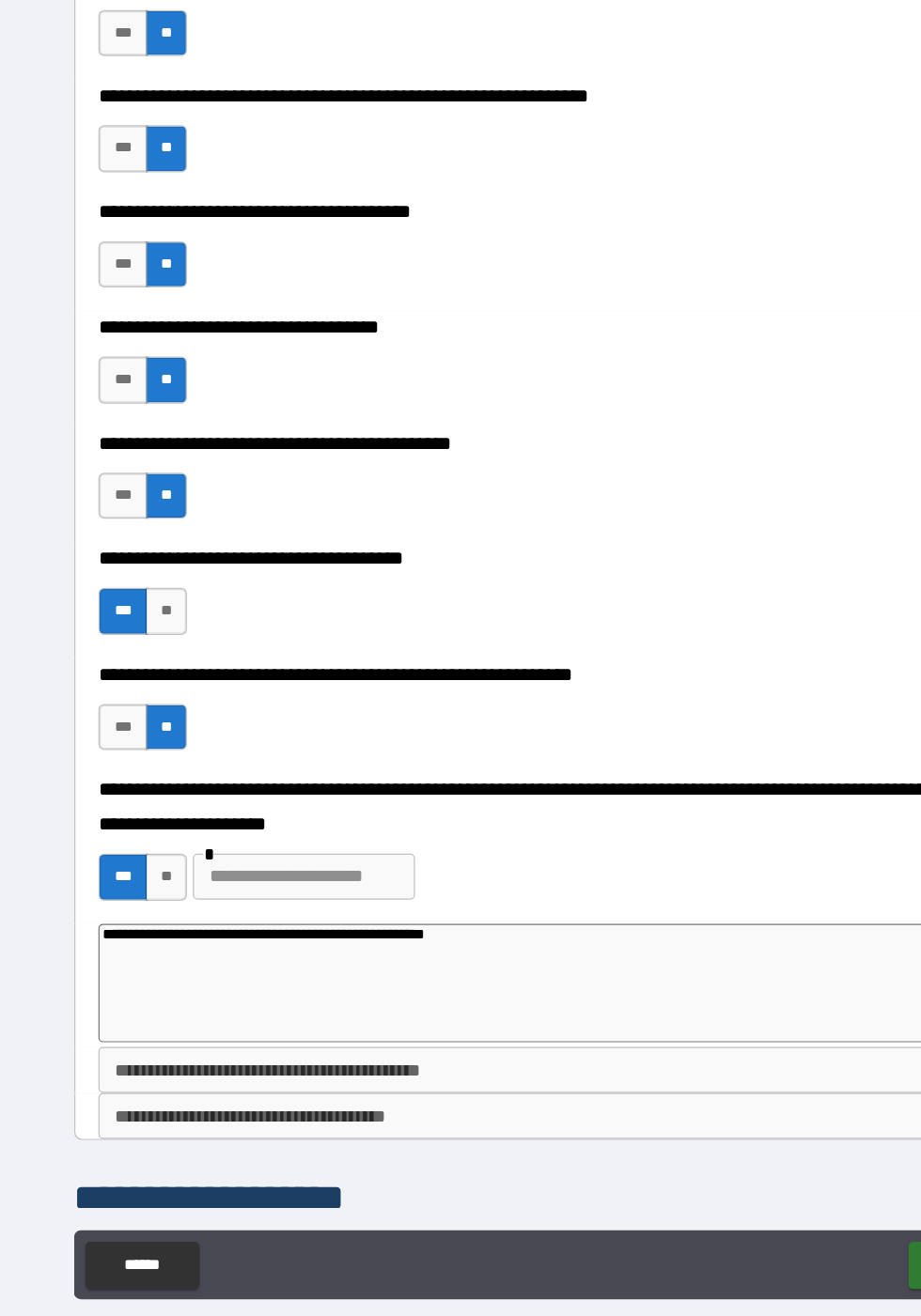 type on "*" 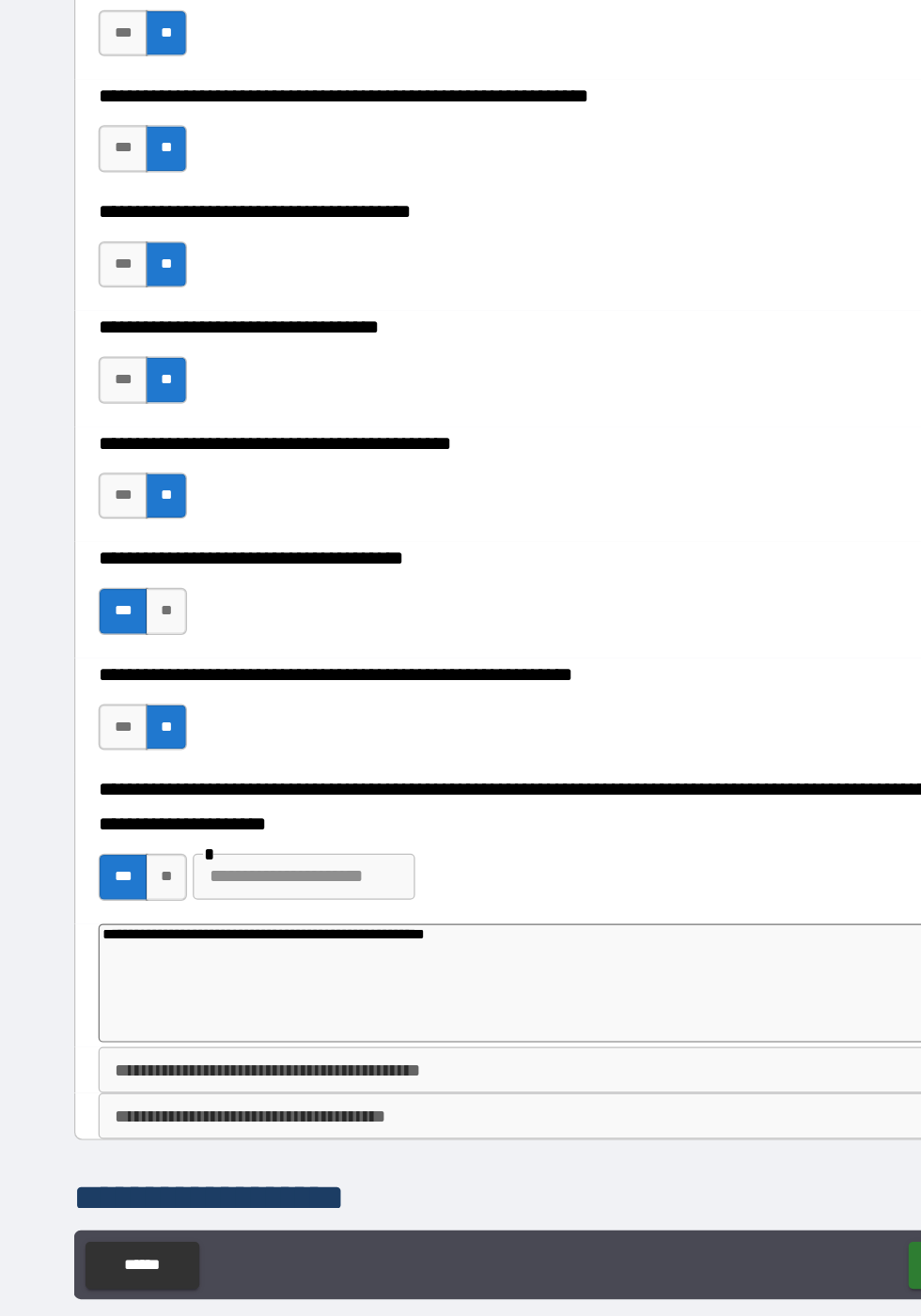 type on "**********" 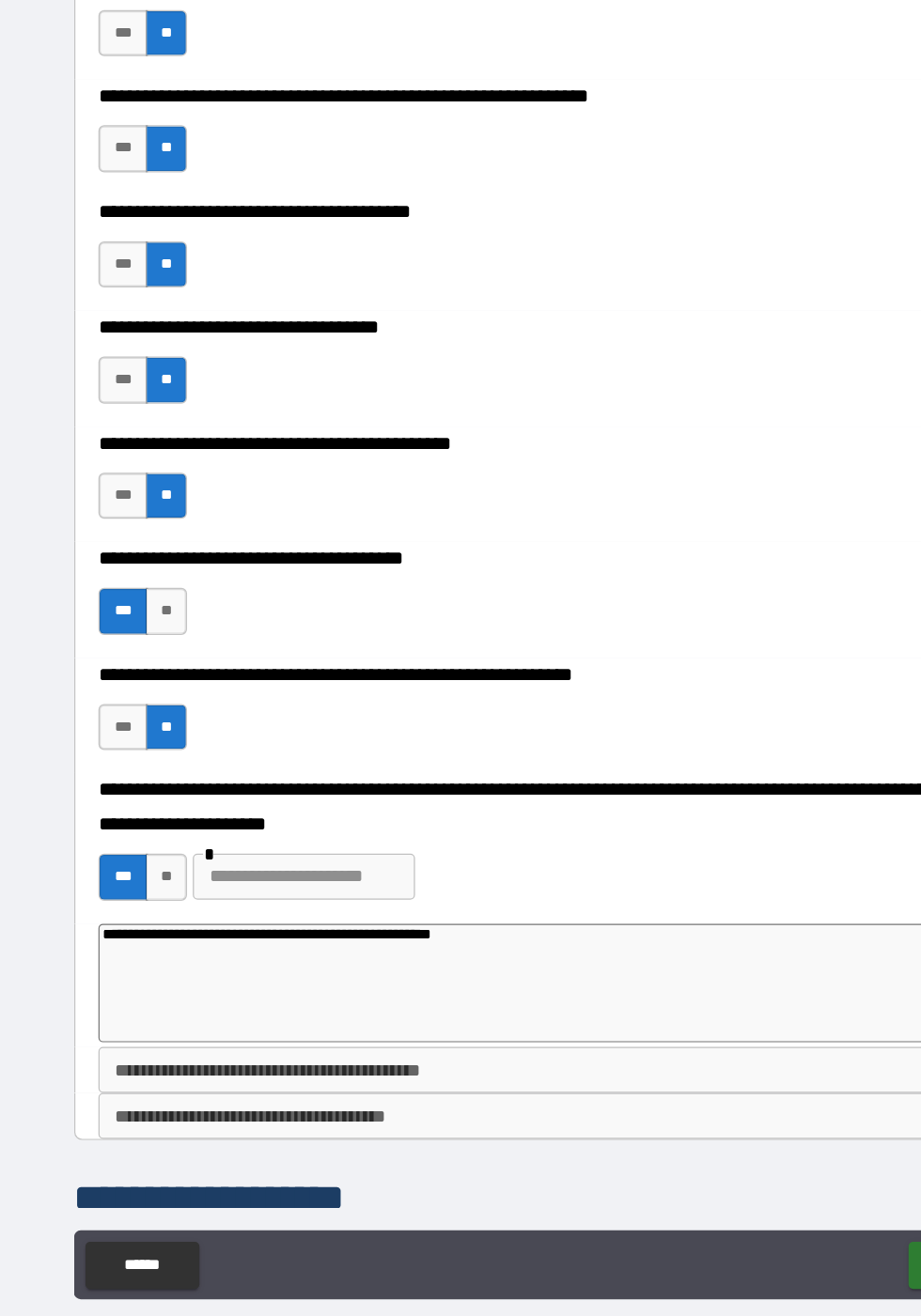 type on "*" 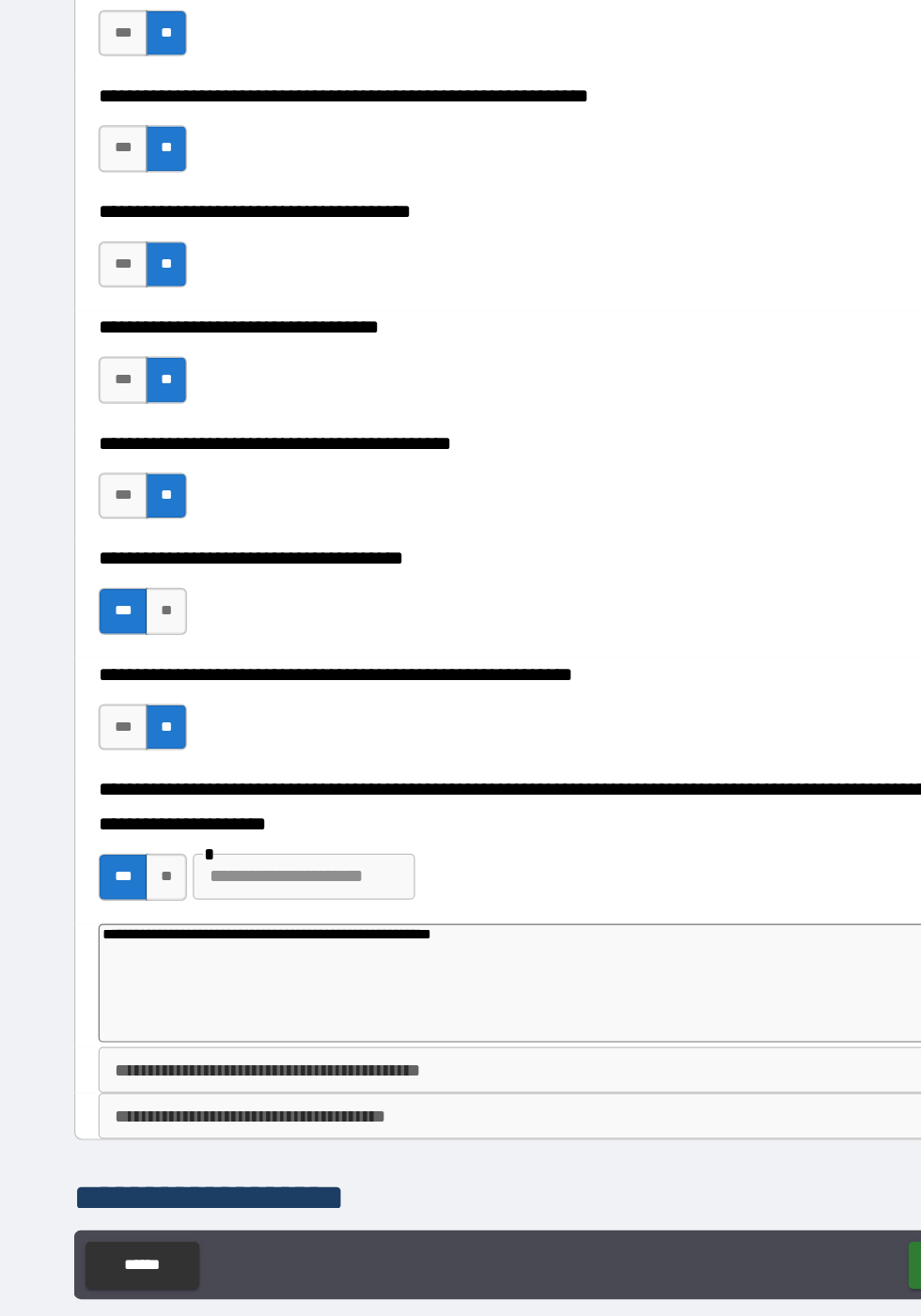 type on "**********" 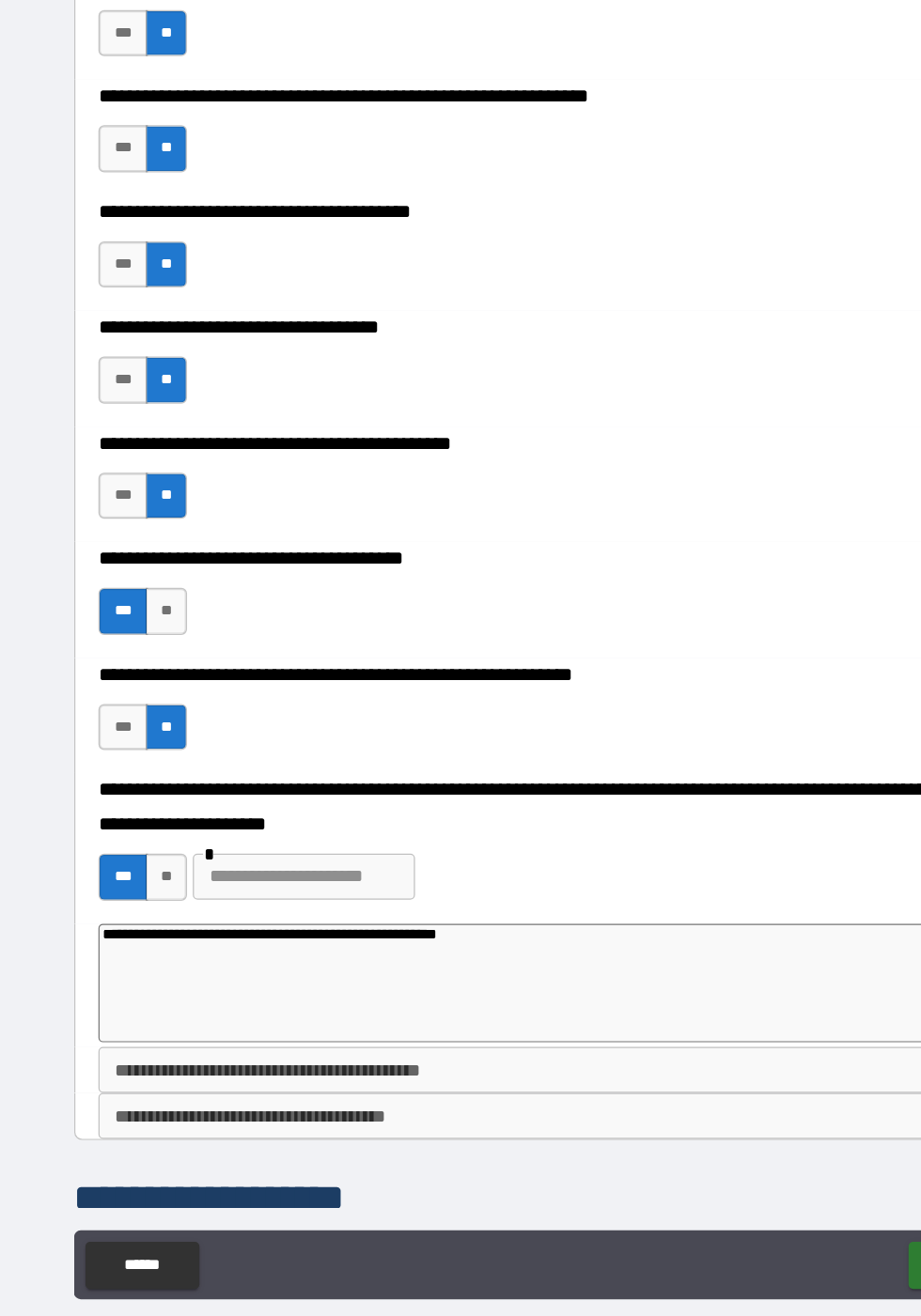 type on "*" 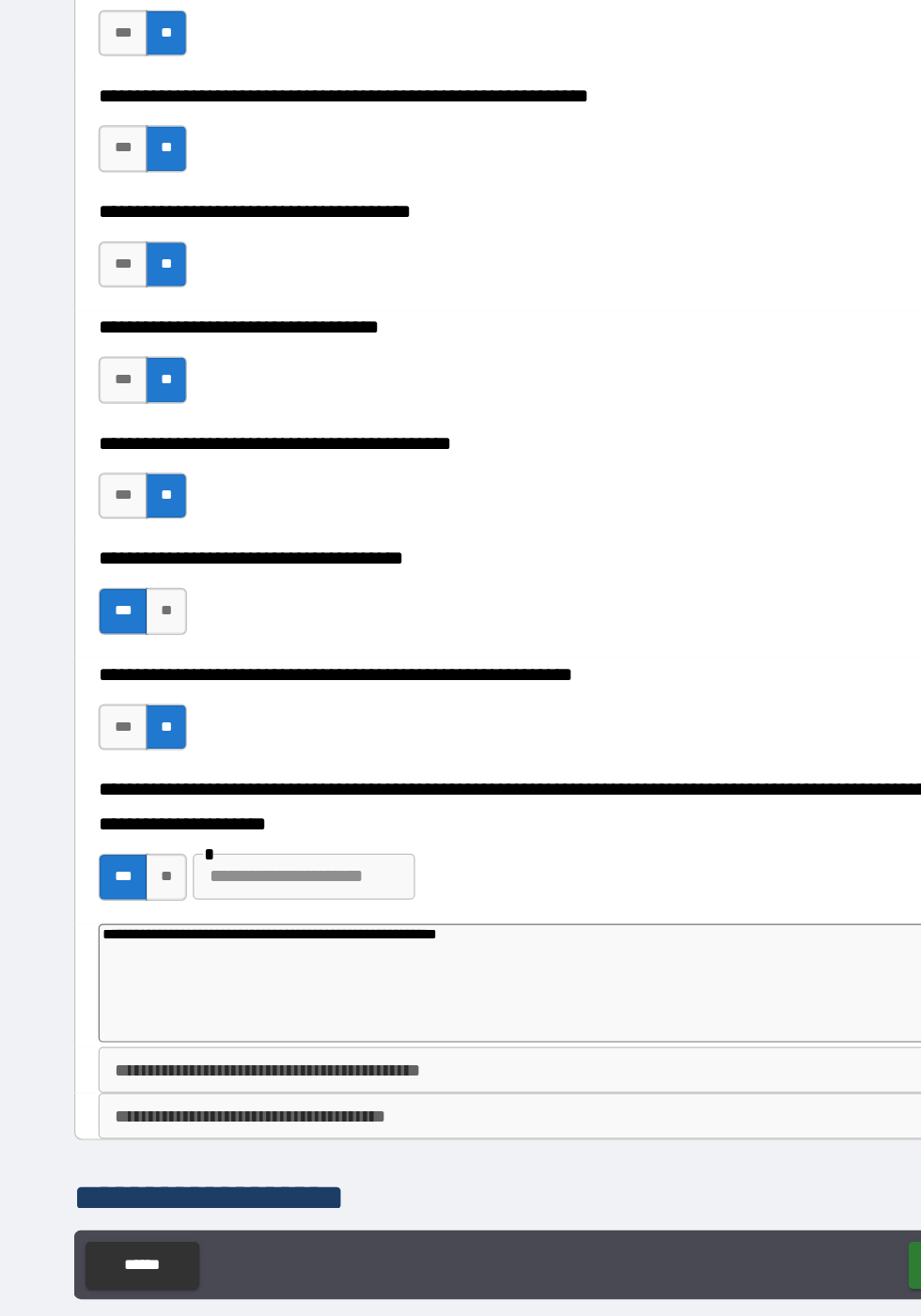 type on "**********" 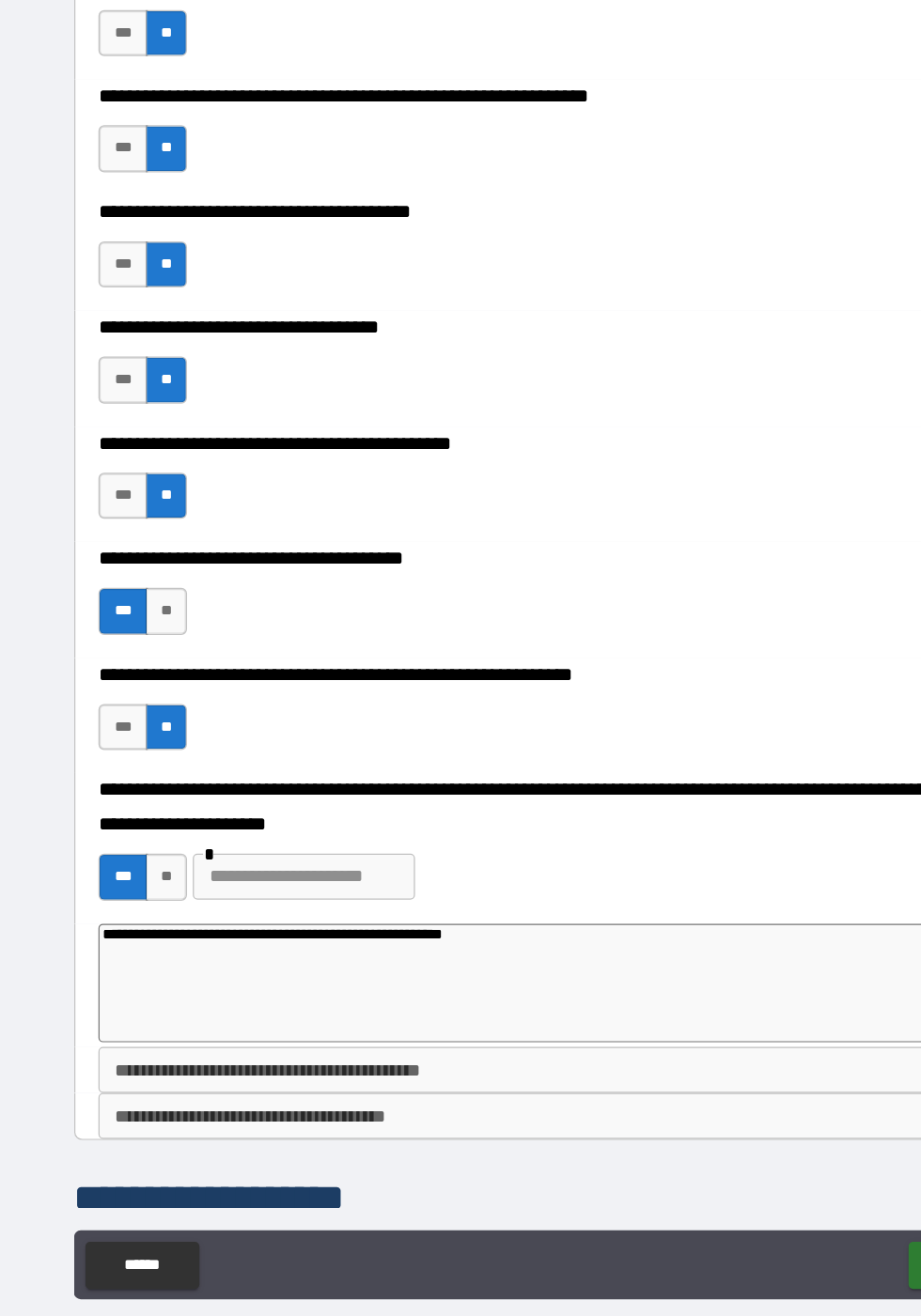 type on "*" 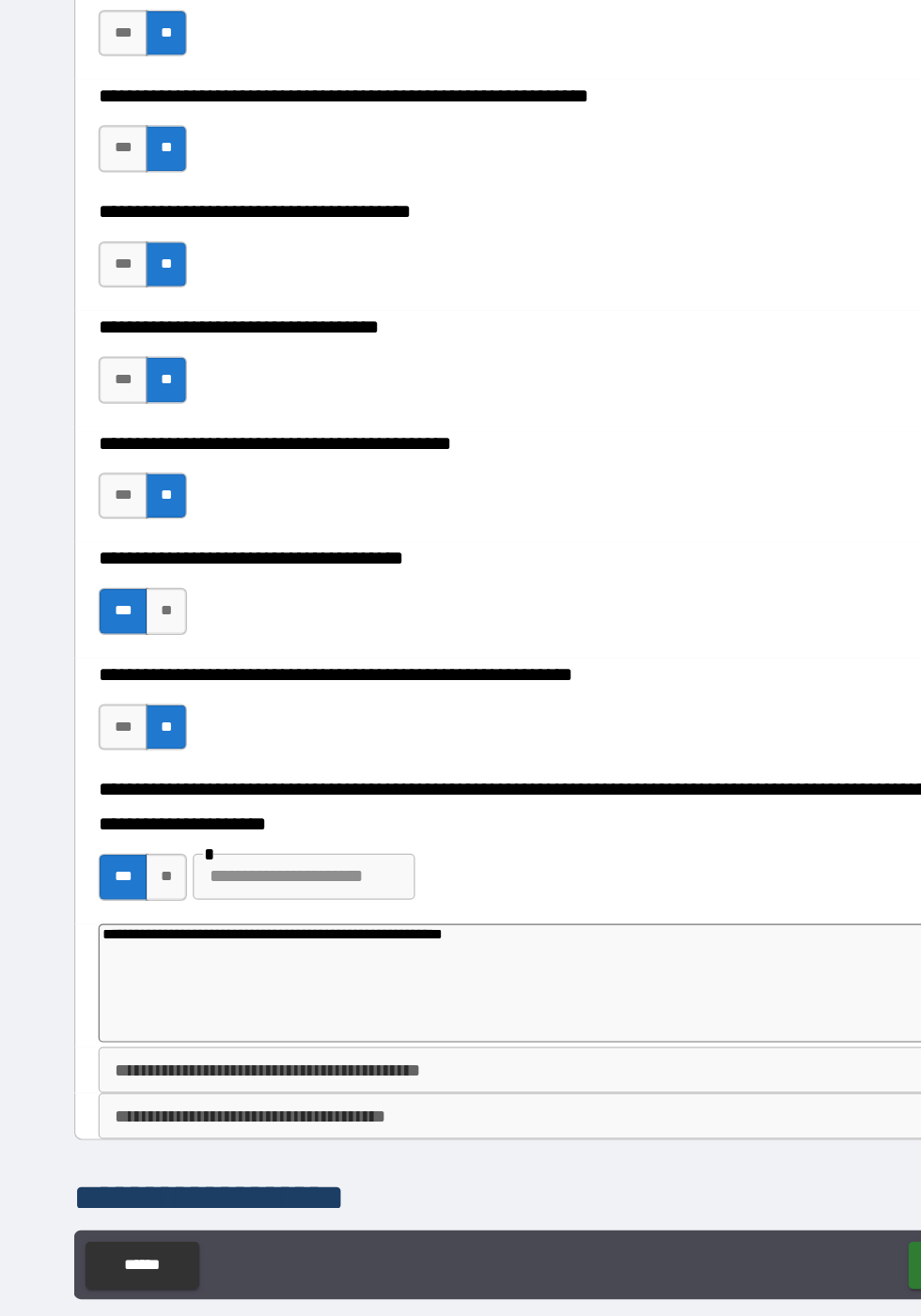 type on "**********" 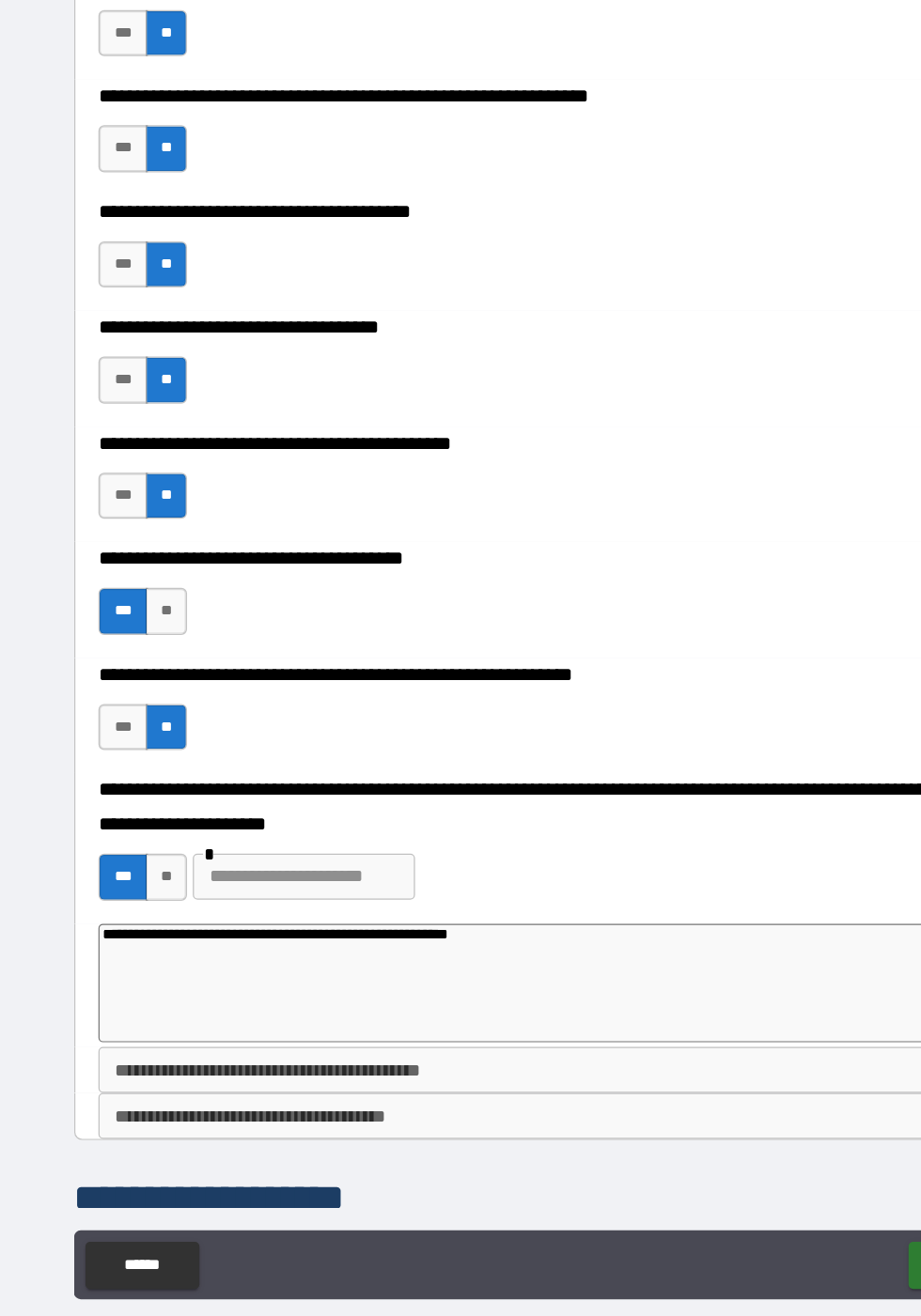 type on "*" 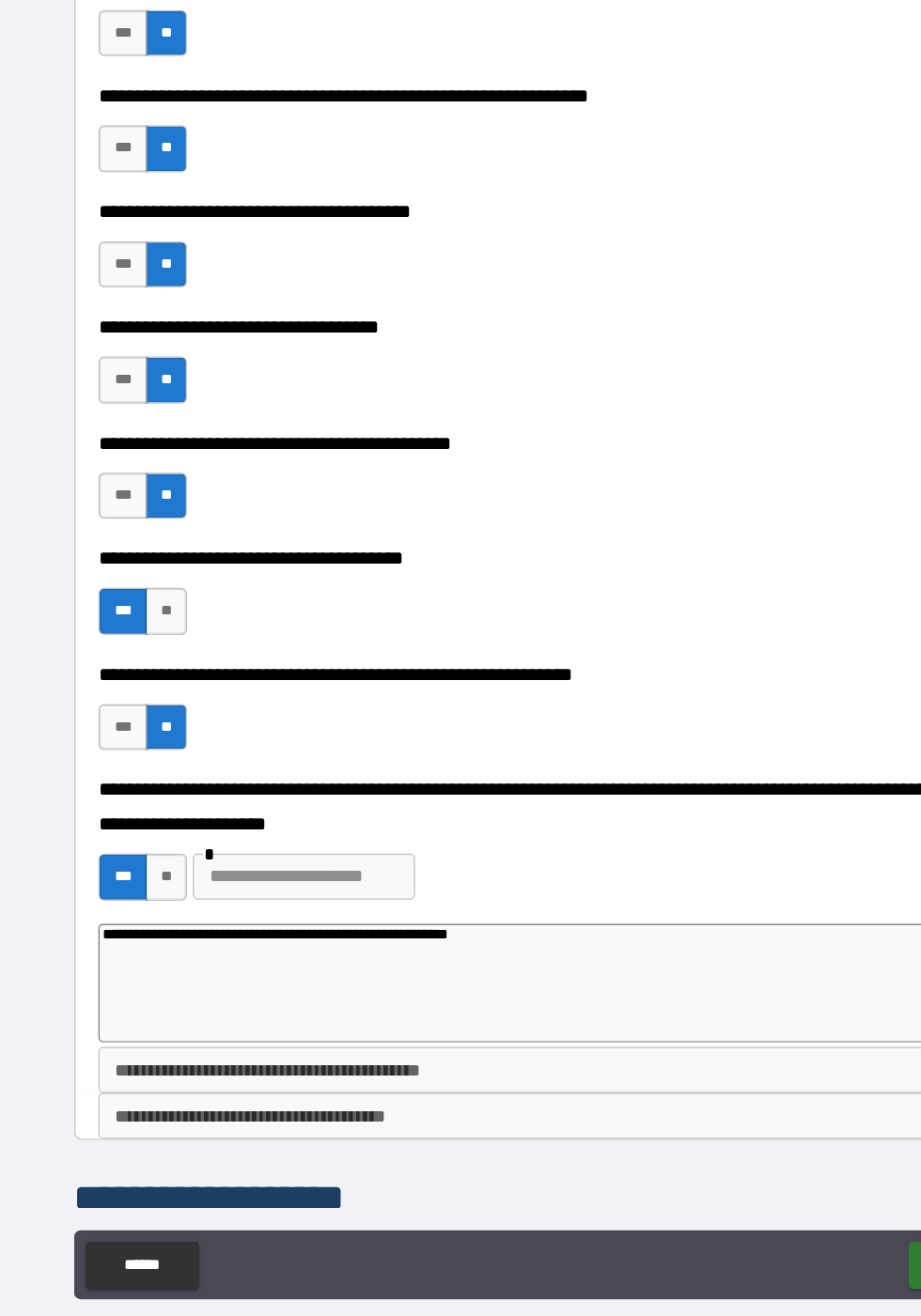 type on "**********" 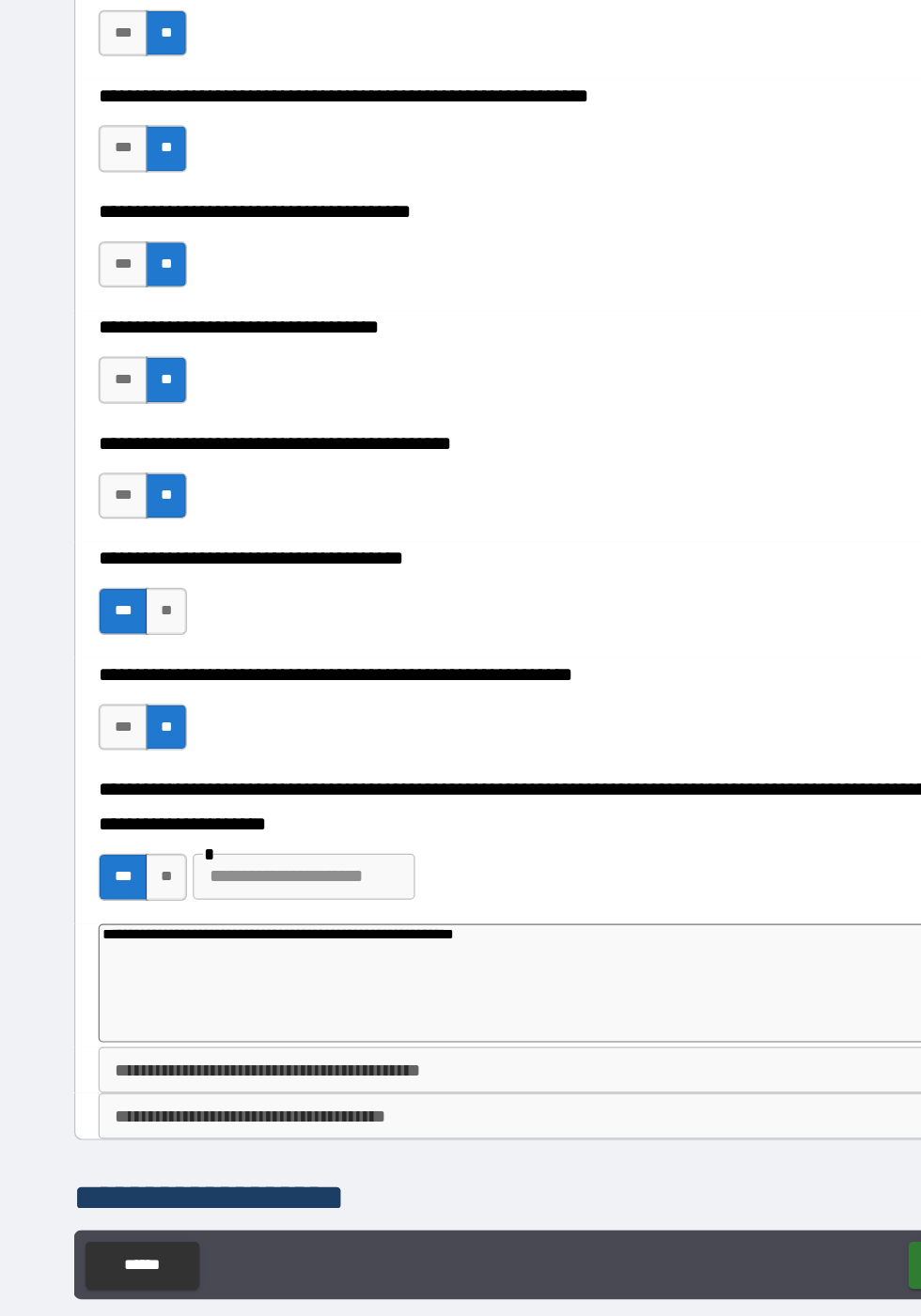 type on "*" 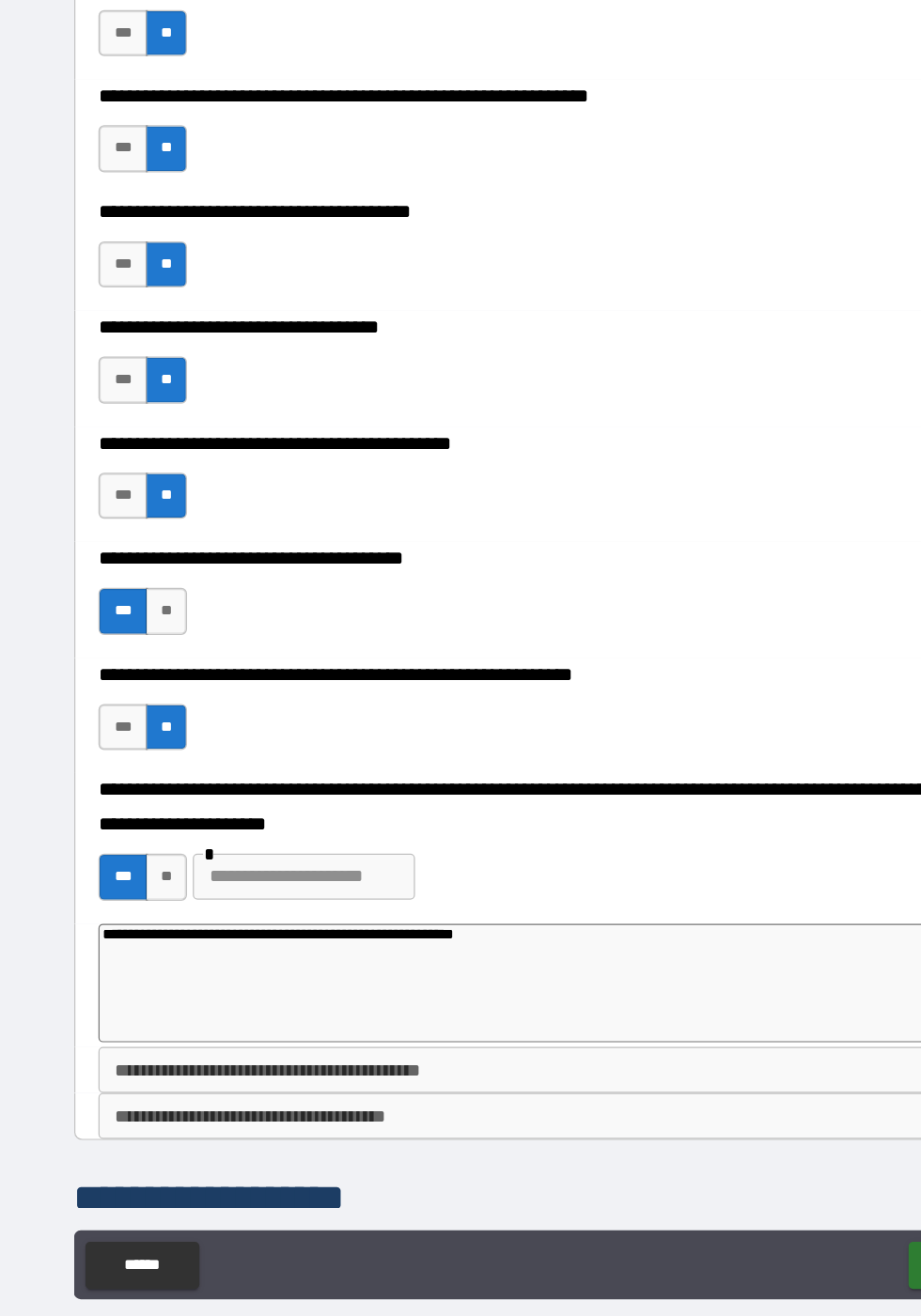 type on "**********" 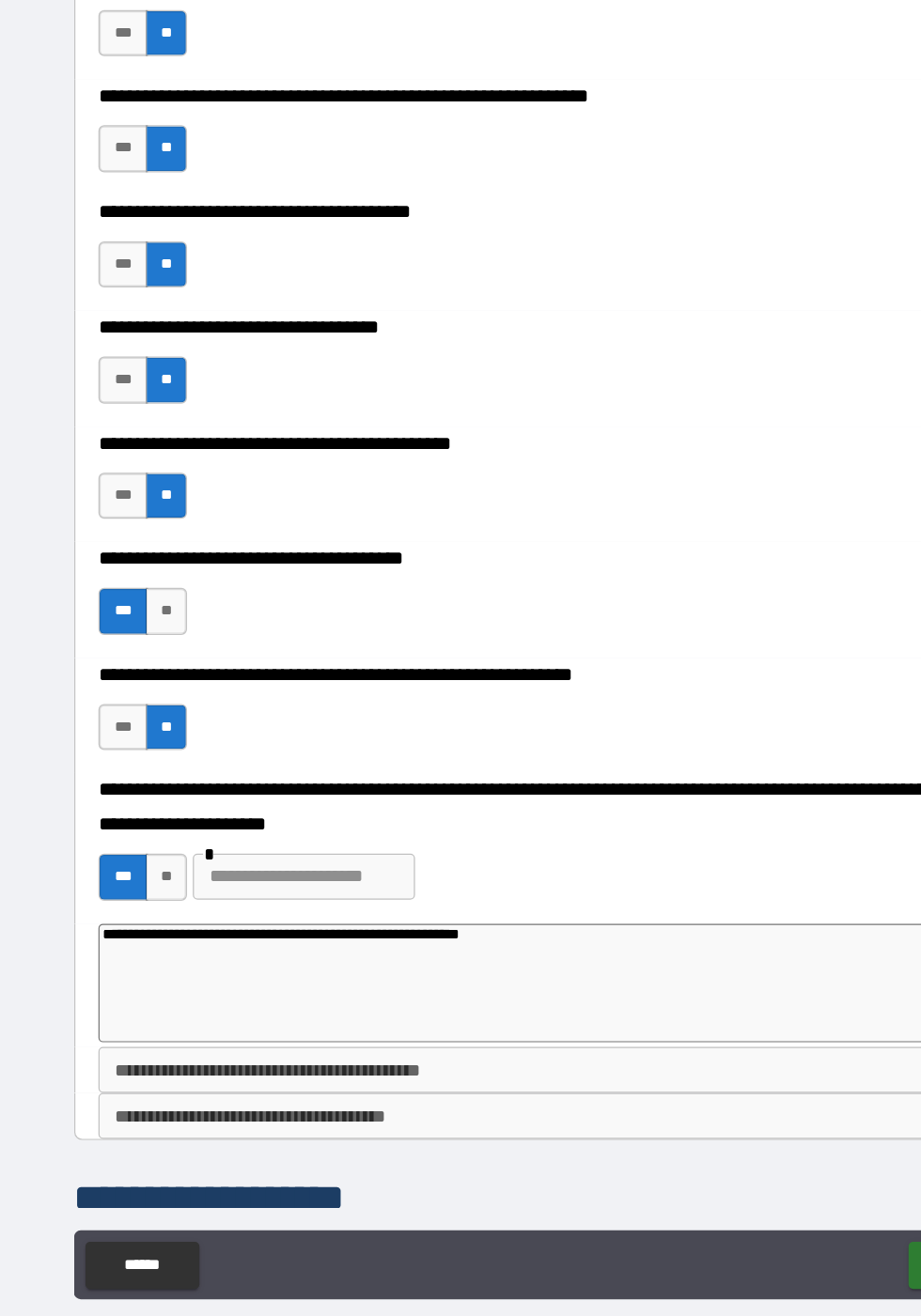 type on "*" 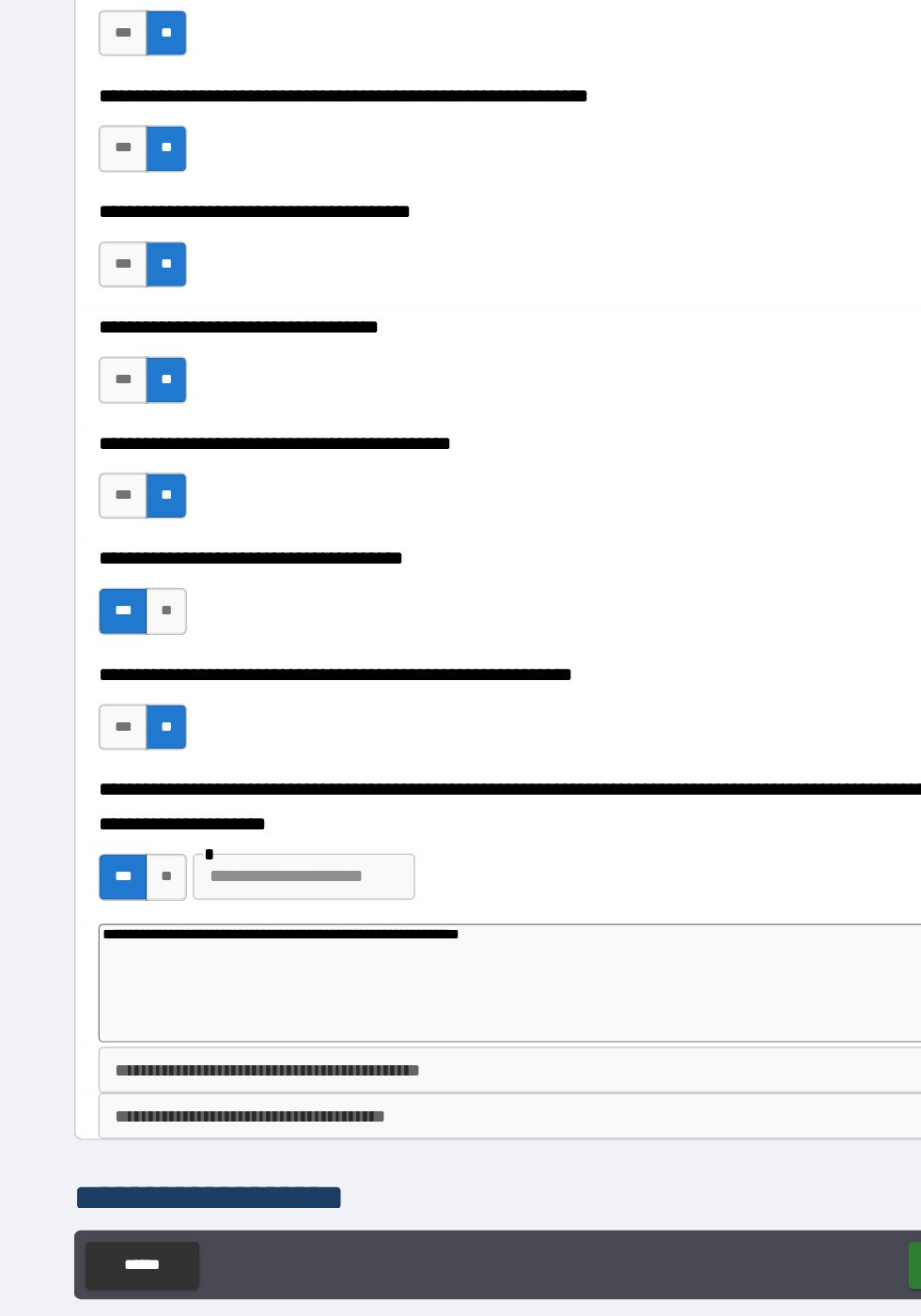 type on "**********" 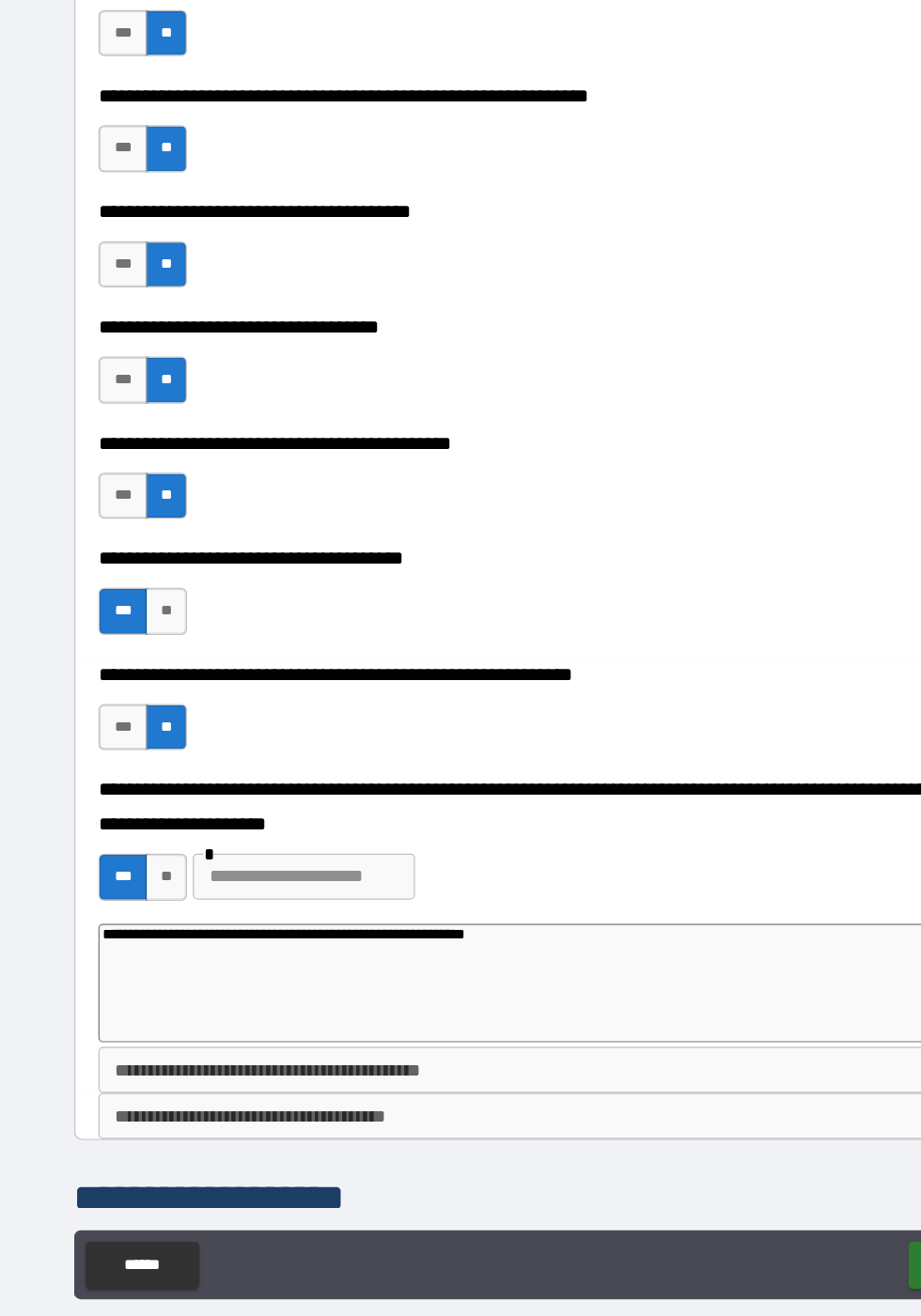 type on "*" 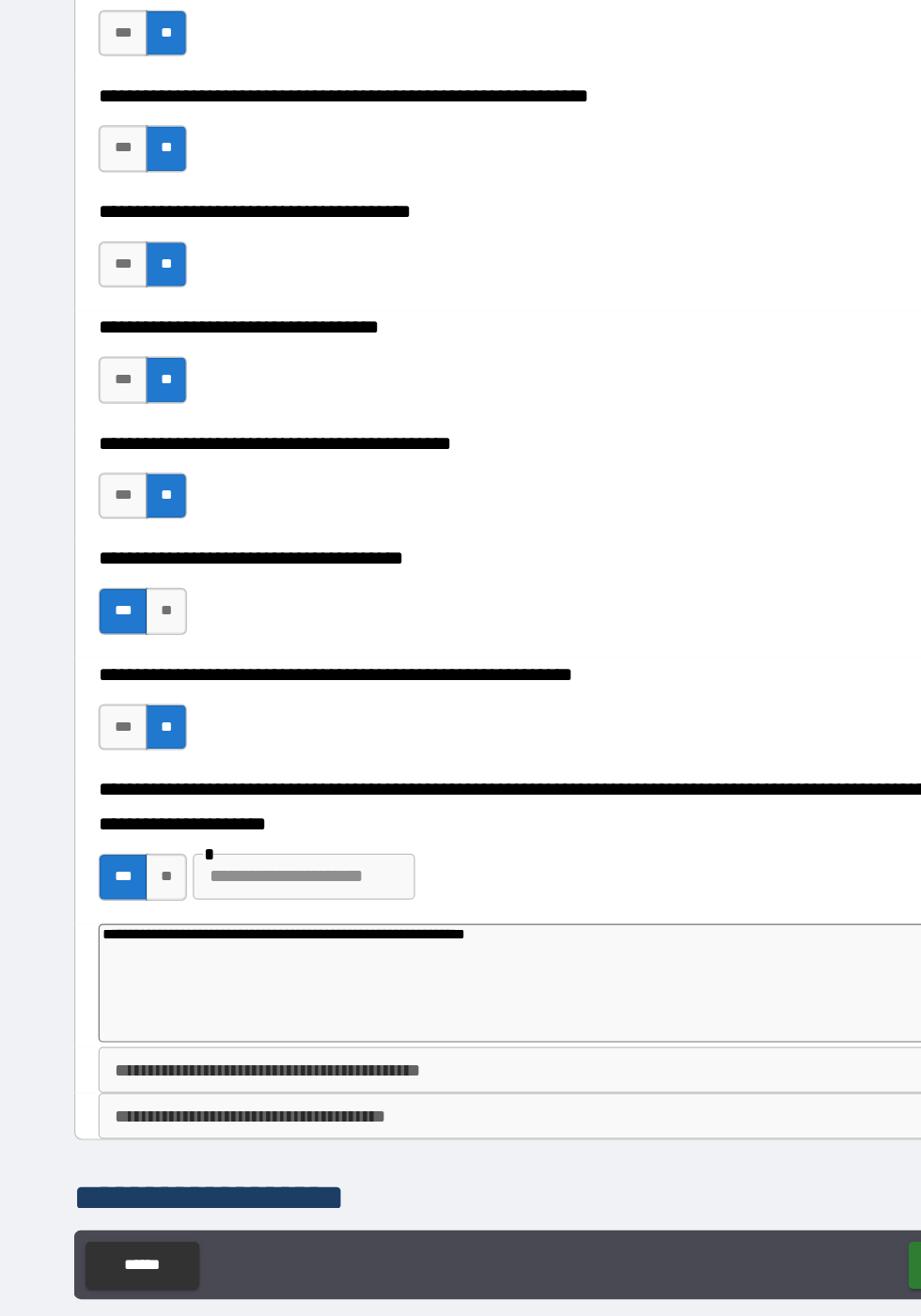 type on "**********" 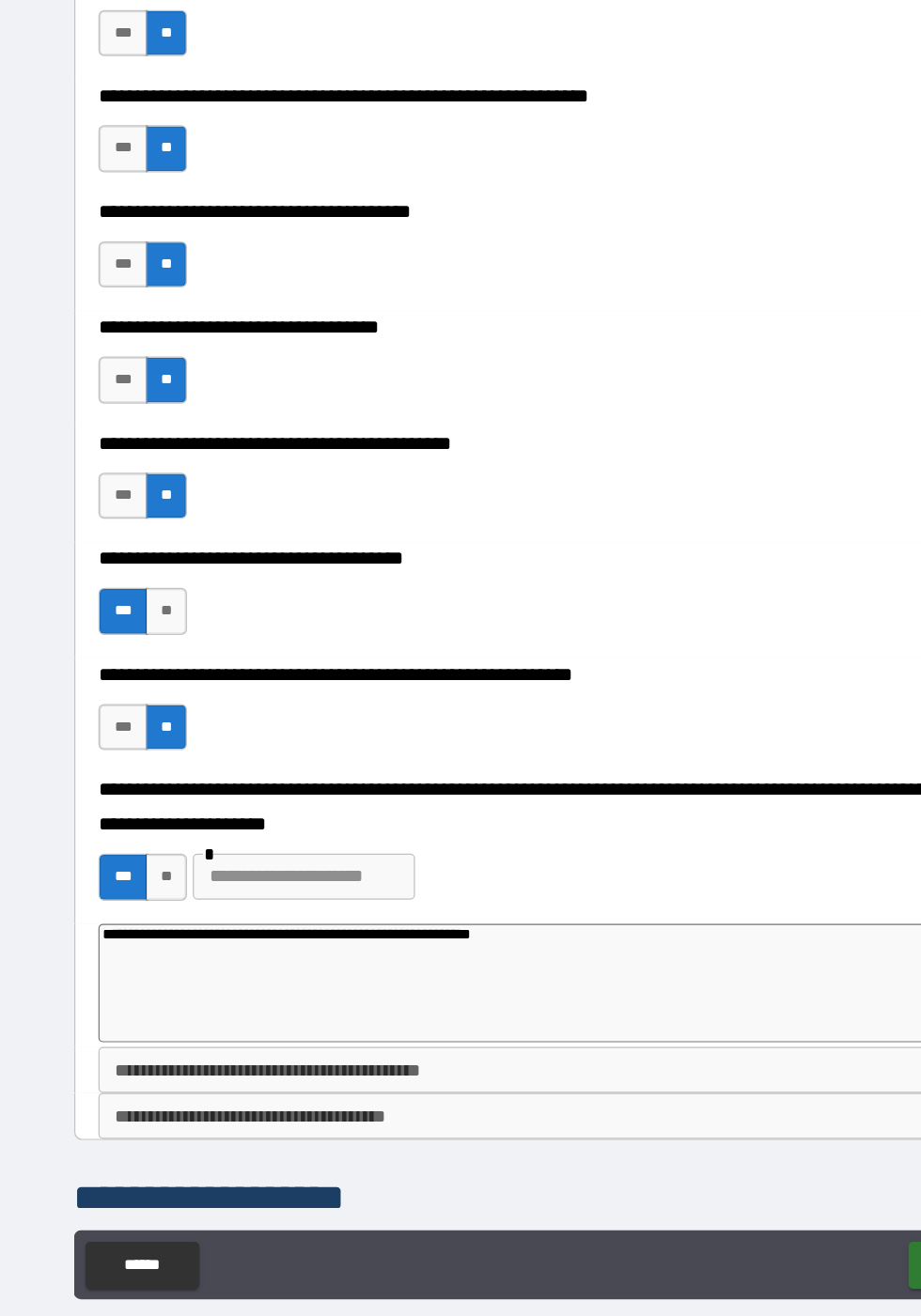 type on "*" 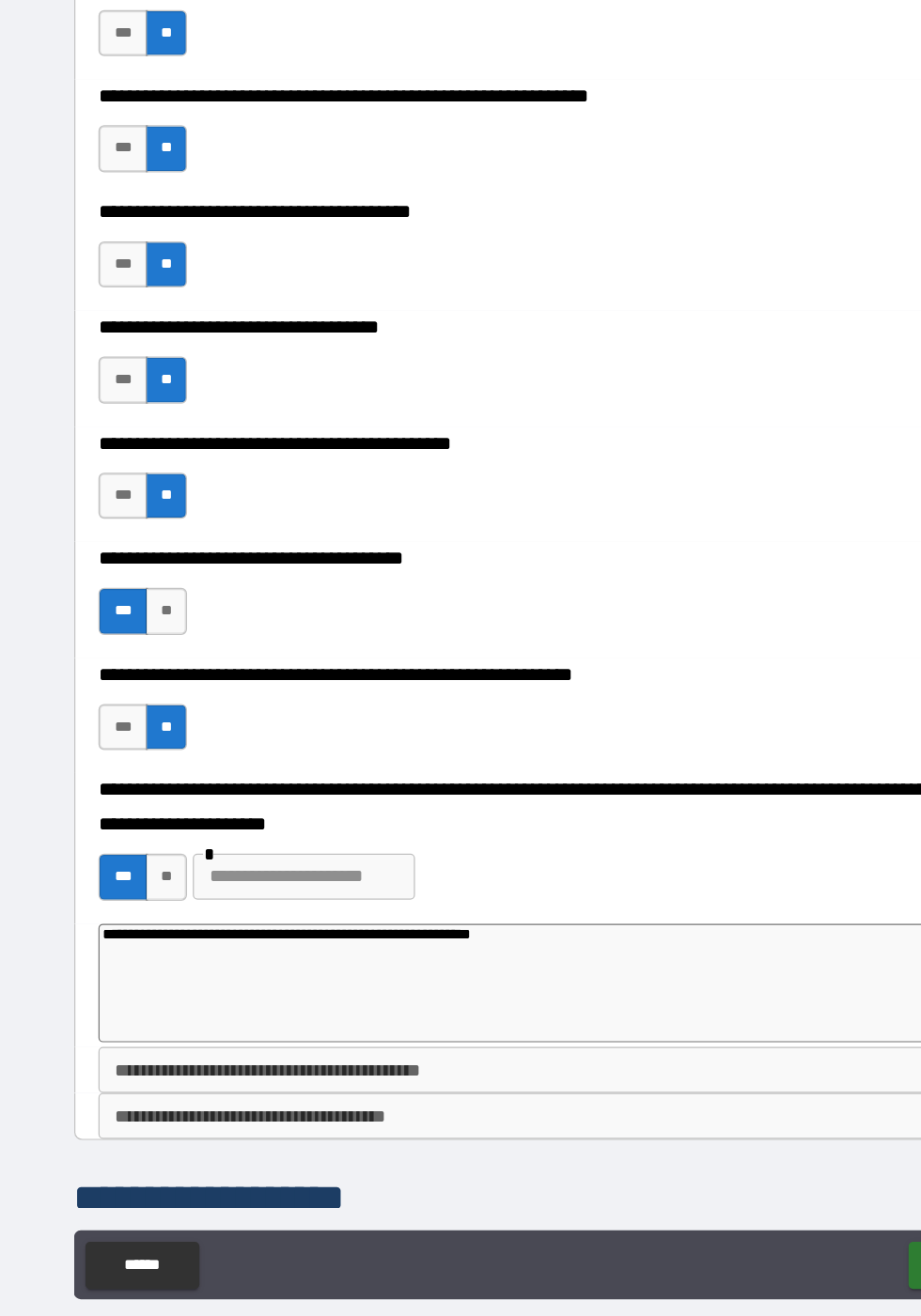 type on "**********" 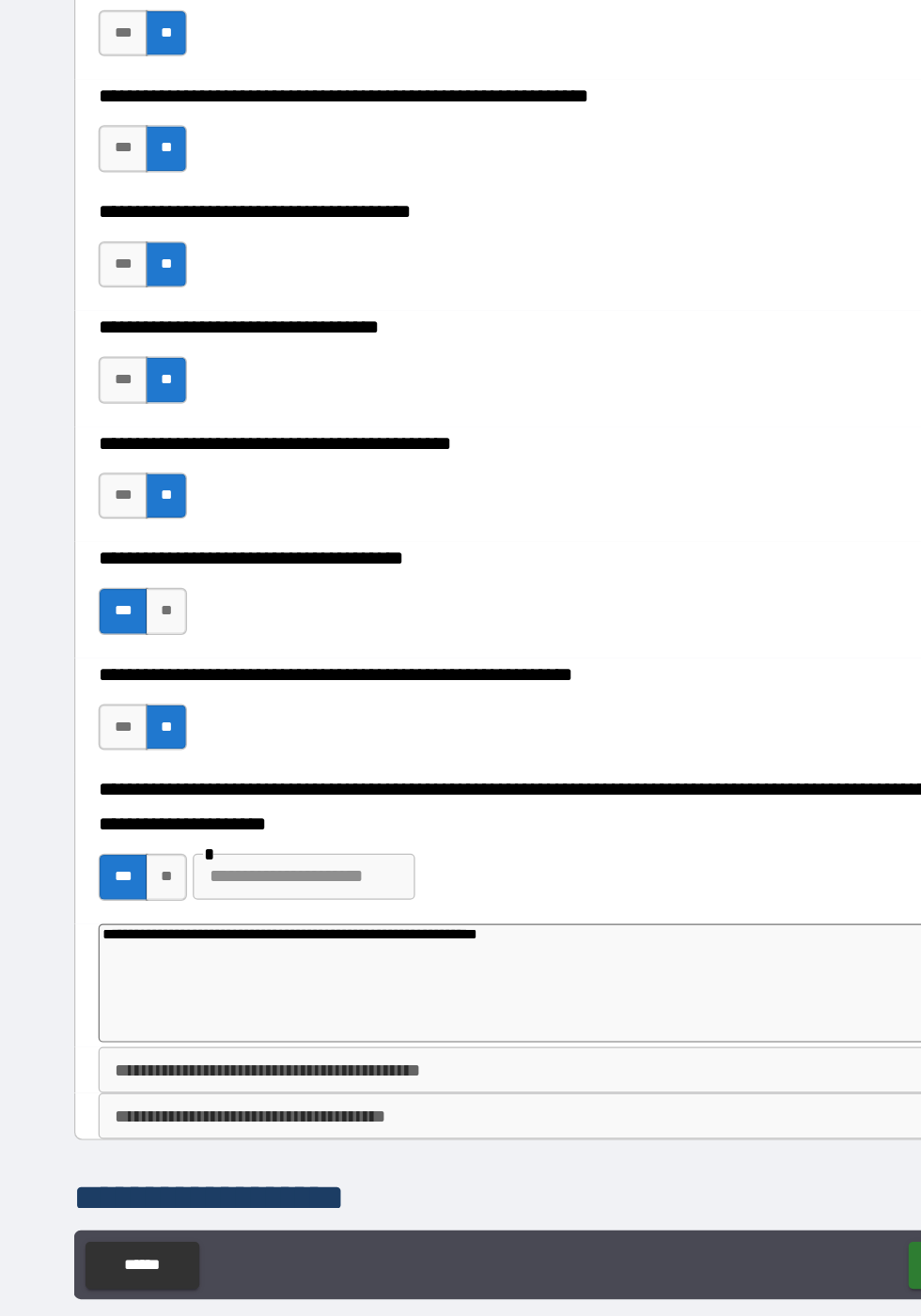 type on "*" 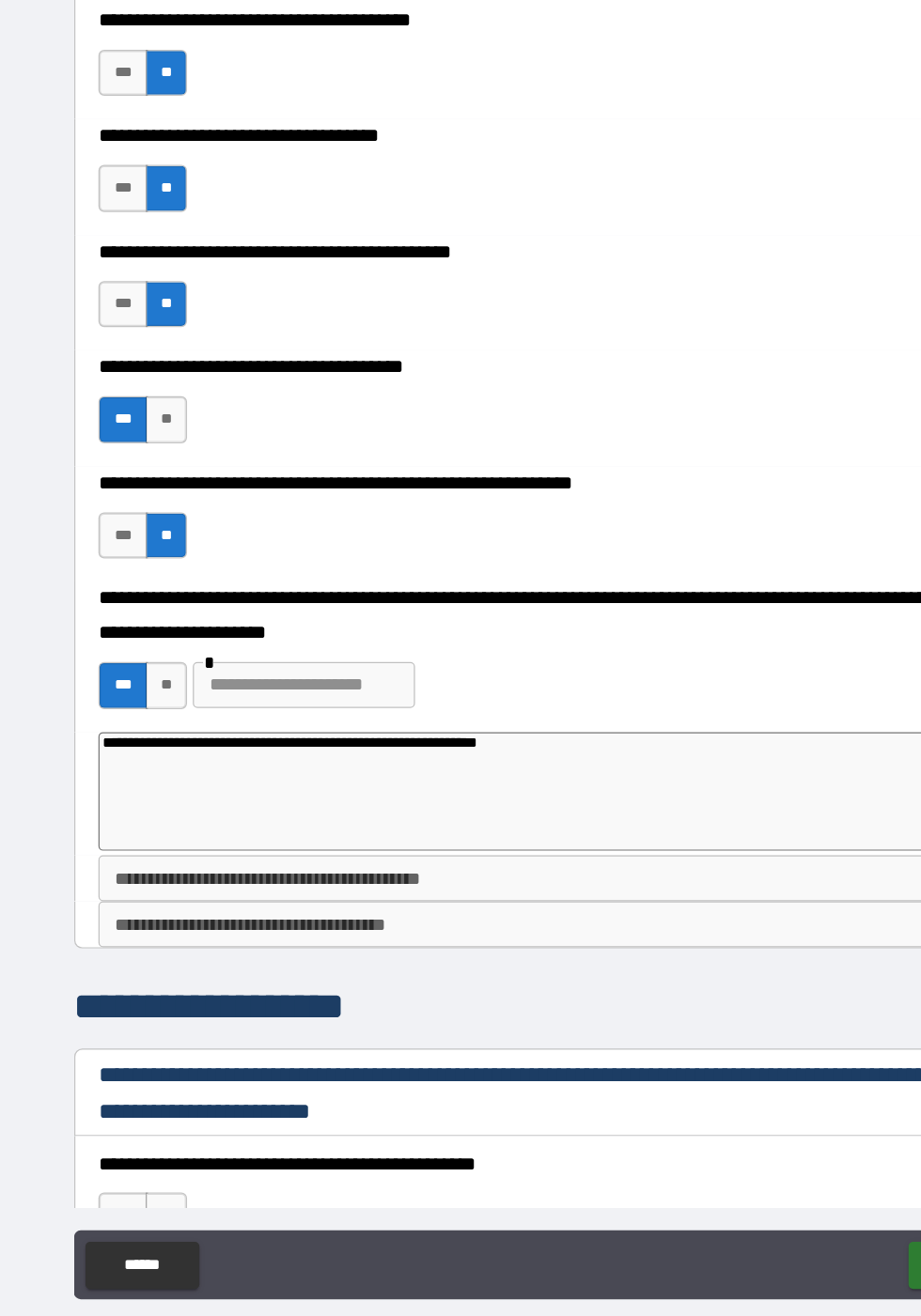 scroll, scrollTop: 1946, scrollLeft: 0, axis: vertical 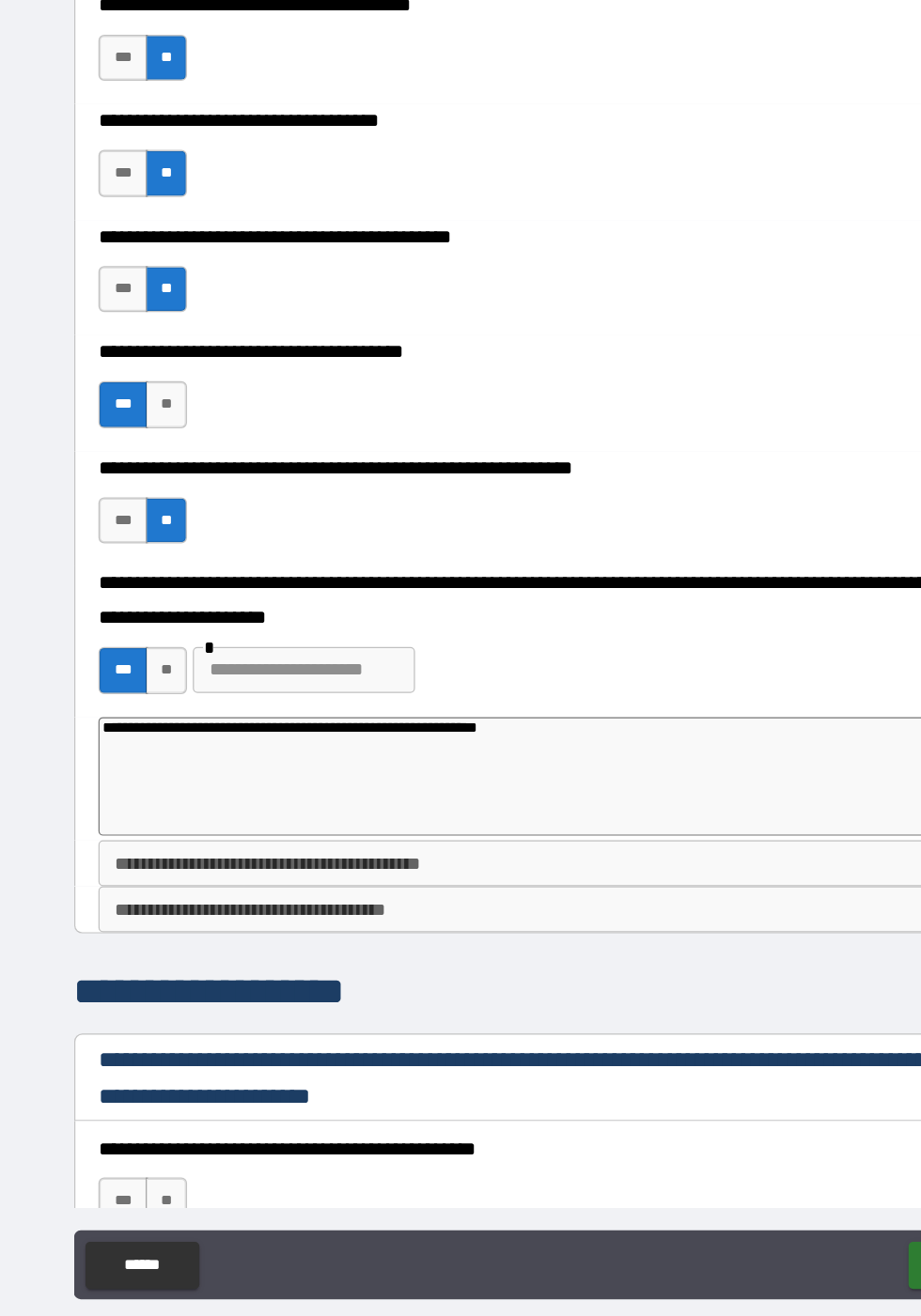 type on "**********" 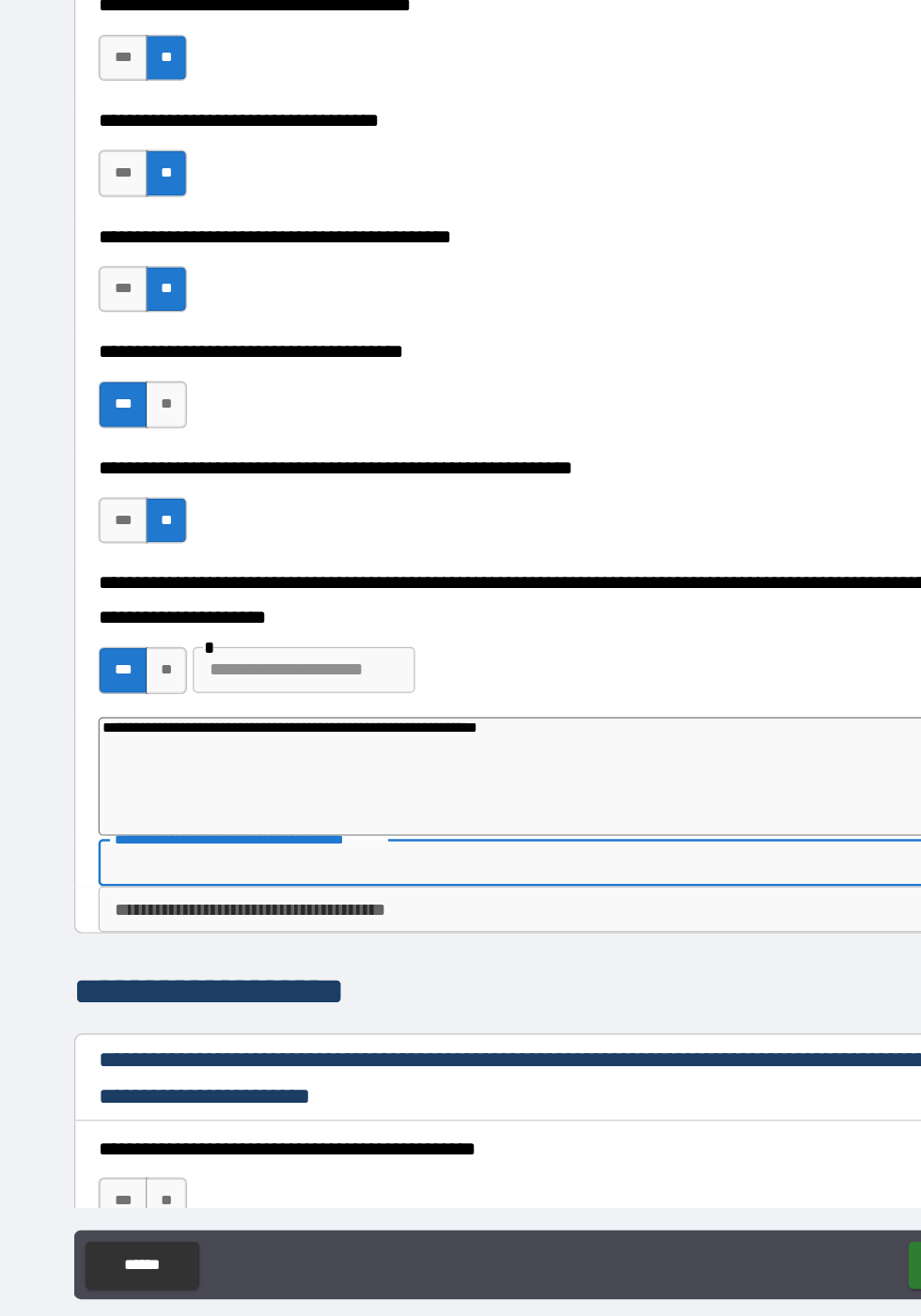 type on "*" 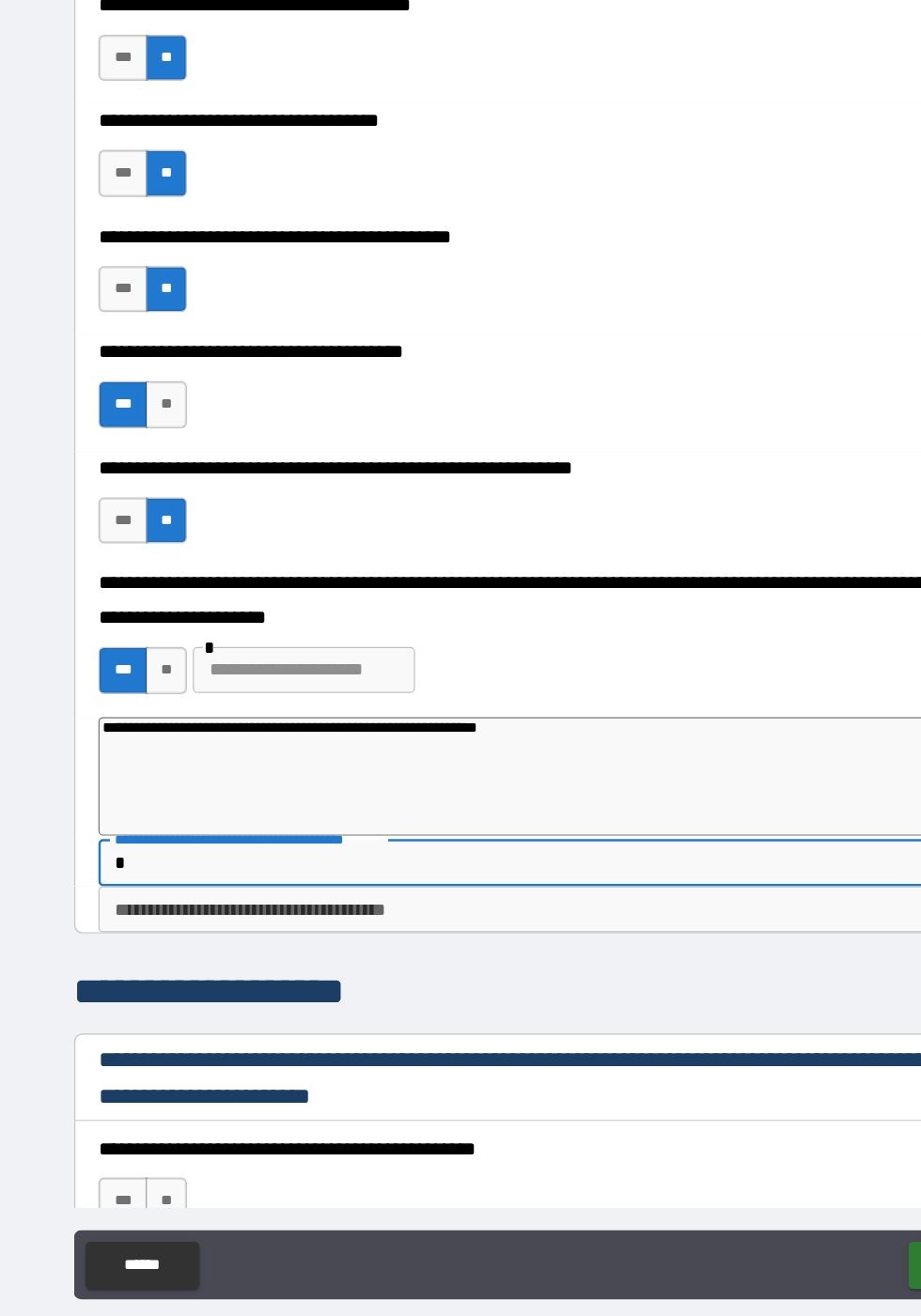 type on "*" 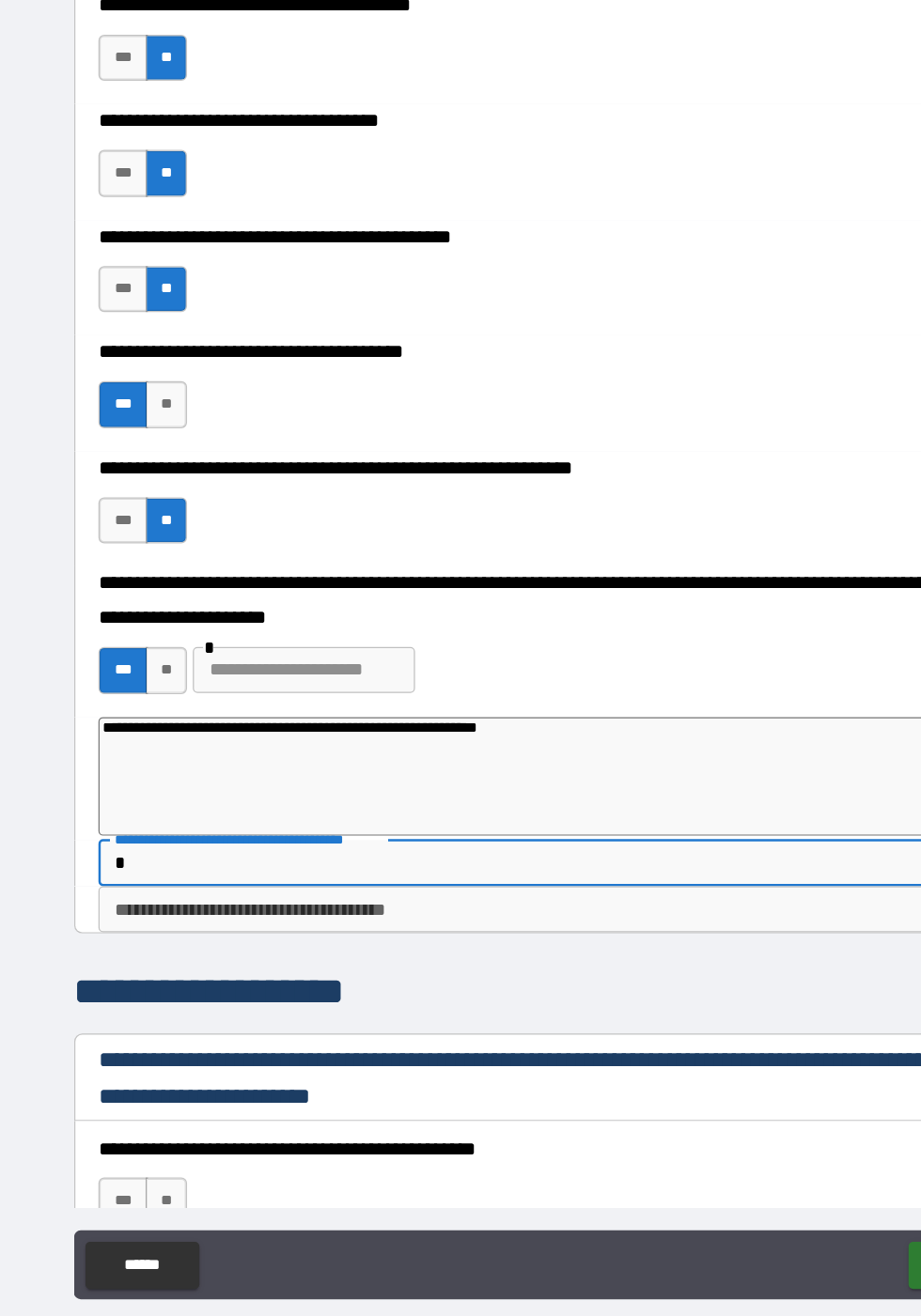 type on "**" 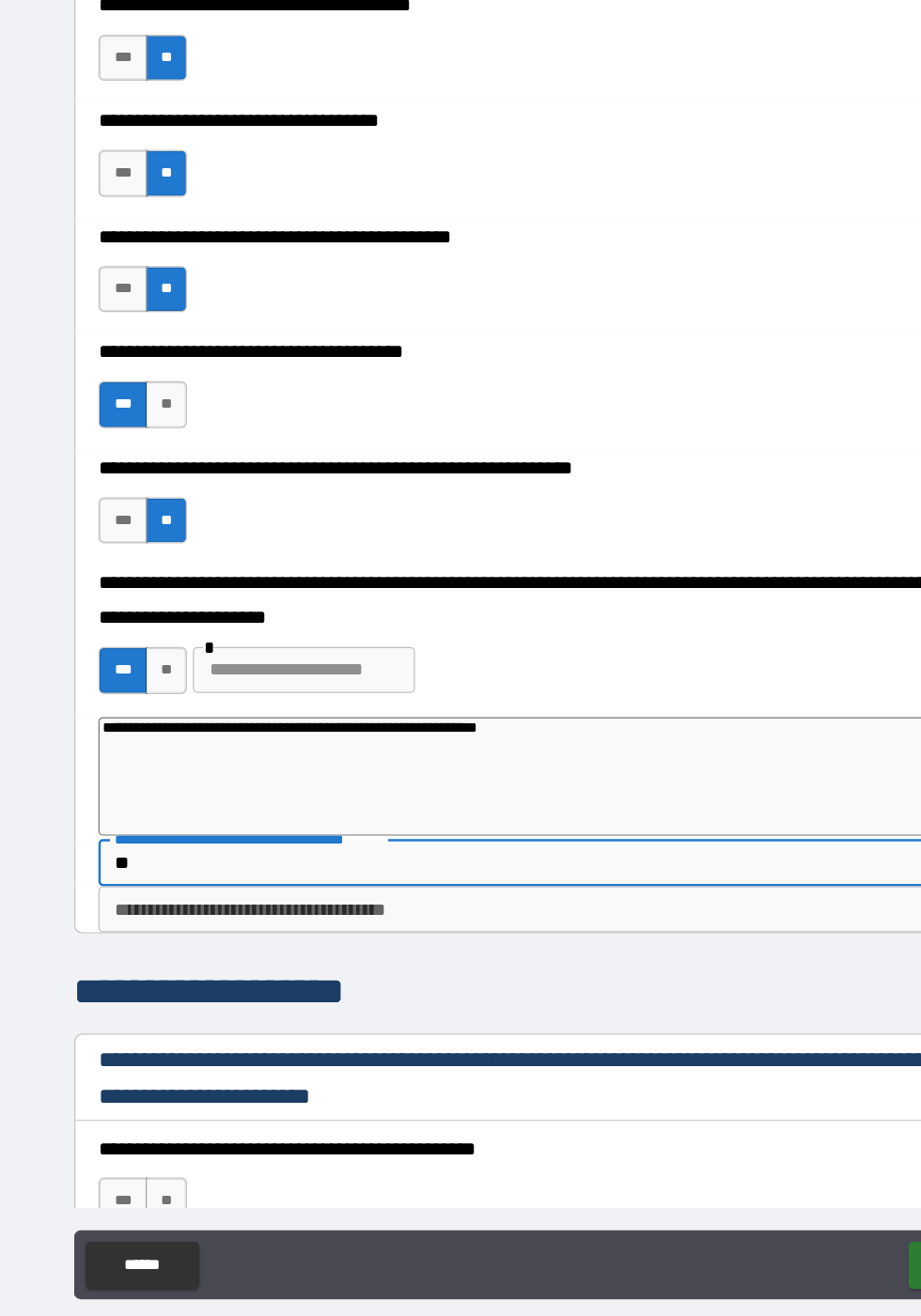 type on "*" 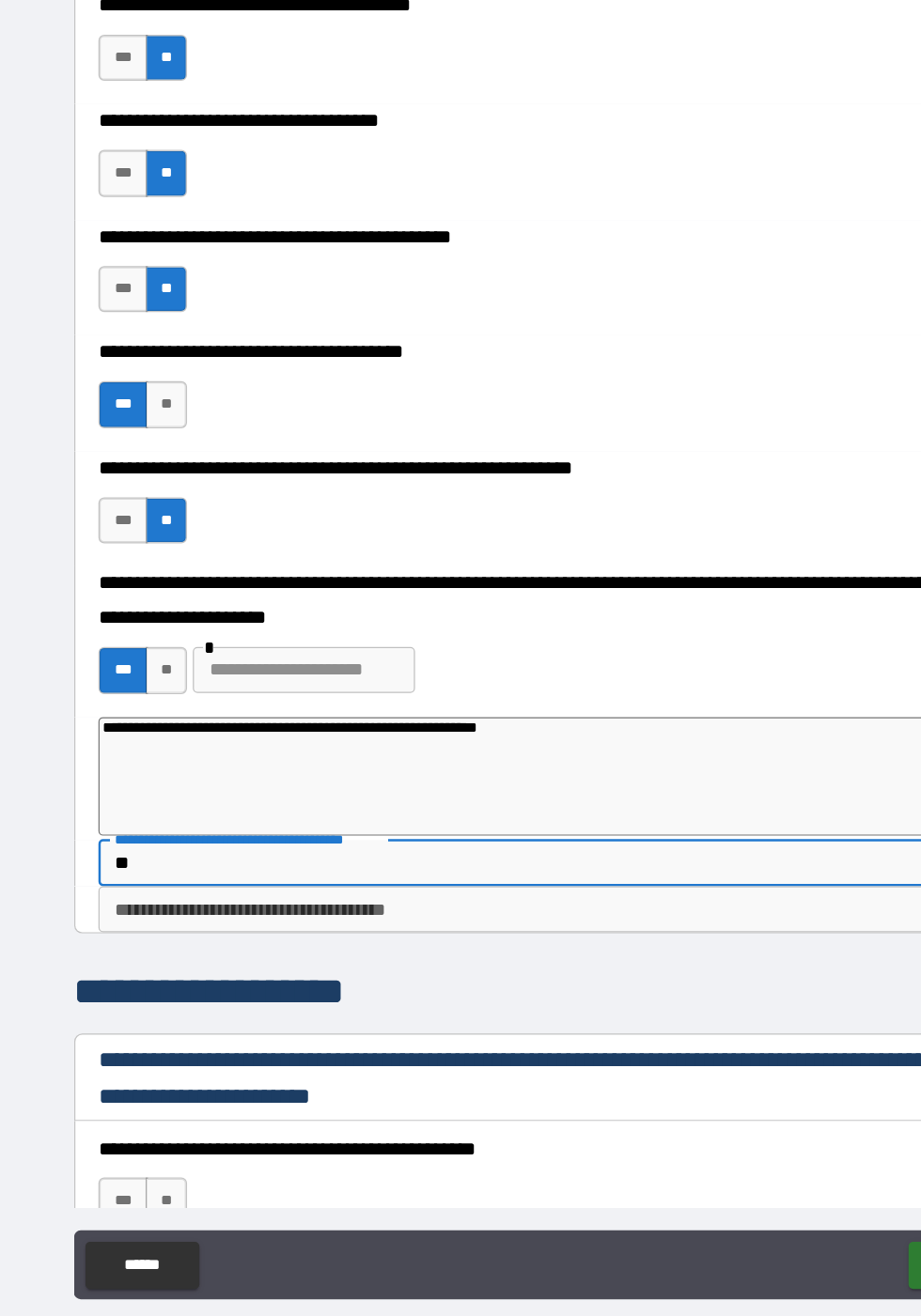 type on "***" 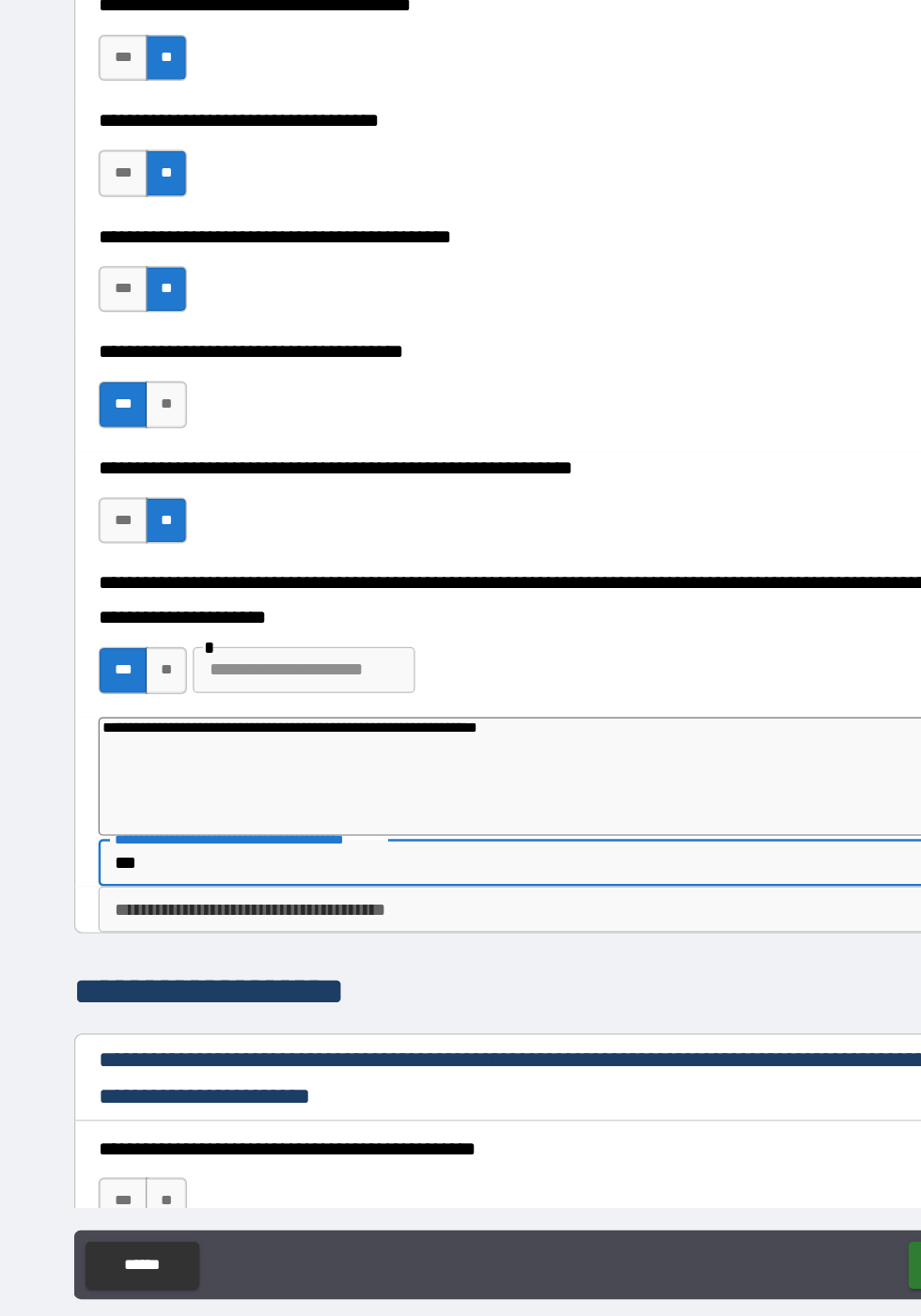 type on "*" 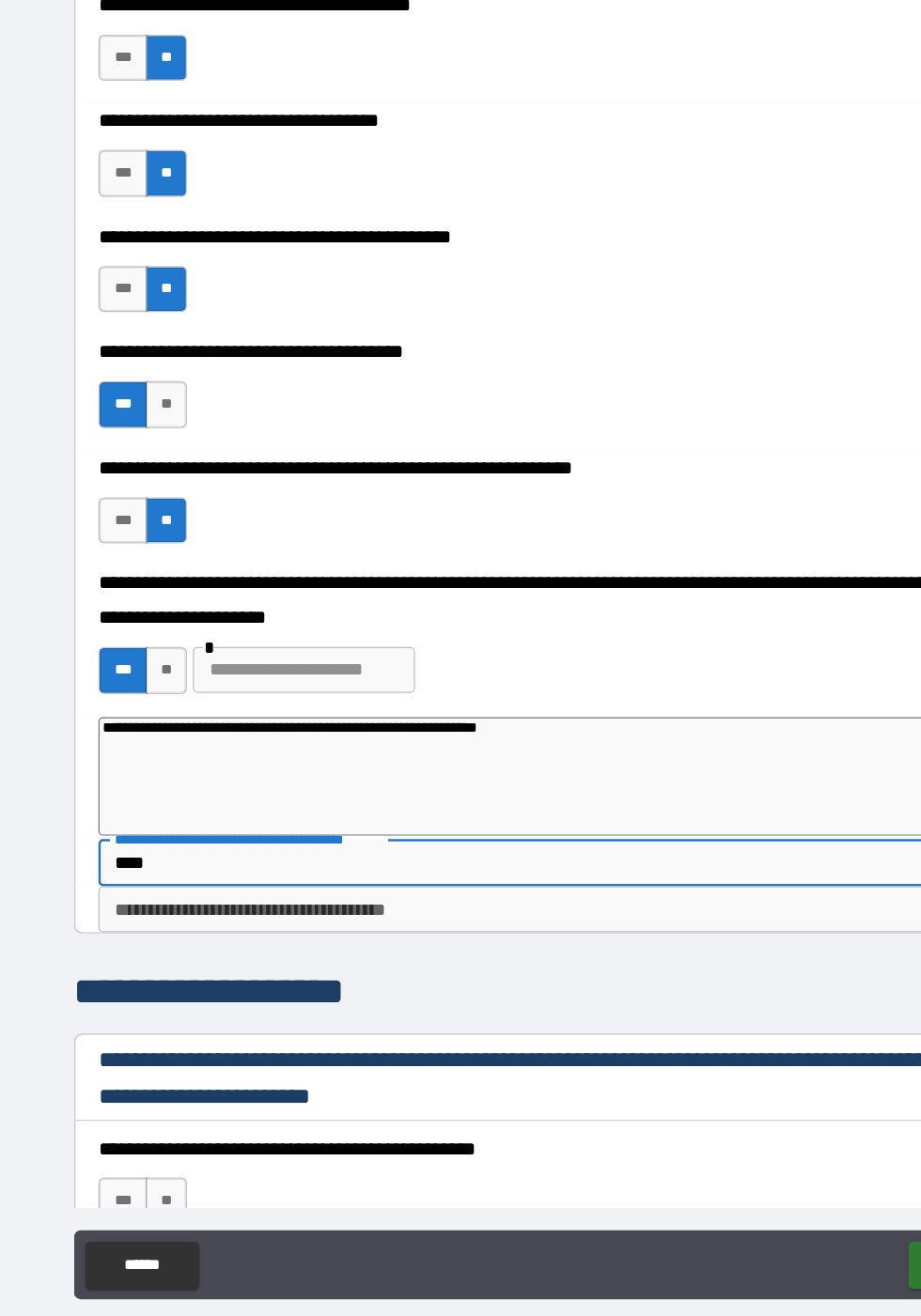 type on "*" 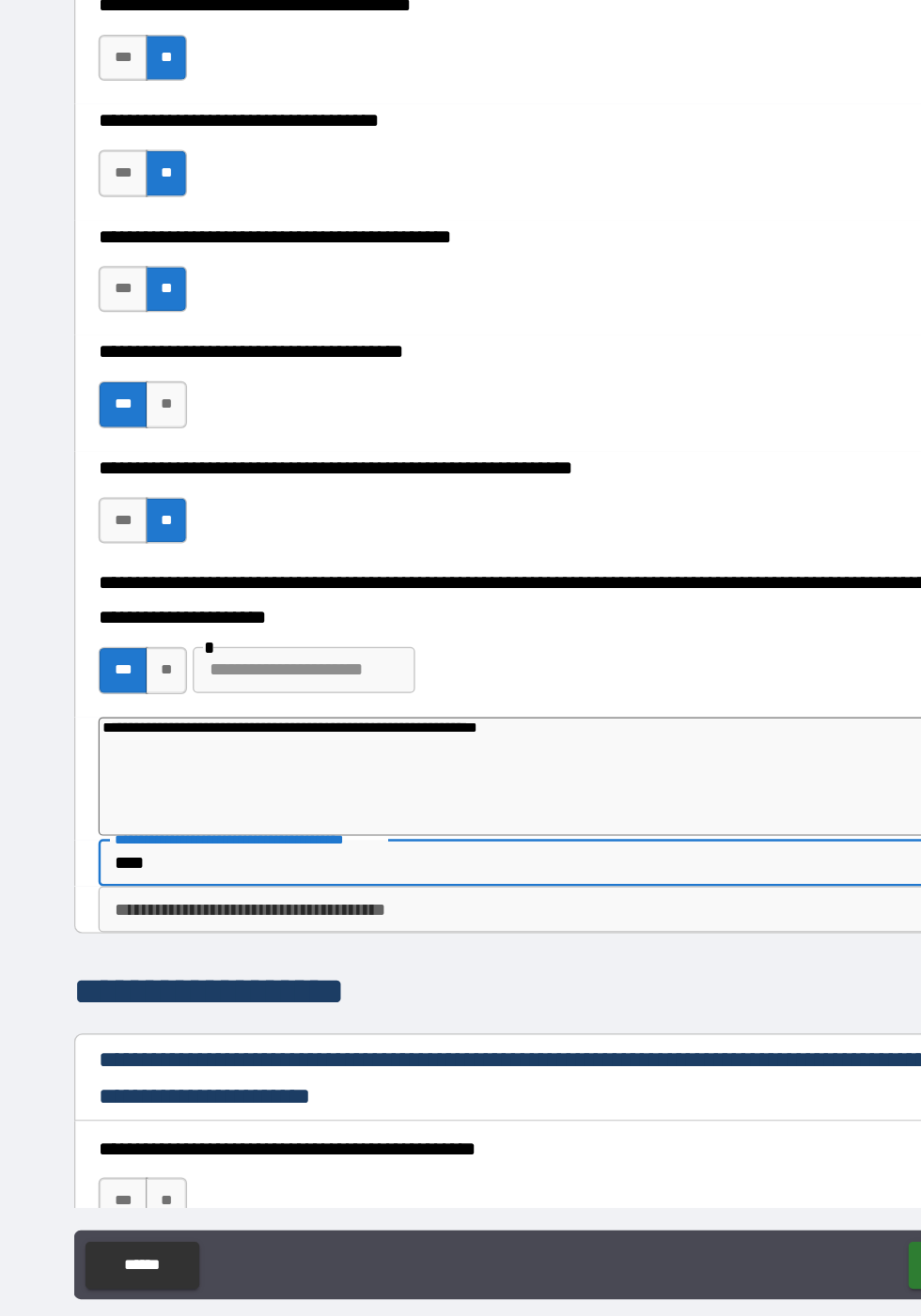 type on "*****" 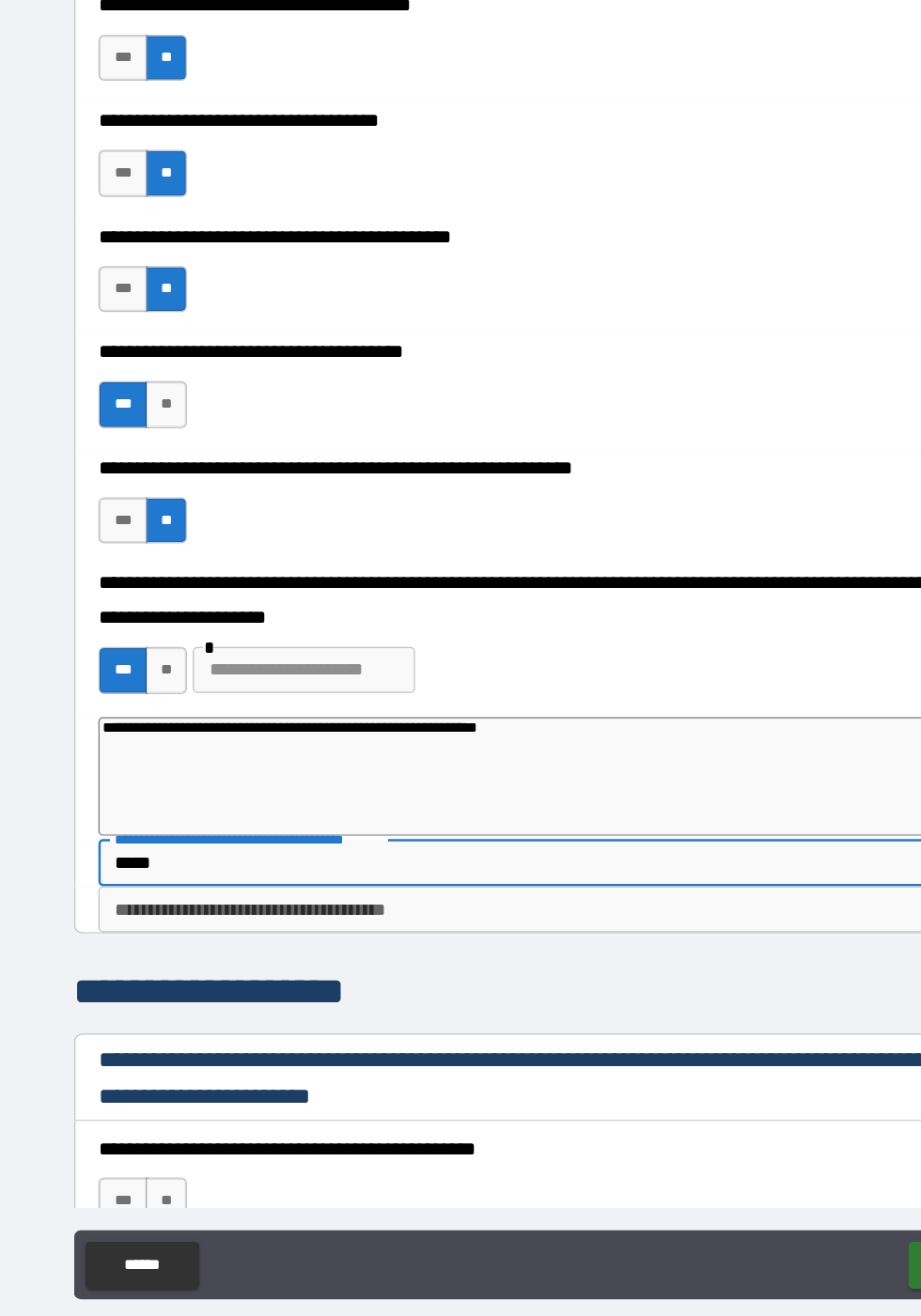 type on "*" 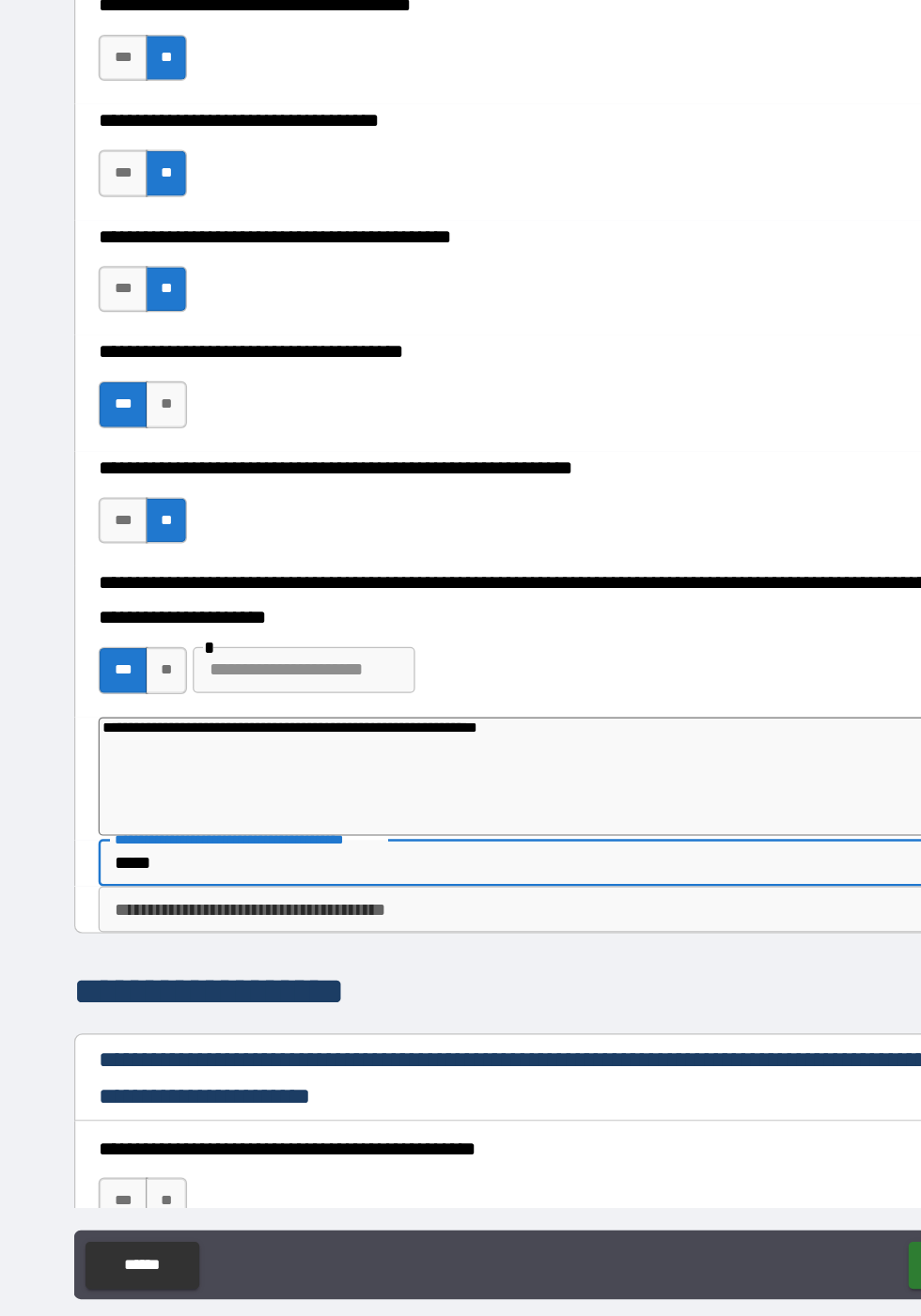type on "******" 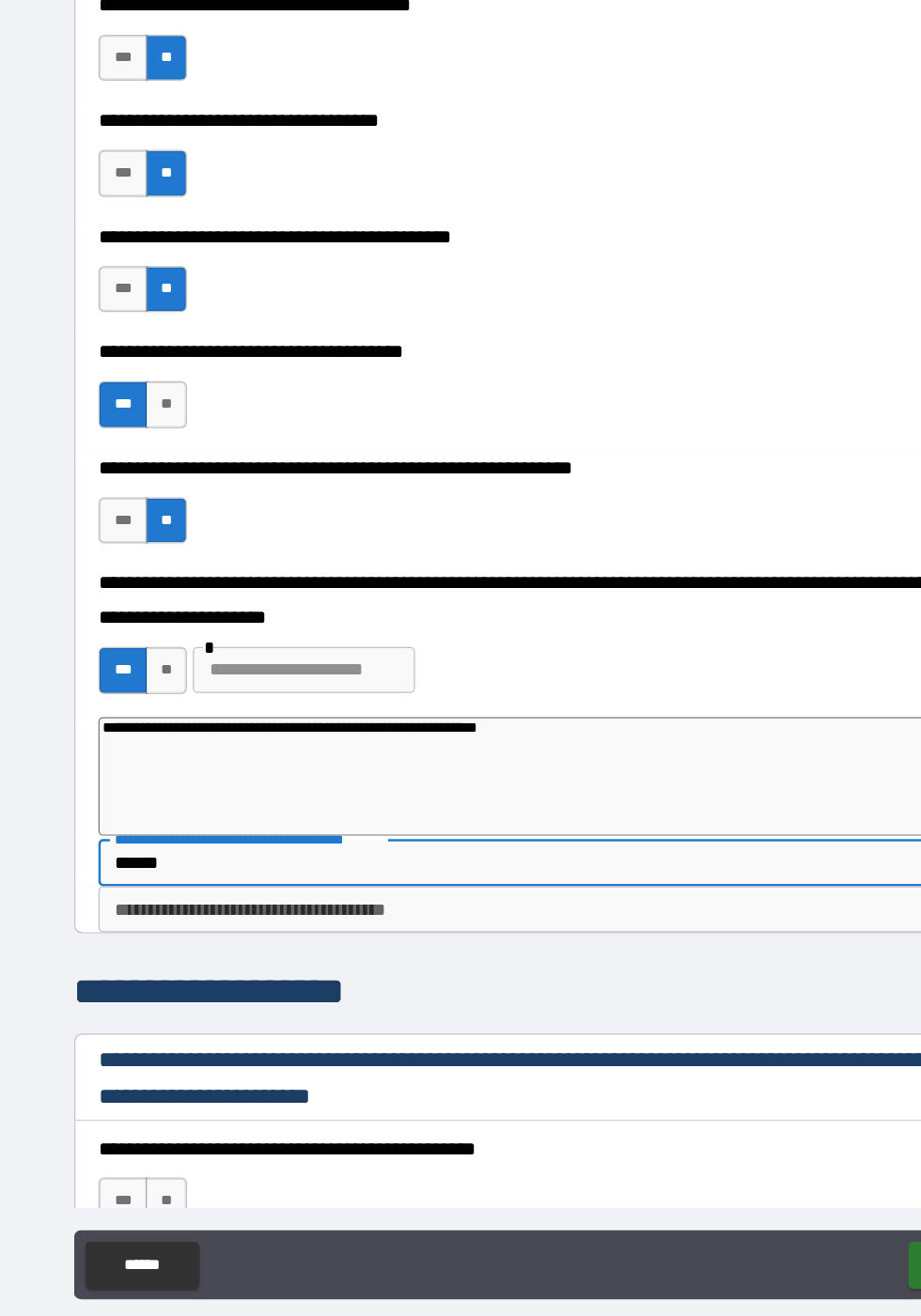 type on "*" 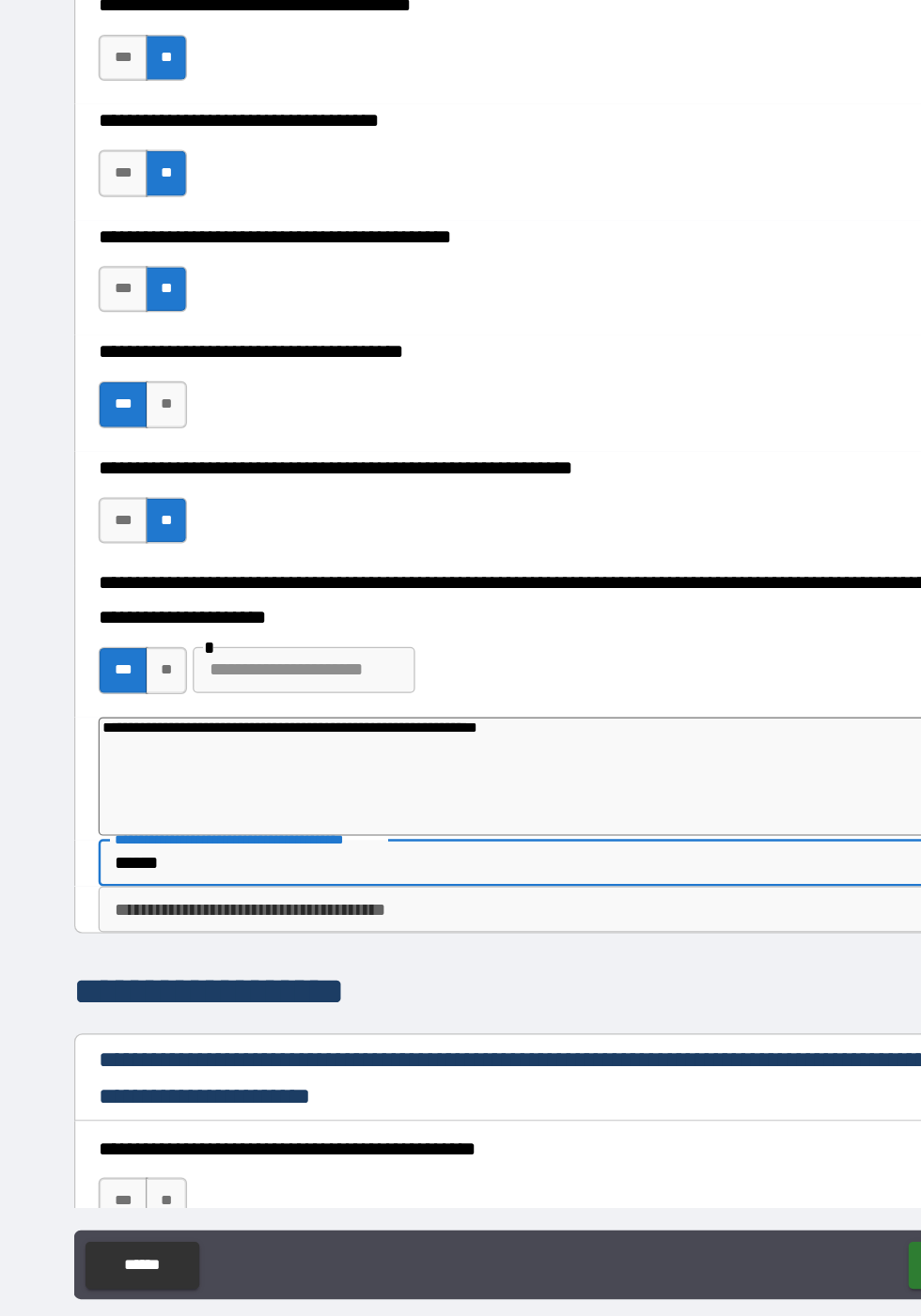 type on "*******" 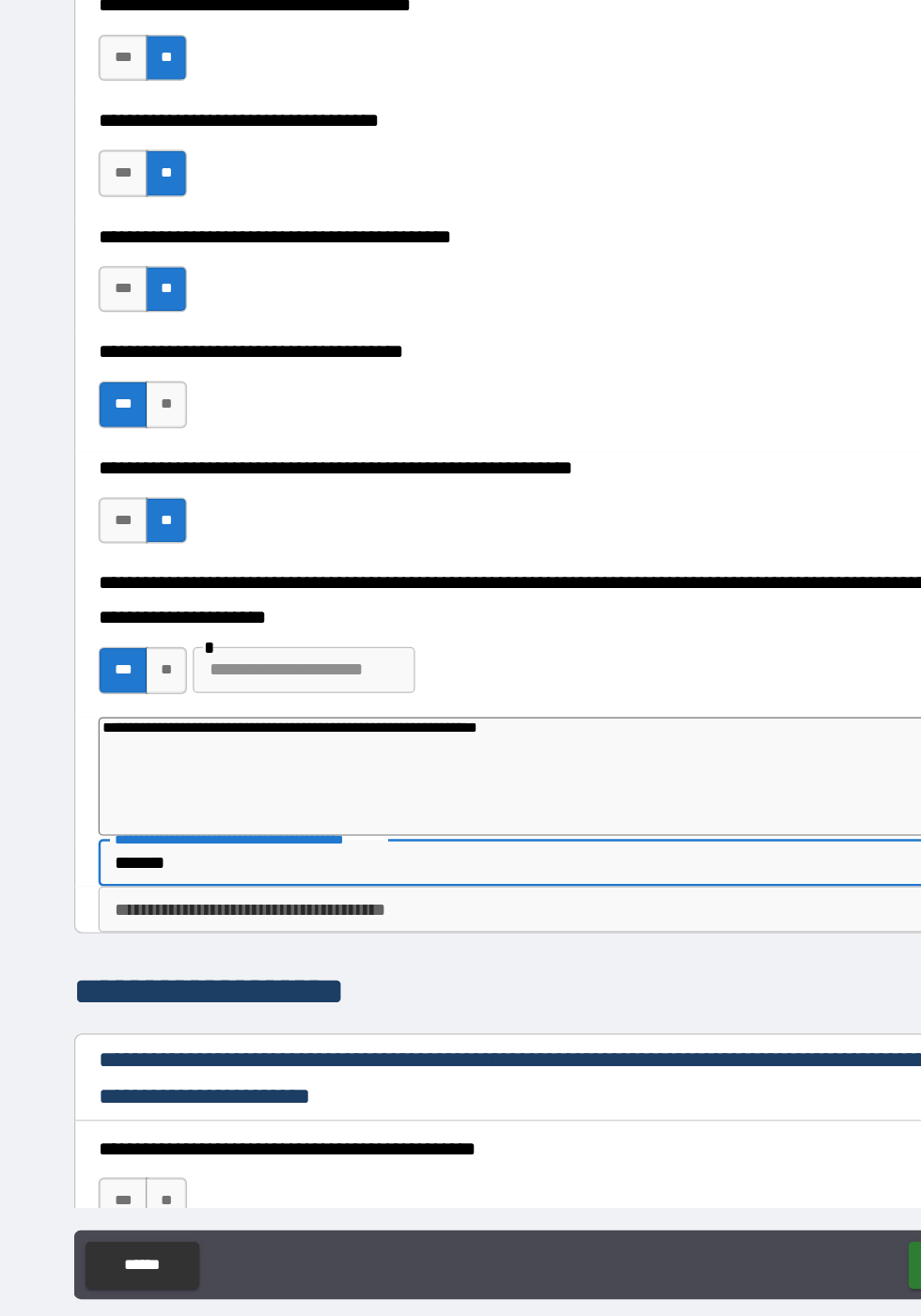 type on "*" 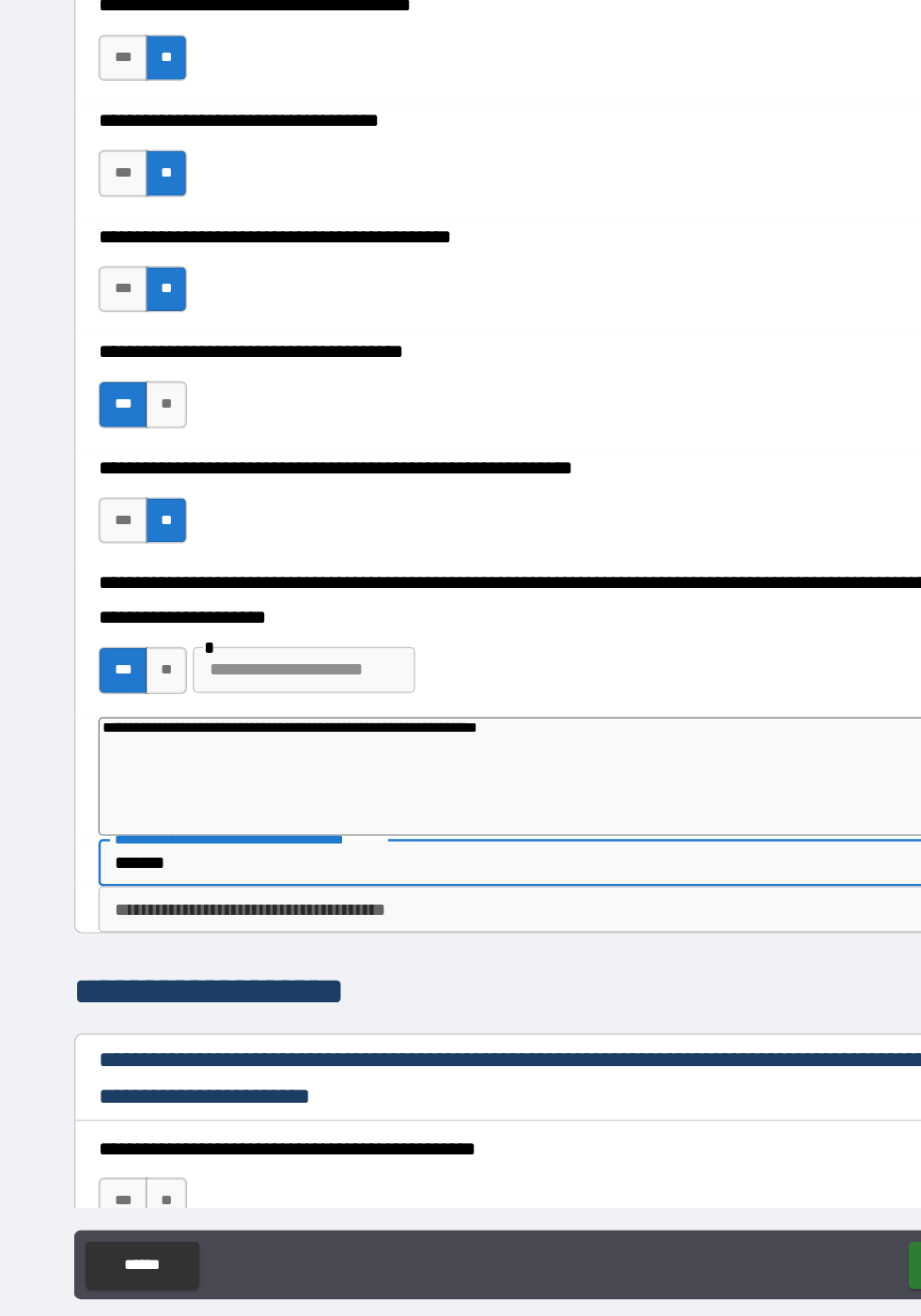 type on "*******" 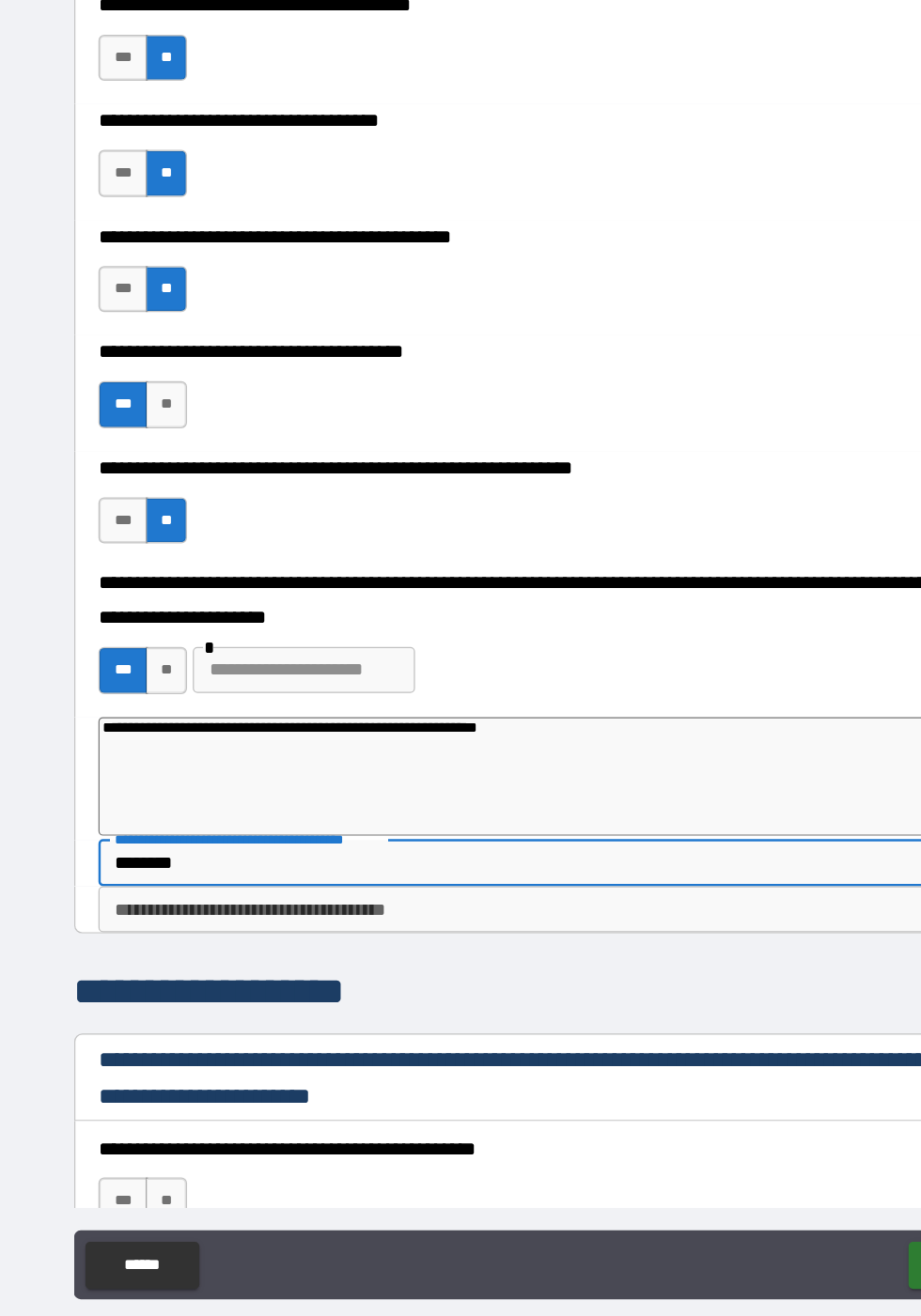 type on "*" 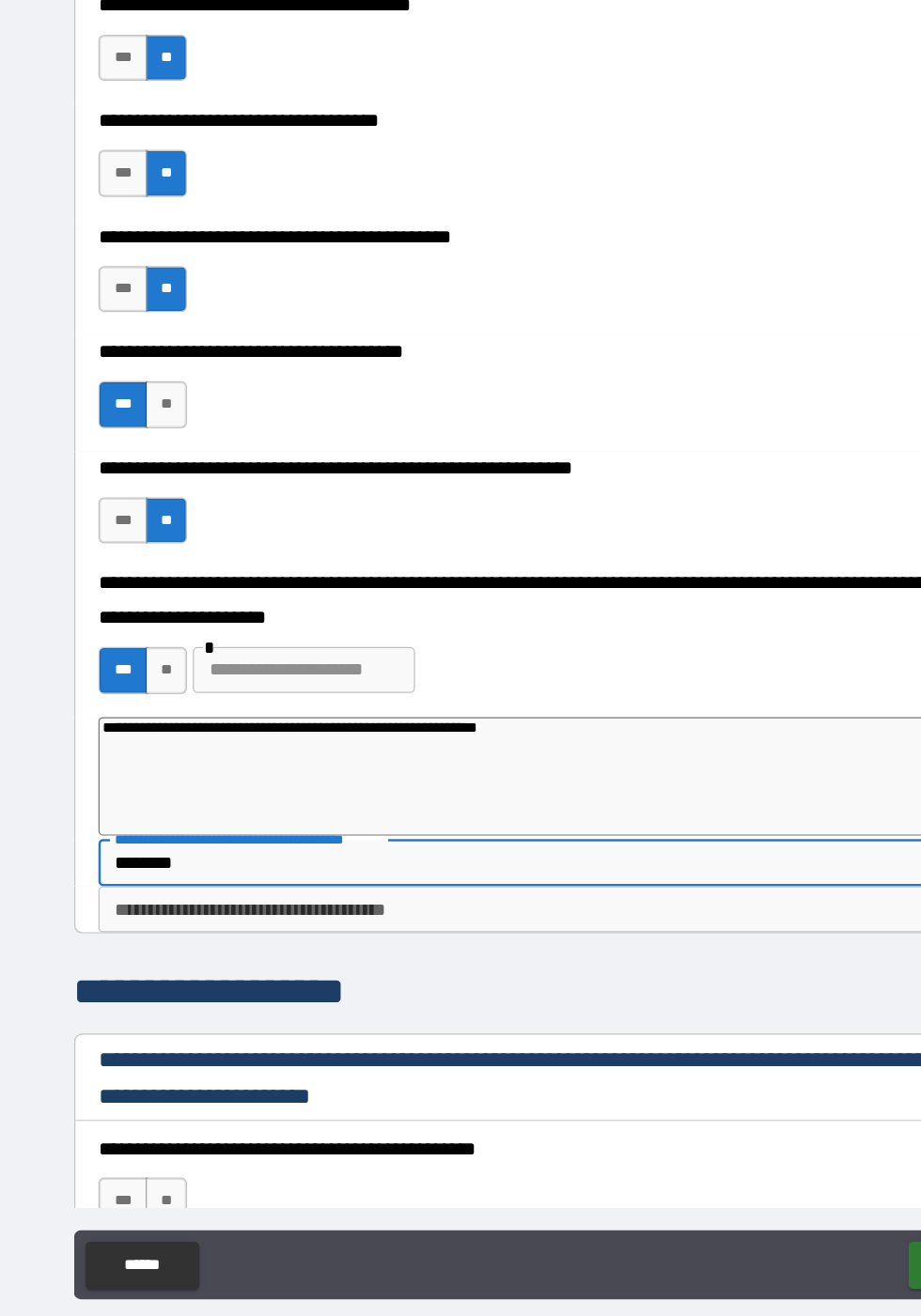type on "*********" 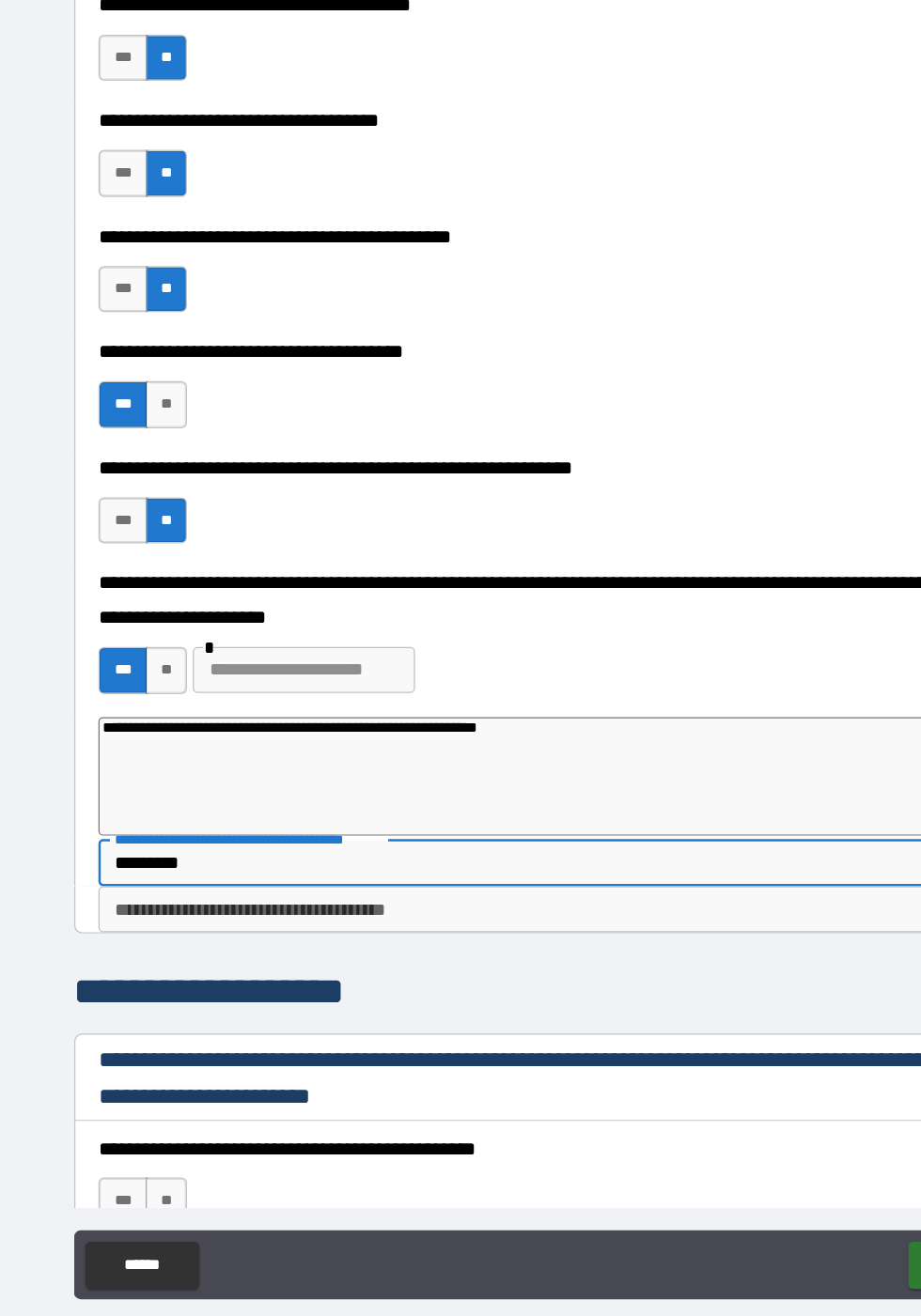 type on "*" 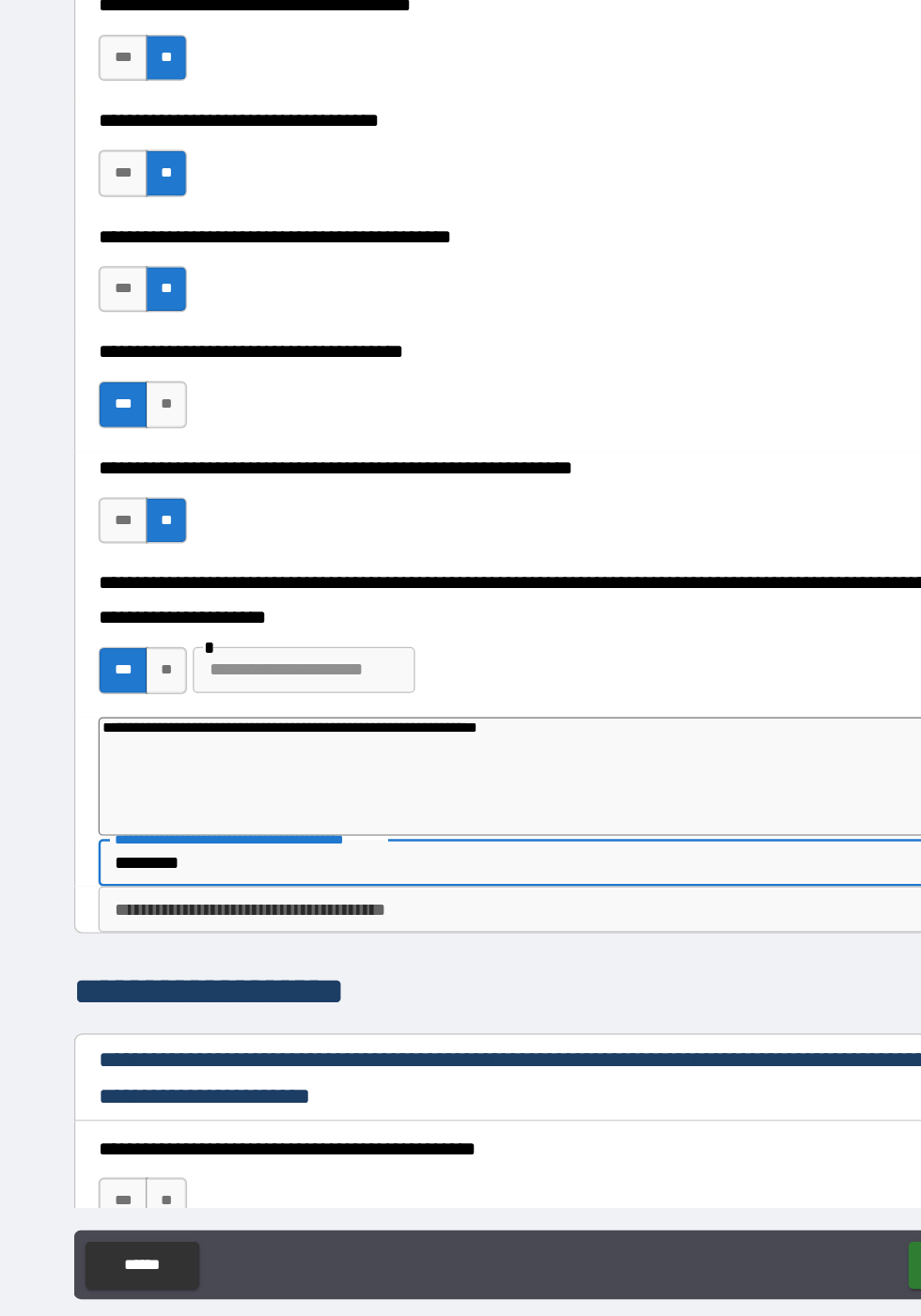 type on "**********" 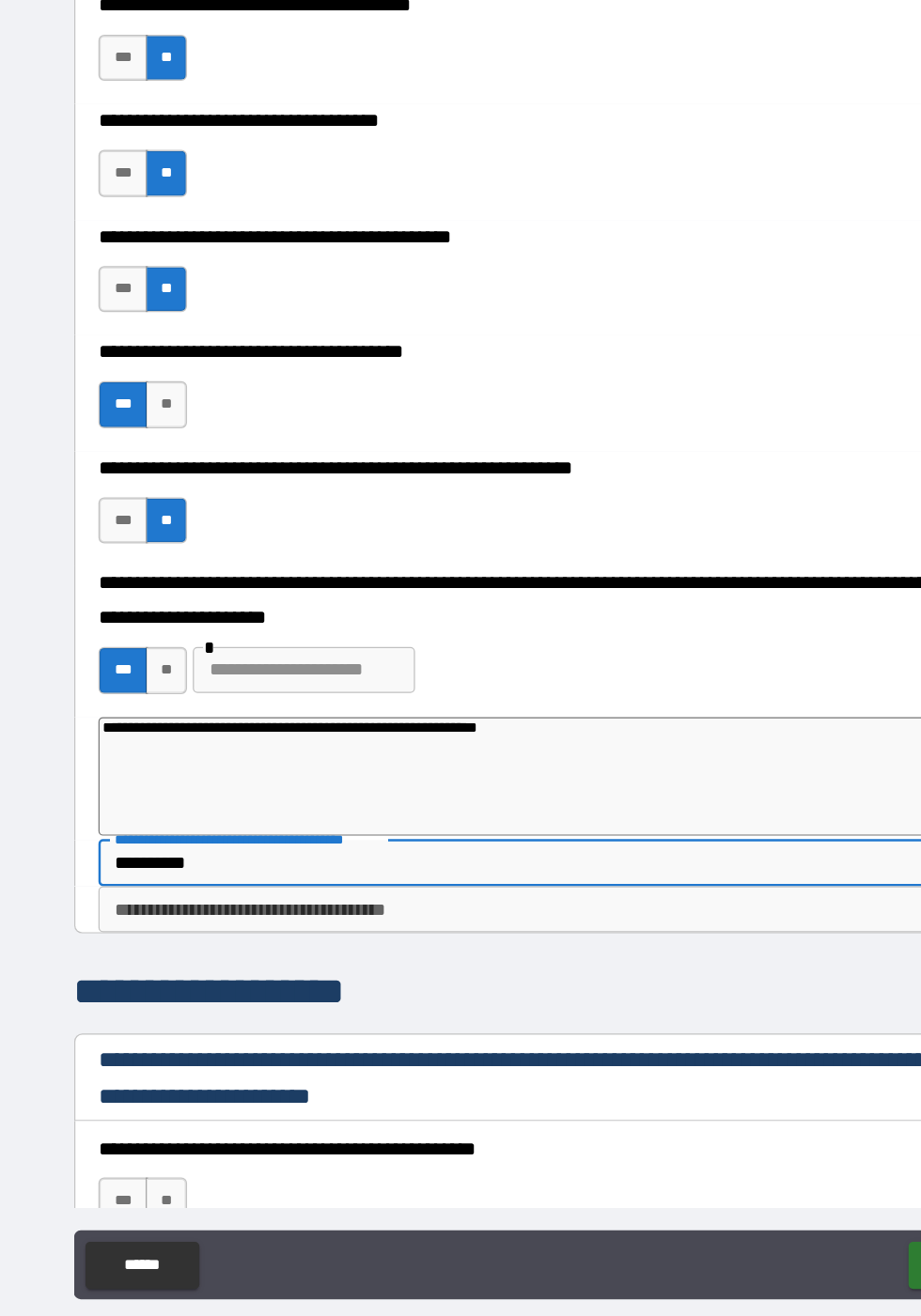 type on "*" 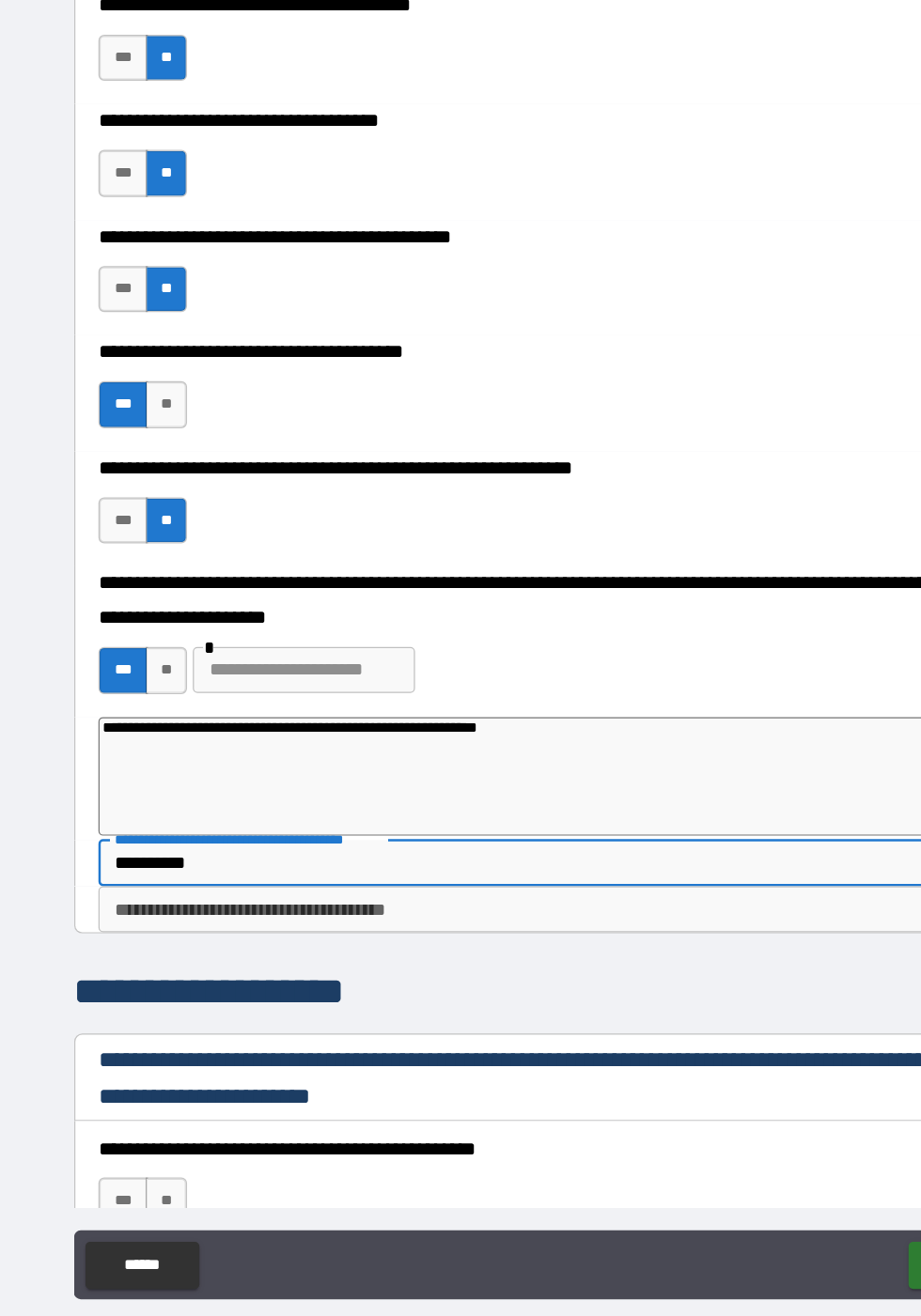 type on "**********" 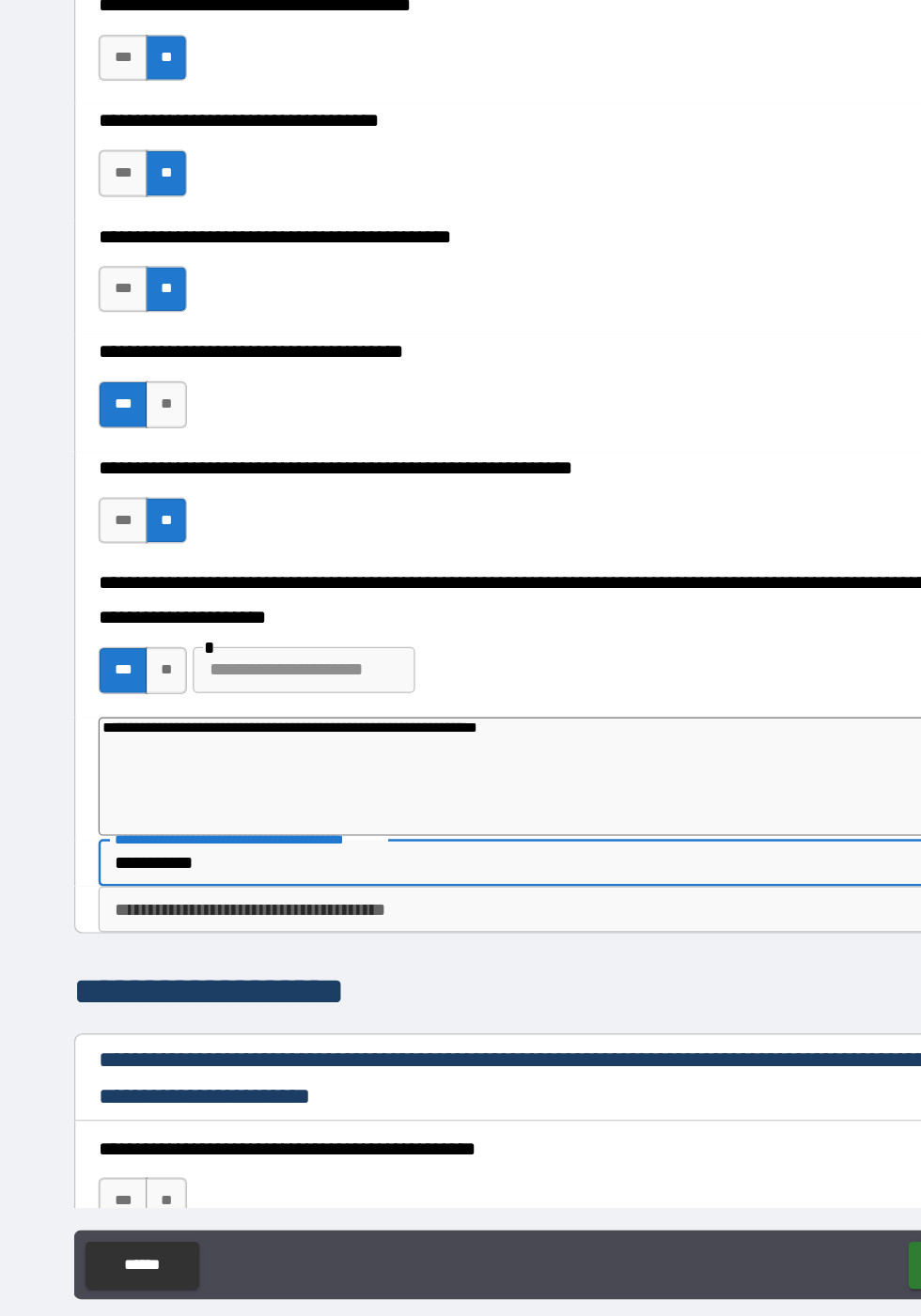 type on "*" 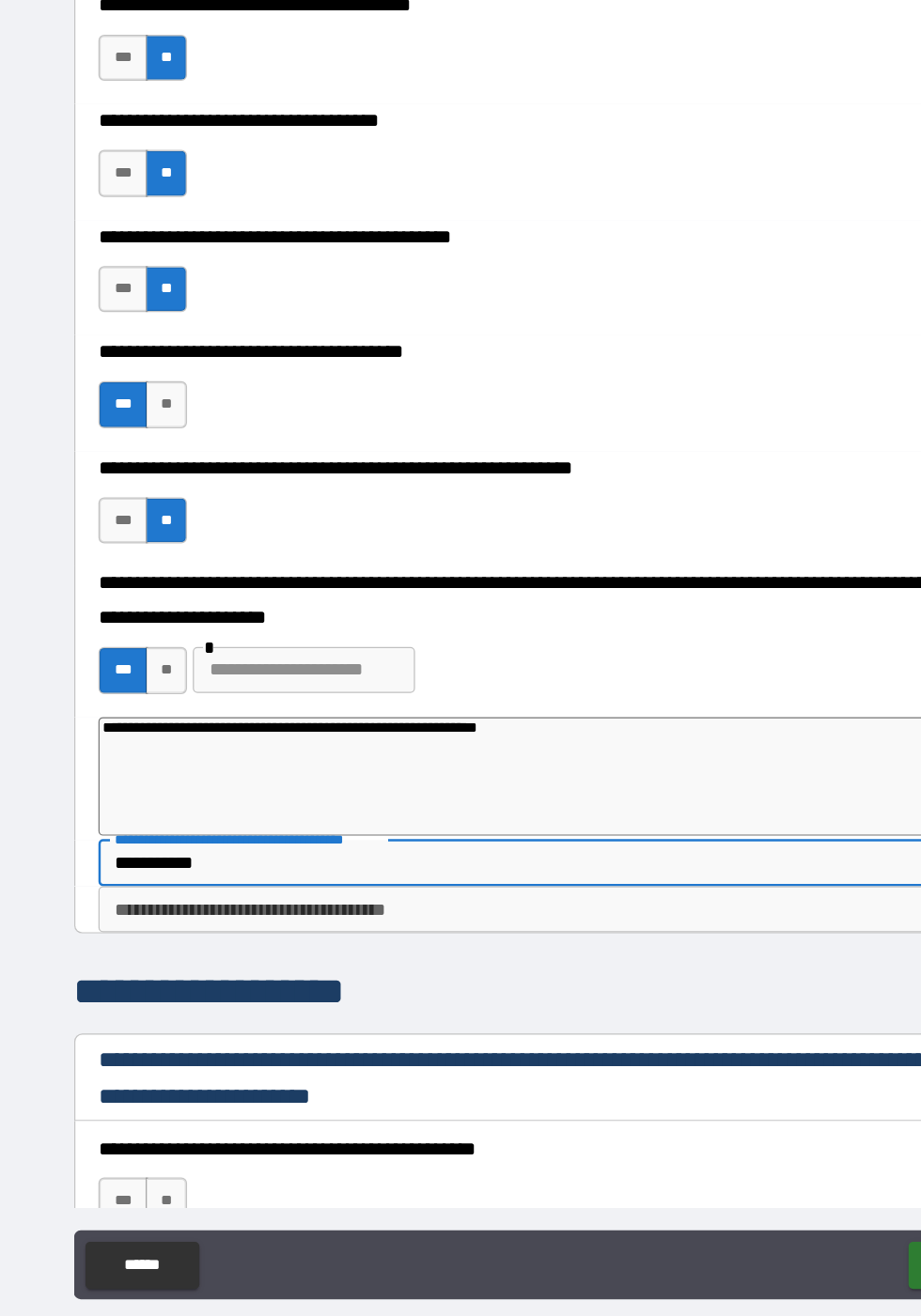 type on "**********" 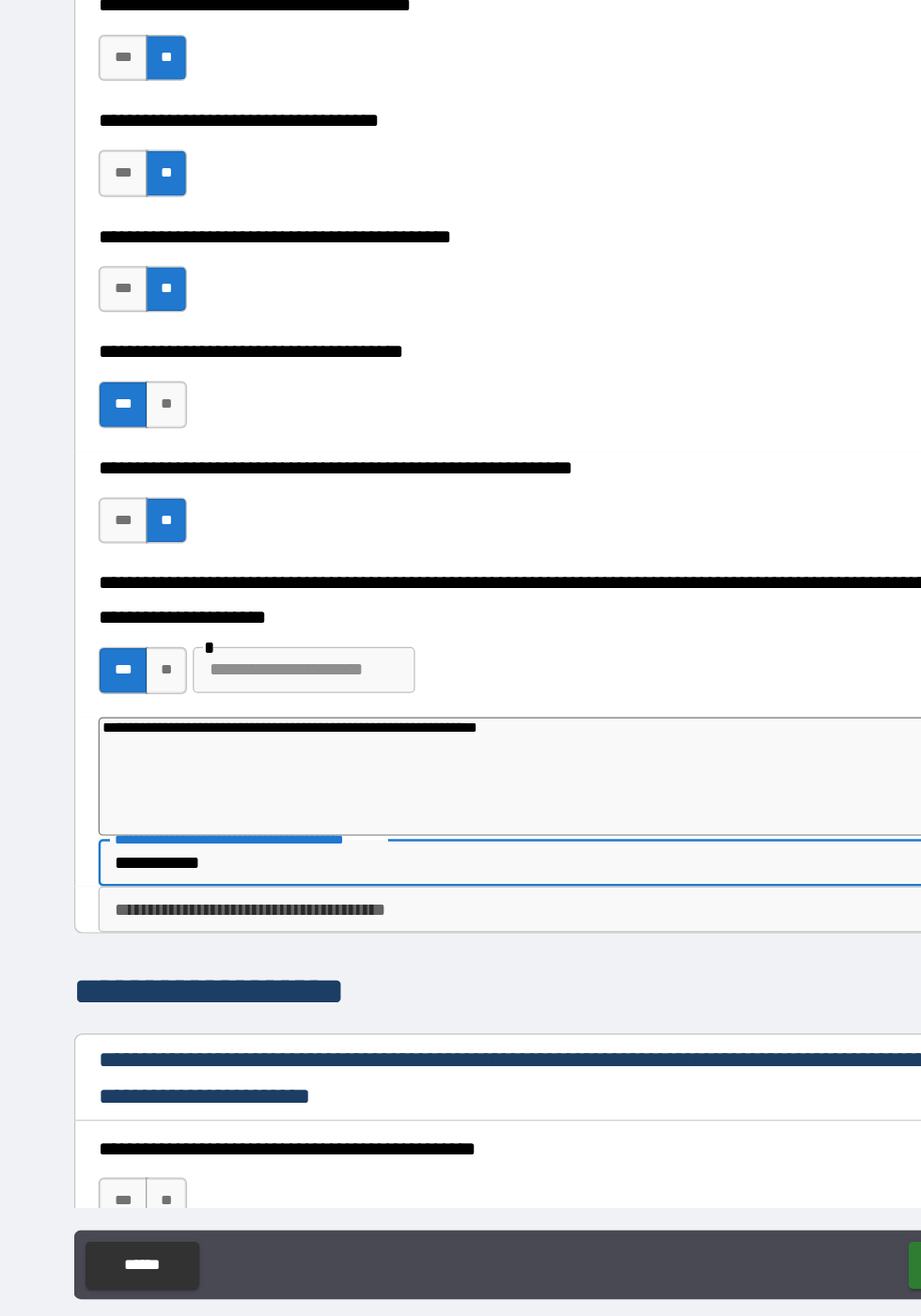 type on "*" 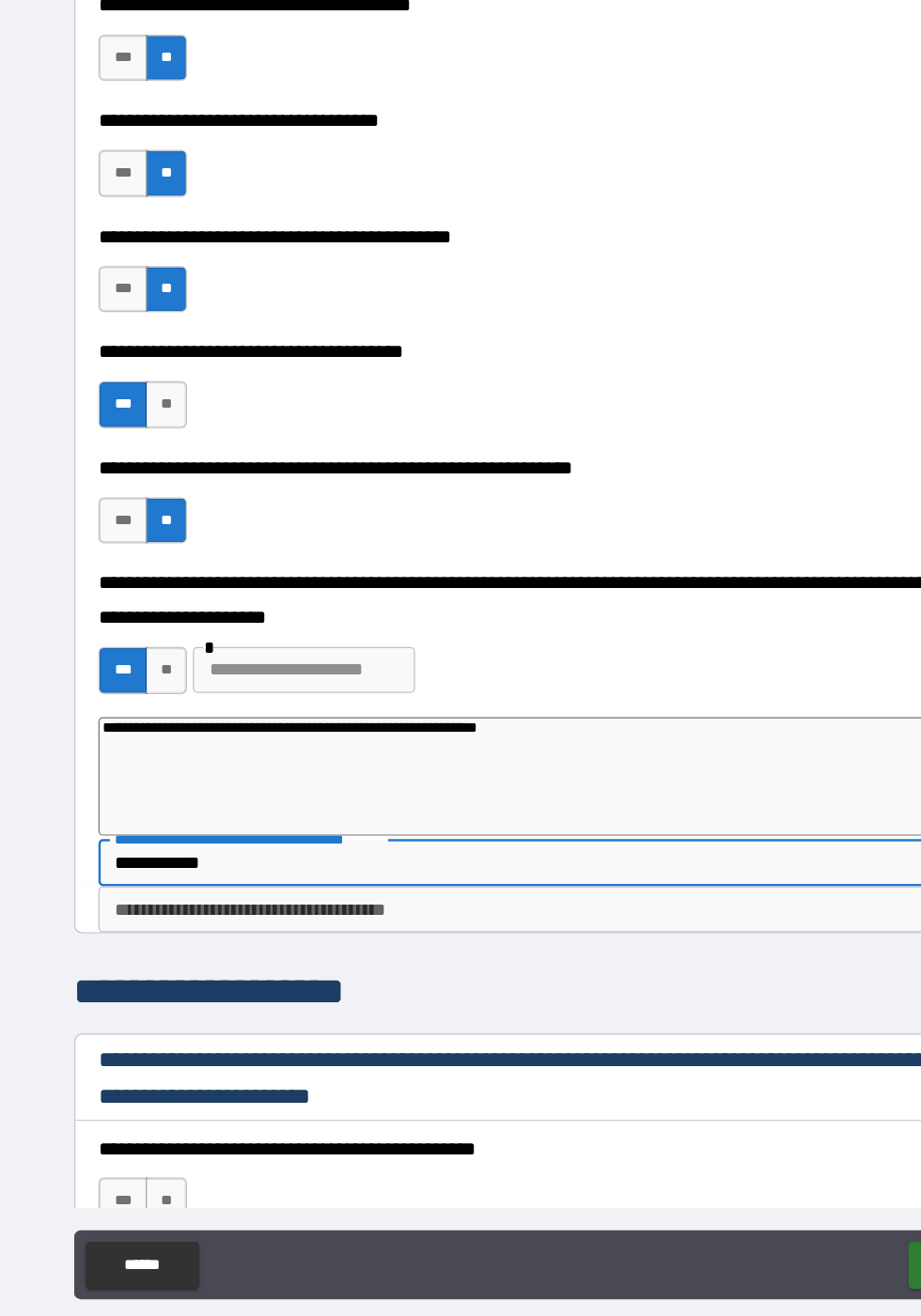 type on "**********" 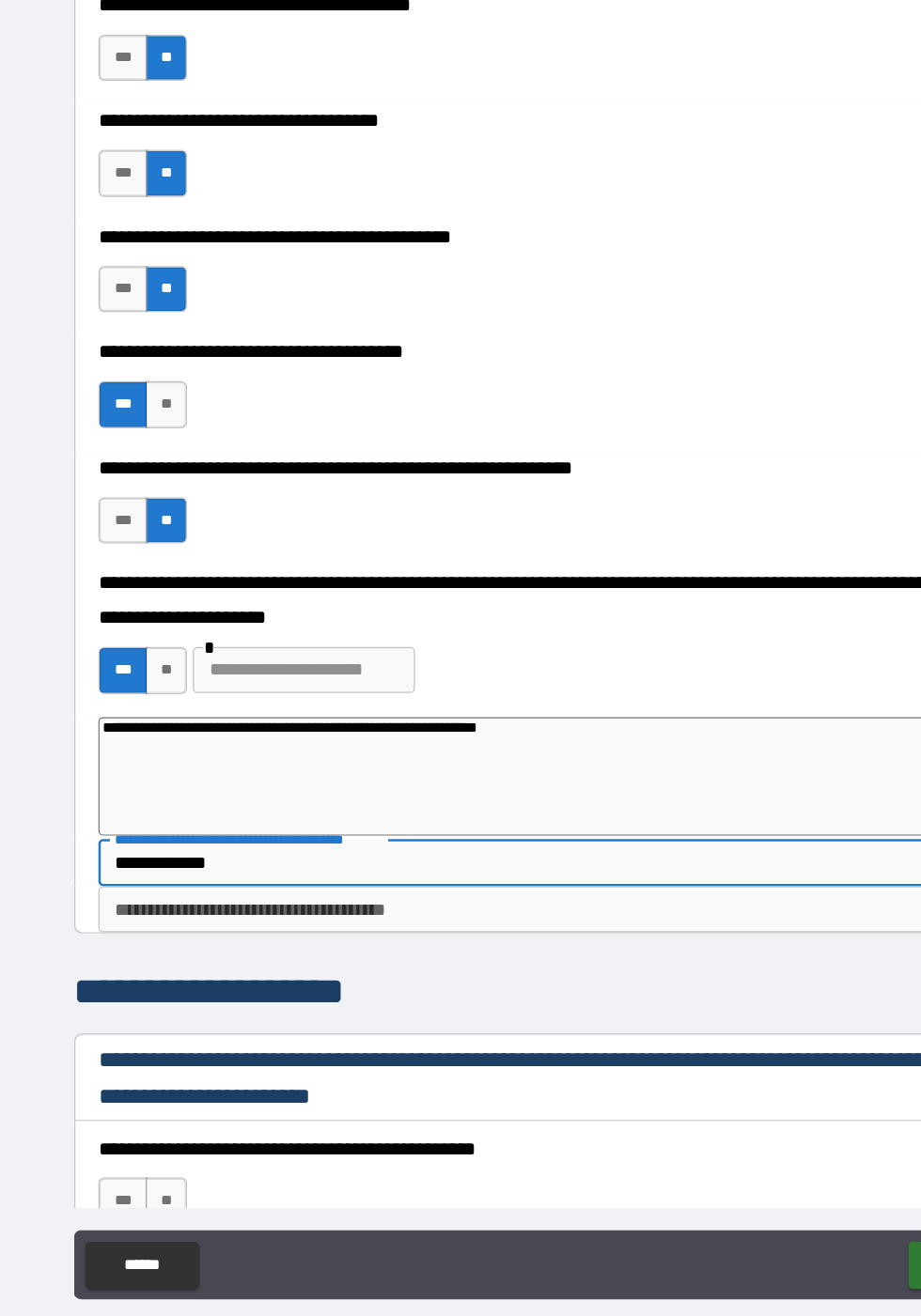 type on "*" 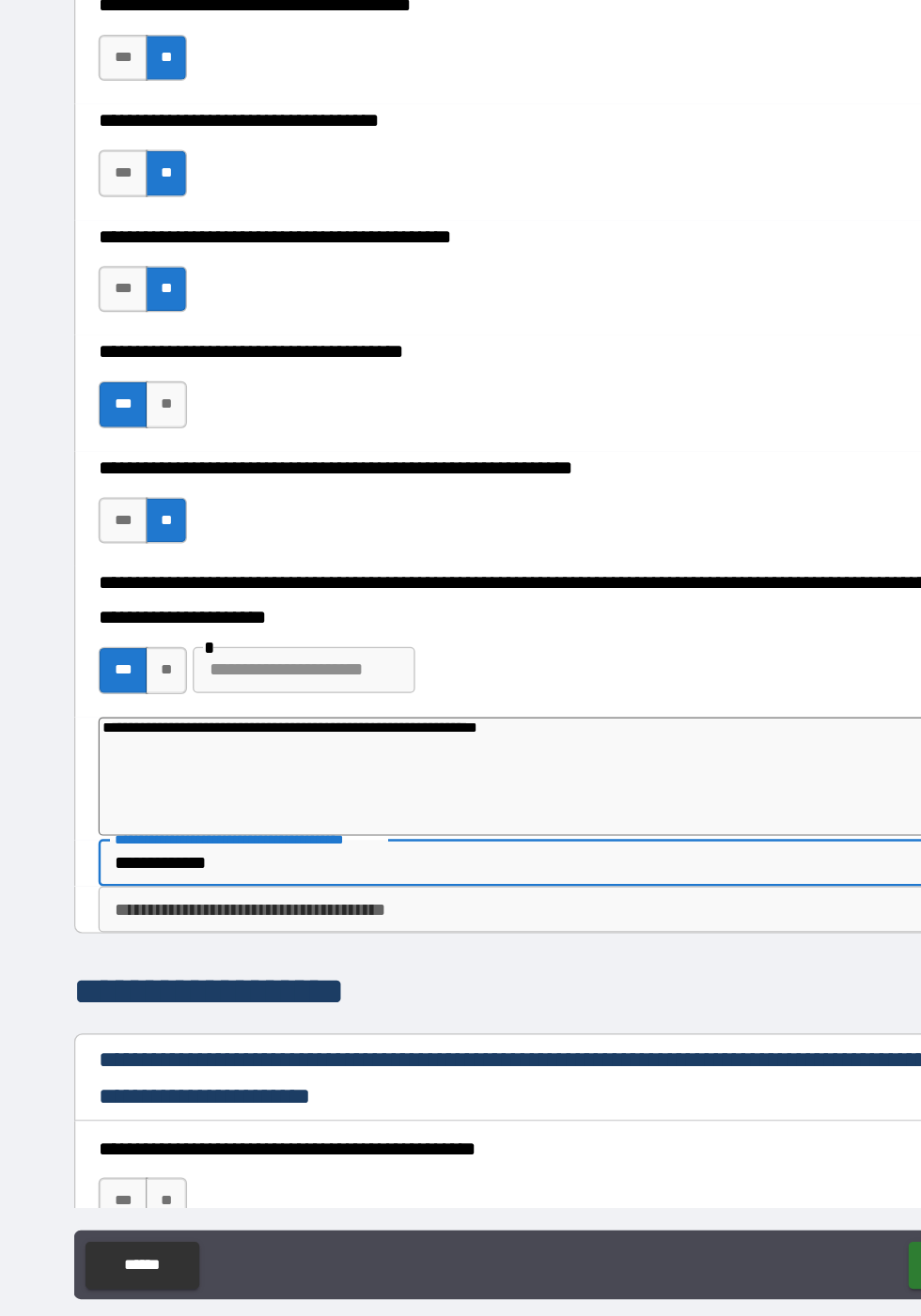 type on "**********" 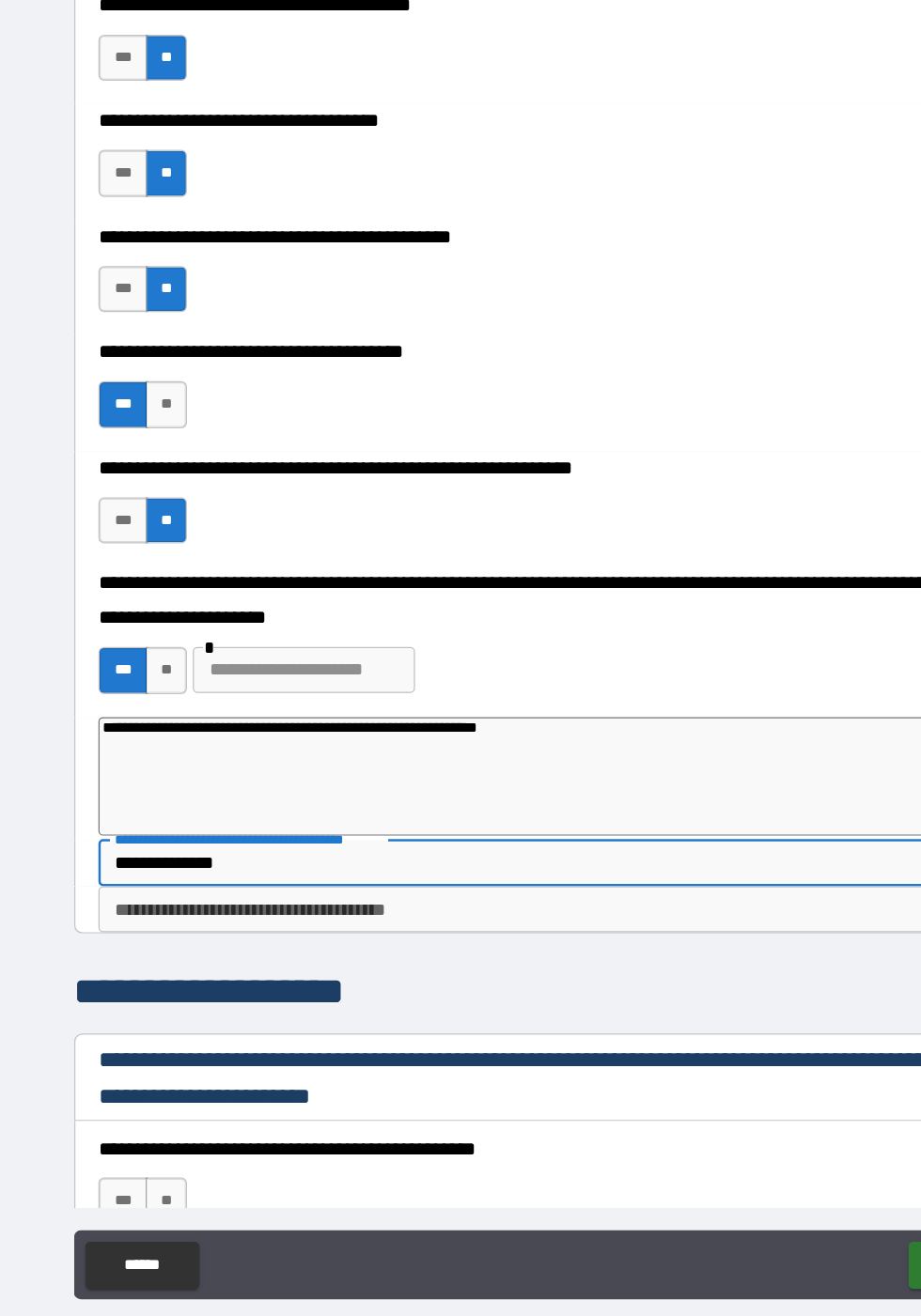 type on "*" 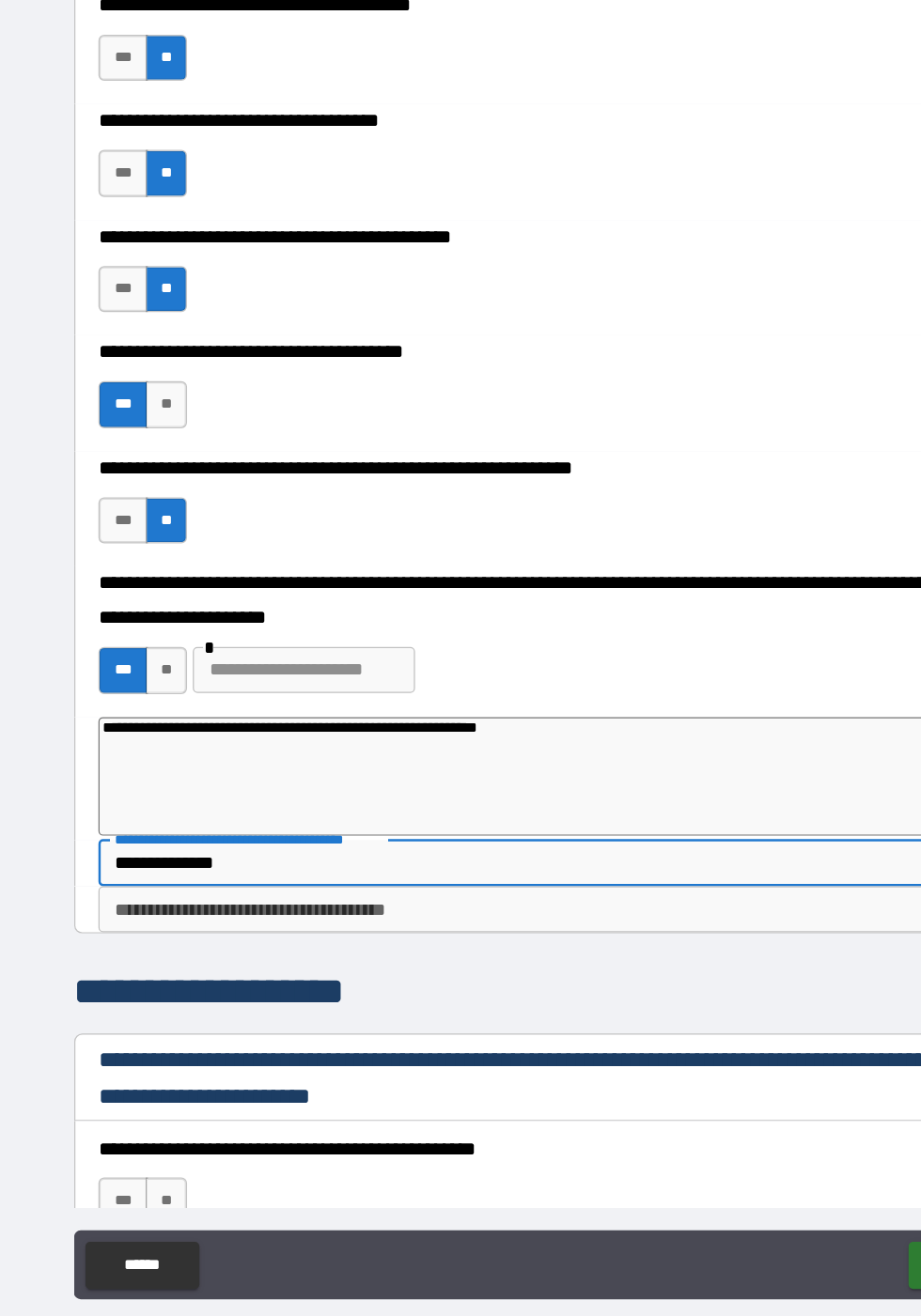 type on "**********" 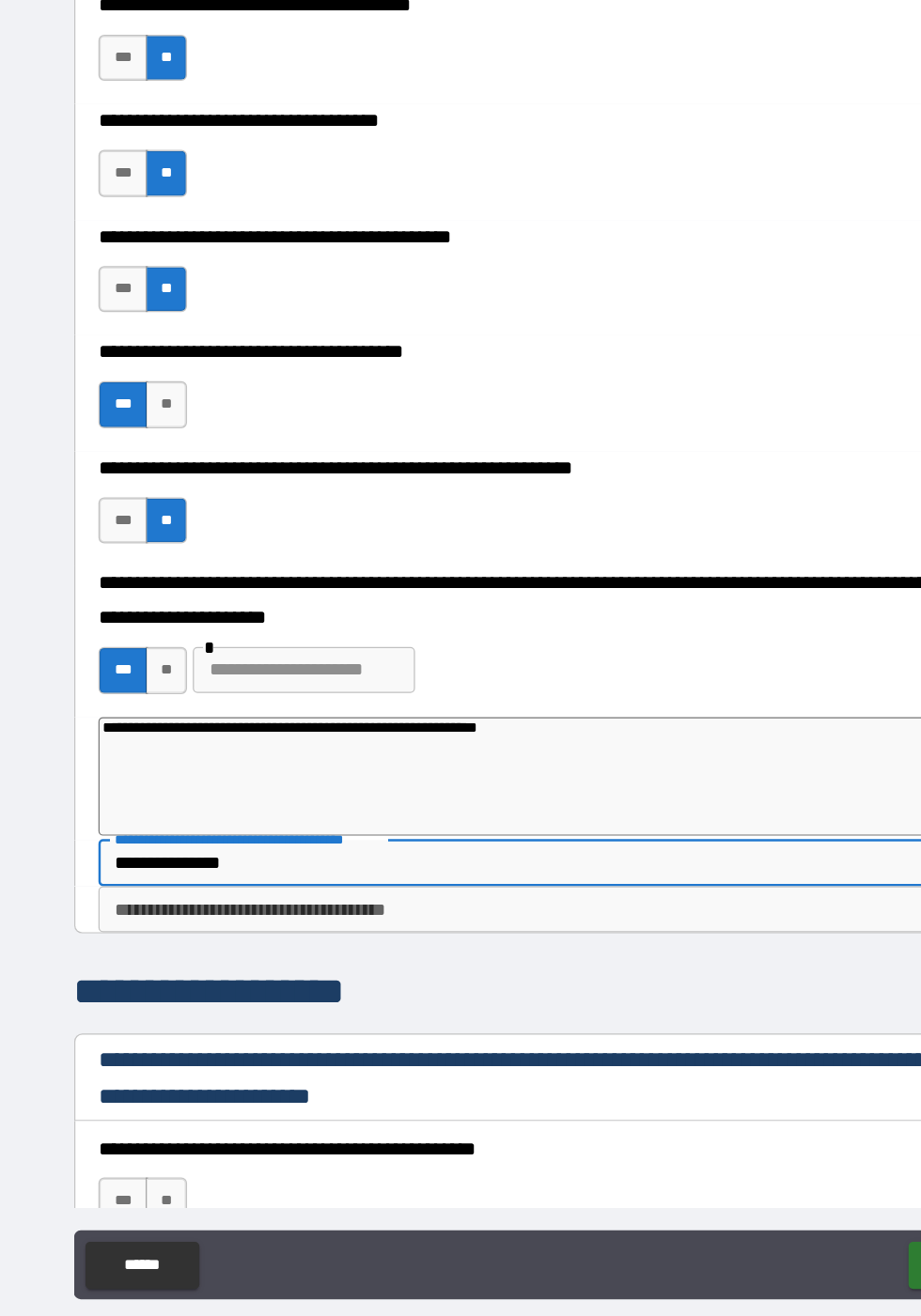type on "*" 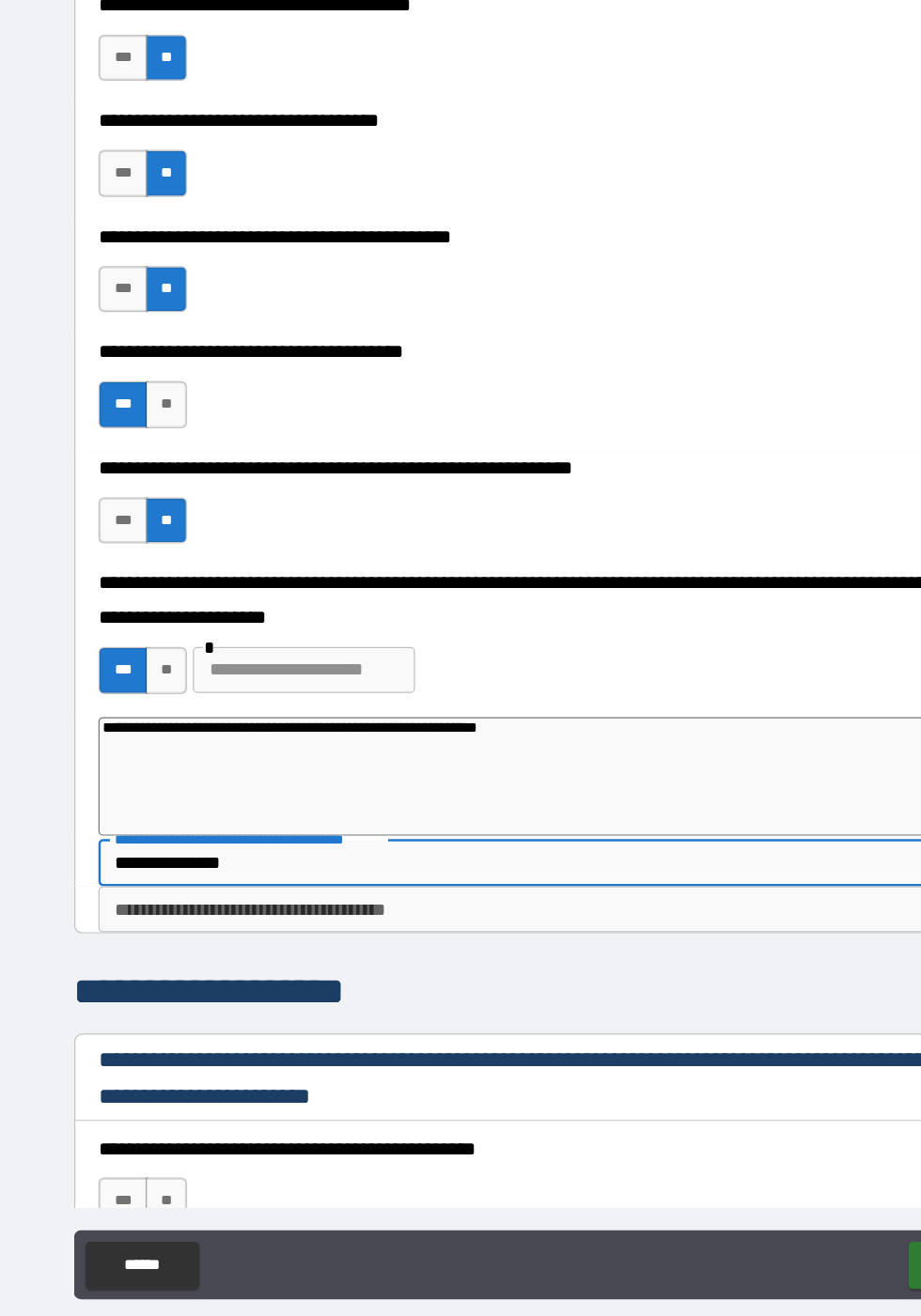 type 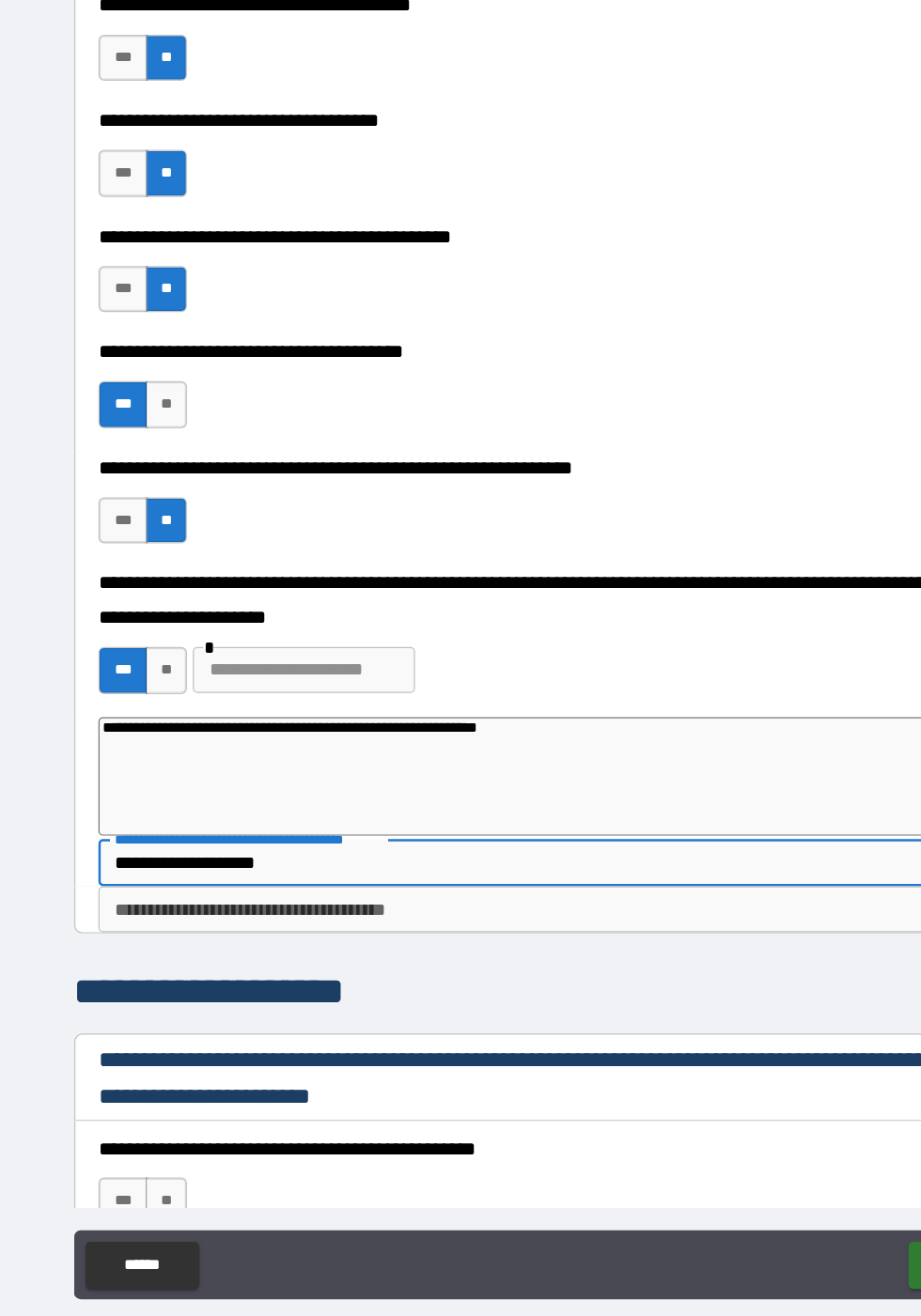 click on "**********" at bounding box center [460, 946] 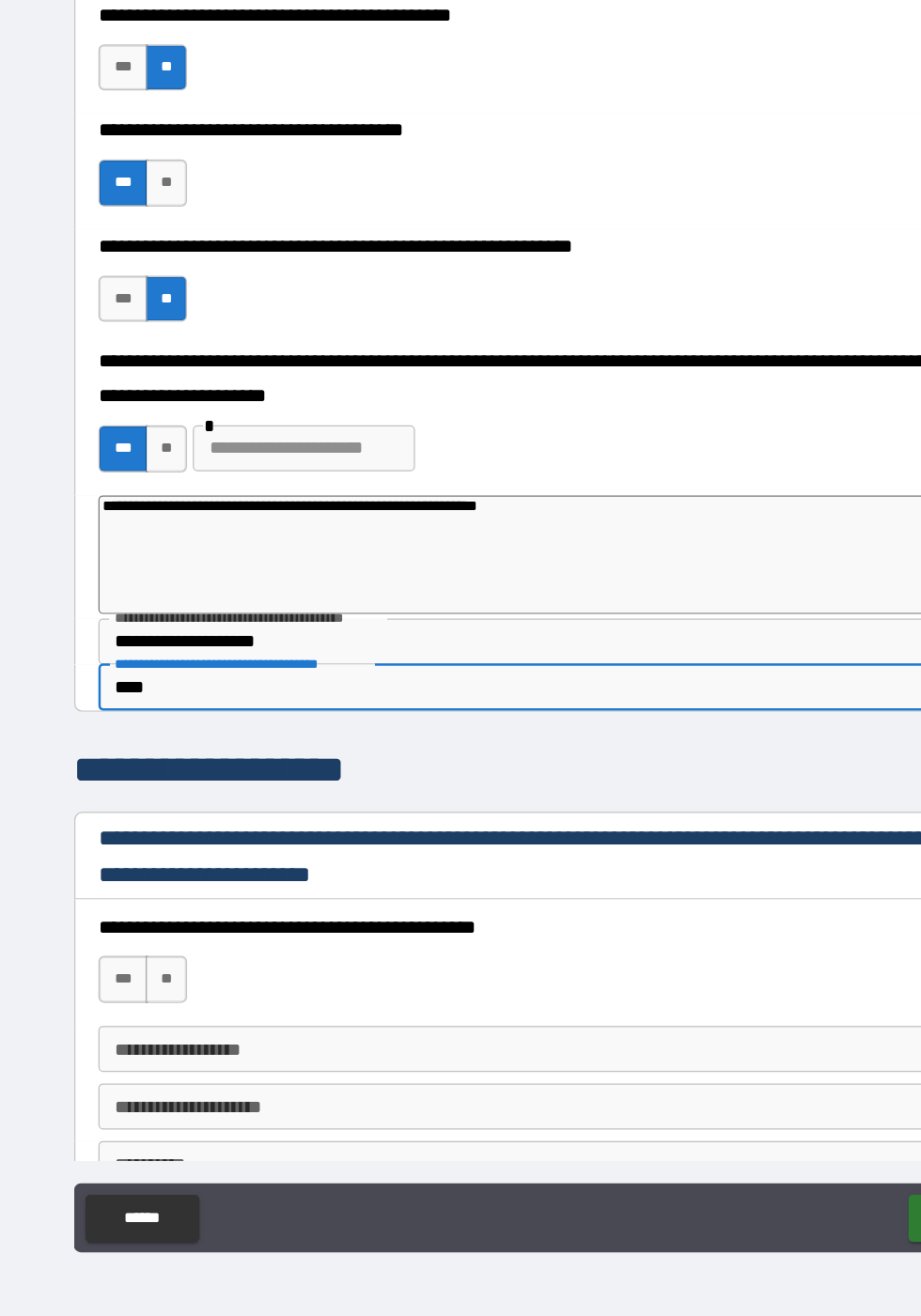 scroll, scrollTop: 2101, scrollLeft: 0, axis: vertical 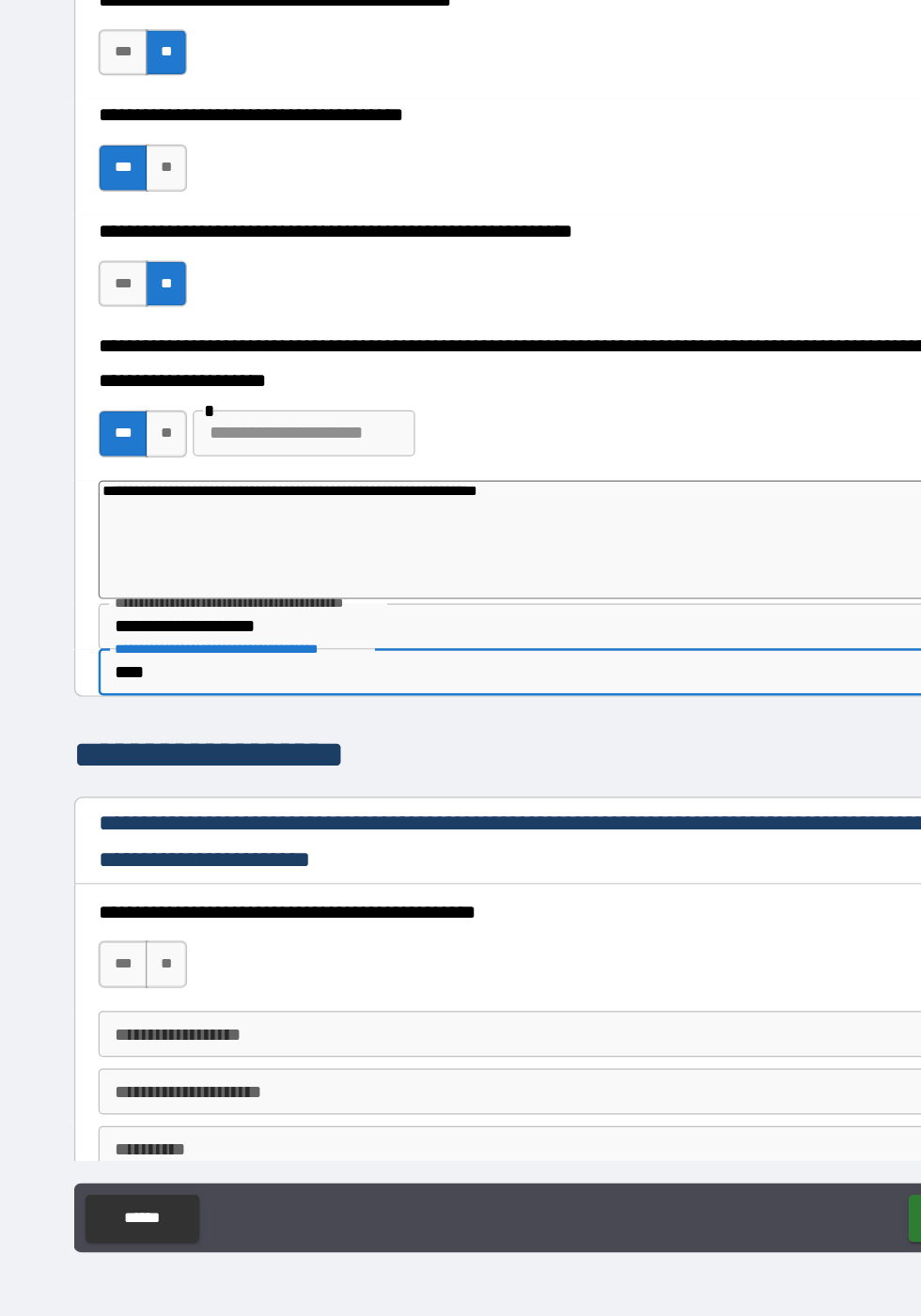click on "**" at bounding box center [145, 1029] 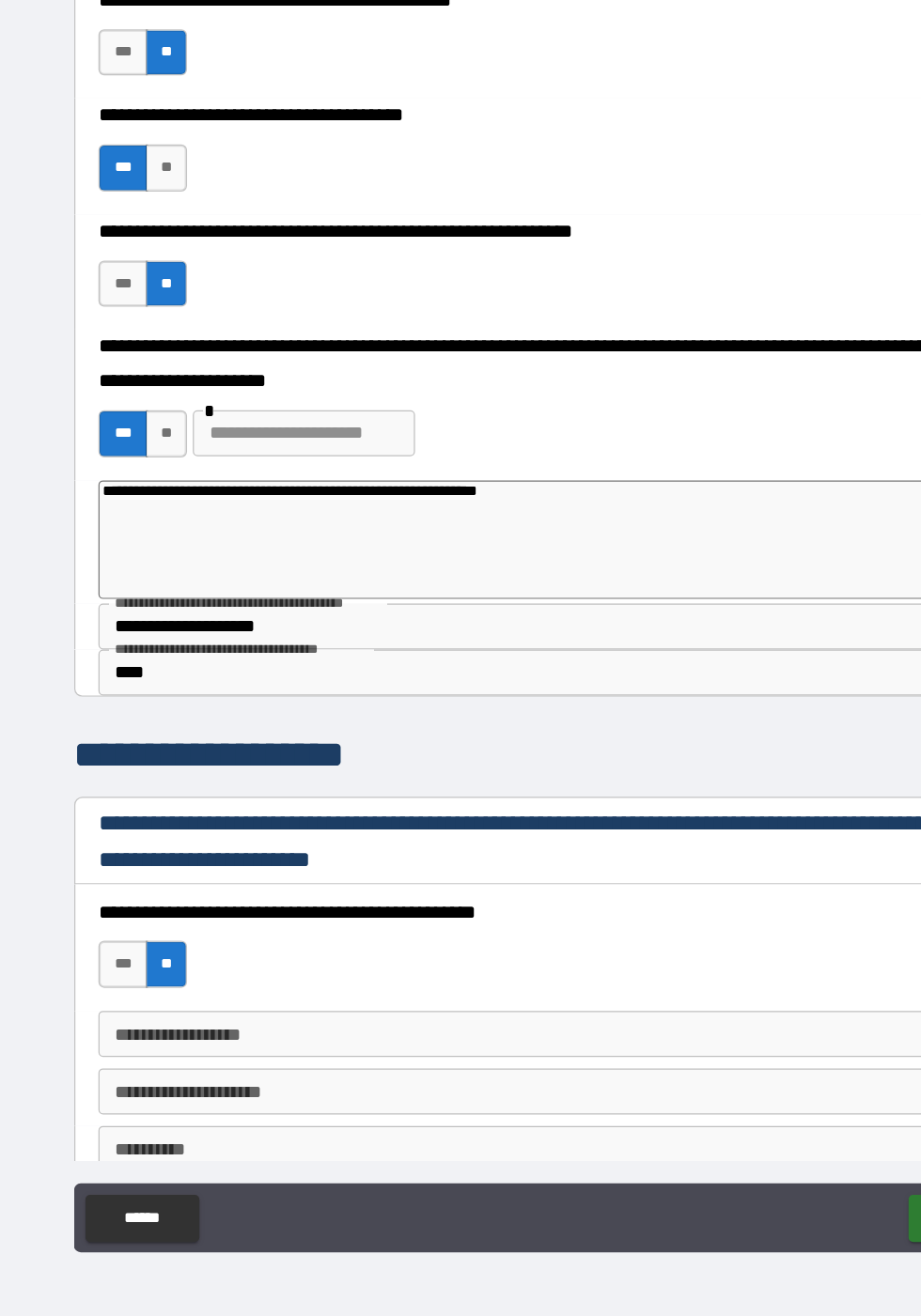 click on "***" at bounding box center [109, 1435] 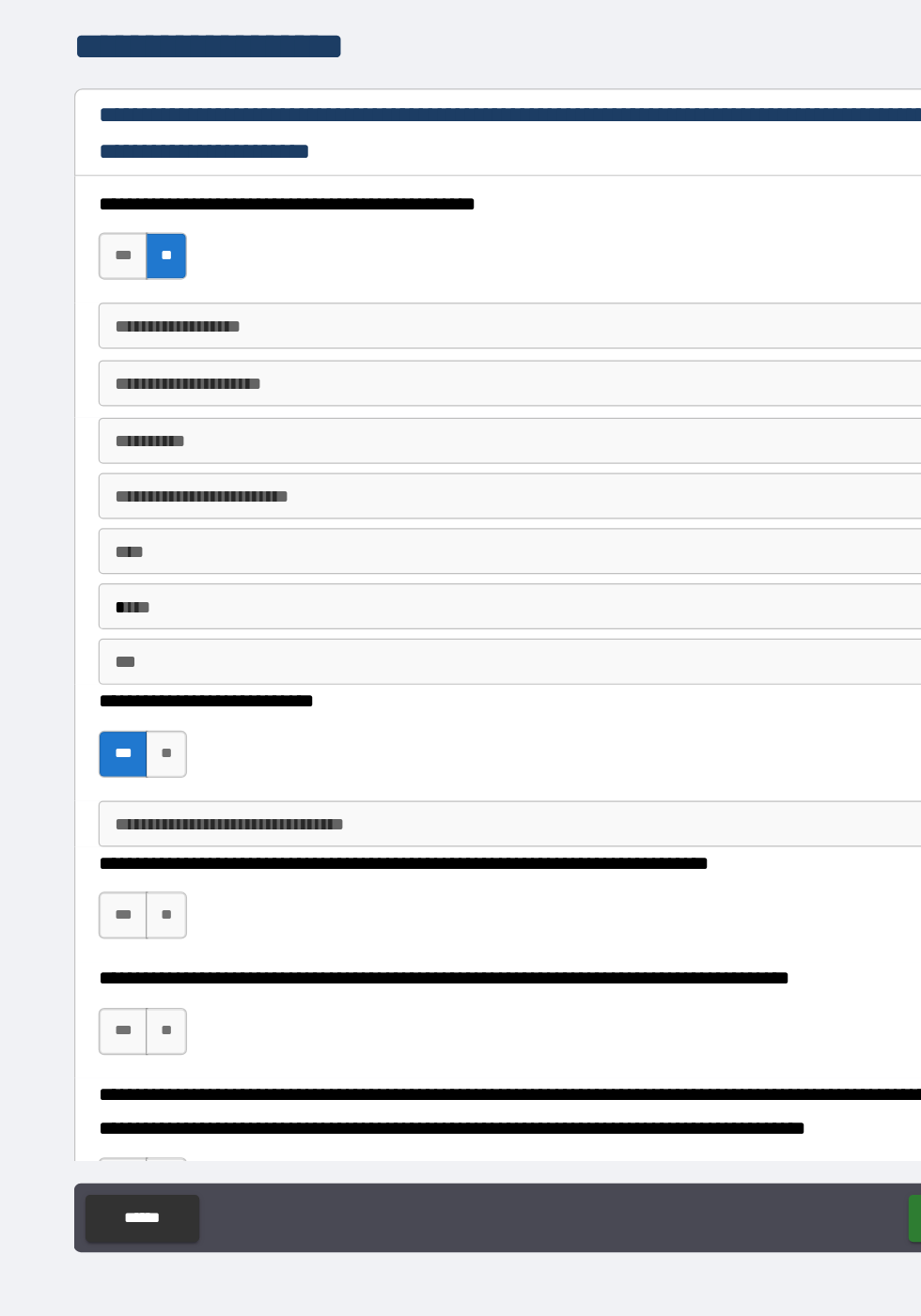 scroll, scrollTop: 2691, scrollLeft: 0, axis: vertical 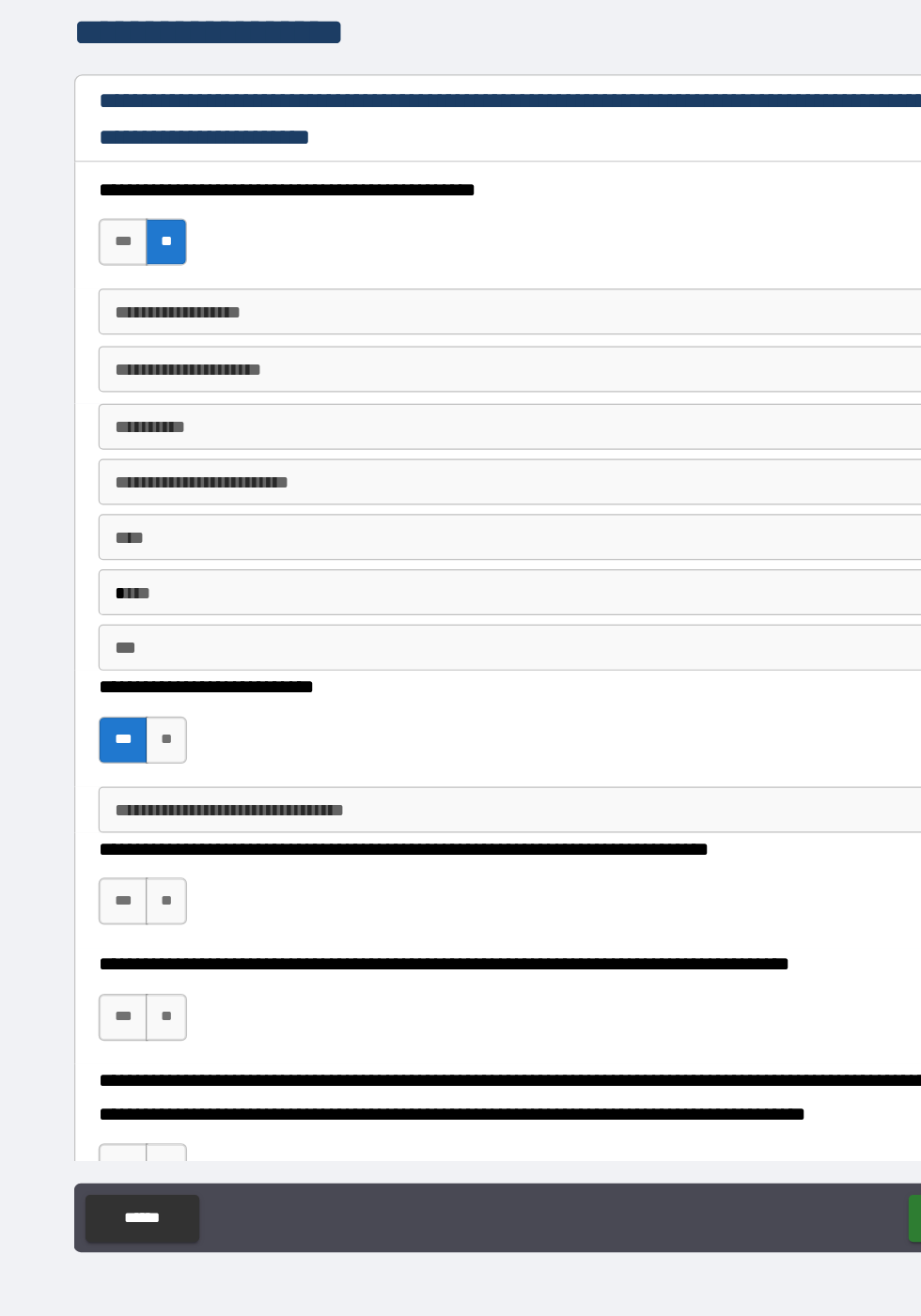 click on "**********" at bounding box center [436, 903] 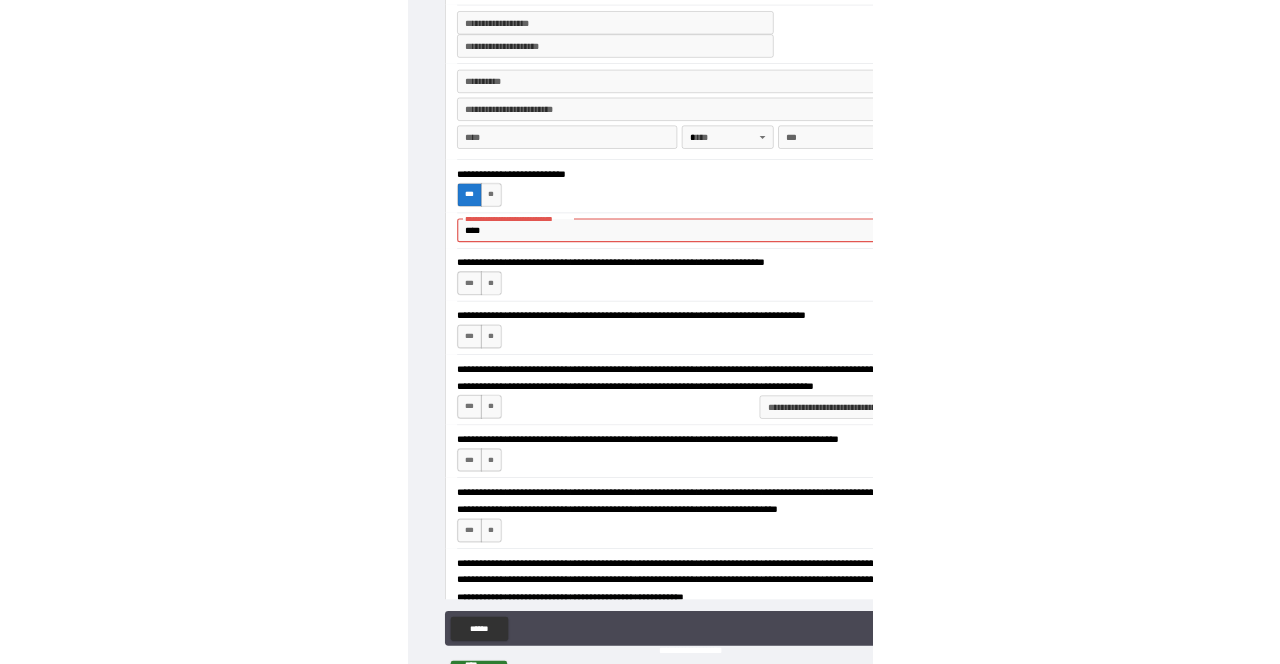 scroll, scrollTop: 56, scrollLeft: 0, axis: vertical 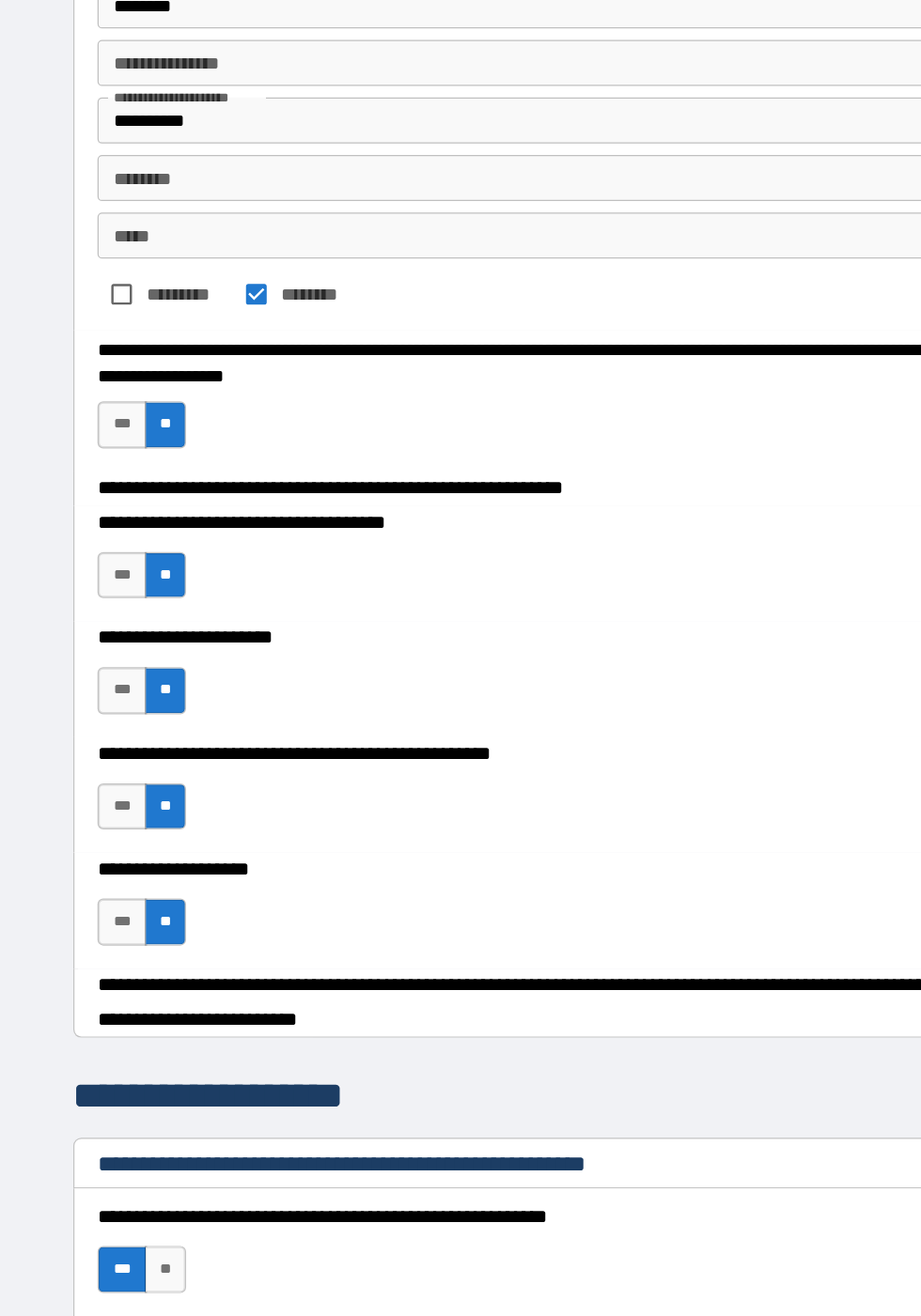 click on "*** **" at bounding box center [128, 683] 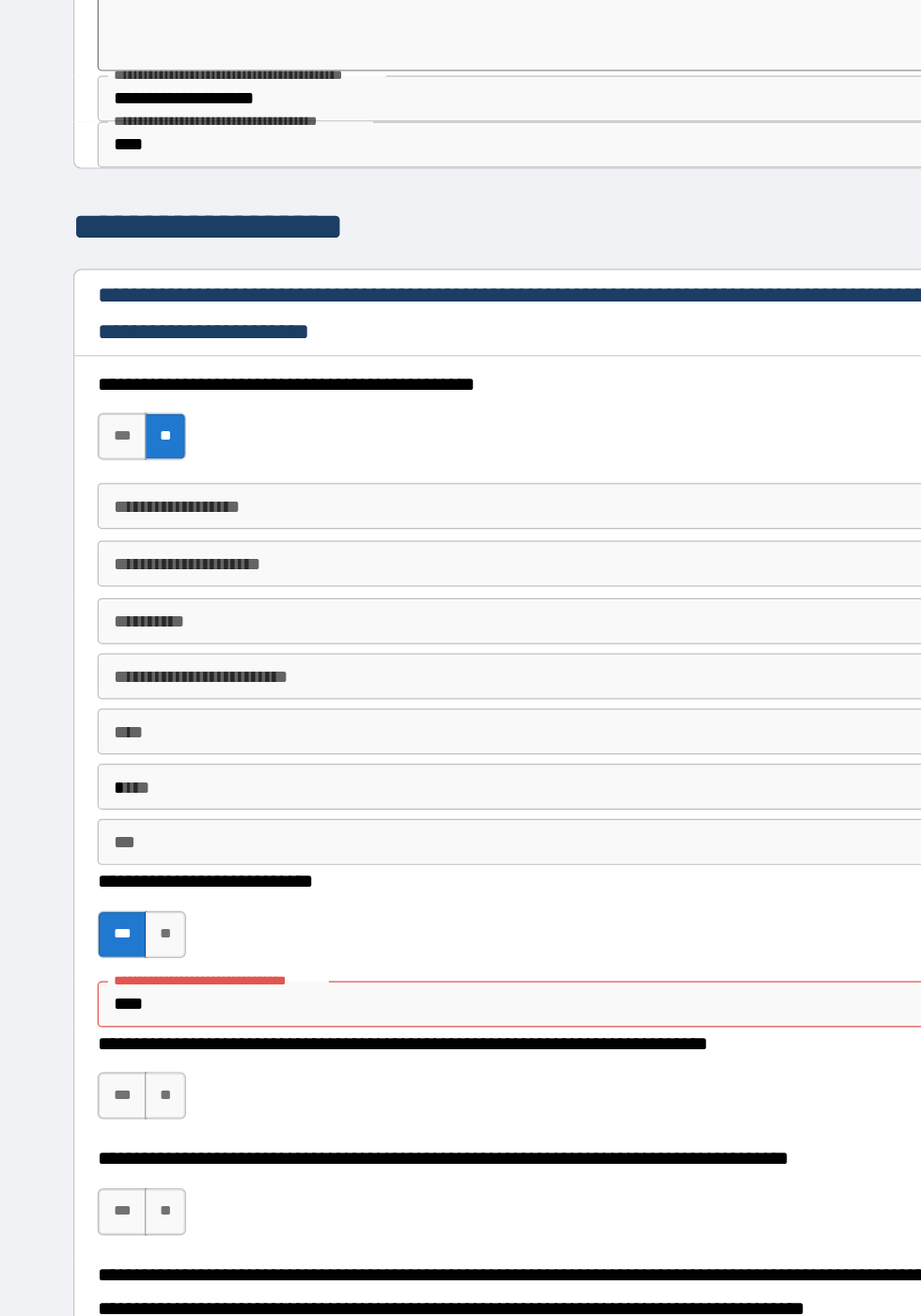 scroll, scrollTop: 2726, scrollLeft: 0, axis: vertical 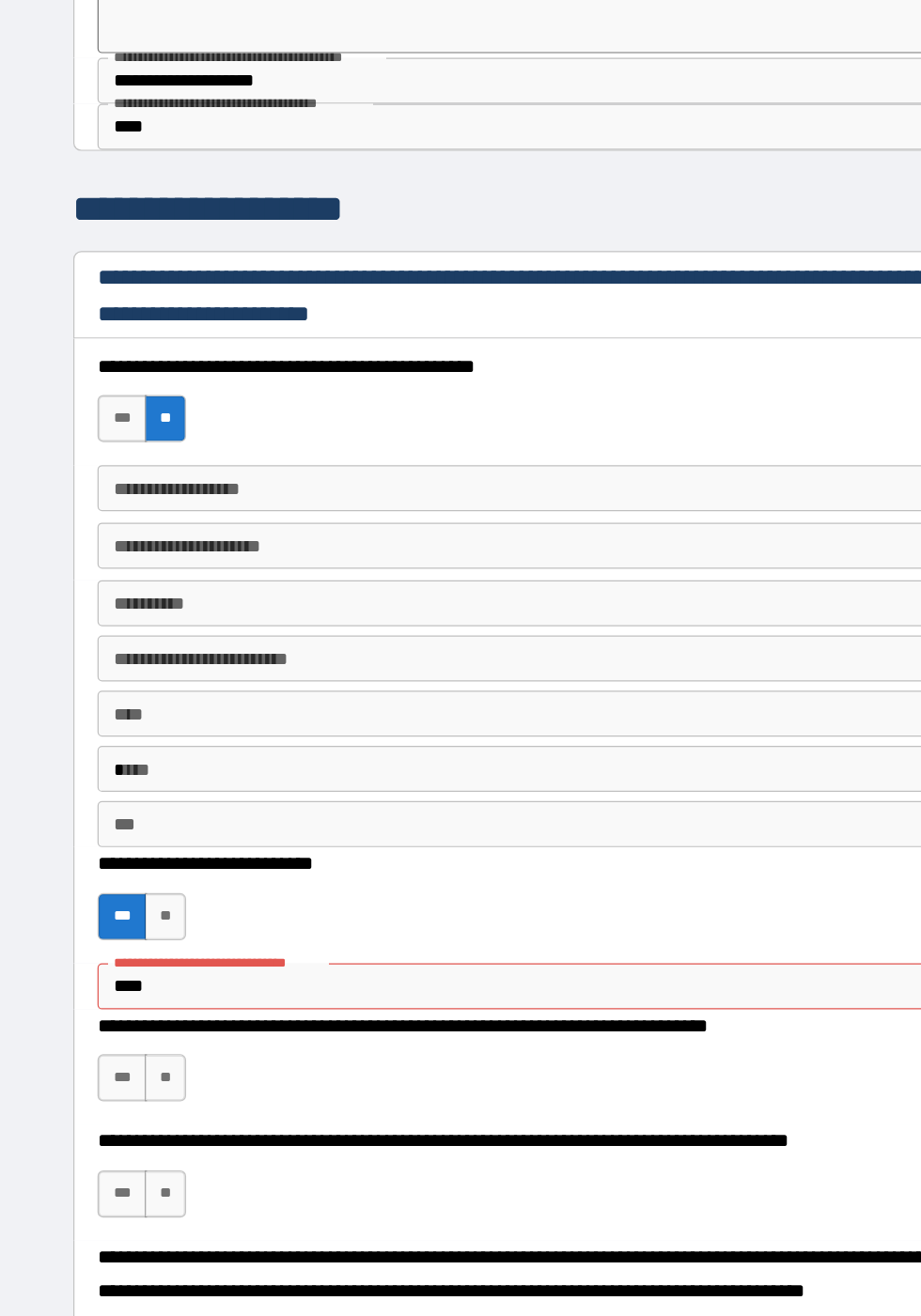 click on "****" at bounding box center [436, 920] 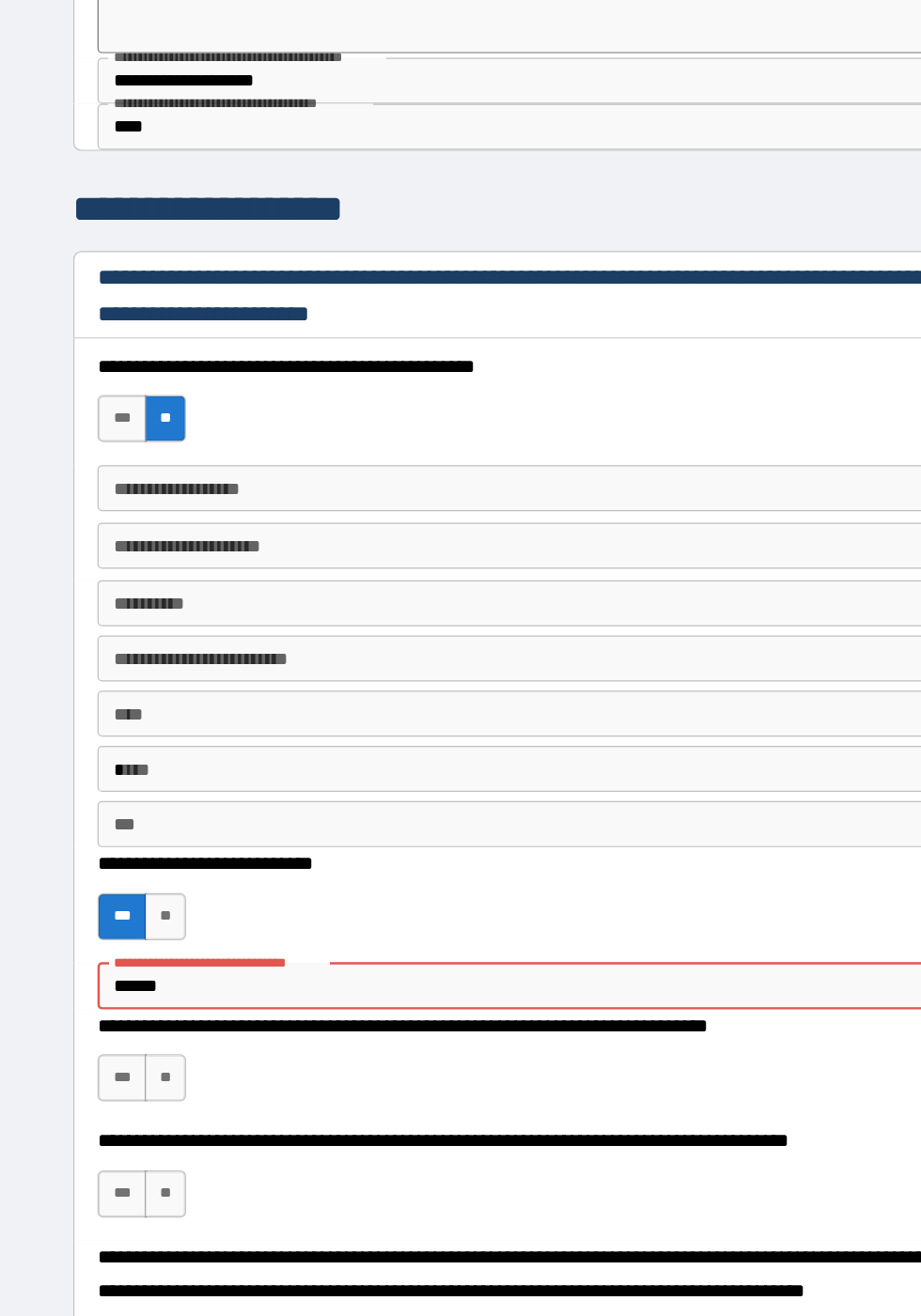 scroll, scrollTop: 2823, scrollLeft: 0, axis: vertical 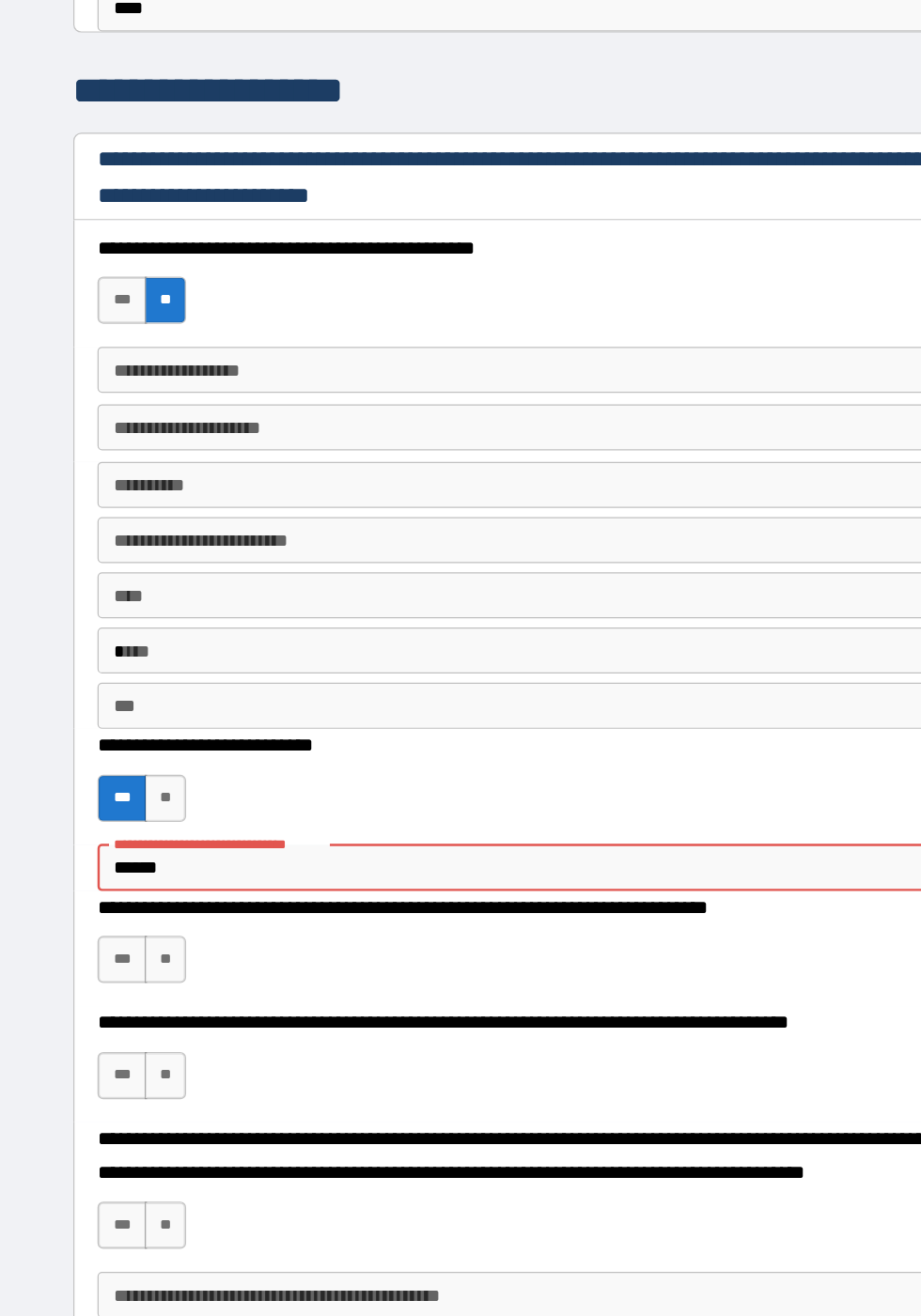 click on "**********" at bounding box center [187, 803] 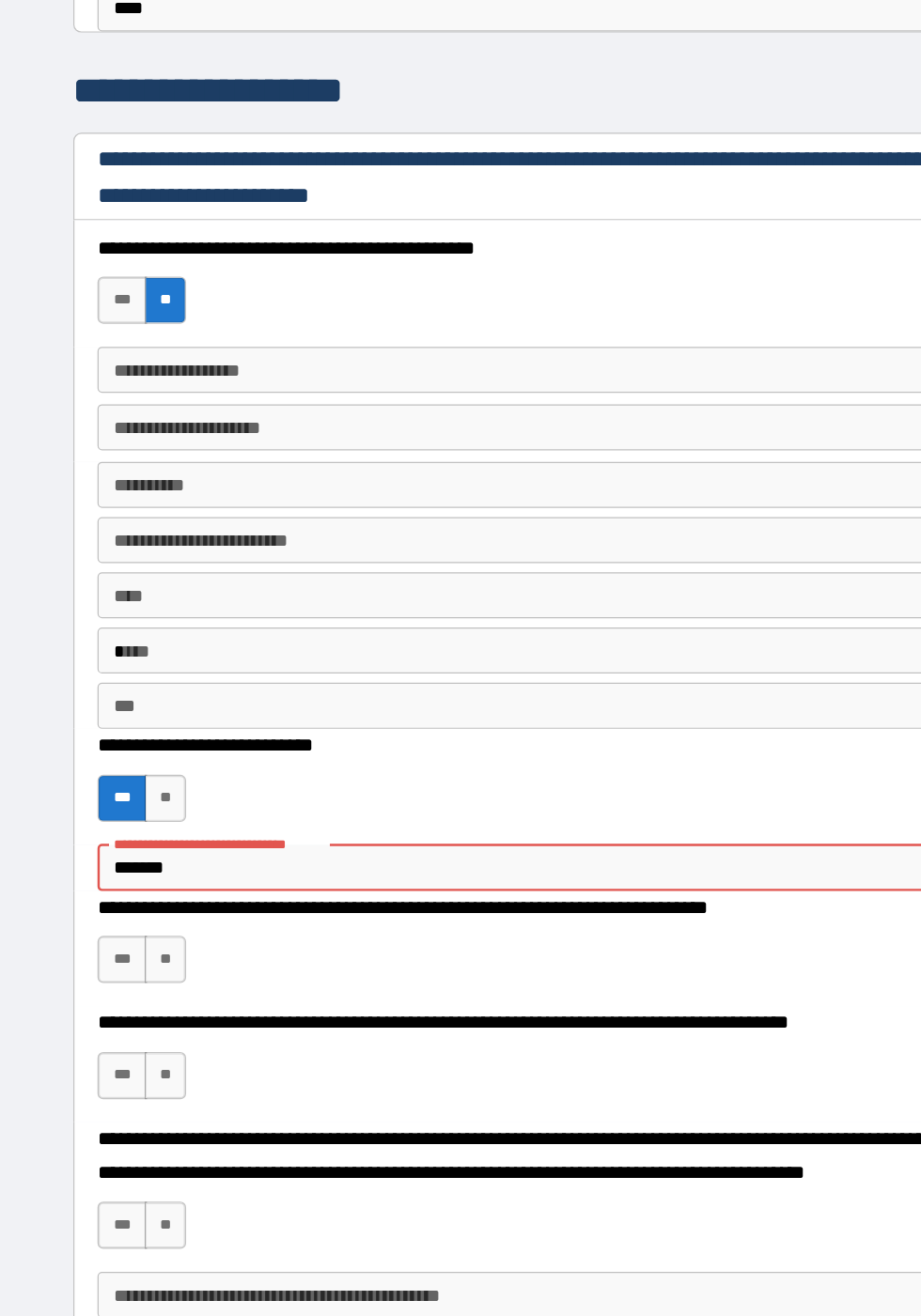 click on "**********" at bounding box center (187, 803) 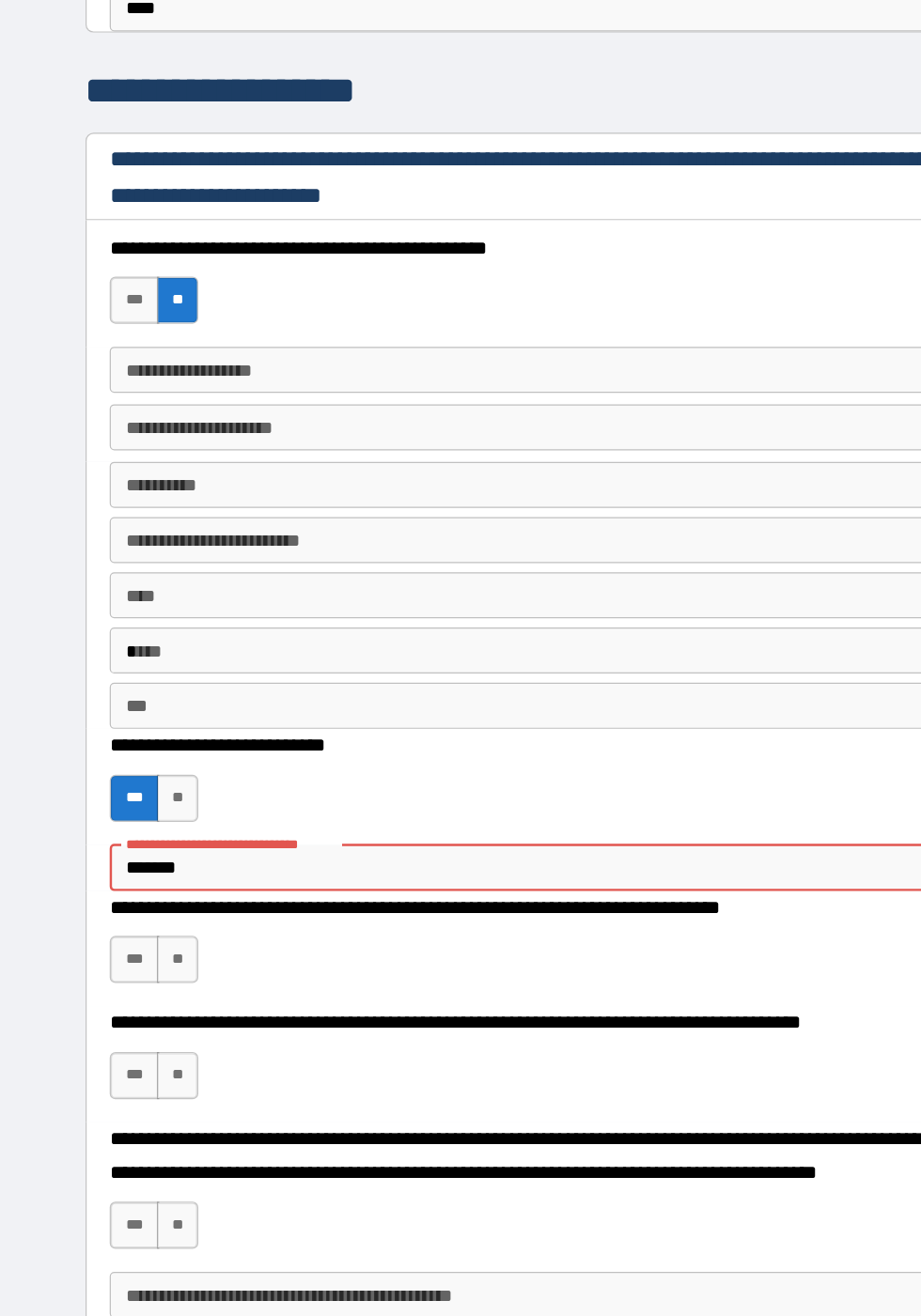 click on "*******" at bounding box center (436, 823) 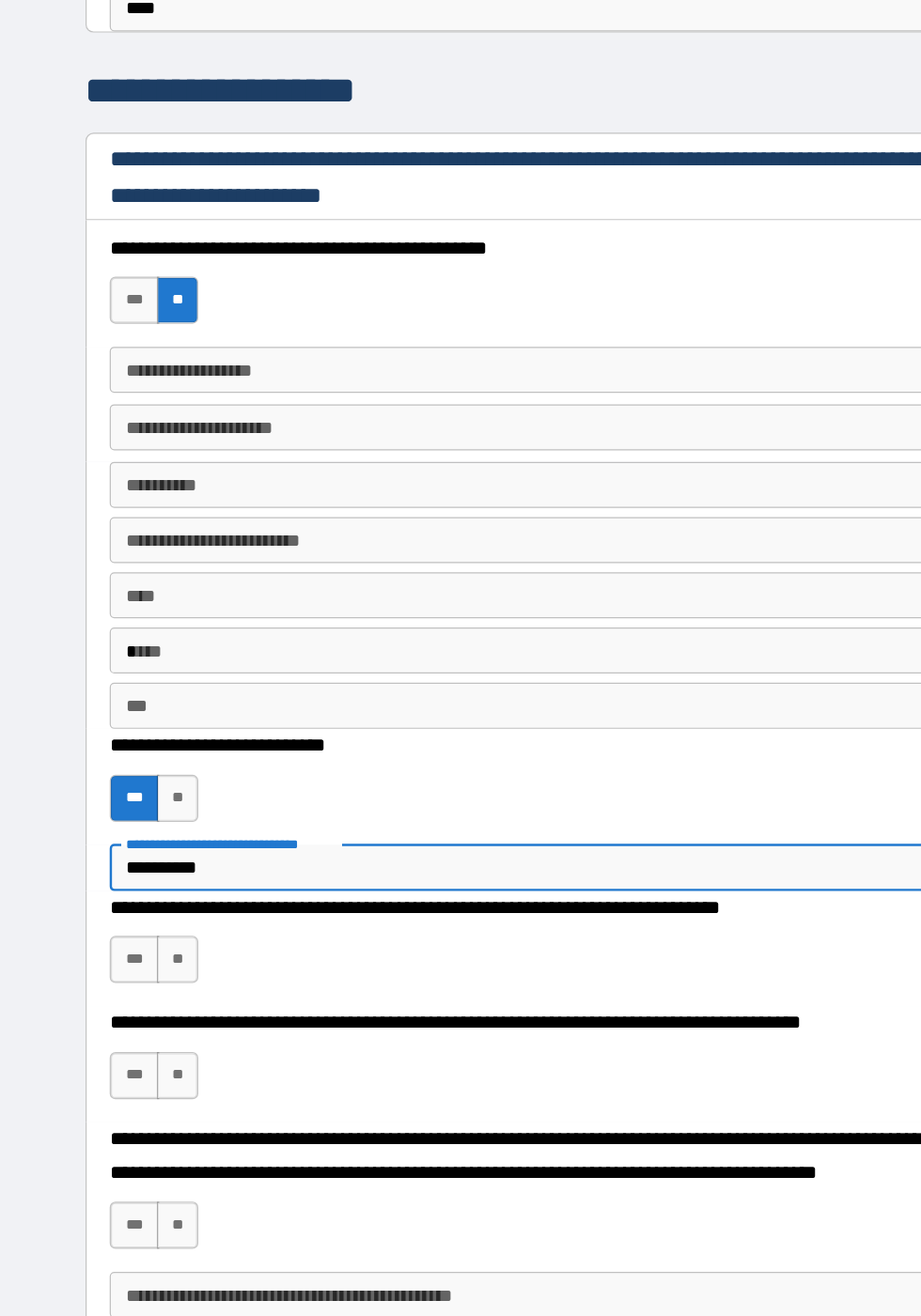 click on "**" at bounding box center [145, 897] 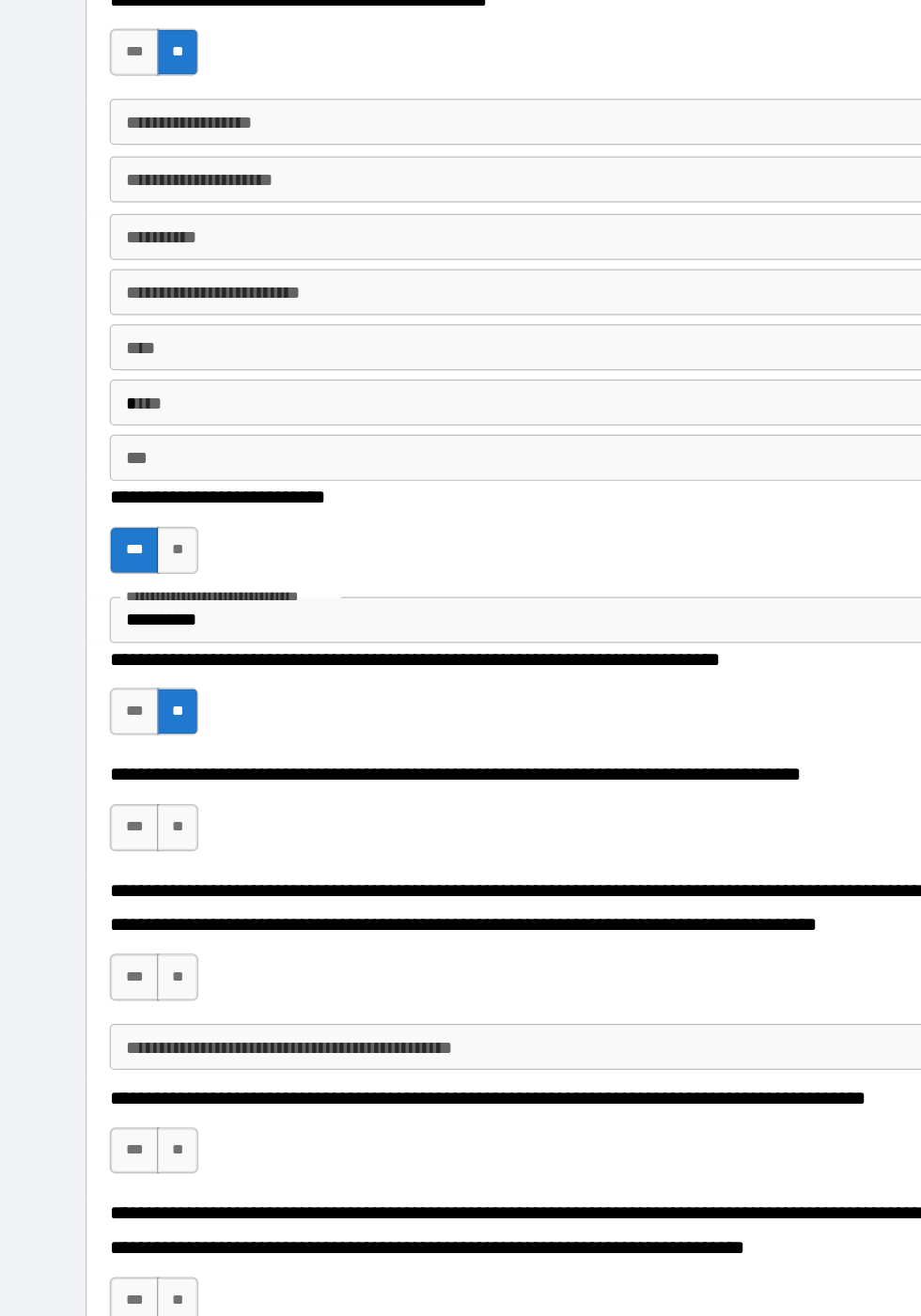 scroll, scrollTop: 3030, scrollLeft: 0, axis: vertical 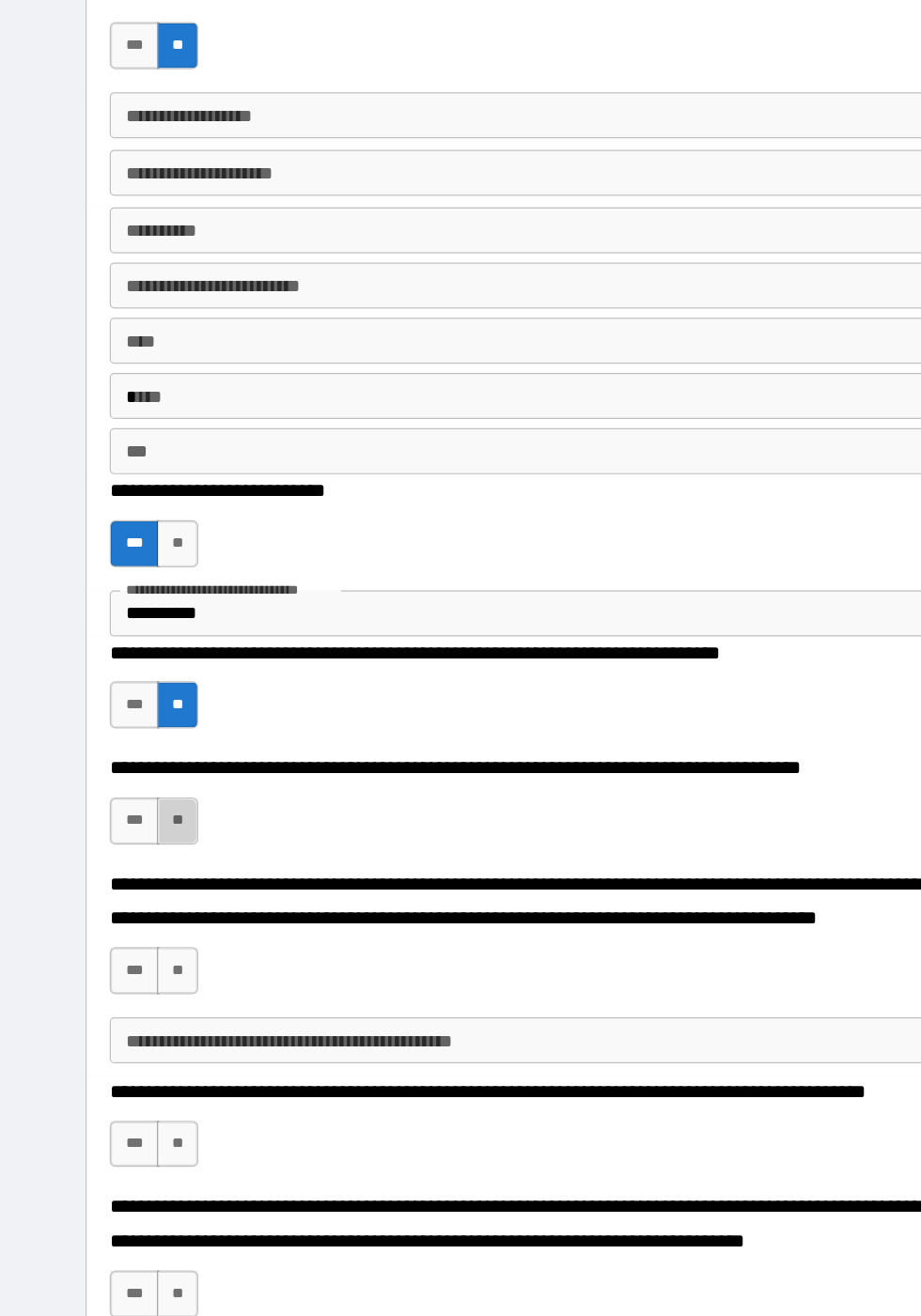 click on "**" at bounding box center [145, 784] 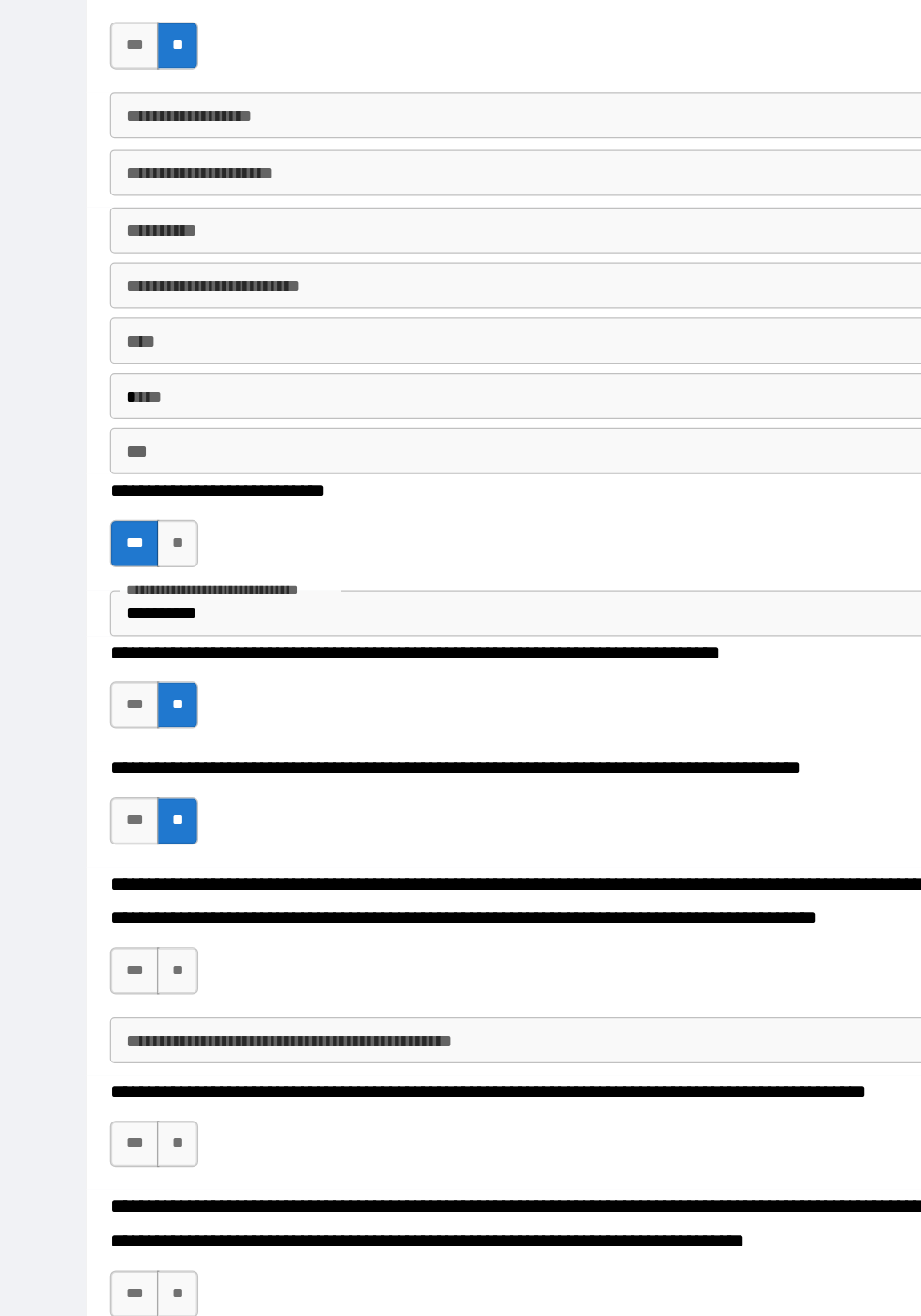 click on "**" at bounding box center (145, 906) 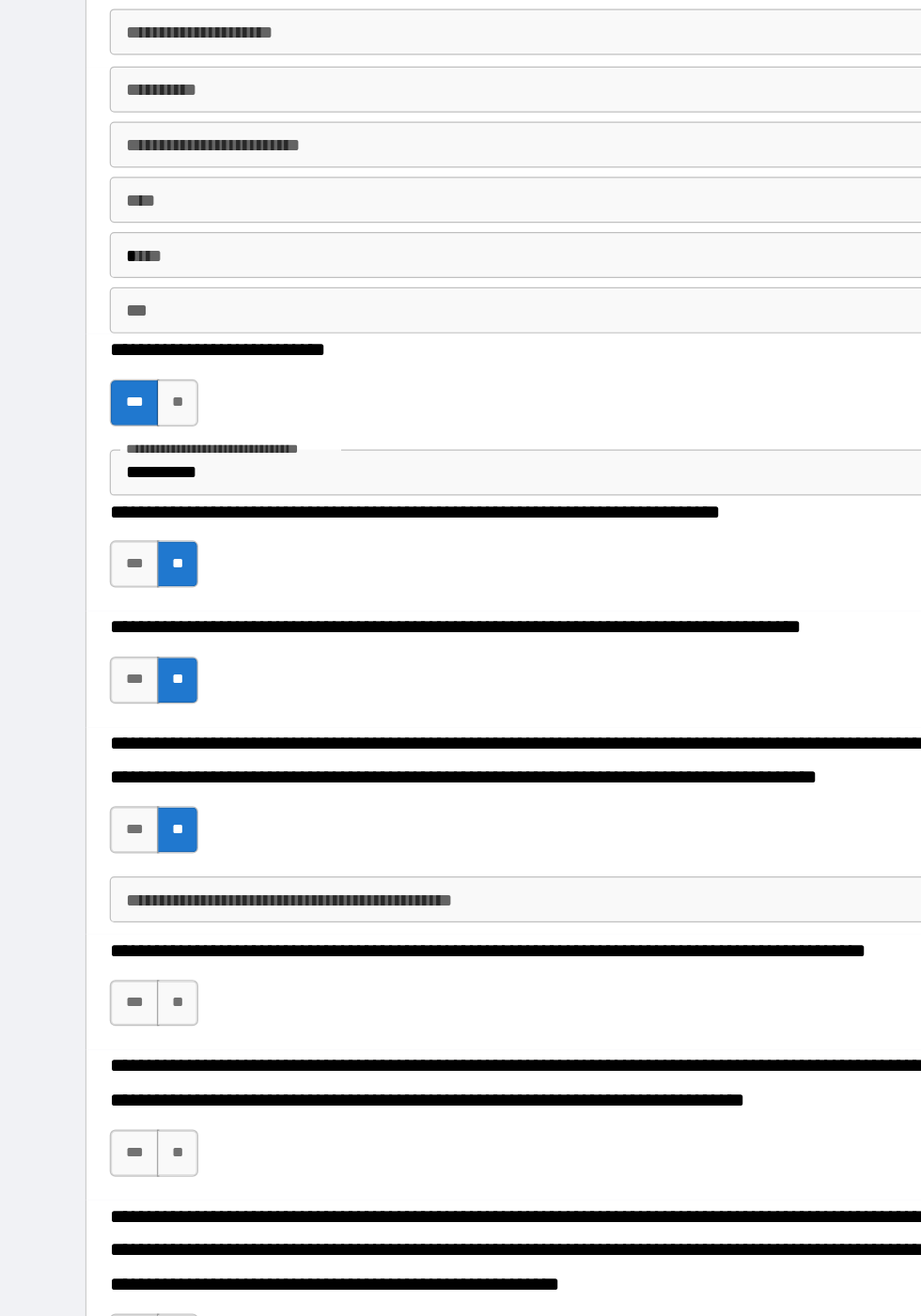 scroll, scrollTop: 3175, scrollLeft: 0, axis: vertical 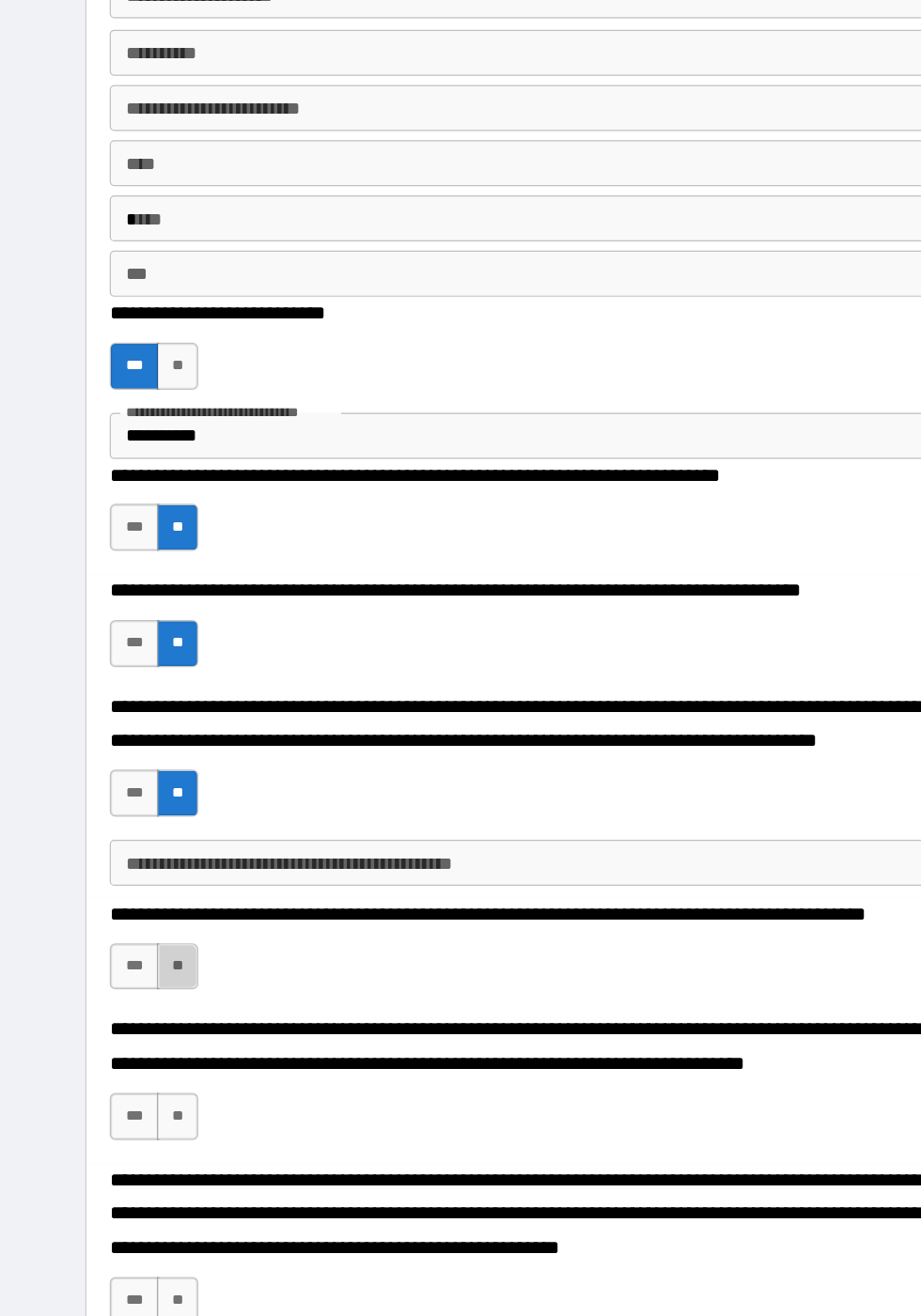 click on "**" at bounding box center [145, 904] 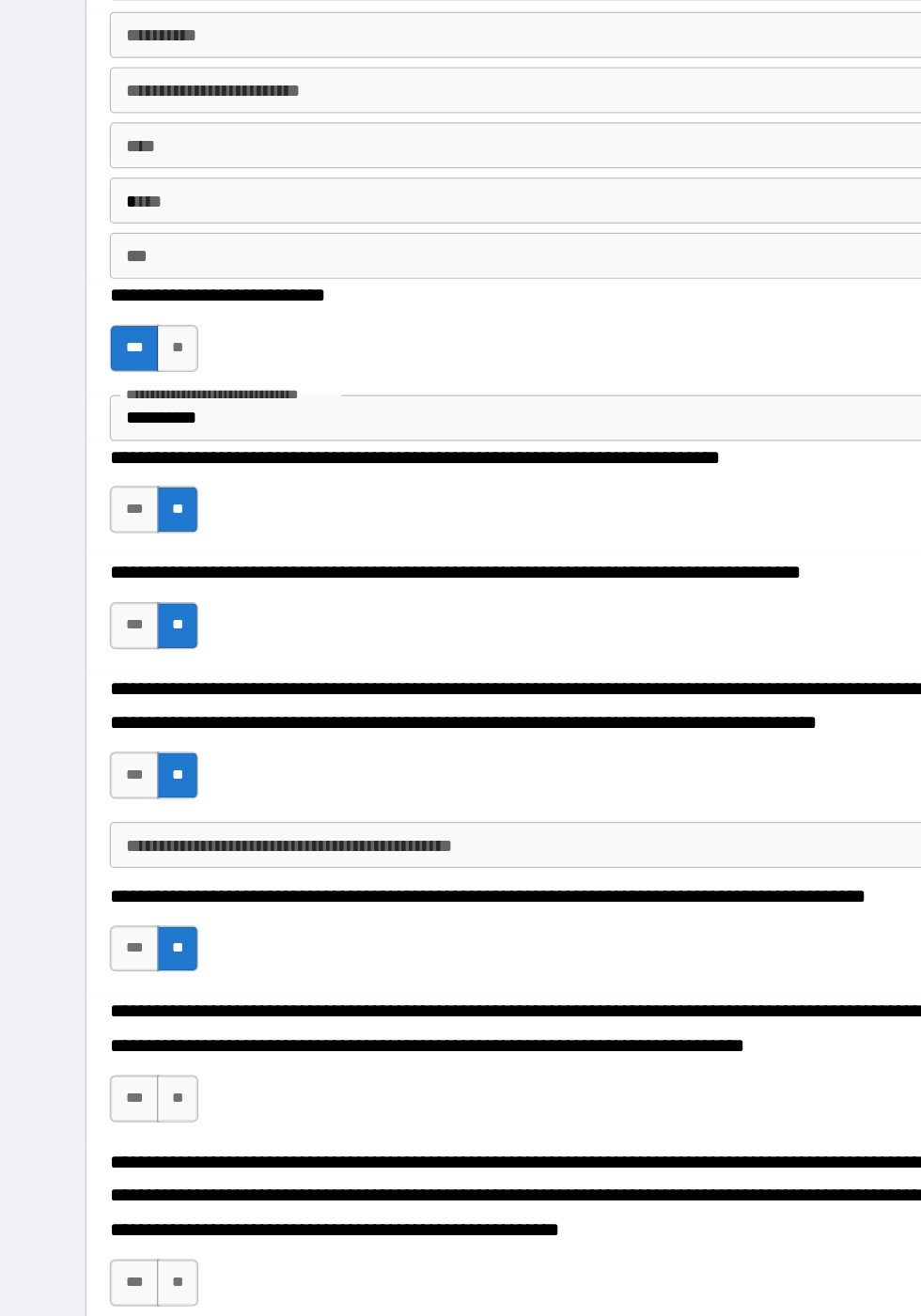 click on "**" at bounding box center [145, 1026] 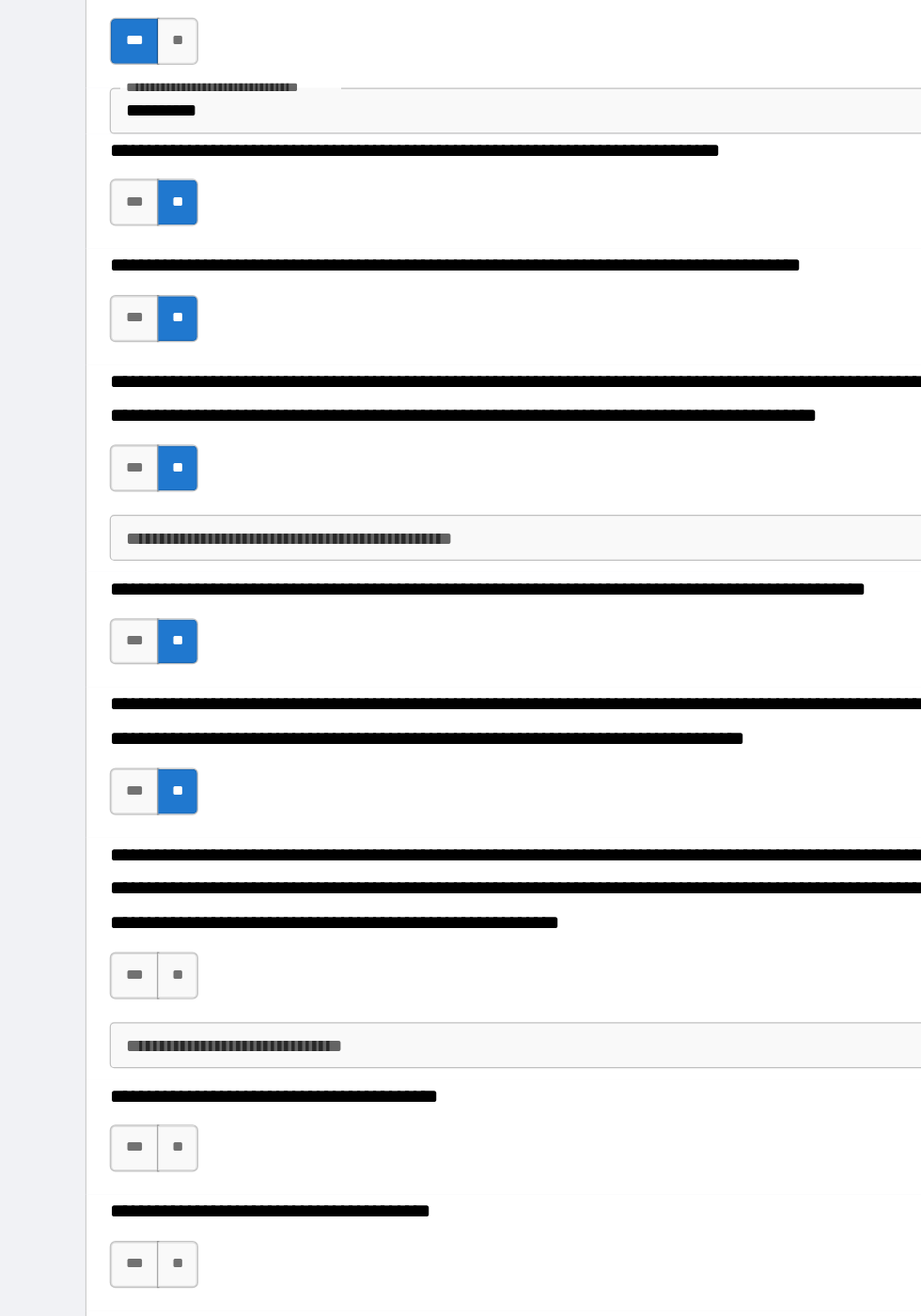 scroll, scrollTop: 3432, scrollLeft: 0, axis: vertical 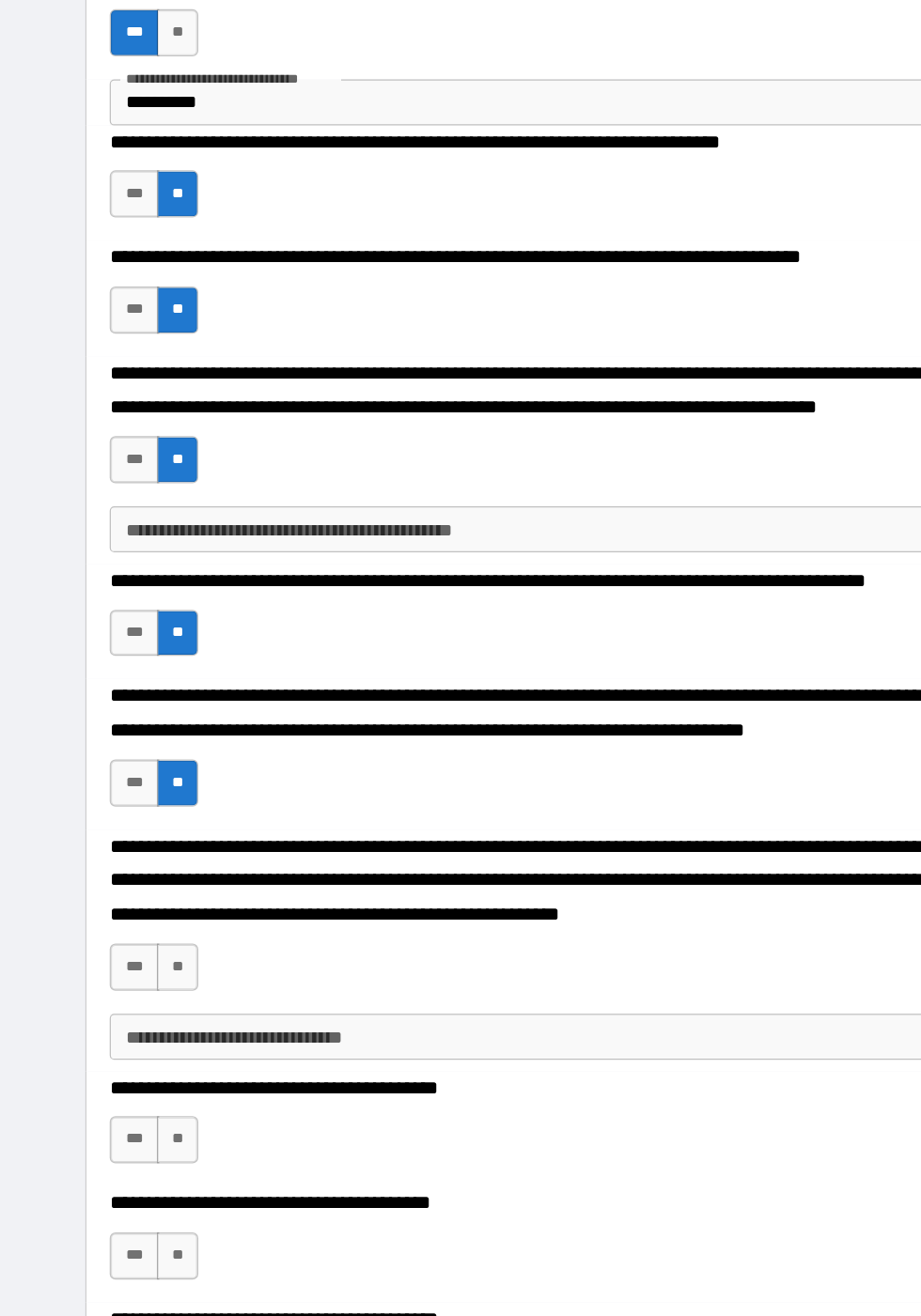 click on "**" at bounding box center (145, 919) 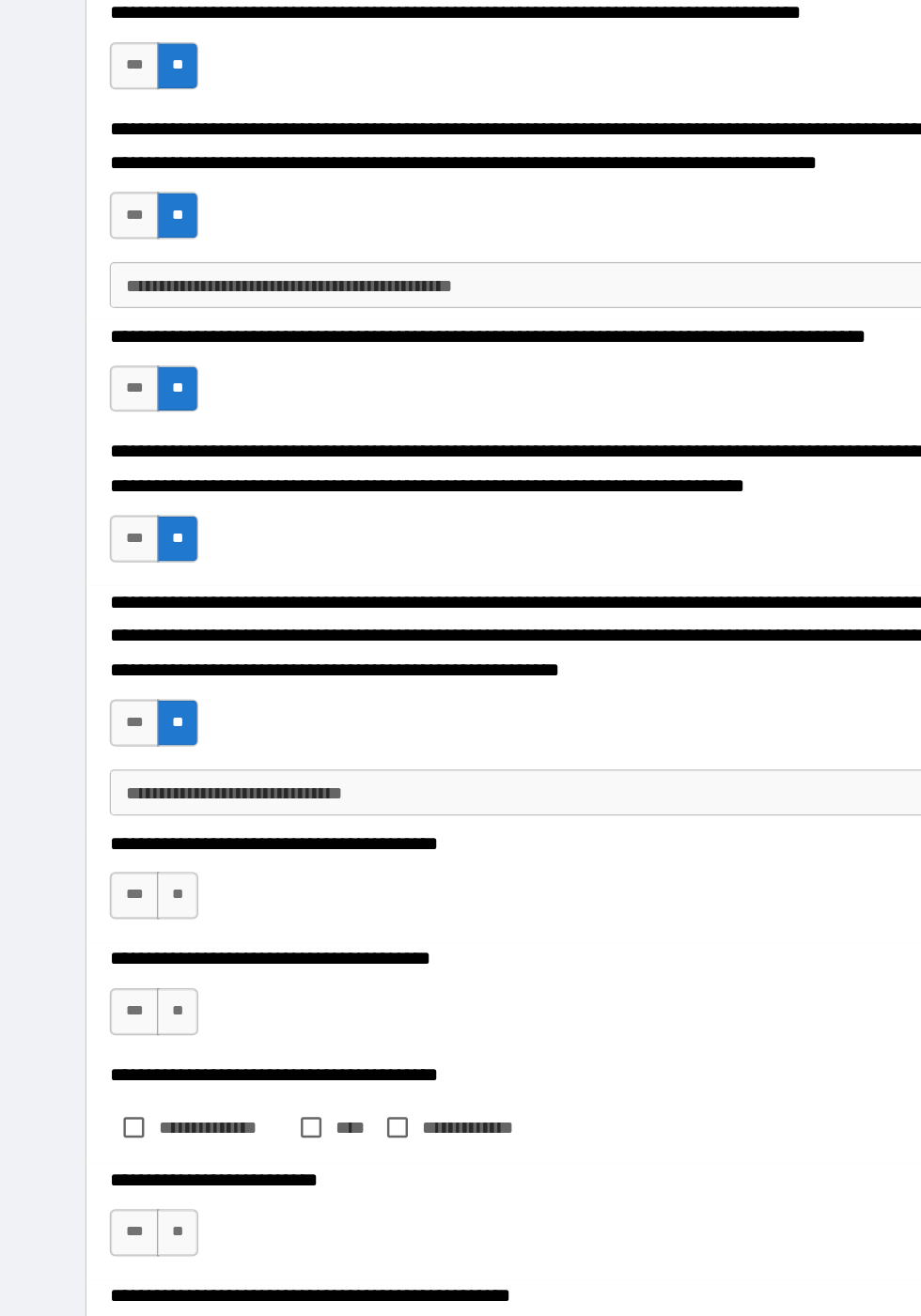 scroll, scrollTop: 3644, scrollLeft: 0, axis: vertical 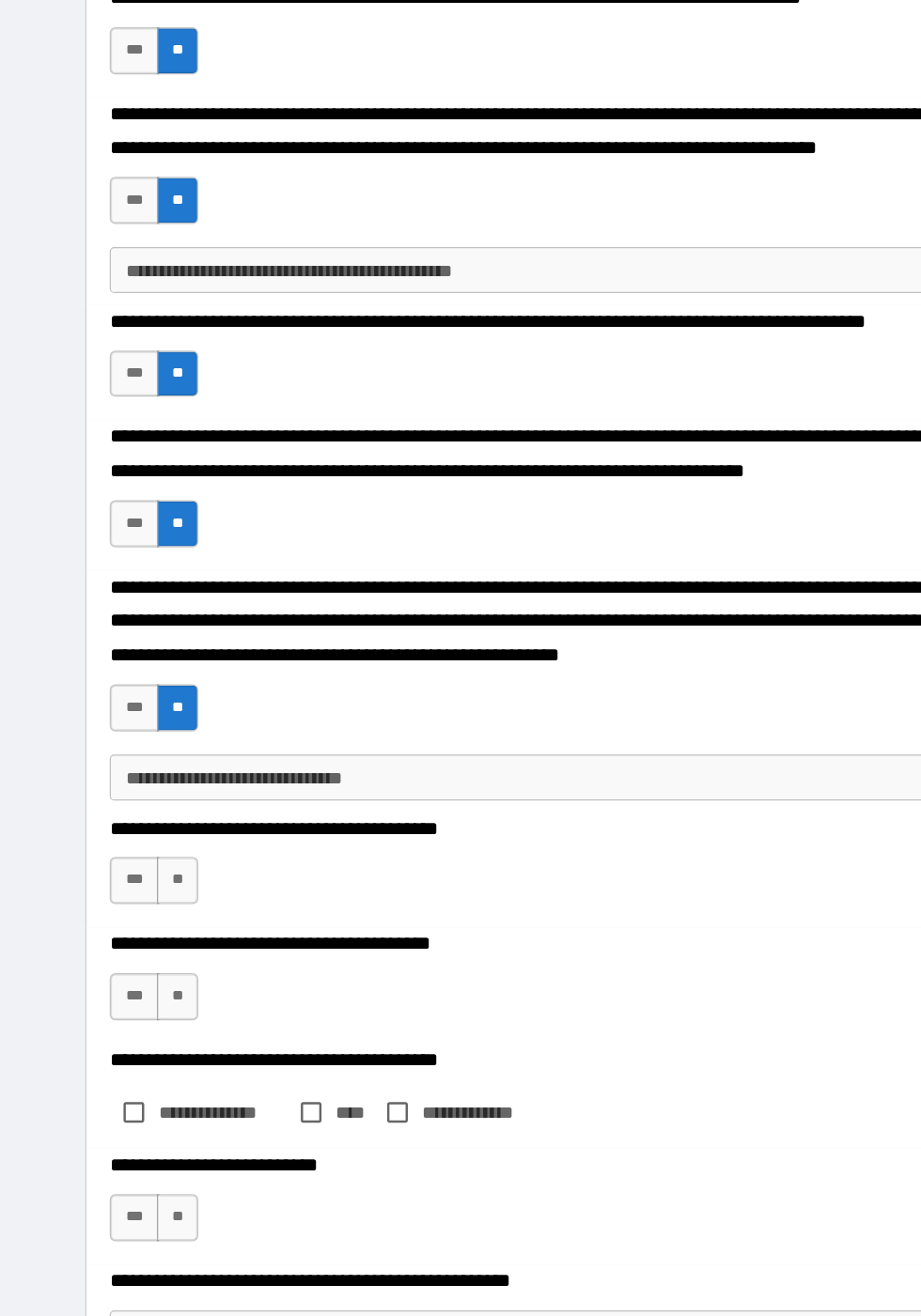 click on "**" at bounding box center (145, 848) 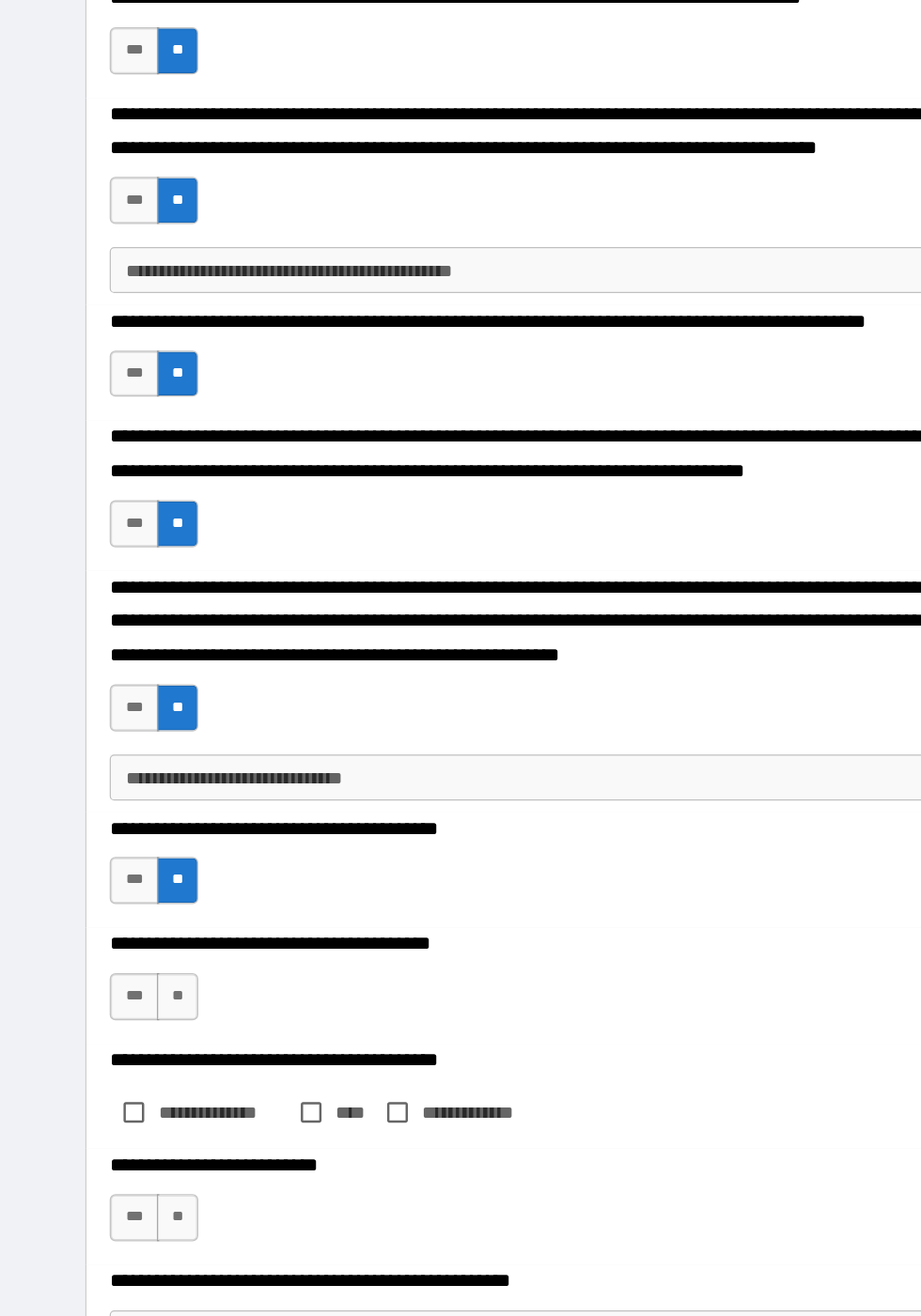 click on "***" at bounding box center (109, 943) 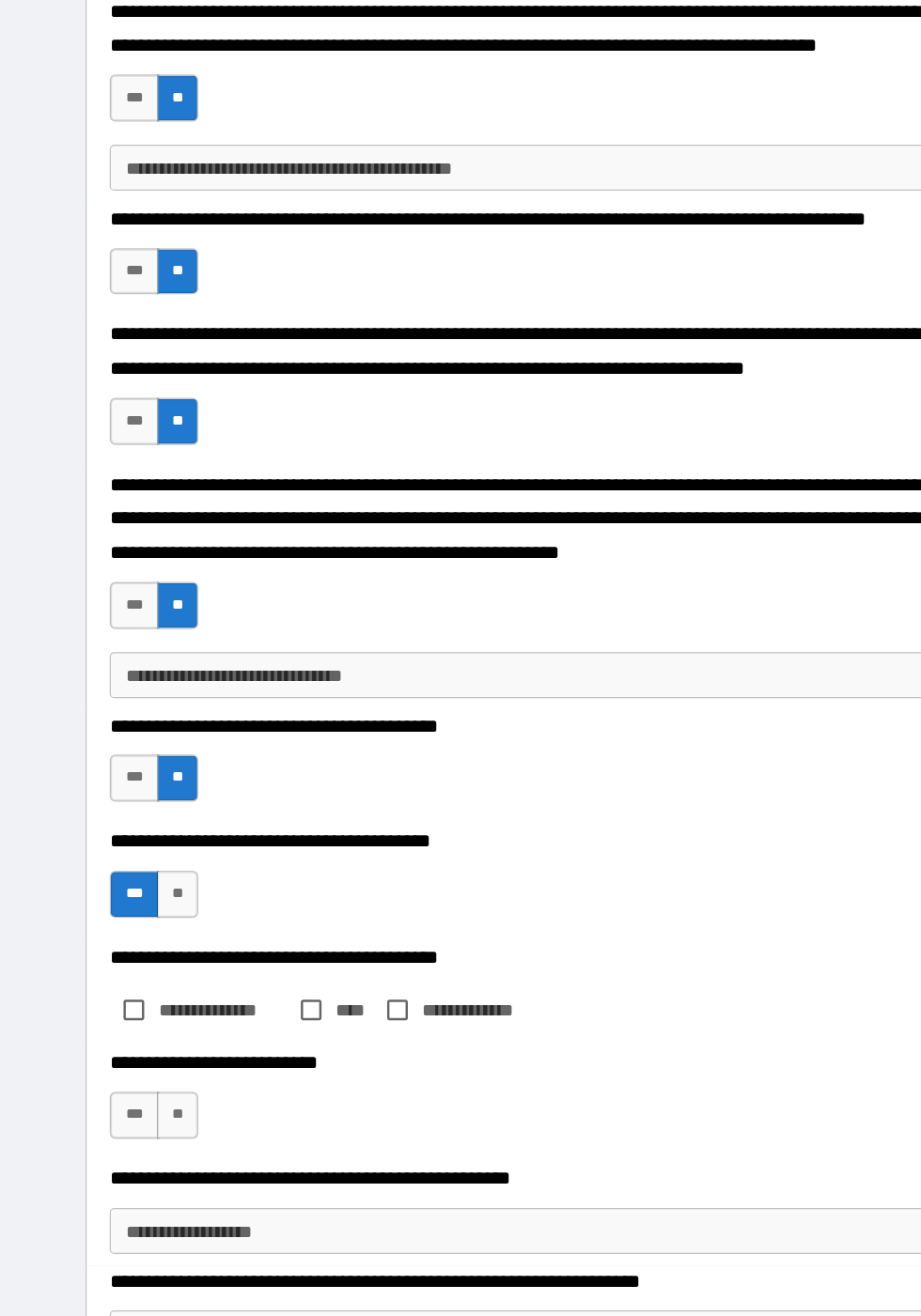 scroll, scrollTop: 3745, scrollLeft: 0, axis: vertical 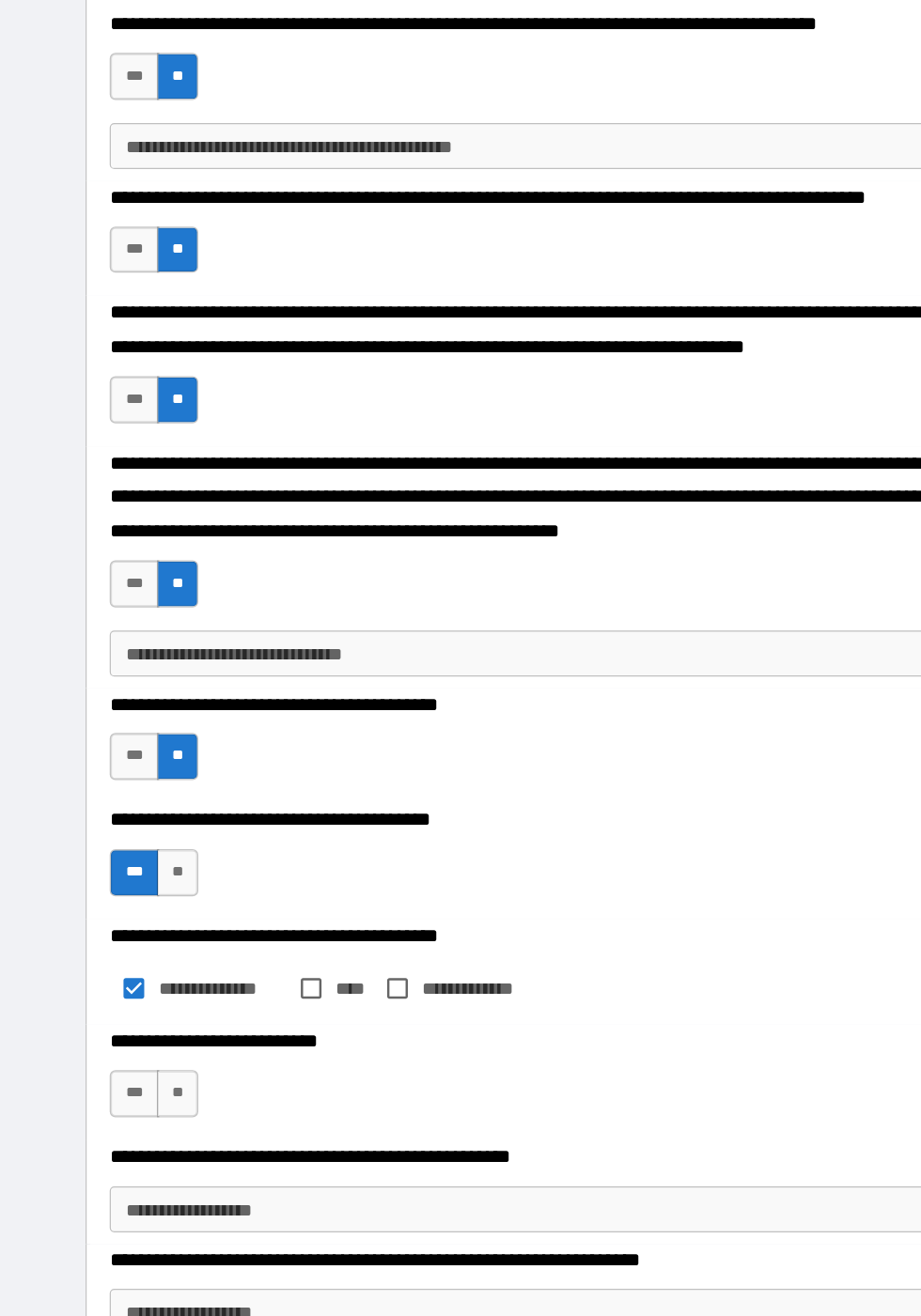 click on "**" at bounding box center (145, 1022) 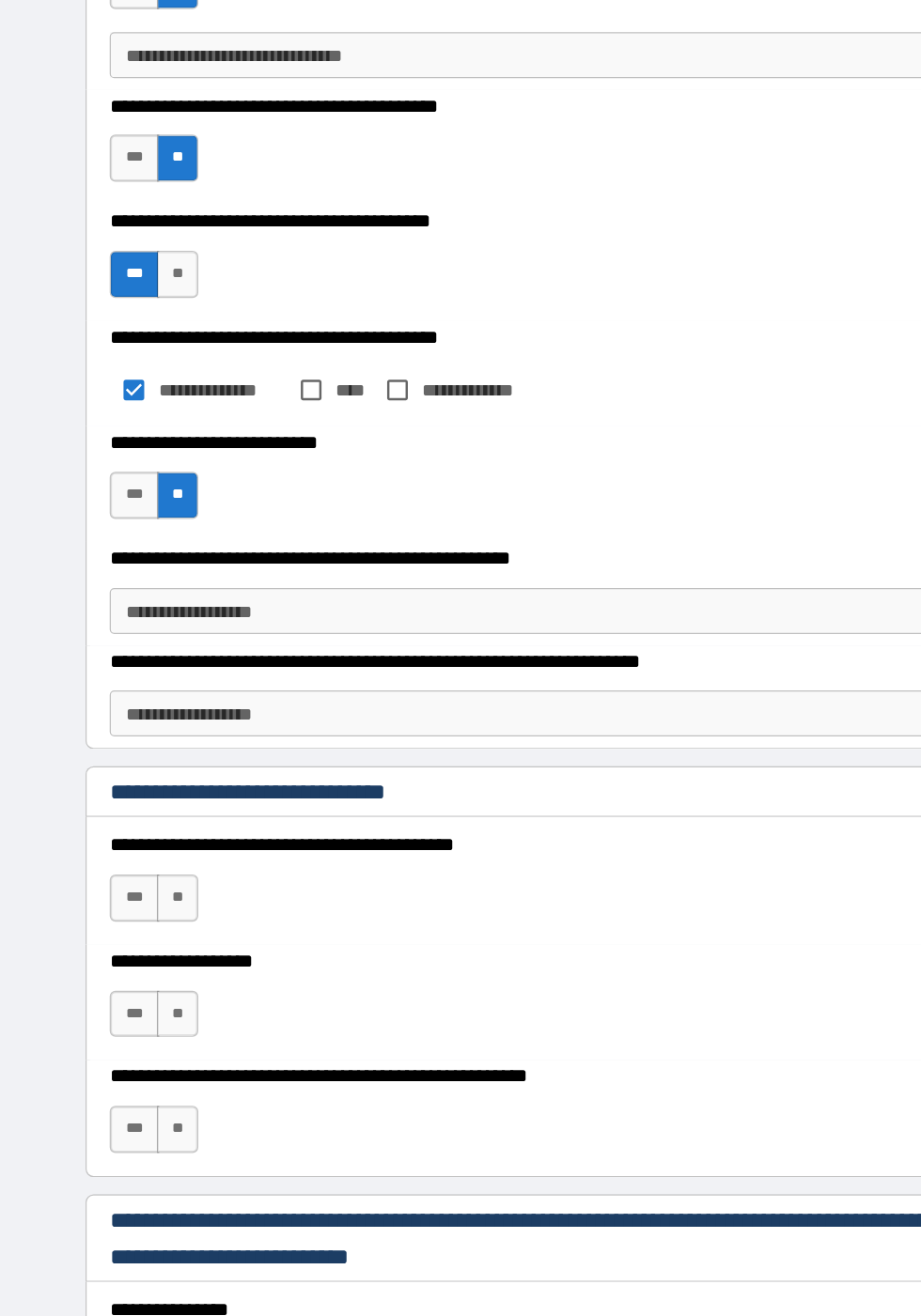 scroll, scrollTop: 4239, scrollLeft: 0, axis: vertical 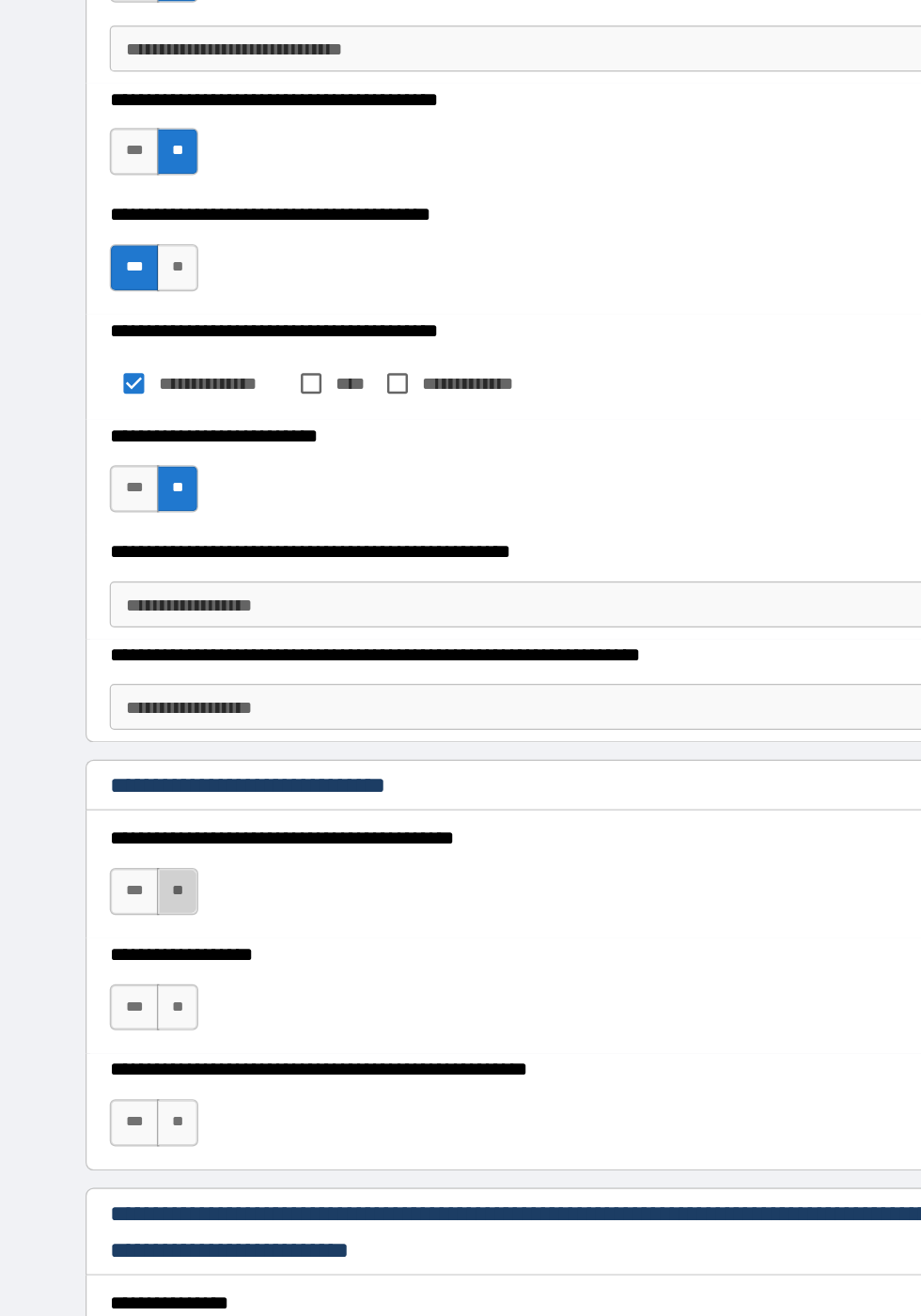 click on "**" at bounding box center [145, 857] 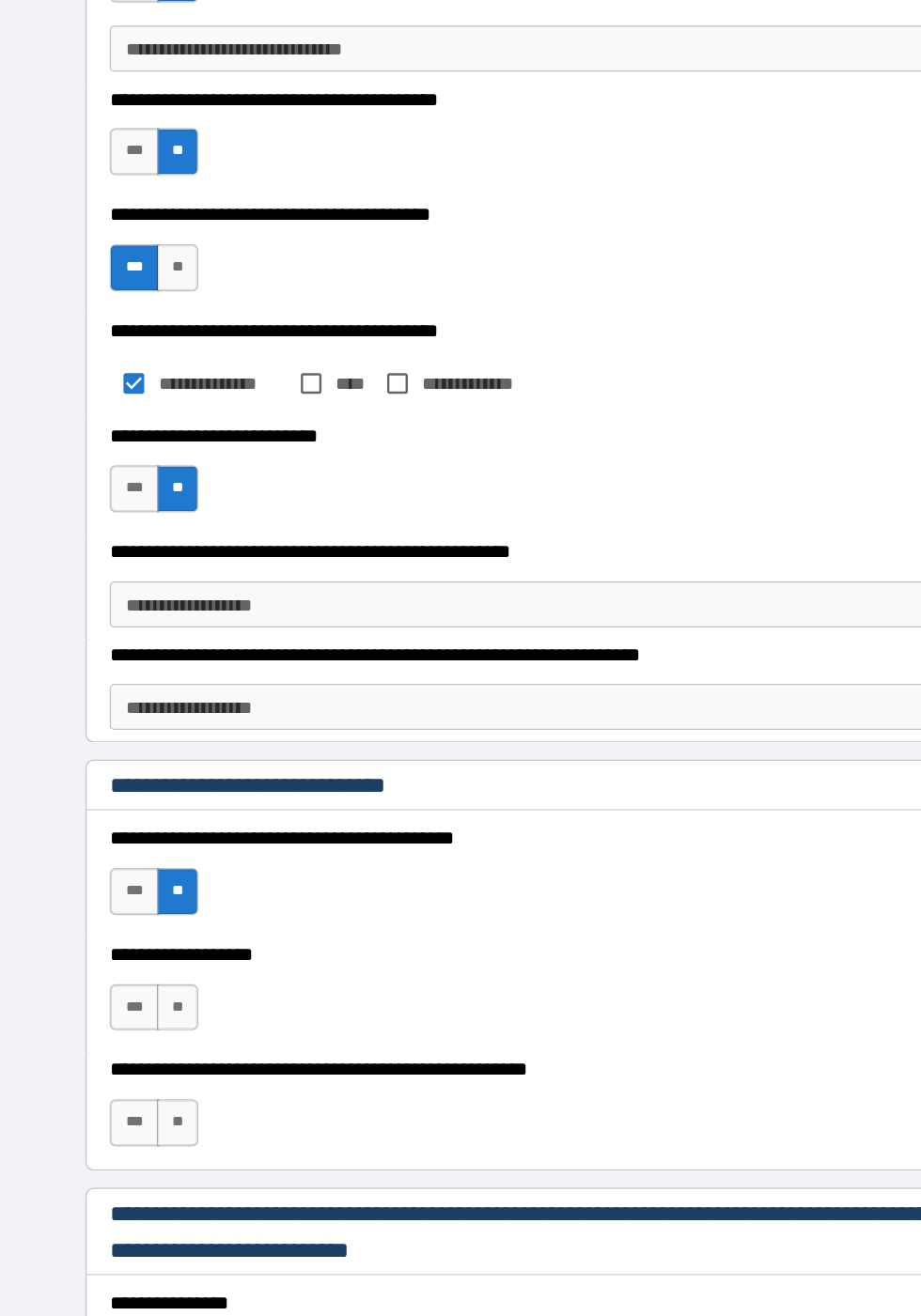 click on "**" at bounding box center (145, 952) 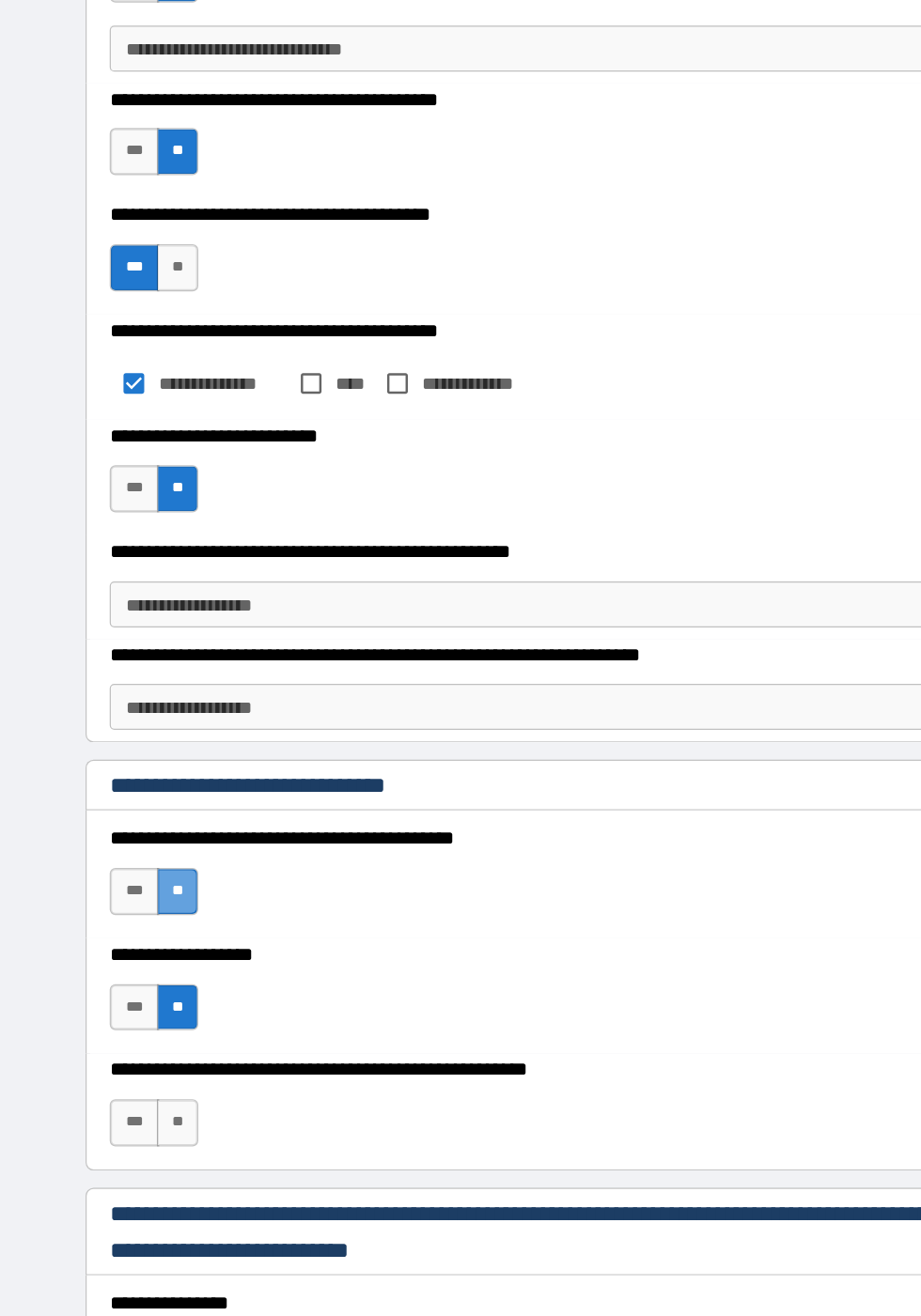 click on "**" at bounding box center [145, 1045] 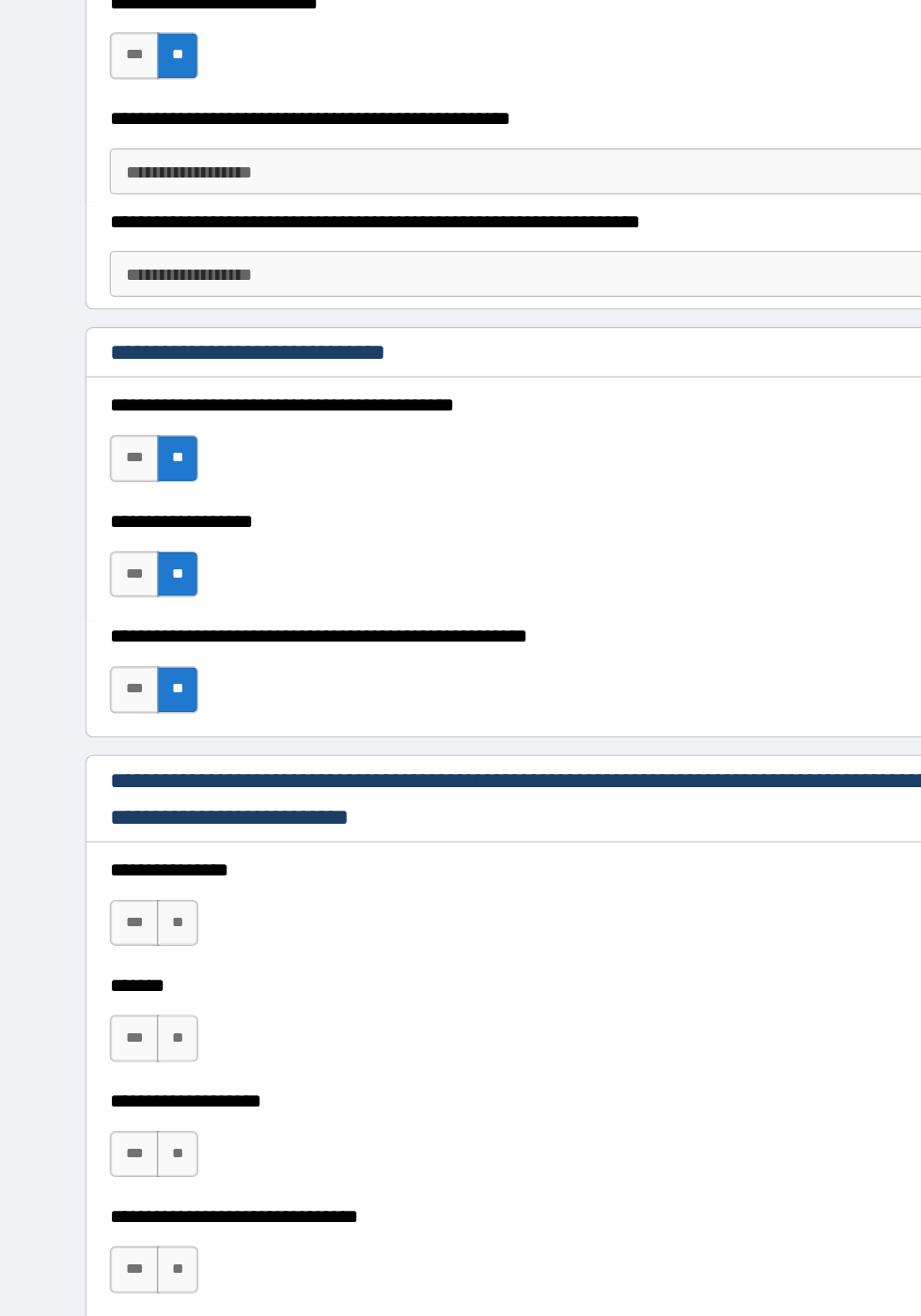 scroll, scrollTop: 4662, scrollLeft: 0, axis: vertical 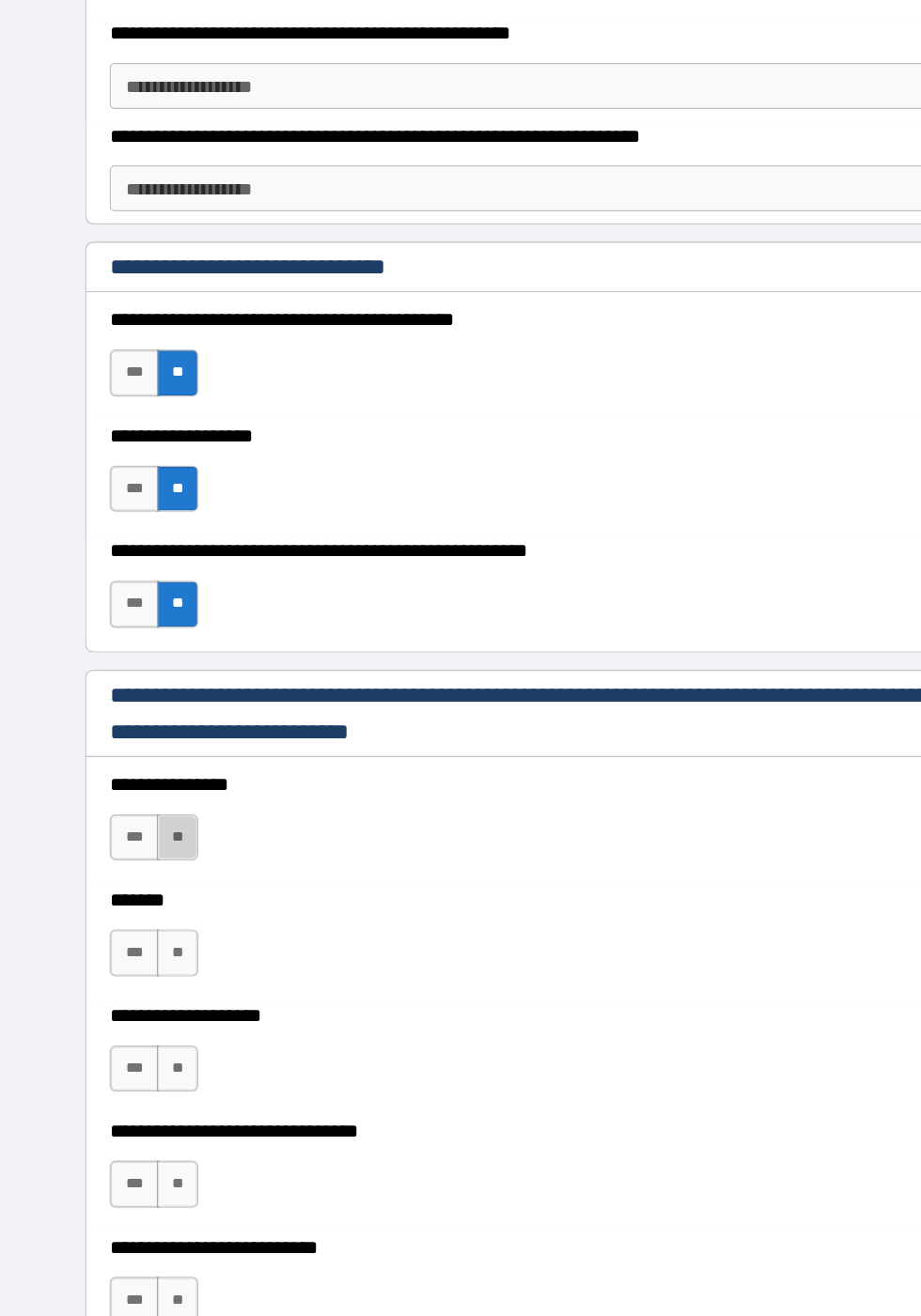 click on "**" at bounding box center (145, 813) 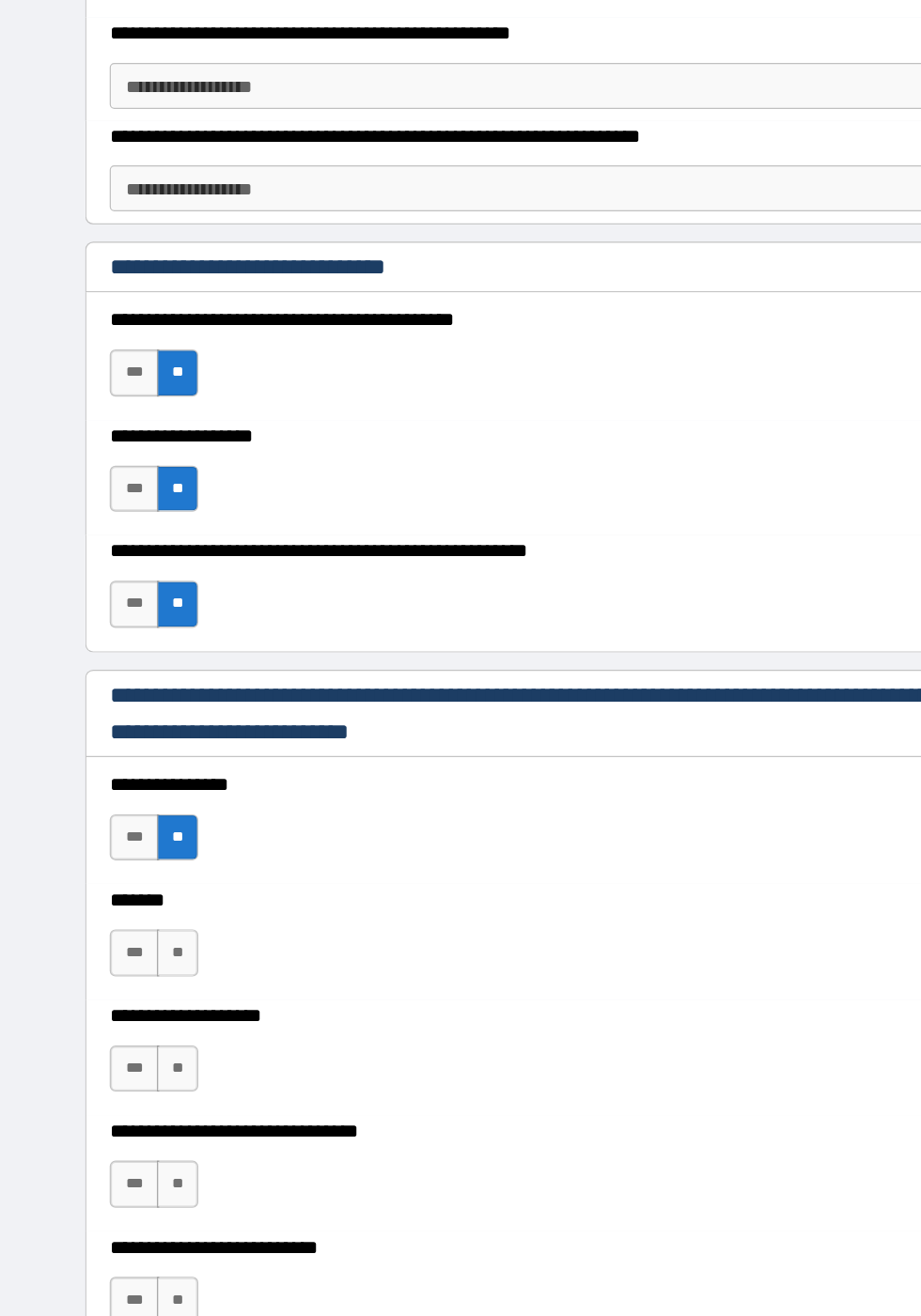 click on "**" at bounding box center [145, 907] 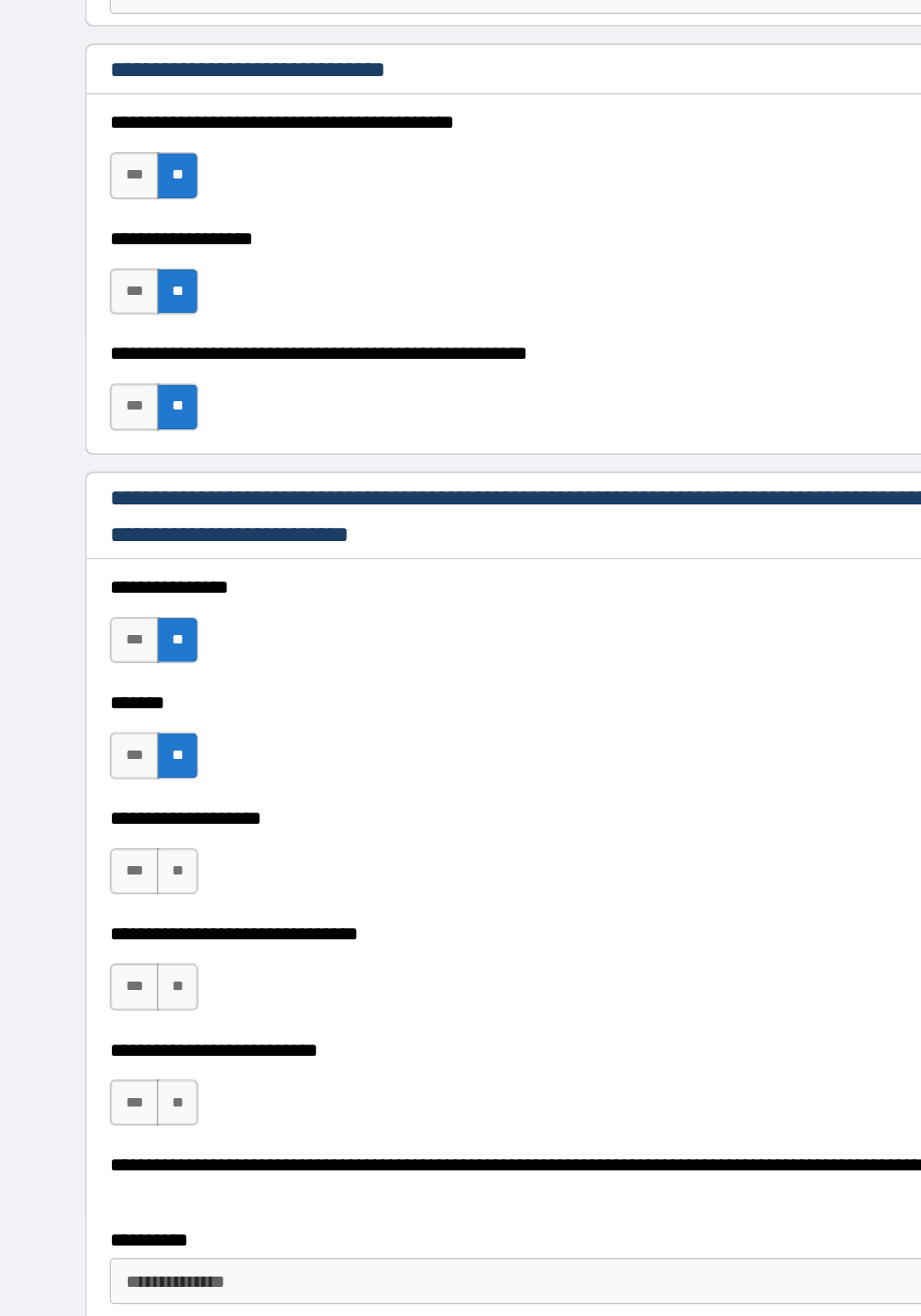 scroll, scrollTop: 4841, scrollLeft: 0, axis: vertical 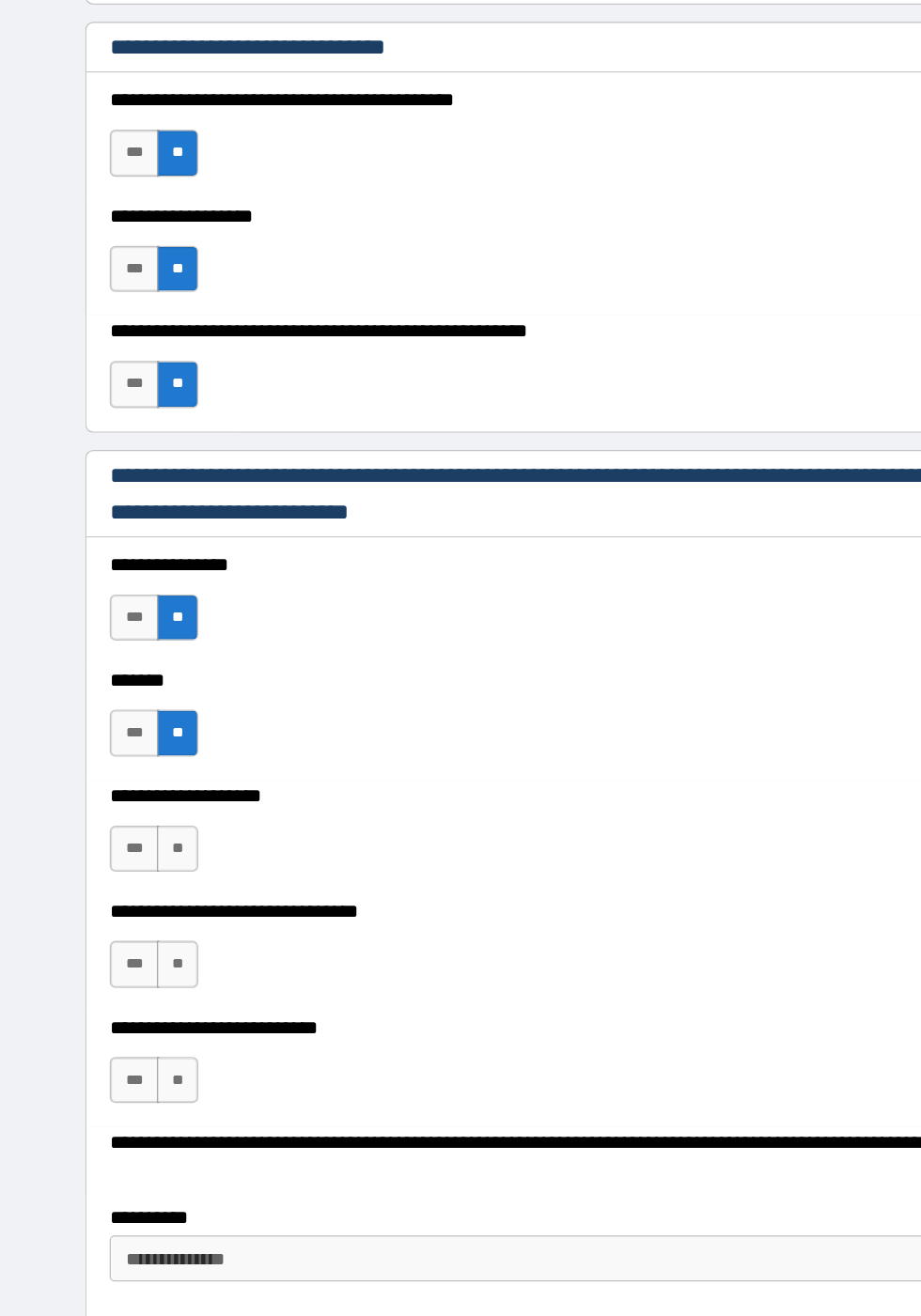 click on "**" at bounding box center (145, 823) 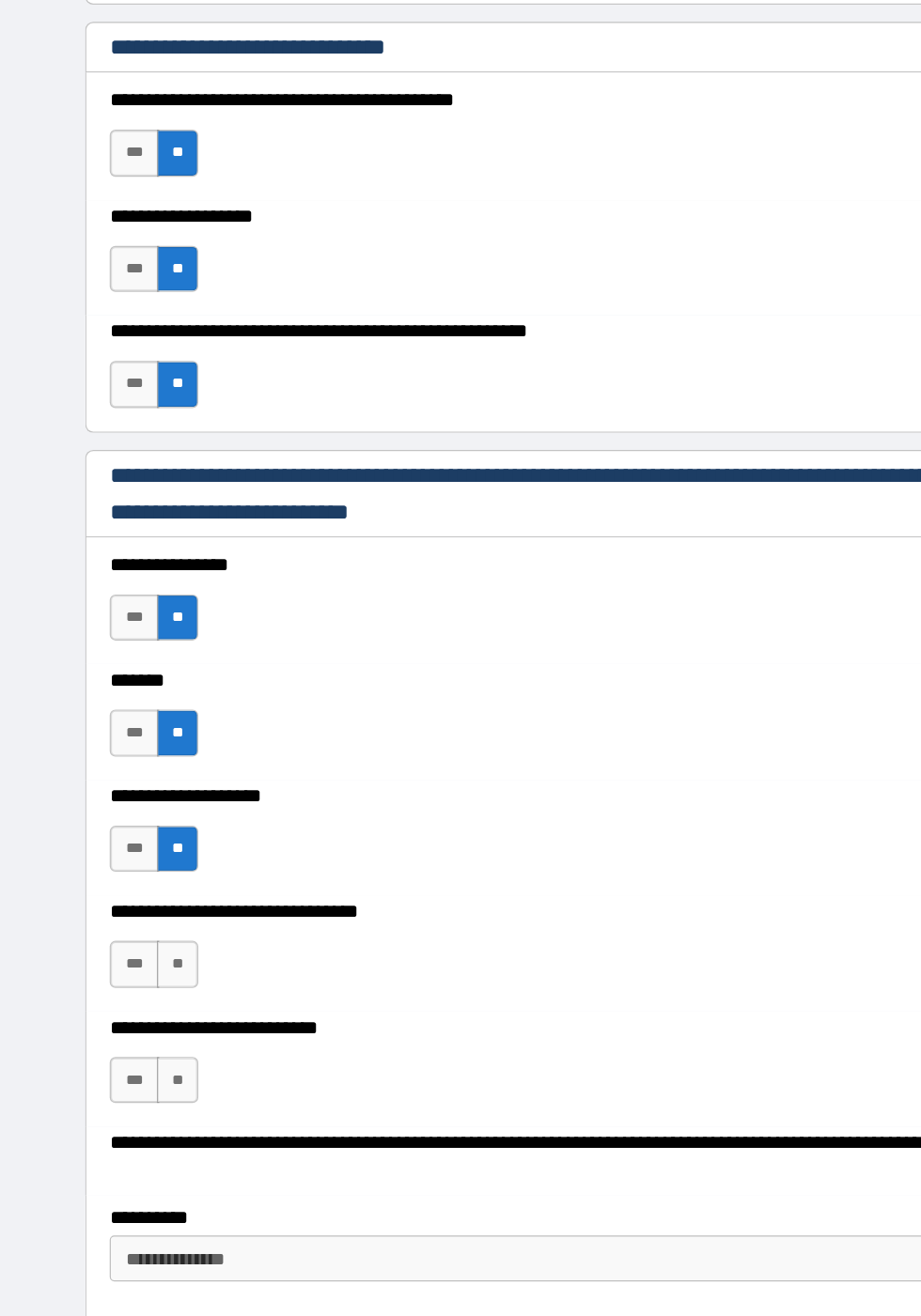 click on "**" at bounding box center [145, 917] 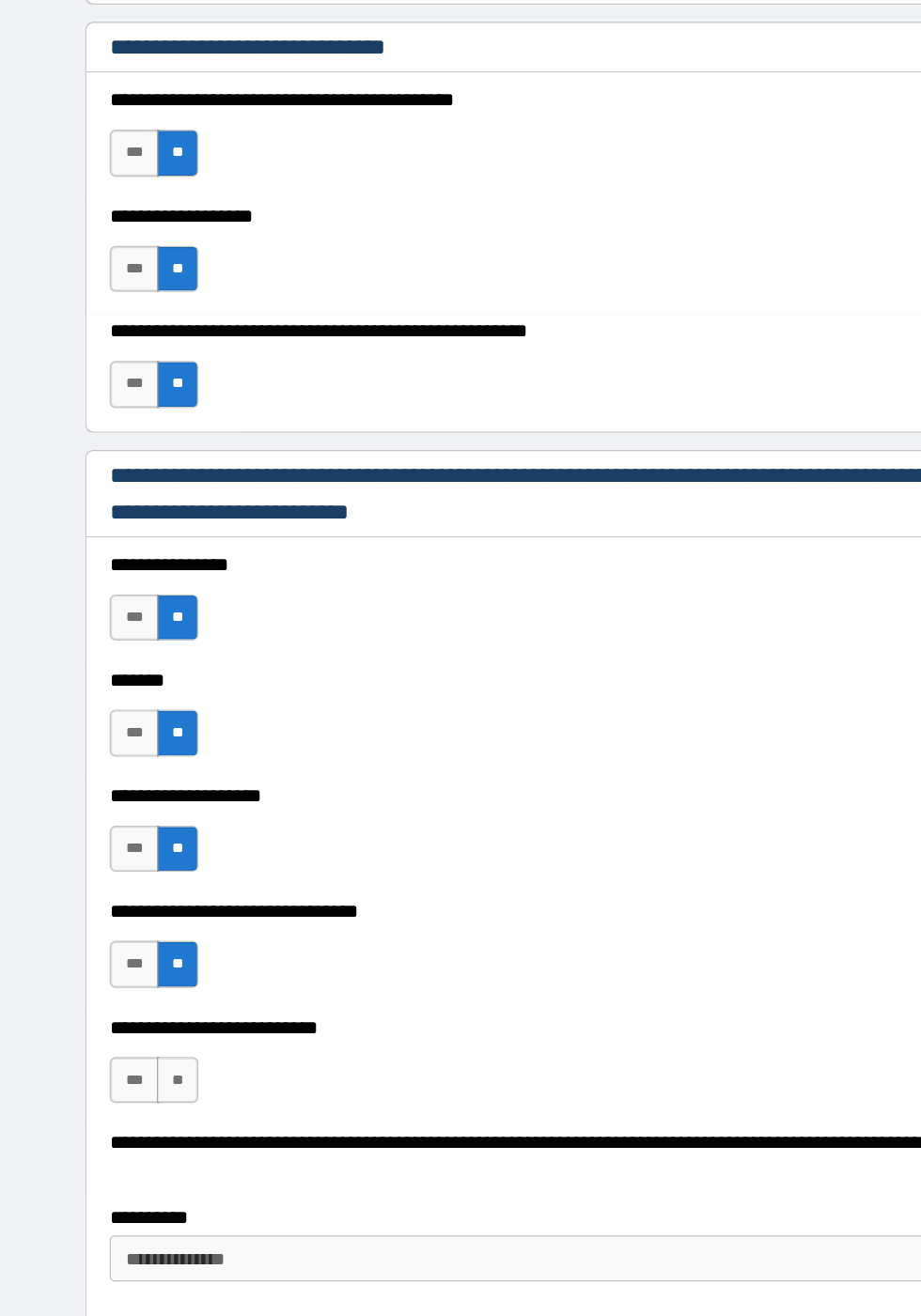 scroll, scrollTop: 4936, scrollLeft: 0, axis: vertical 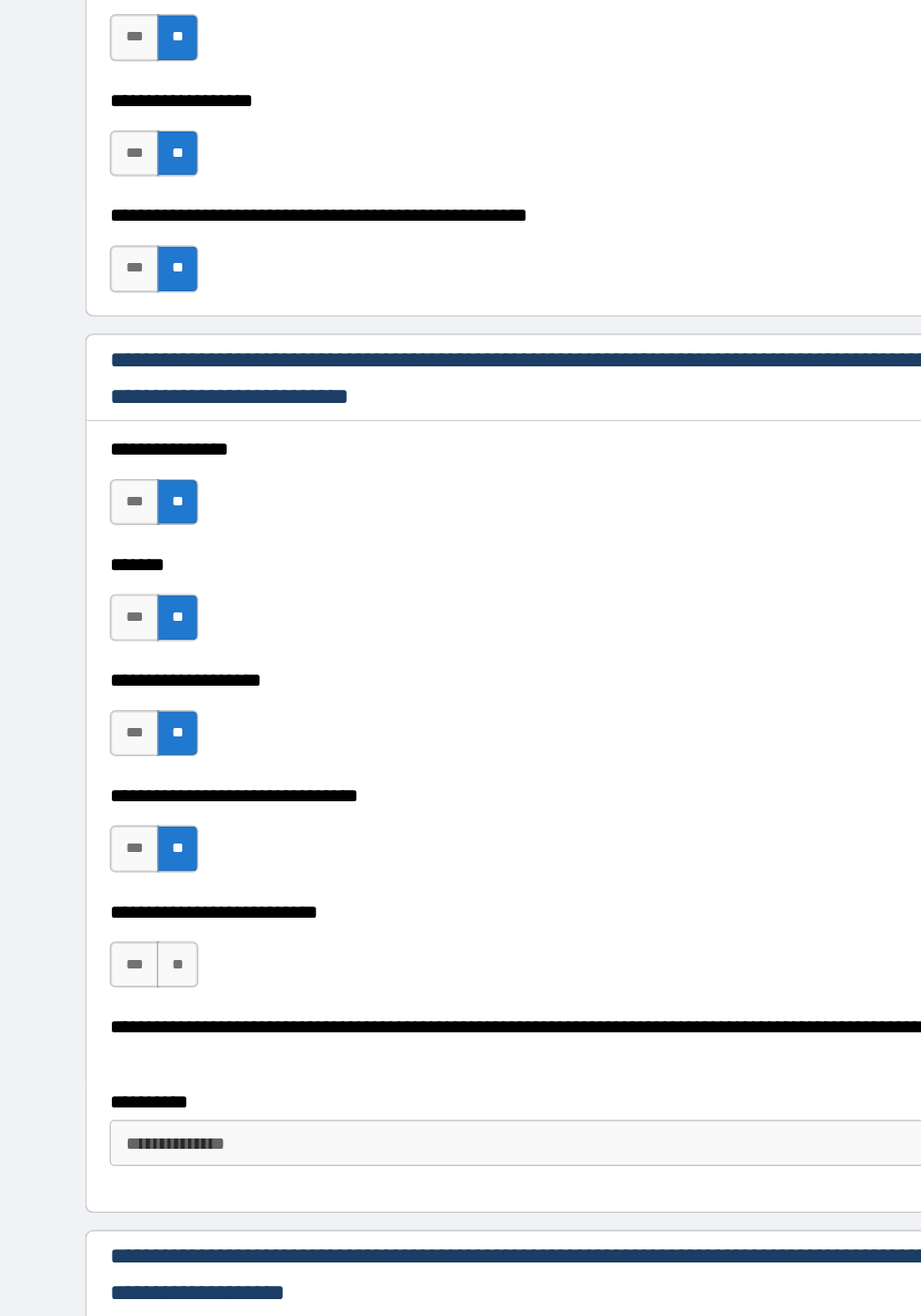click on "**" at bounding box center (145, 917) 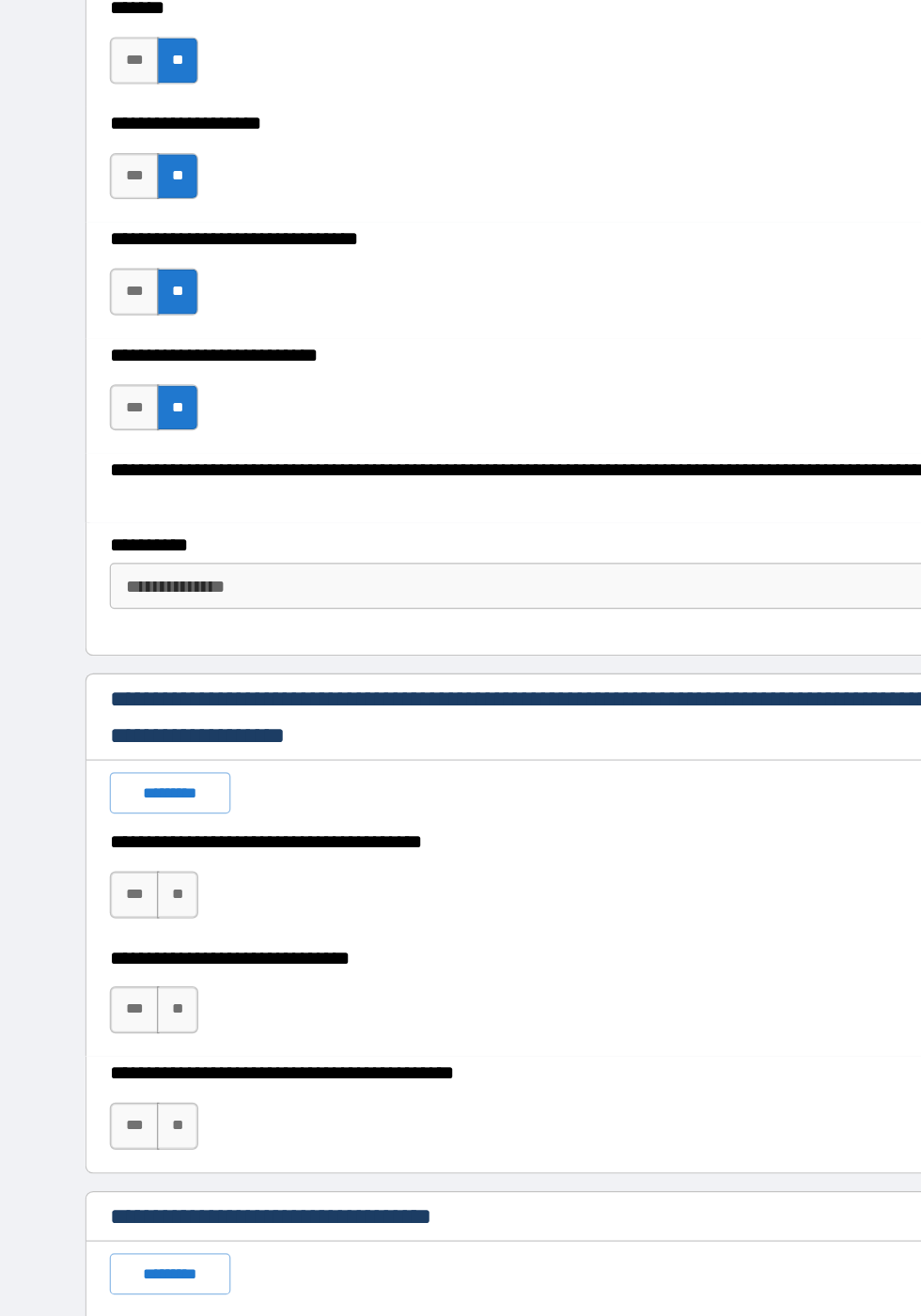 scroll, scrollTop: 5405, scrollLeft: 0, axis: vertical 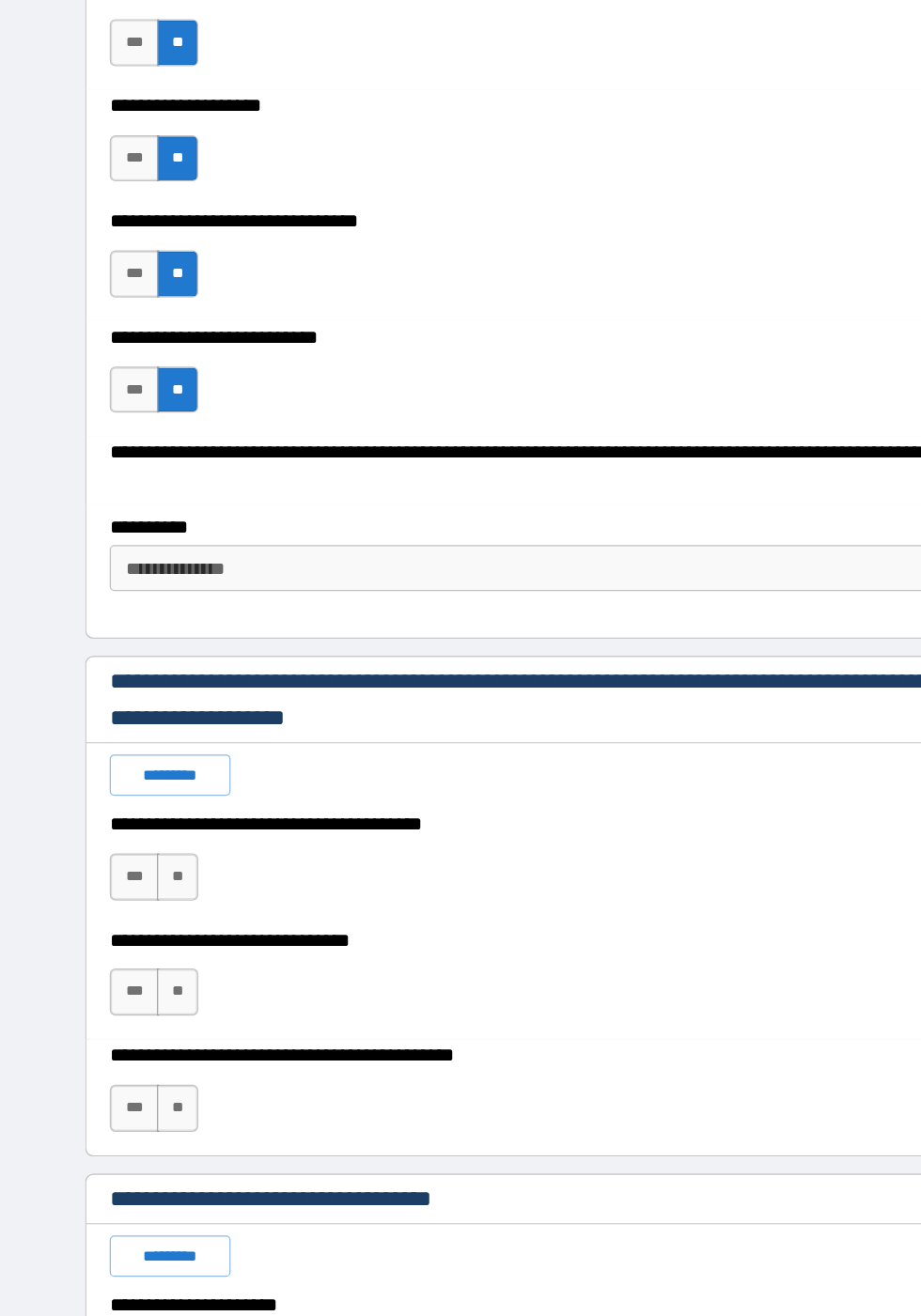 click on "**" at bounding box center (145, 845) 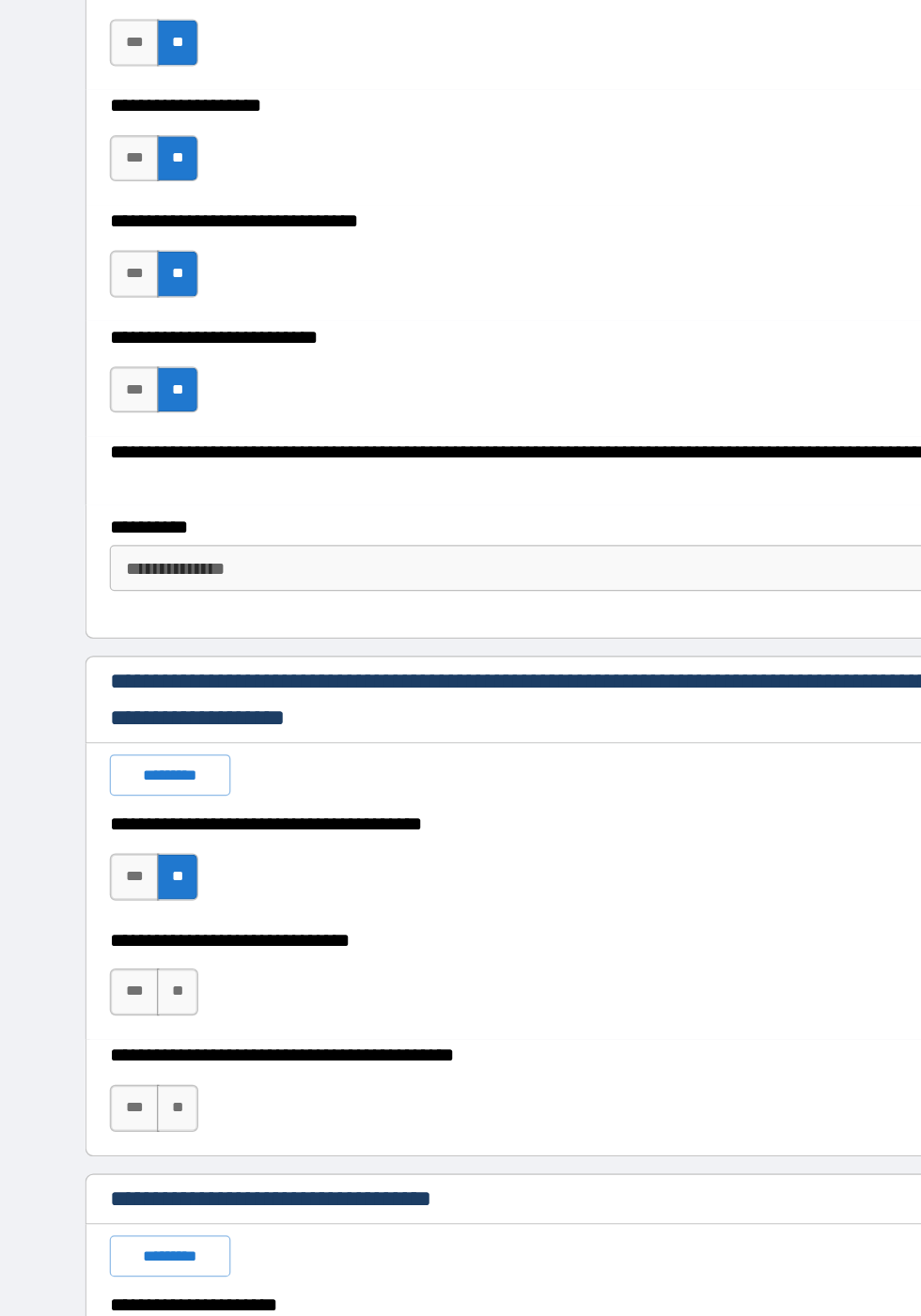 click on "**" at bounding box center [145, 939] 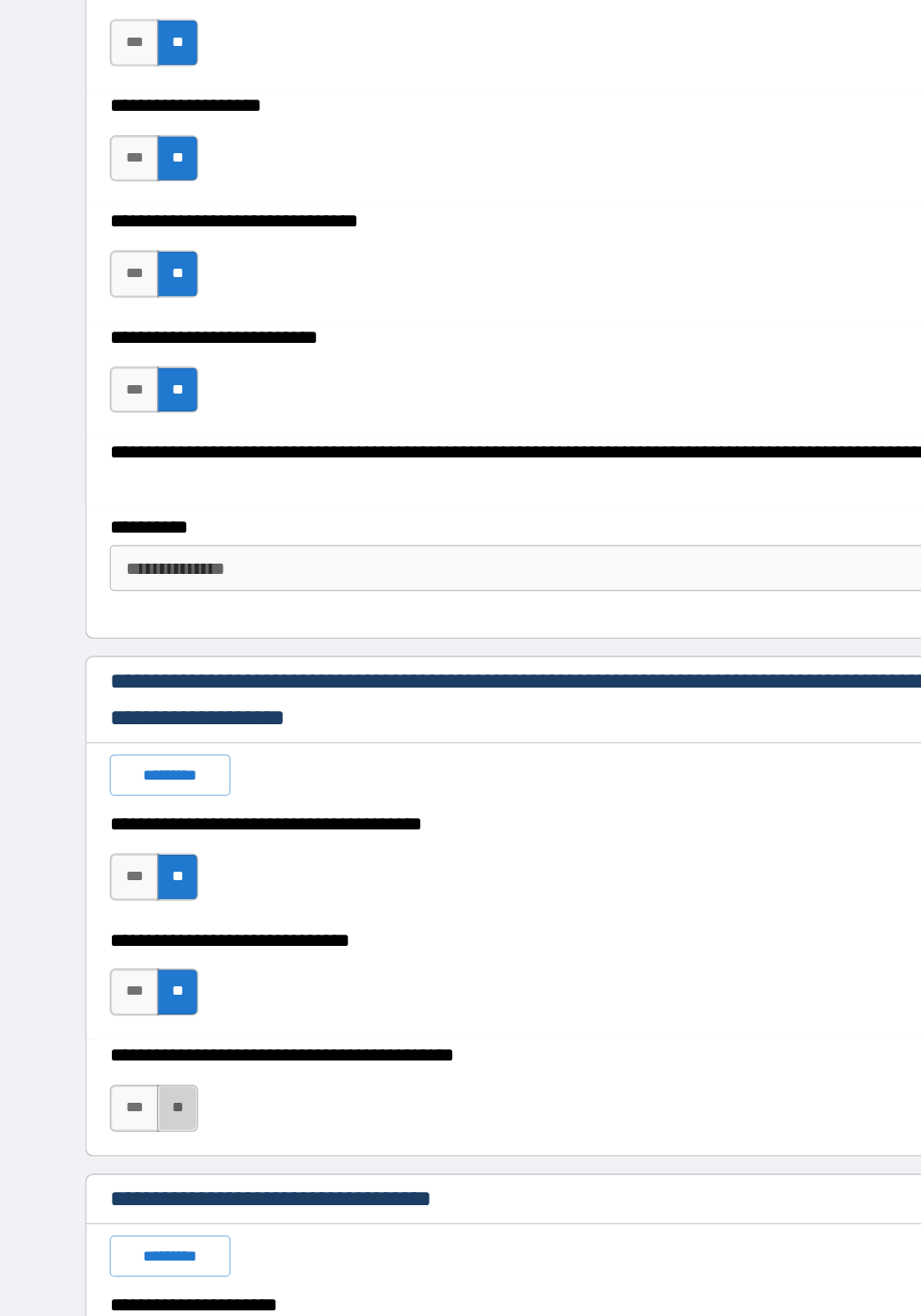 click on "**" at bounding box center (145, 1034) 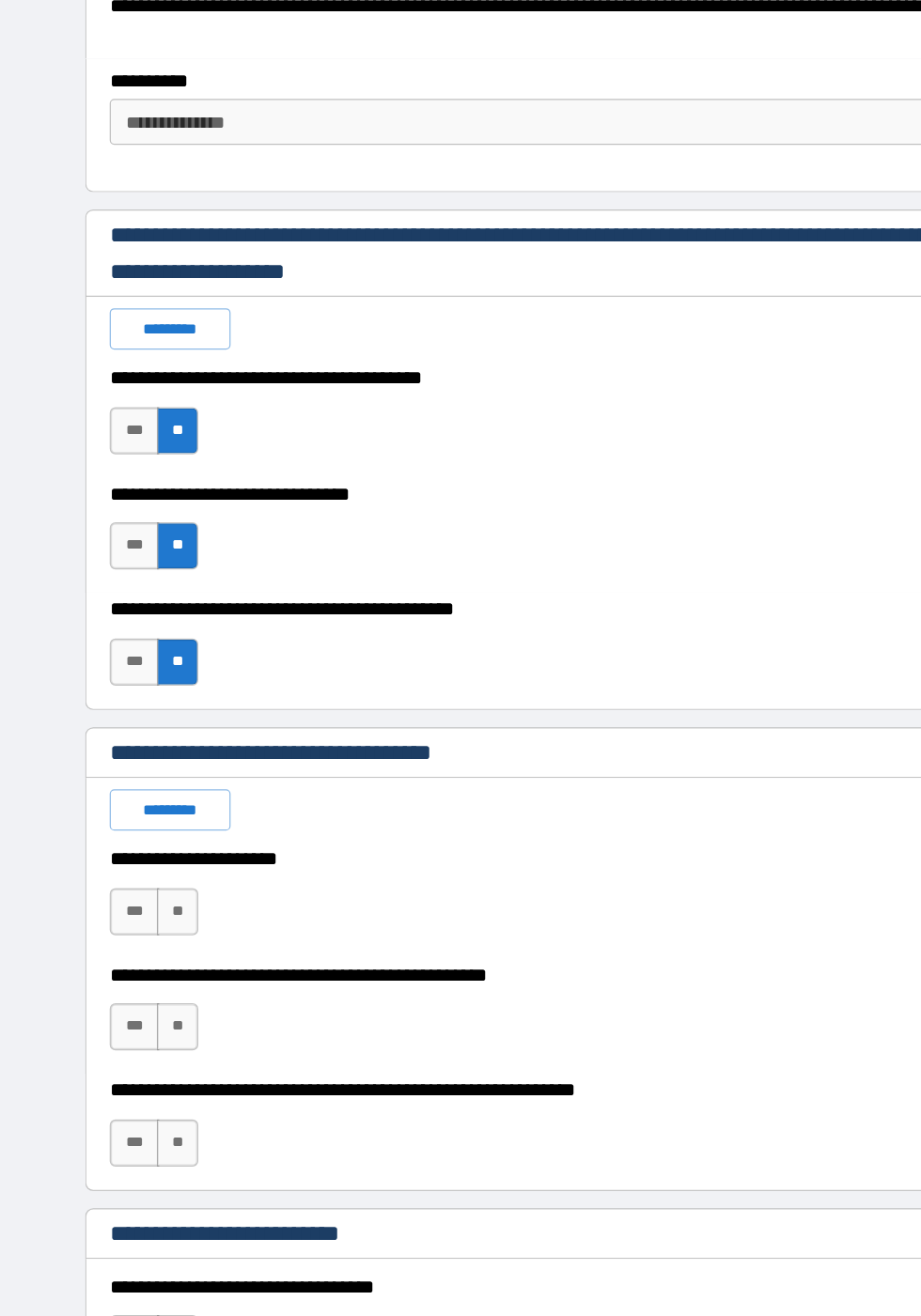 scroll, scrollTop: 5775, scrollLeft: 0, axis: vertical 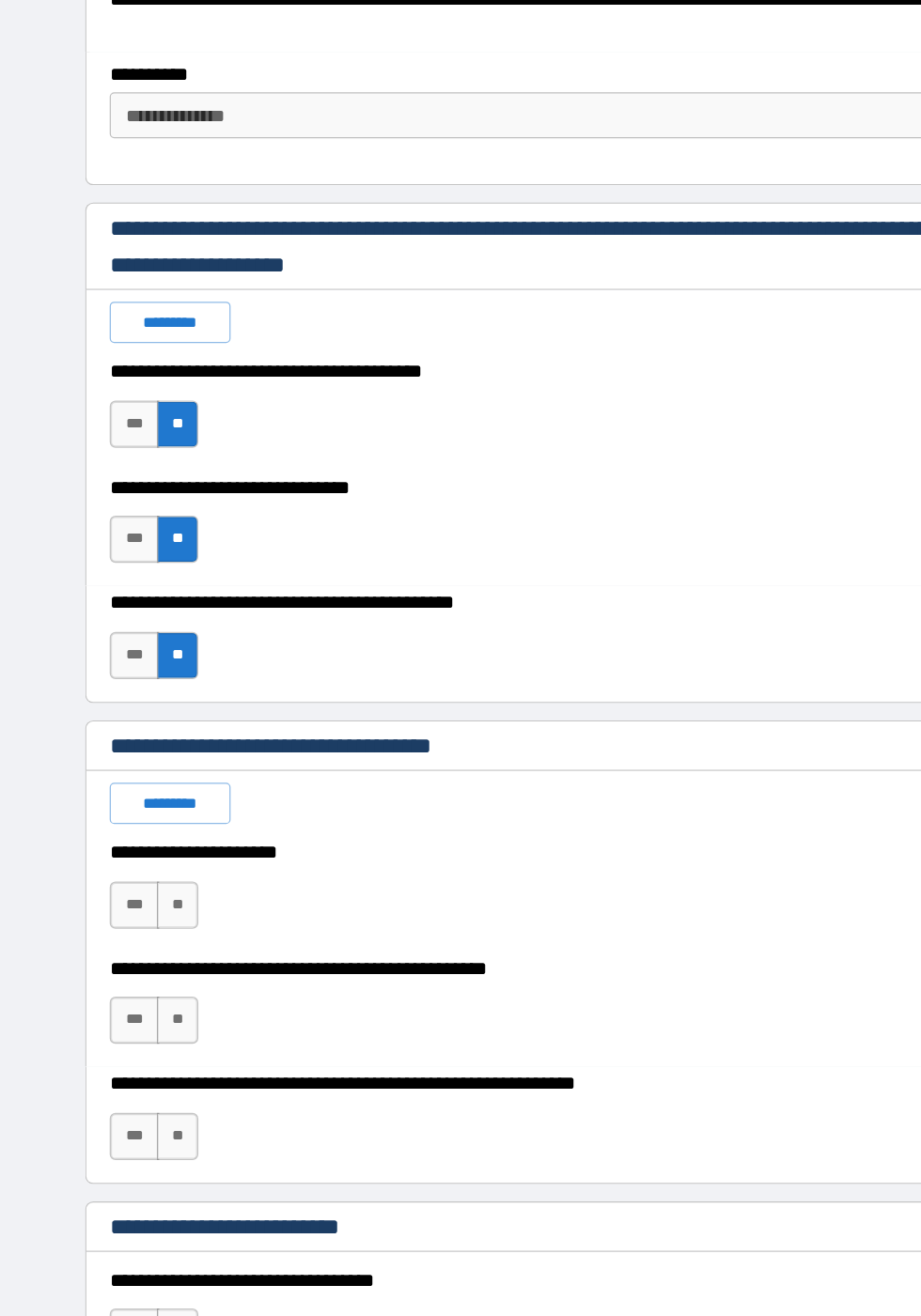 click on "**" at bounding box center (145, 868) 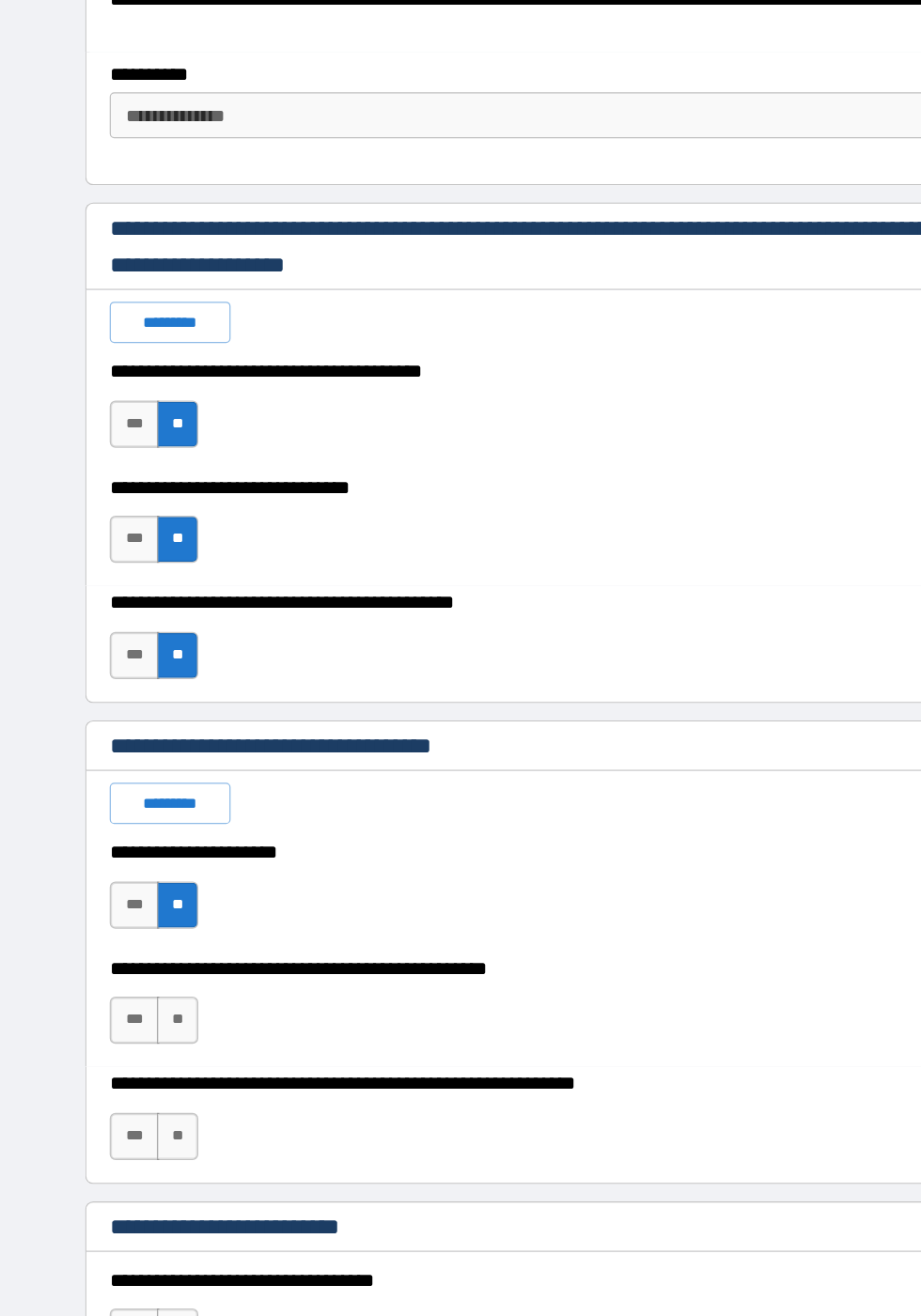 click on "**" at bounding box center [145, 962] 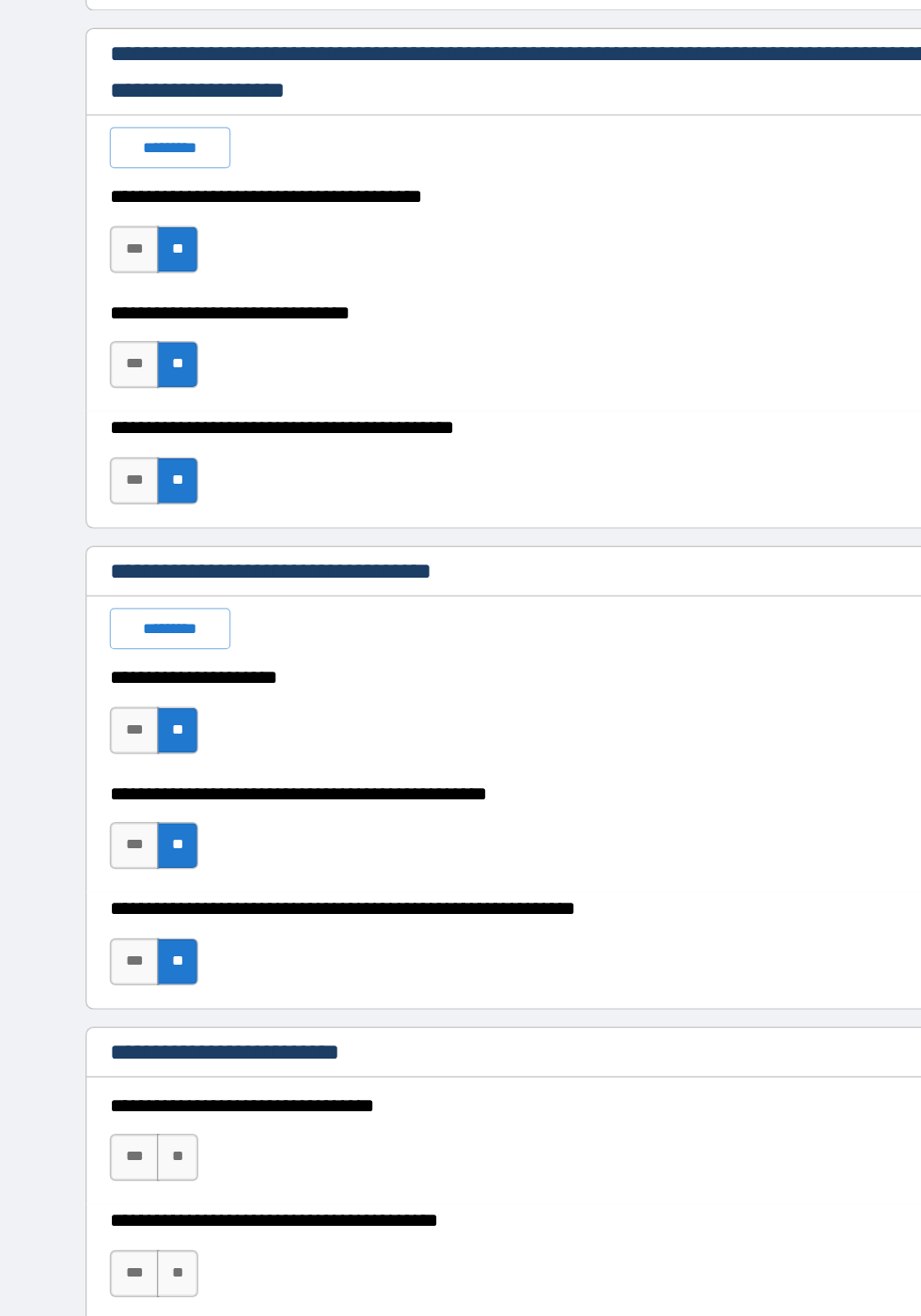 scroll, scrollTop: 5983, scrollLeft: 0, axis: vertical 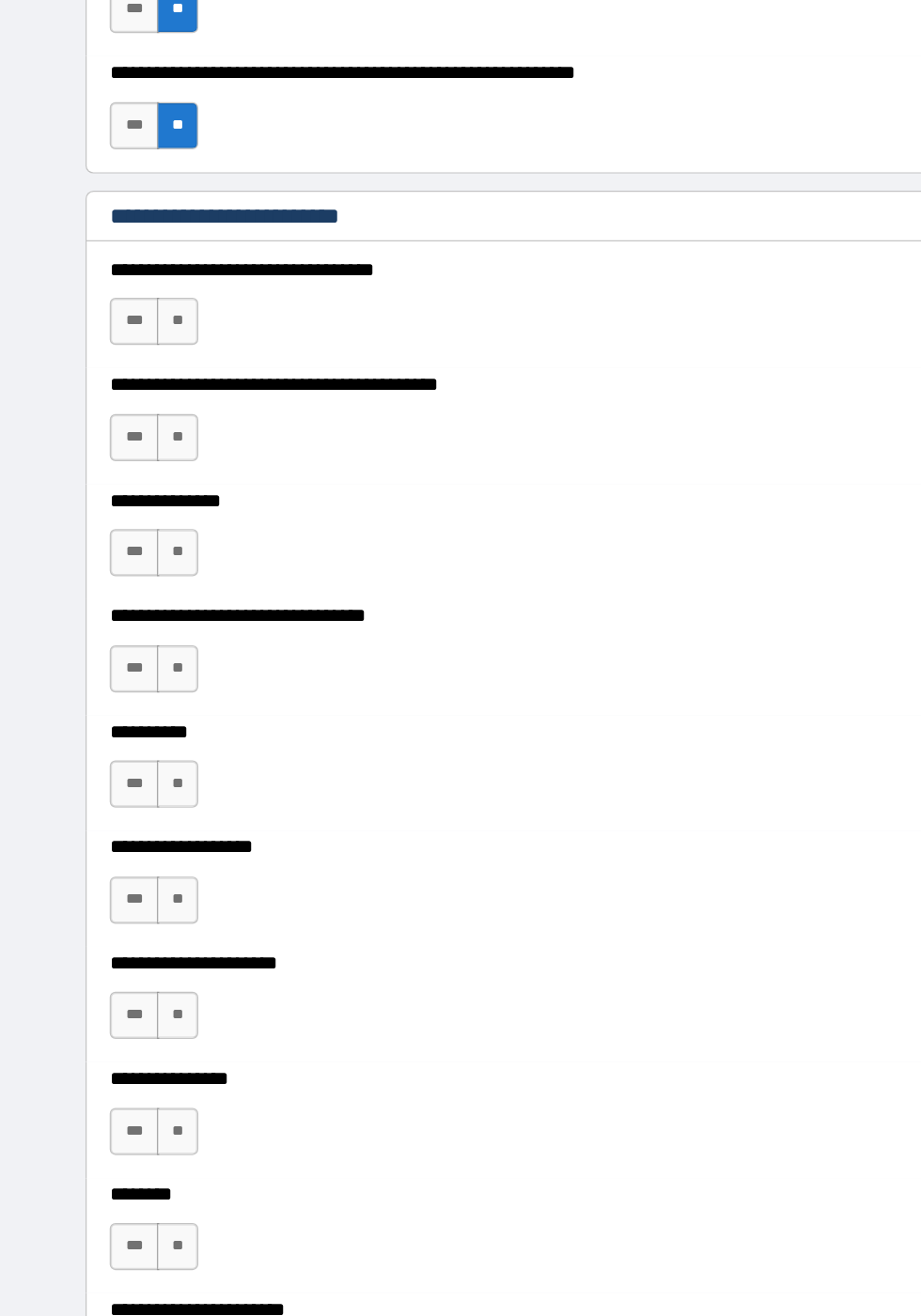 click on "**" at bounding box center (145, 377) 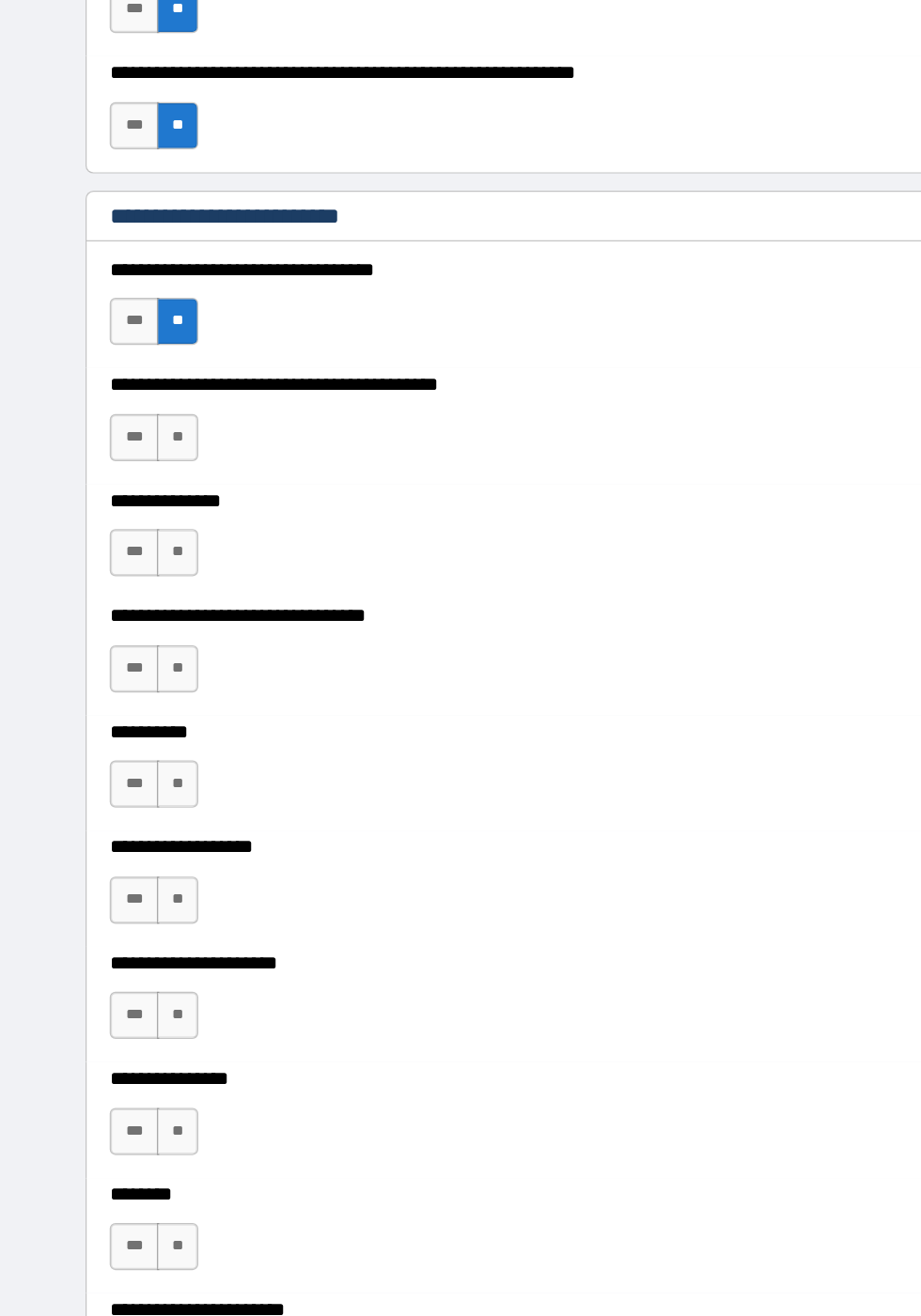 click on "**" at bounding box center (145, 472) 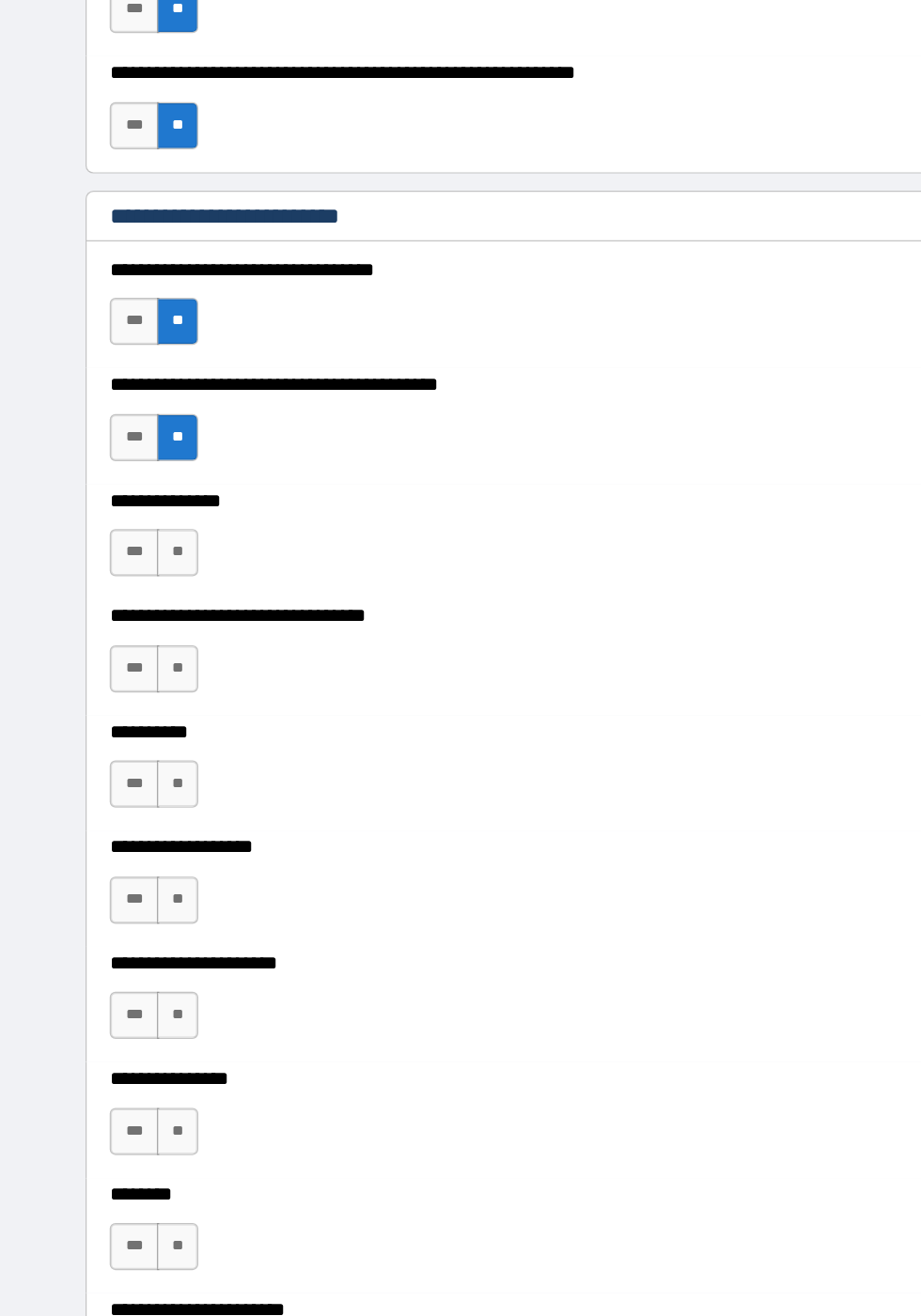 click on "**" at bounding box center (145, 565) 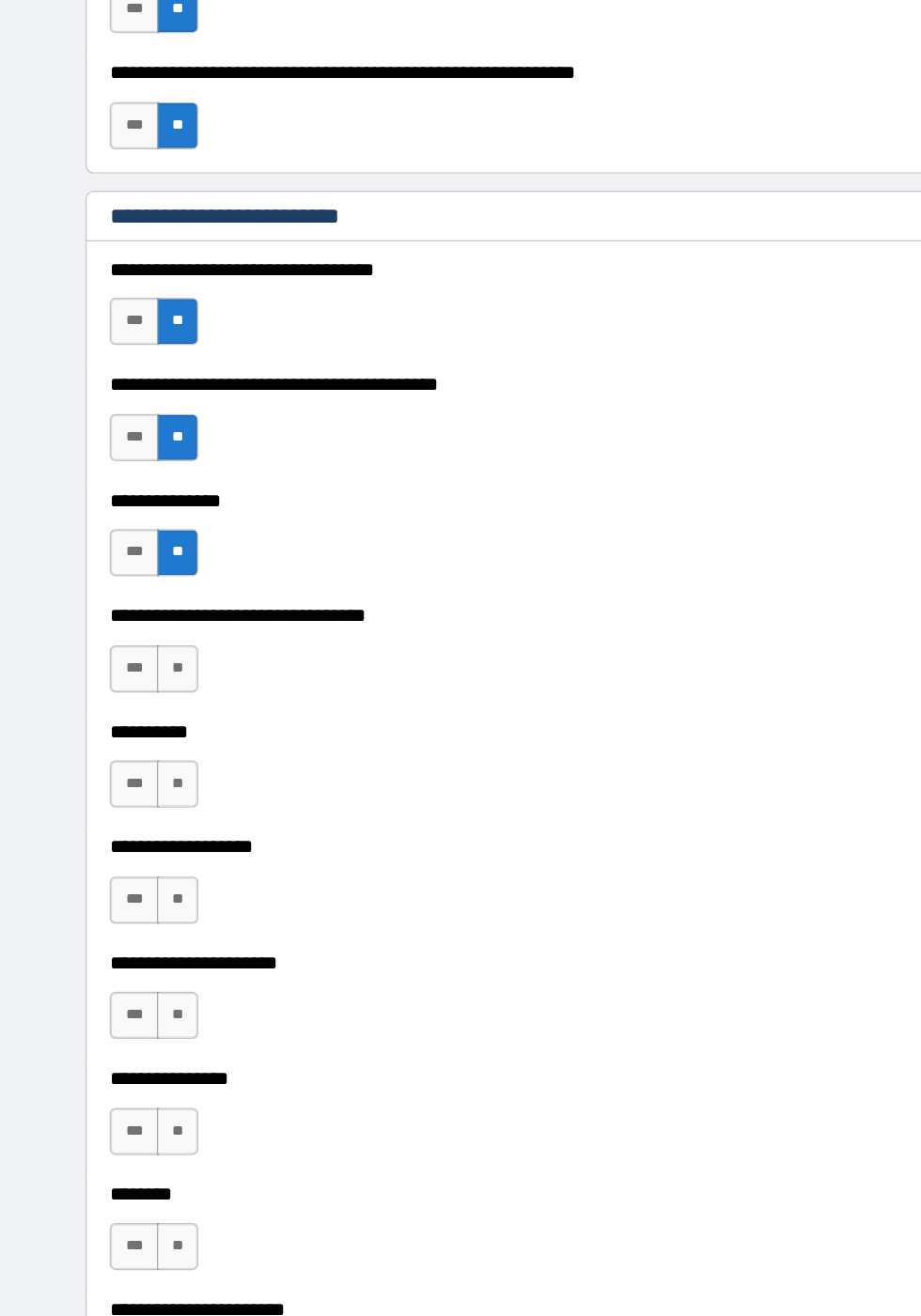 click on "**" at bounding box center [145, 660] 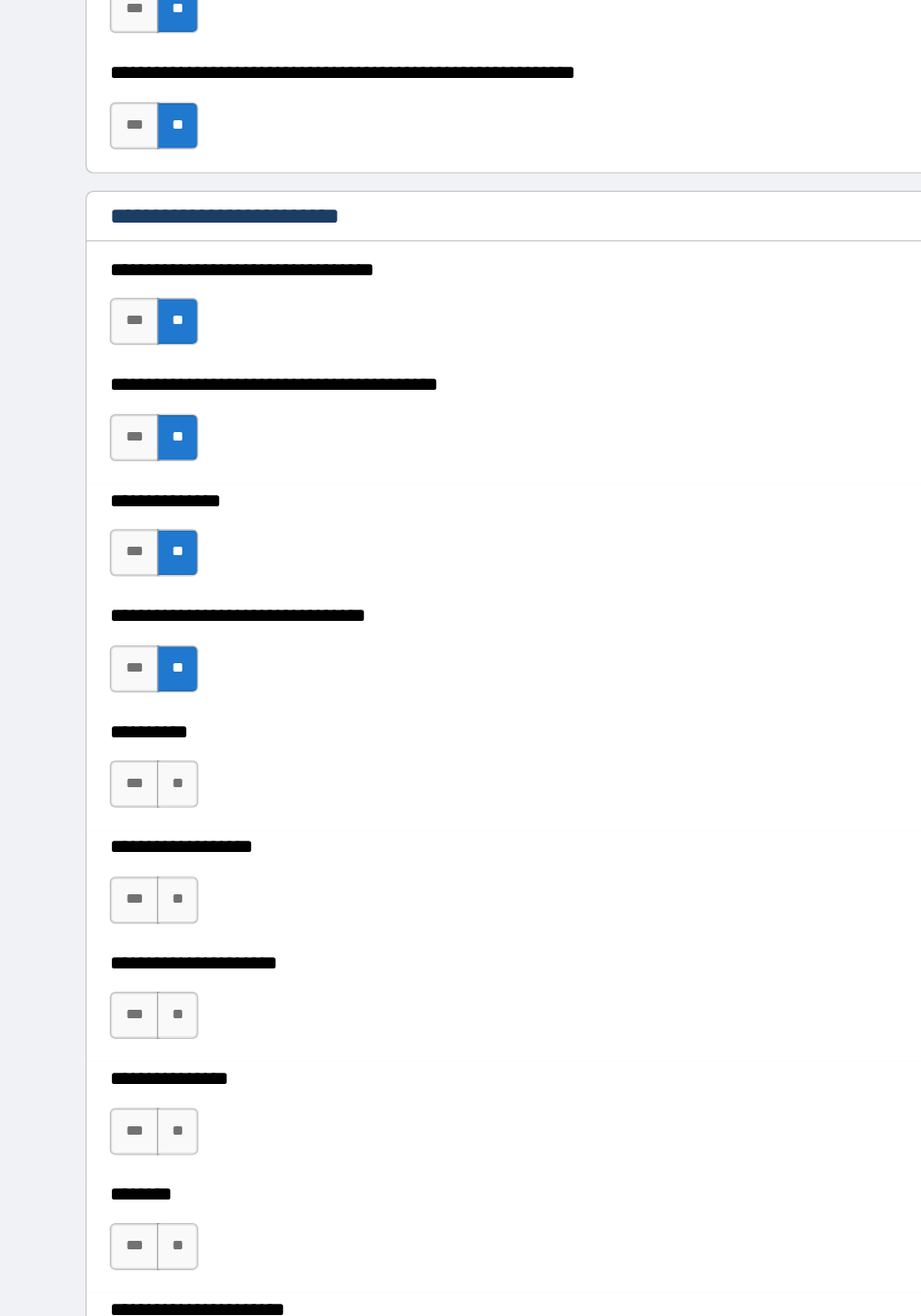click on "**" at bounding box center [145, 754] 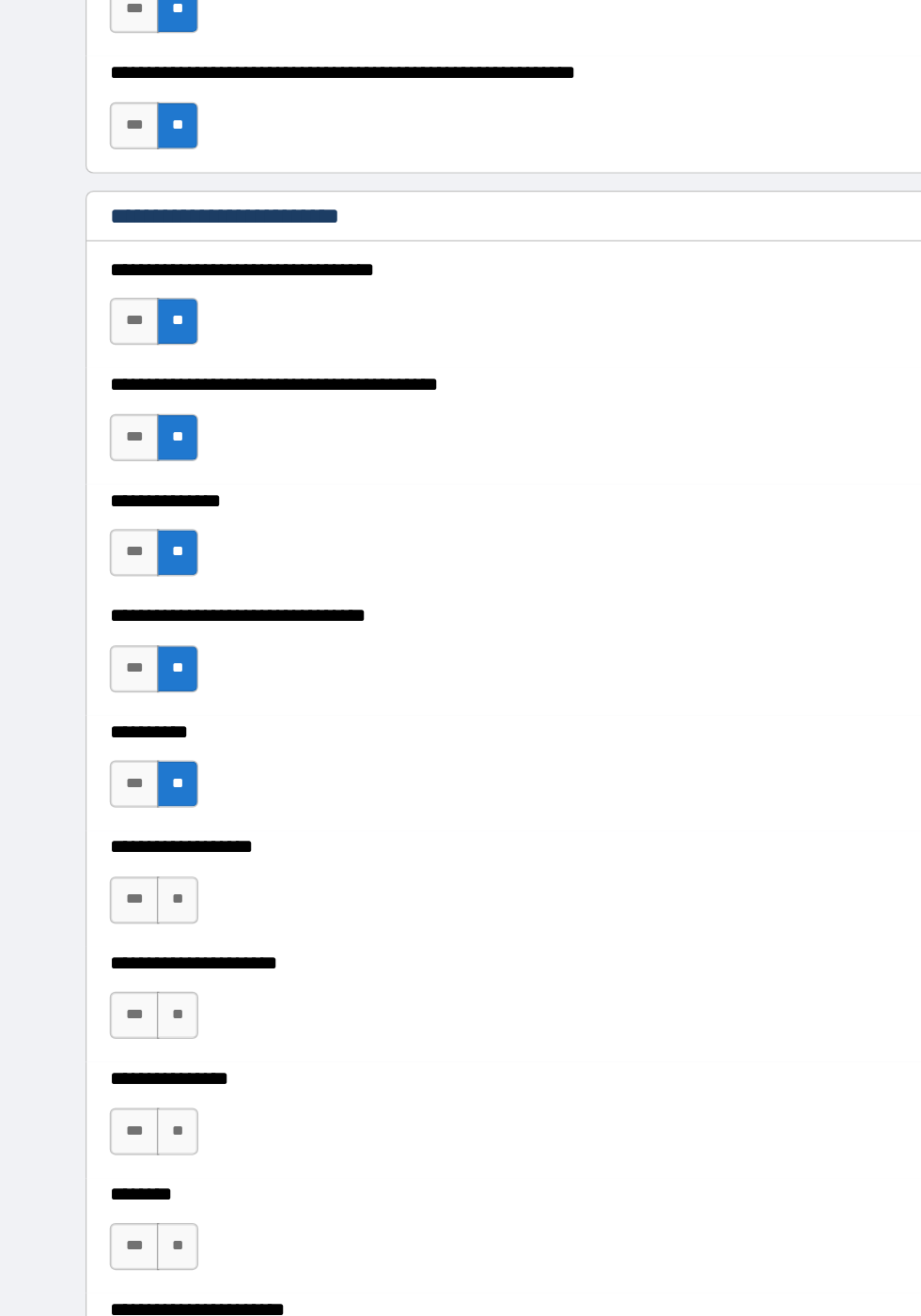 click on "**" at bounding box center (145, 849) 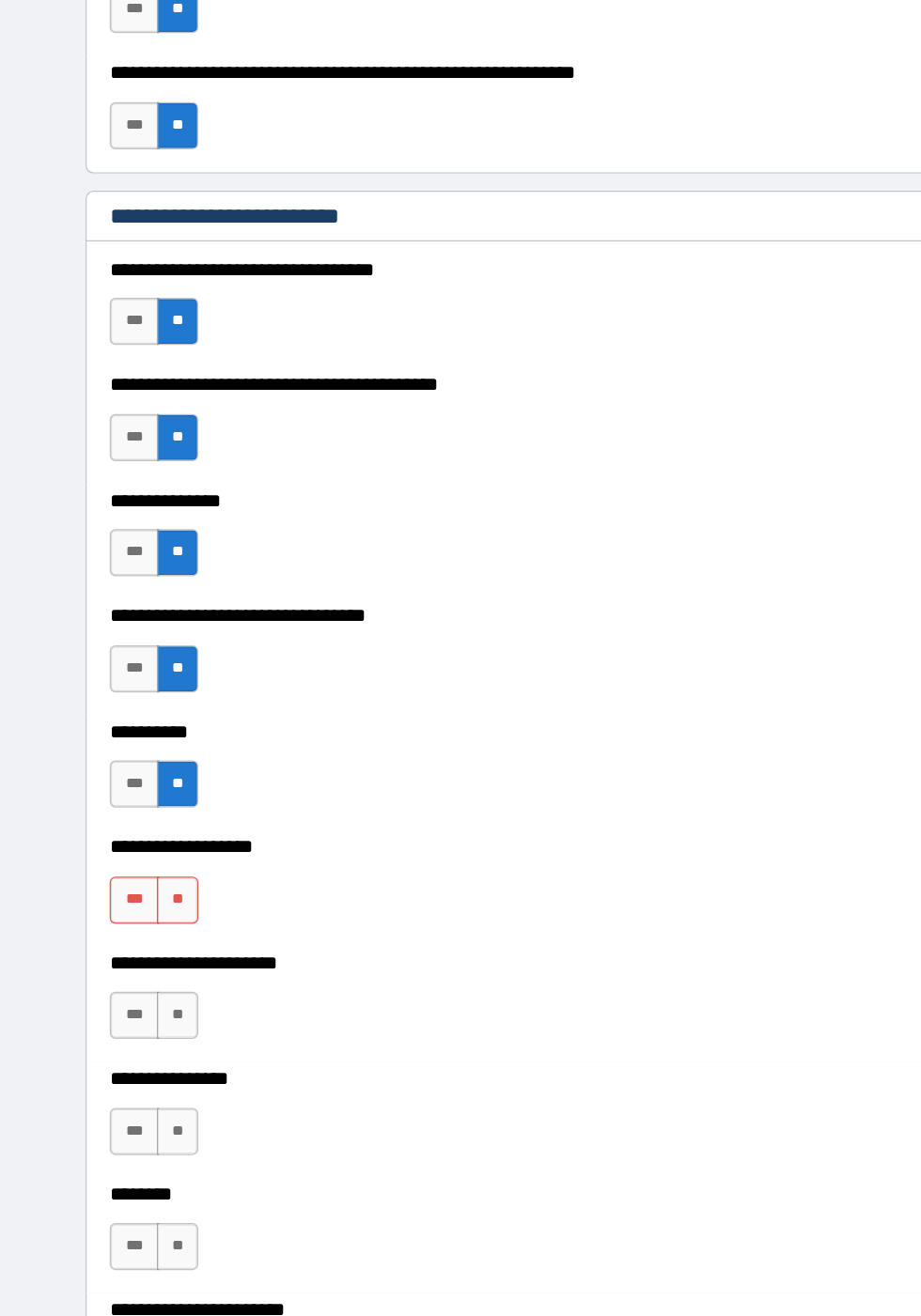 click on "**" at bounding box center (145, 943) 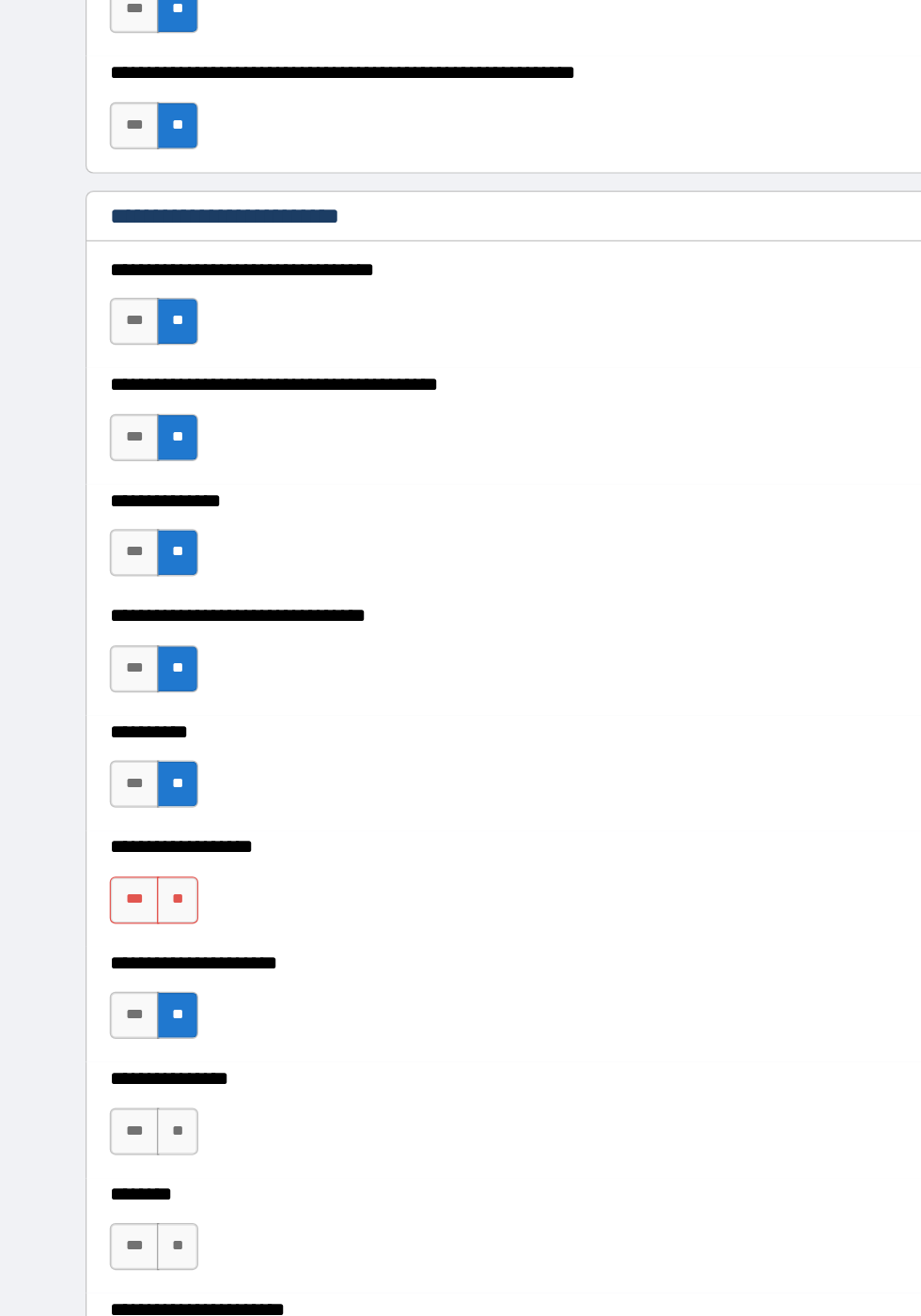 click on "**" at bounding box center [145, 849] 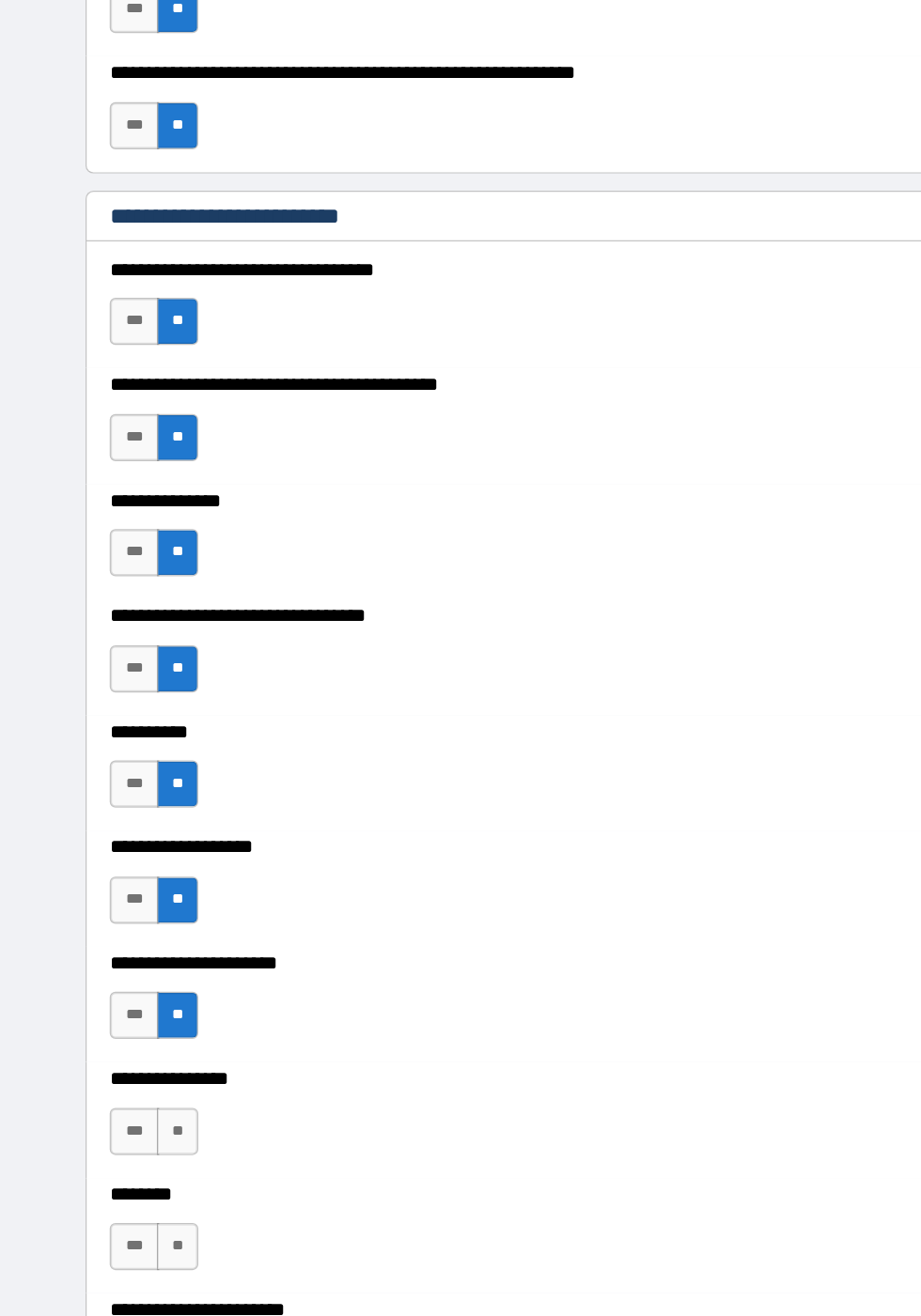 click on "**" at bounding box center [145, 1038] 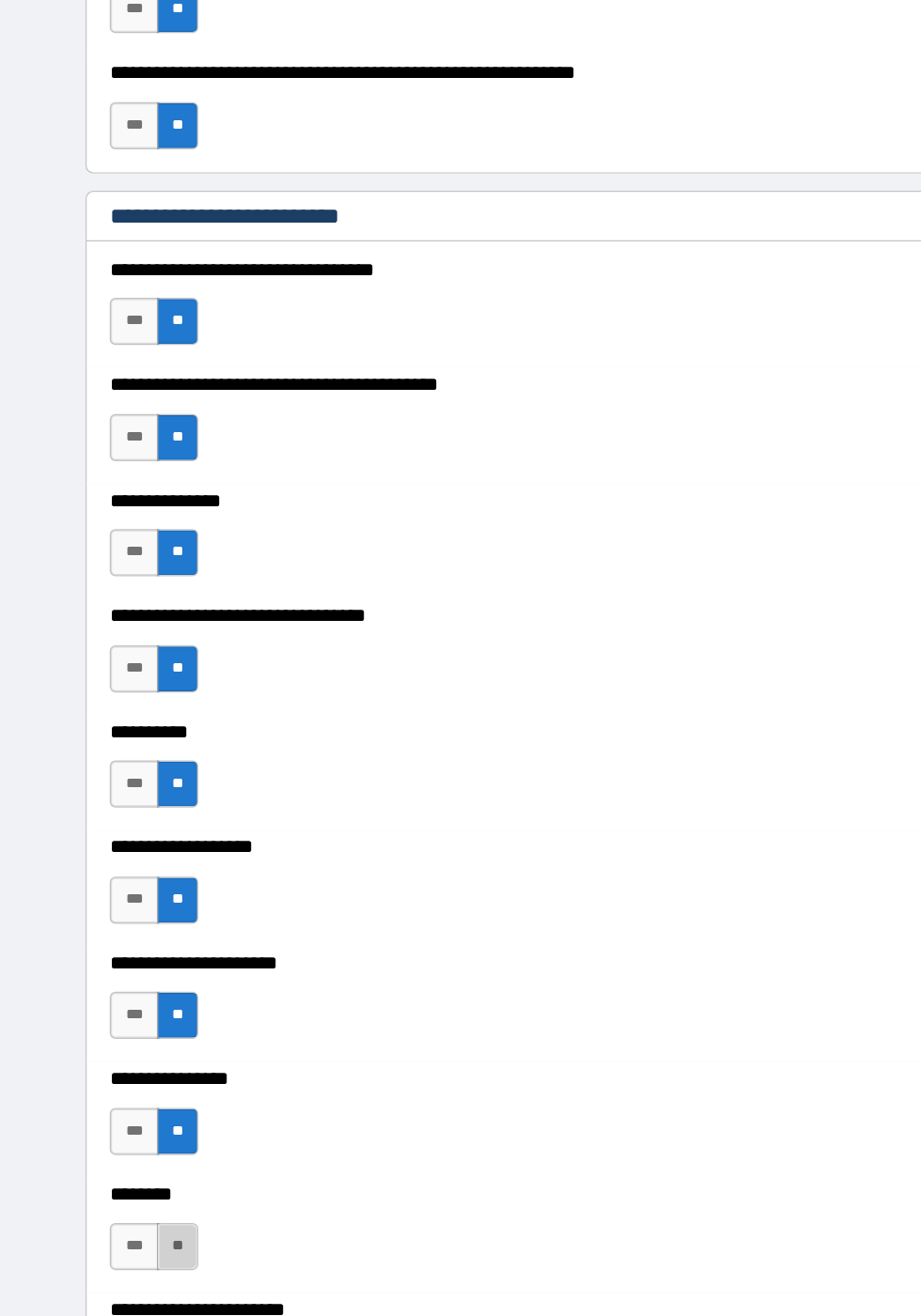 scroll, scrollTop: 6786, scrollLeft: 0, axis: vertical 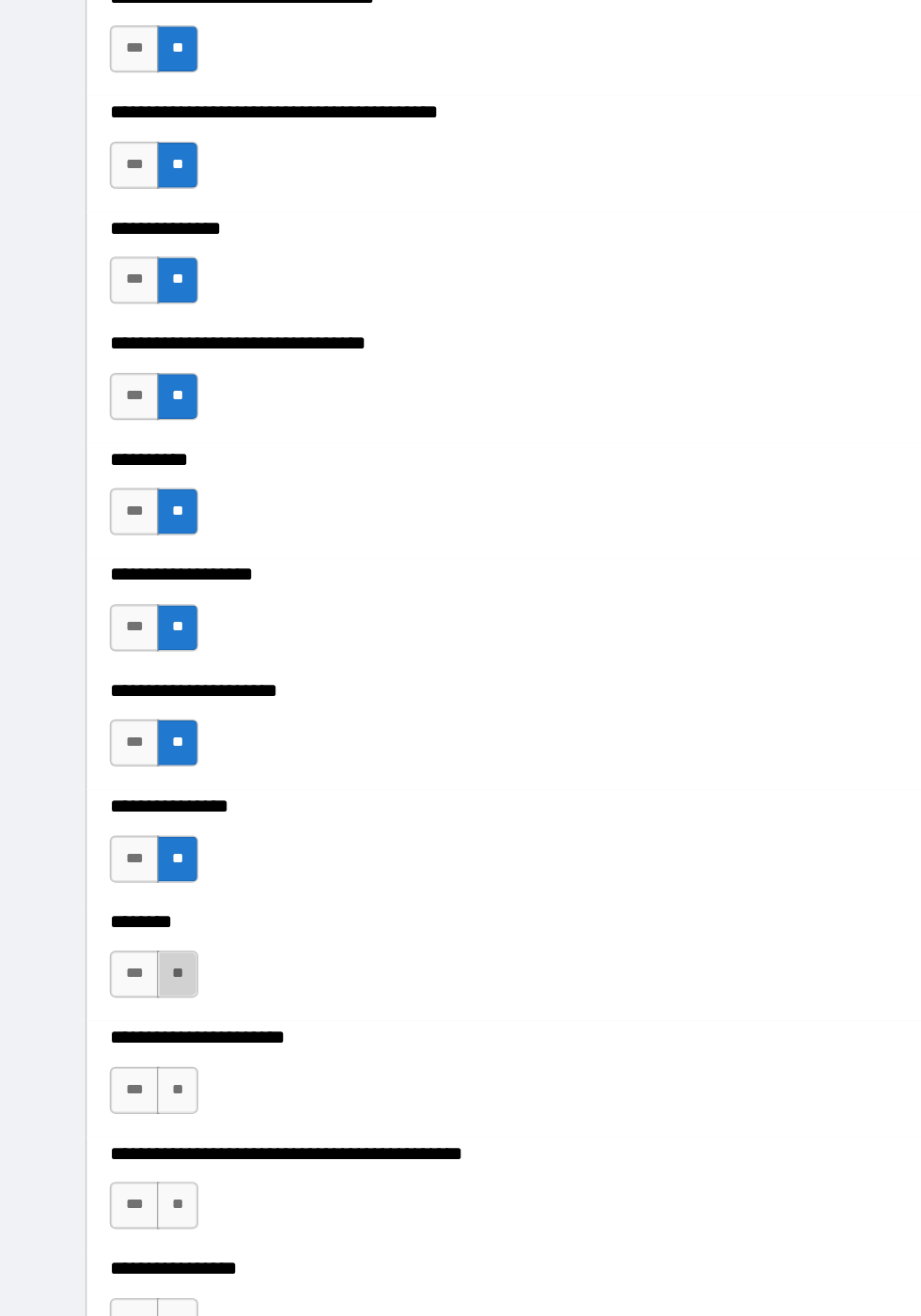 click on "**" at bounding box center (145, 909) 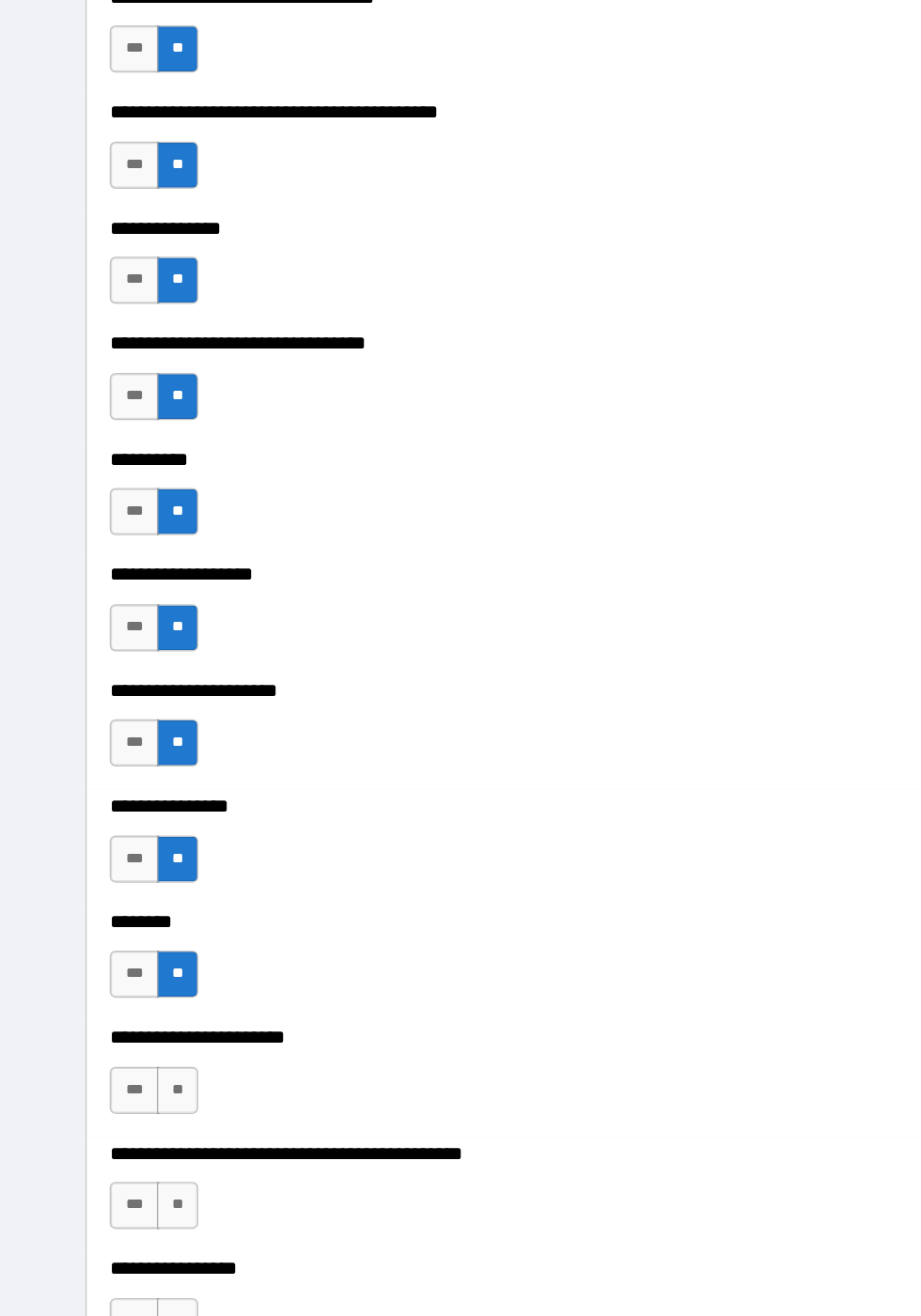 click on "**" at bounding box center [145, 1004] 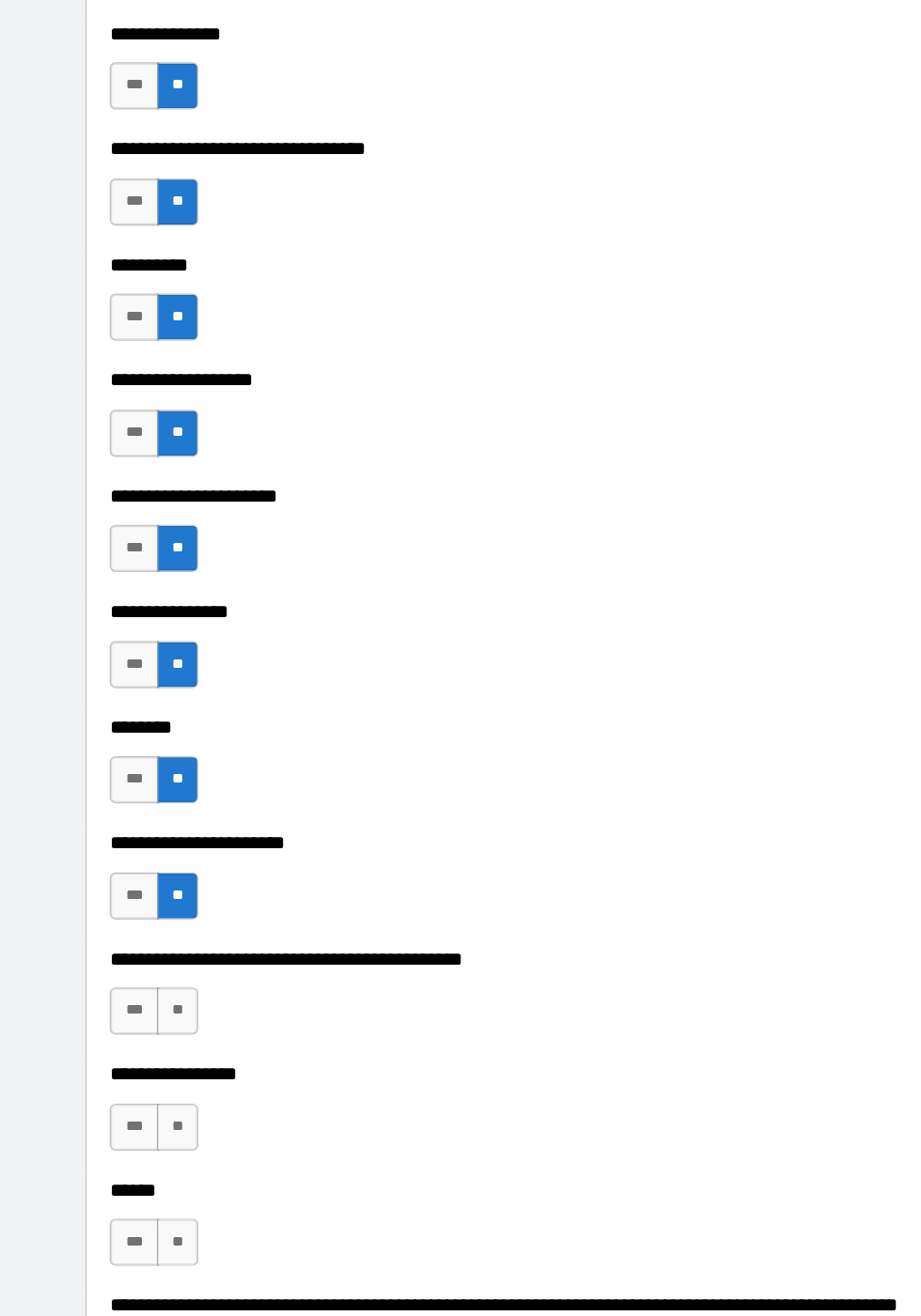 scroll, scrollTop: 6969, scrollLeft: 0, axis: vertical 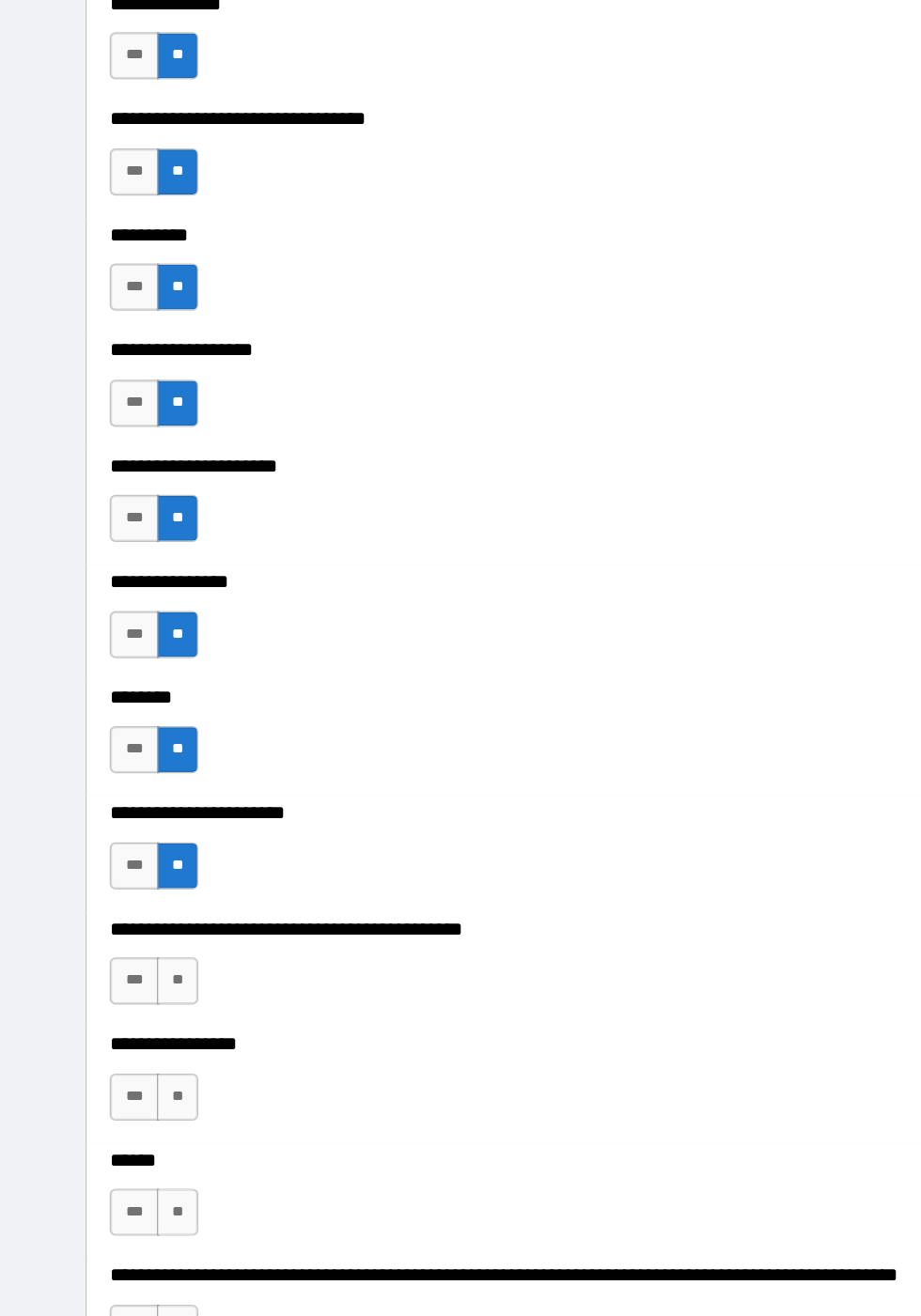 click on "**" at bounding box center (145, 915) 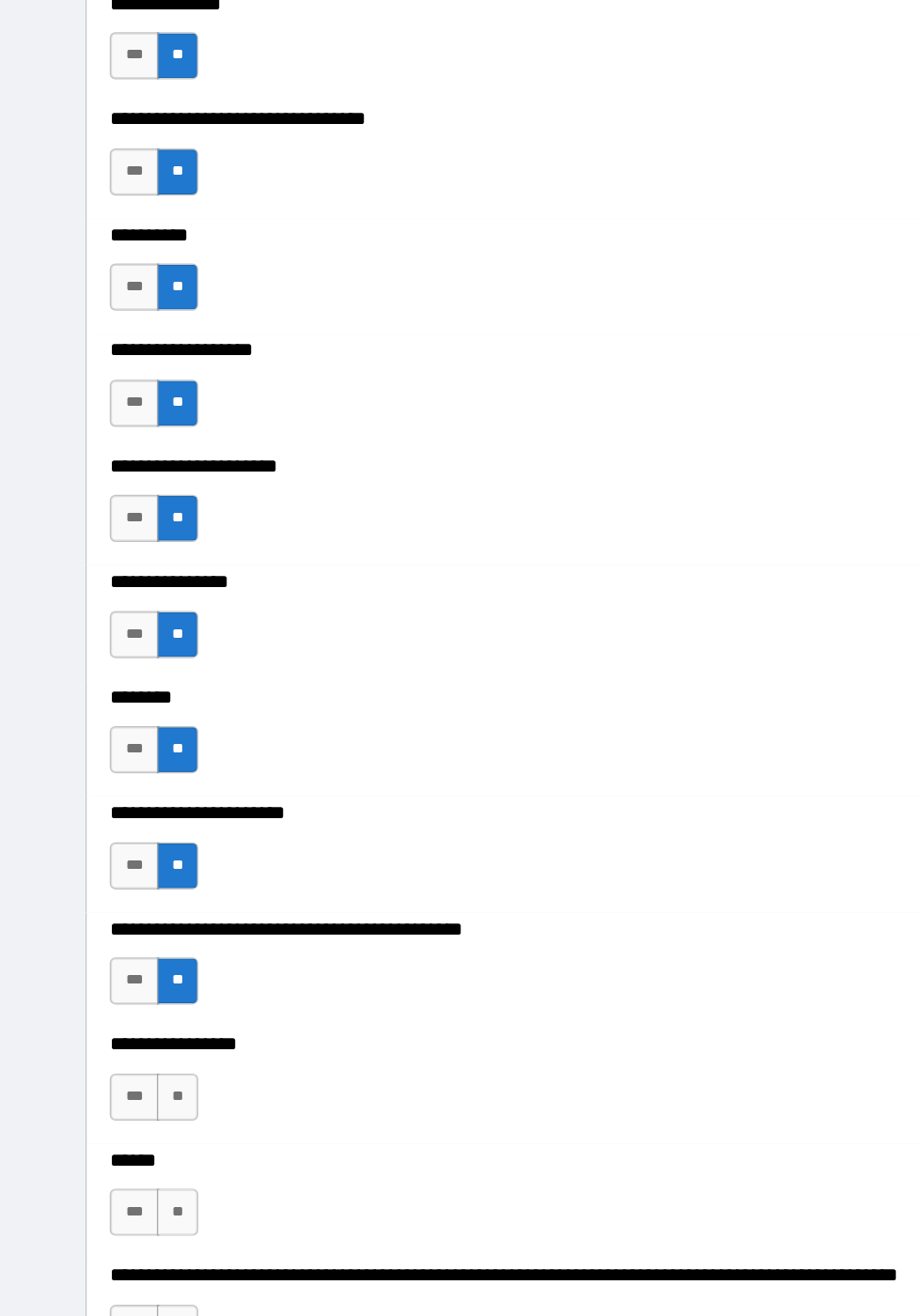 click on "***" at bounding box center [109, 1010] 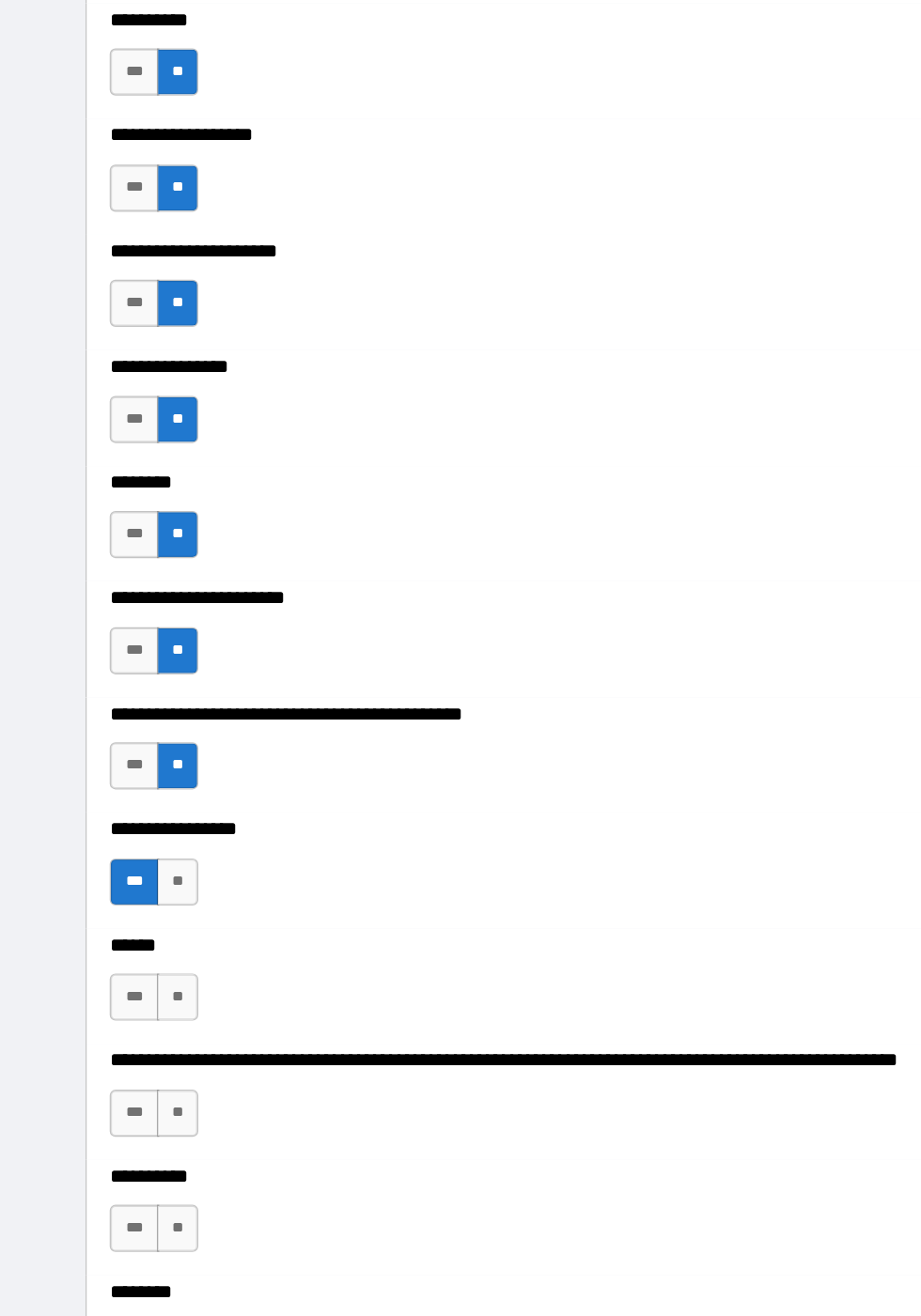 scroll, scrollTop: 7151, scrollLeft: 0, axis: vertical 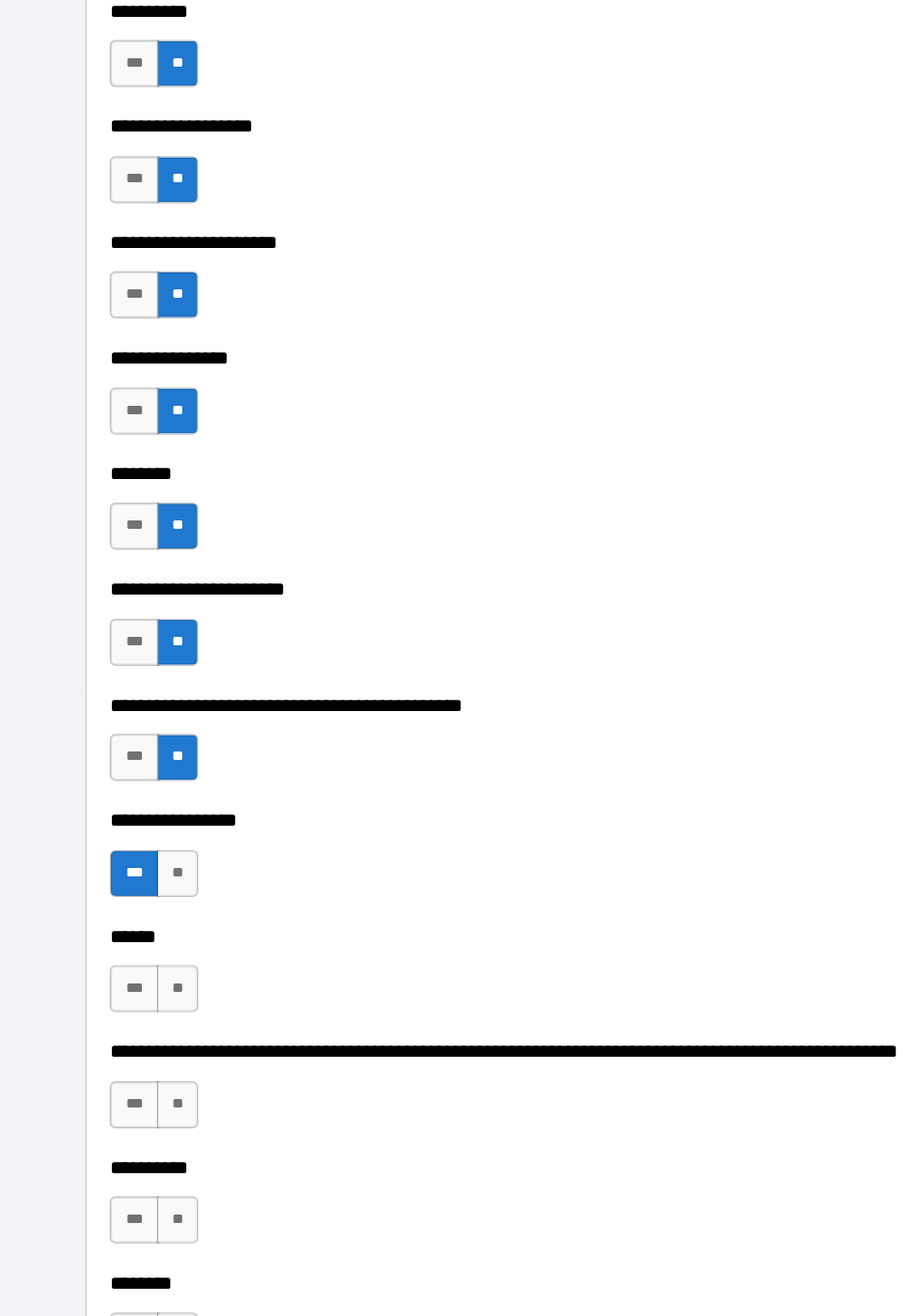 click on "**" at bounding box center [145, 921] 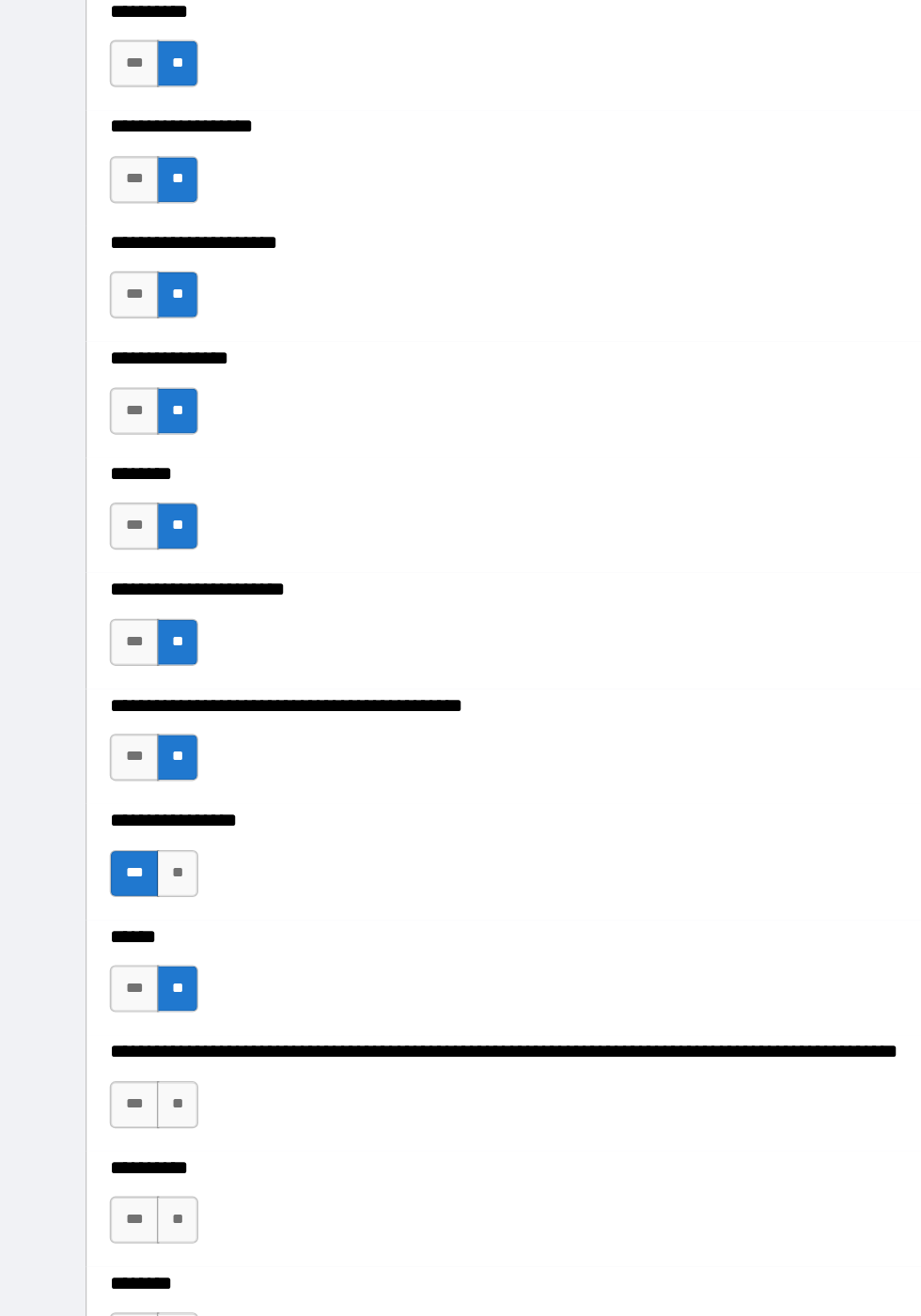 click on "**" at bounding box center [145, 1016] 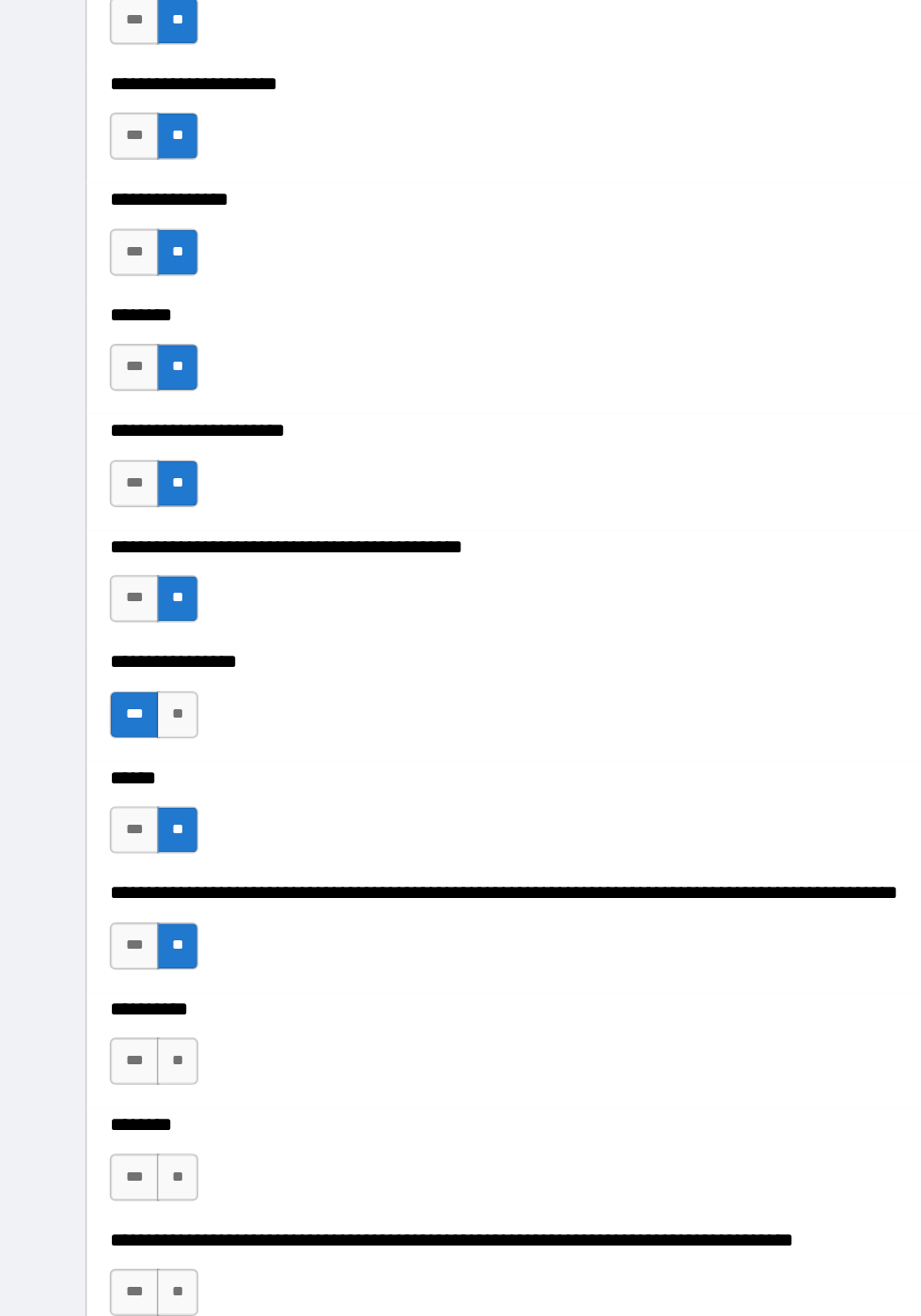 scroll, scrollTop: 7320, scrollLeft: 0, axis: vertical 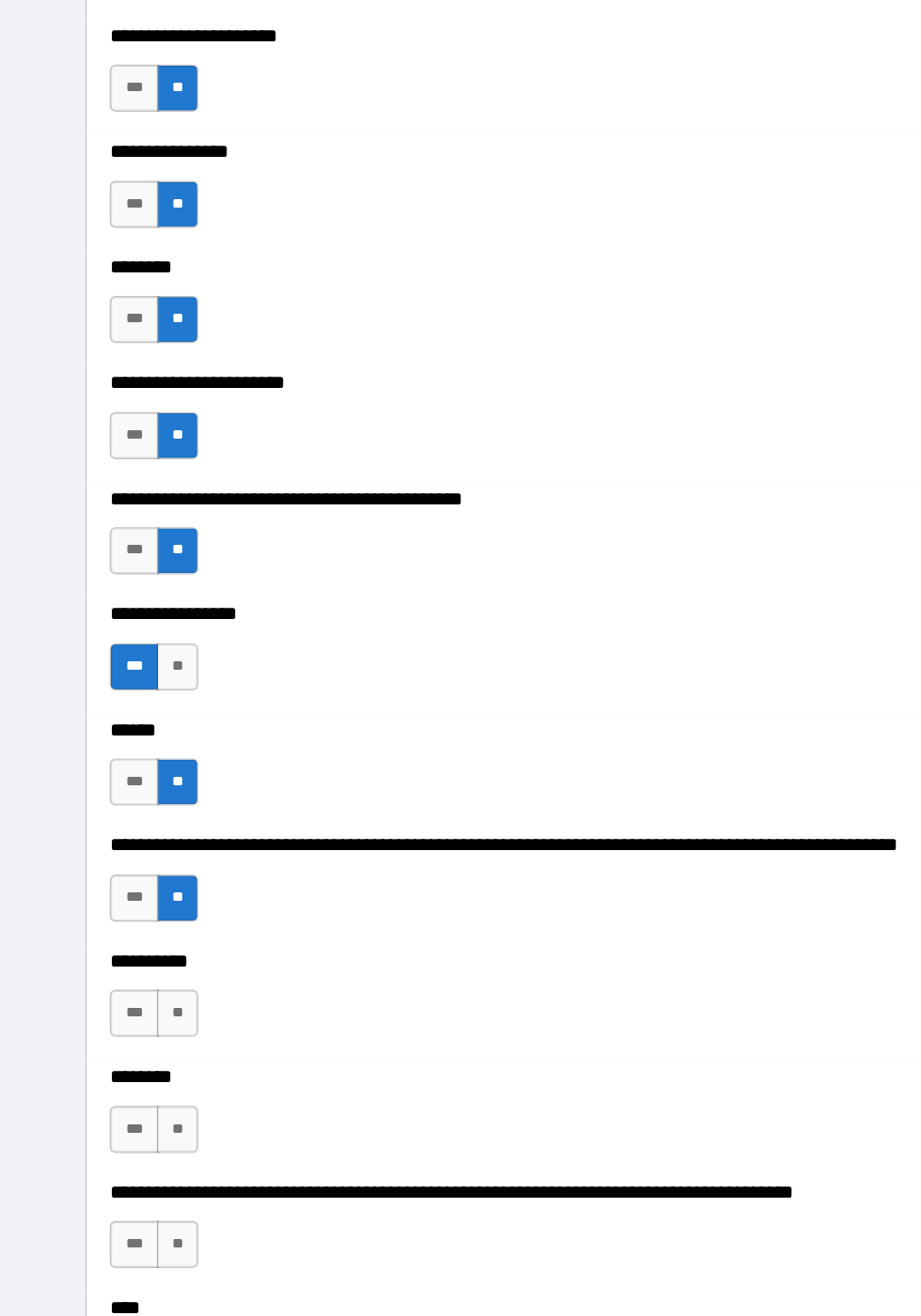 click on "**" at bounding box center [145, 941] 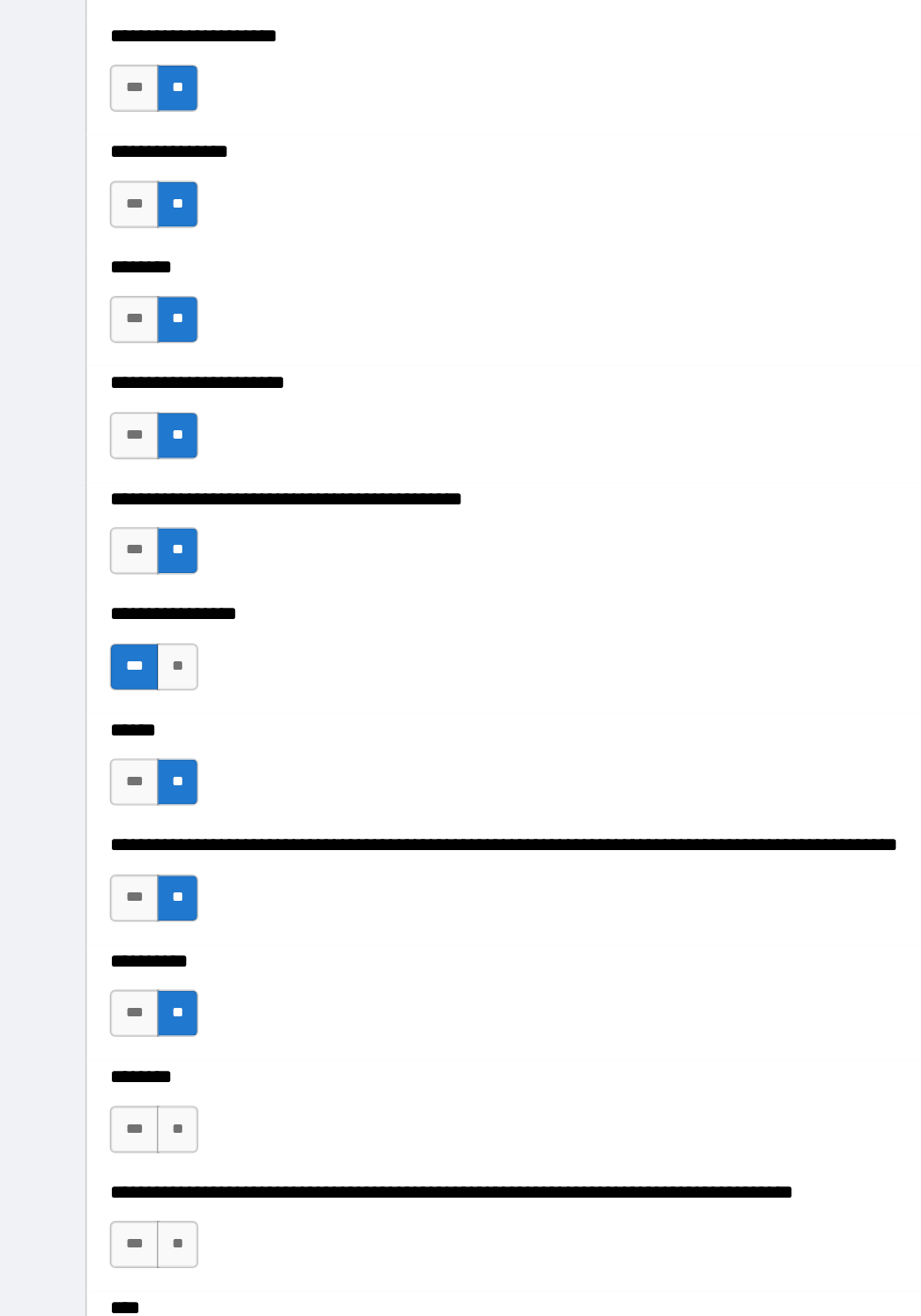 click on "**" at bounding box center (145, 1036) 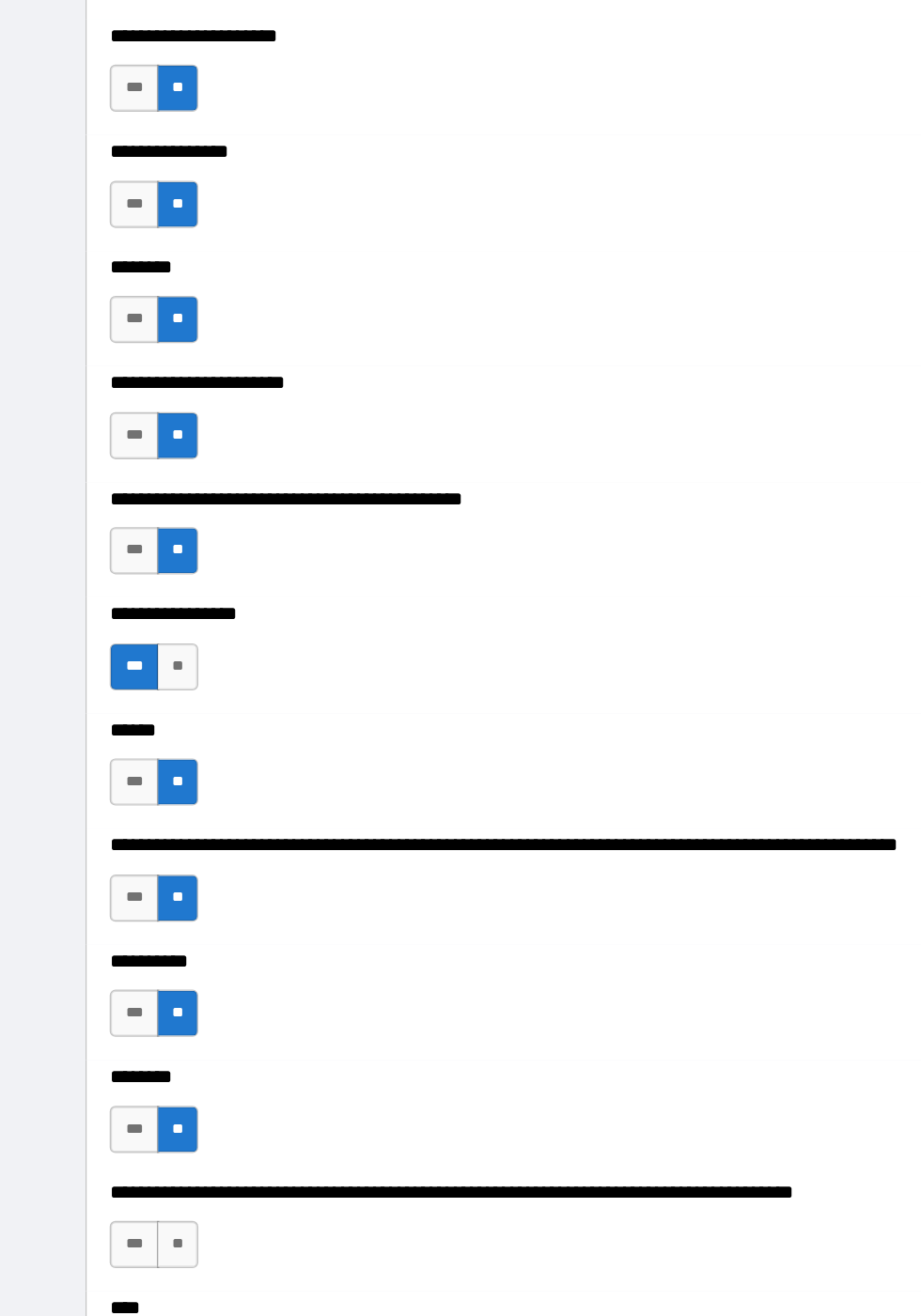 click on "********" at bounding box center (460, 994) 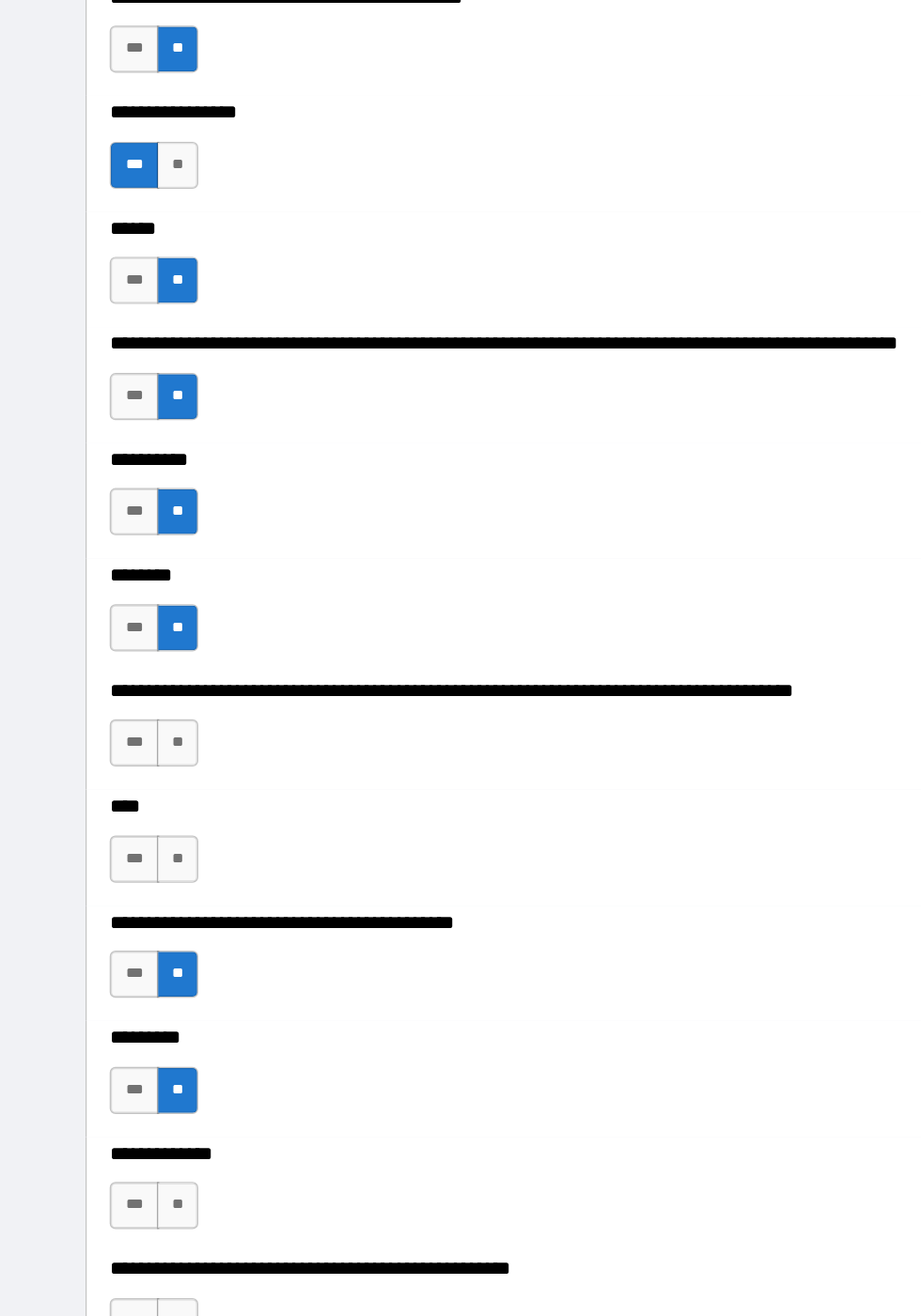 click on "**" at bounding box center (145, 1098) 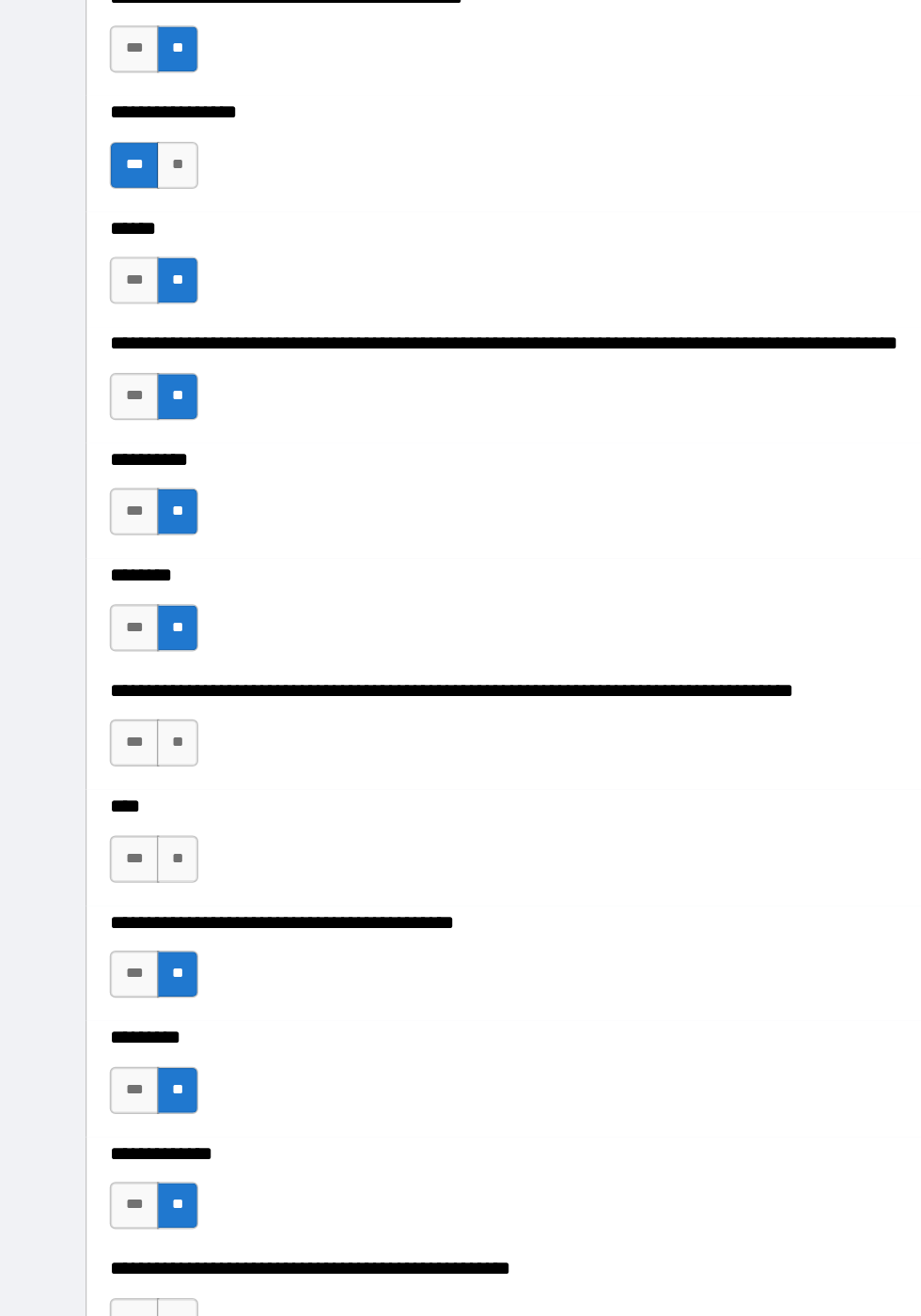 click on "**" at bounding box center [145, 720] 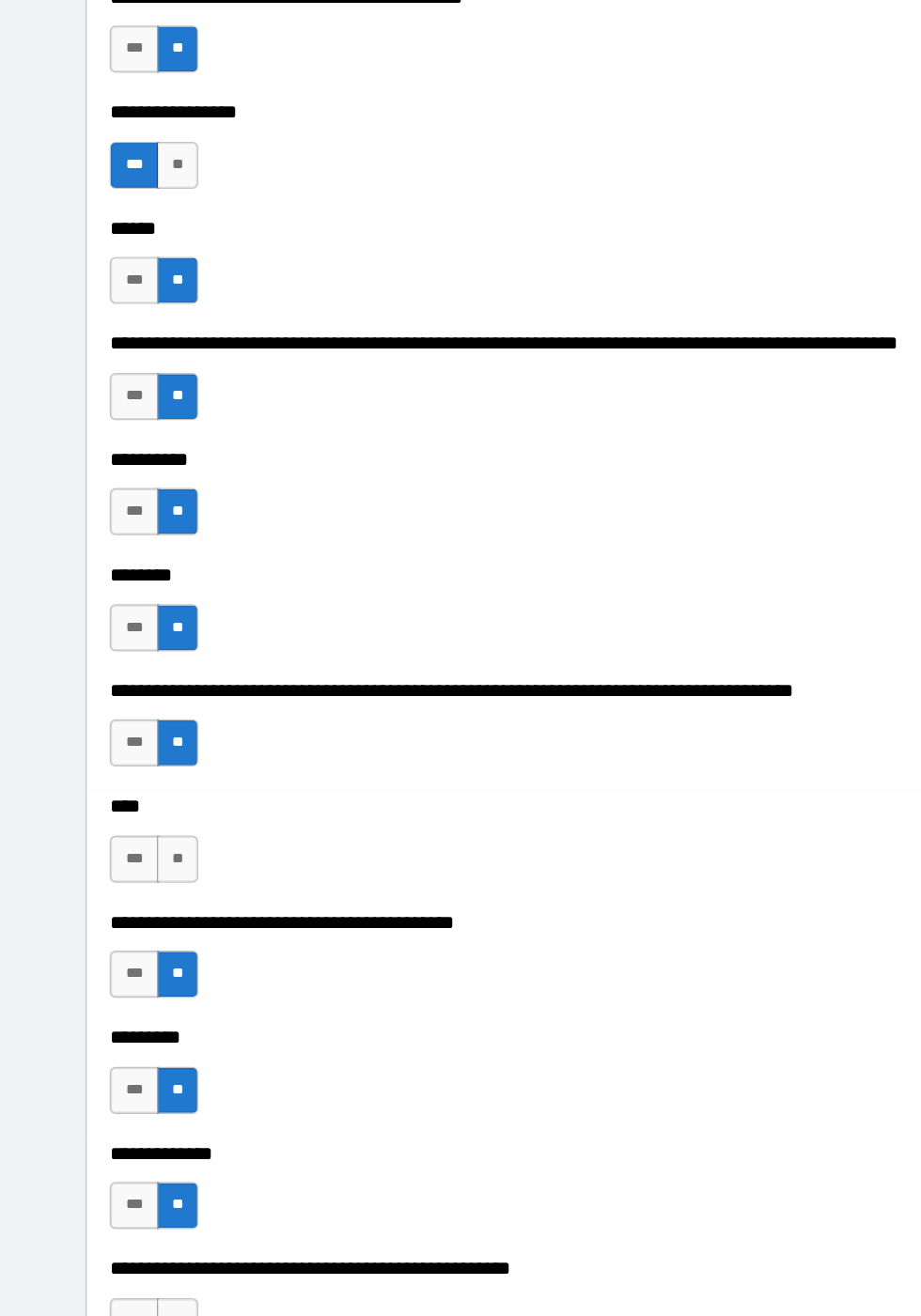 click on "**" at bounding box center (145, 815) 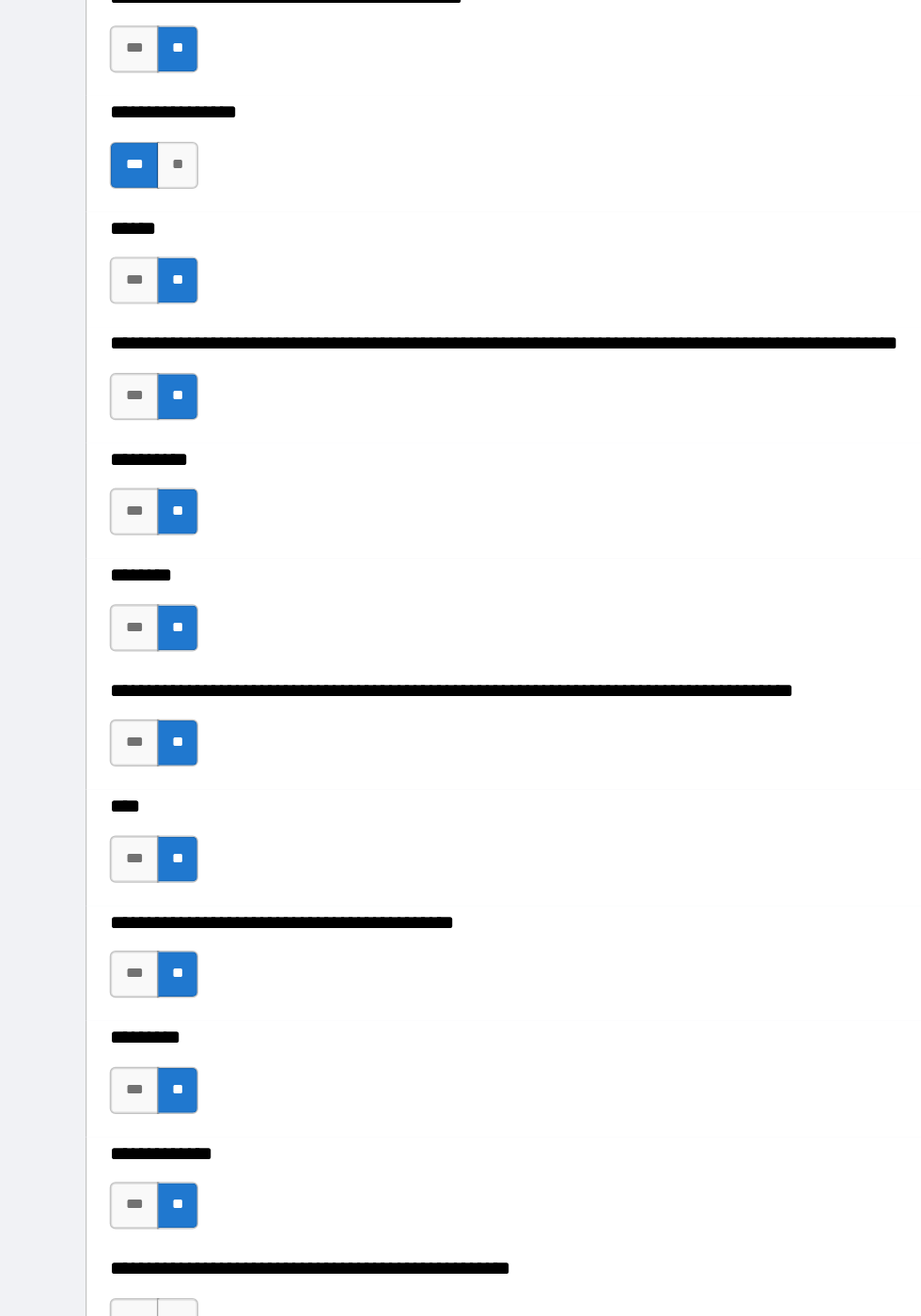 click on "**" at bounding box center [145, 815] 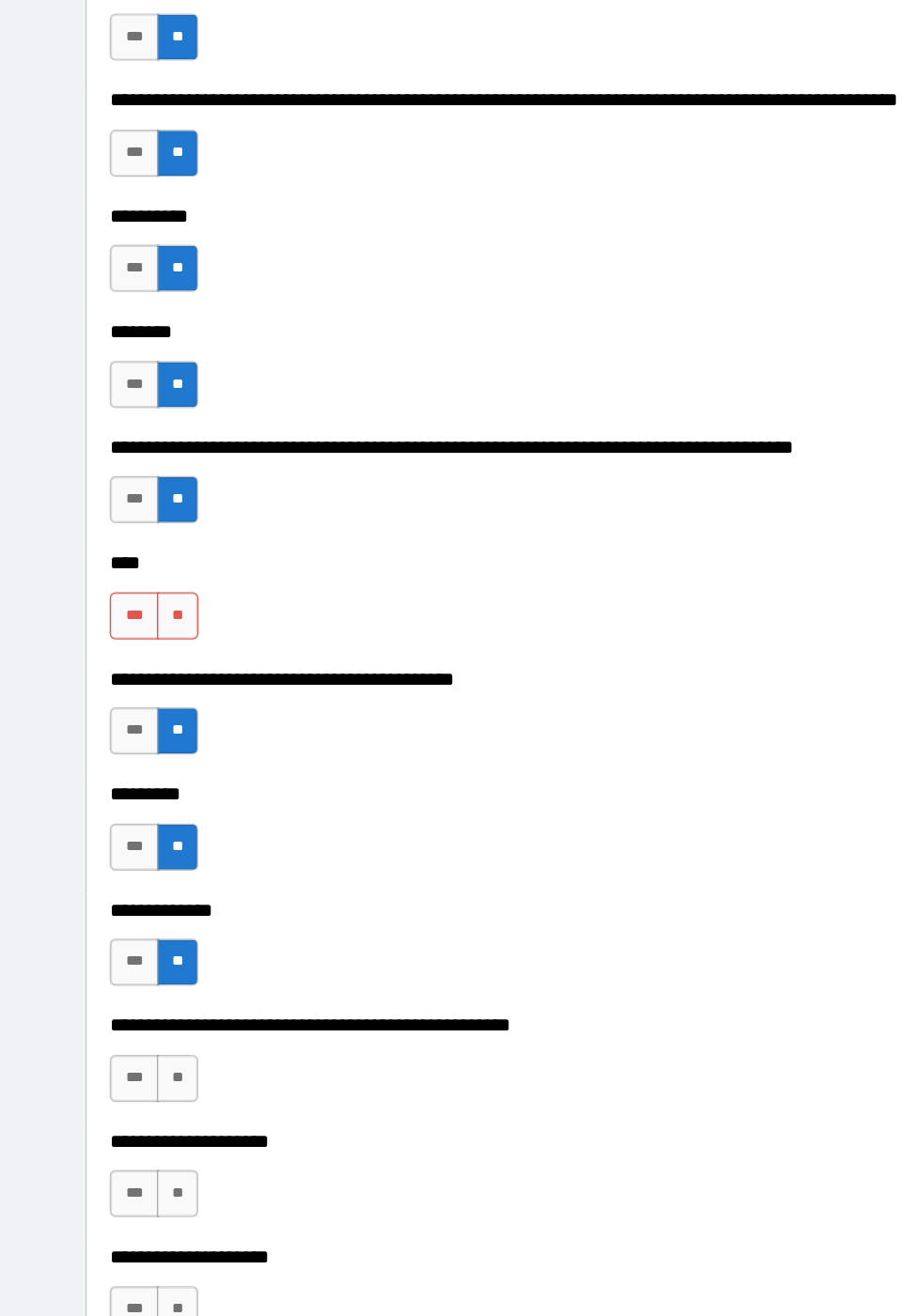 scroll, scrollTop: 7939, scrollLeft: 0, axis: vertical 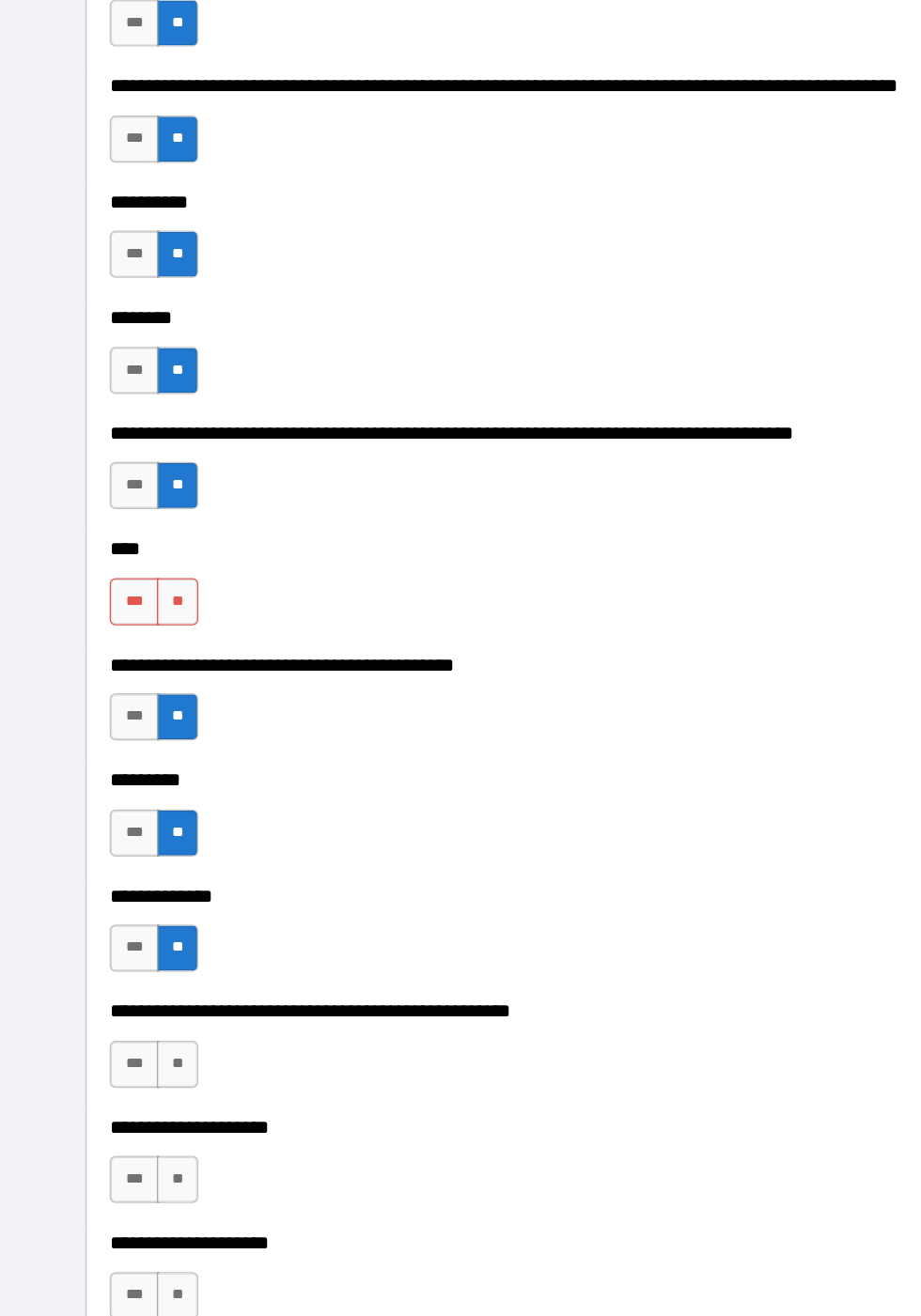 click on "**" at bounding box center (145, 606) 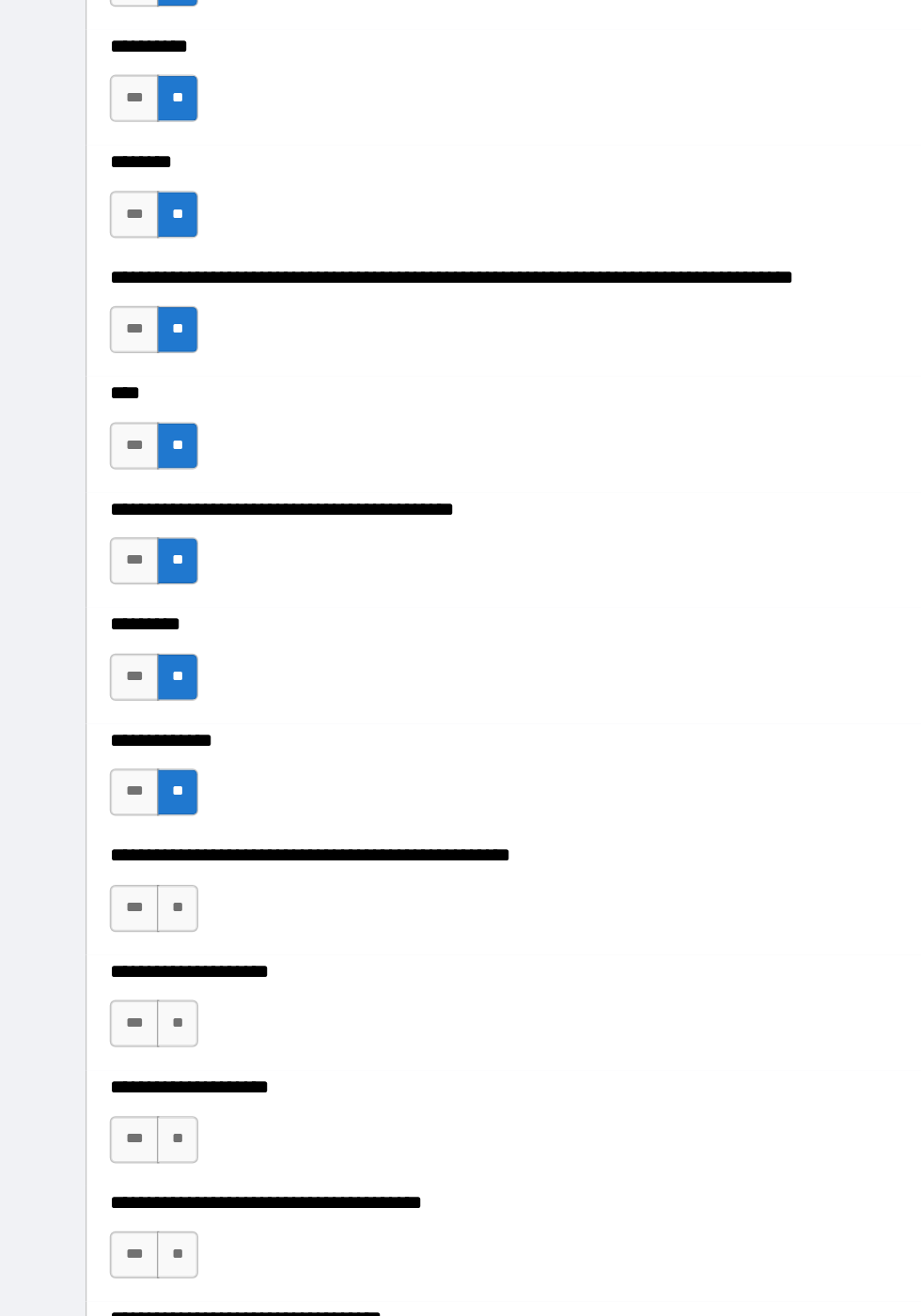 scroll, scrollTop: 8074, scrollLeft: 0, axis: vertical 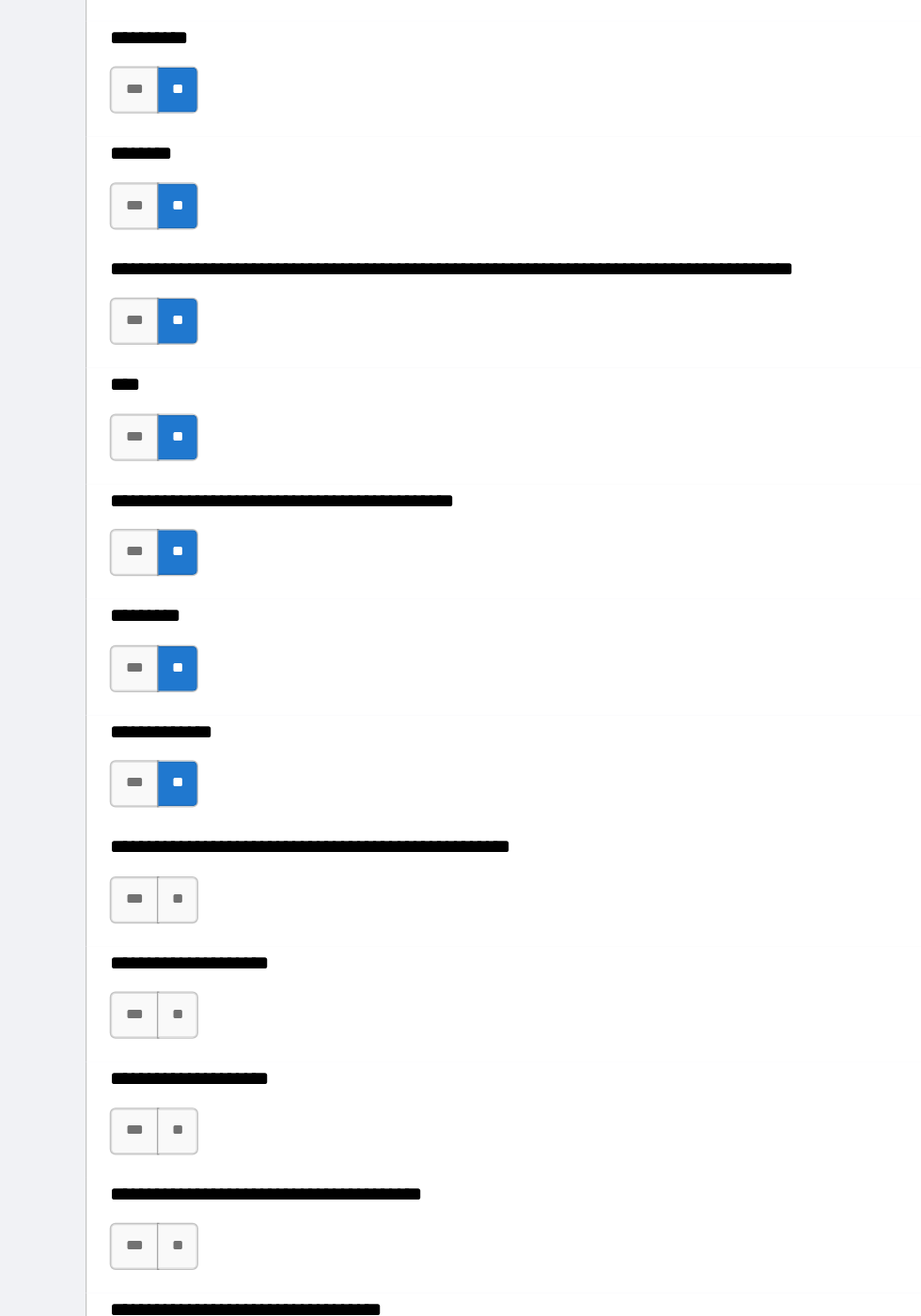 click on "**" at bounding box center (145, 849) 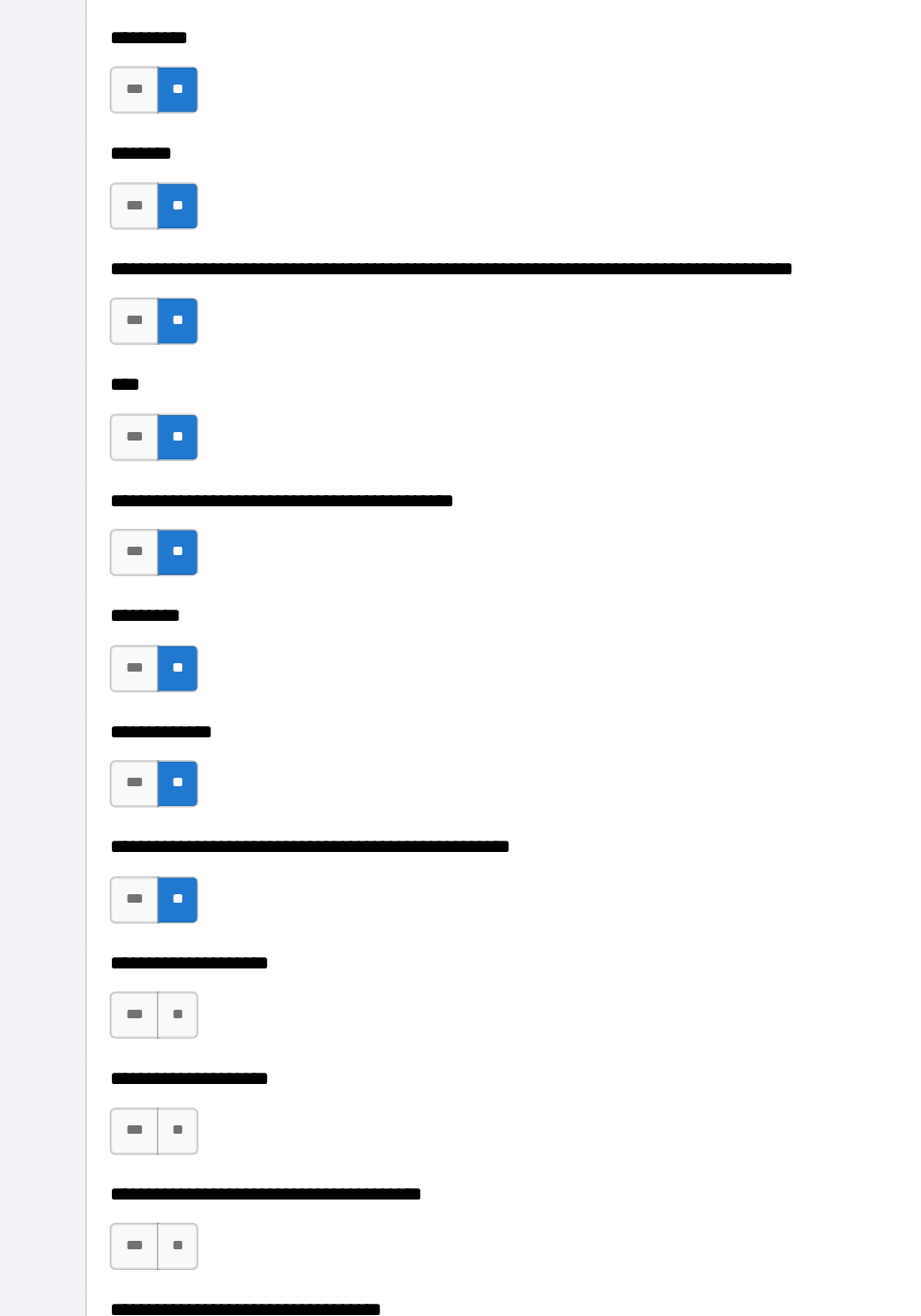 click on "**" at bounding box center [145, 943] 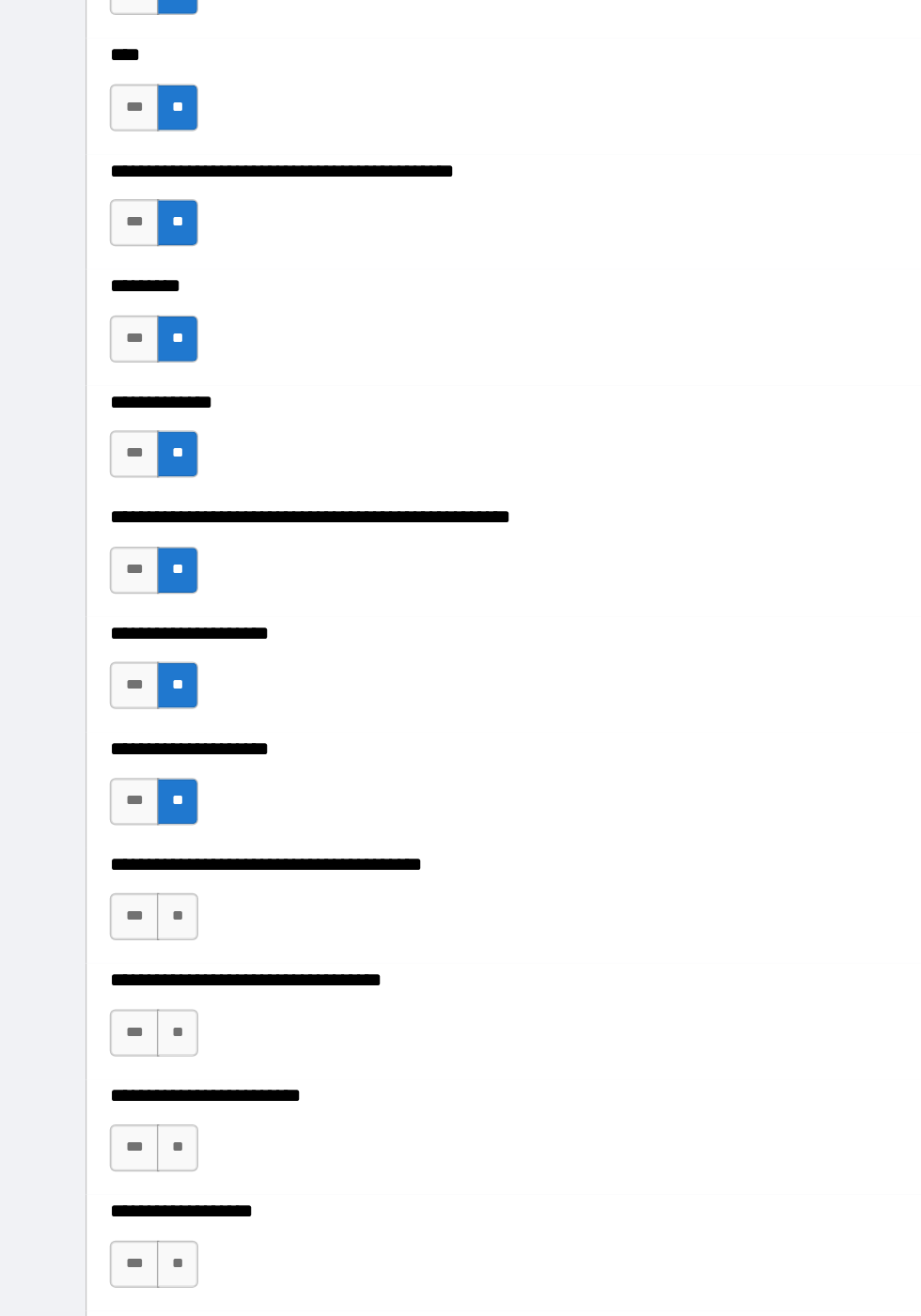 scroll, scrollTop: 8358, scrollLeft: 0, axis: vertical 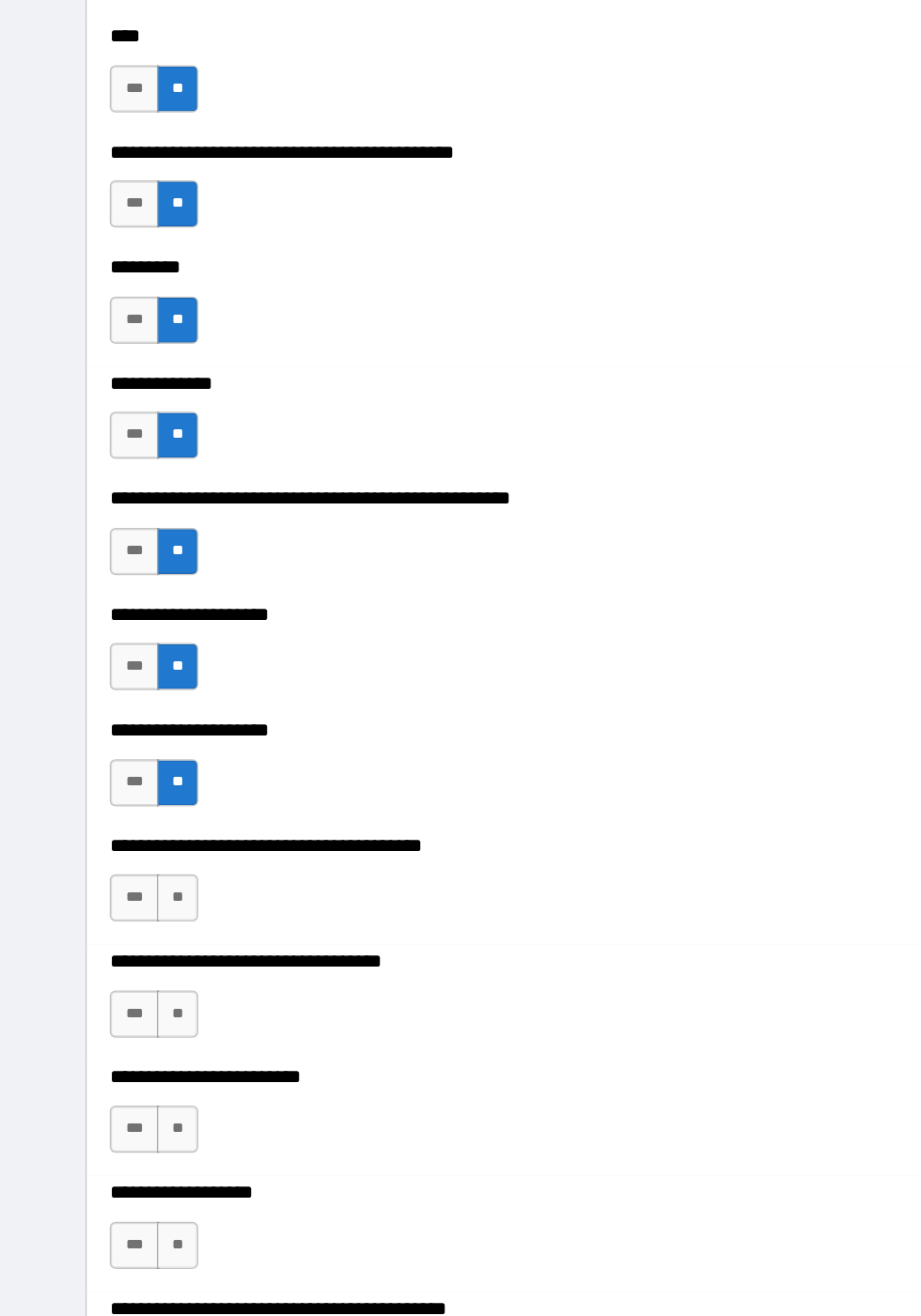 click on "**" at bounding box center (145, 847) 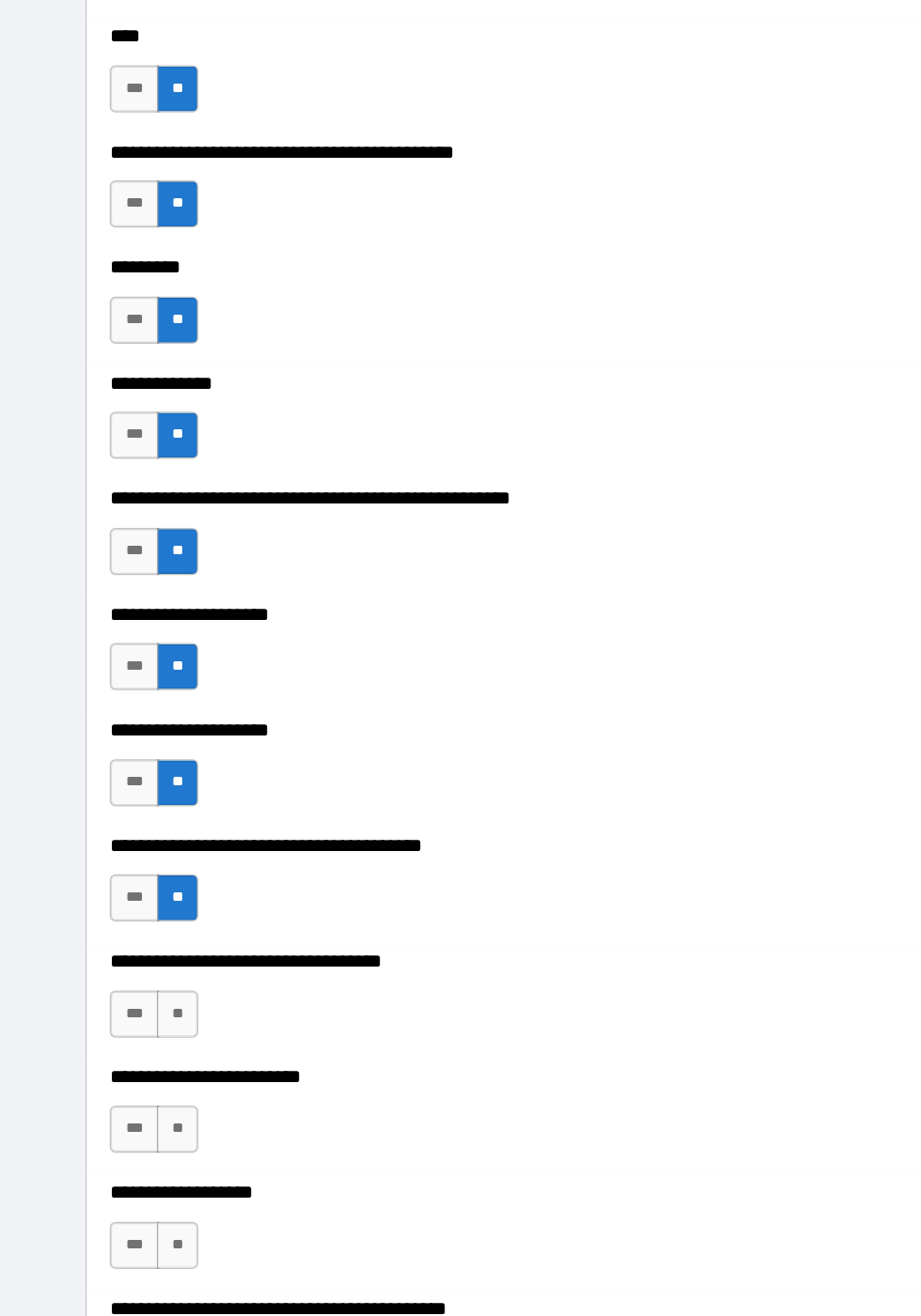 click on "**" at bounding box center (145, 942) 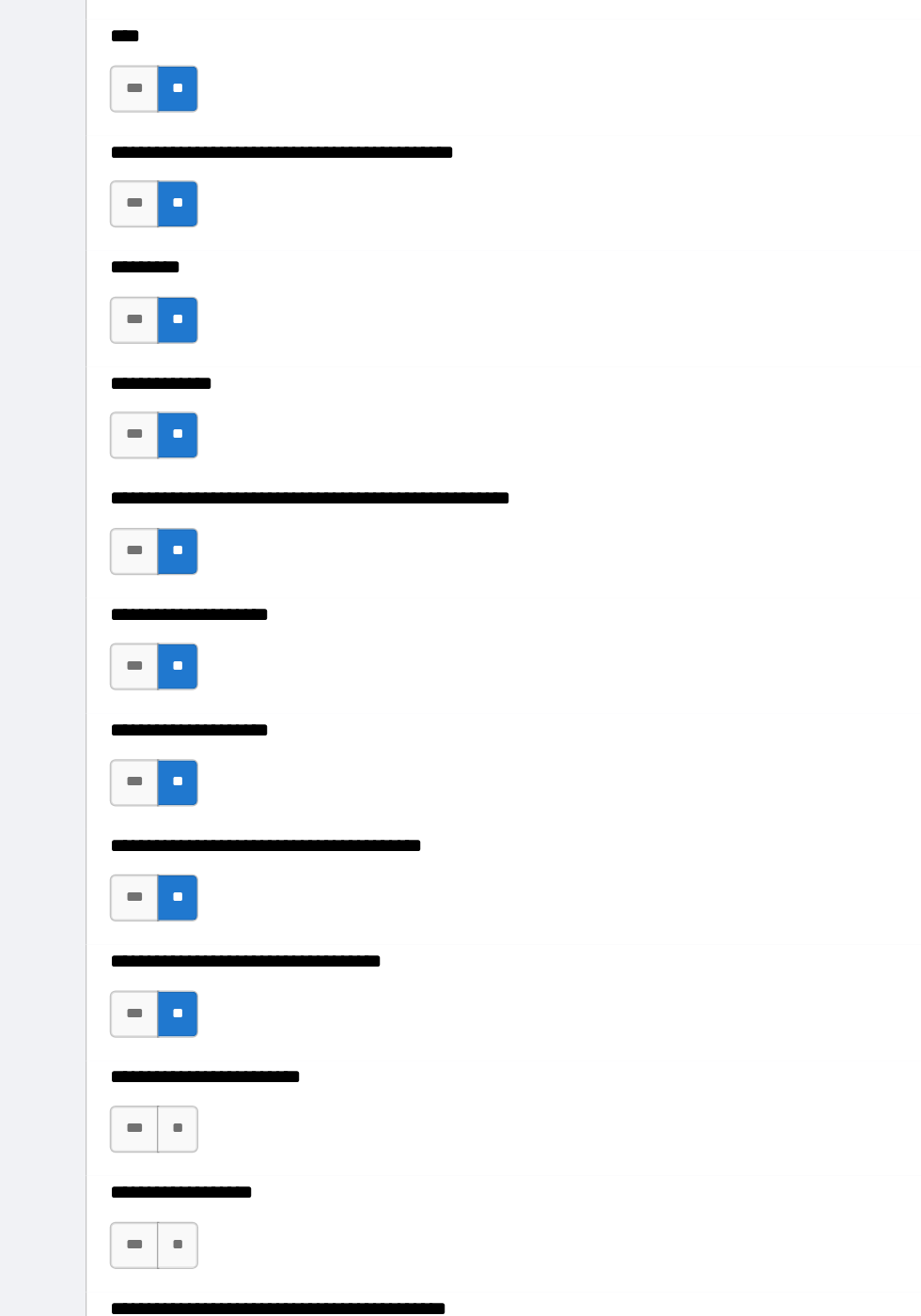click on "**" at bounding box center [145, 1036] 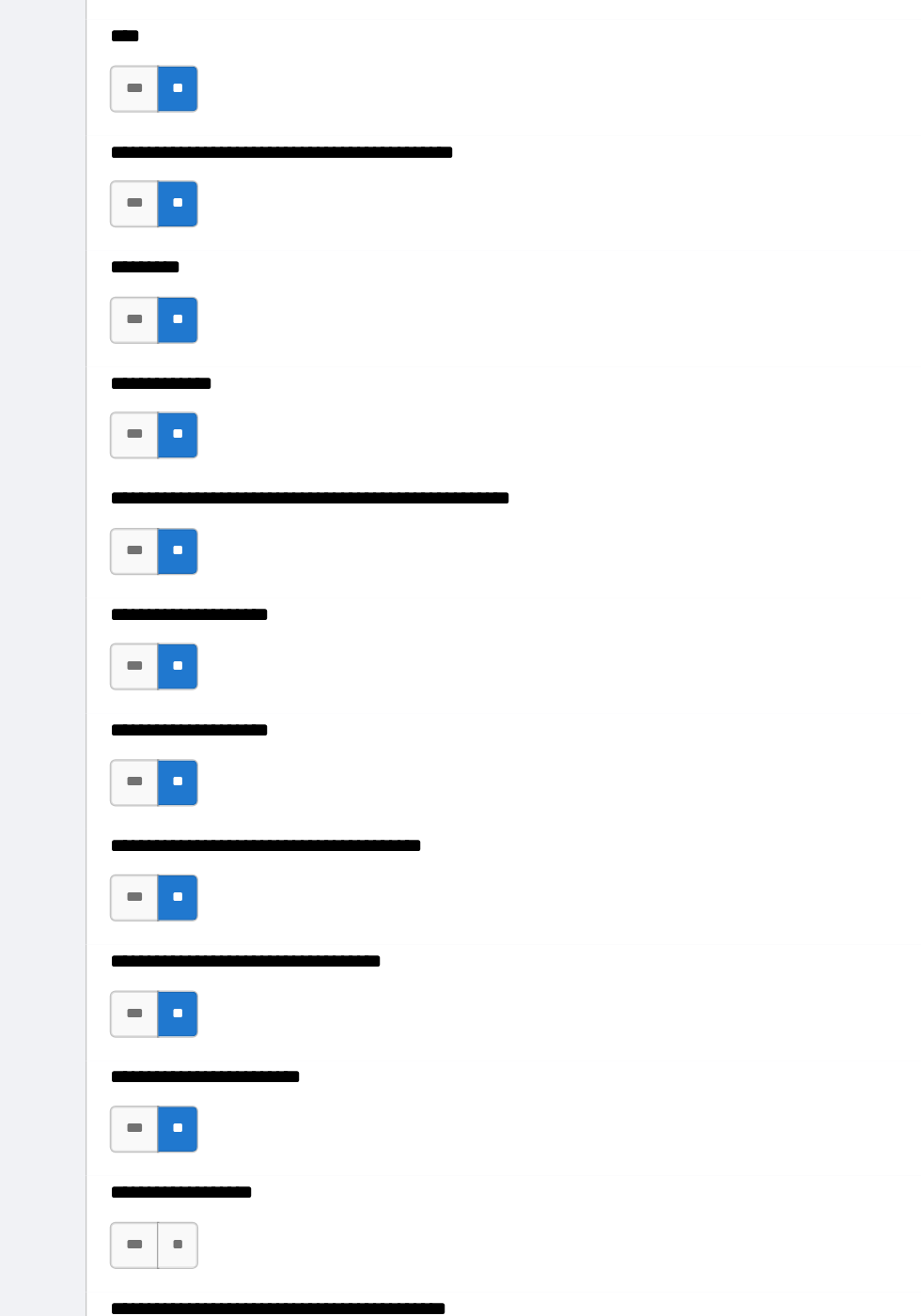 click on "**" at bounding box center [145, 1131] 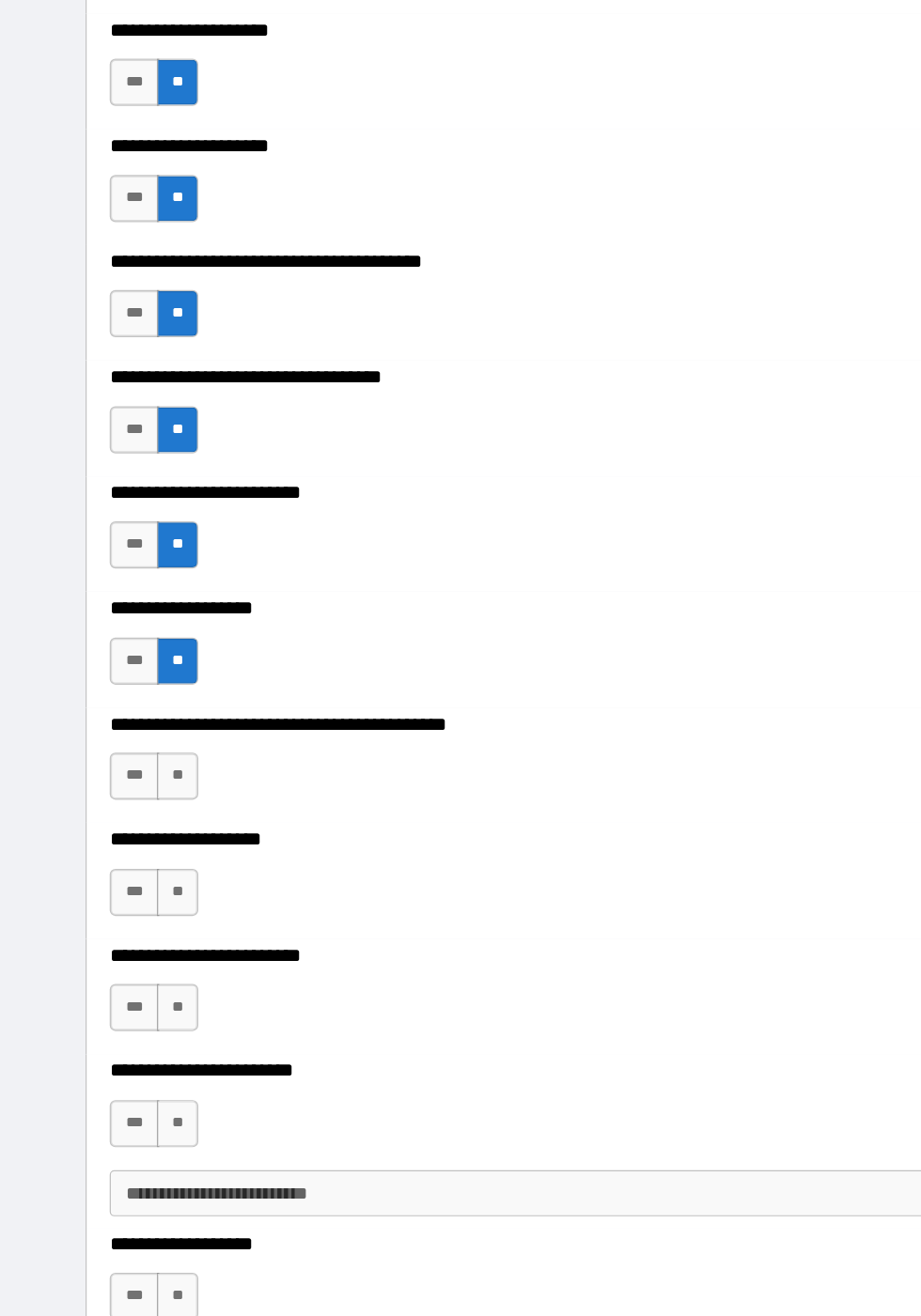 scroll, scrollTop: 8839, scrollLeft: 0, axis: vertical 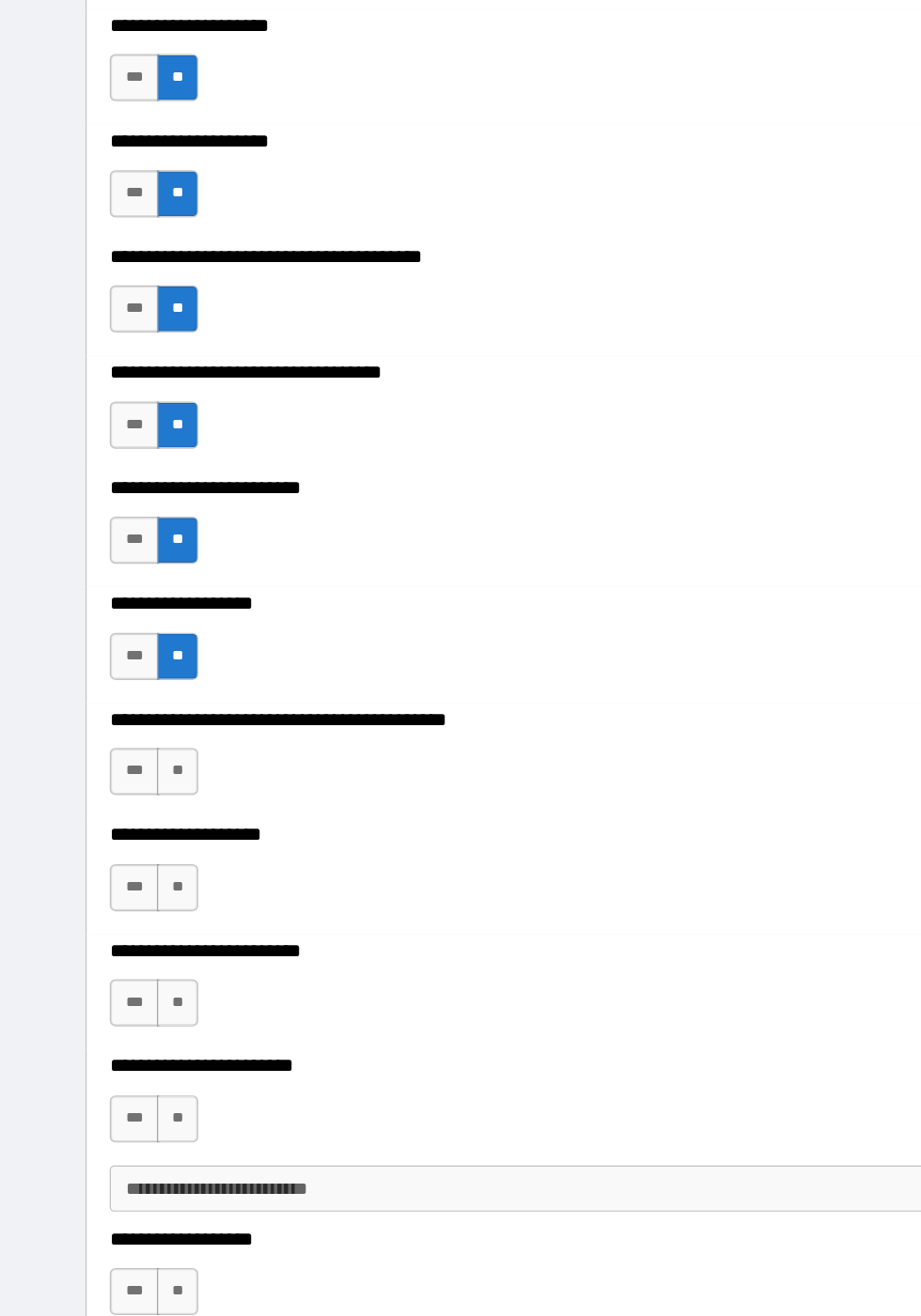 click on "**" at bounding box center [145, 744] 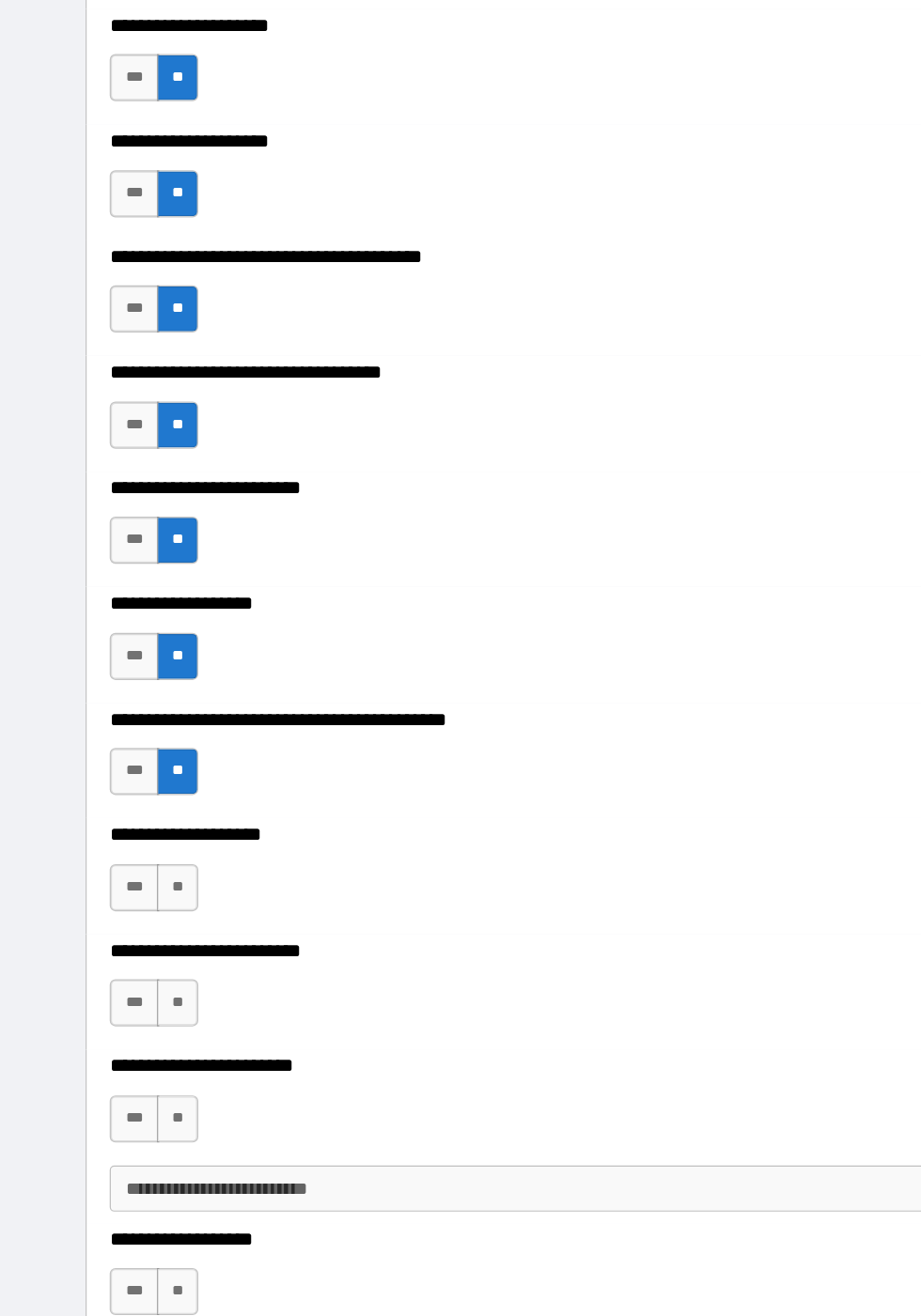 click on "**" at bounding box center (145, 839) 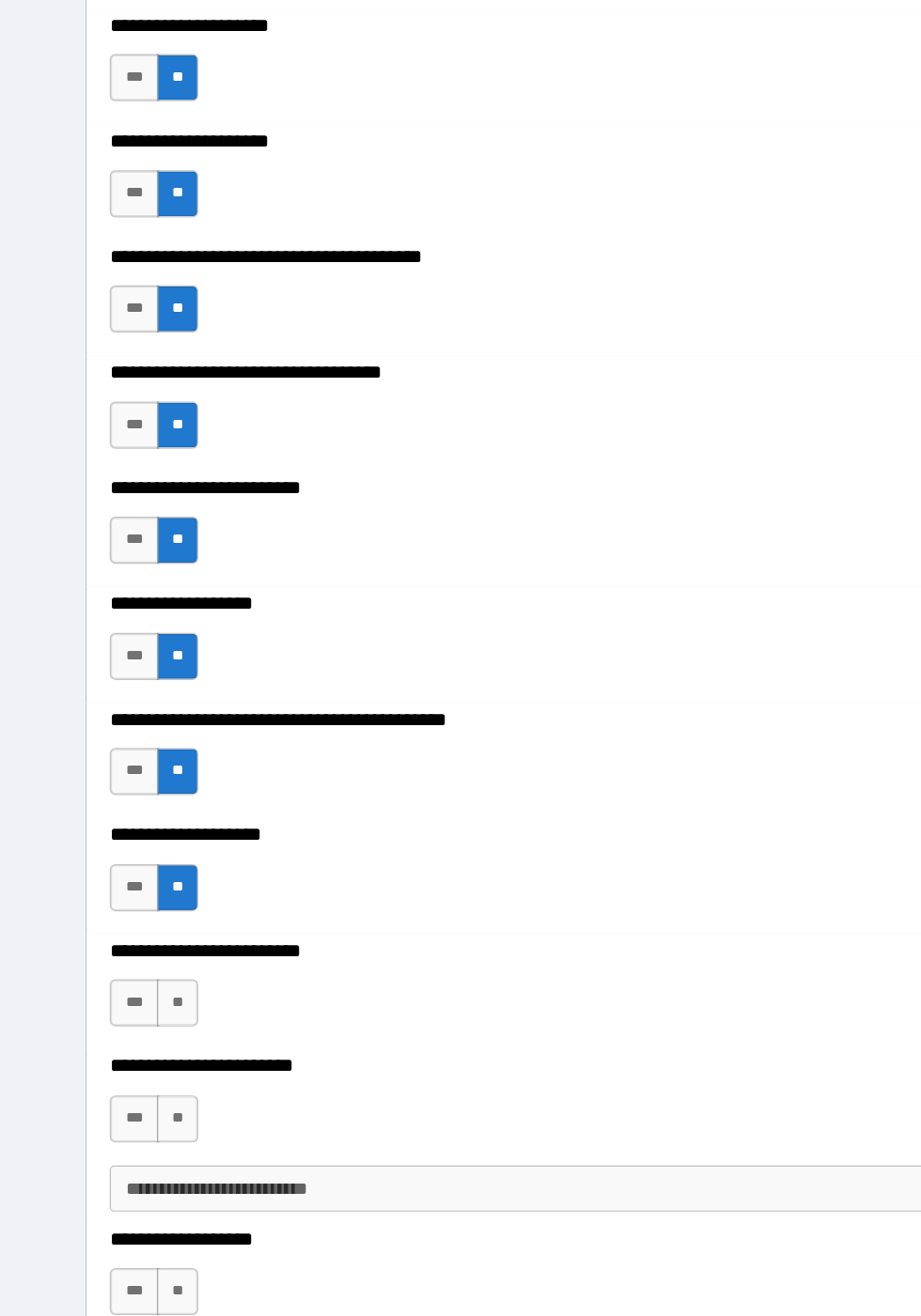 click on "**" at bounding box center (145, 933) 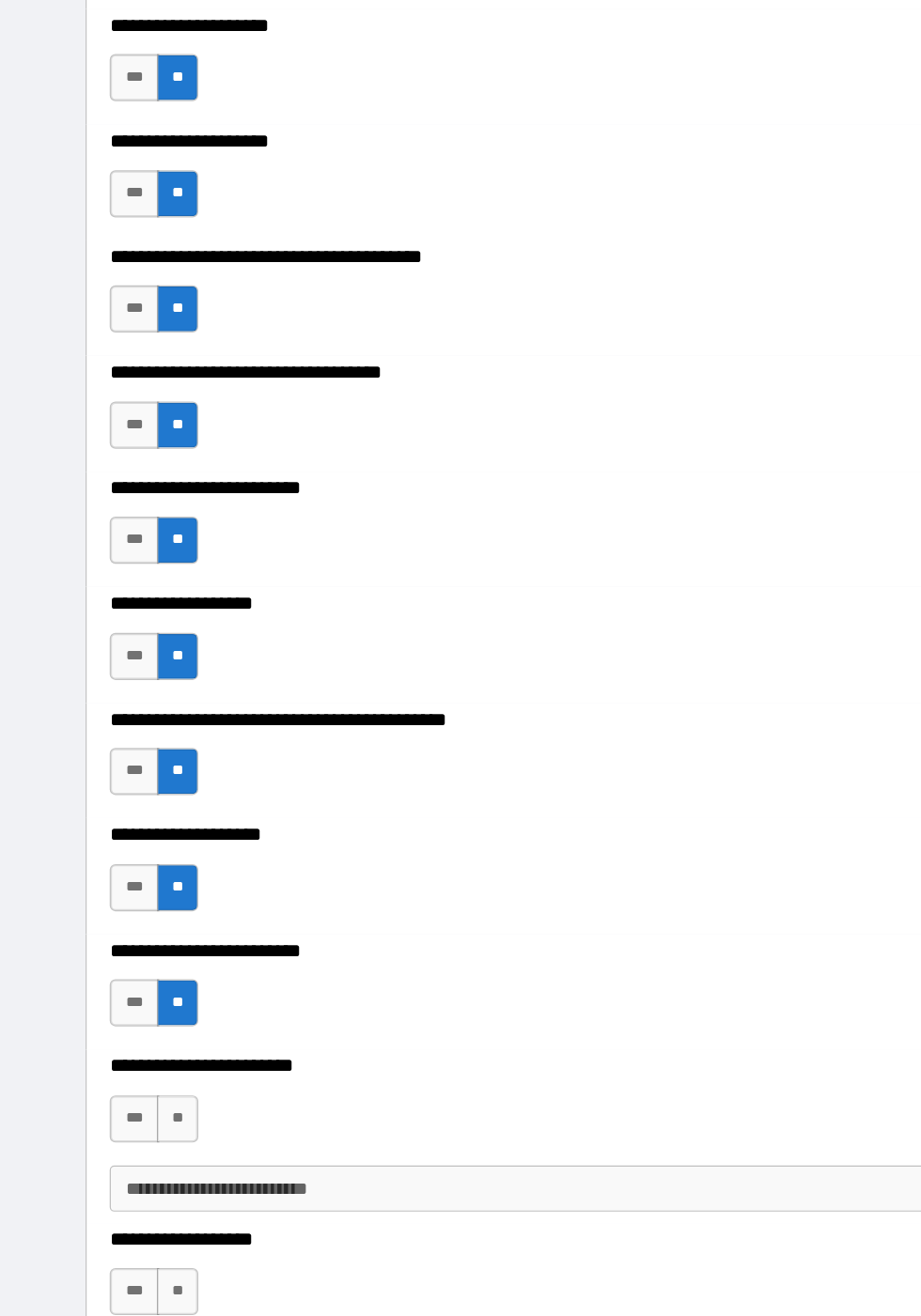 click on "**" at bounding box center (145, 1028) 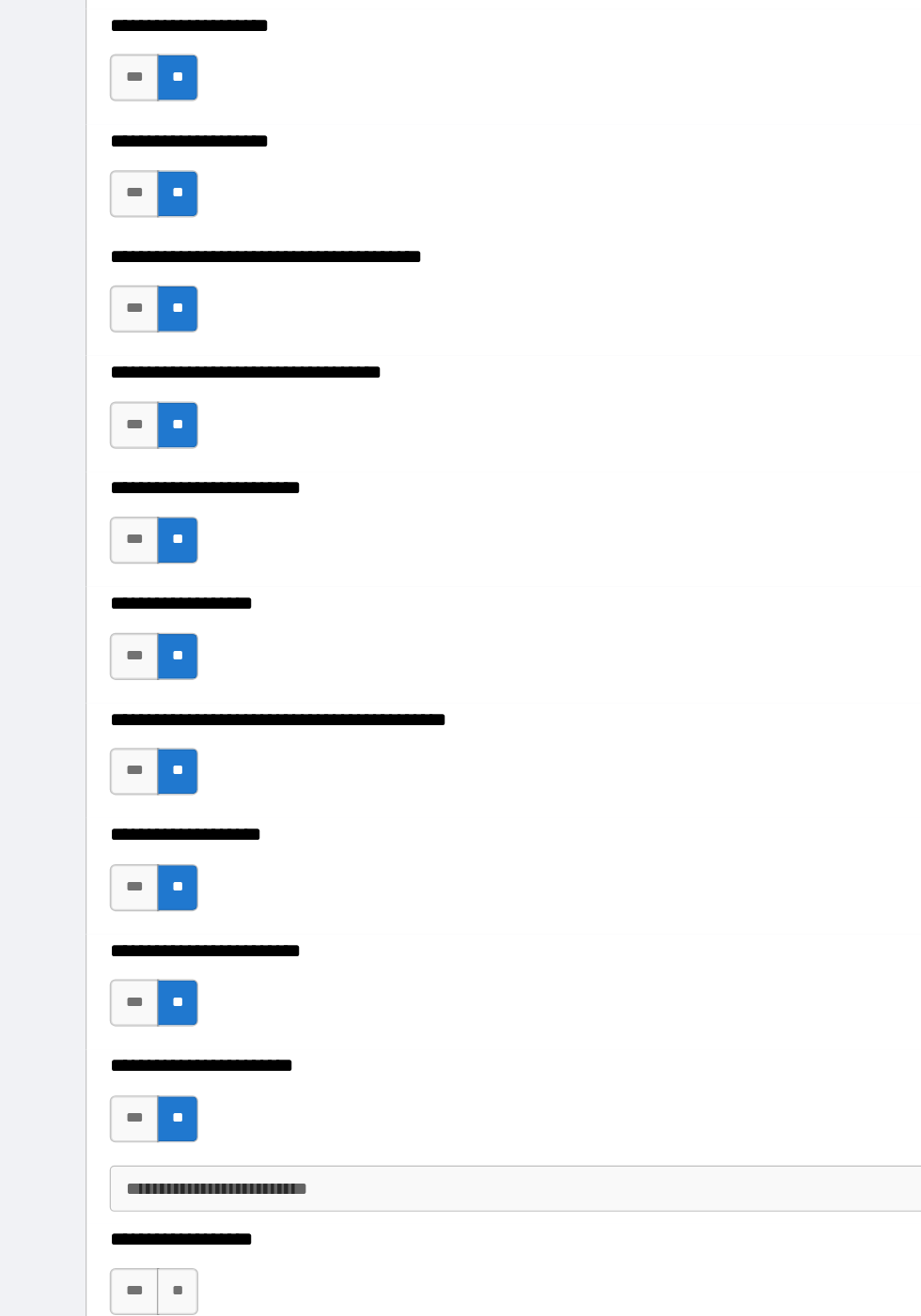 scroll, scrollTop: 9141, scrollLeft: 0, axis: vertical 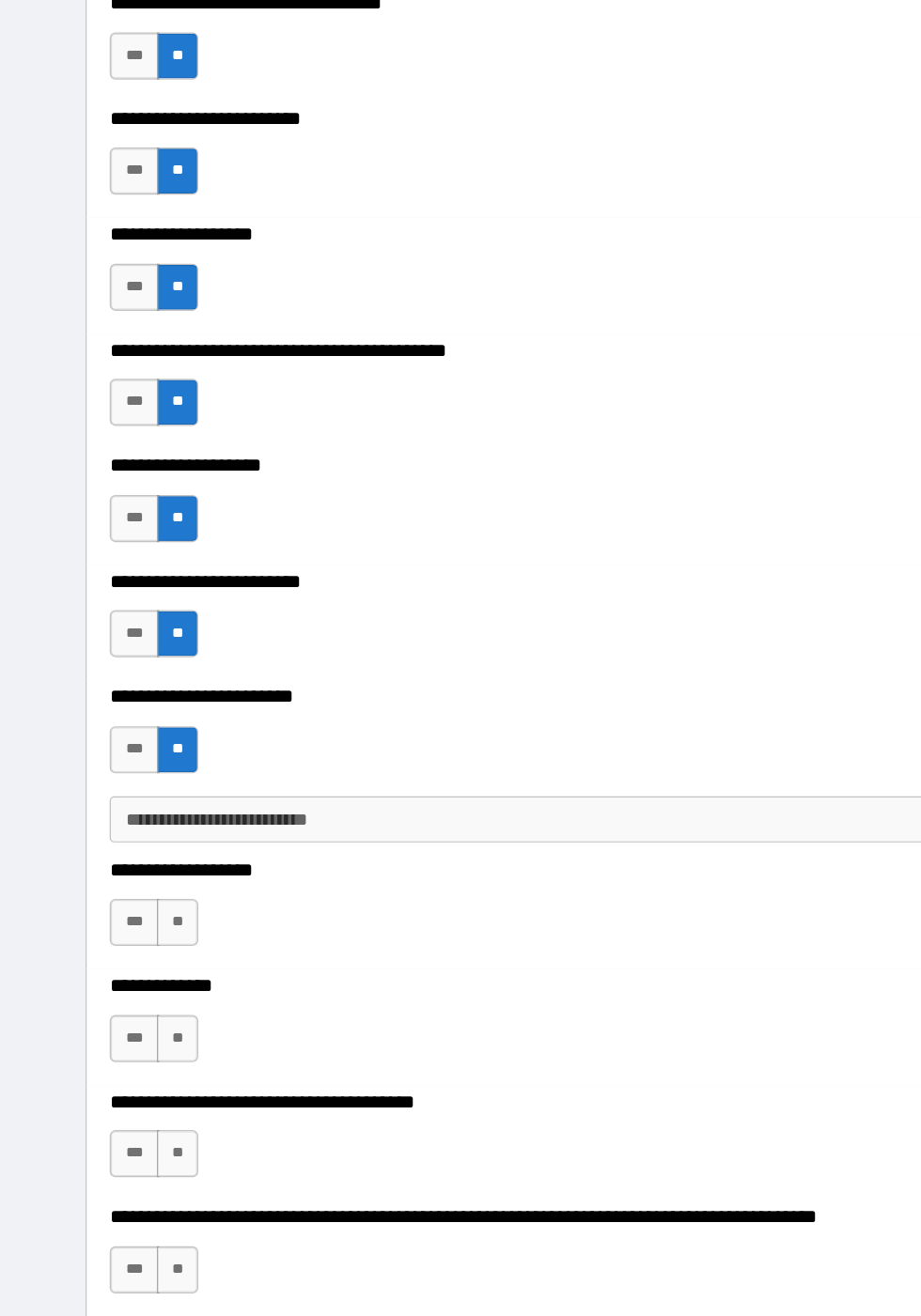 click on "**" at bounding box center (145, 867) 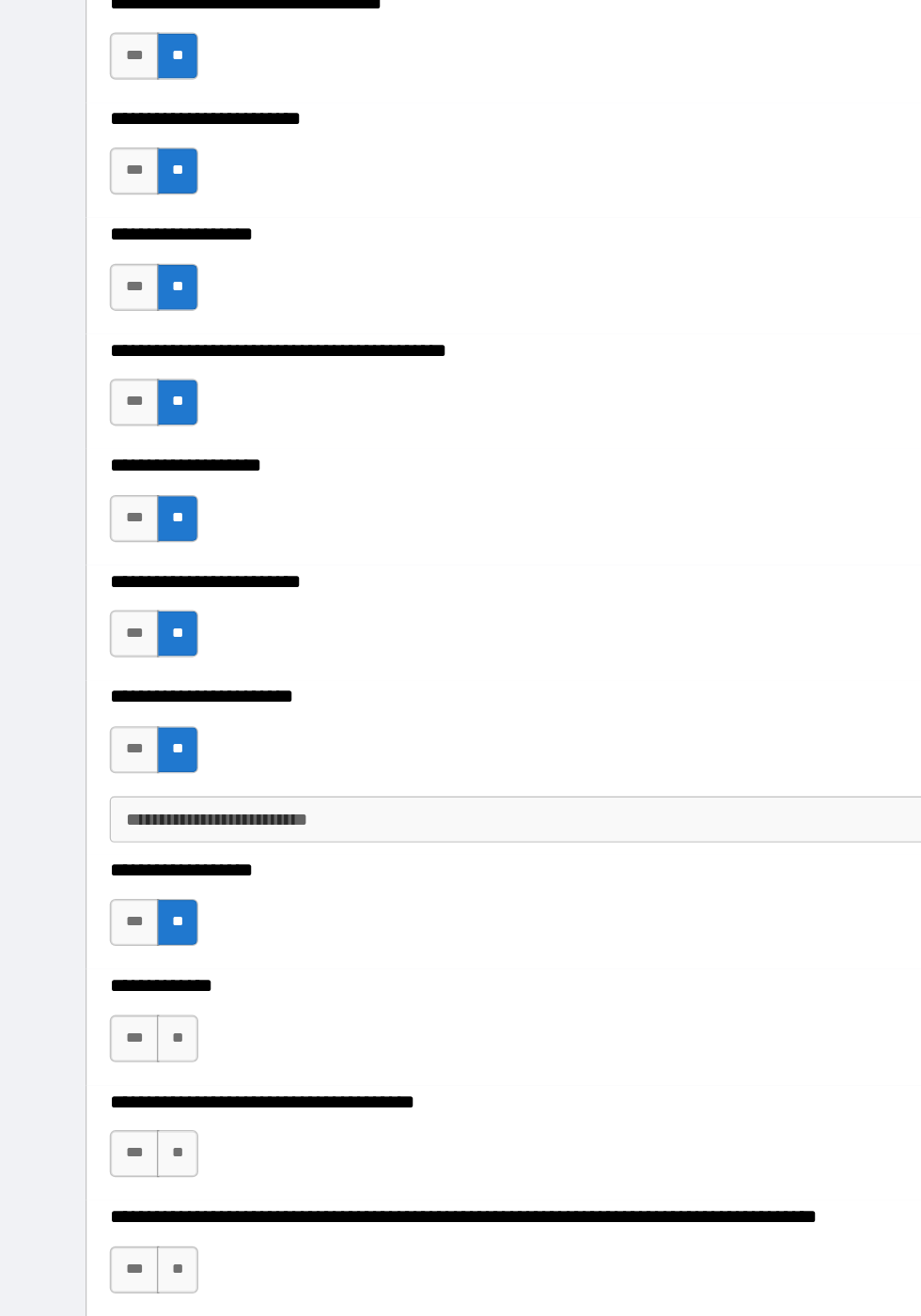 click on "***" at bounding box center (109, 962) 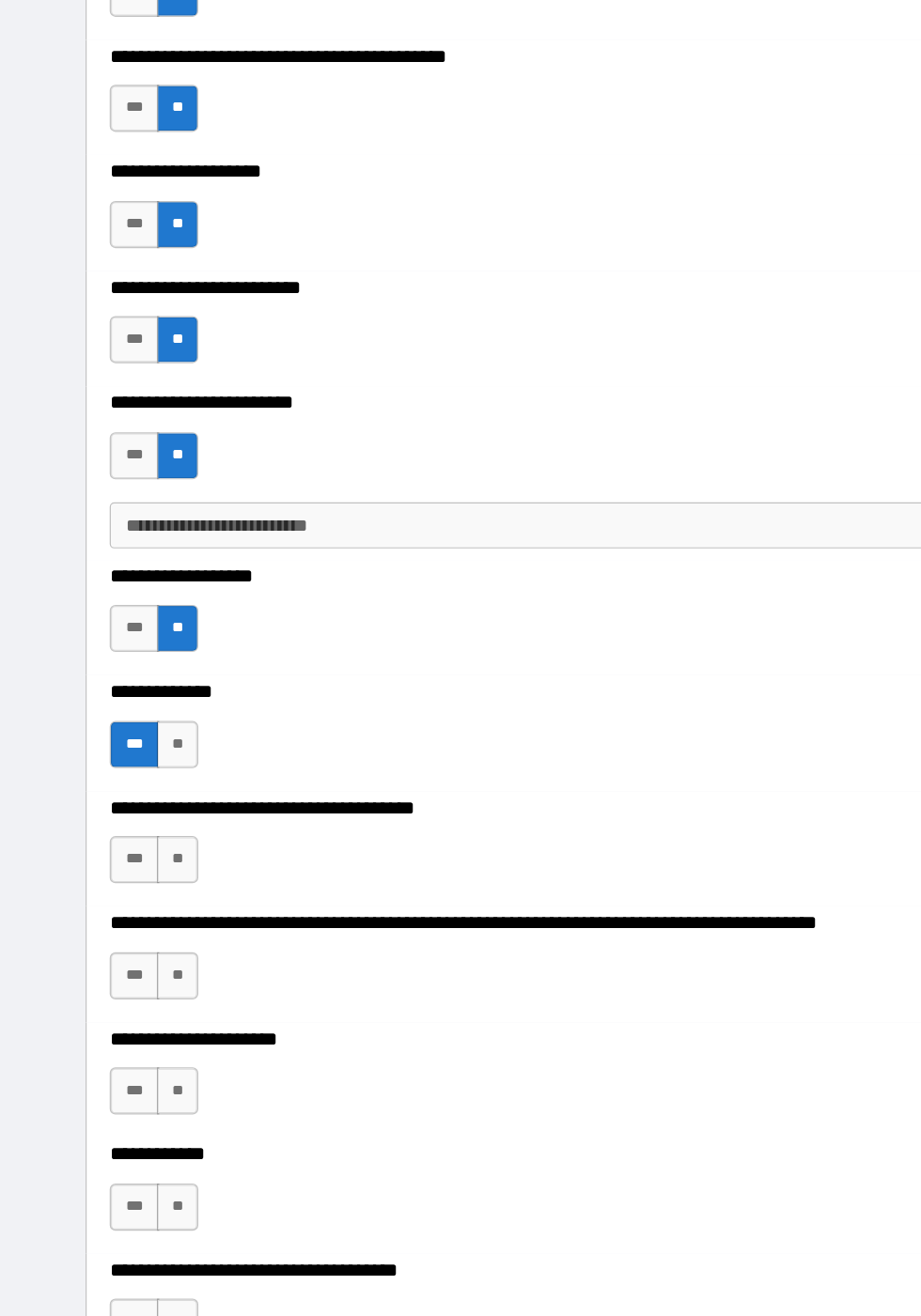 scroll, scrollTop: 9392, scrollLeft: 0, axis: vertical 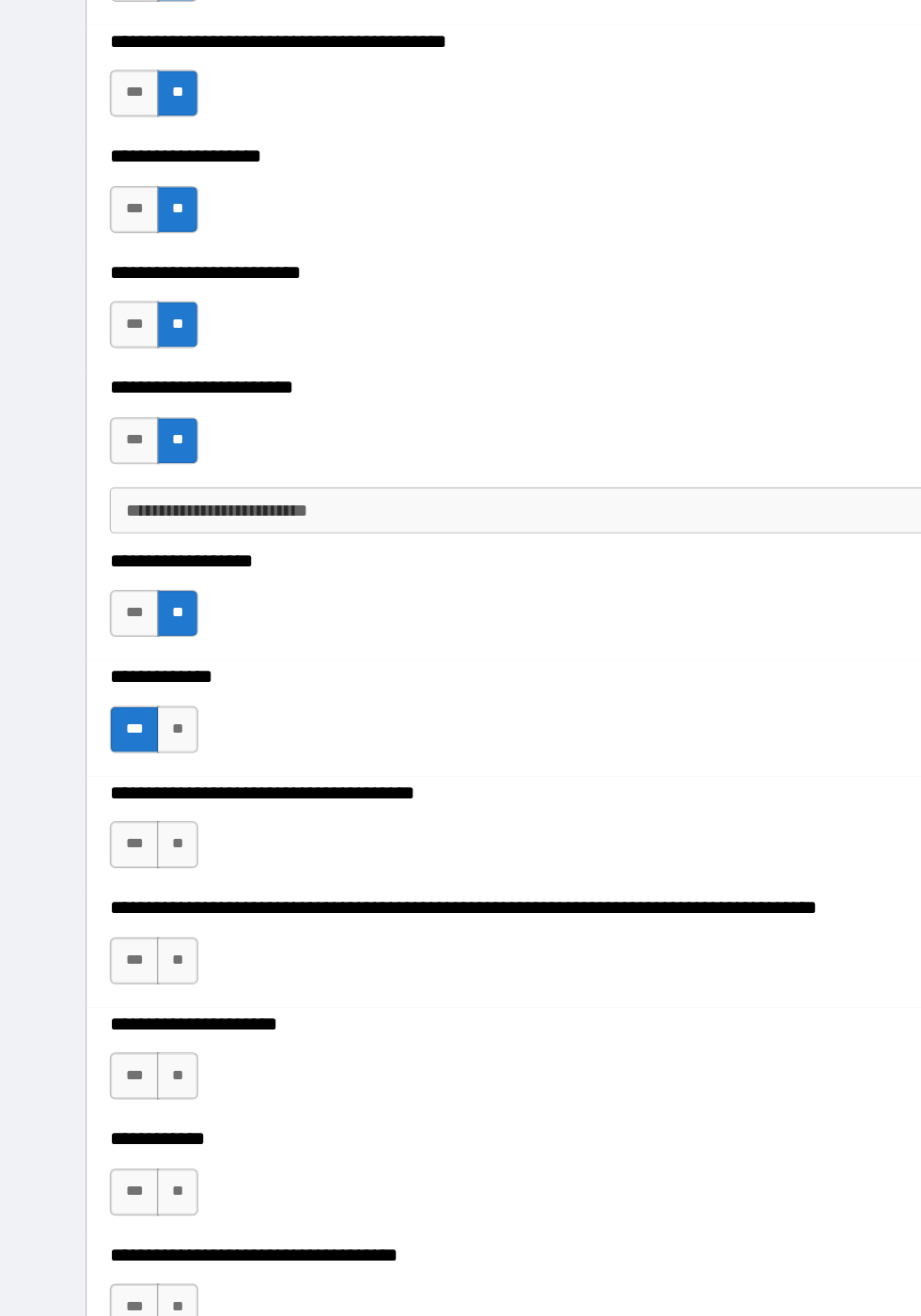 click on "**" at bounding box center (145, 804) 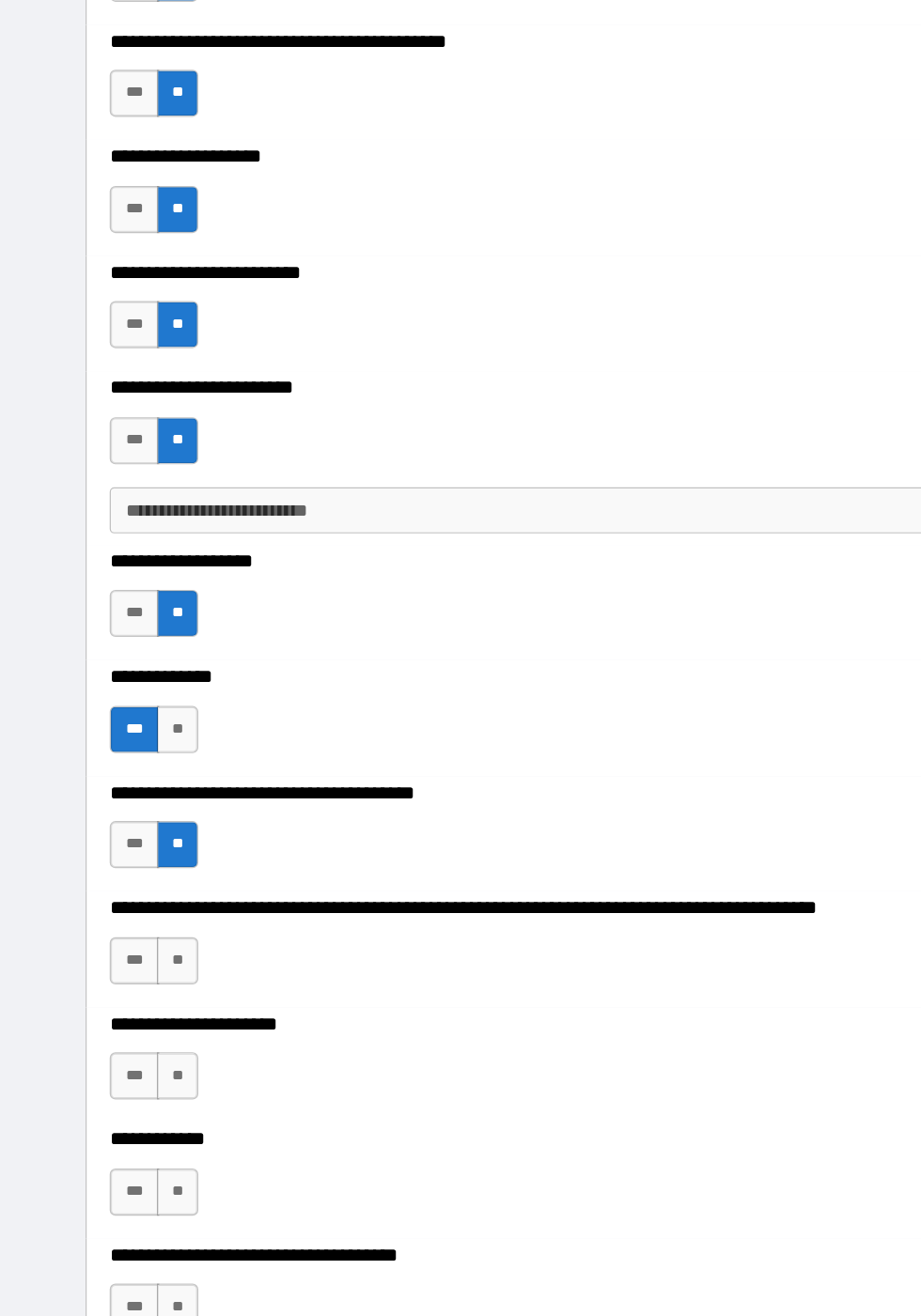 click on "**" at bounding box center (145, 899) 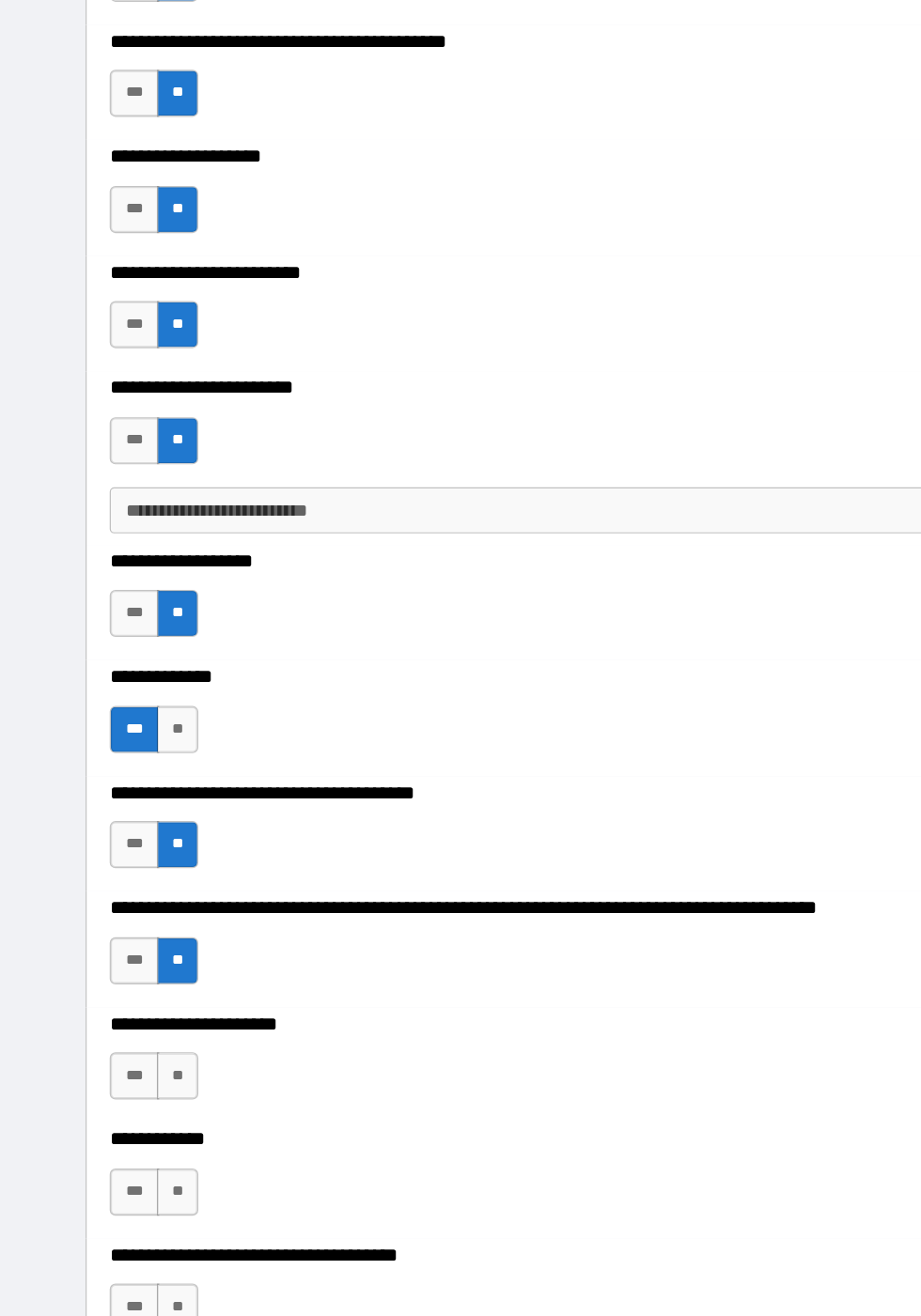 click on "**" at bounding box center (145, 993) 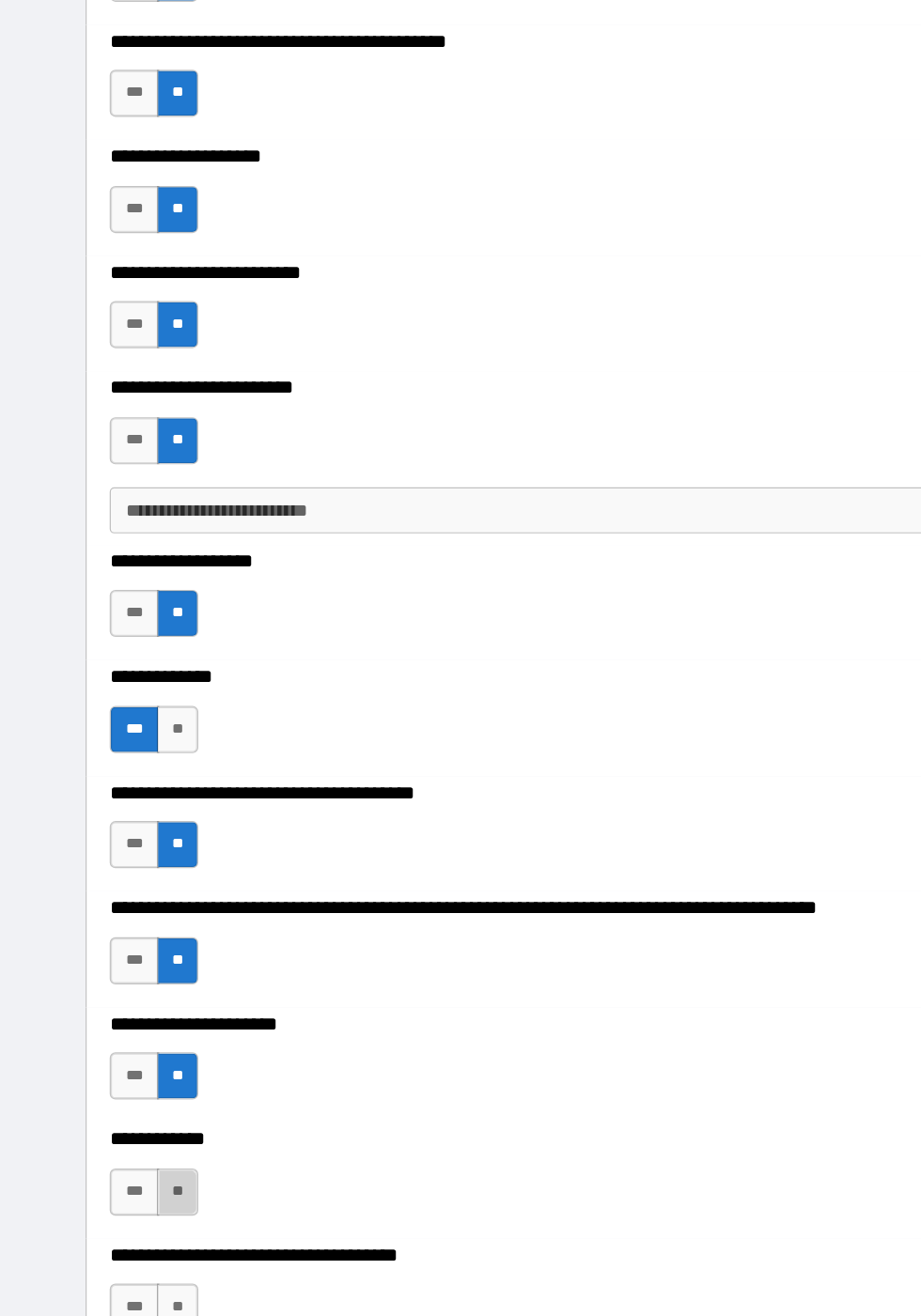 click on "**" at bounding box center (145, 1088) 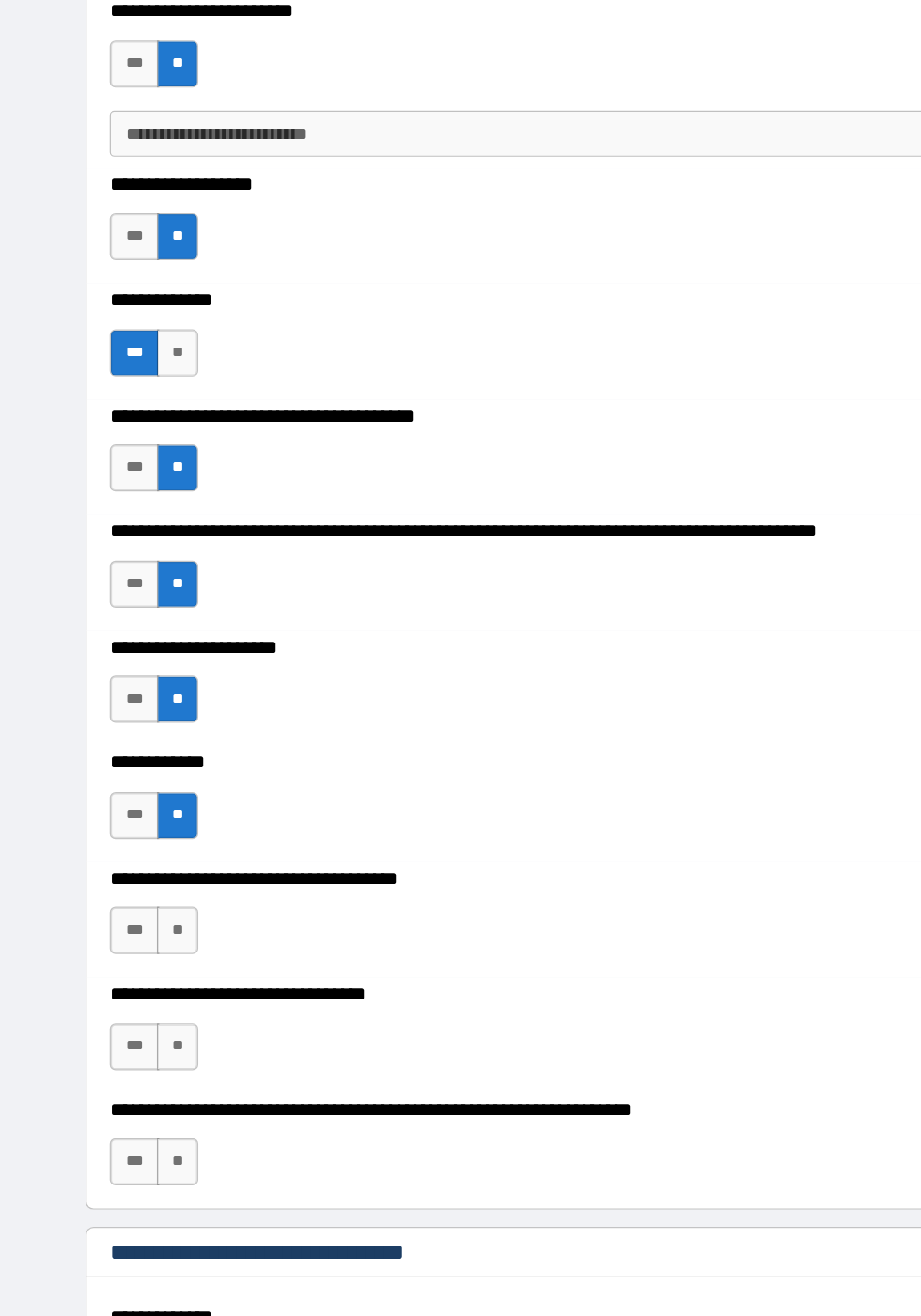 scroll, scrollTop: 9713, scrollLeft: 0, axis: vertical 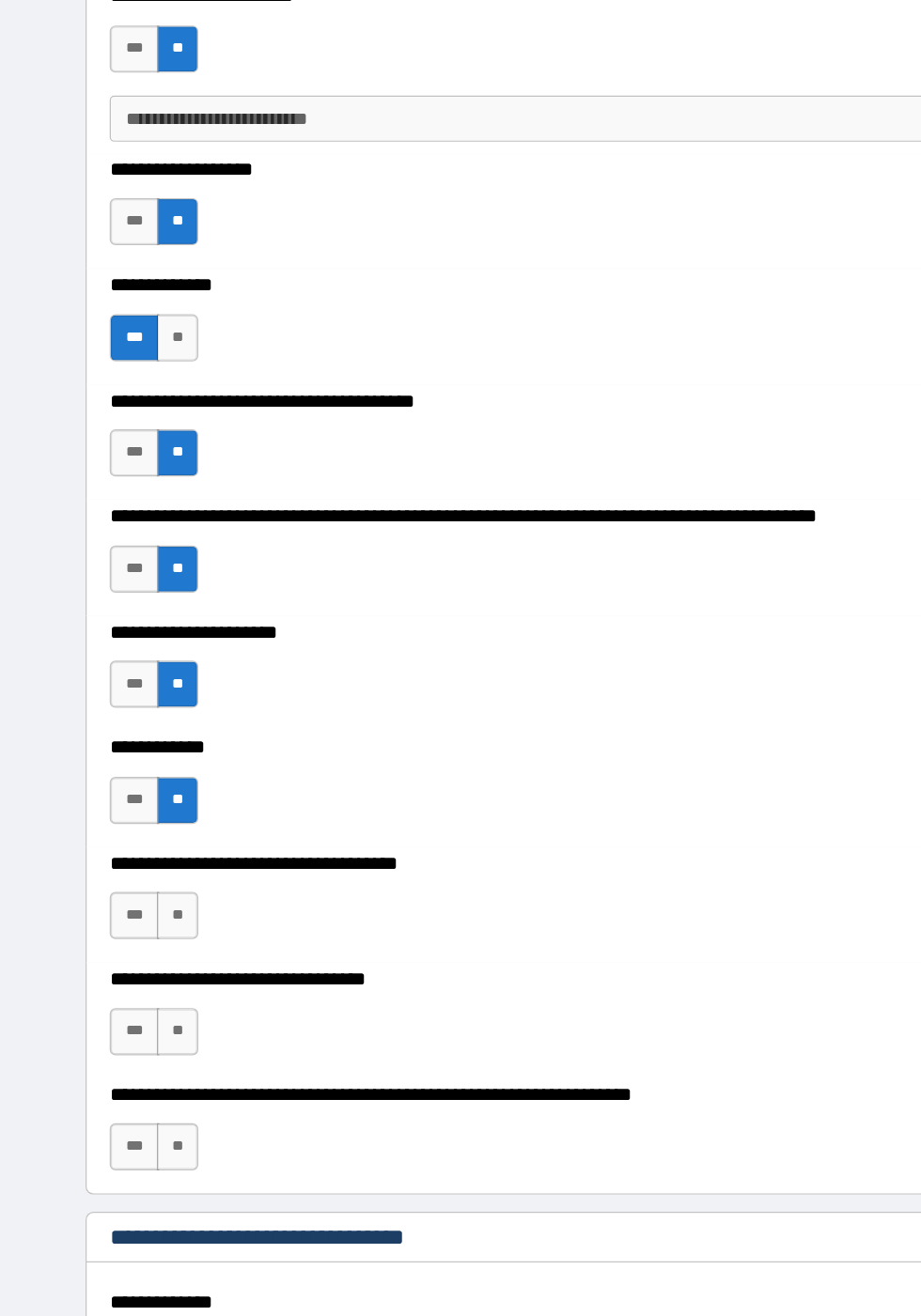click on "**" at bounding box center [145, 861] 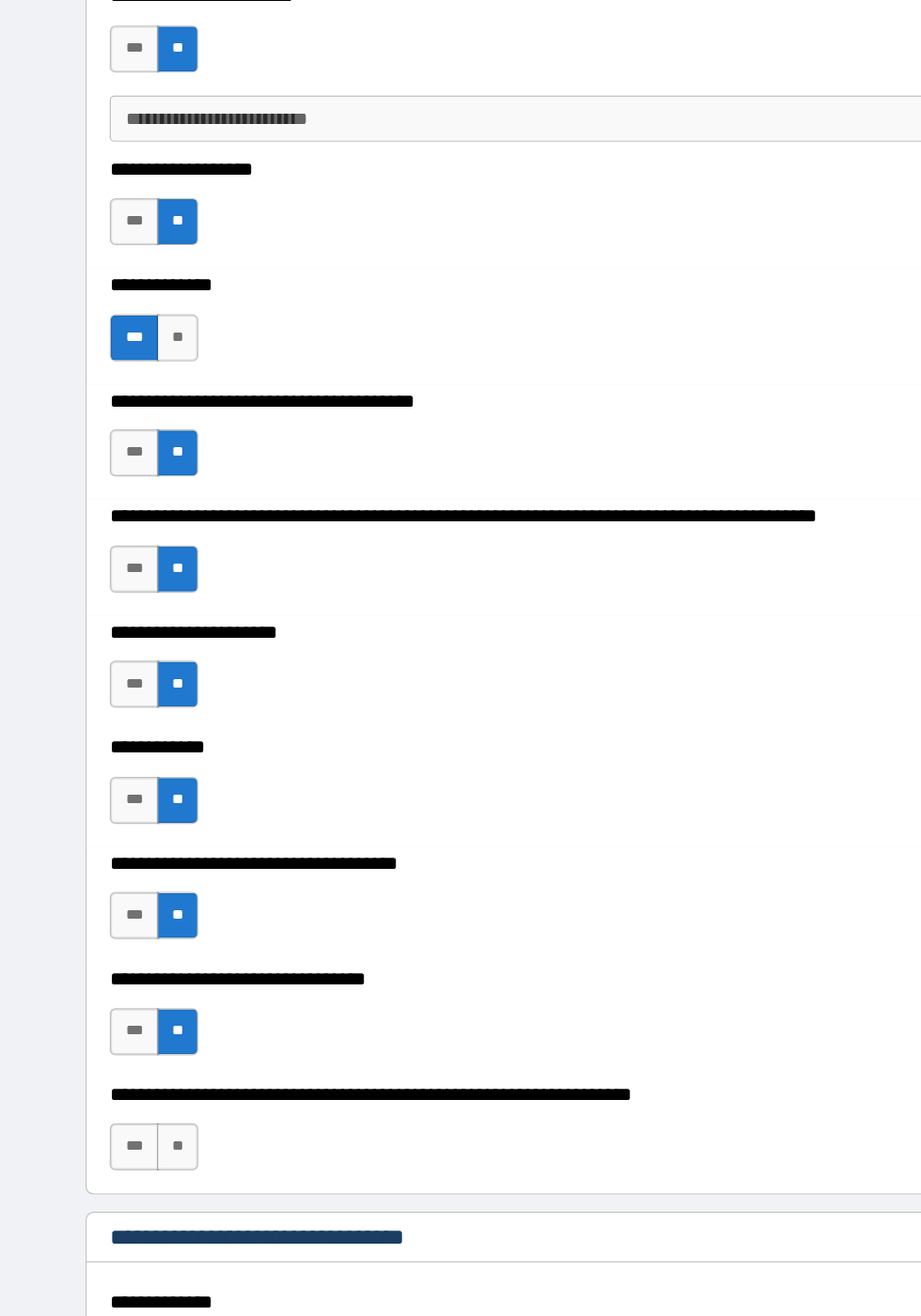click on "**" at bounding box center (145, 1050) 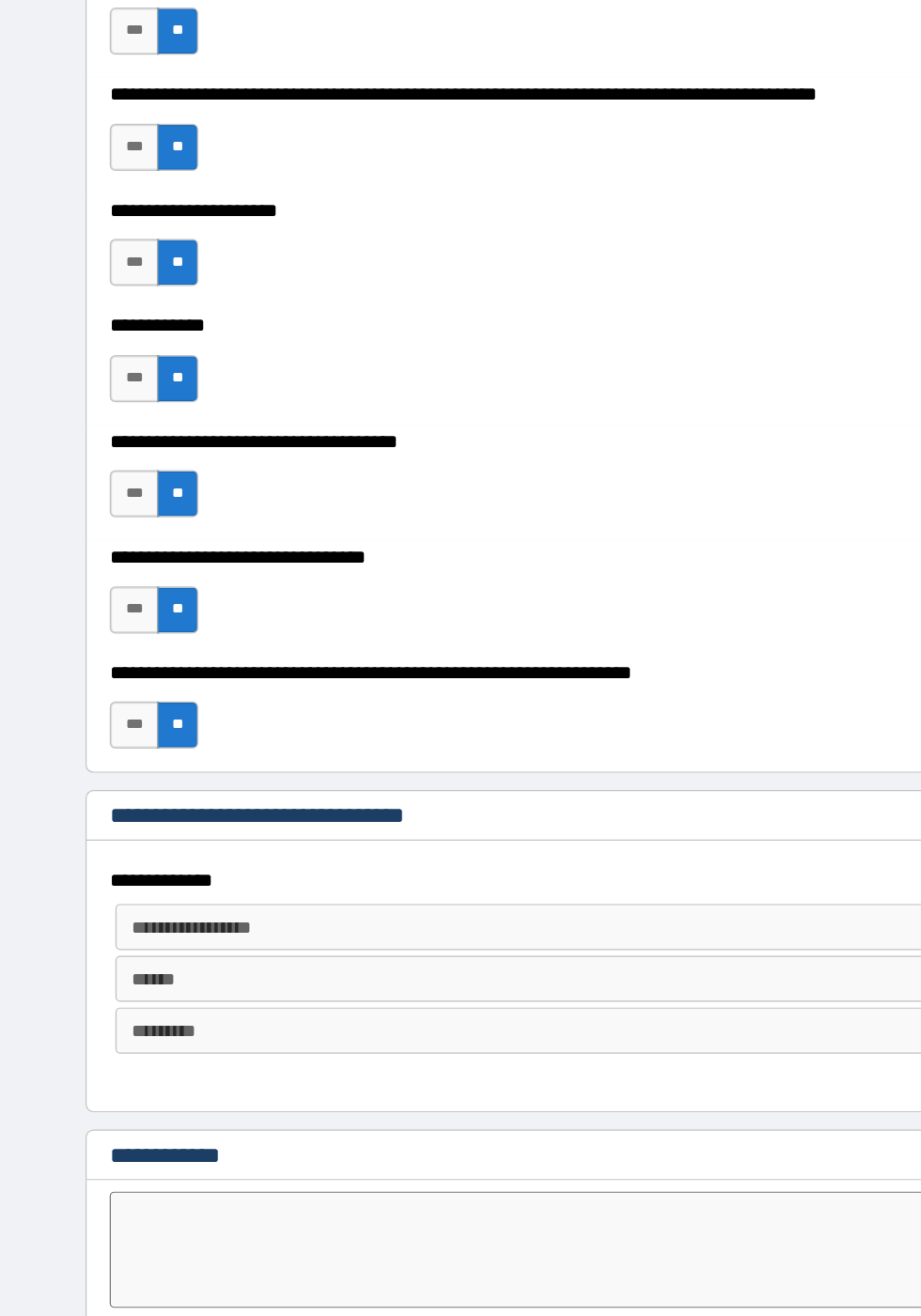 scroll, scrollTop: 10064, scrollLeft: 0, axis: vertical 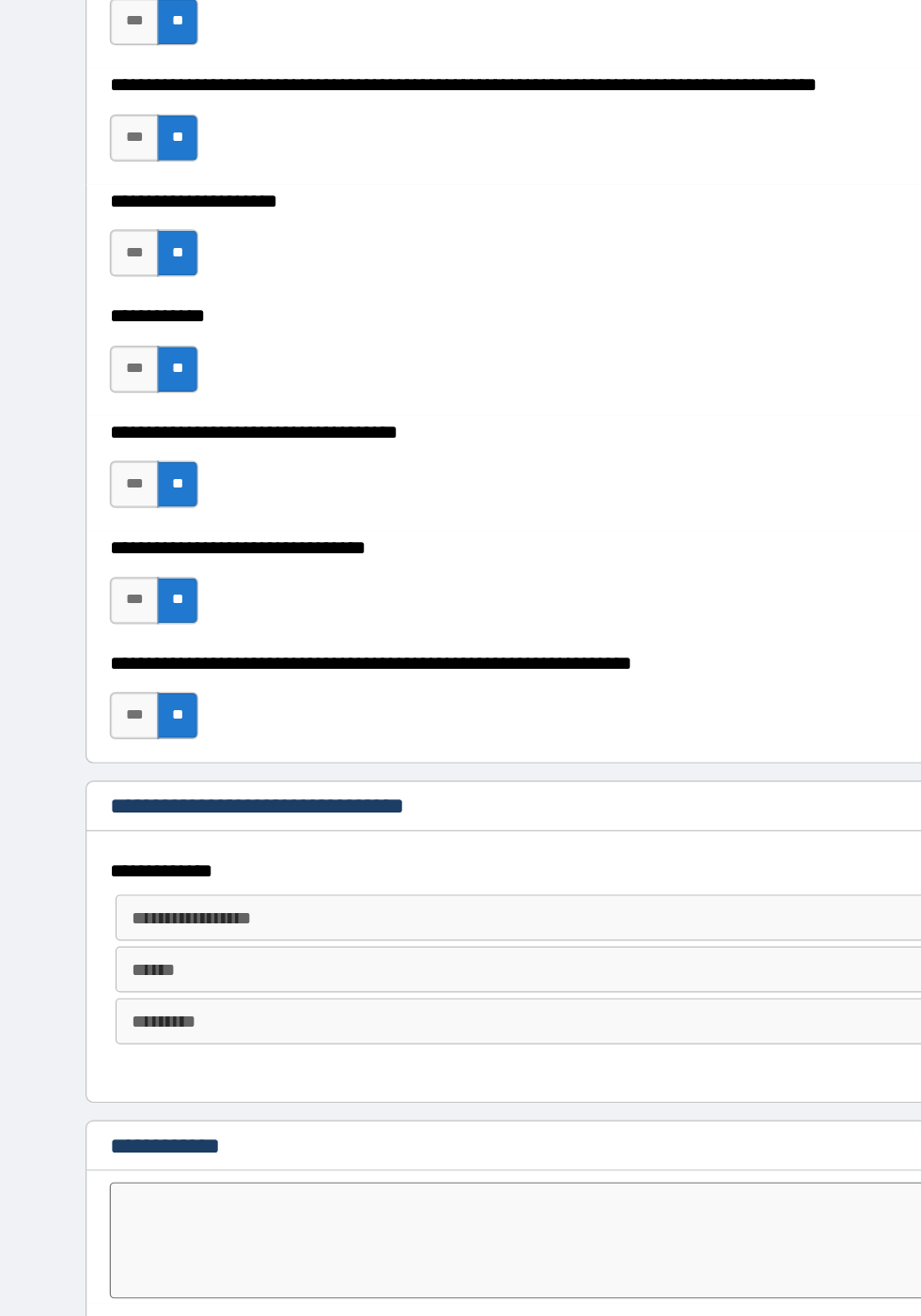 click on "**********" at bounding box center (456, 864) 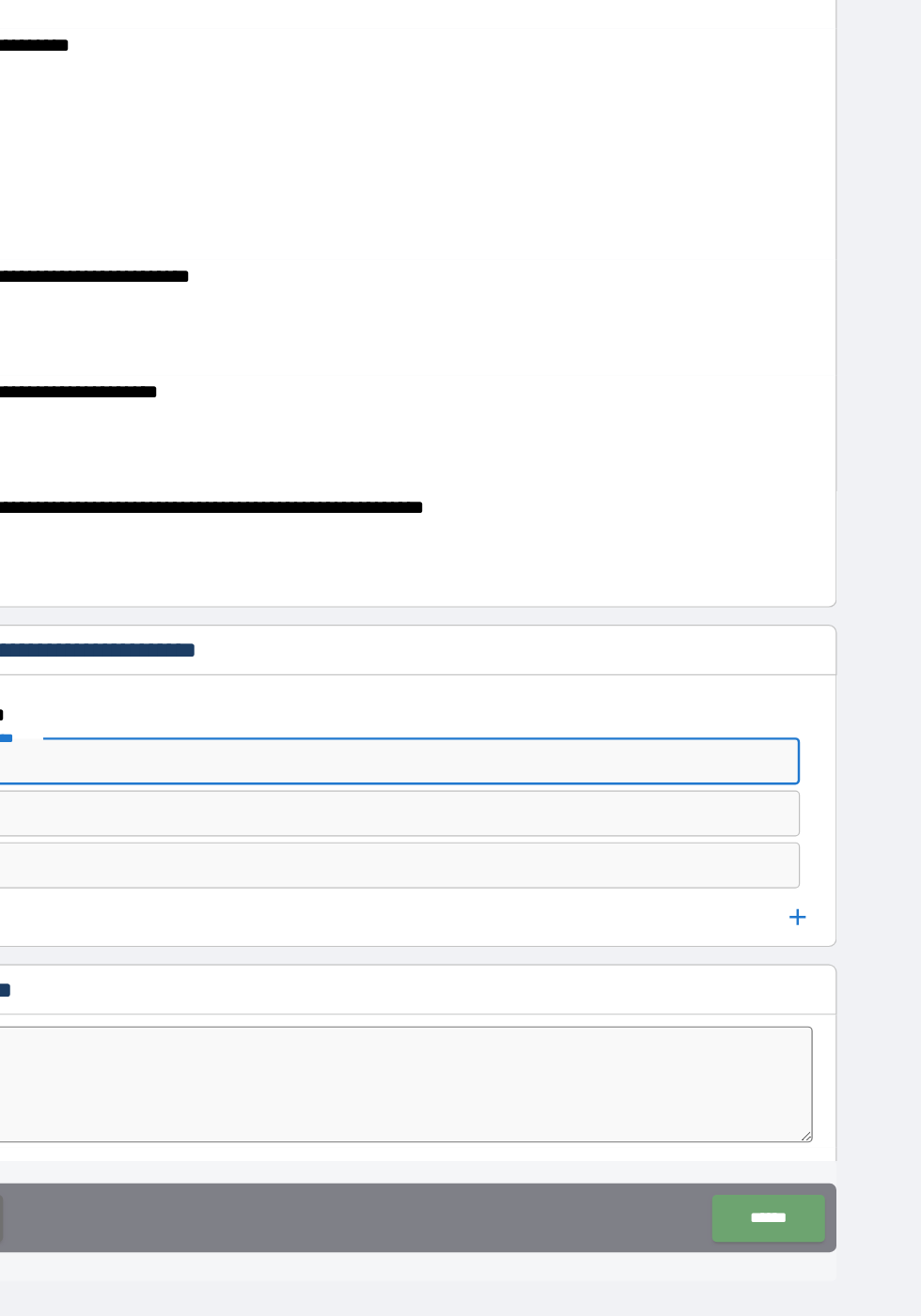 click on "******" at bounding box center (796, 1236) 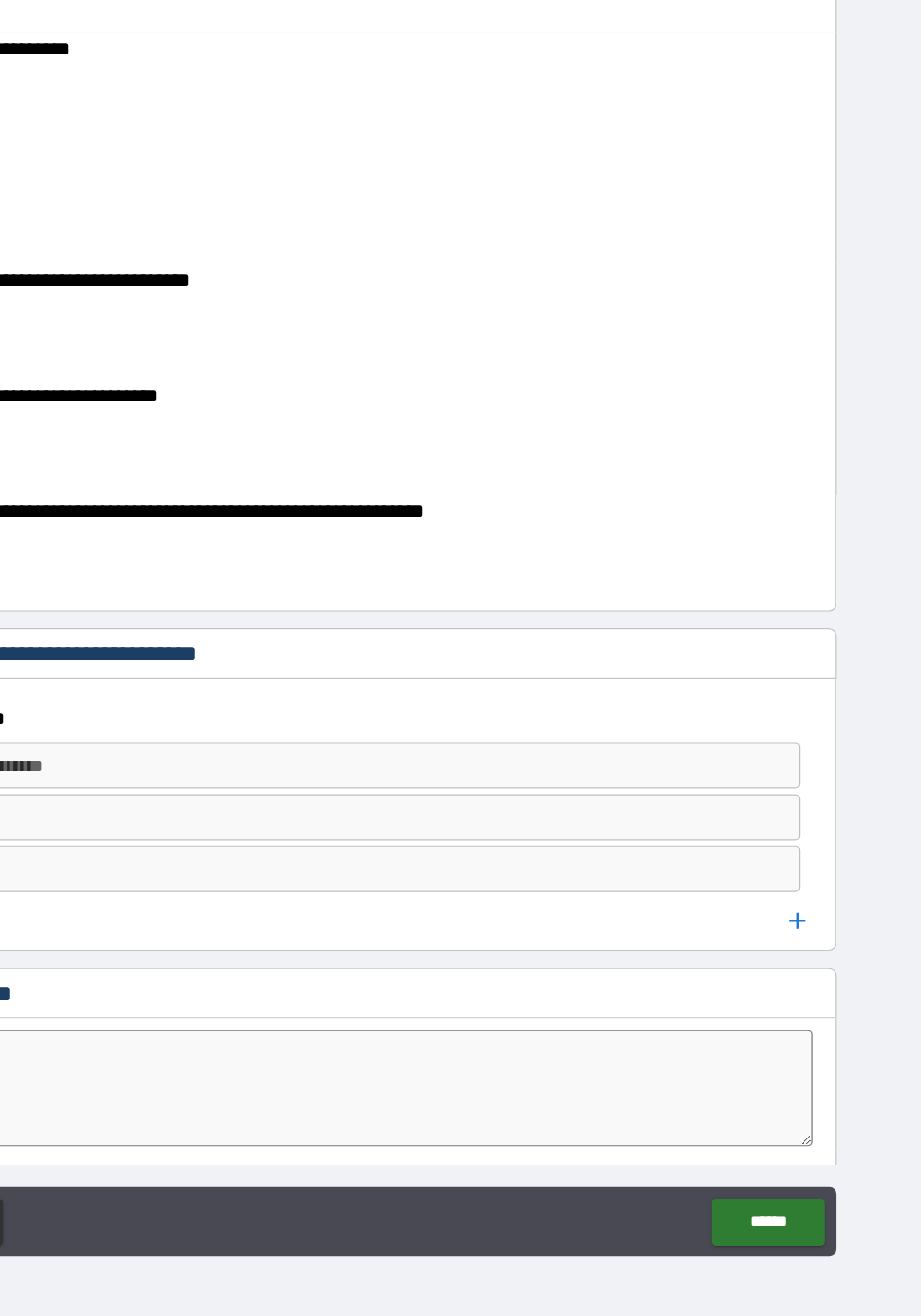 click on "******" at bounding box center [796, 1236] 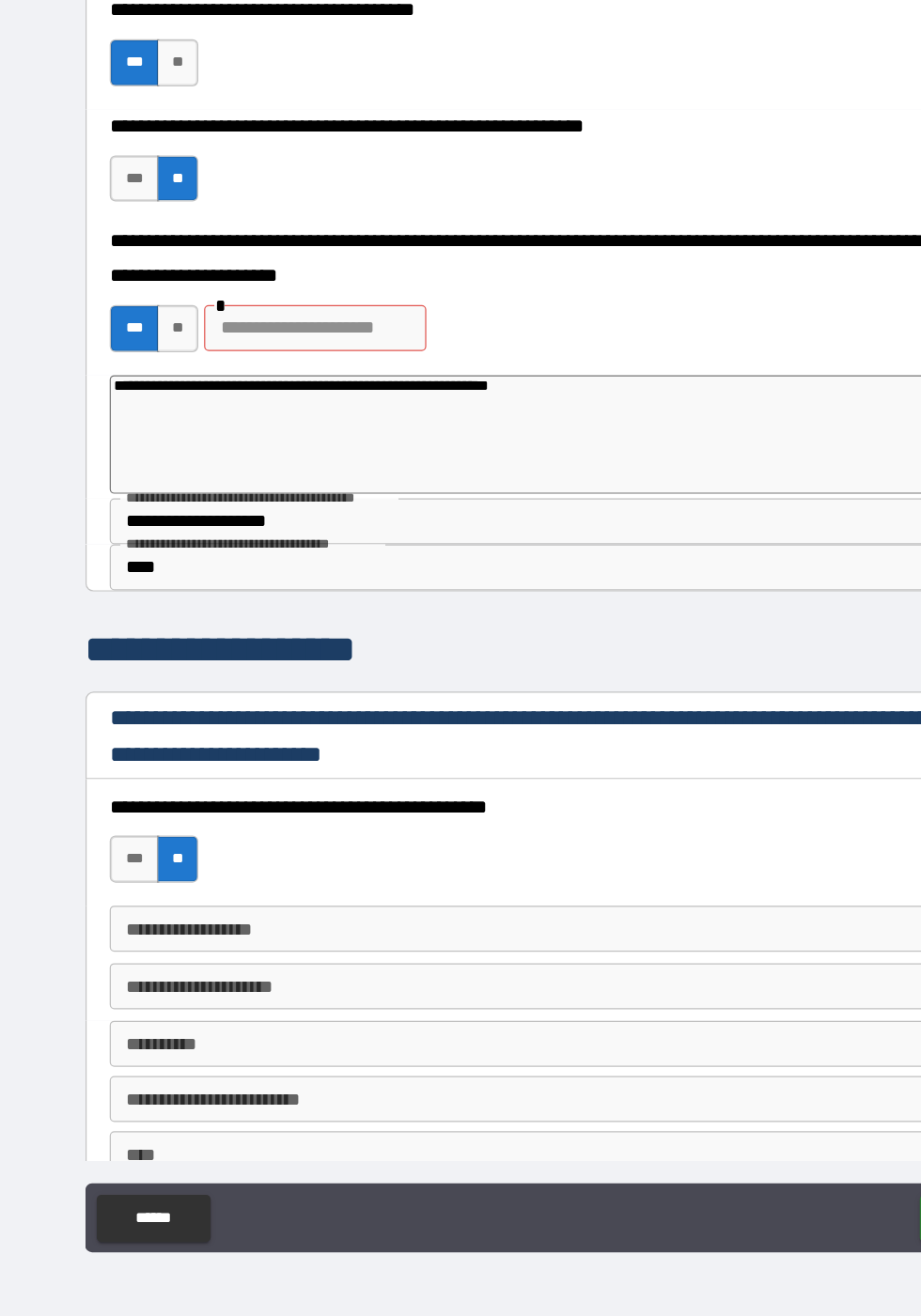 scroll, scrollTop: 2094, scrollLeft: 0, axis: vertical 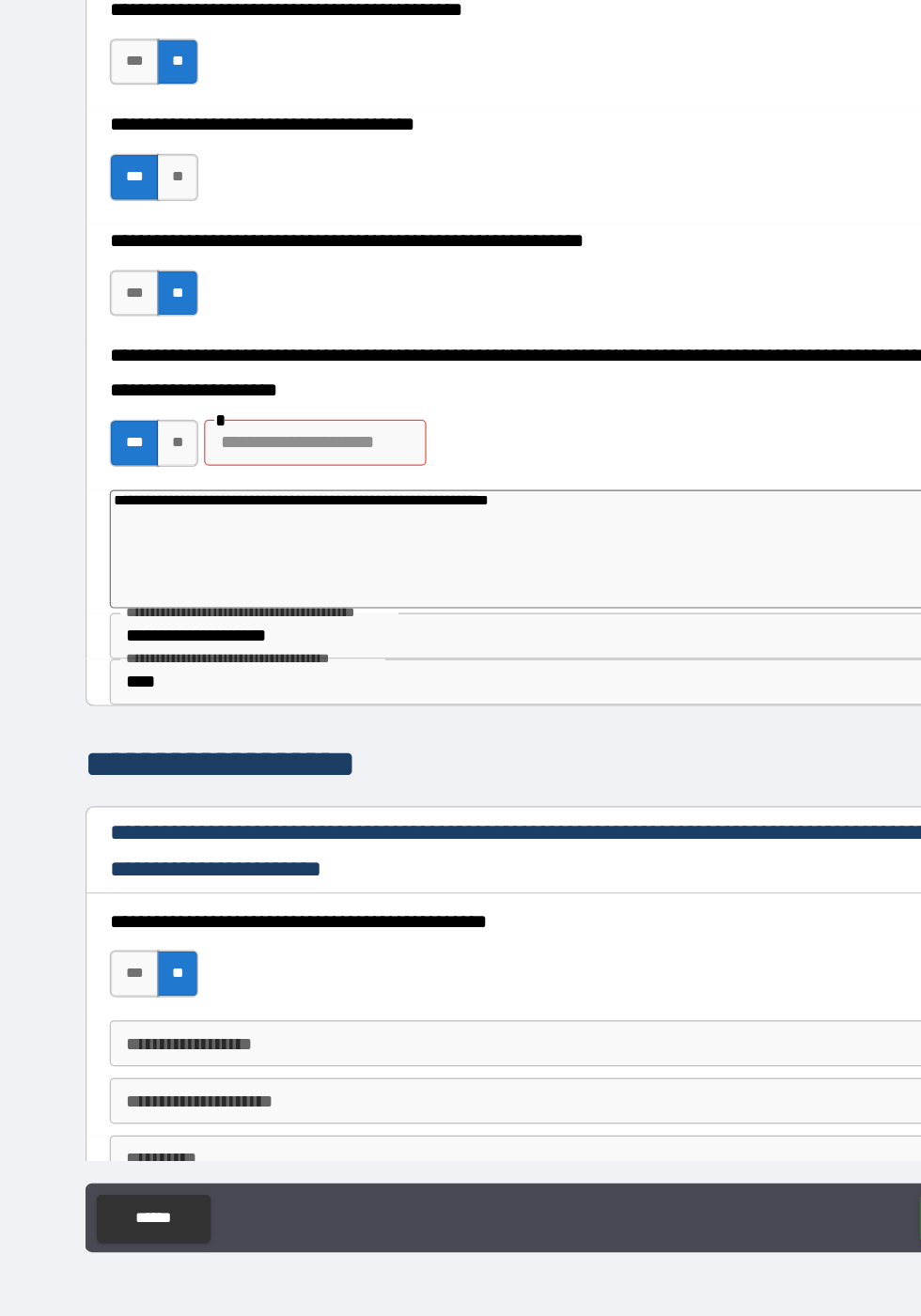 click at bounding box center [257, 603] 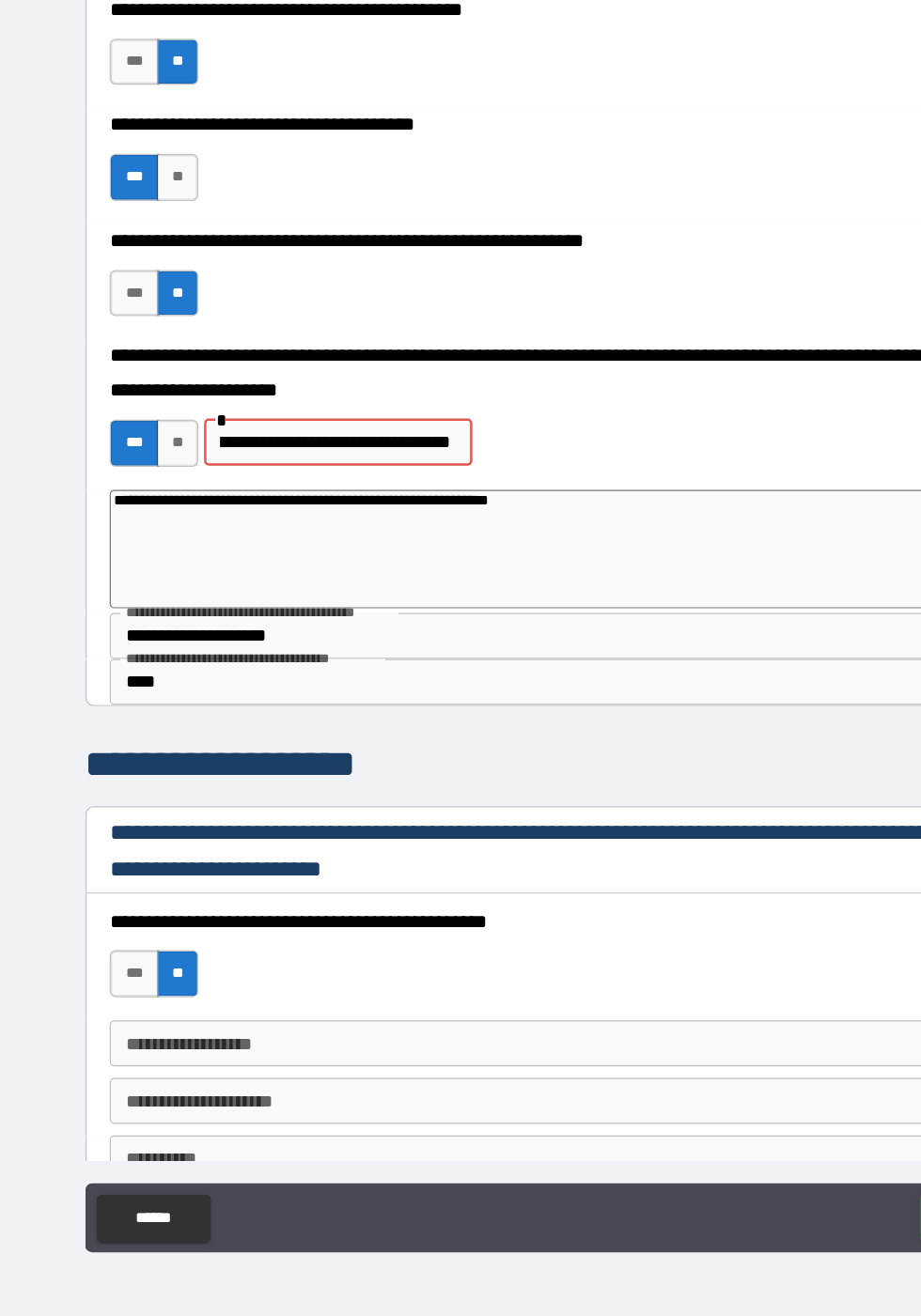 scroll, scrollTop: 0, scrollLeft: 270, axis: horizontal 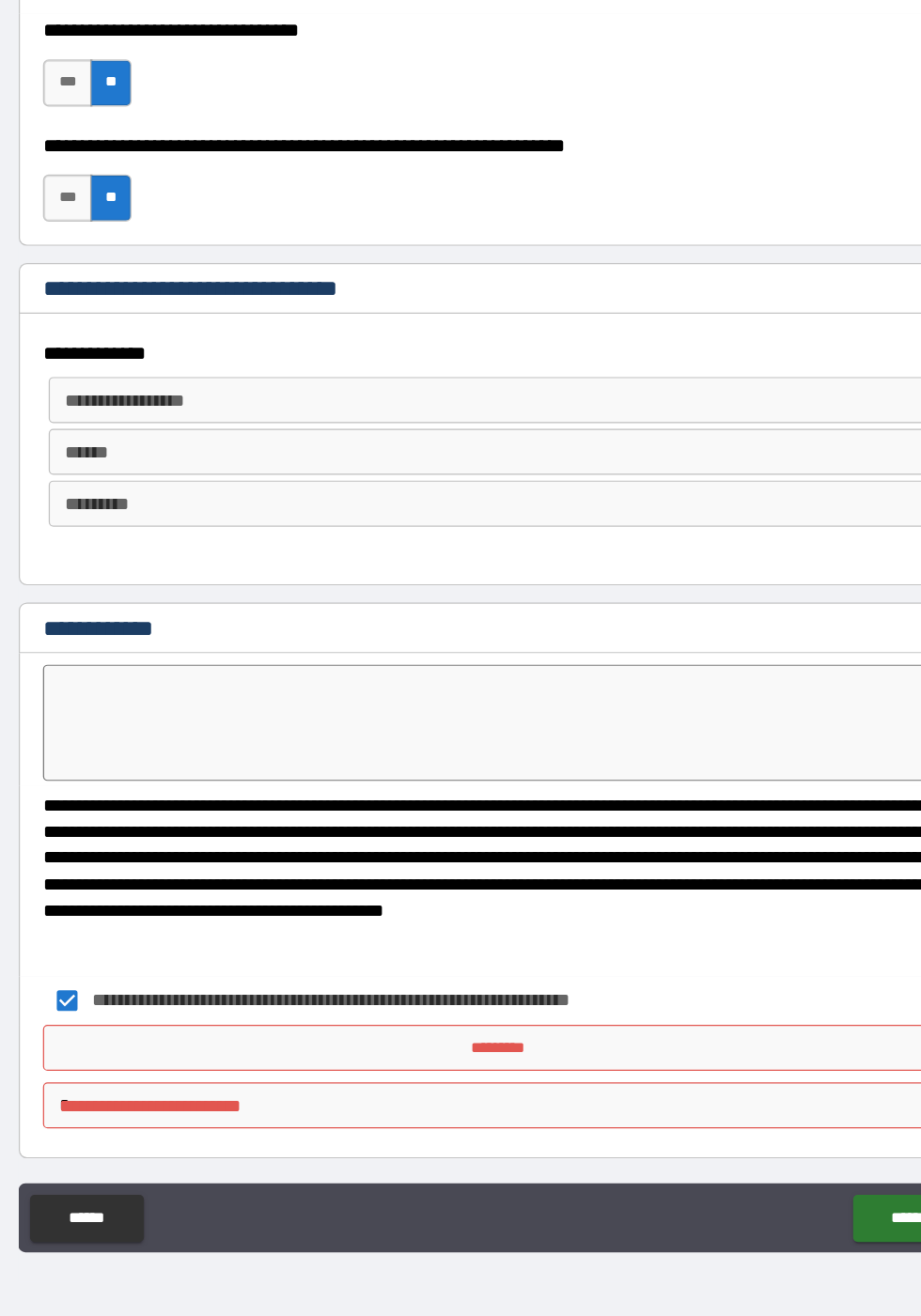 click on "*********" at bounding box center (460, 1097) 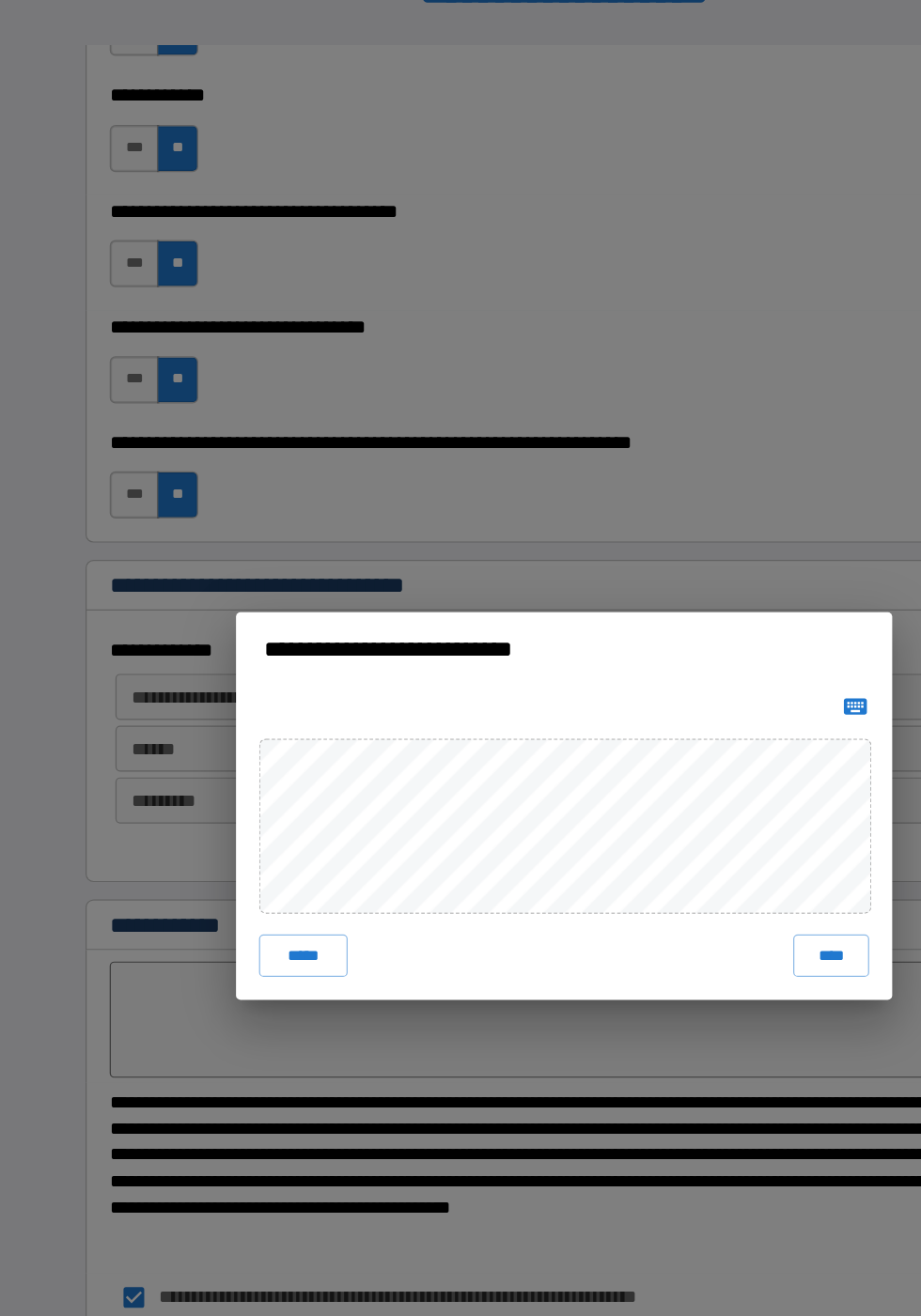 click on "****" at bounding box center (679, 780) 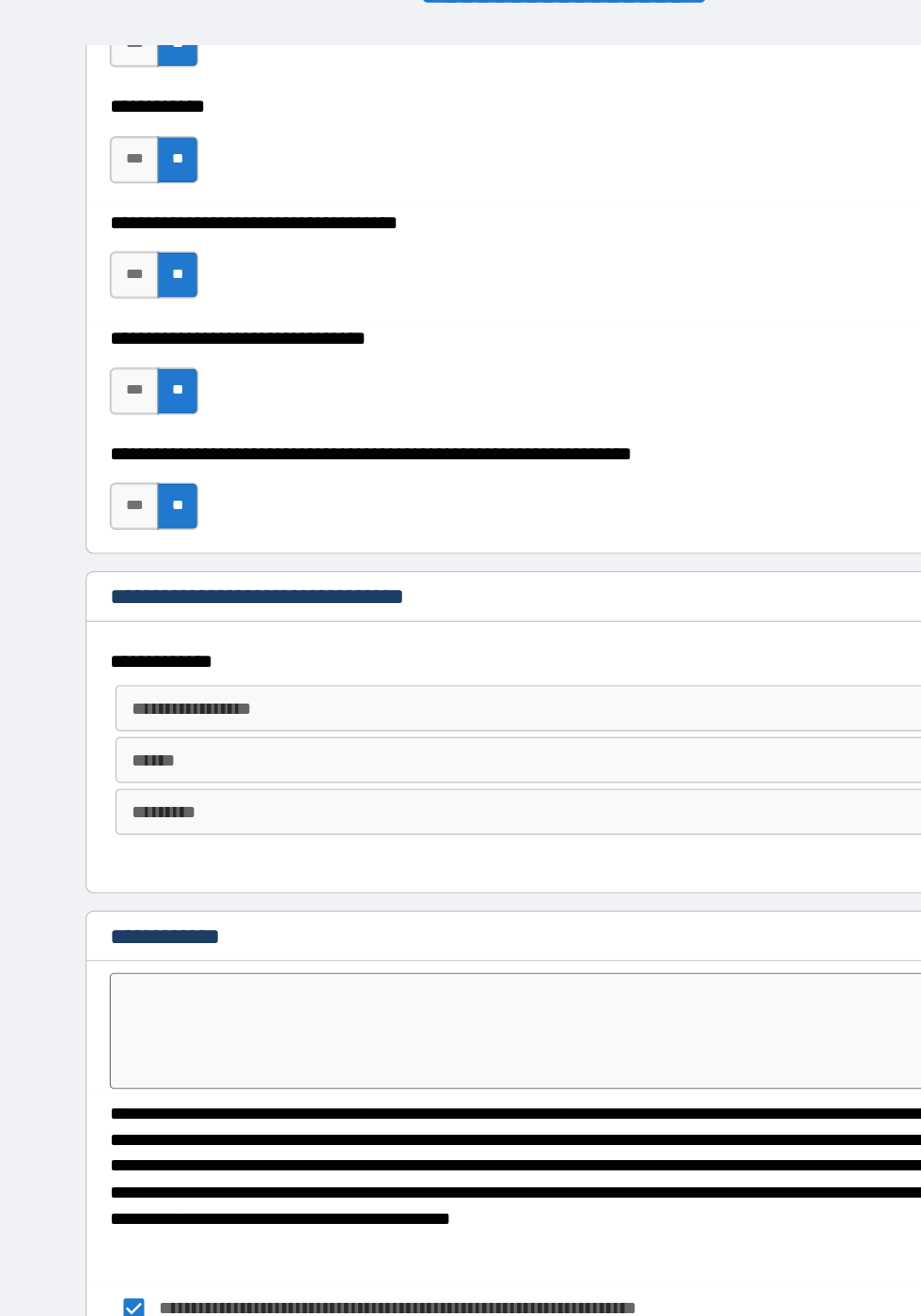 scroll, scrollTop: 10377, scrollLeft: 0, axis: vertical 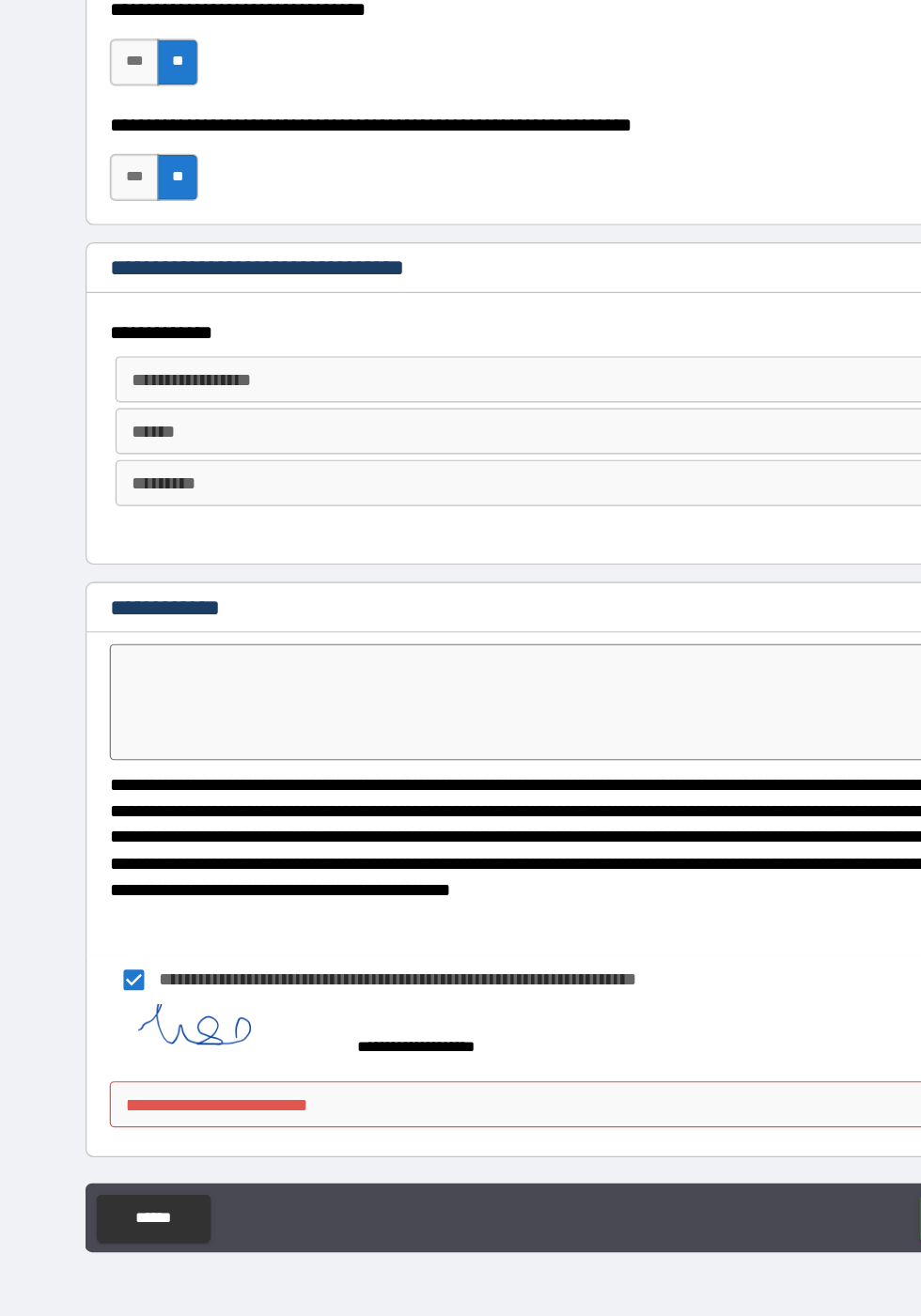 click on "**********" at bounding box center (460, 632) 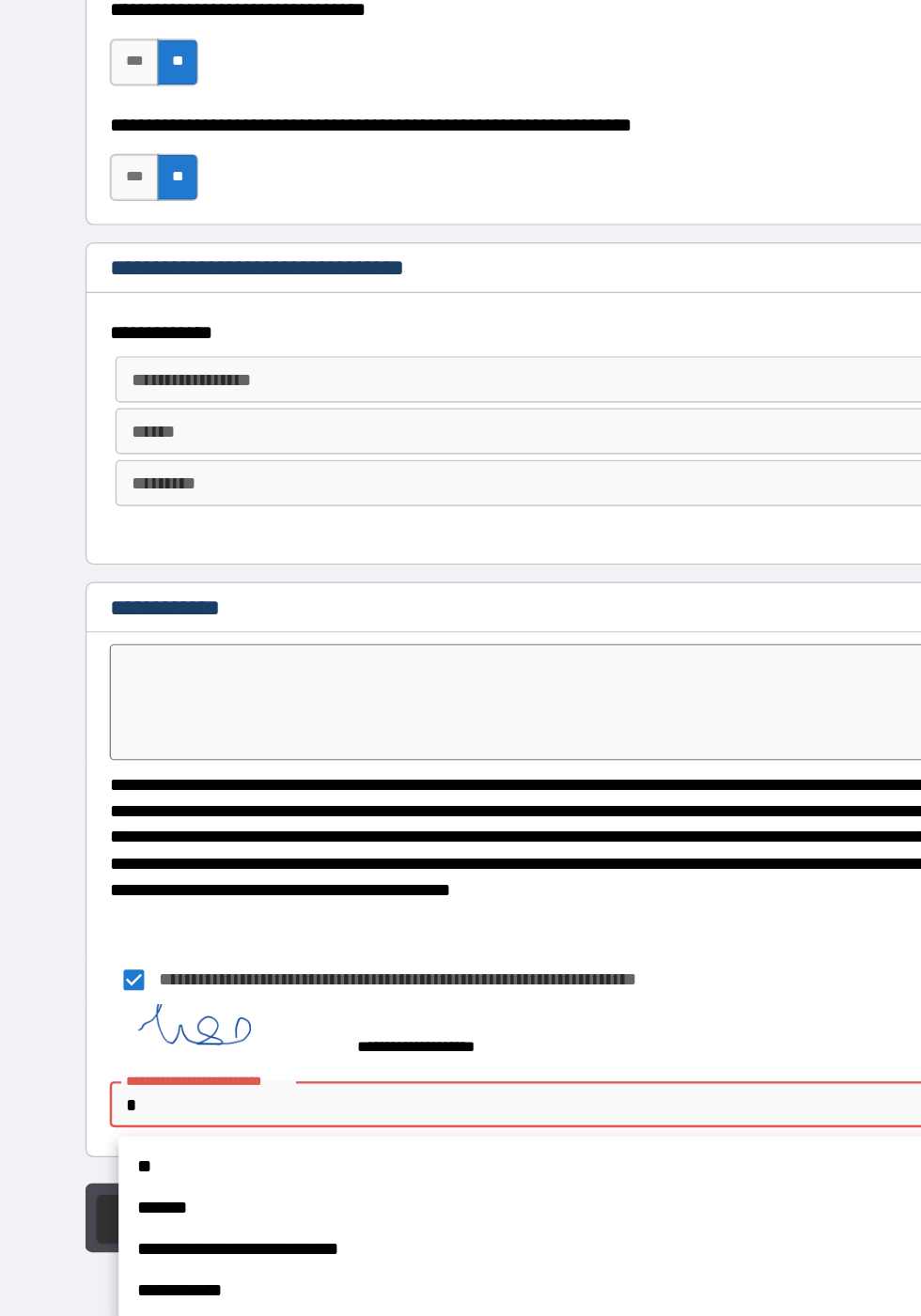 click on "**" at bounding box center (467, 1194) 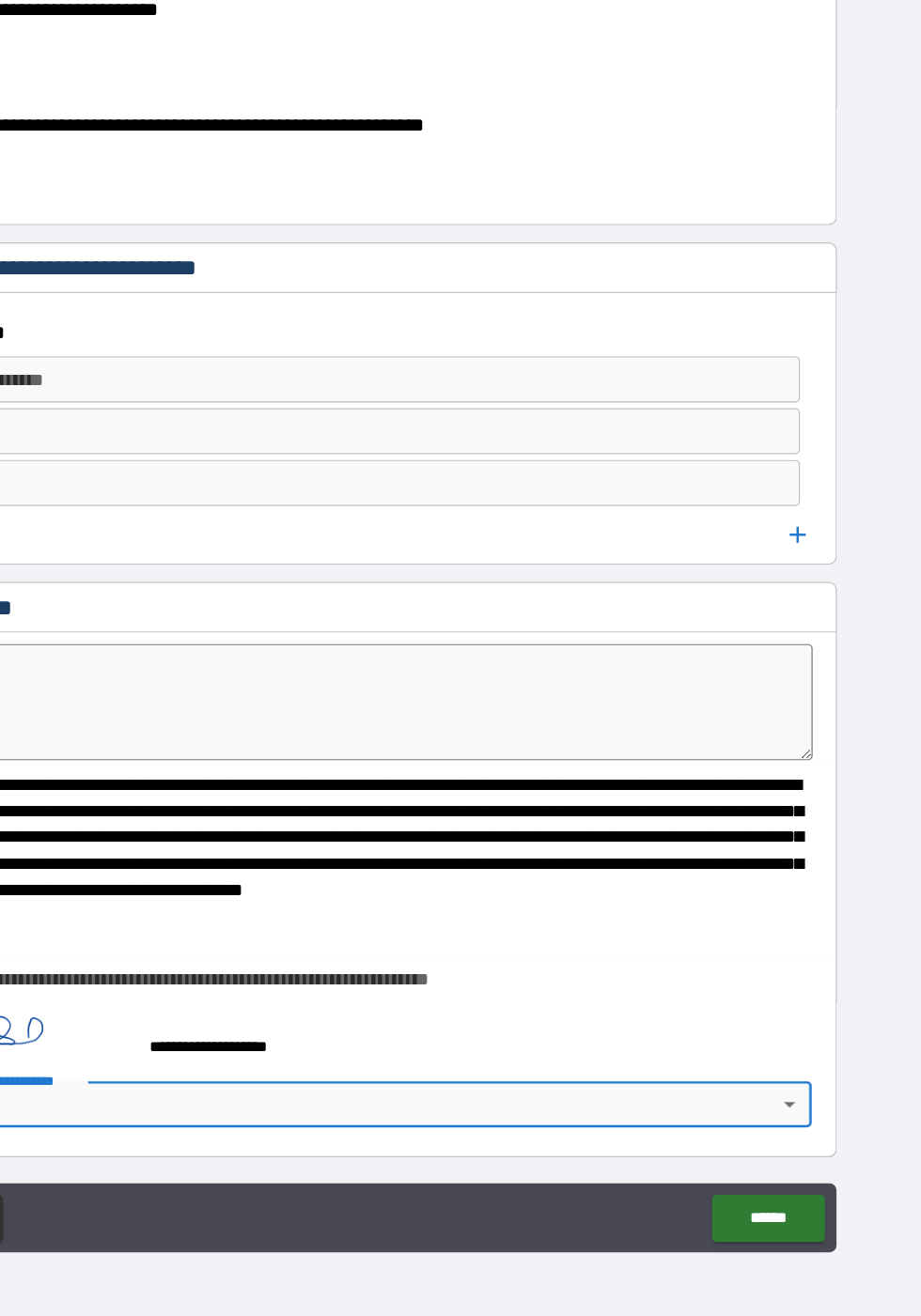 click on "******" at bounding box center (796, 1236) 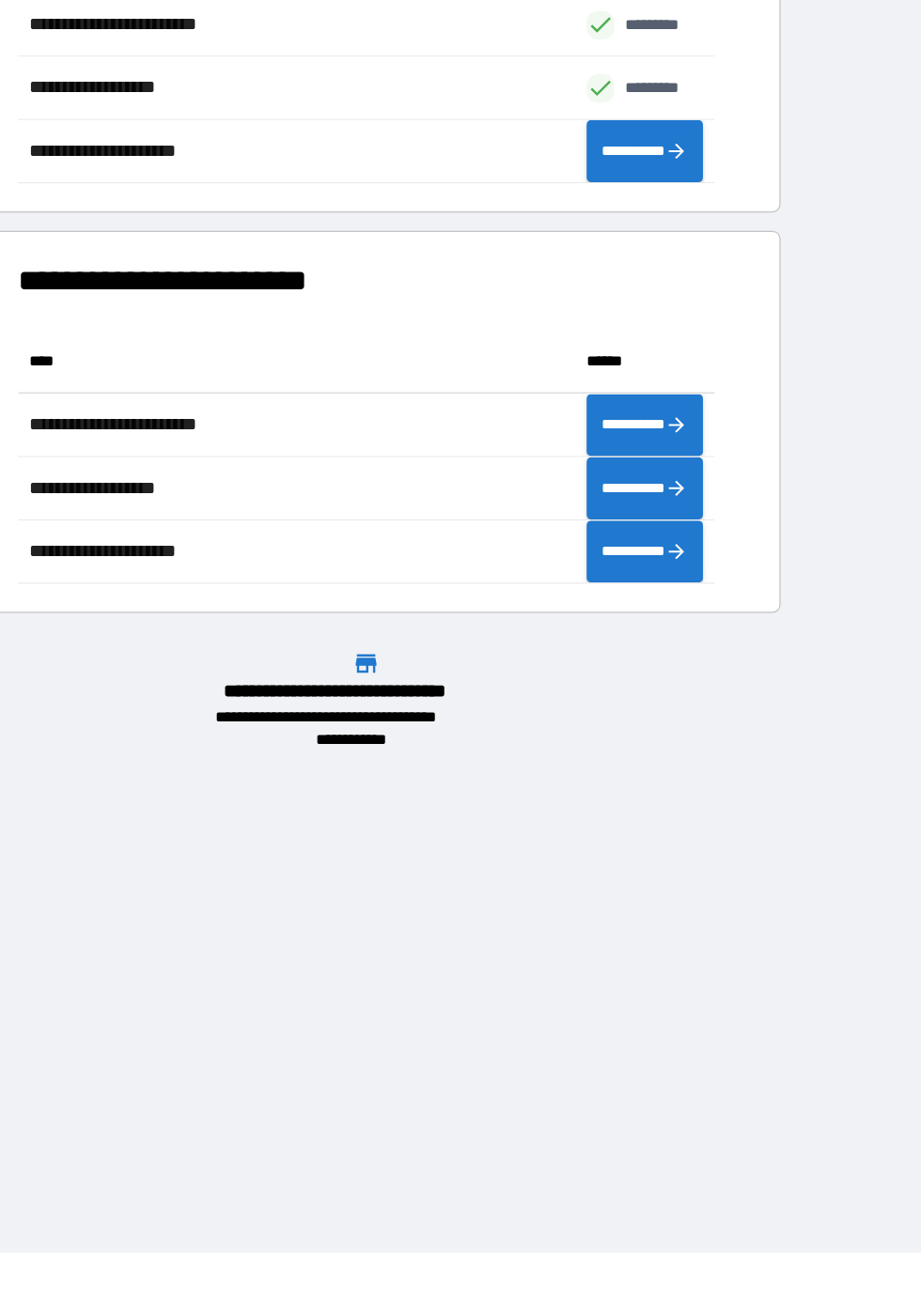 scroll, scrollTop: 208, scrollLeft: 569, axis: both 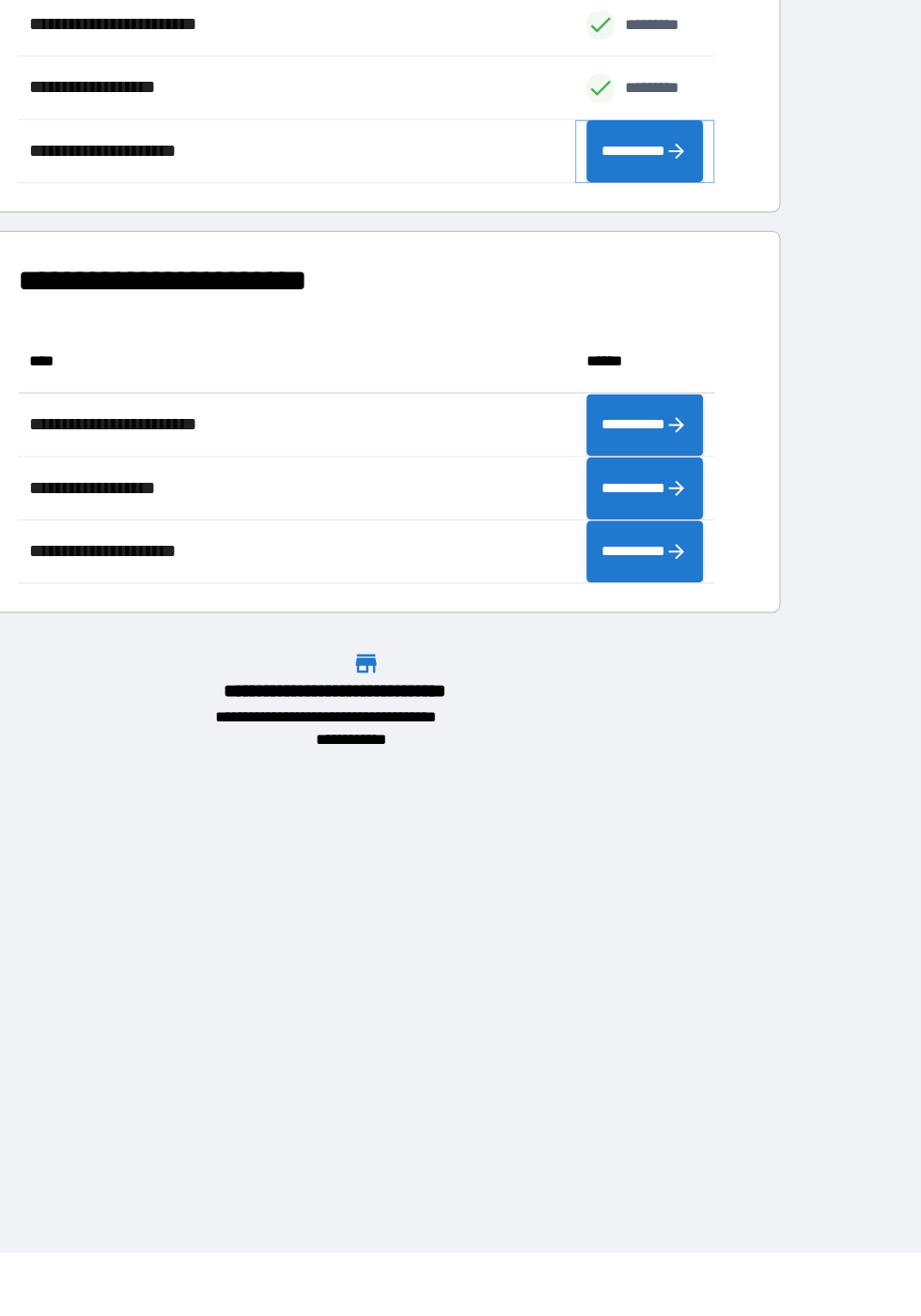 click on "**********" at bounding box center (695, 365) 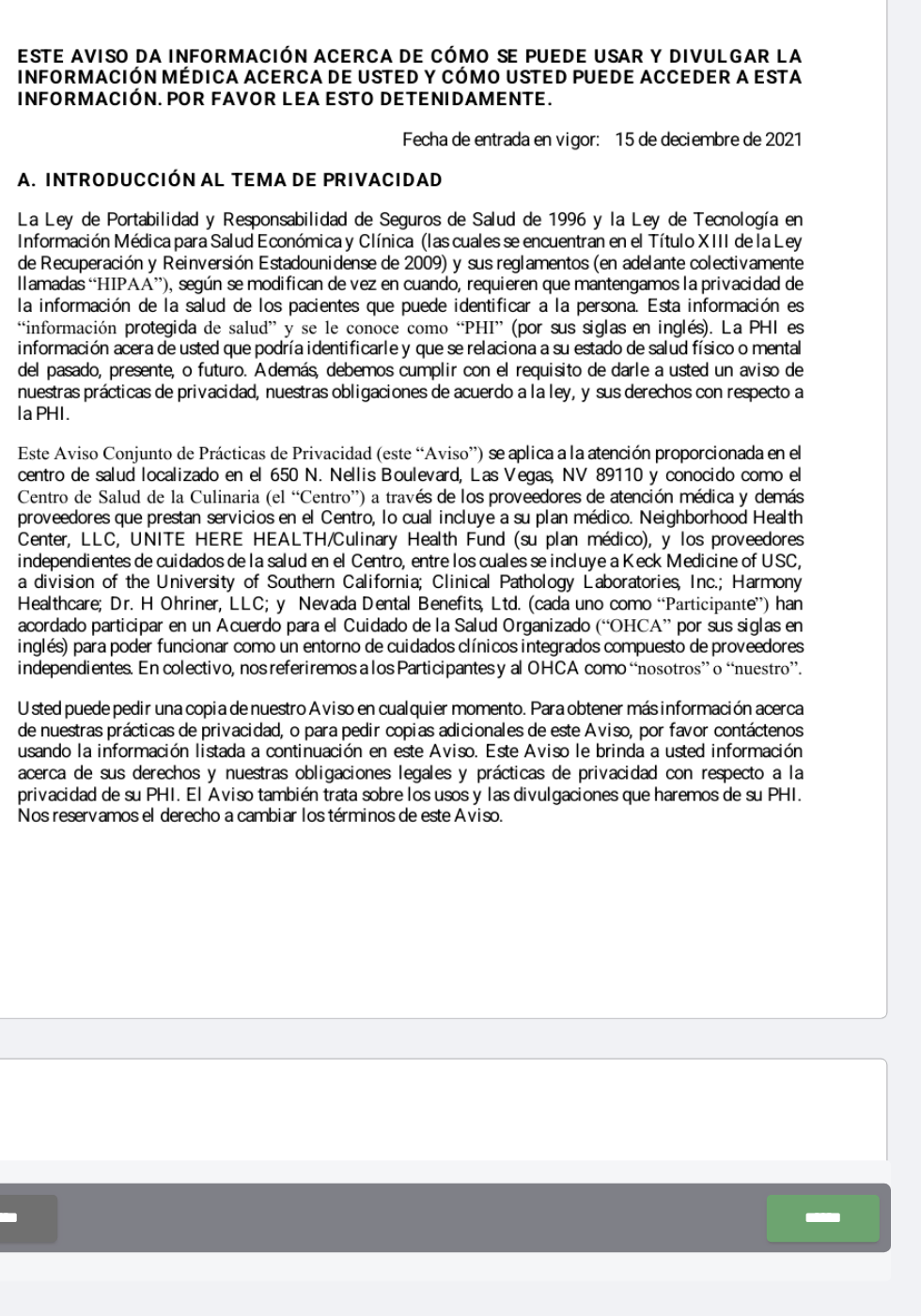 click on "******" at bounding box center (796, 1236) 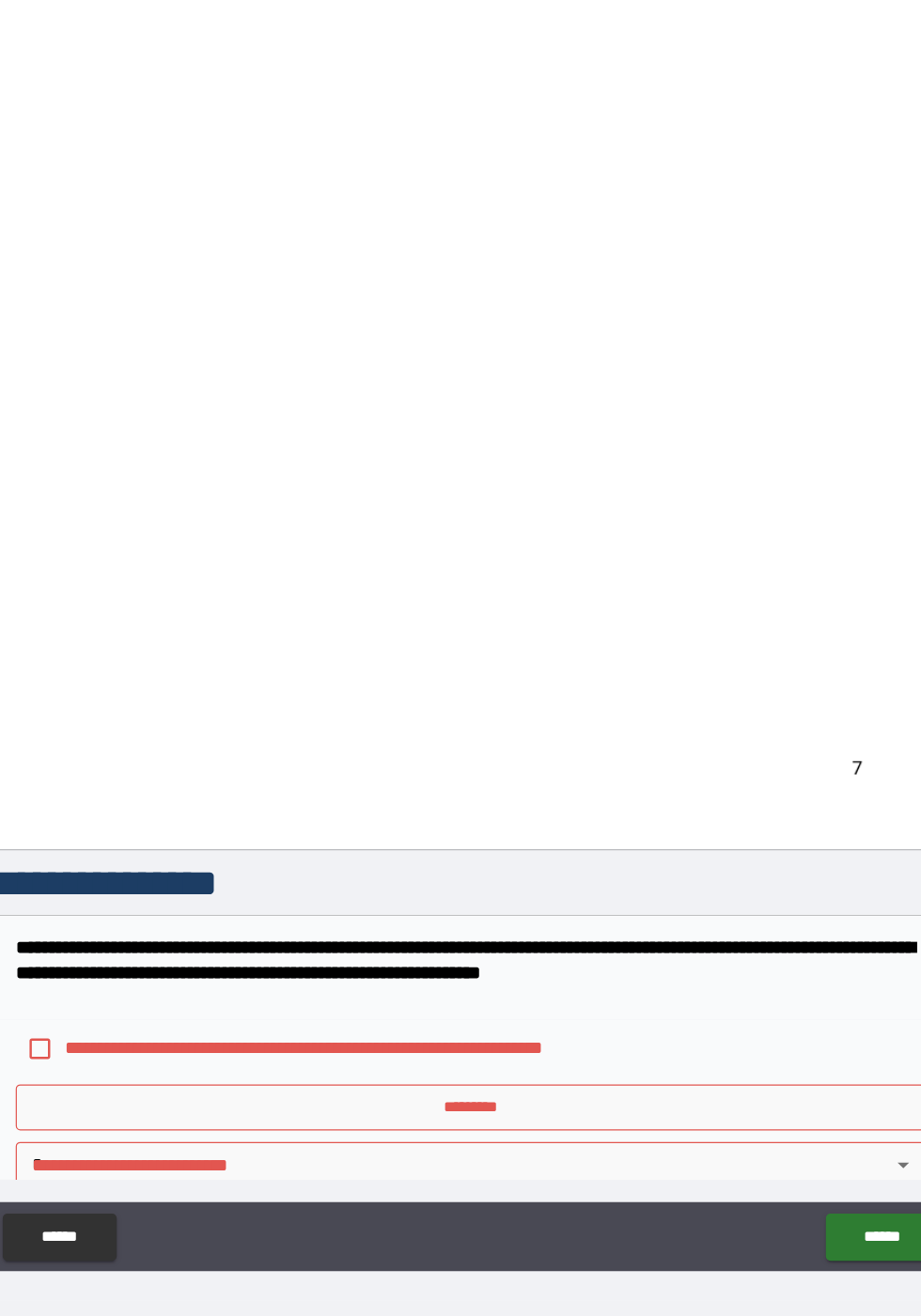 scroll, scrollTop: 6435, scrollLeft: 0, axis: vertical 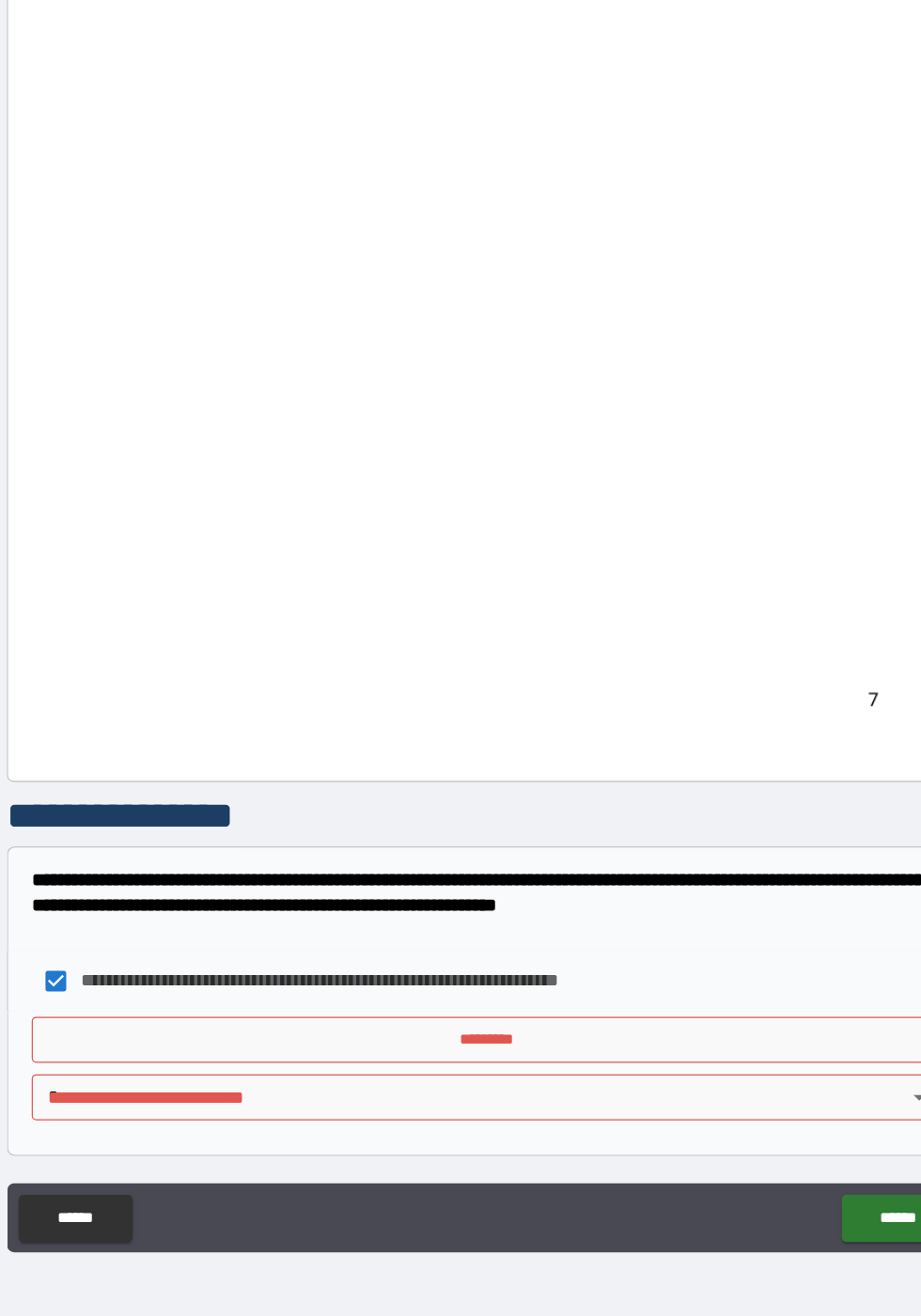 click on "*********" at bounding box center (460, 1091) 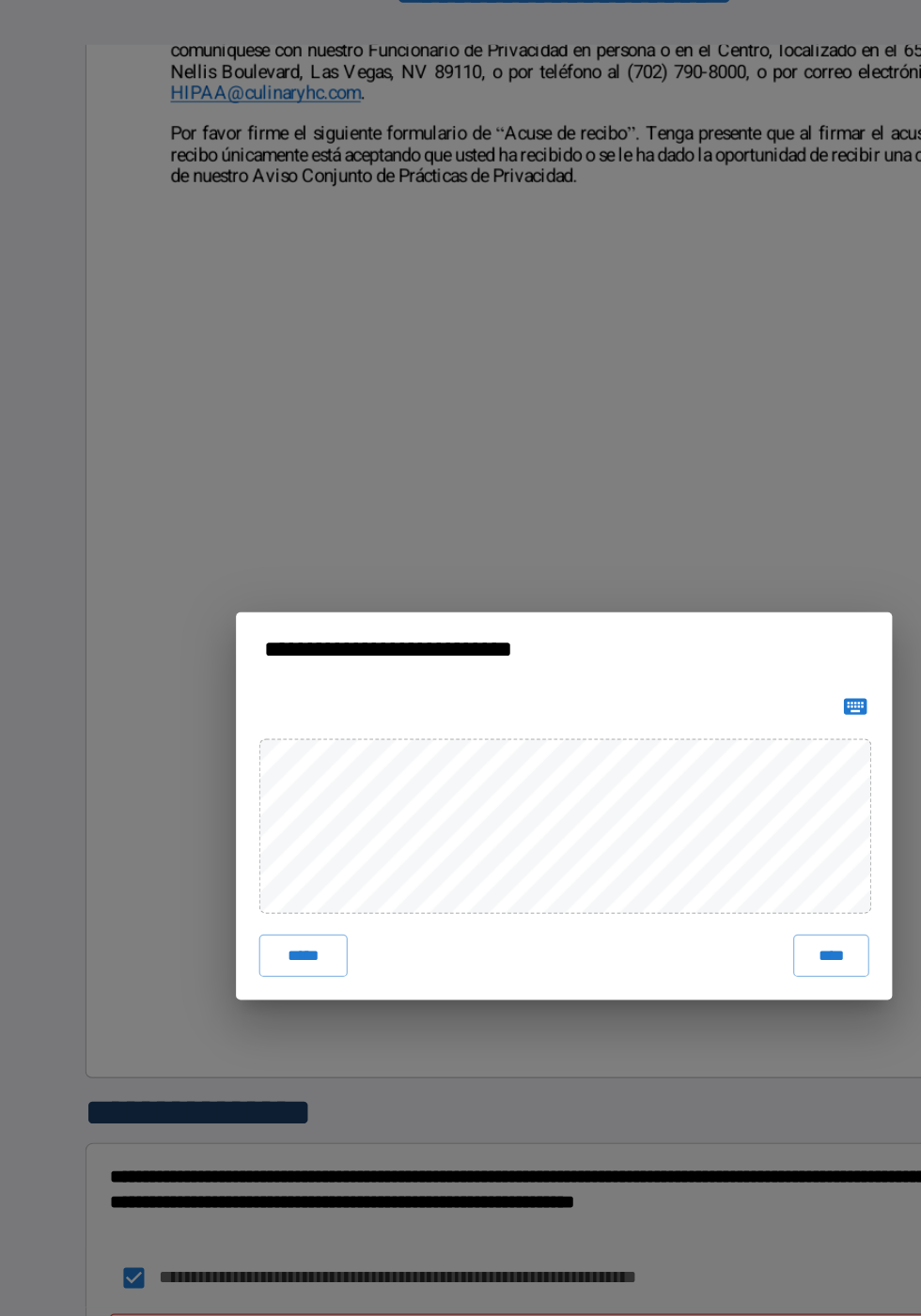 click on "****" at bounding box center [679, 780] 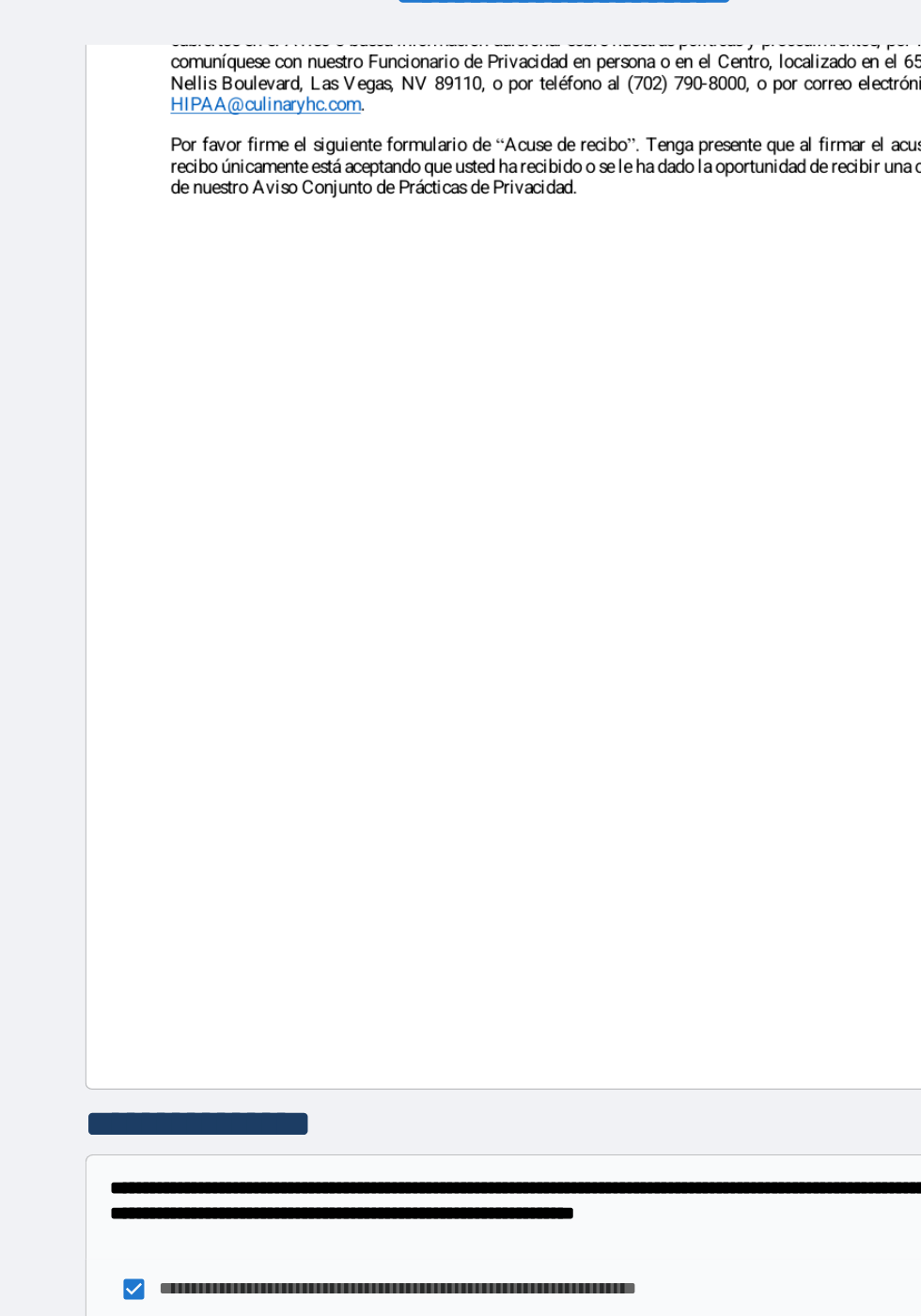 scroll, scrollTop: 6451, scrollLeft: 0, axis: vertical 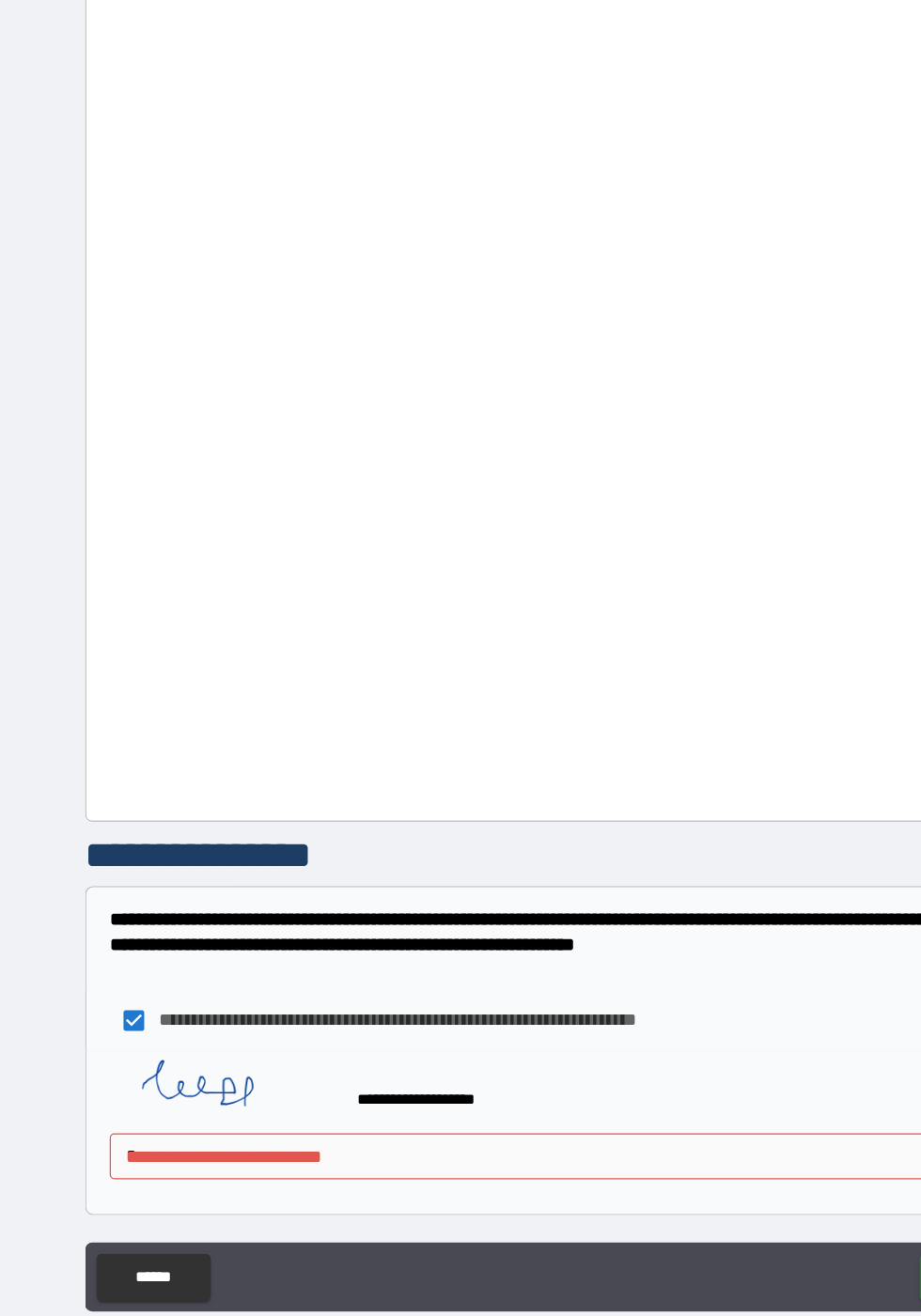 click on "**********" at bounding box center (460, 632) 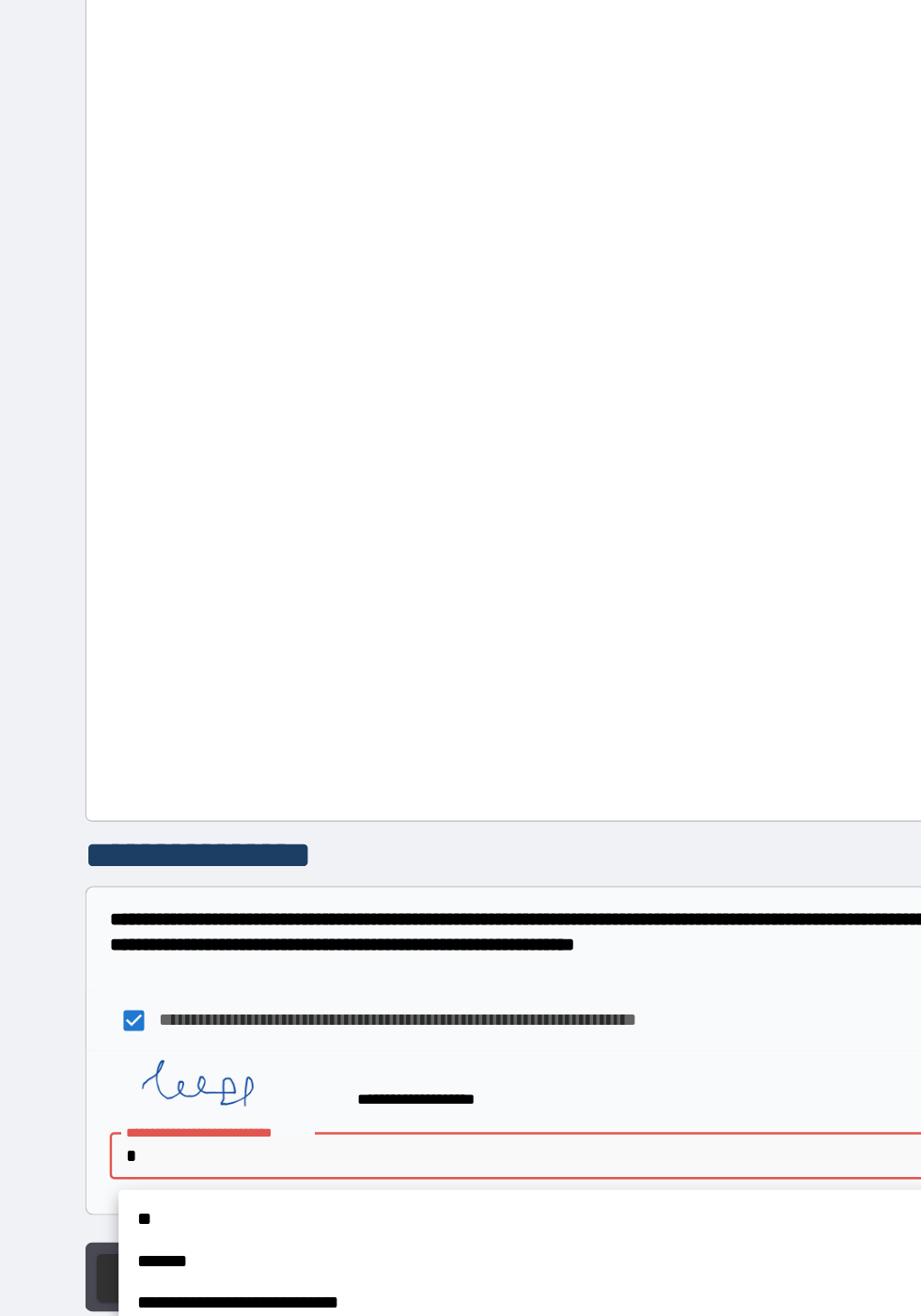 click on "**" at bounding box center (467, 1189) 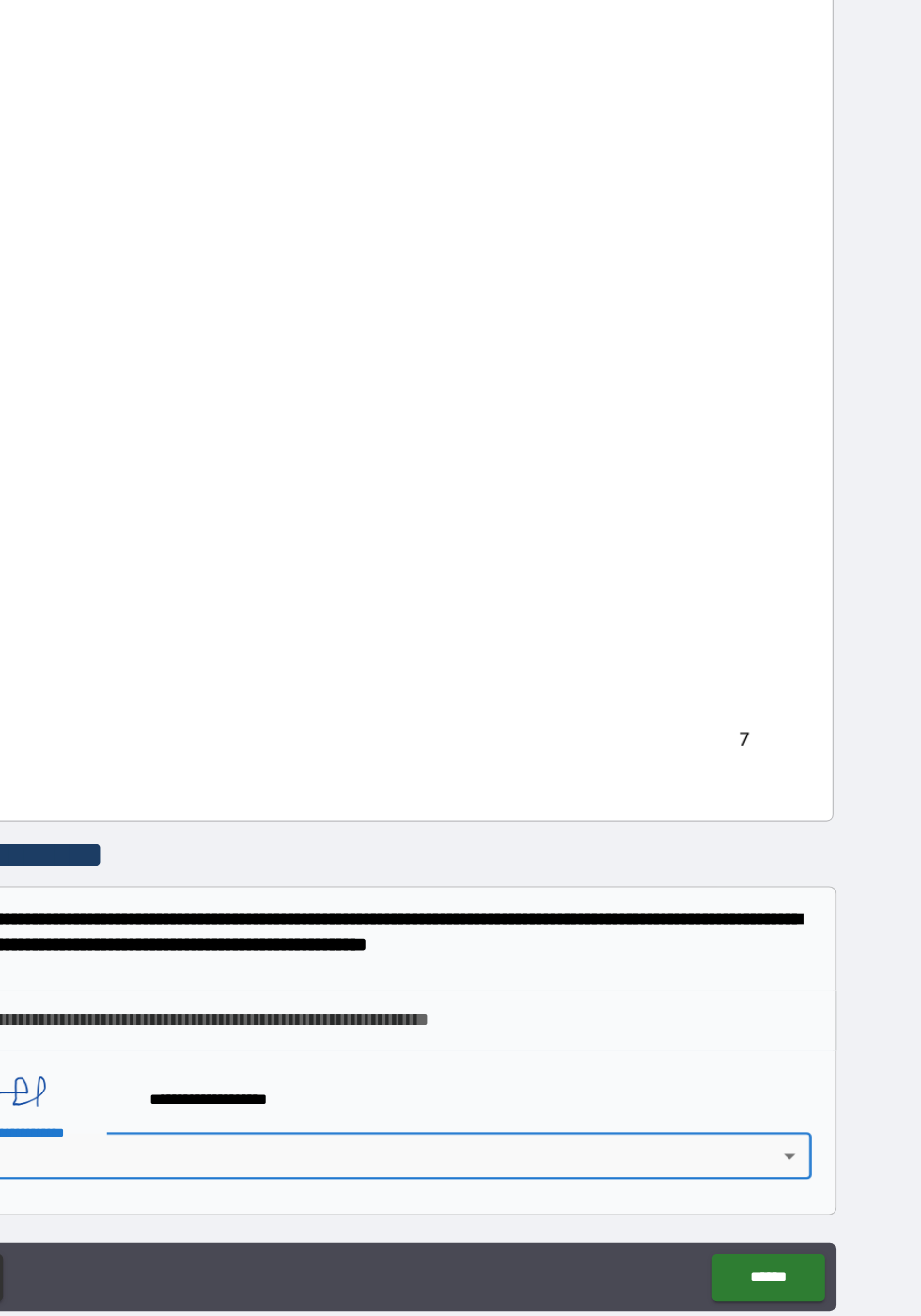 click on "******" at bounding box center [796, 1236] 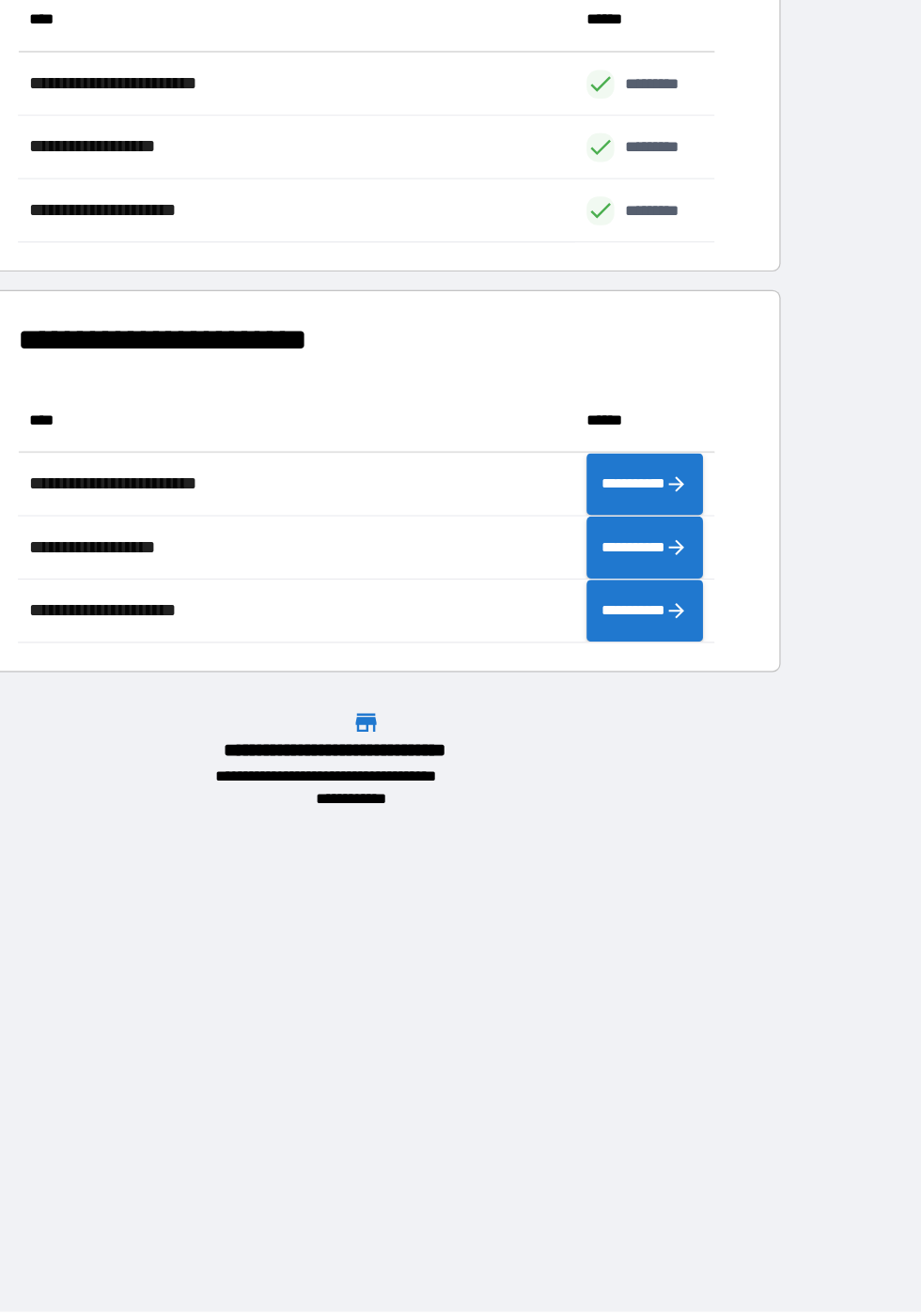 scroll, scrollTop: 208, scrollLeft: 569, axis: both 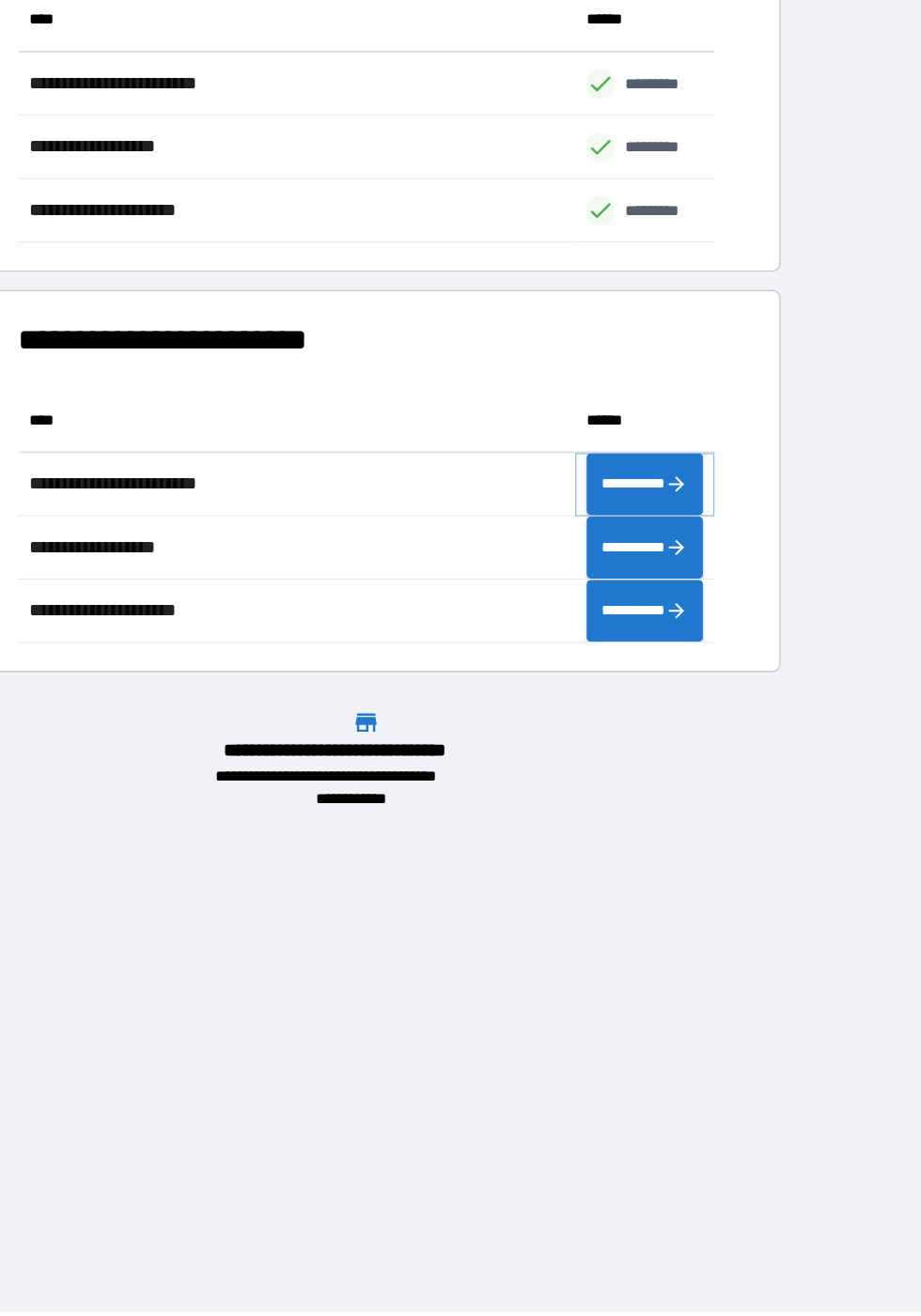 click on "**********" at bounding box center [695, 589] 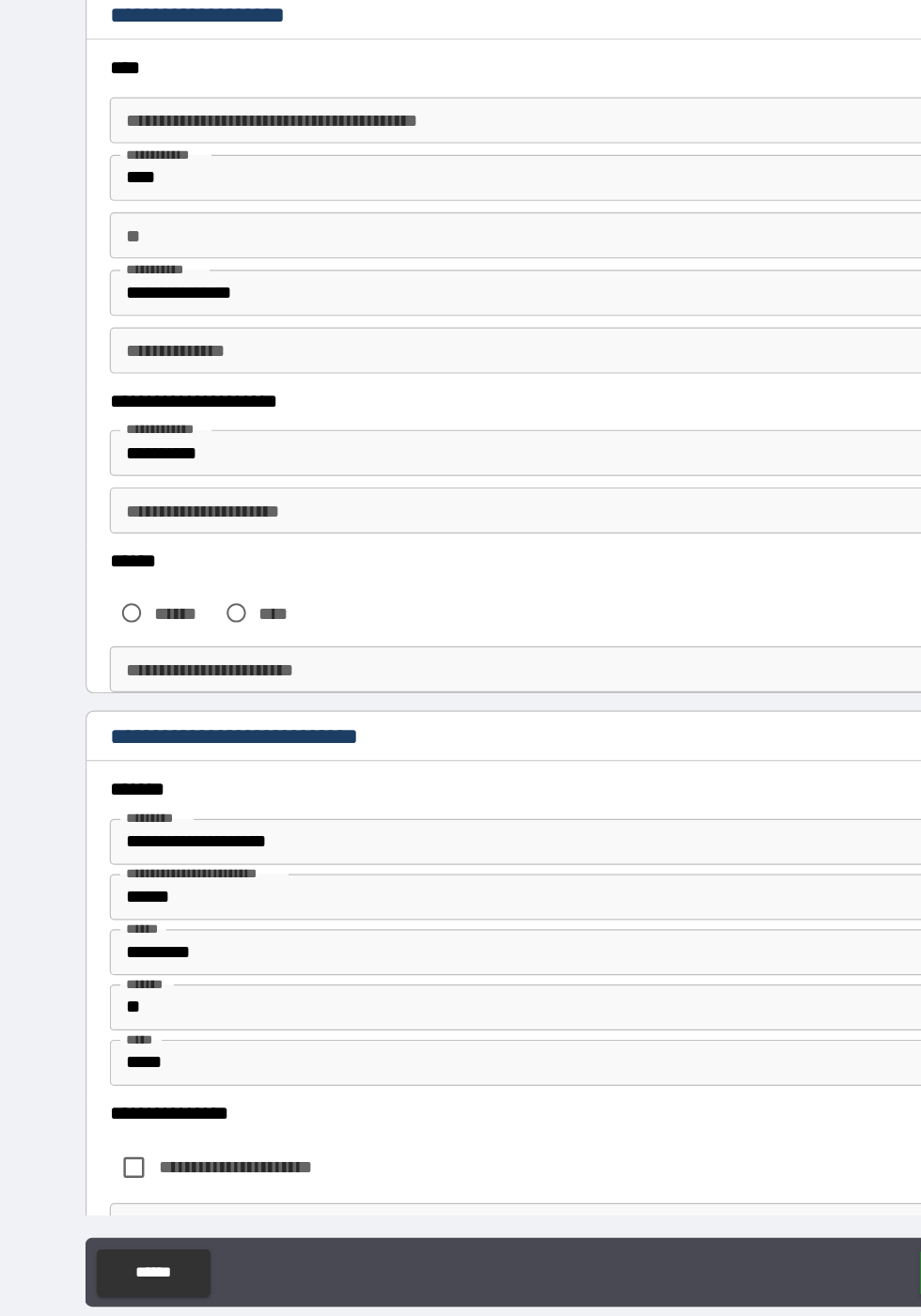 click on "******" at bounding box center [149, 698] 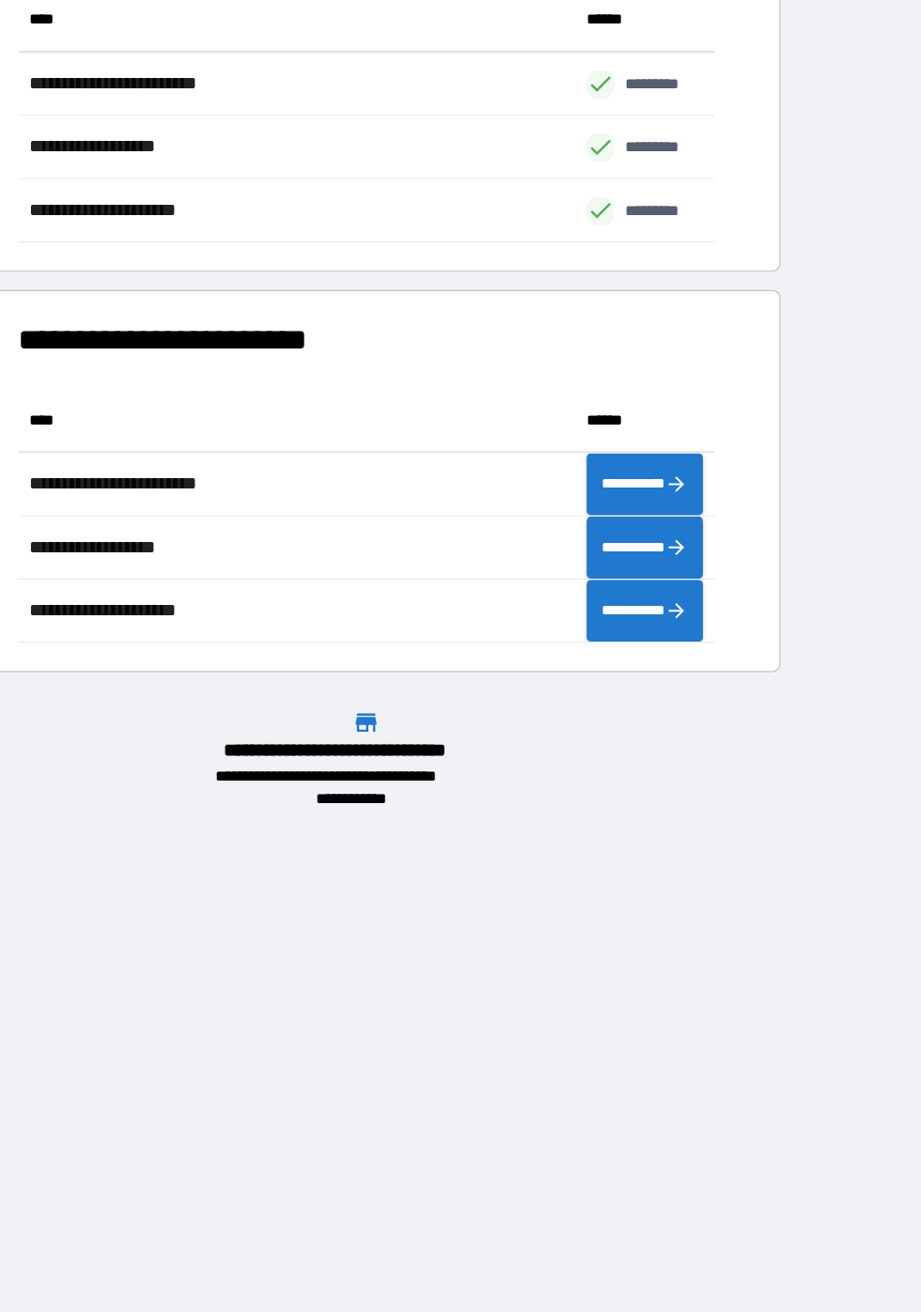 scroll, scrollTop: 208, scrollLeft: 569, axis: both 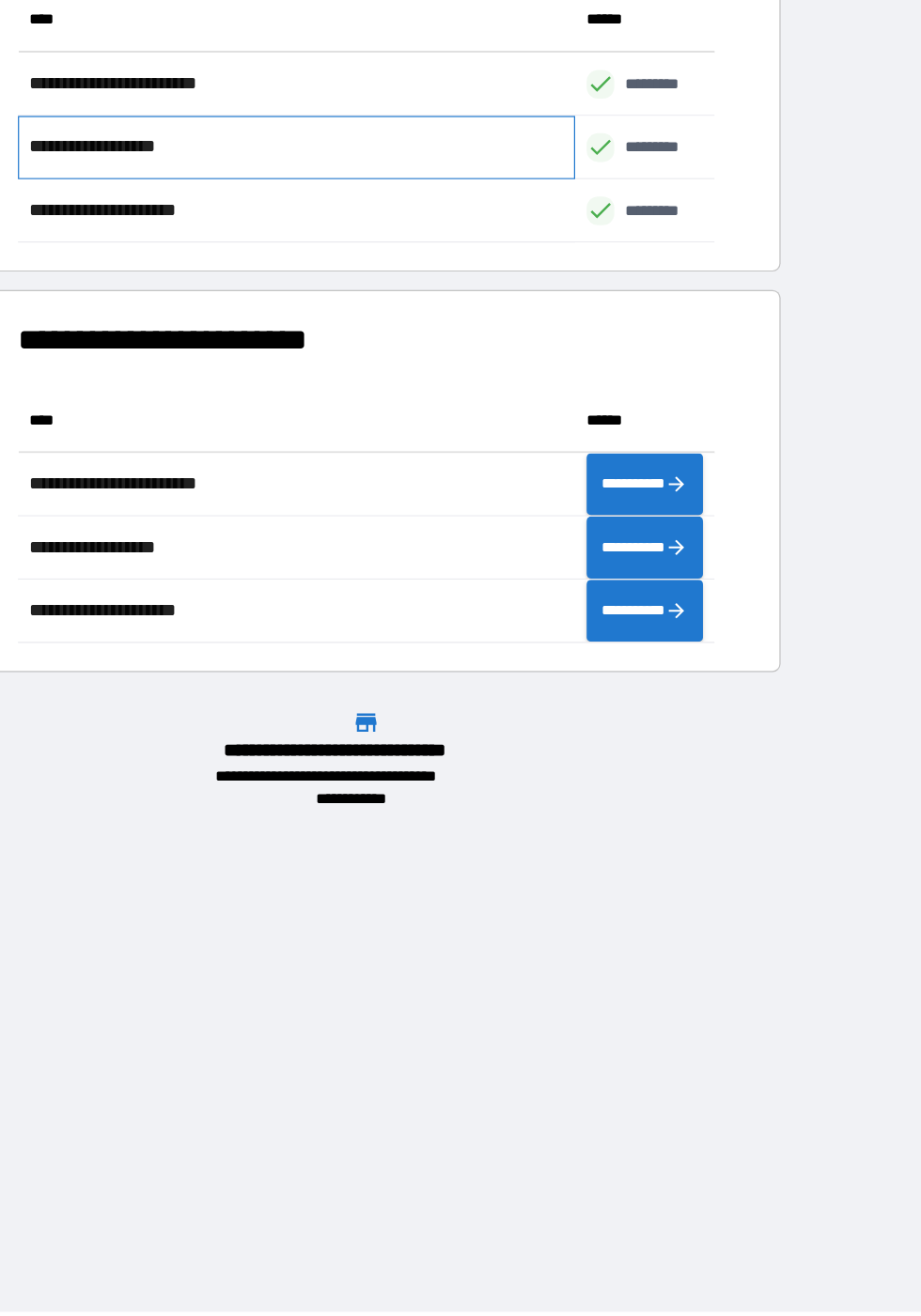 click on "**********" at bounding box center [412, 314] 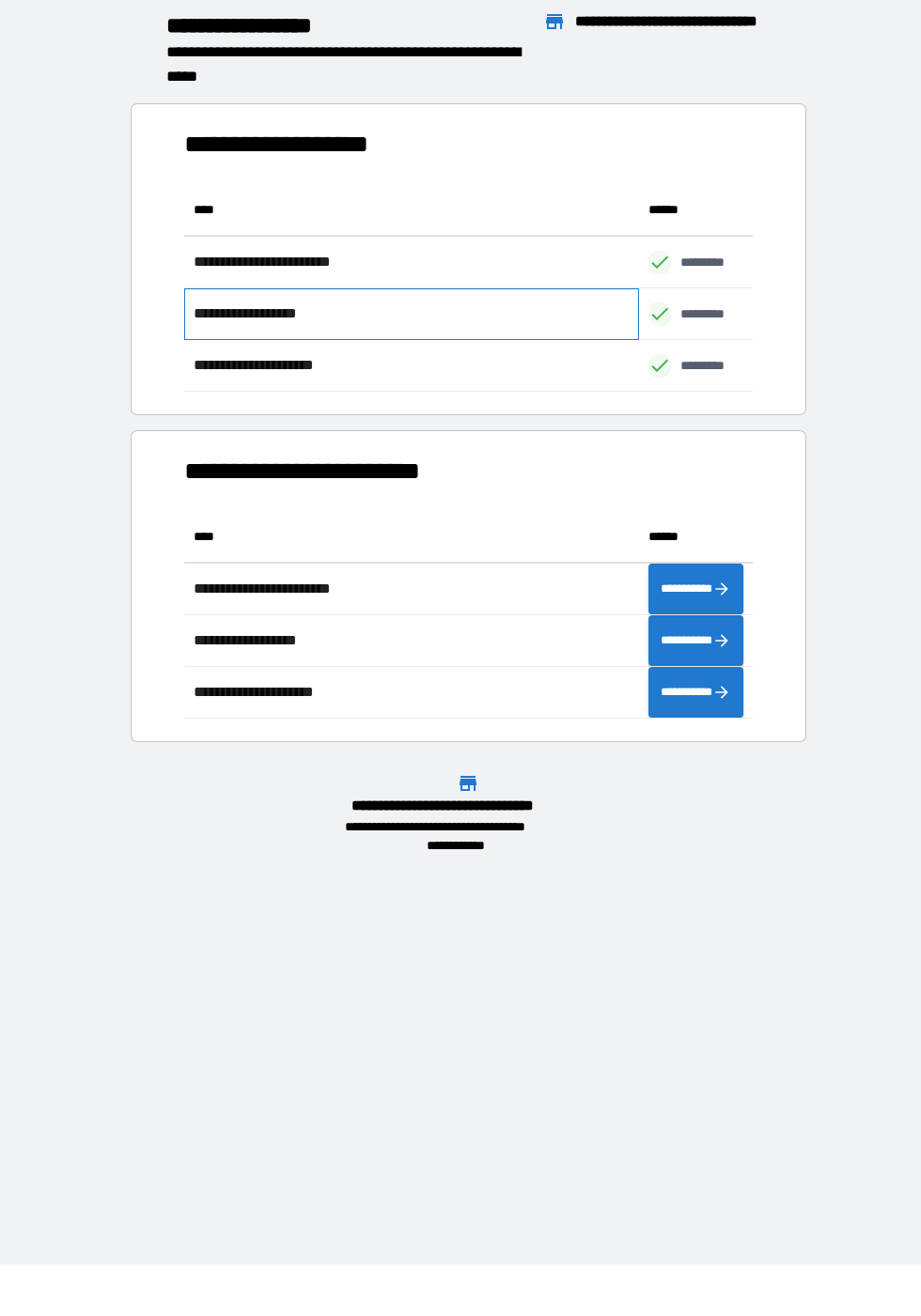 scroll, scrollTop: 207, scrollLeft: 569, axis: both 